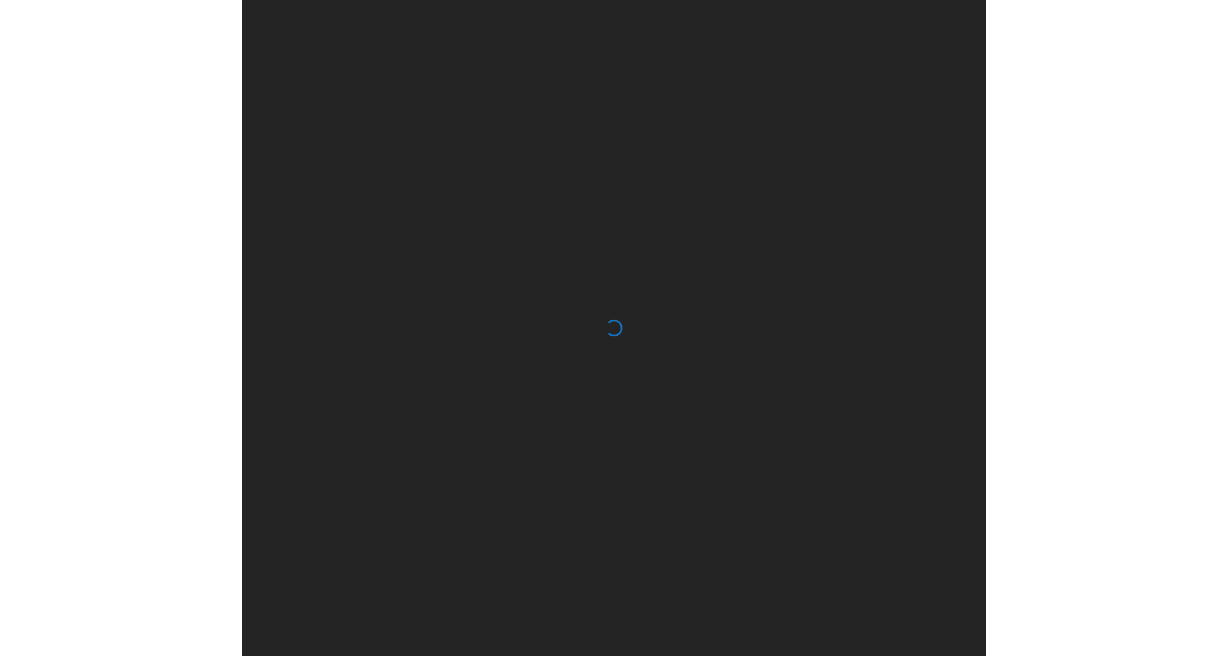 scroll, scrollTop: 0, scrollLeft: 0, axis: both 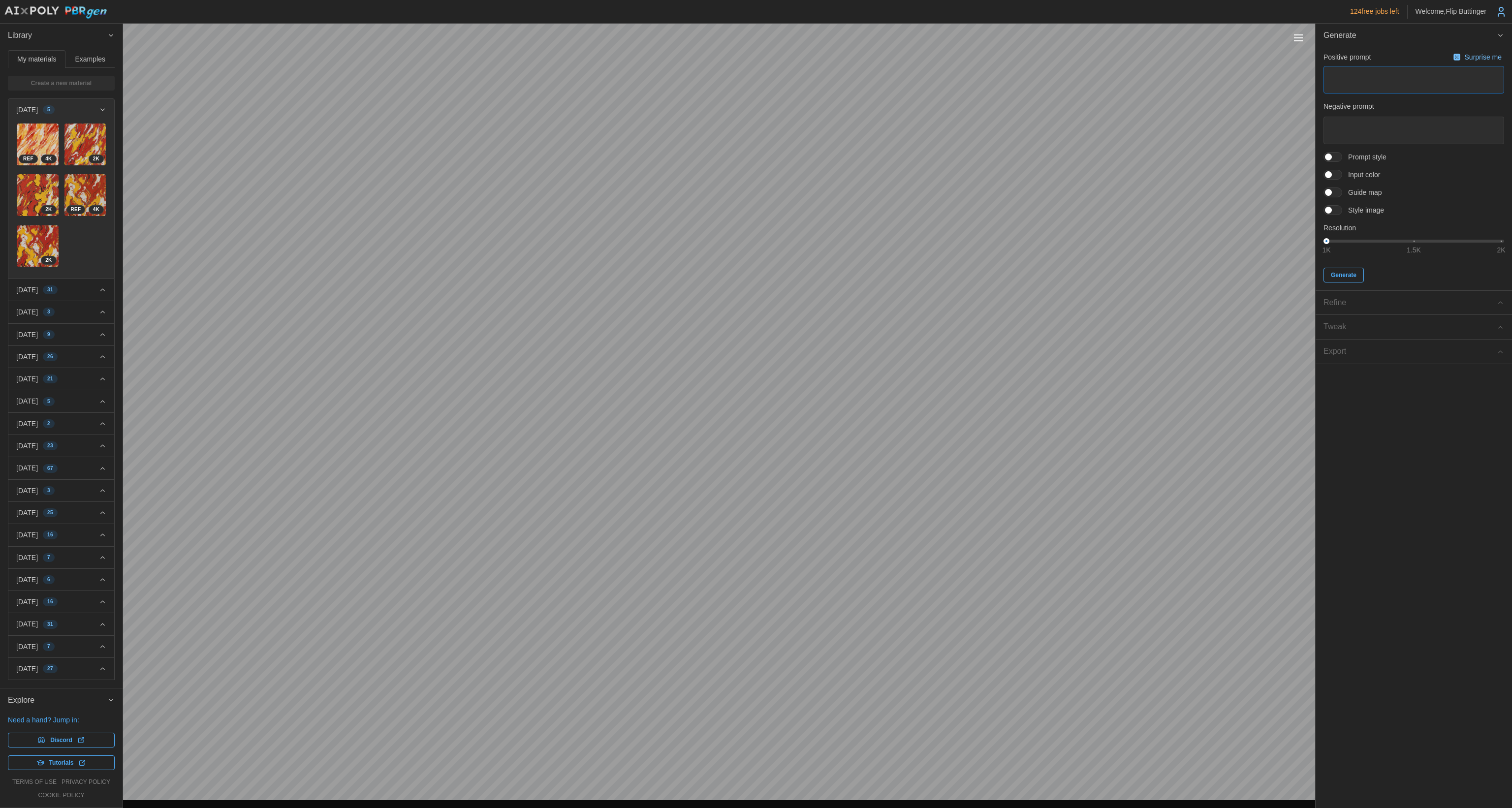 click at bounding box center [1414, 80] 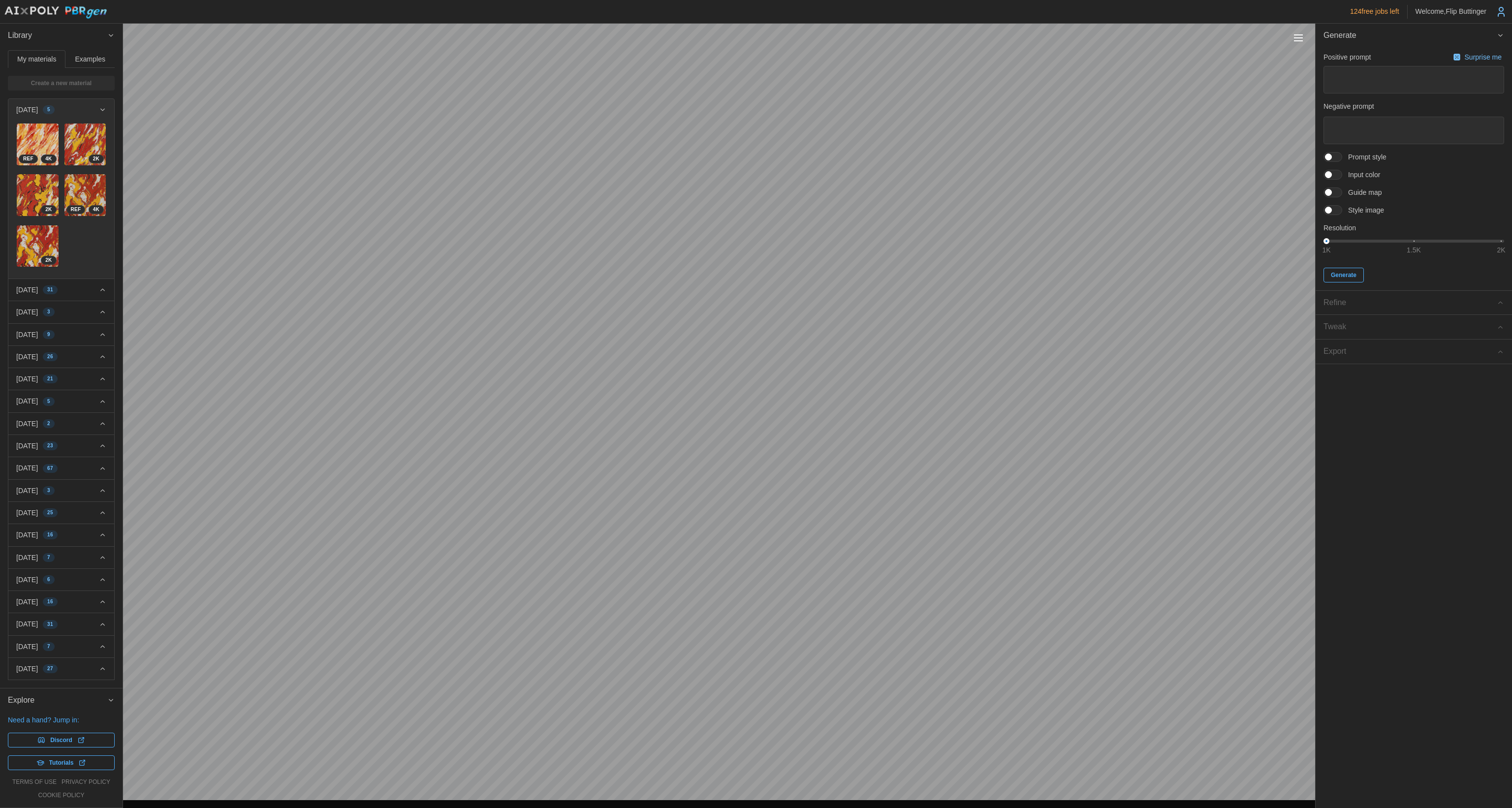 click on "2025-06-29 31" at bounding box center (58, 290) 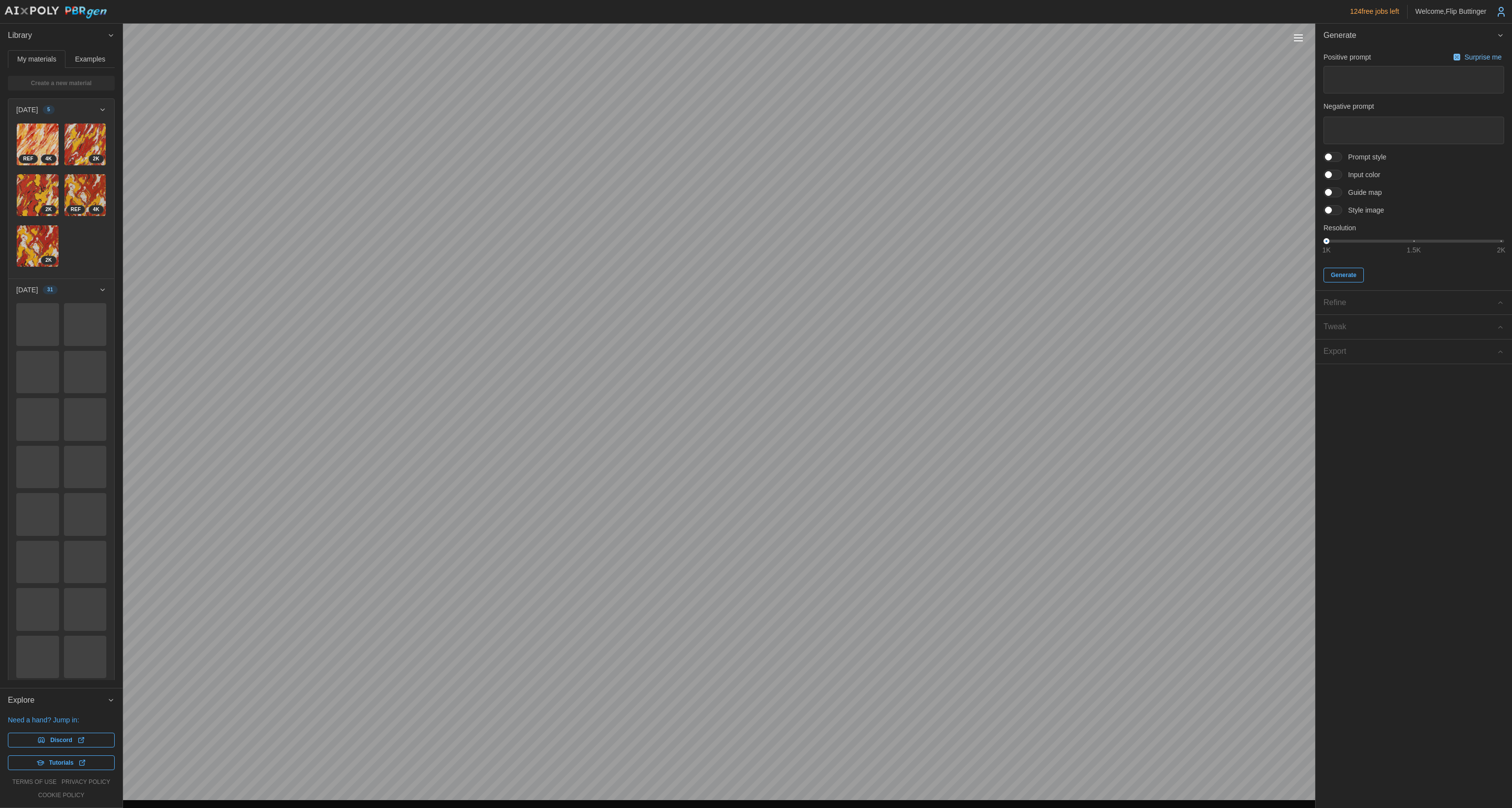 click on "2025-06-29 31" at bounding box center [58, 290] 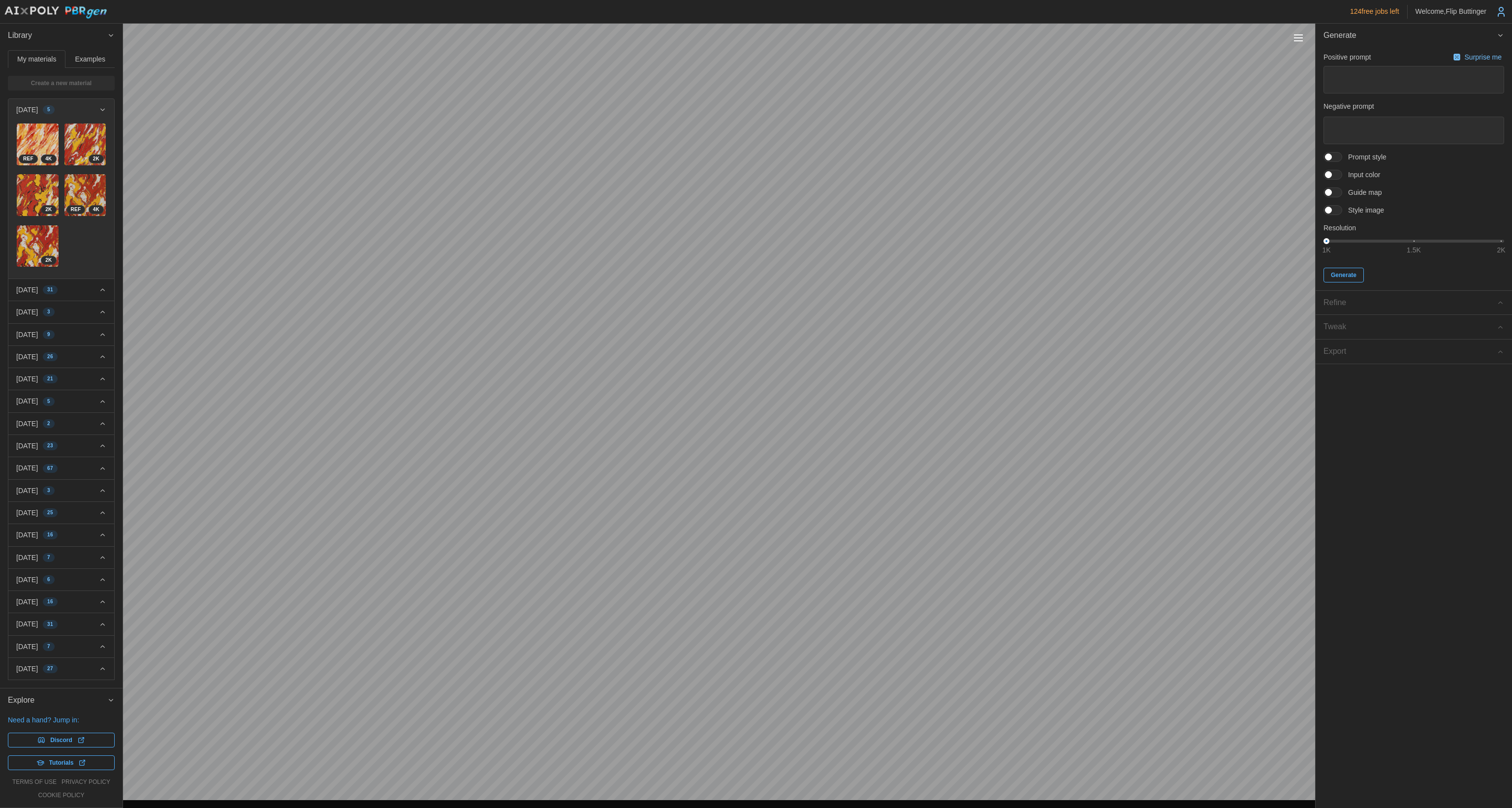 drag, startPoint x: 1338, startPoint y: 157, endPoint x: 1351, endPoint y: 164, distance: 14.764823 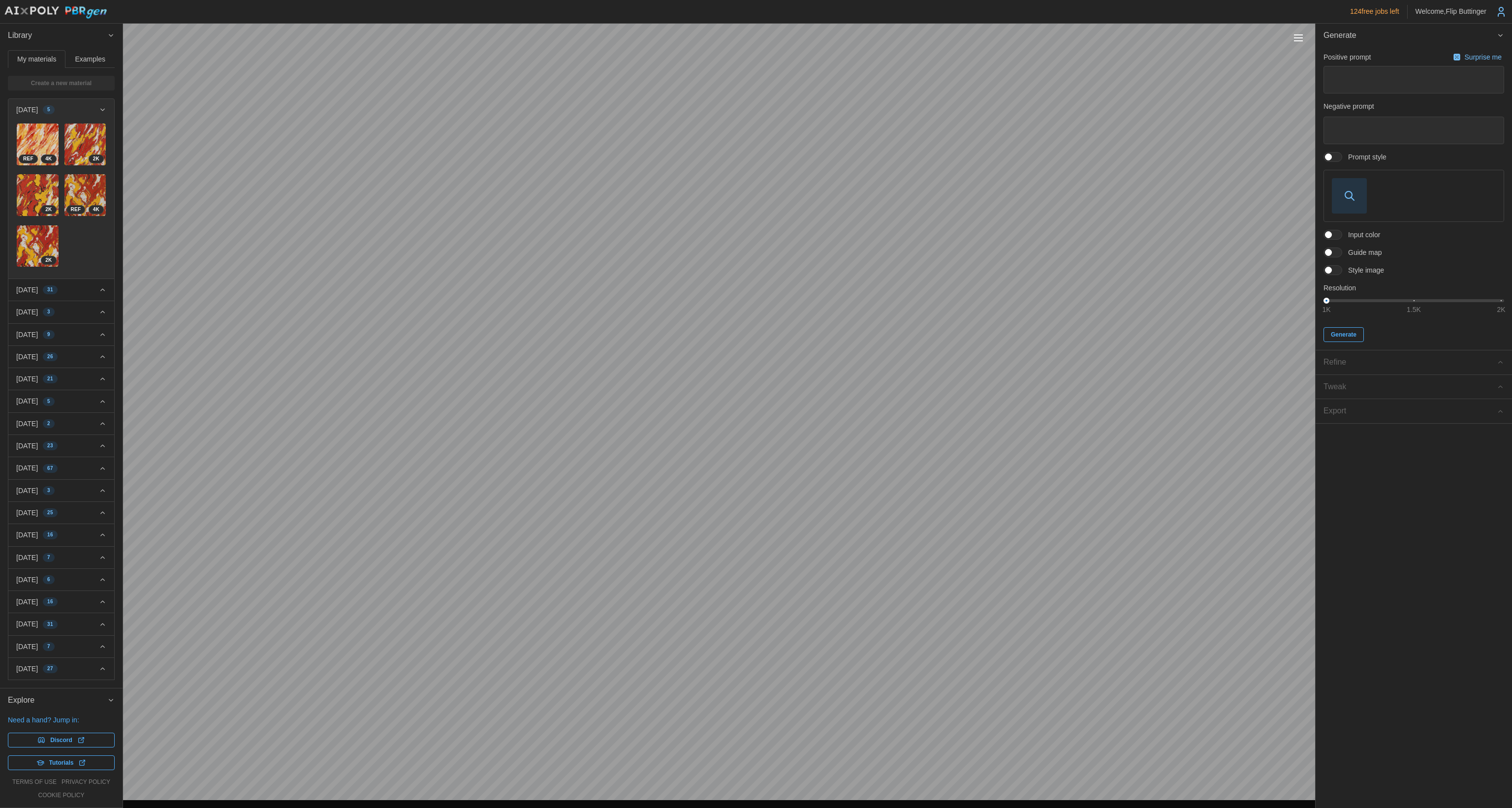 click at bounding box center [1349, 195] 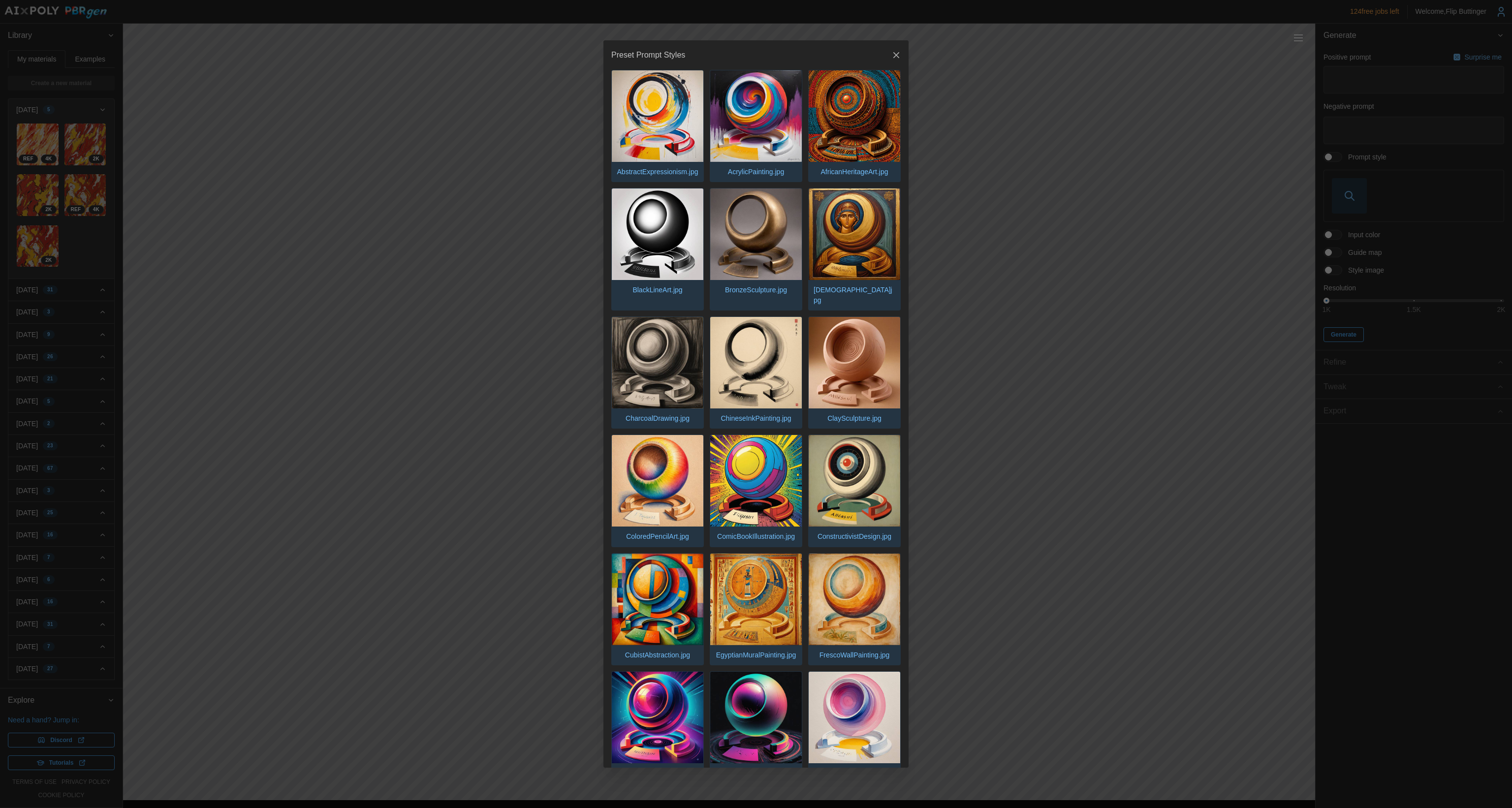 type 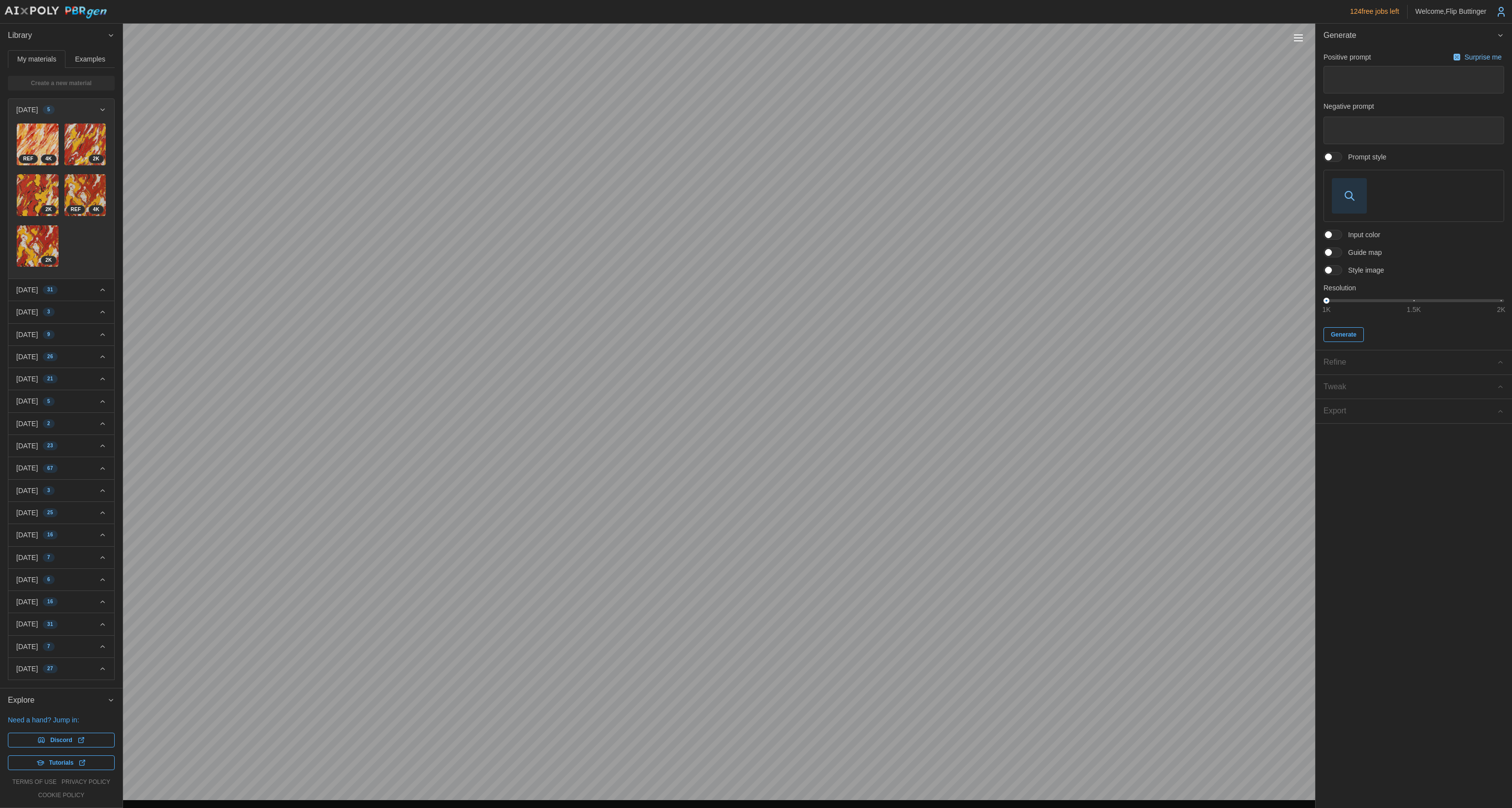 type 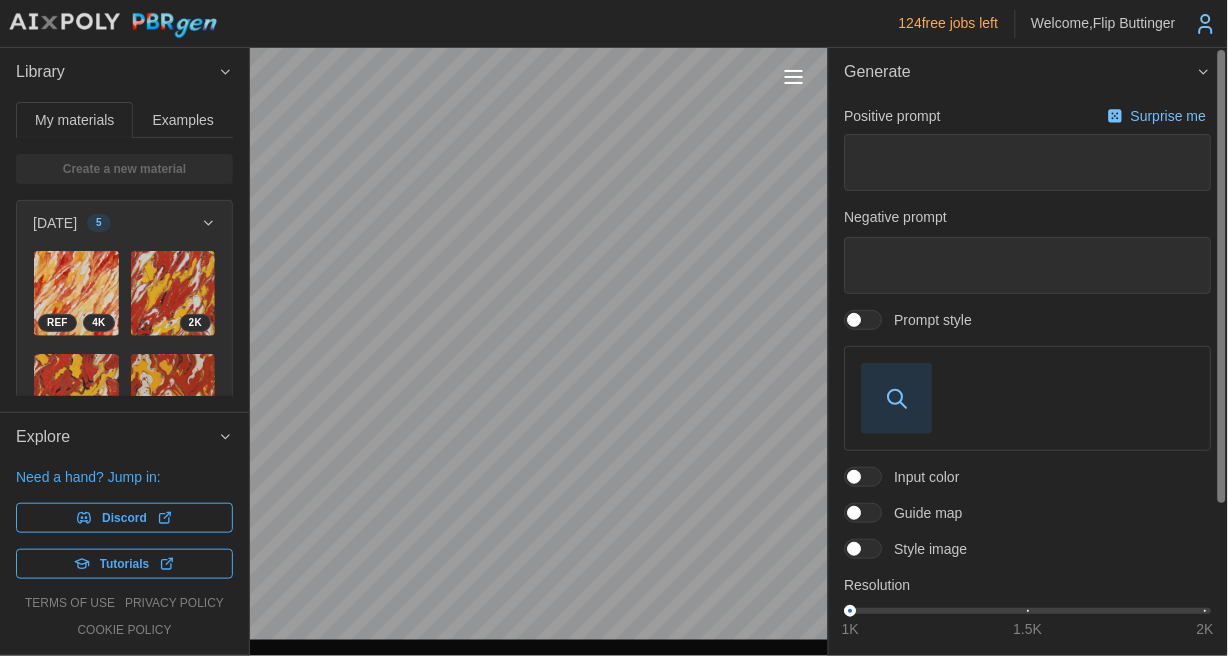 click at bounding box center [897, 398] 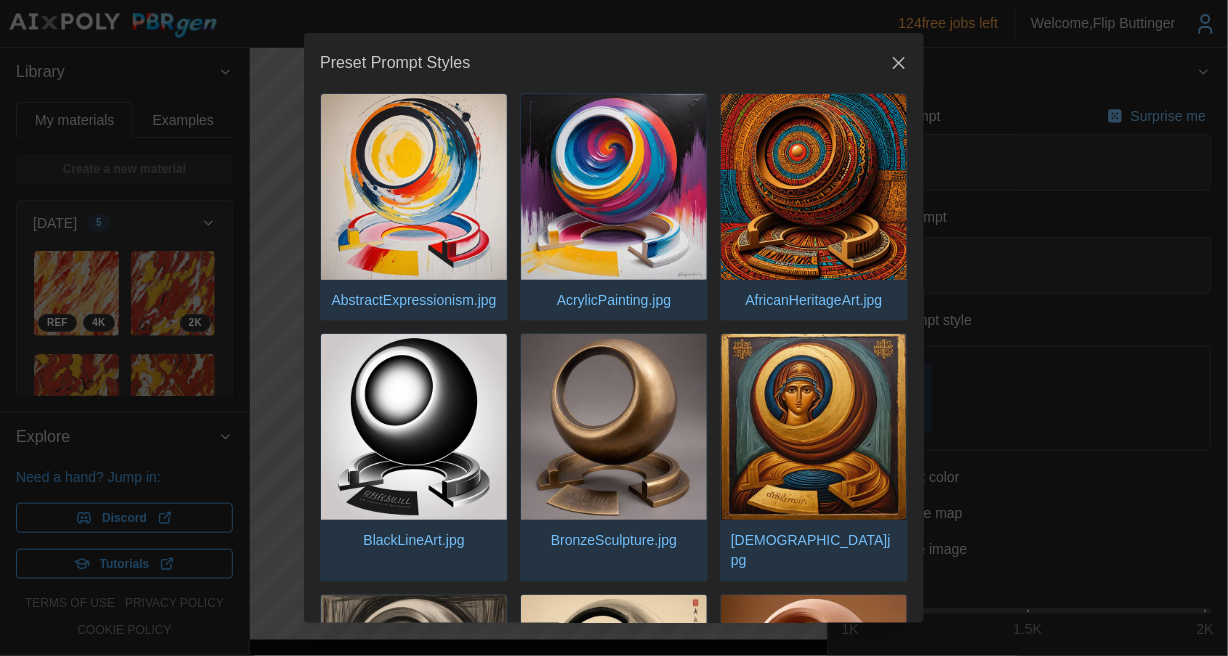 type 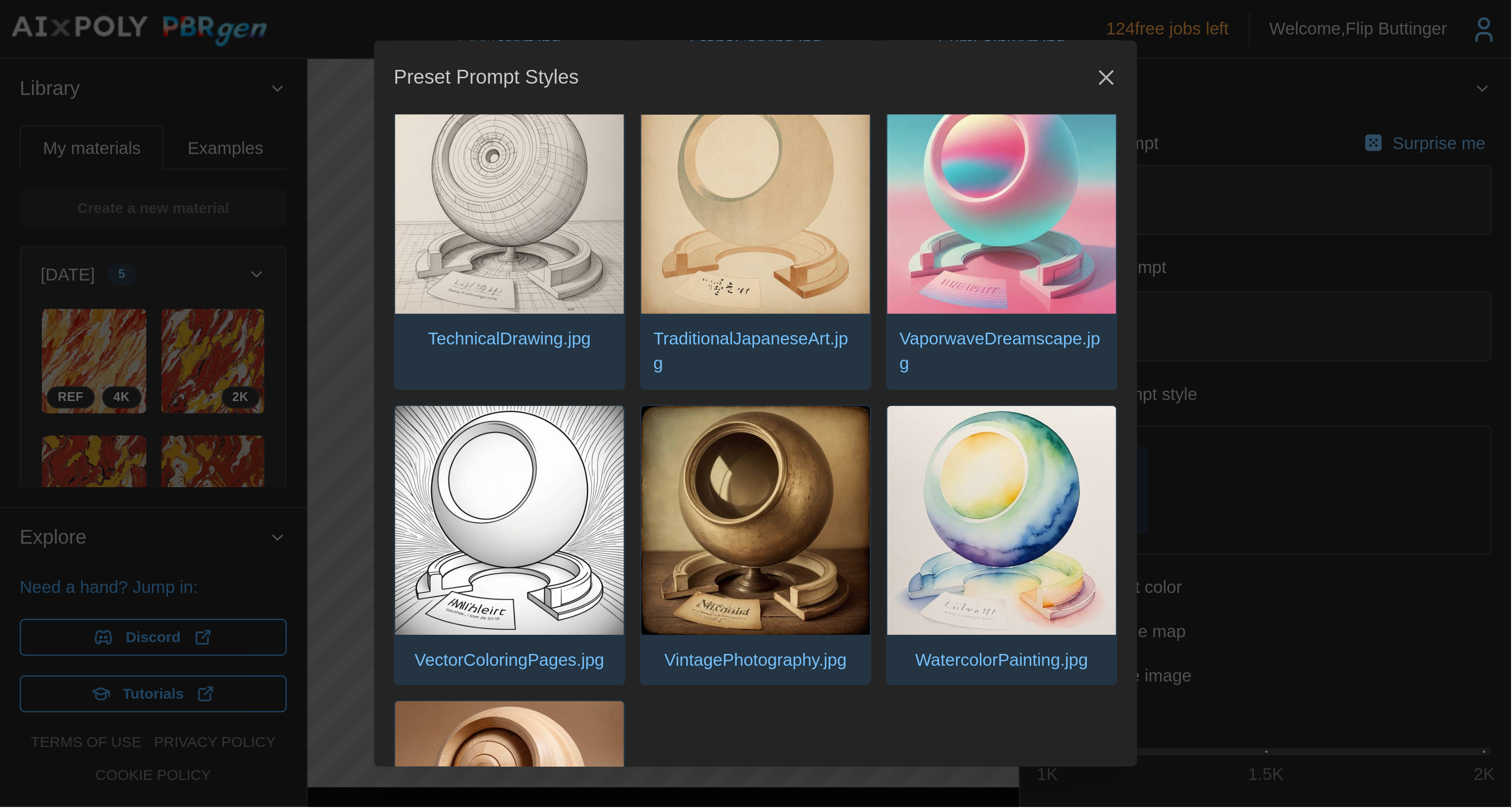 scroll, scrollTop: 2055, scrollLeft: 0, axis: vertical 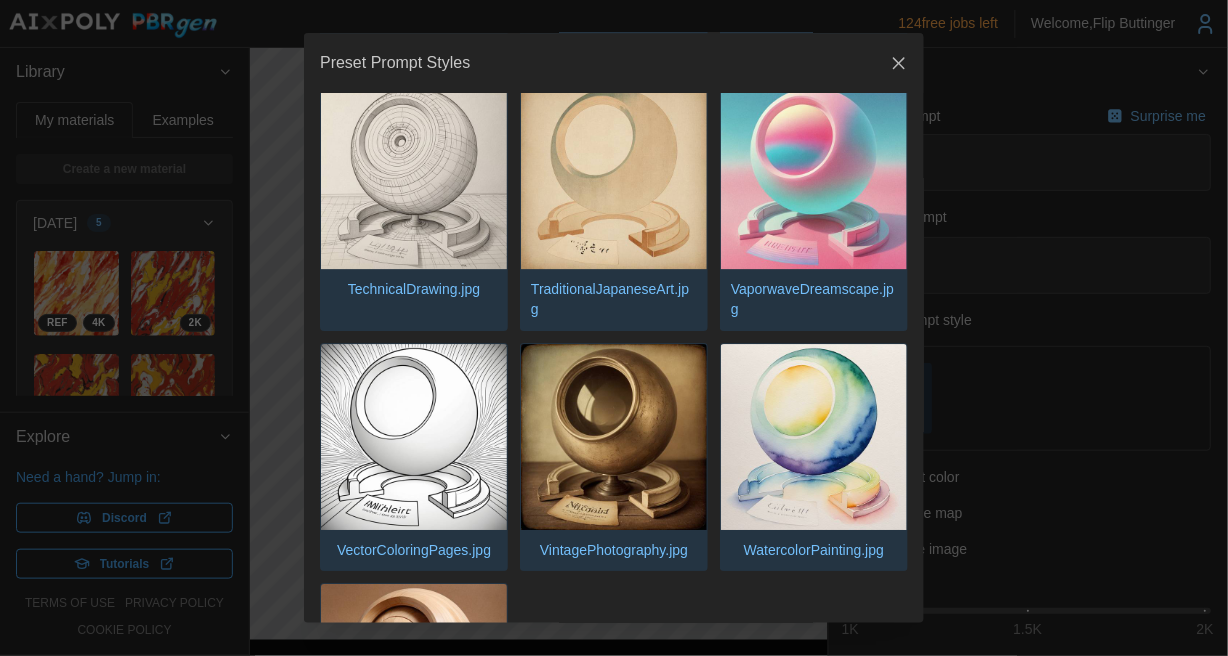 click on "AbstractExpressionism.jpg AcrylicPainting.jpg AfricanHeritageArt.jpg BlackLineArt.jpg BronzeSculpture.jpg ByzantineIconography.jpg CharcoalDrawing.jpg ChineseInkPainting.jpg ClaySculpture.jpg ColoredPencilArt.jpg ComicBookIllustration.jpg ConstructivistDesign.jpg CubistAbstraction.jpg EgyptianMuralPainting.jpg FrescoWallPainting.jpg FuturistMotionArt.jpg GlitchAesthetic.jpg GouachePainting.jpg GraffitiStreetArt.jpg GraphiteSketching.jpg ImpastoPainting.jpg ImpressionistPainting.jpg InkIllustration.jpg LinocutPrintmaking.jpg LiquidLightPainting.jpg MarbleSculpture.jpg ModernFlatVectorArt.jpg ModernistIllustration.jpg NeuralDreamscapes.jpg OccultExpressionism.jpg OilPainting.jpg PaletteKnifePainting.jpg PastelDrawing.jpg PenandInk.jpg PencilSketching.jpg PhantasmagoricAbstraction.jpg Pointillism.jpg PopArtIcons.jpg PropagandaPosterArt.jpg PyrographyWoodBurning.jpg QuiltedTextileArt.jpg RenaissanceOilPainting.jpg RetrofuturismArt.jpg ScratchboardIllustration.jpg SilhouetteVectorArt.jpg SprayPaint.jpg" at bounding box center (614, -1637) 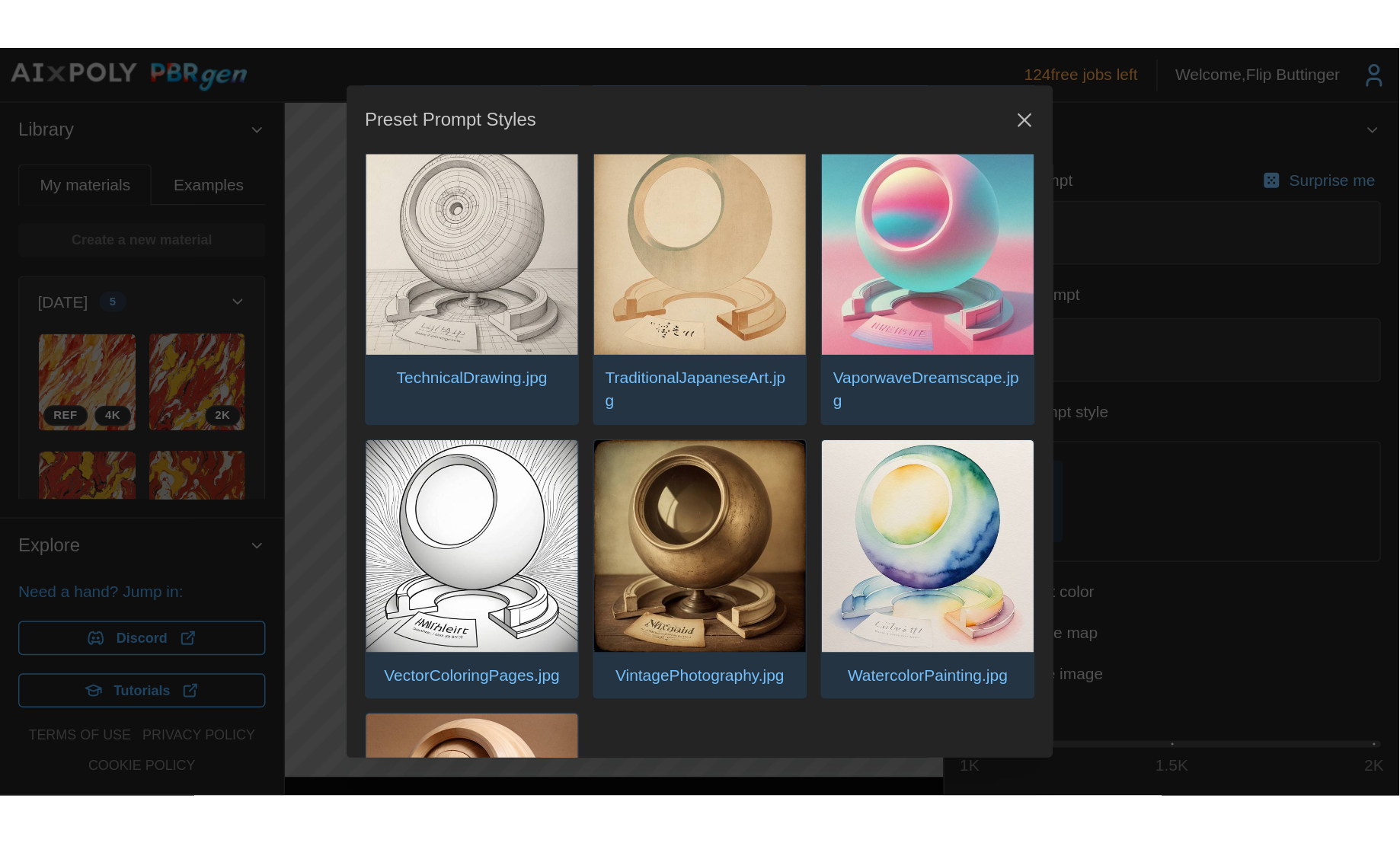 scroll, scrollTop: 2583, scrollLeft: 0, axis: vertical 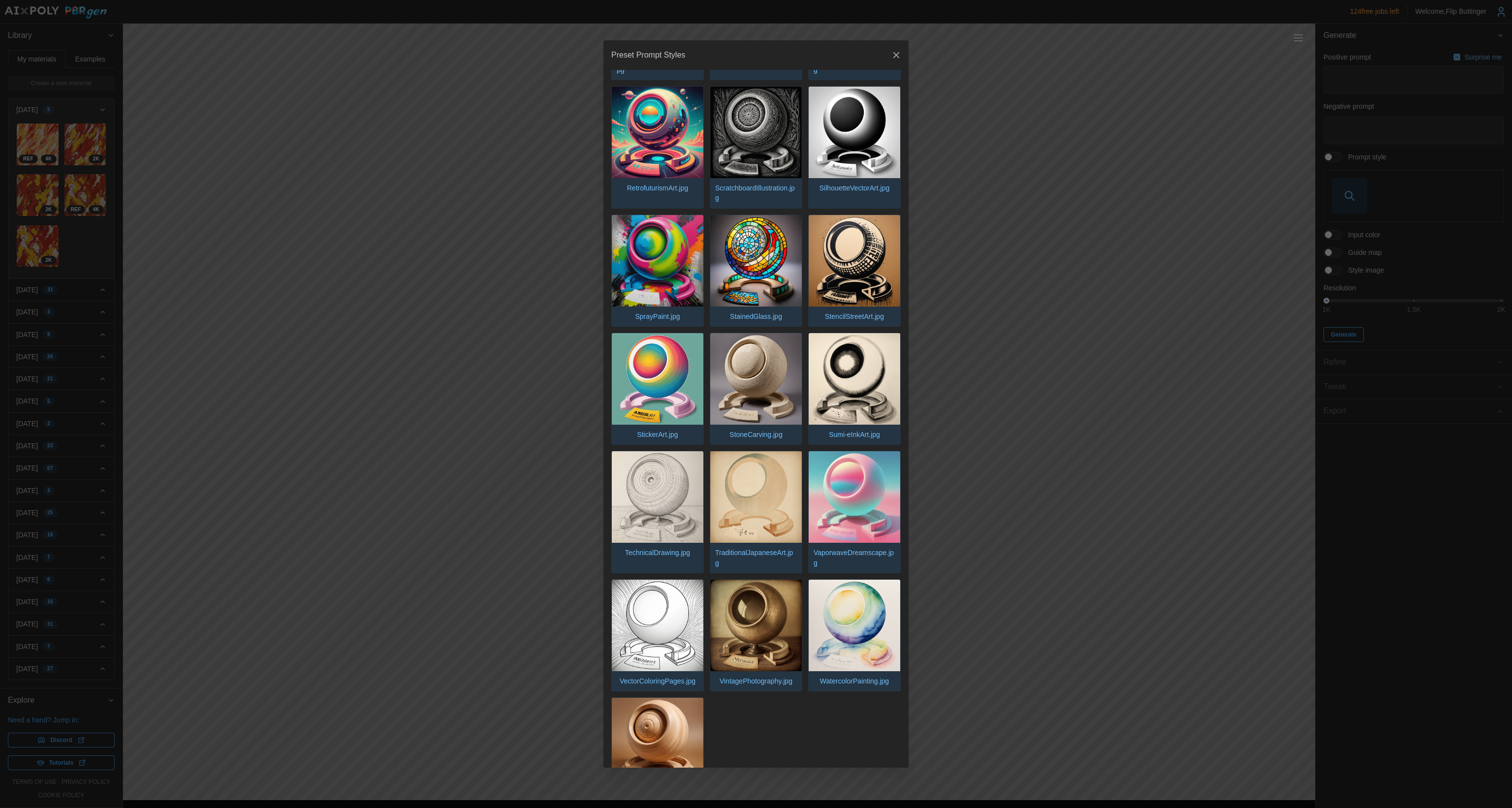 click 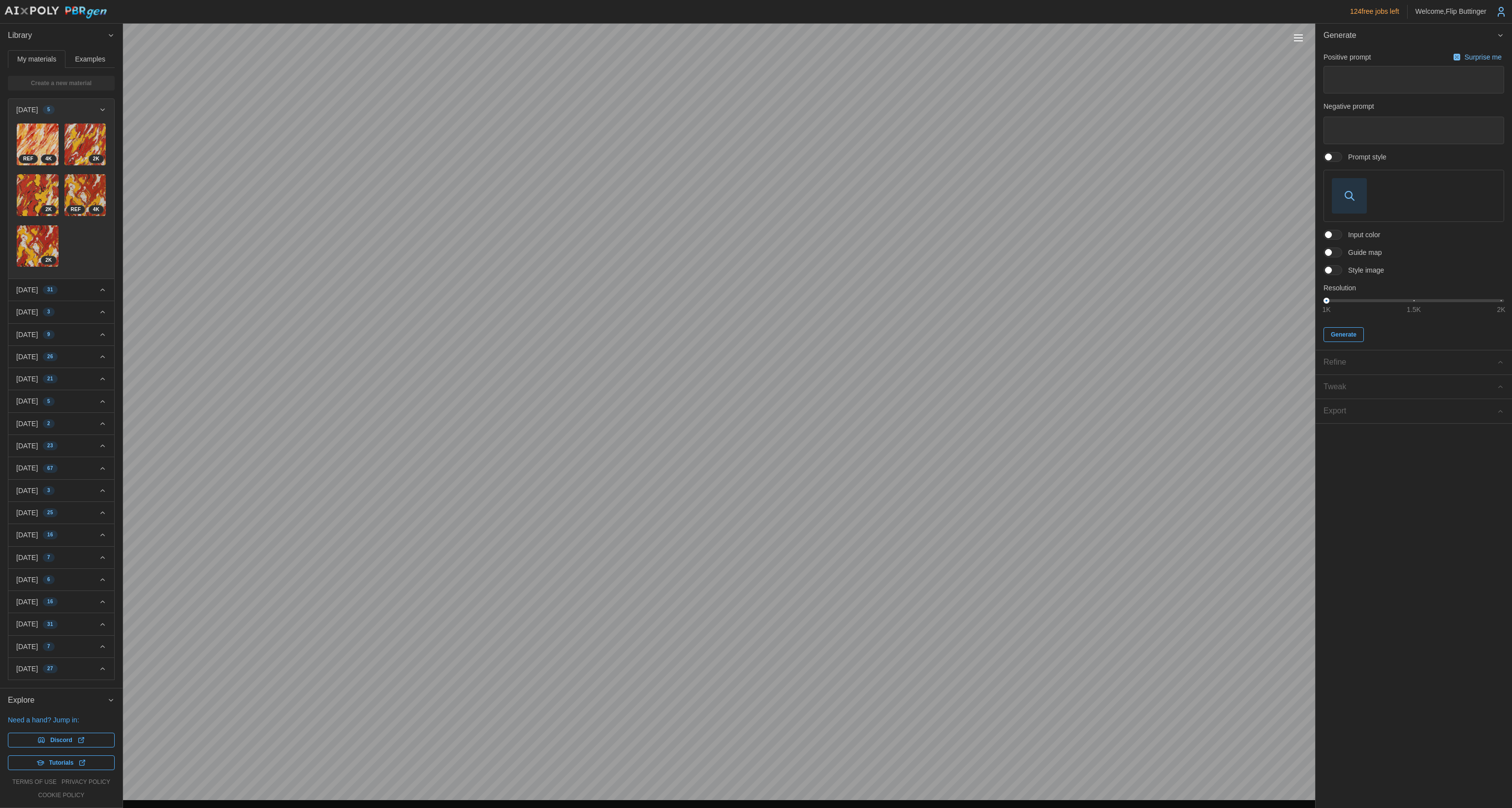 click on "2025-06-29 31" at bounding box center [61, 290] 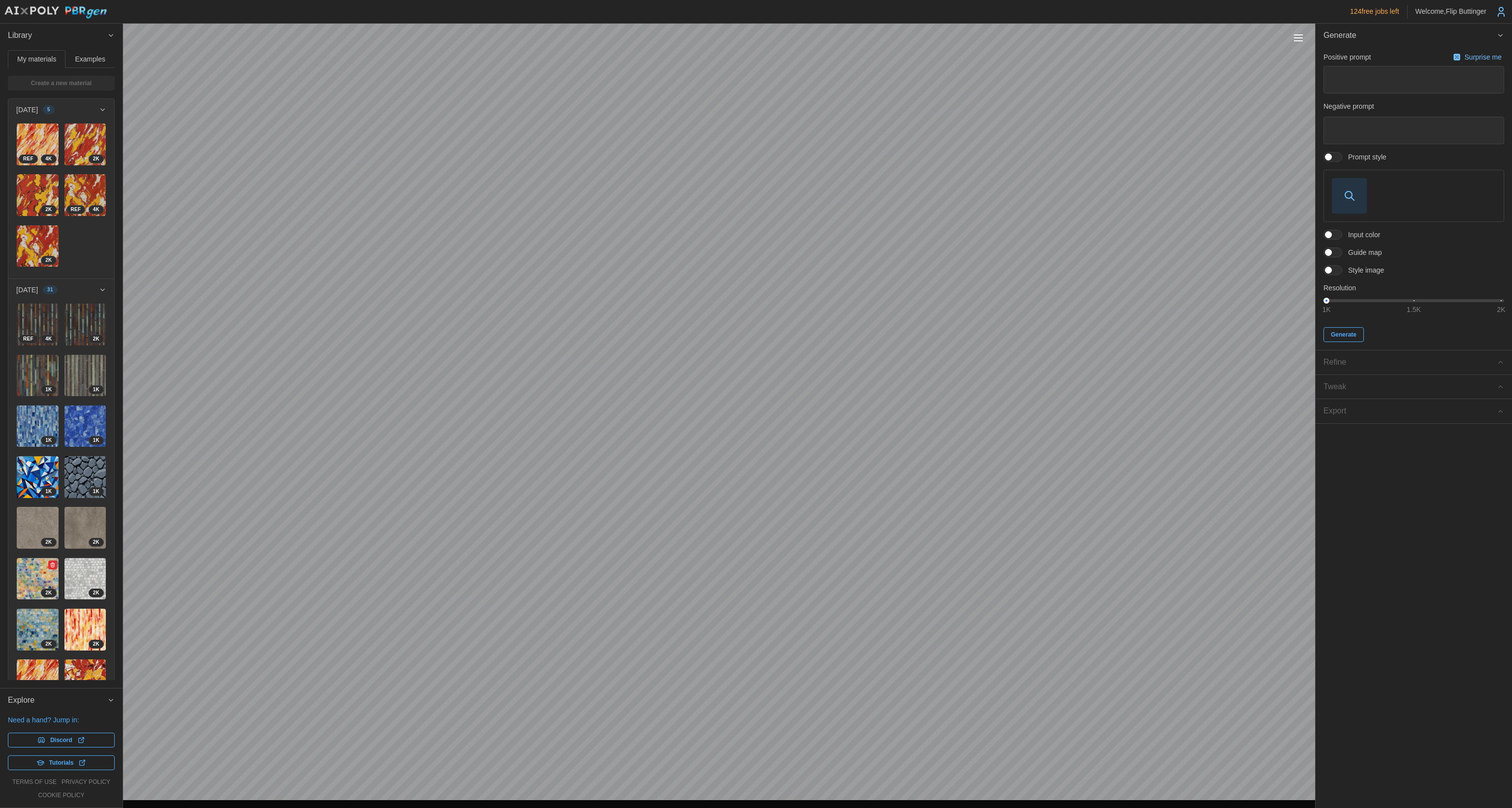 click at bounding box center [37, 579] 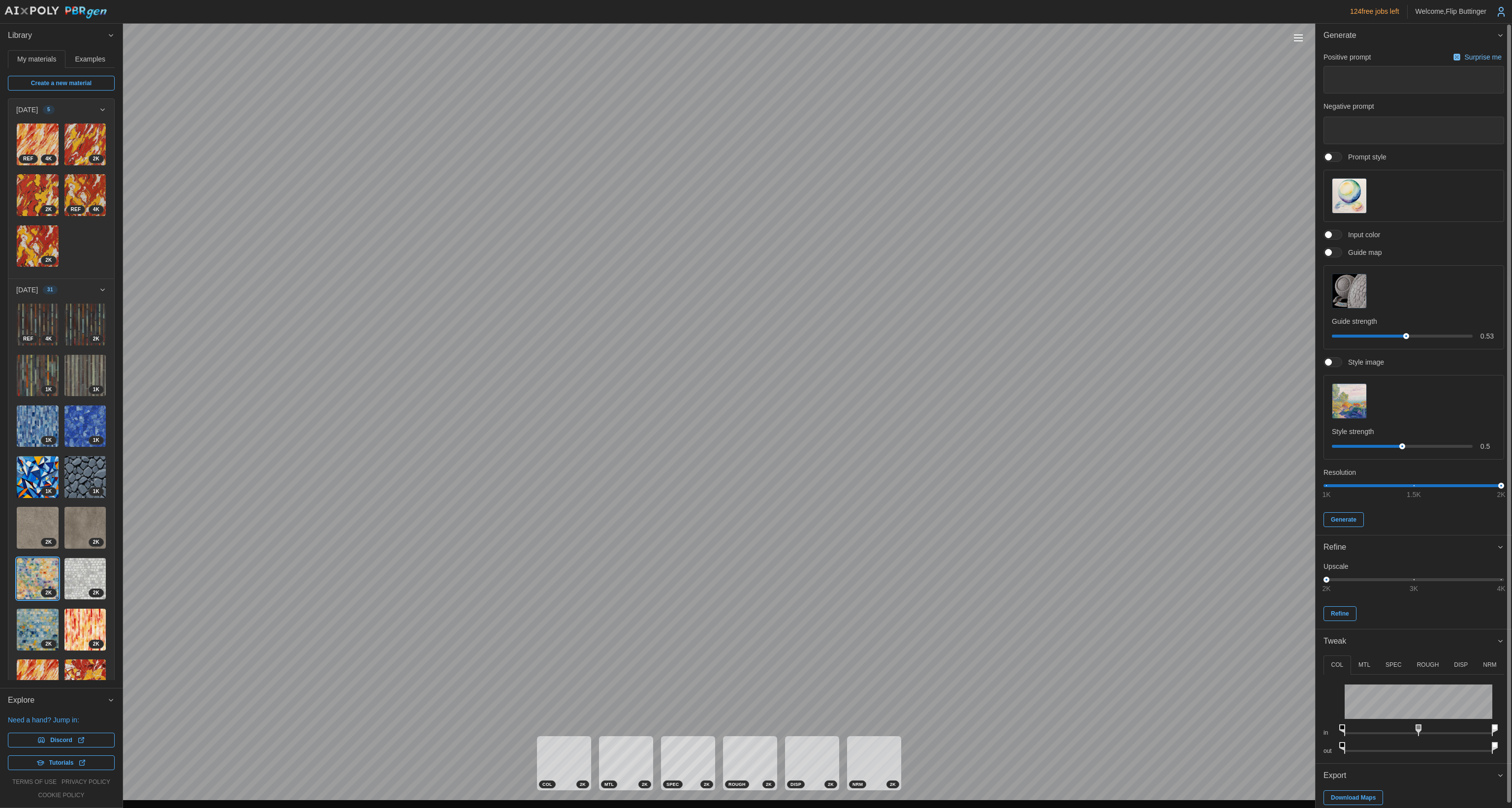 drag, startPoint x: 1493, startPoint y: 729, endPoint x: 1512, endPoint y: 726, distance: 19.23538 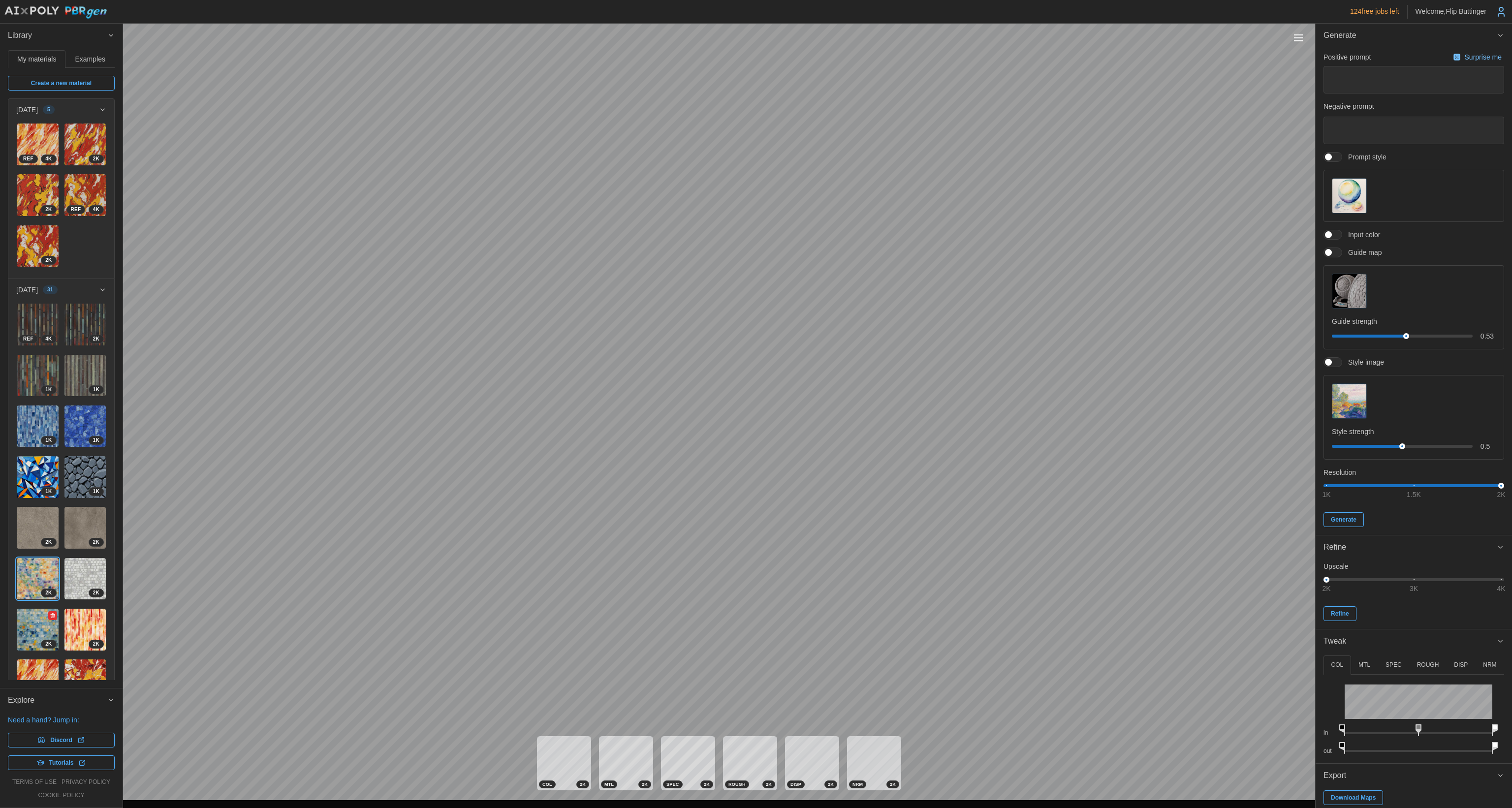 click at bounding box center (37, 629) 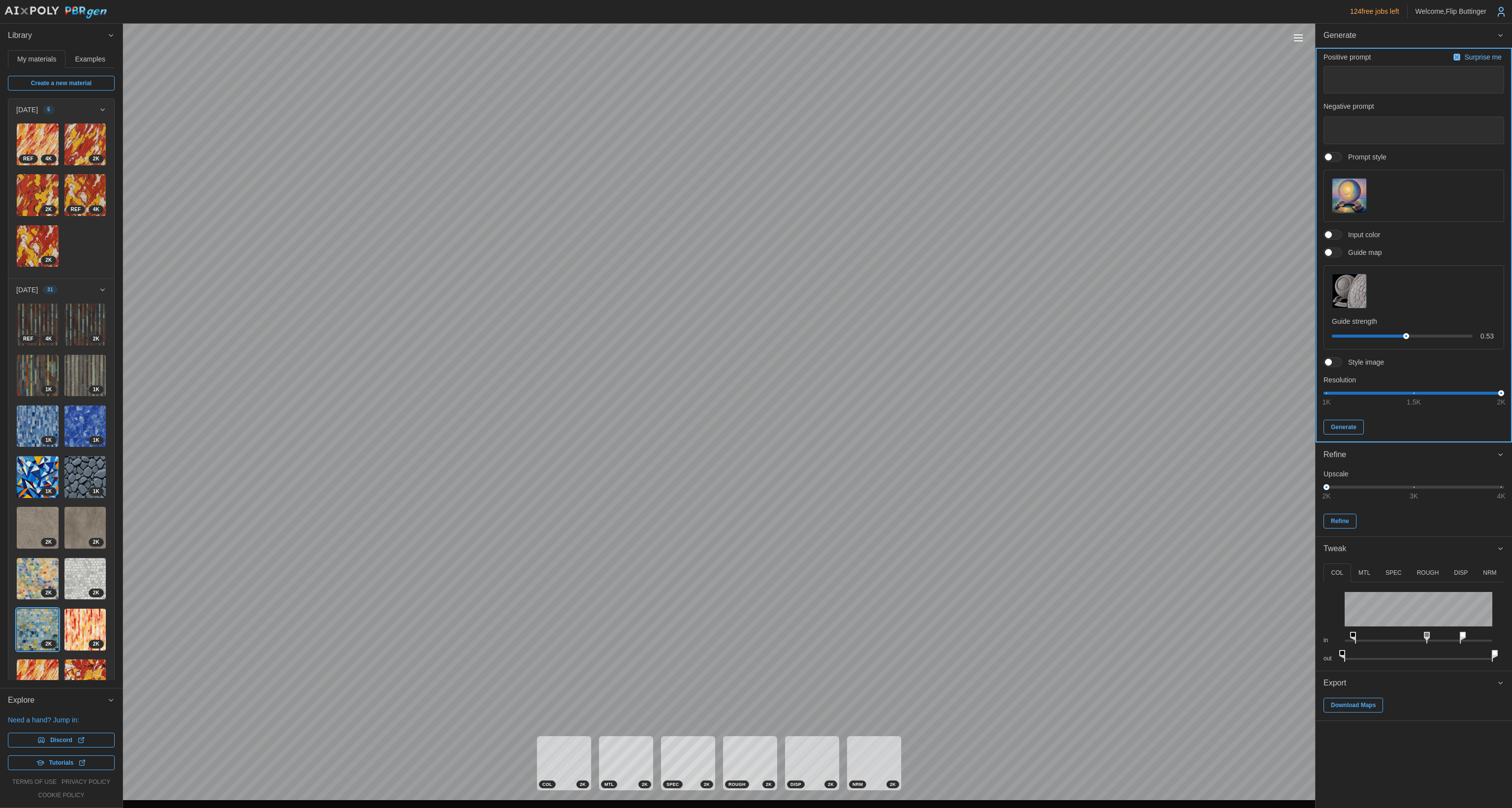 click on "Generate" at bounding box center (1344, 427) 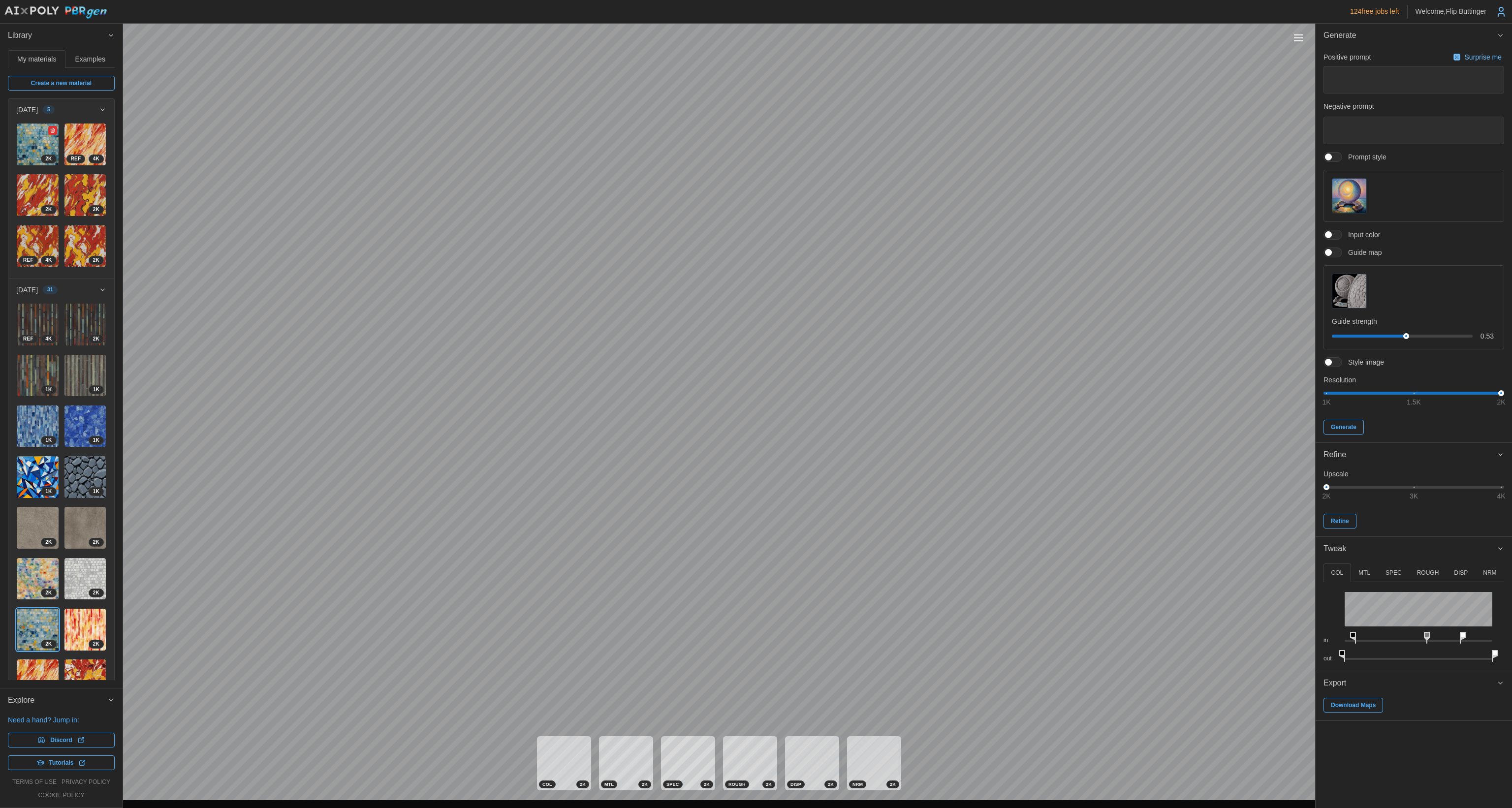 click at bounding box center [37, 144] 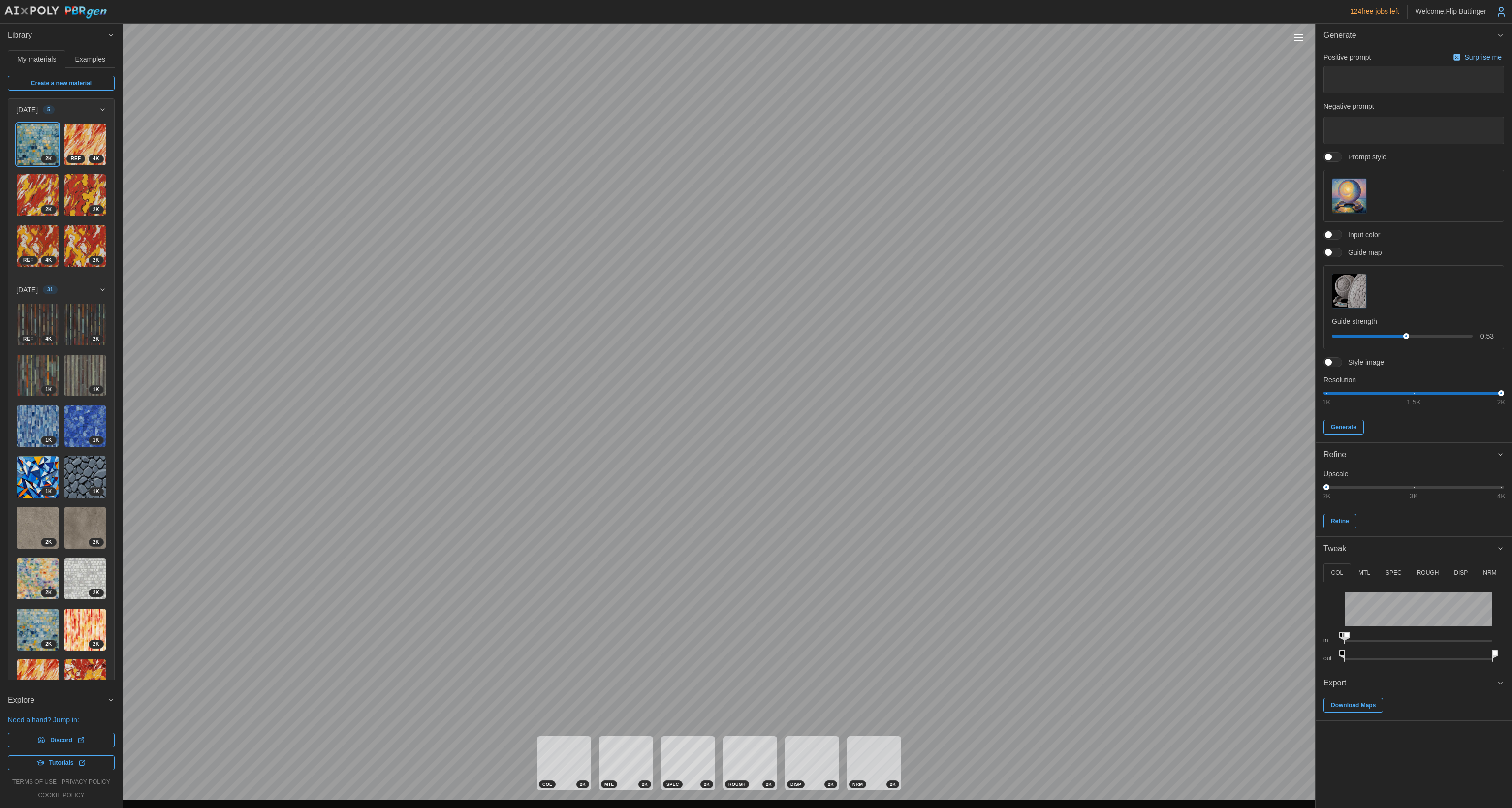 click on "124  free jobs left Welcome,  Flip Buttinger Library My materials Examples Create a new material 2025-07-03 5 2 K 4 K REF 2 K 2 K 4 K REF 2 K 2025-06-29 31 4 K REF 2 K 1 K 1 K 1 K 1 K 1 K 1 K 2 K 2 K 2 K 2 K 2 K 2 K 2 K 2 K 2 K 2 K 2 K 2 K 2 K 2 K 2 K 2 K 2 K 2 K 2 K 2 K 2 K 1 K 1 K 2025-06-28 3 2025-06-19 9 2025-06-18 26 2025-06-17 21 2025-06-15 5 2025-06-14 2 2025-06-13 23 2025-06-12 67 2025-06-11 3 2025-06-10 25 2025-06-09 16 2025-06-07 7 2025-06-06 6 2025-06-05 16 2025-06-04 31 2025-06-03 7 2025-06-02 27 2025-06-01 15 2025-05-31 7 2025-05-30 11 2025-05-29 10 2025-05-28 1 2025-05-27 5 2025-05-26 12 2025-05-22 17 2025-05-20 12 2025-05-19 8 2025-05-18 18 2025-05-17 7 2025-05-15 22 2025-05-12 4 2025-05-11 17 Placeholder Explore Need a hand? Jump in: Discord Tutorials terms of use privacy policy cookie policy COL 2 K MTL 2 K SPEC 2 K ROUGH 2 K DISP 2 K NRM 2 K Generate Positive prompt Surprise me Negative prompt Prompt style Input color Guide map Guide strength 0.53 Style image Resolution 1K 1.5K 2K Generate 1" at bounding box center (756, 404) 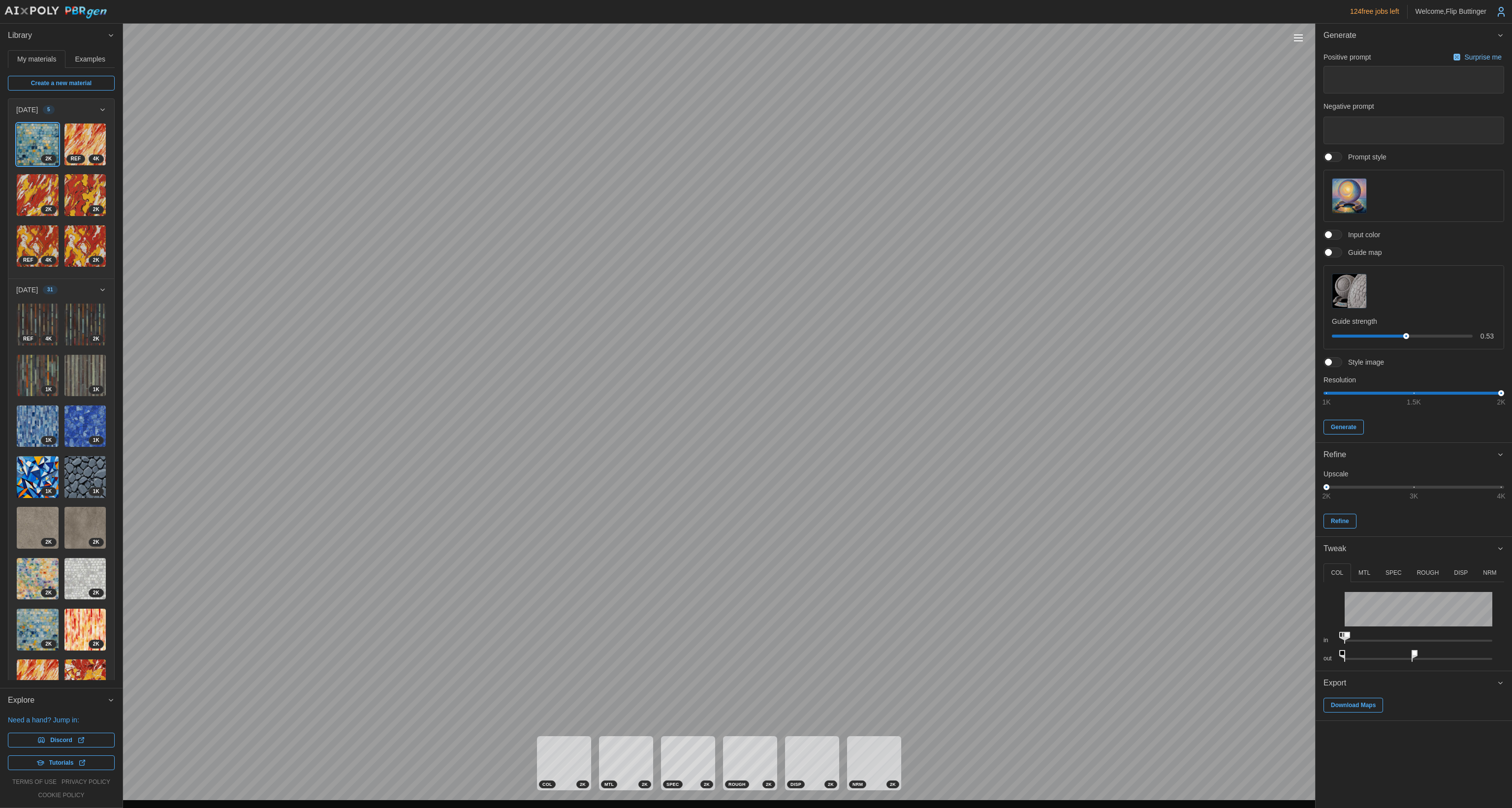 drag, startPoint x: 1494, startPoint y: 654, endPoint x: 1412, endPoint y: 658, distance: 82.0975 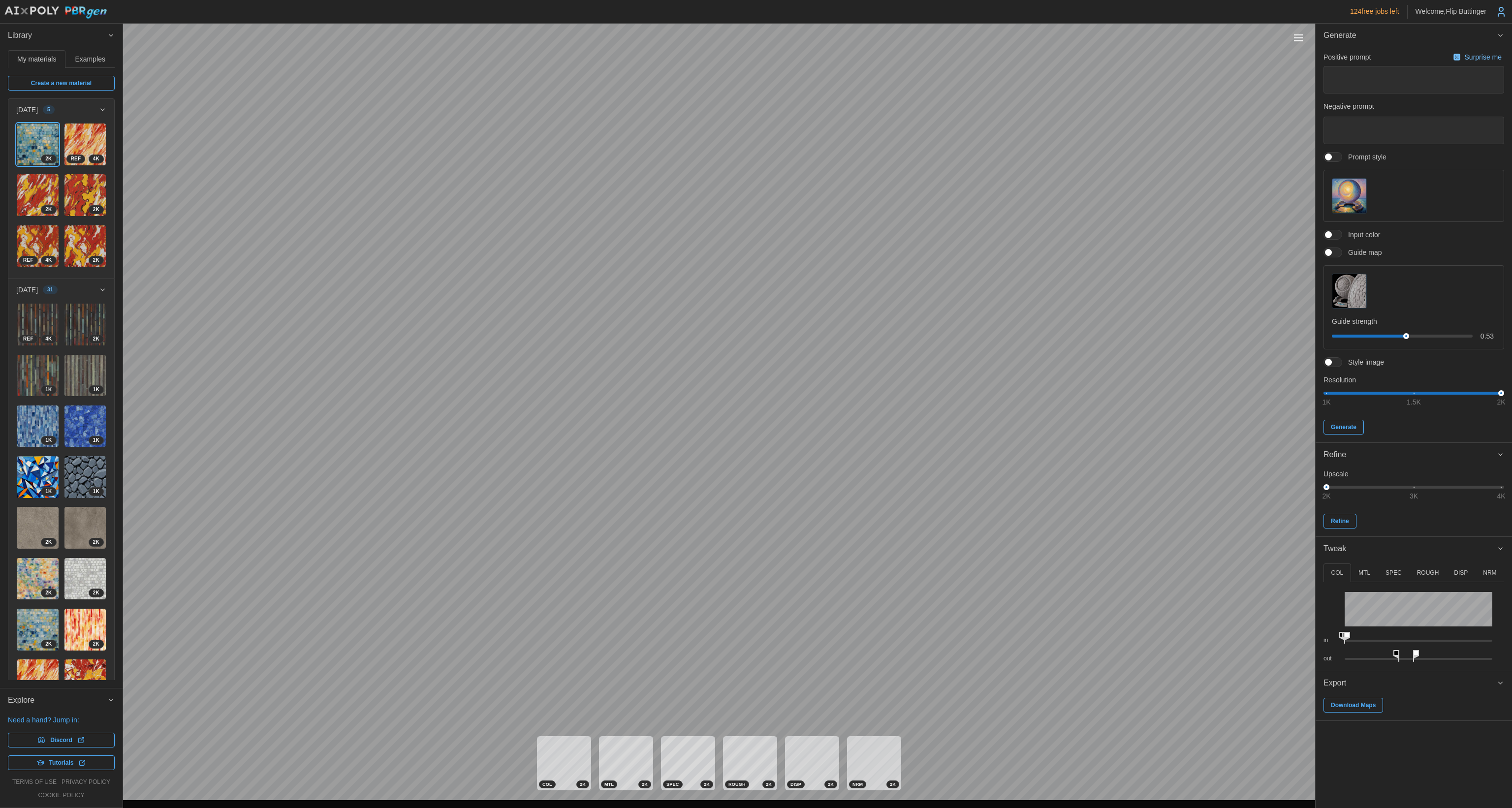 drag, startPoint x: 1342, startPoint y: 654, endPoint x: 1419, endPoint y: 658, distance: 77.10383 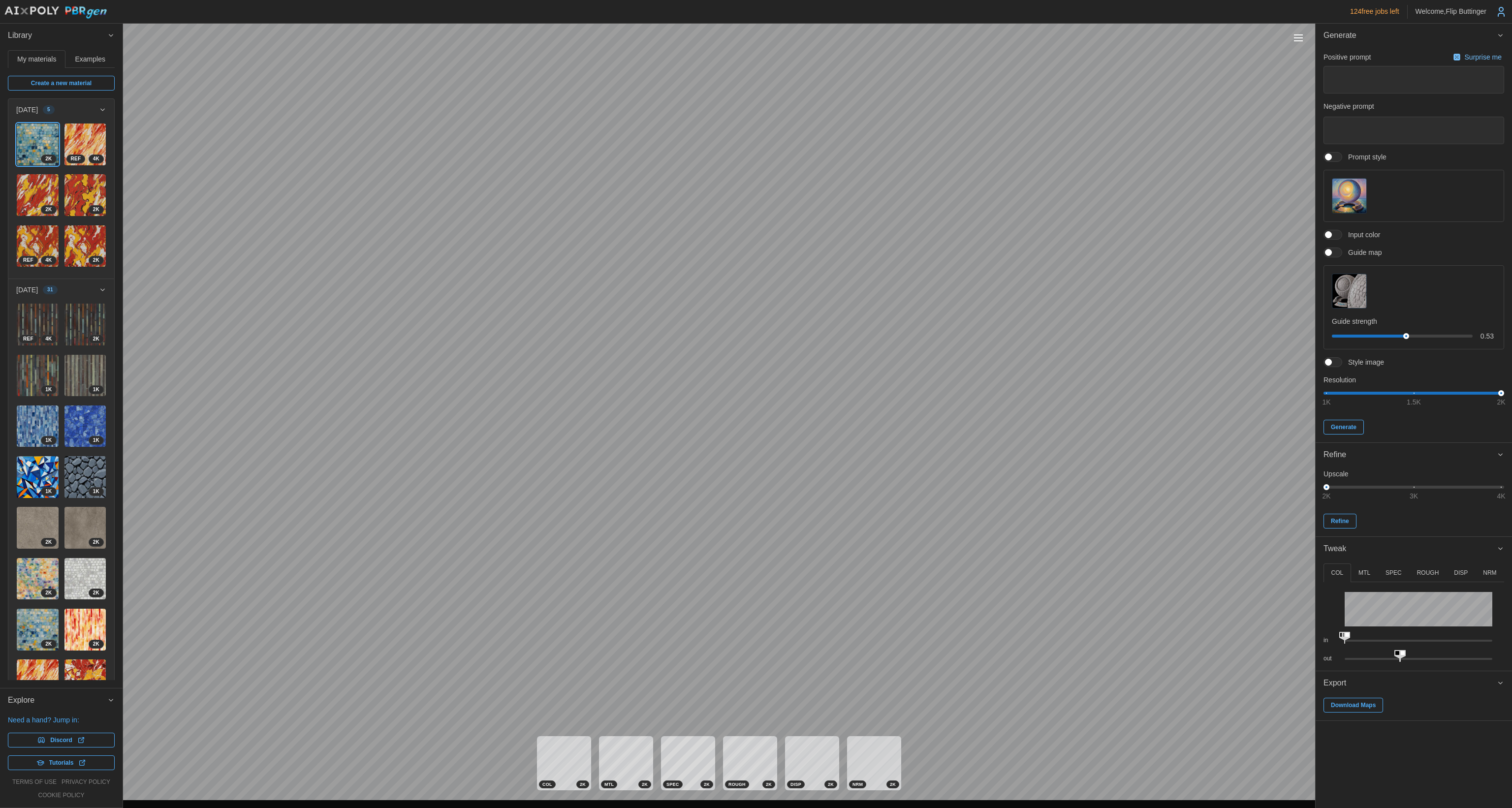 drag, startPoint x: 1410, startPoint y: 654, endPoint x: 1399, endPoint y: 656, distance: 11.18034 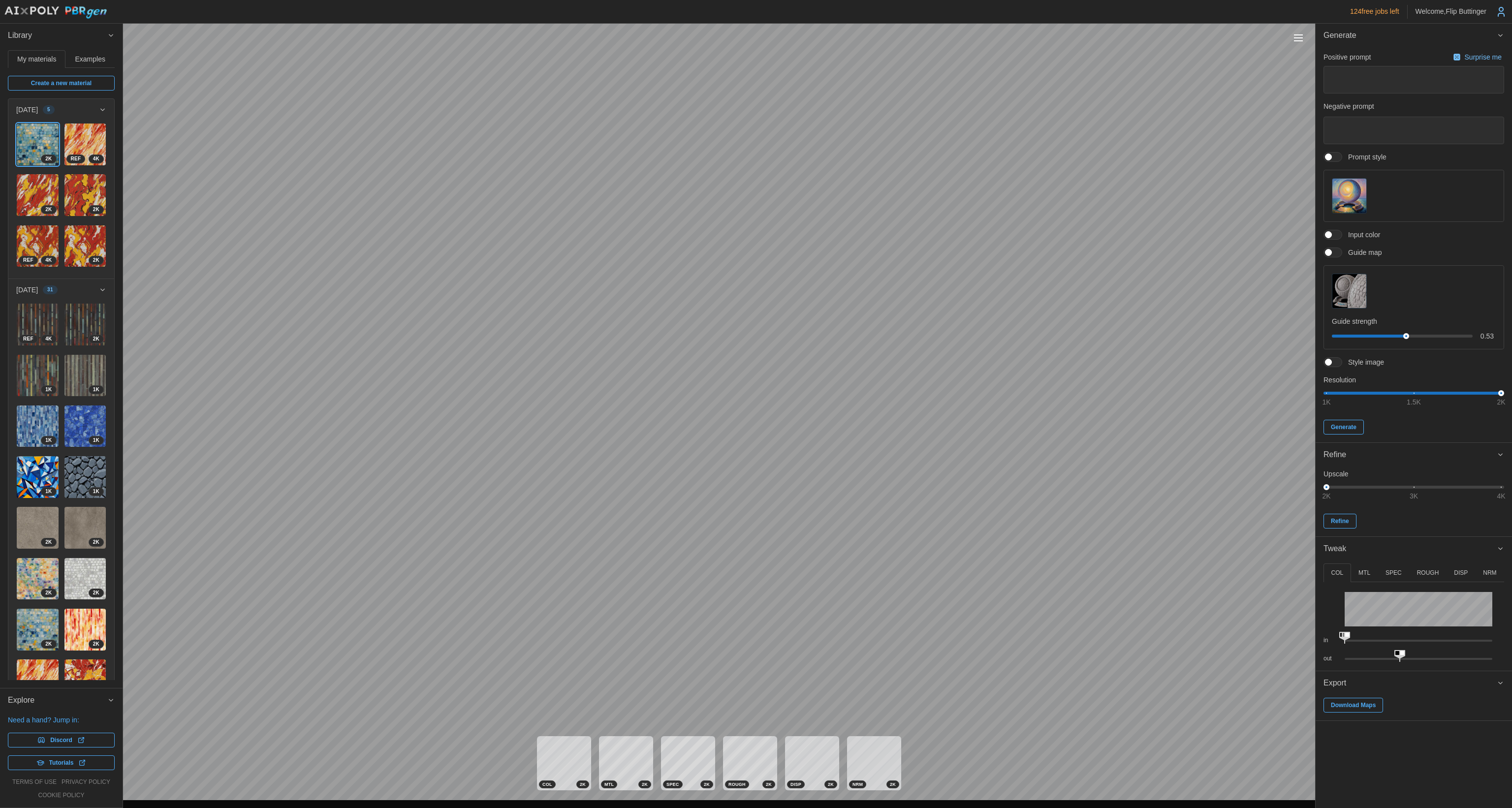 click on "ROUGH" at bounding box center [1428, 573] 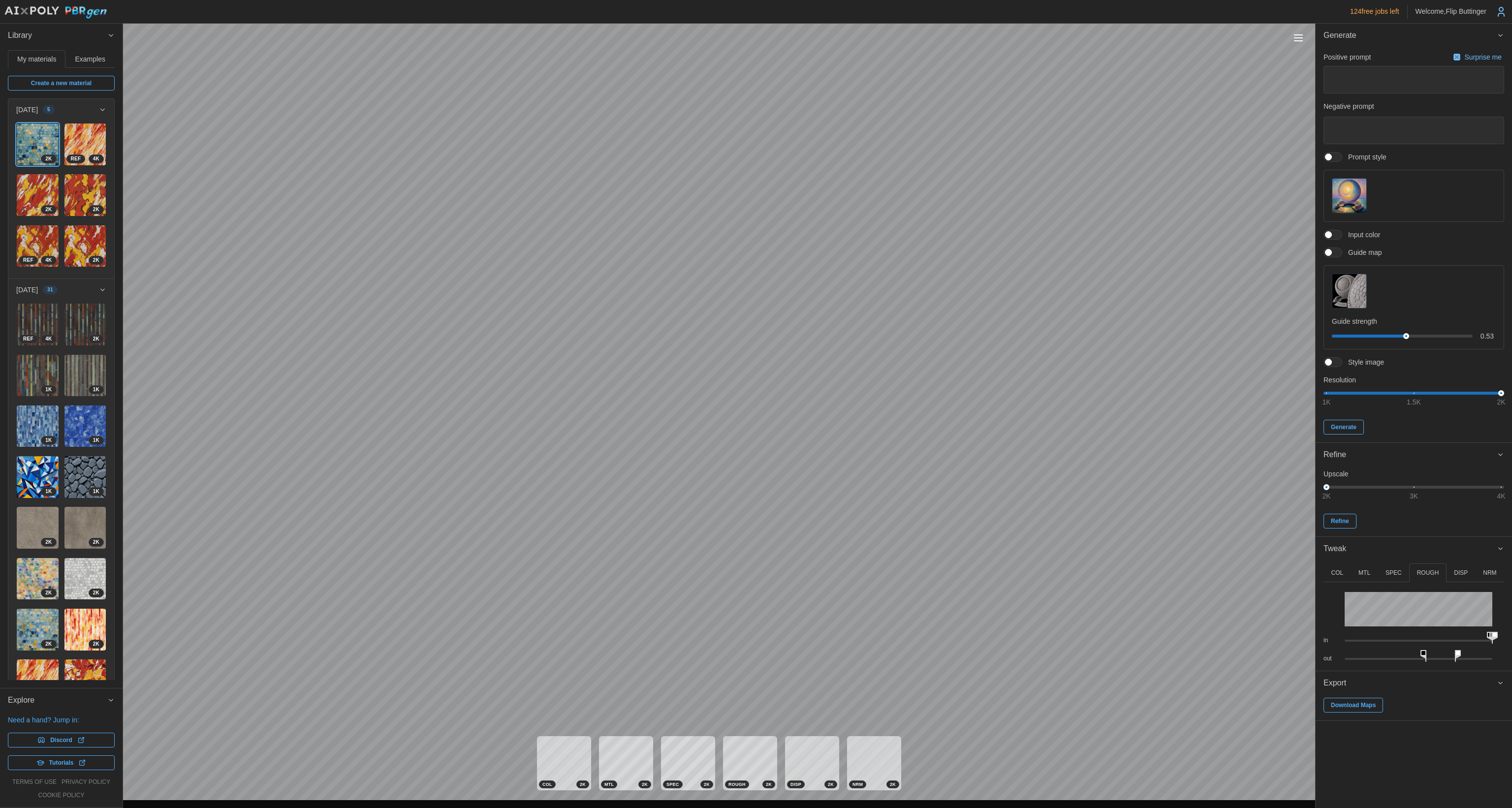 drag, startPoint x: 1359, startPoint y: 636, endPoint x: 1512, endPoint y: 639, distance: 153.02941 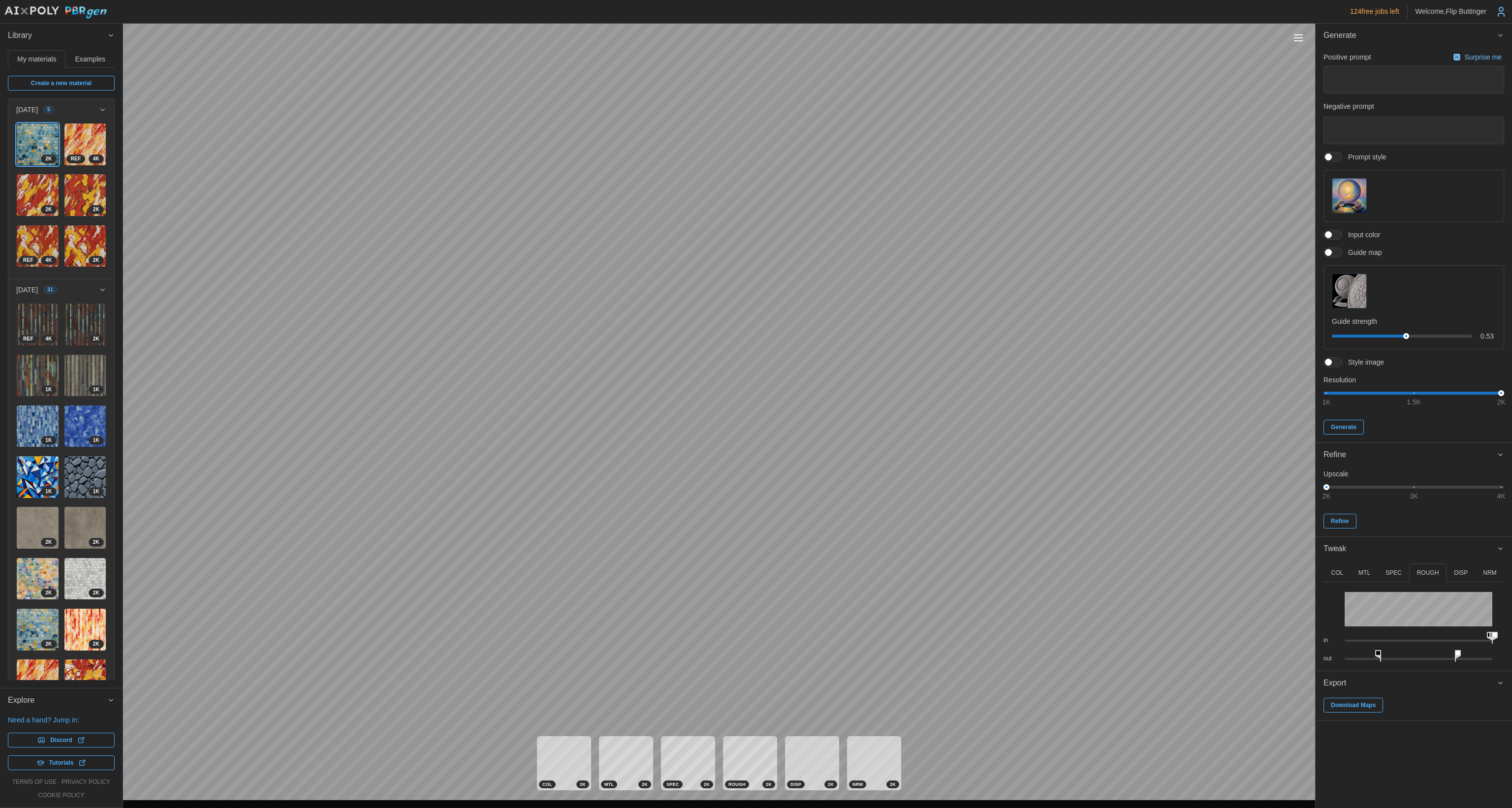 drag, startPoint x: 1423, startPoint y: 651, endPoint x: 1380, endPoint y: 653, distance: 43.04649 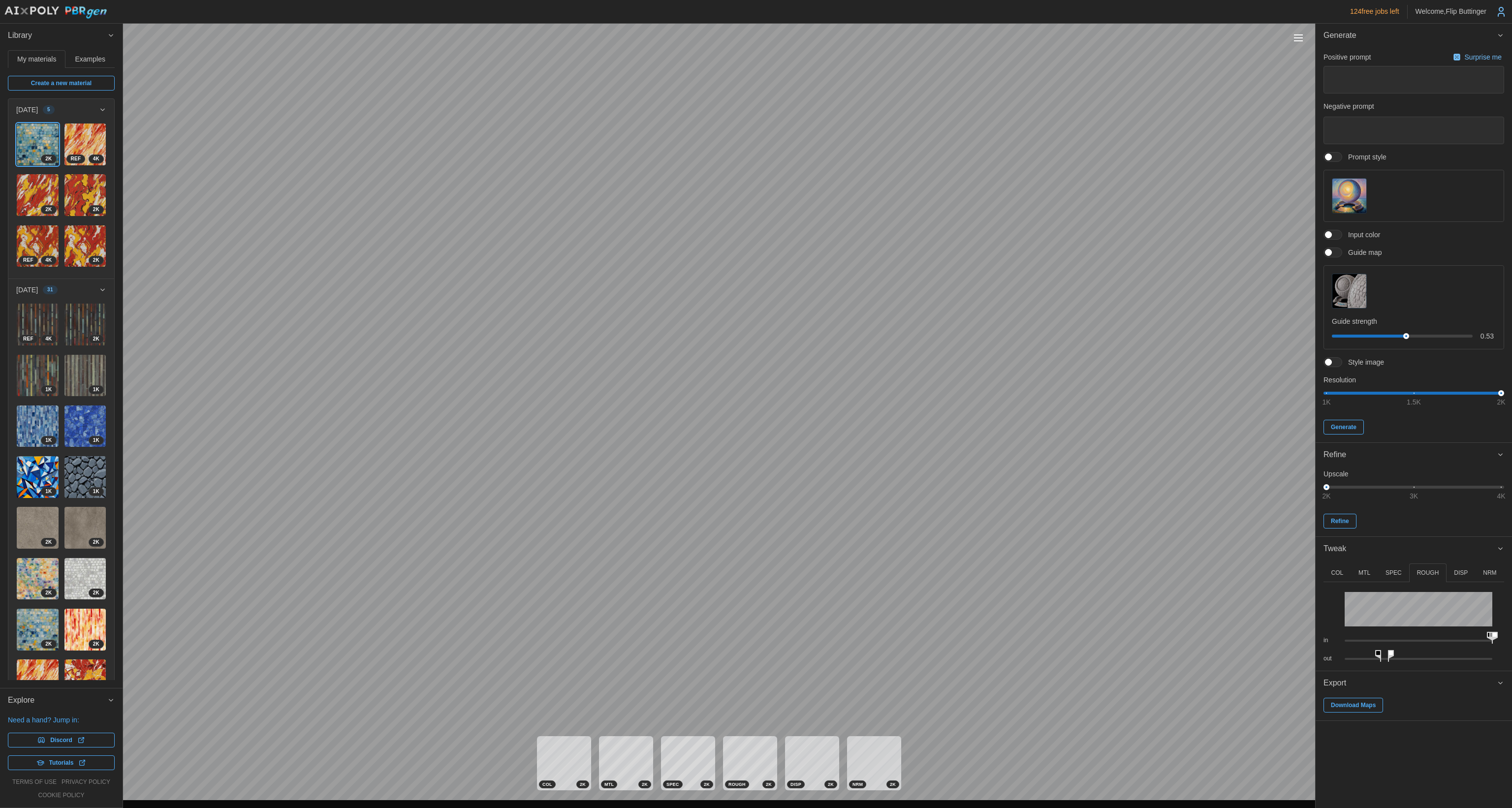 drag, startPoint x: 1455, startPoint y: 652, endPoint x: 1386, endPoint y: 654, distance: 69.02898 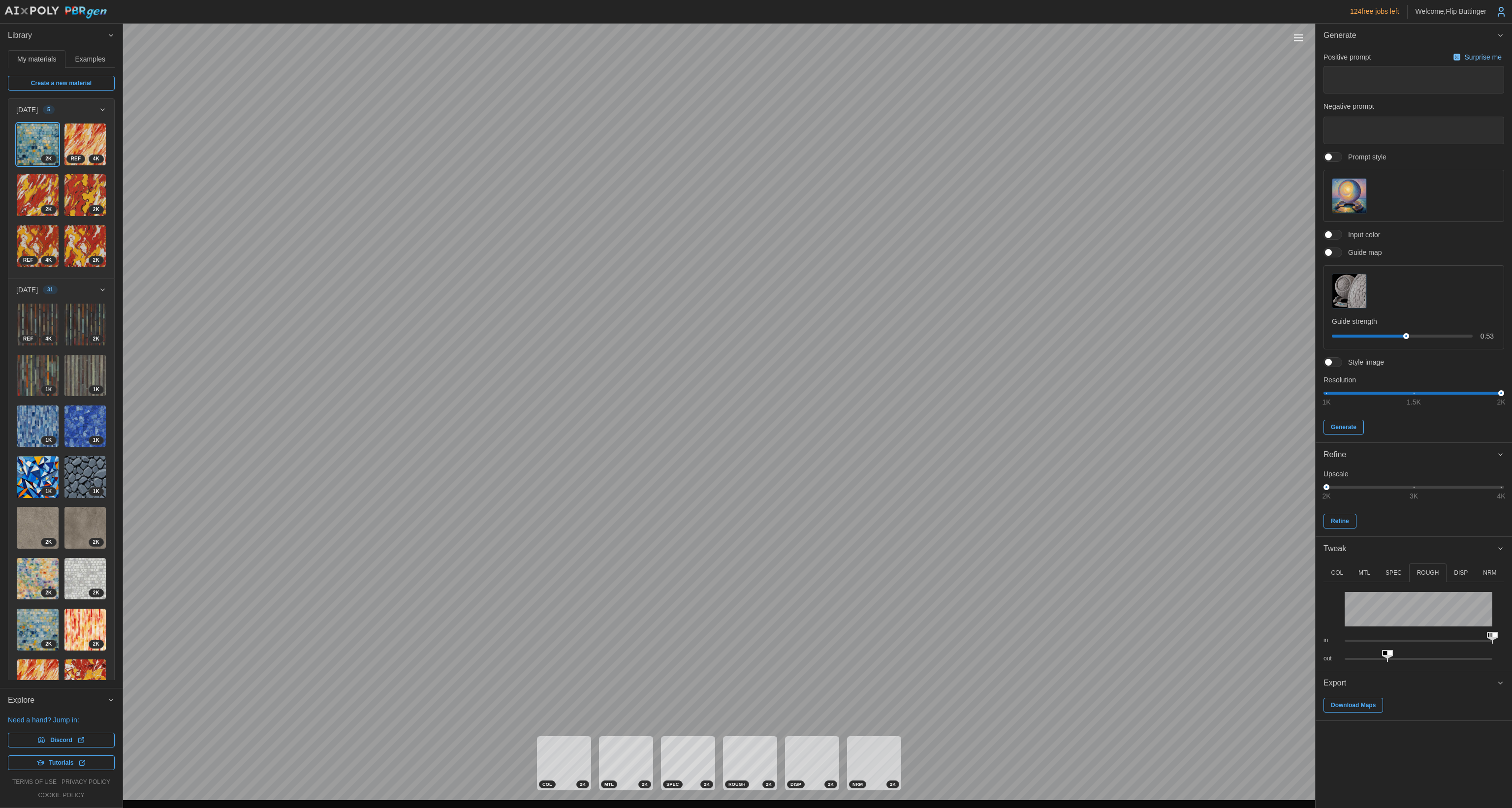 drag, startPoint x: 1378, startPoint y: 653, endPoint x: 1387, endPoint y: 655, distance: 9.219544 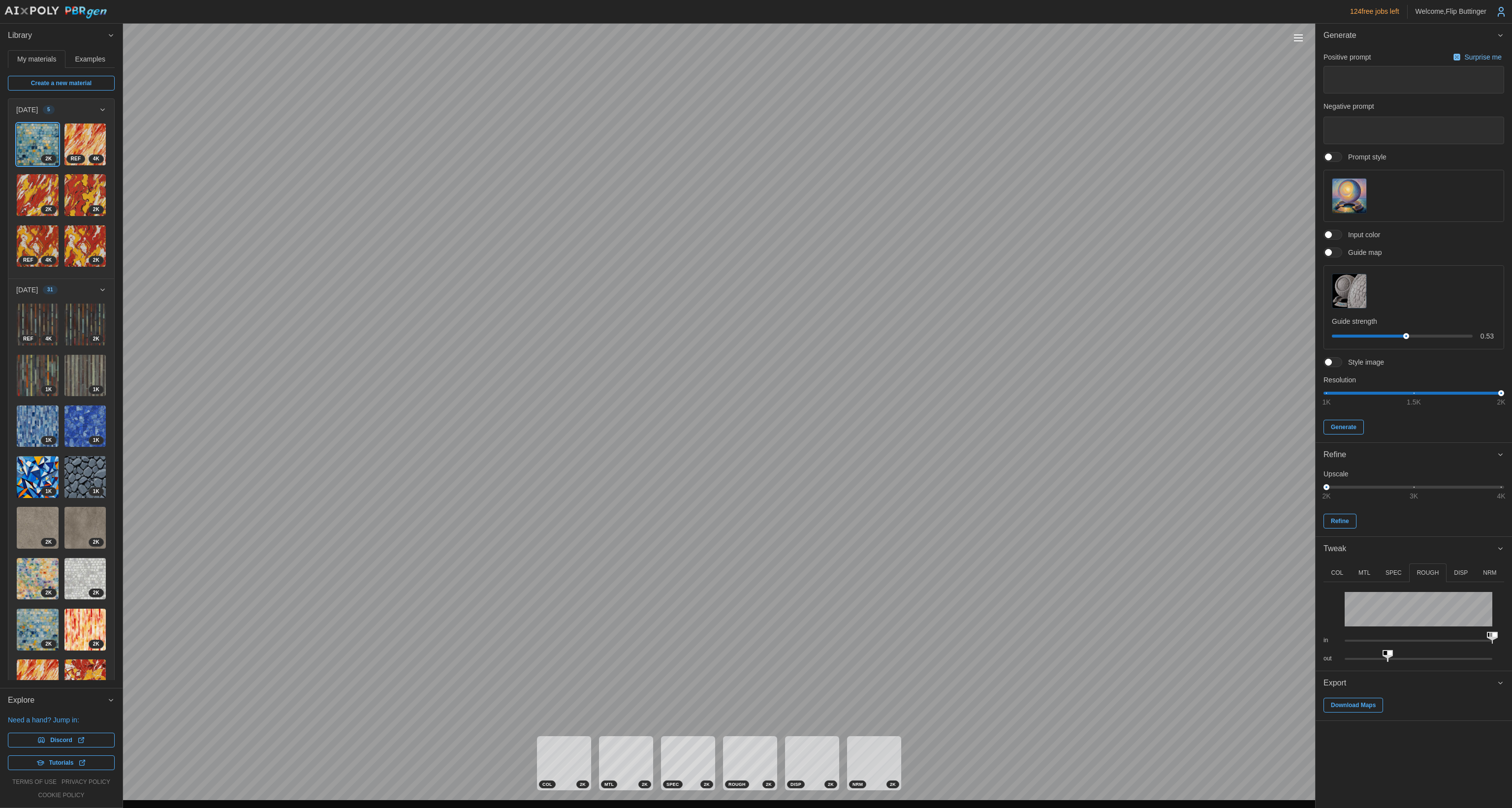 click on "DISP" at bounding box center [1461, 573] 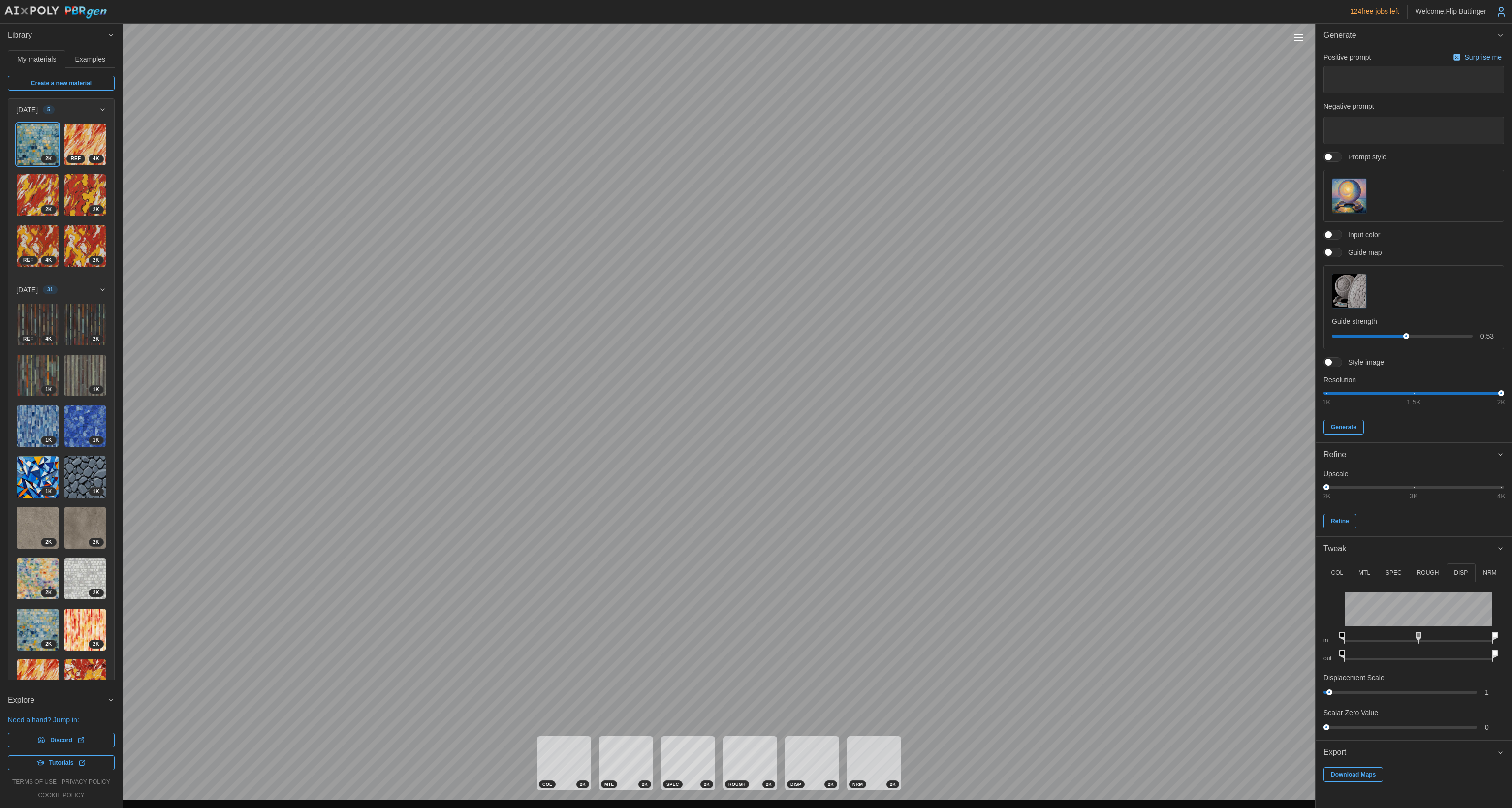 click on "SPEC" at bounding box center [1393, 573] 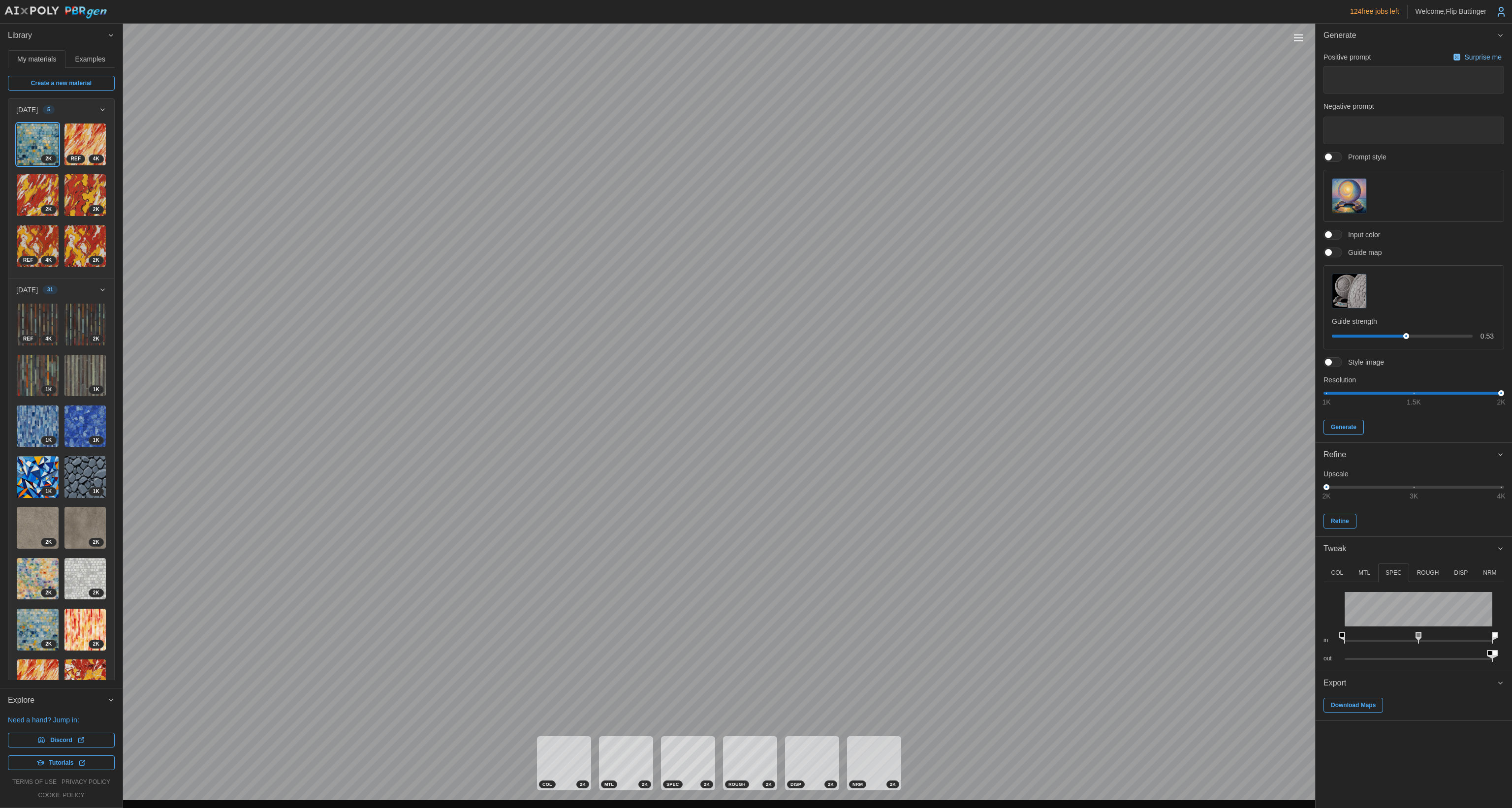 drag, startPoint x: 1414, startPoint y: 652, endPoint x: 1512, endPoint y: 647, distance: 98.12747 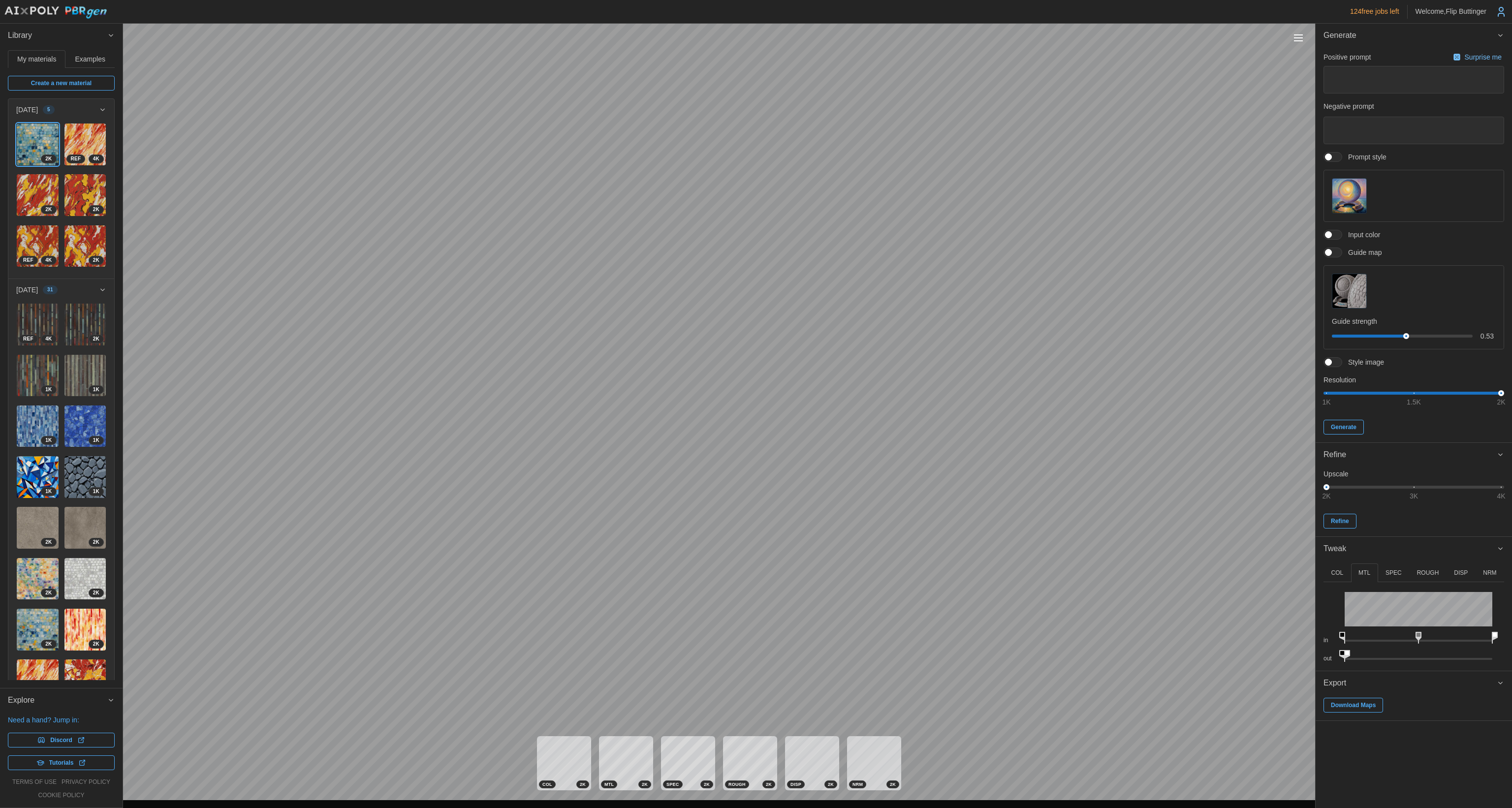 click on "DISP" at bounding box center (1461, 573) 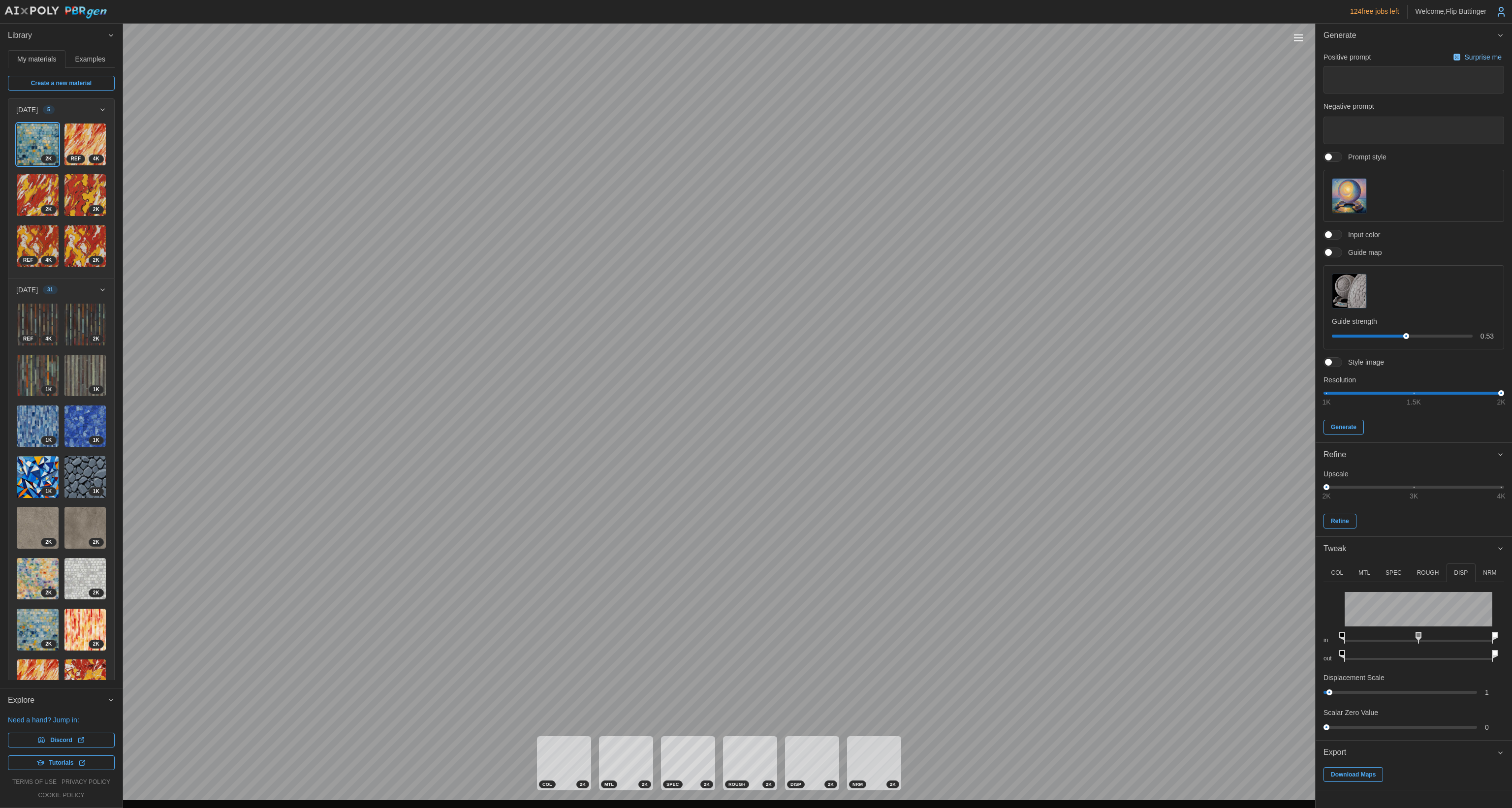 drag, startPoint x: 1490, startPoint y: 571, endPoint x: 1488, endPoint y: 578, distance: 7.28011 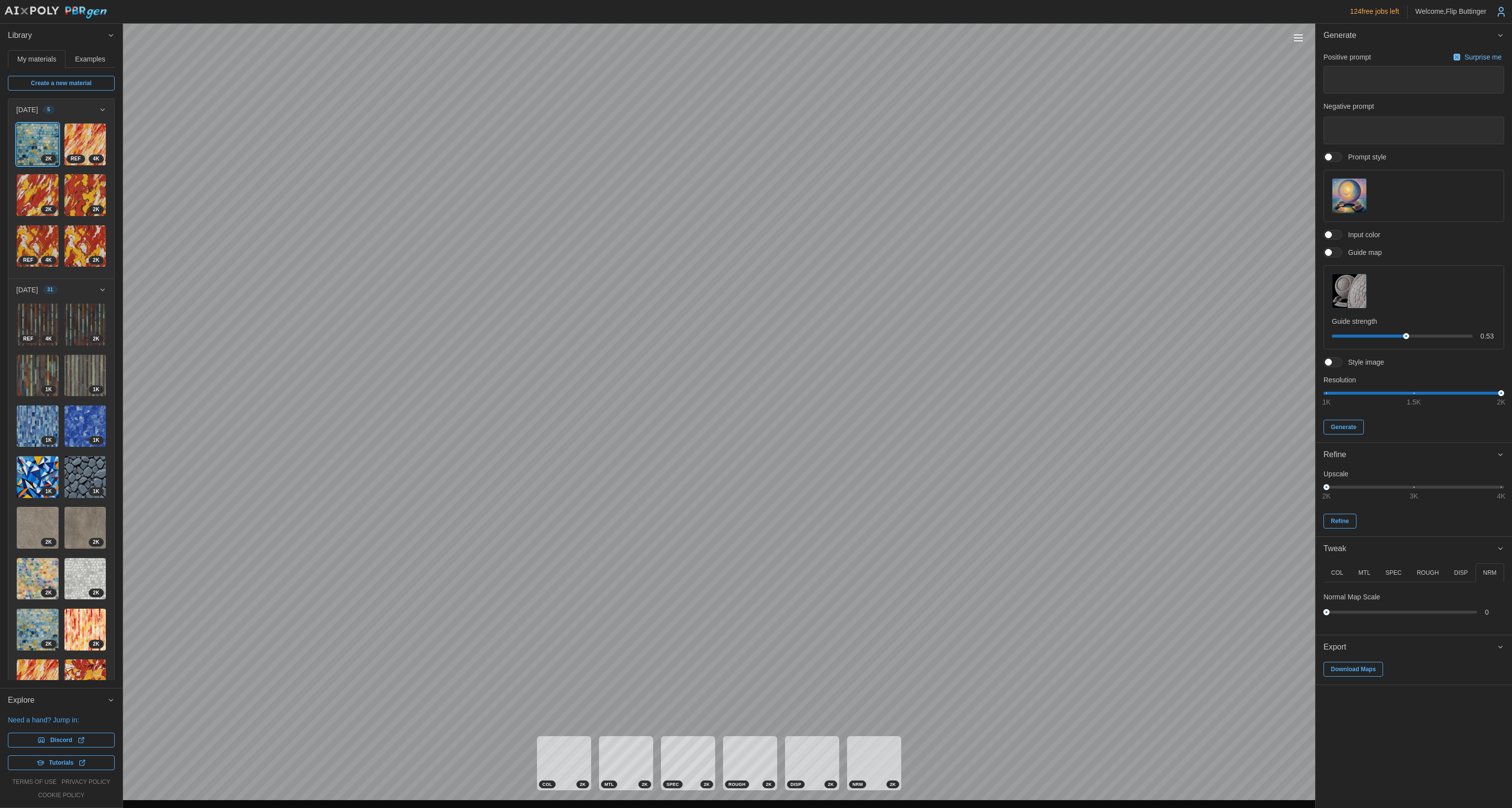 click on "124  free jobs left Welcome,  Flip Buttinger Library My materials Examples Create a new material 2025-07-03 5 2 K 4 K REF 2 K 2 K 4 K REF 2 K 2025-06-29 31 4 K REF 2 K 1 K 1 K 1 K 1 K 1 K 1 K 2 K 2 K 2 K 2 K 2 K 2 K 2 K 2 K 2 K 2 K 2 K 2 K 2 K 2 K 2 K 2 K 2 K 2 K 2 K 2 K 2 K 1 K 1 K 2025-06-28 3 2025-06-19 9 2025-06-18 26 2025-06-17 21 2025-06-15 5 2025-06-14 2 2025-06-13 23 2025-06-12 67 2025-06-11 3 2025-06-10 25 2025-06-09 16 2025-06-07 7 2025-06-06 6 2025-06-05 16 2025-06-04 31 2025-06-03 7 2025-06-02 27 2025-06-01 15 2025-05-31 7 2025-05-30 11 2025-05-29 10 2025-05-28 1 2025-05-27 5 2025-05-26 12 2025-05-22 17 2025-05-20 12 2025-05-19 8 2025-05-18 18 2025-05-17 7 2025-05-15 22 2025-05-12 4 2025-05-11 17 Placeholder Explore Need a hand? Jump in: Discord Tutorials terms of use privacy policy cookie policy COL 2 K MTL 2 K SPEC 2 K ROUGH 2 K DISP 2 K NRM 2 K Generate Positive prompt Surprise me Negative prompt Prompt style Input color Guide map Guide strength 0.53 Style image Resolution 1K 1.5K 2K Generate 1" at bounding box center [756, 404] 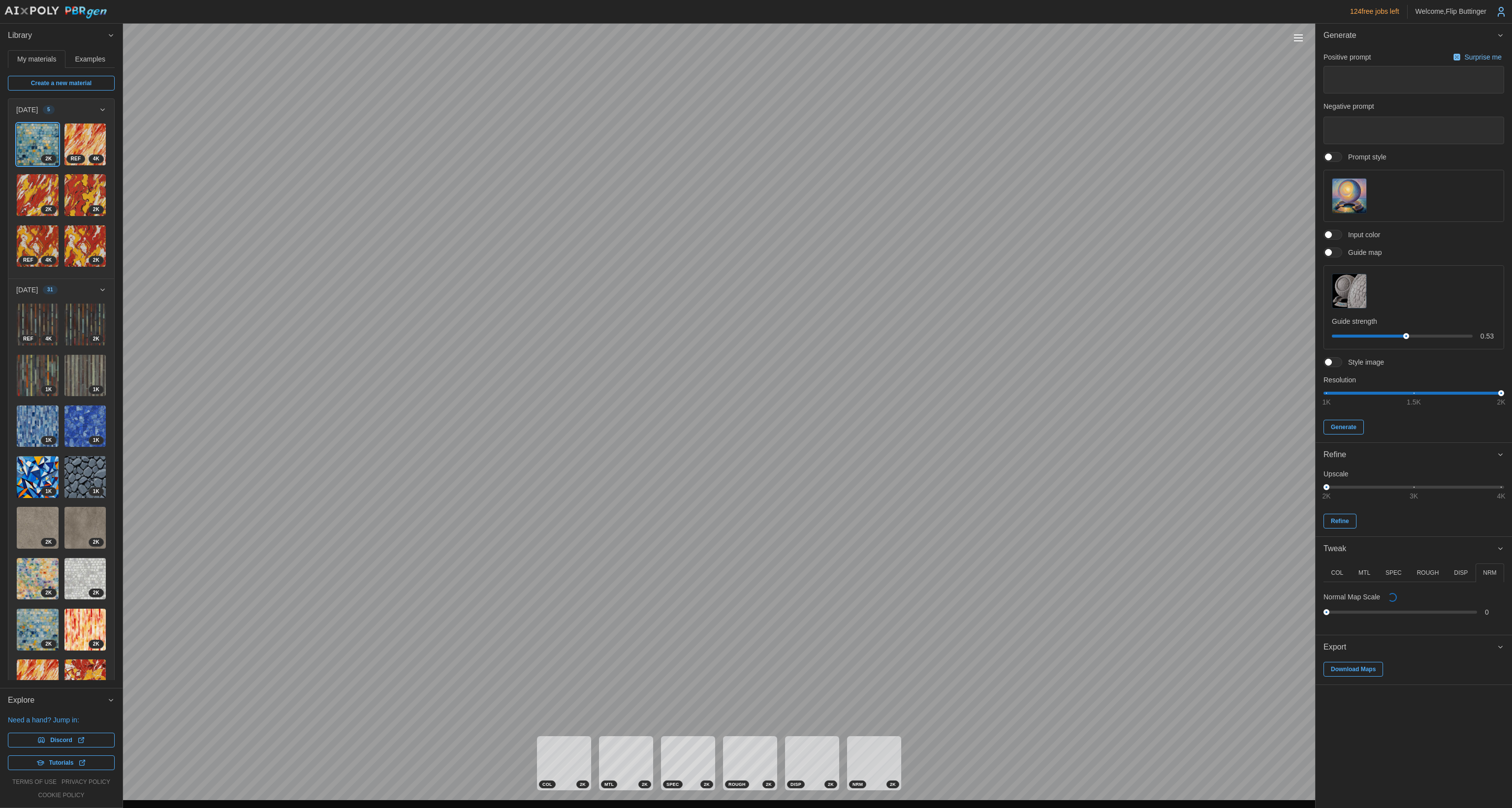 click on "DISP" at bounding box center (1461, 573) 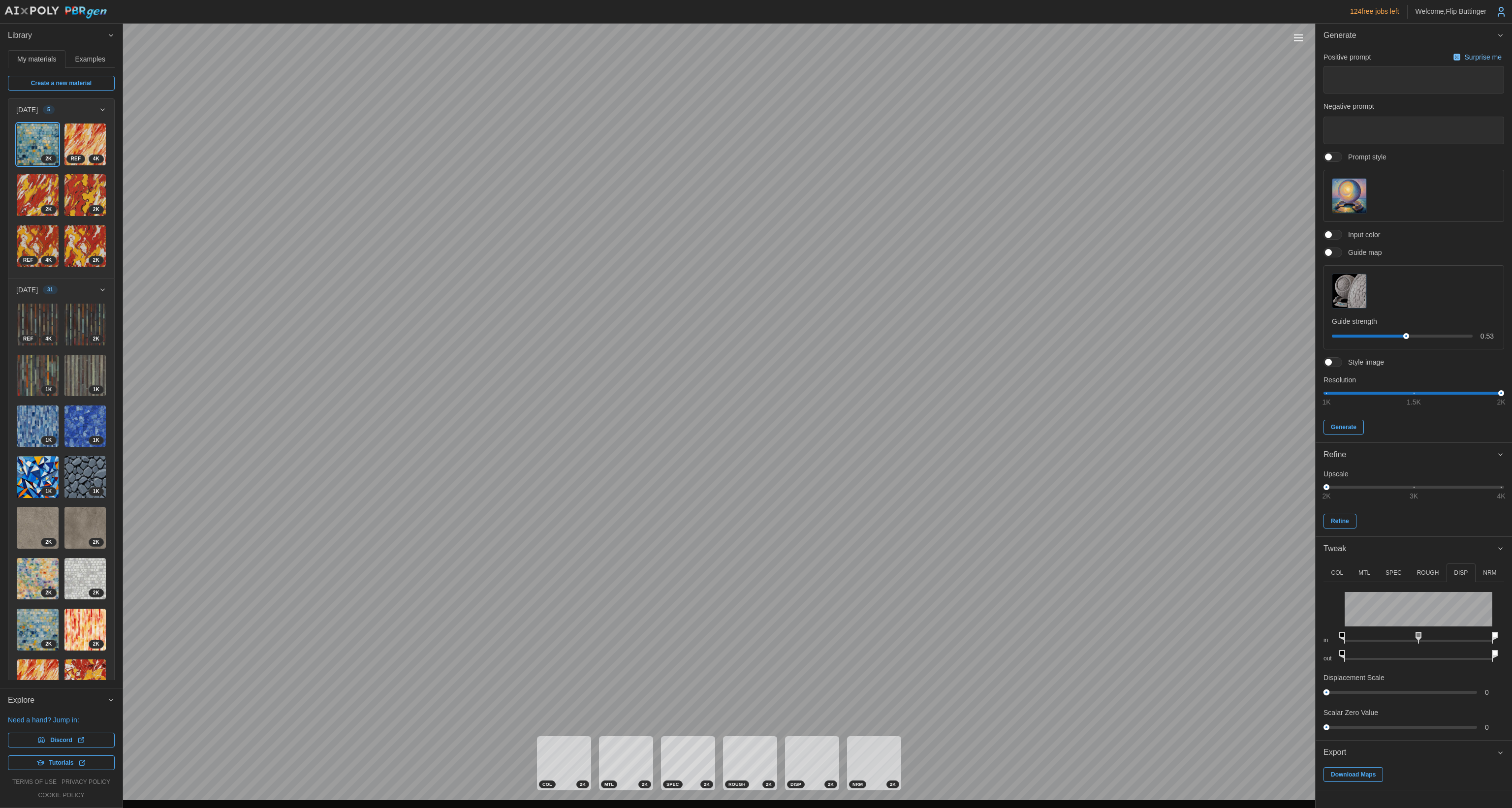 click on "124  free jobs left Welcome,  Flip Buttinger Library My materials Examples Create a new material 2025-07-03 5 2 K 4 K REF 2 K 2 K 4 K REF 2 K 2025-06-29 31 4 K REF 2 K 1 K 1 K 1 K 1 K 1 K 1 K 2 K 2 K 2 K 2 K 2 K 2 K 2 K 2 K 2 K 2 K 2 K 2 K 2 K 2 K 2 K 2 K 2 K 2 K 2 K 2 K 2 K 1 K 1 K 2025-06-28 3 2025-06-19 9 2025-06-18 26 2025-06-17 21 2025-06-15 5 2025-06-14 2 2025-06-13 23 2025-06-12 67 2025-06-11 3 2025-06-10 25 2025-06-09 16 2025-06-07 7 2025-06-06 6 2025-06-05 16 2025-06-04 31 2025-06-03 7 2025-06-02 27 2025-06-01 15 2025-05-31 7 2025-05-30 11 2025-05-29 10 2025-05-28 1 2025-05-27 5 2025-05-26 12 2025-05-22 17 2025-05-20 12 2025-05-19 8 2025-05-18 18 2025-05-17 7 2025-05-15 22 2025-05-12 4 2025-05-11 17 Placeholder Explore Need a hand? Jump in: Discord Tutorials terms of use privacy policy cookie policy COL 2 K MTL 2 K SPEC 2 K ROUGH 2 K DISP 2 K NRM 2 K Generate Positive prompt Surprise me Negative prompt Prompt style Input color Guide map Guide strength 0.53 Style image Resolution 1K 1.5K 2K Generate 0" at bounding box center (756, 404) 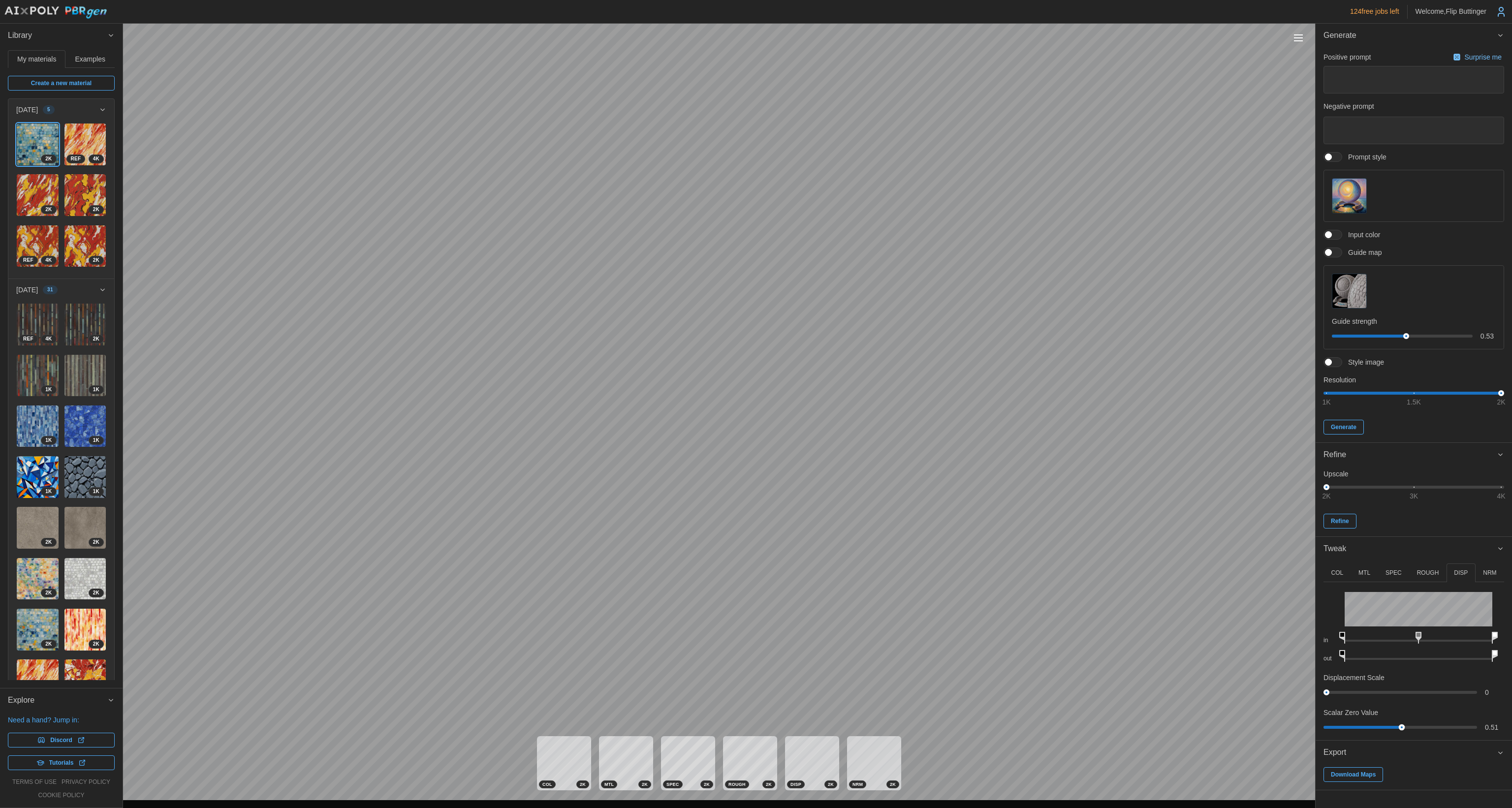 drag, startPoint x: 1373, startPoint y: 726, endPoint x: 1402, endPoint y: 724, distance: 29.068884 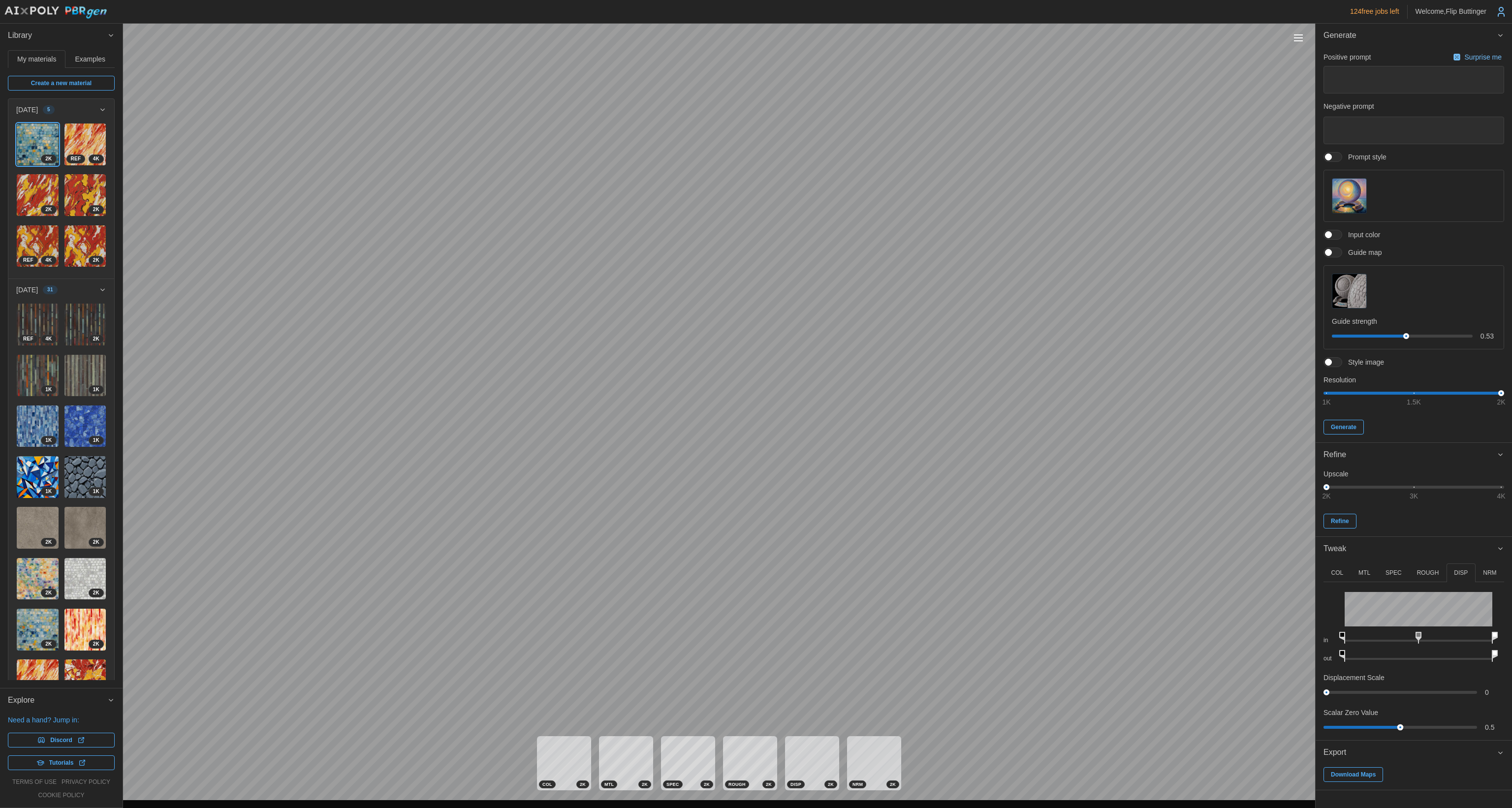 click at bounding box center [1400, 727] 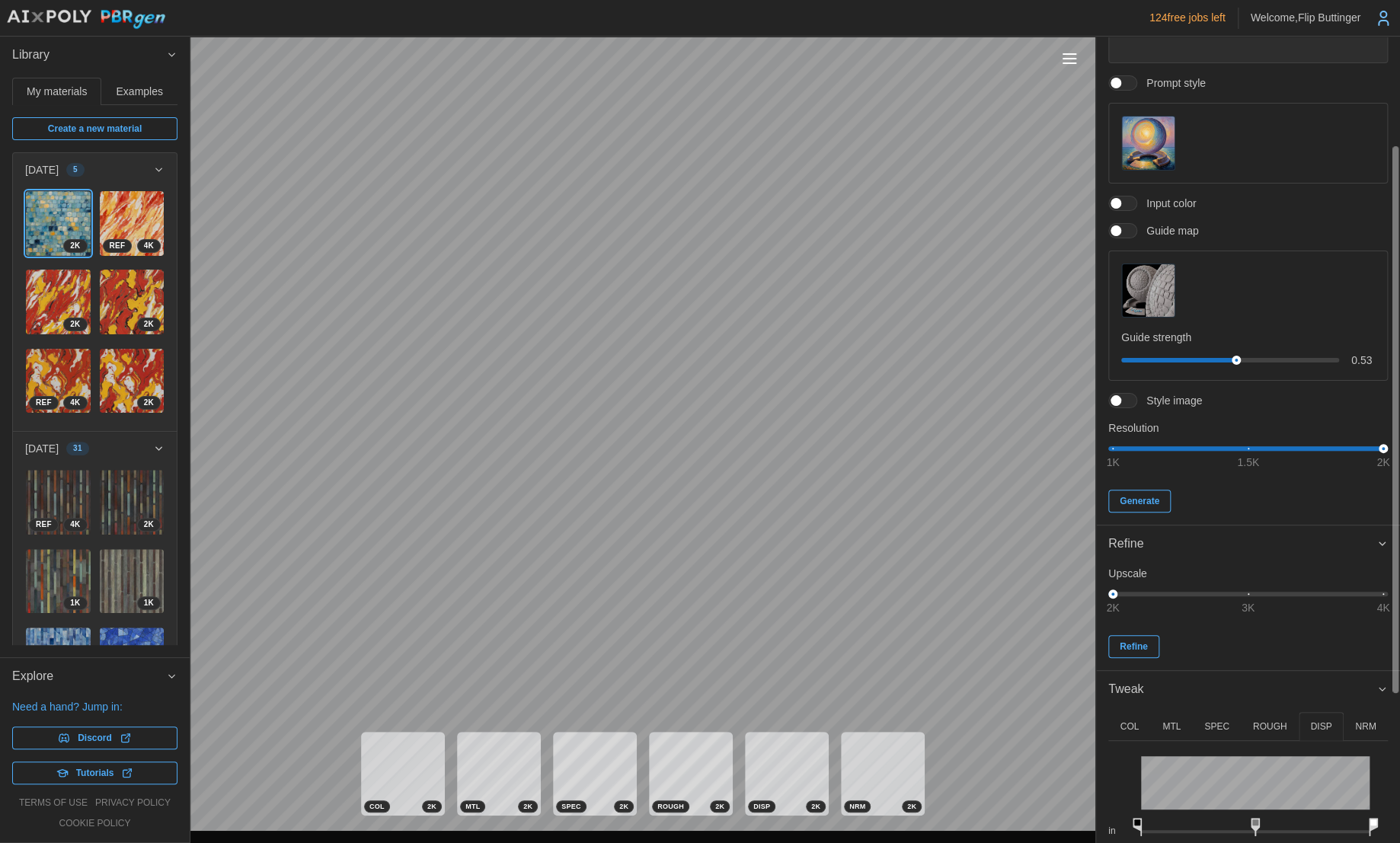 click at bounding box center (1395, 420) 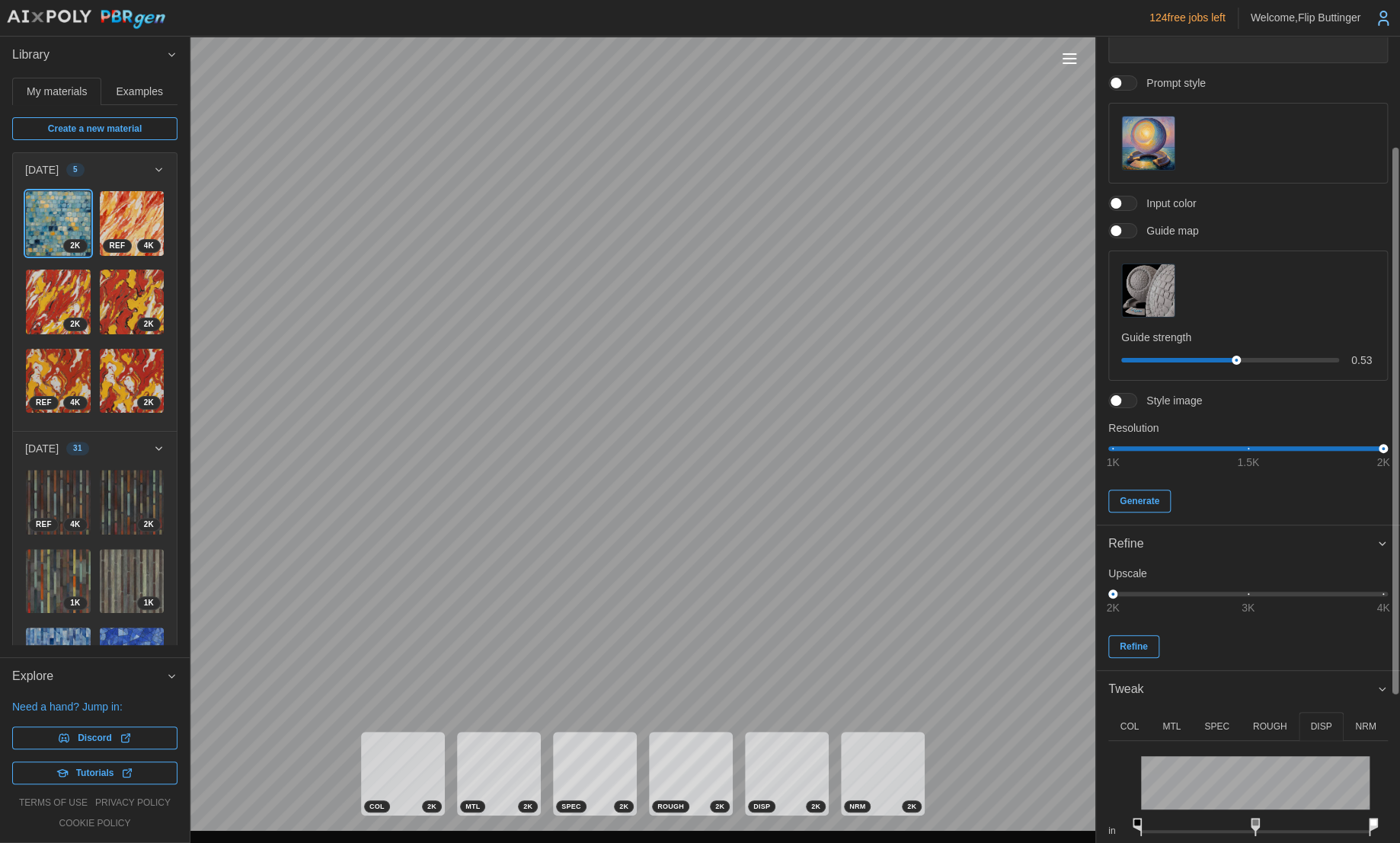 scroll, scrollTop: 161, scrollLeft: 0, axis: vertical 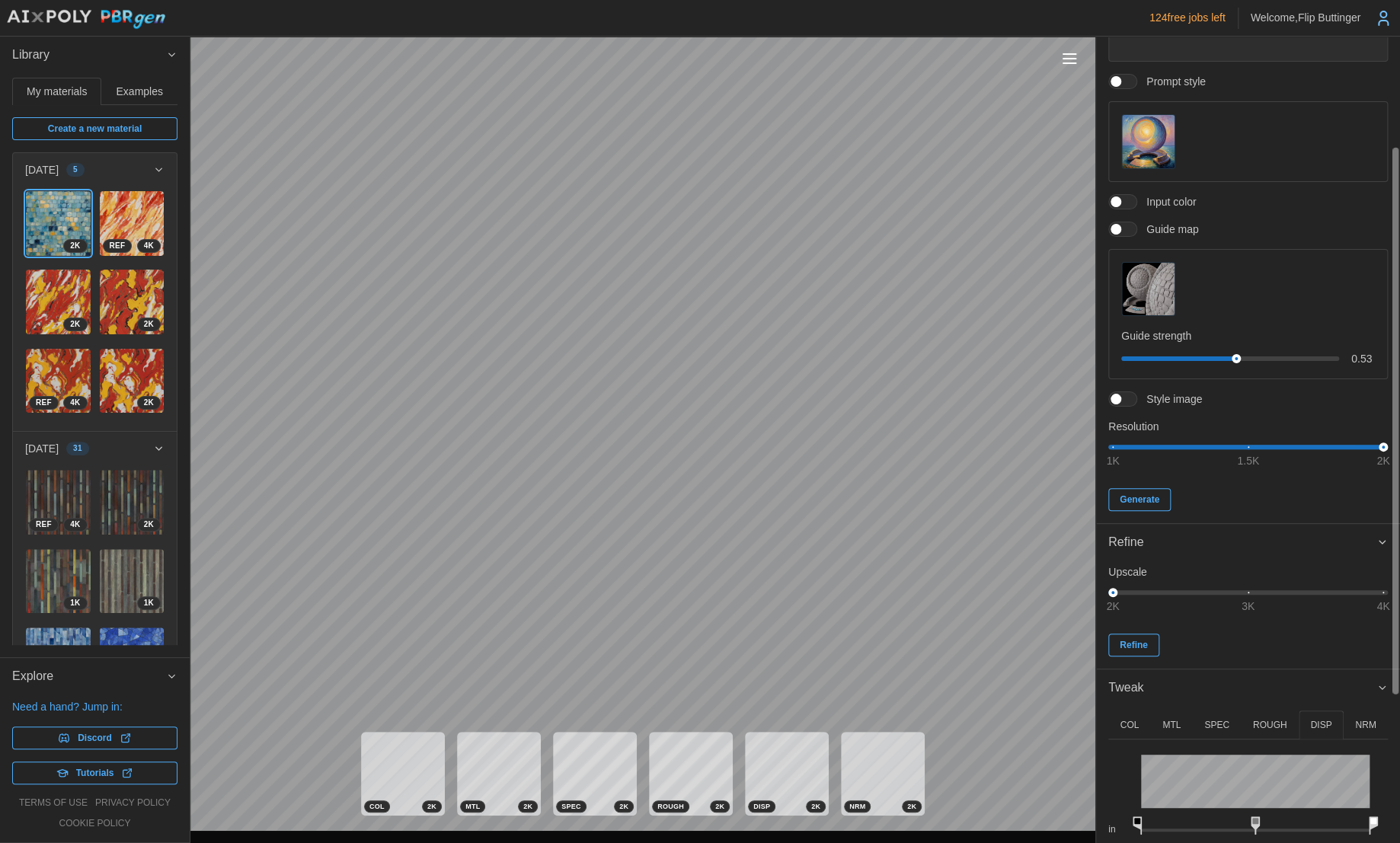 click on "NRM" at bounding box center (1365, 725) 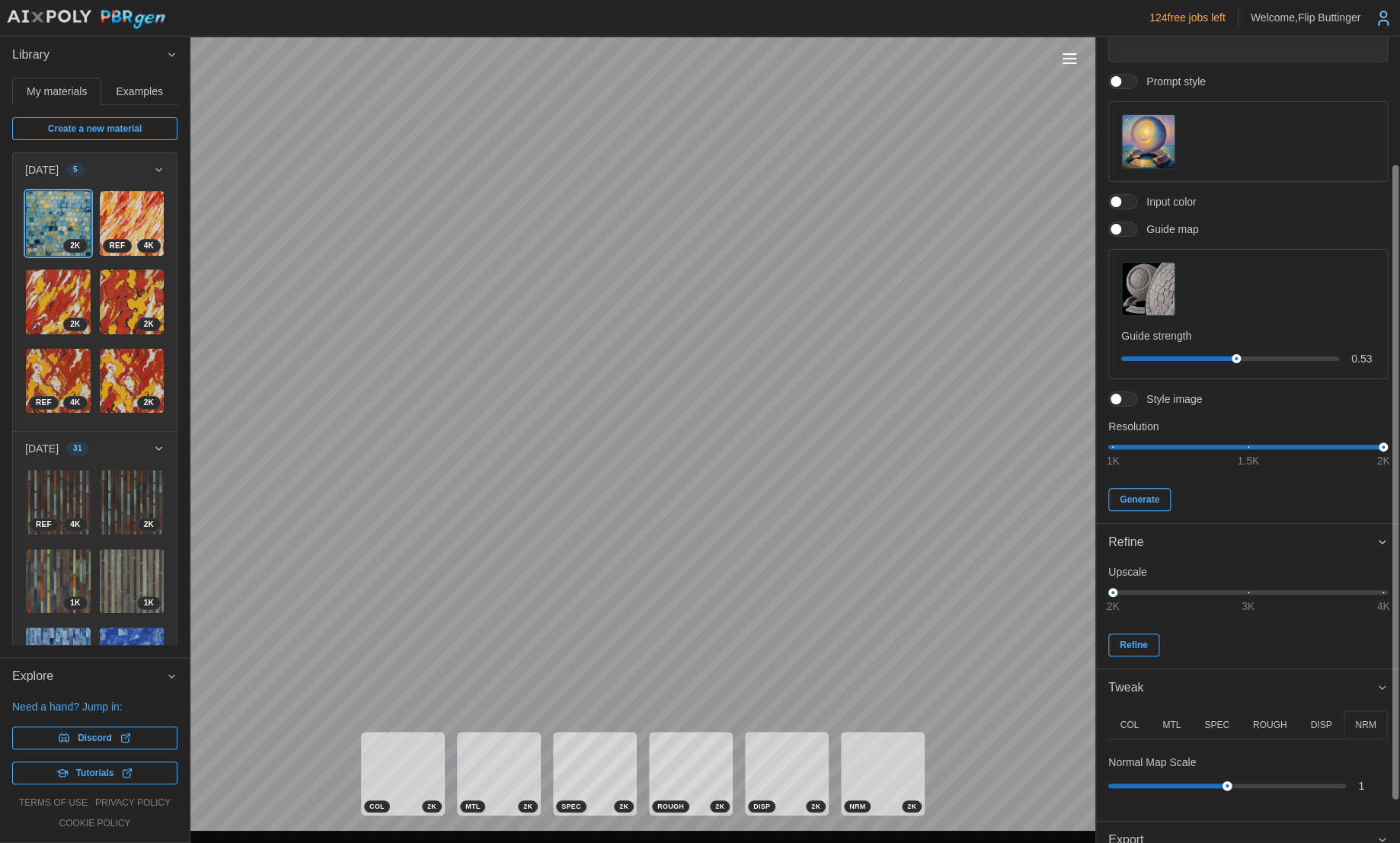 drag, startPoint x: 1117, startPoint y: 784, endPoint x: 1226, endPoint y: 780, distance: 109.07337 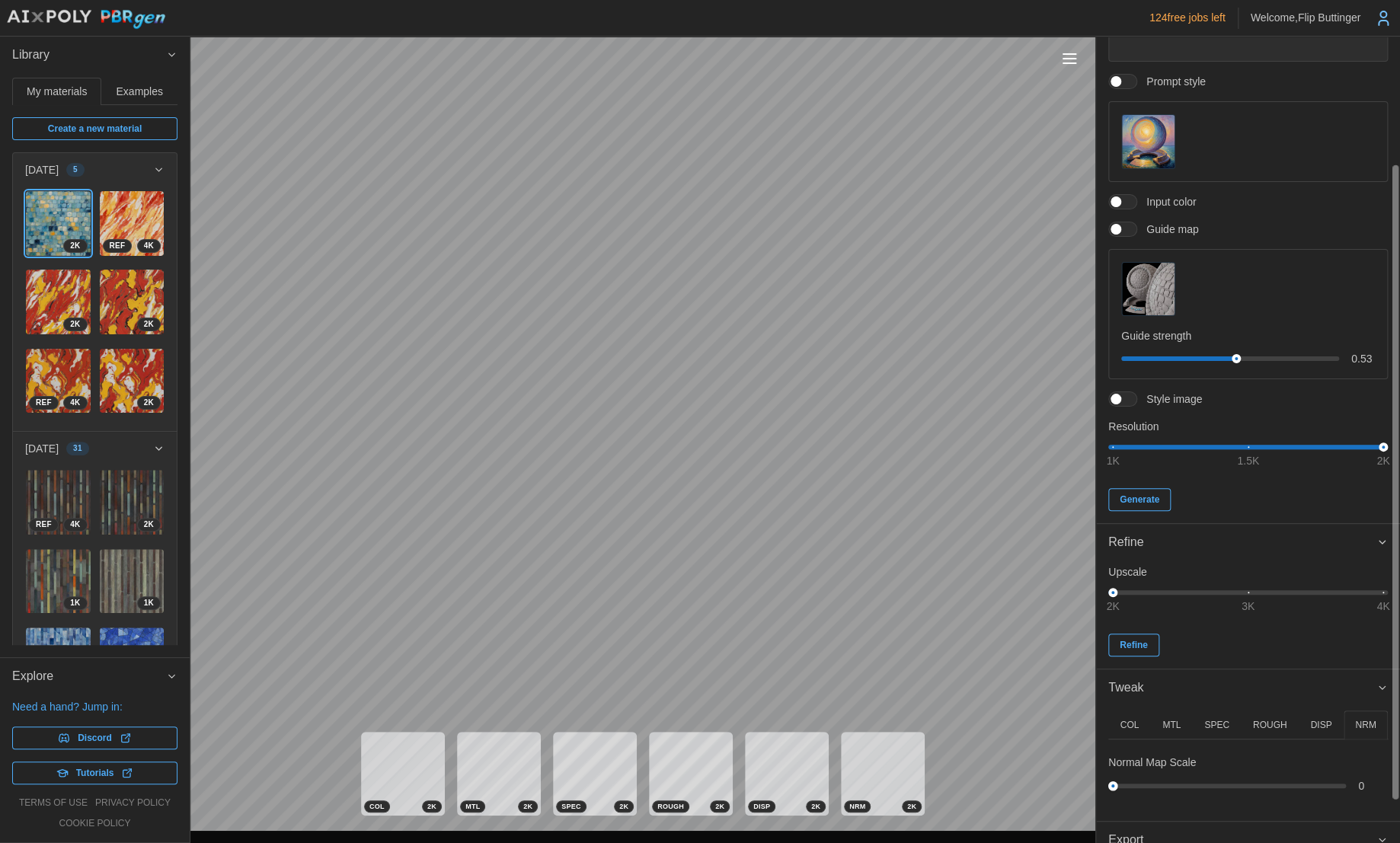 drag, startPoint x: 1227, startPoint y: 784, endPoint x: 981, endPoint y: 775, distance: 246.16458 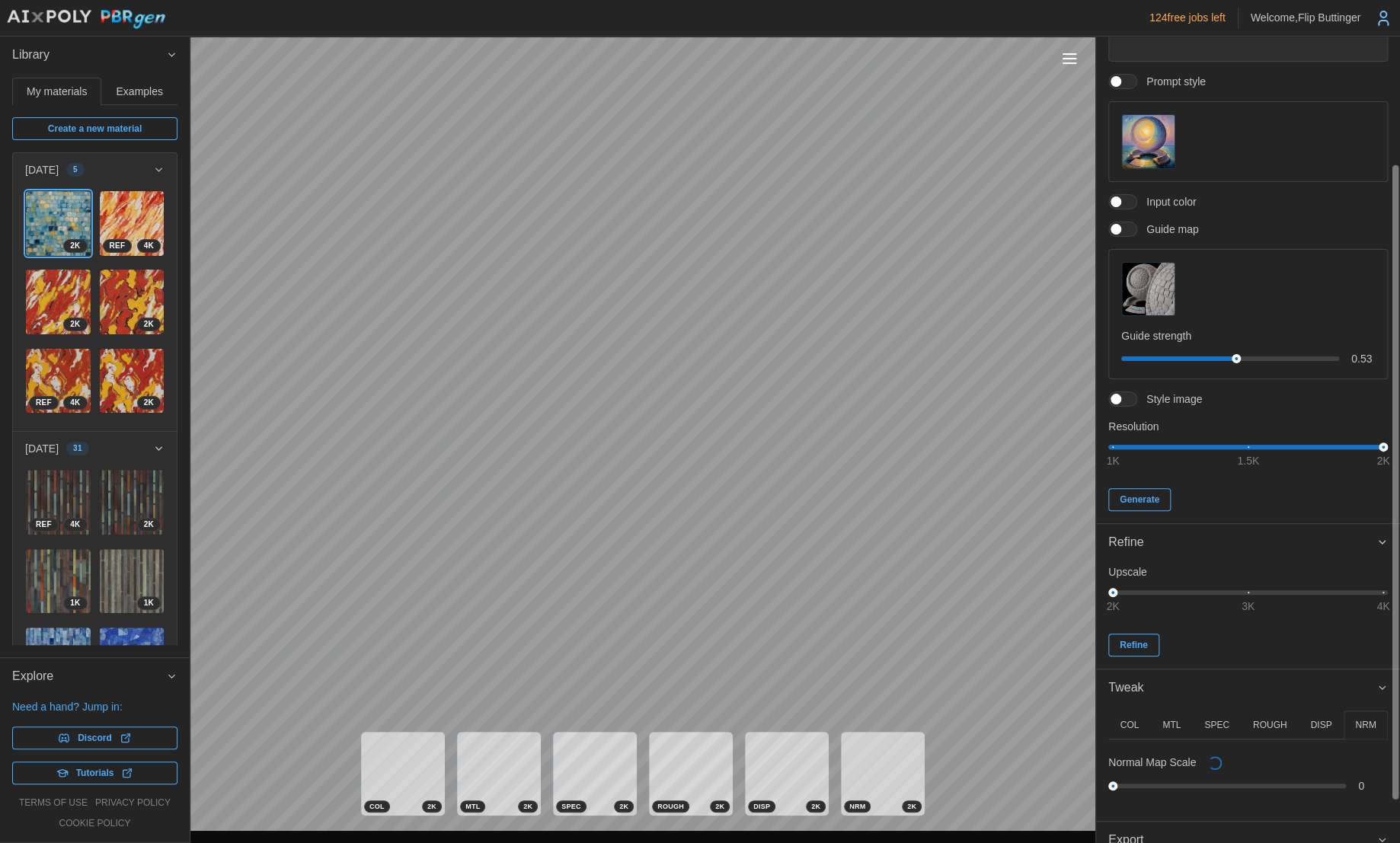 click on "DISP" at bounding box center (1321, 725) 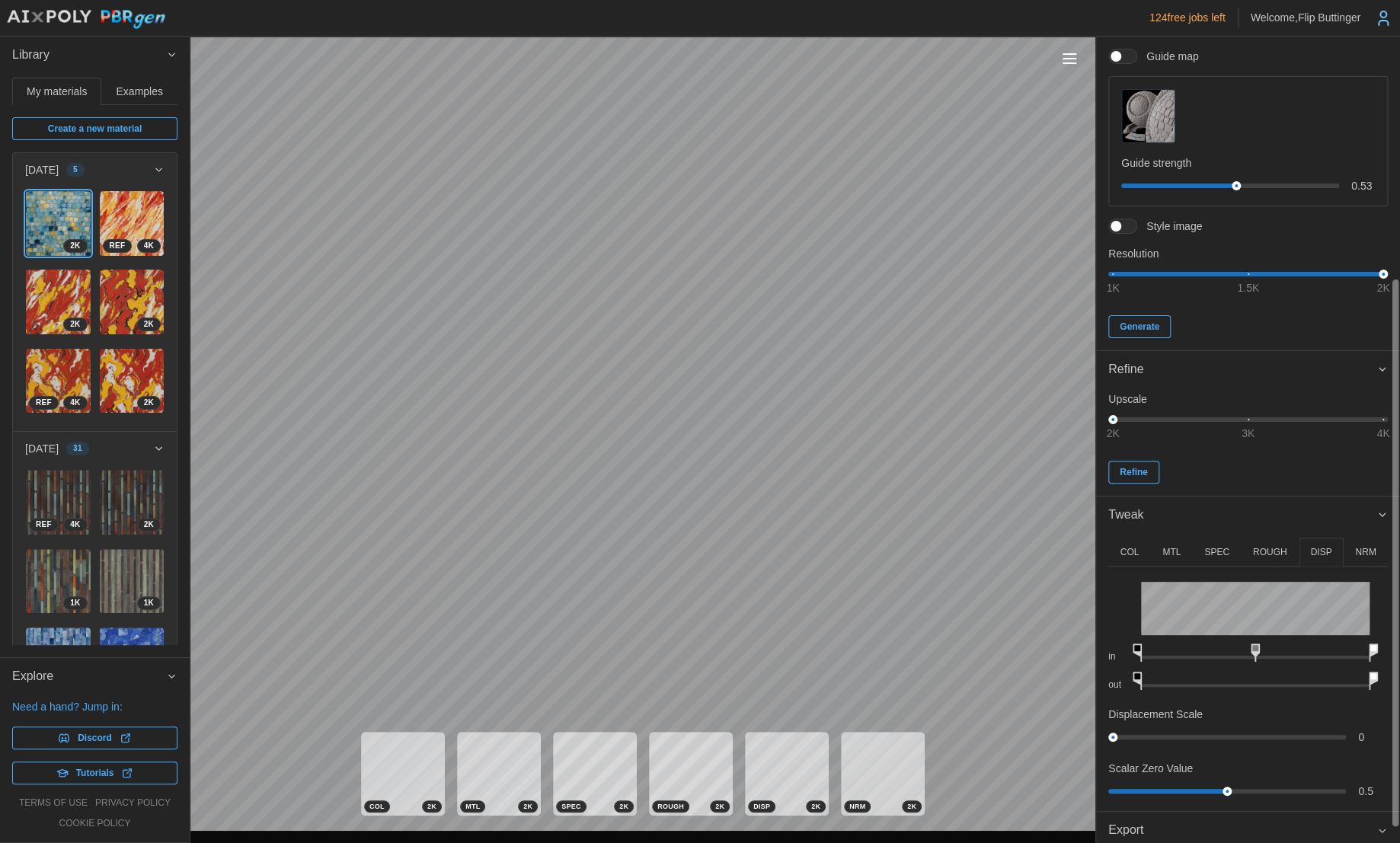 scroll, scrollTop: 378, scrollLeft: 0, axis: vertical 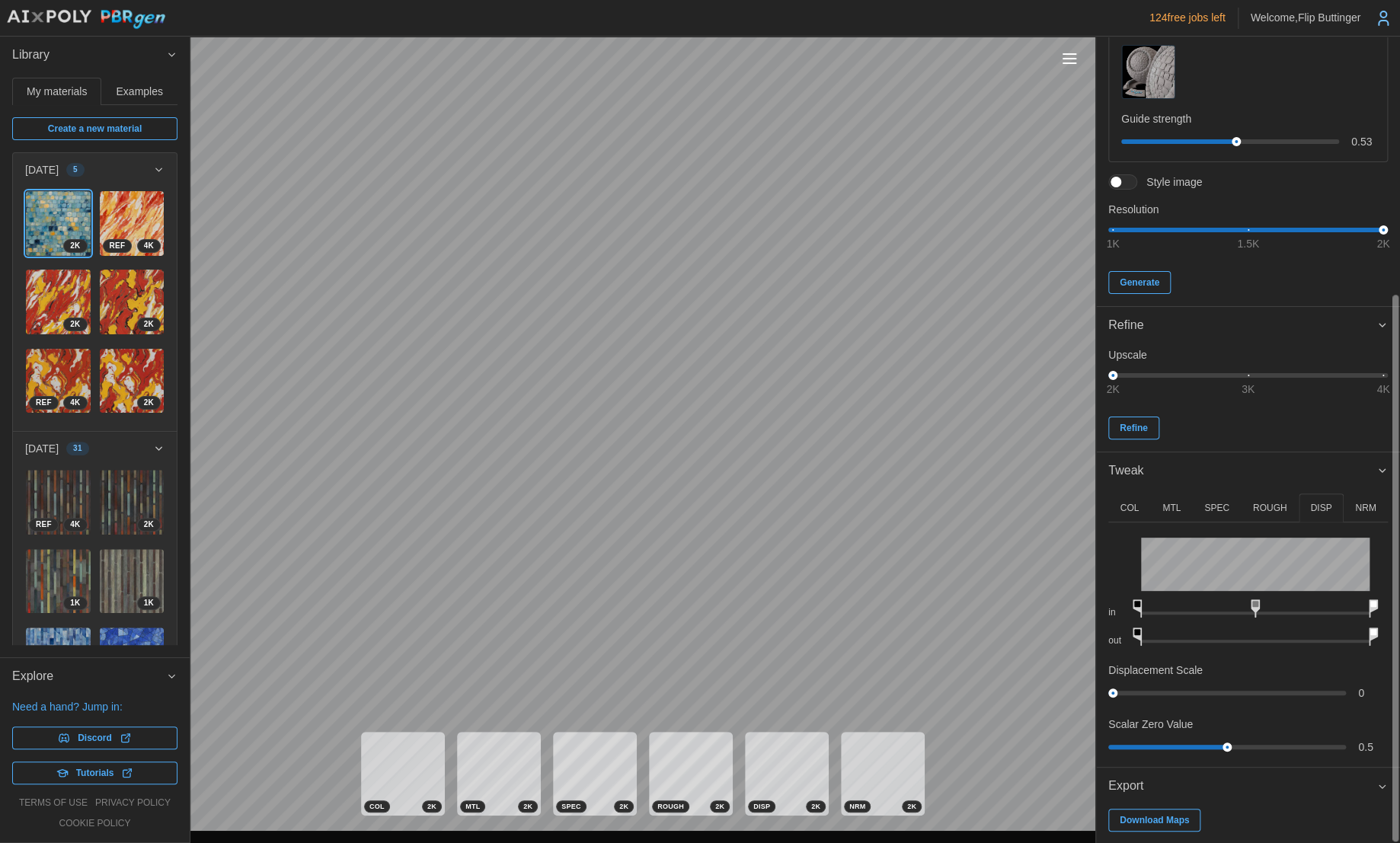 click at bounding box center [1395, 569] 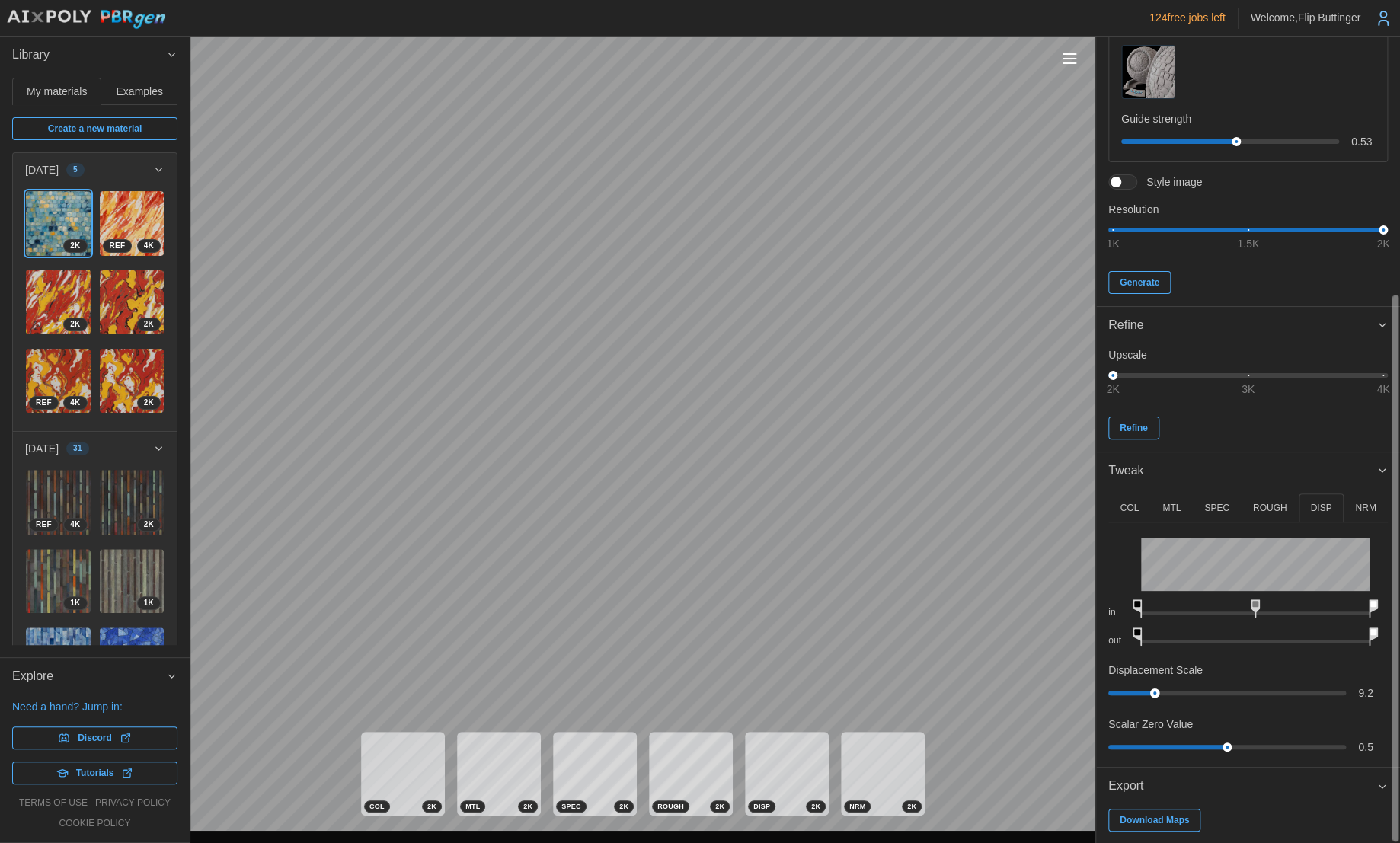 drag, startPoint x: 1115, startPoint y: 693, endPoint x: 1155, endPoint y: 688, distance: 40.31129 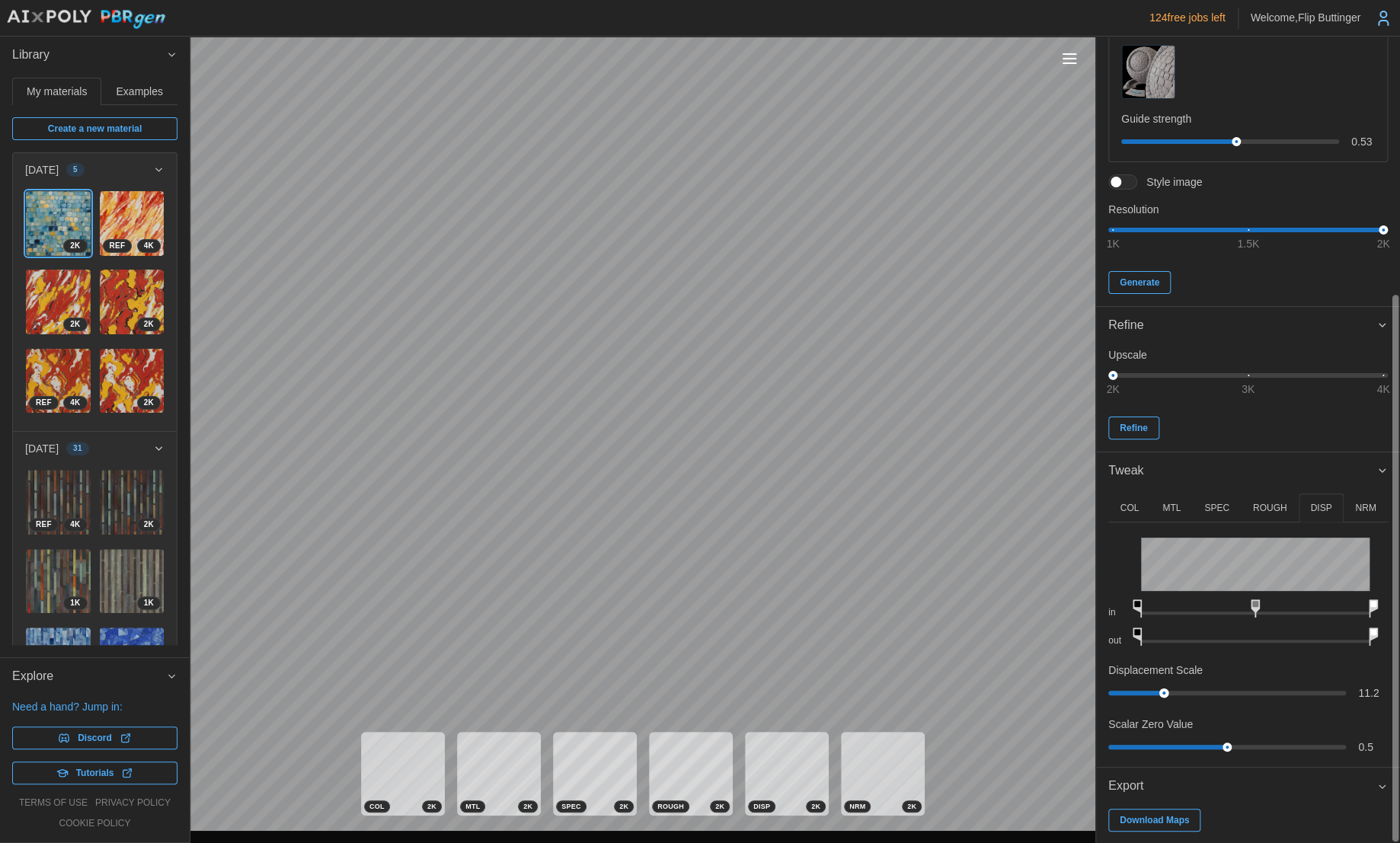 click at bounding box center (1164, 693) 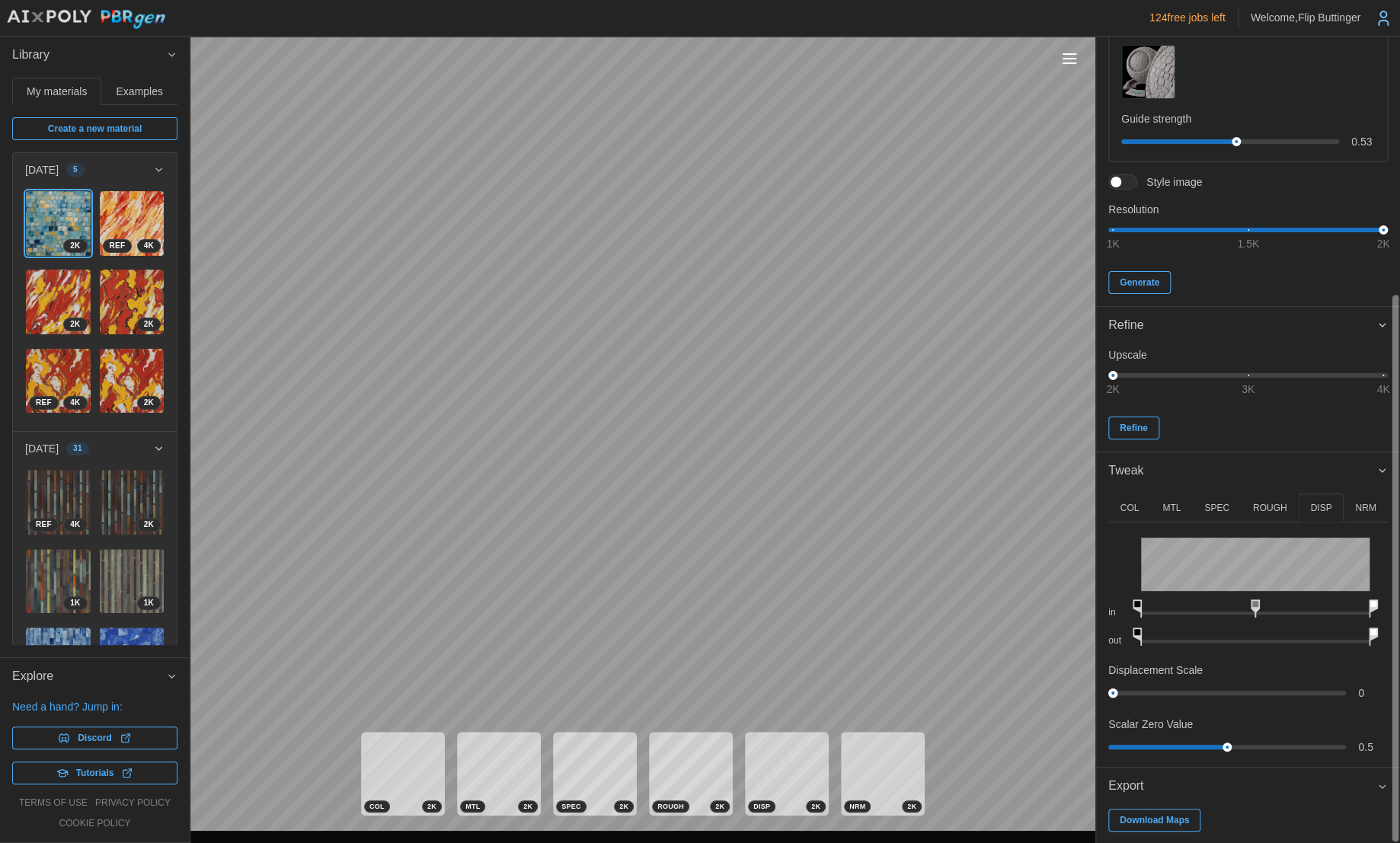 click on "124  free jobs left Welcome,  Flip Buttinger Library My materials Examples Create a new material 2025-07-03 5 2 K 4 K REF 2 K 2 K 4 K REF 2 K 2025-06-29 31 4 K REF 2 K 1 K 1 K 1 K 1 K 1 K 1 K 2 K 2 K 2 K 2 K 2 K 2 K 2 K 2 K 2 K 2 K 2 K 2 K 2 K 2 K 2 K 2 K 2 K 2 K 2 K 2 K 2 K 1 K 1 K 2025-06-28 3 2025-06-19 9 2025-06-18 26 2025-06-17 21 2025-06-15 5 2025-06-14 2 2025-06-13 23 2025-06-12 67 2025-06-11 3 2025-06-10 25 2025-06-09 16 2025-06-07 7 2025-06-06 6 2025-06-05 16 2025-06-04 31 2025-06-03 7 2025-06-02 27 2025-06-01 15 2025-05-31 7 2025-05-30 11 2025-05-29 10 2025-05-28 1 2025-05-27 5 2025-05-26 12 2025-05-22 17 2025-05-20 12 2025-05-19 8 2025-05-18 18 2025-05-17 7 2025-05-15 22 2025-05-12 4 2025-05-11 17 Placeholder Explore Need a hand? Jump in: Discord Tutorials terms of use privacy policy cookie policy COL 2 K MTL 2 K SPEC 2 K ROUGH 2 K DISP 2 K NRM 2 K Generate Positive prompt Surprise me Negative prompt Prompt style Input color Guide map Guide strength 0.53 Style image Resolution 1K 1.5K 2K Generate 0" at bounding box center [700, 421] 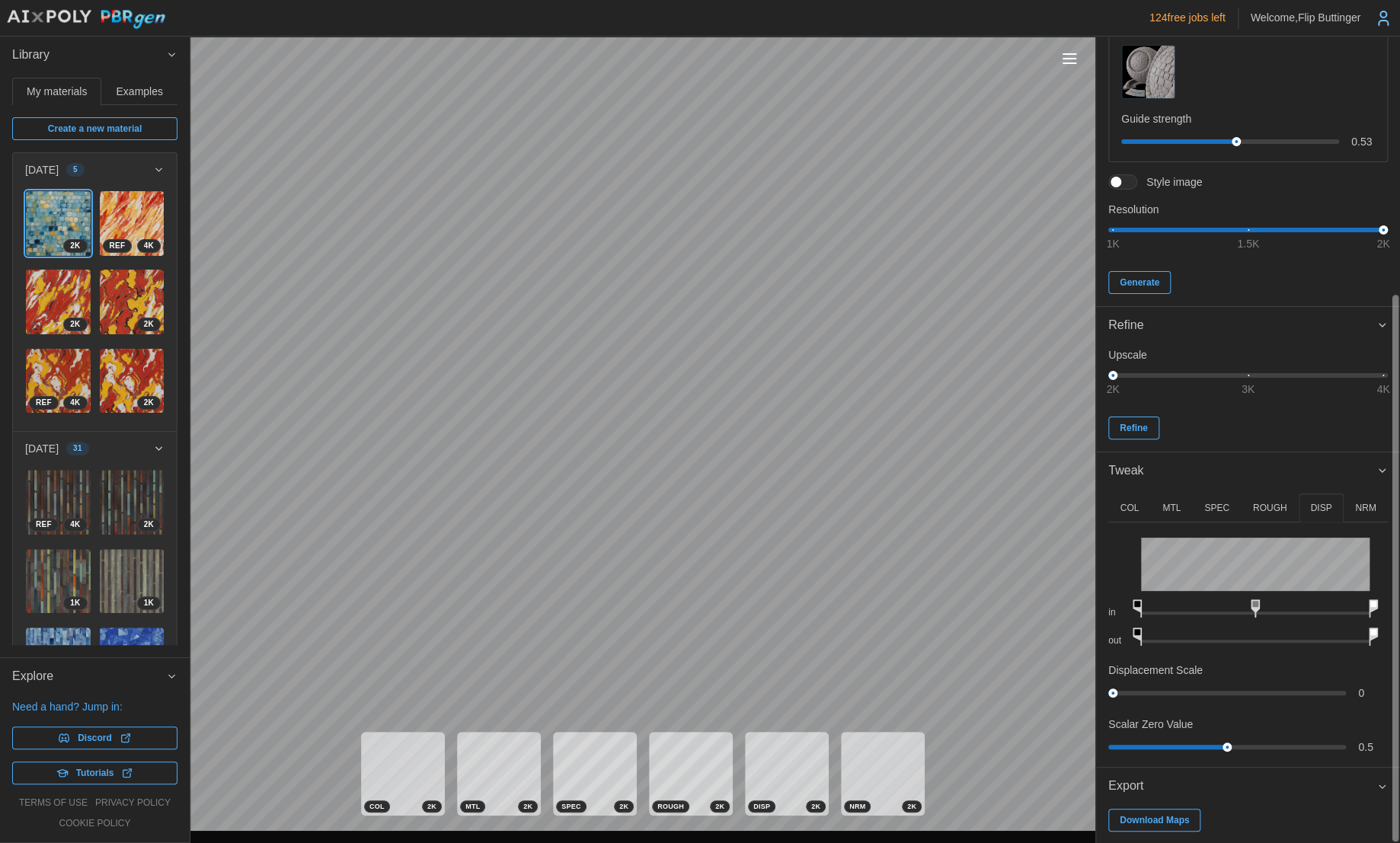 click on "MTL" at bounding box center [1171, 508] 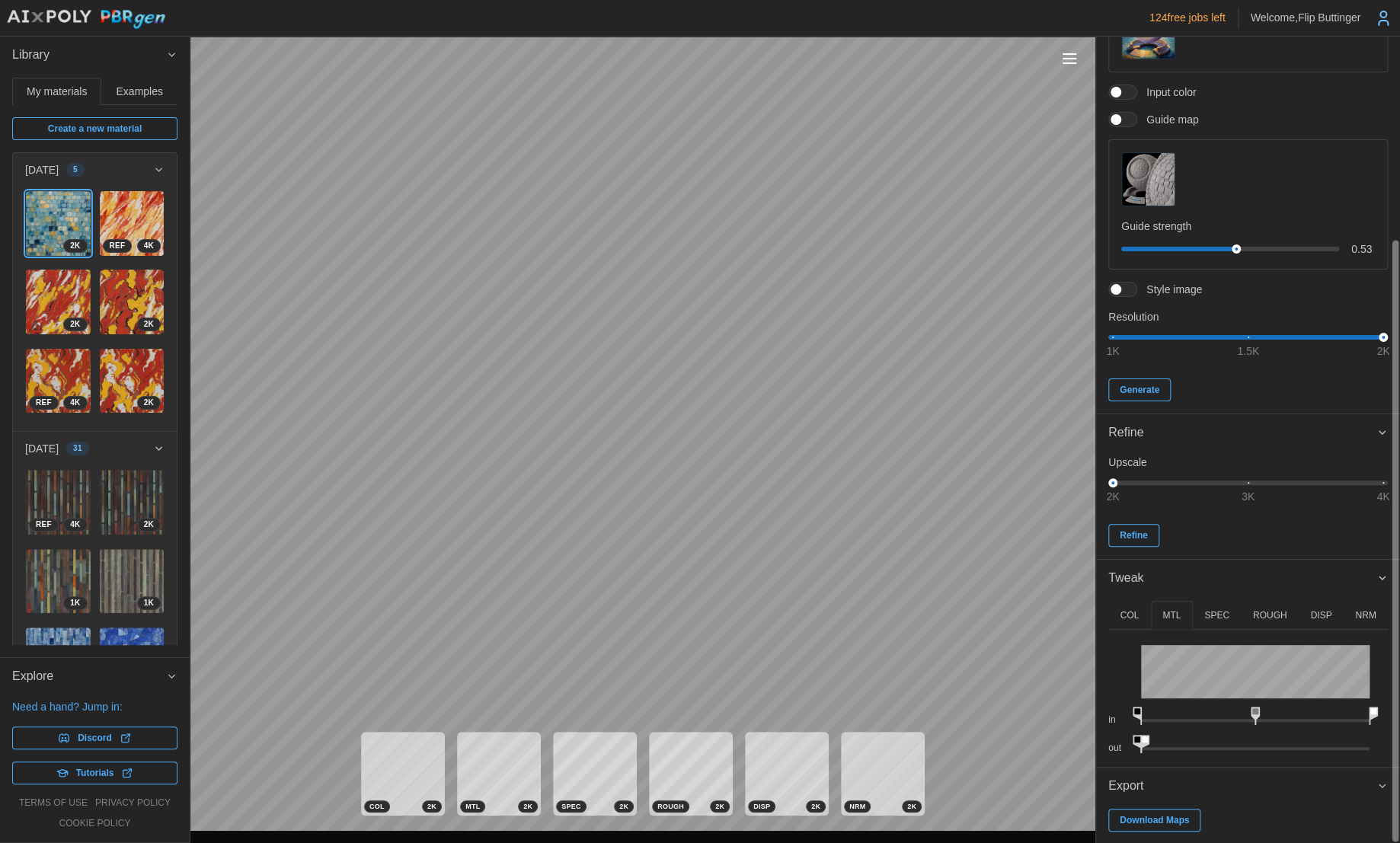 click on "COL" at bounding box center (1129, 615) 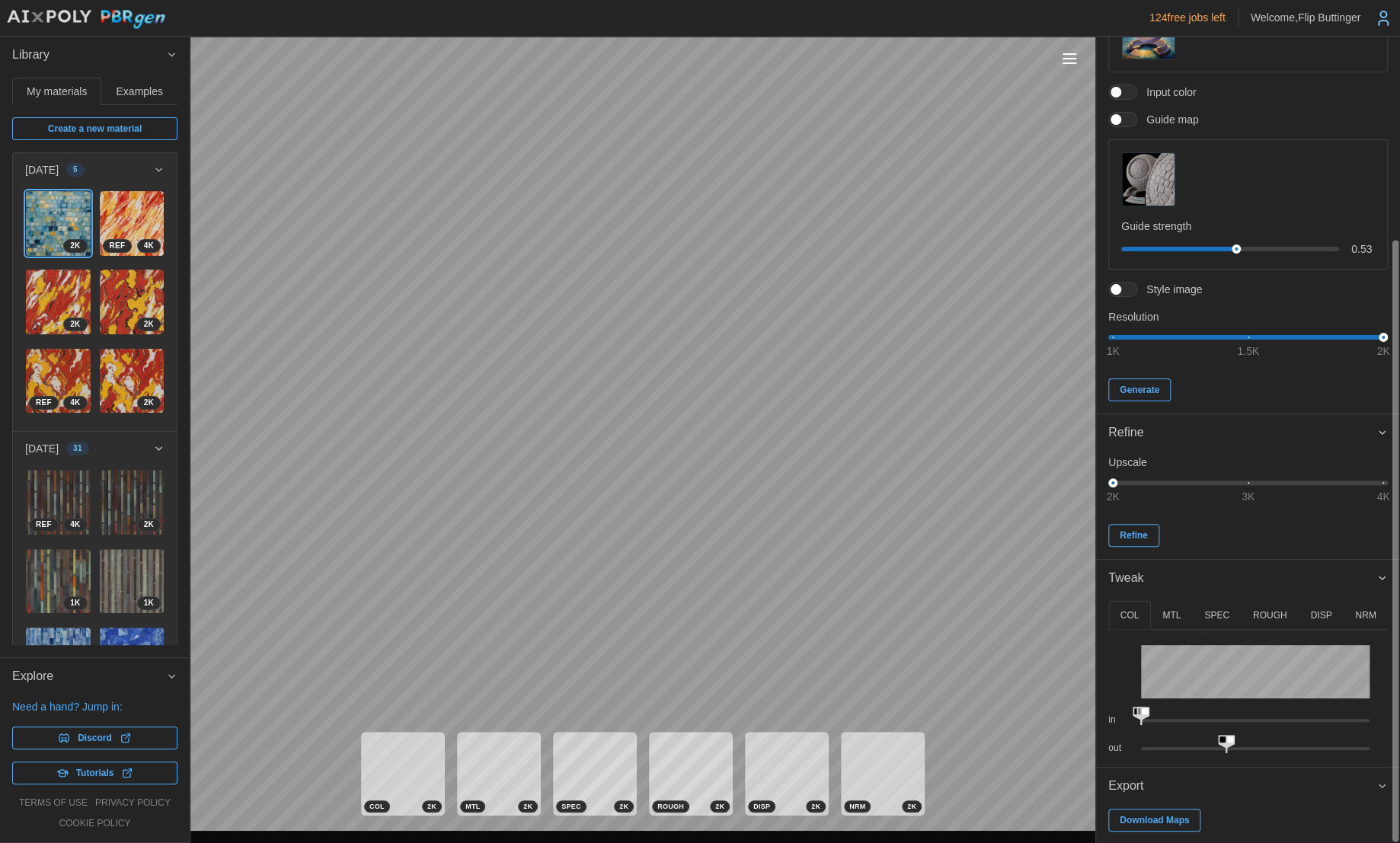 click on "MTL" at bounding box center [1171, 615] 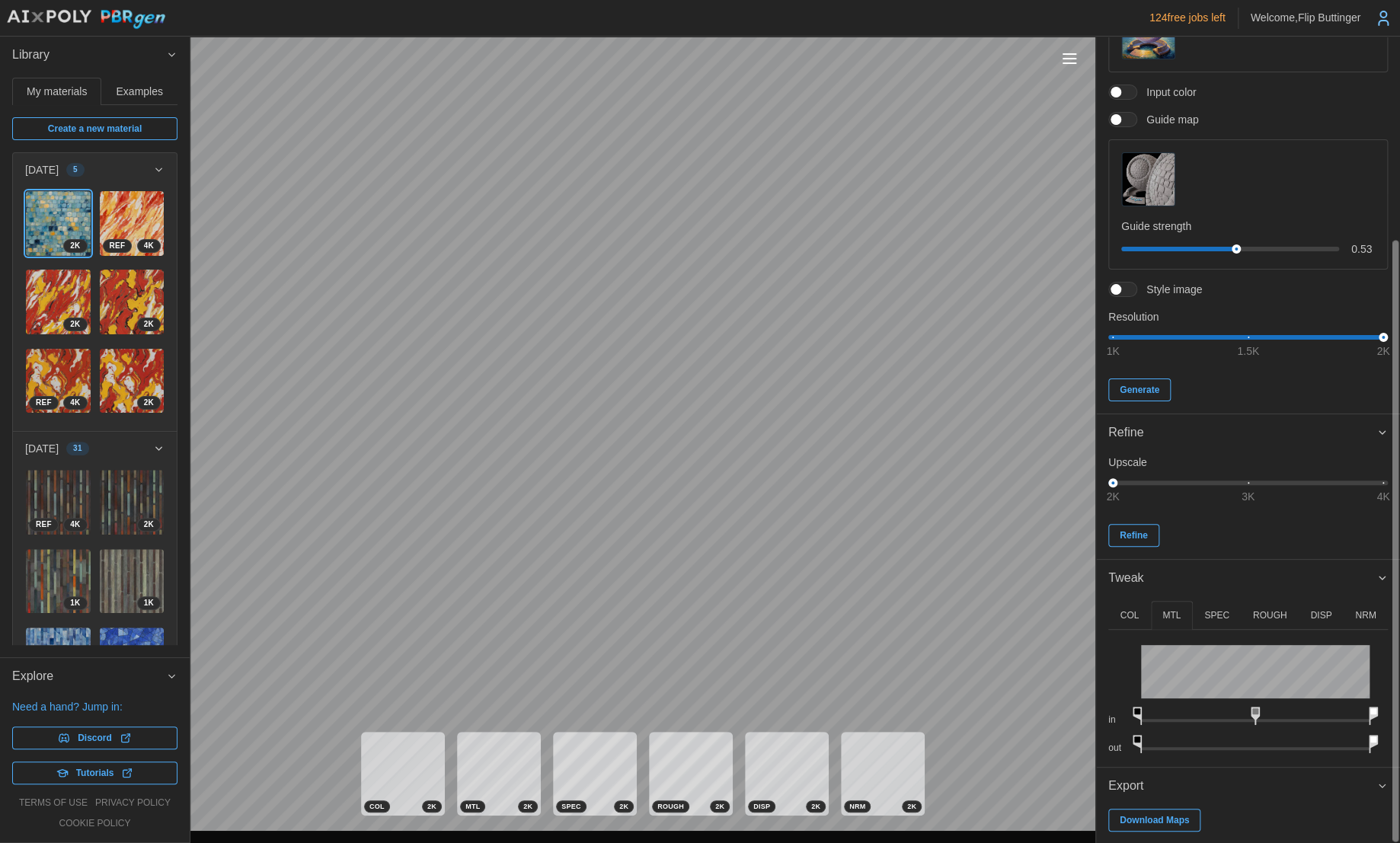 drag, startPoint x: 1145, startPoint y: 738, endPoint x: 1499, endPoint y: 726, distance: 354.20333 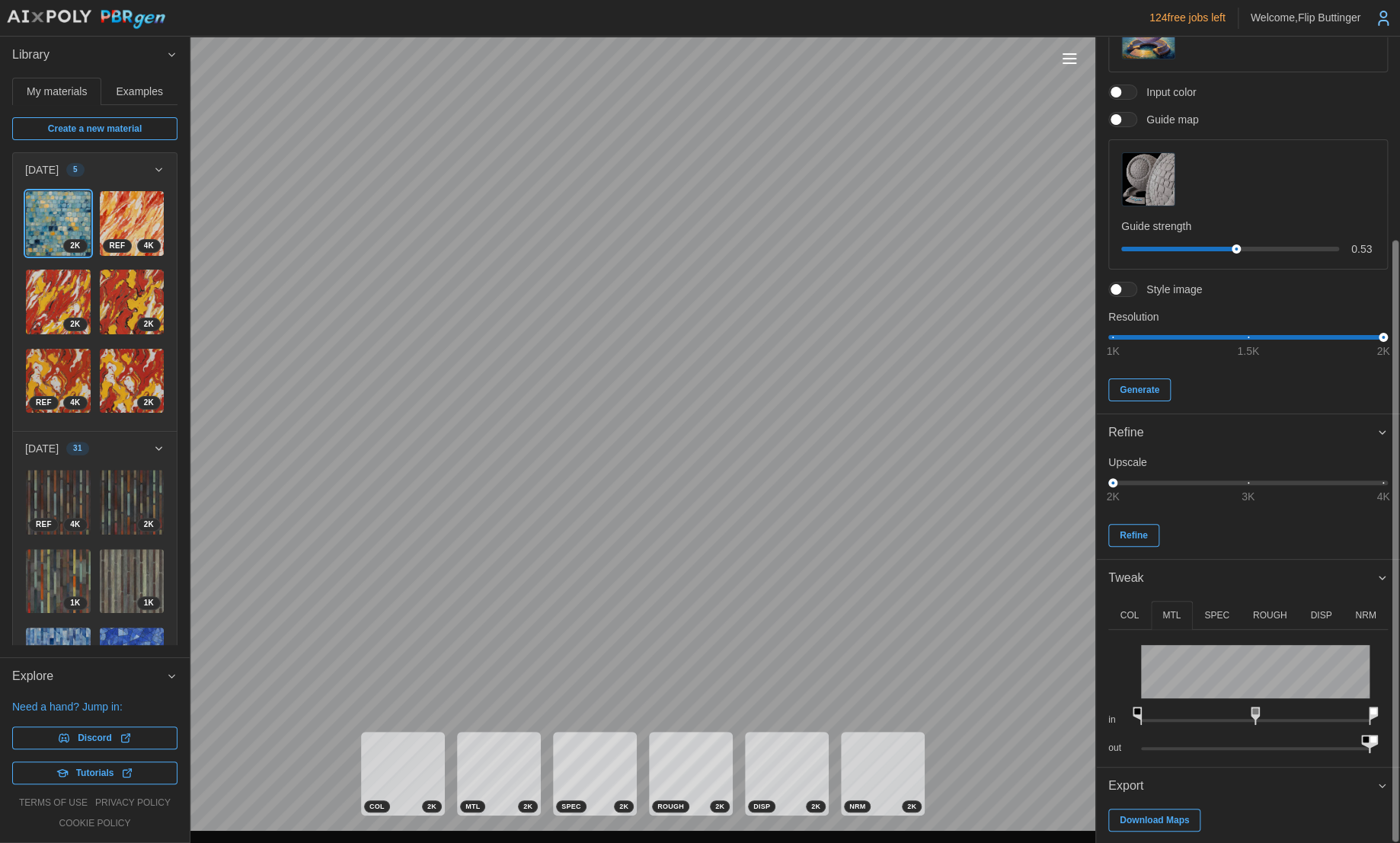 drag, startPoint x: 1136, startPoint y: 739, endPoint x: 1616, endPoint y: 717, distance: 480.5039 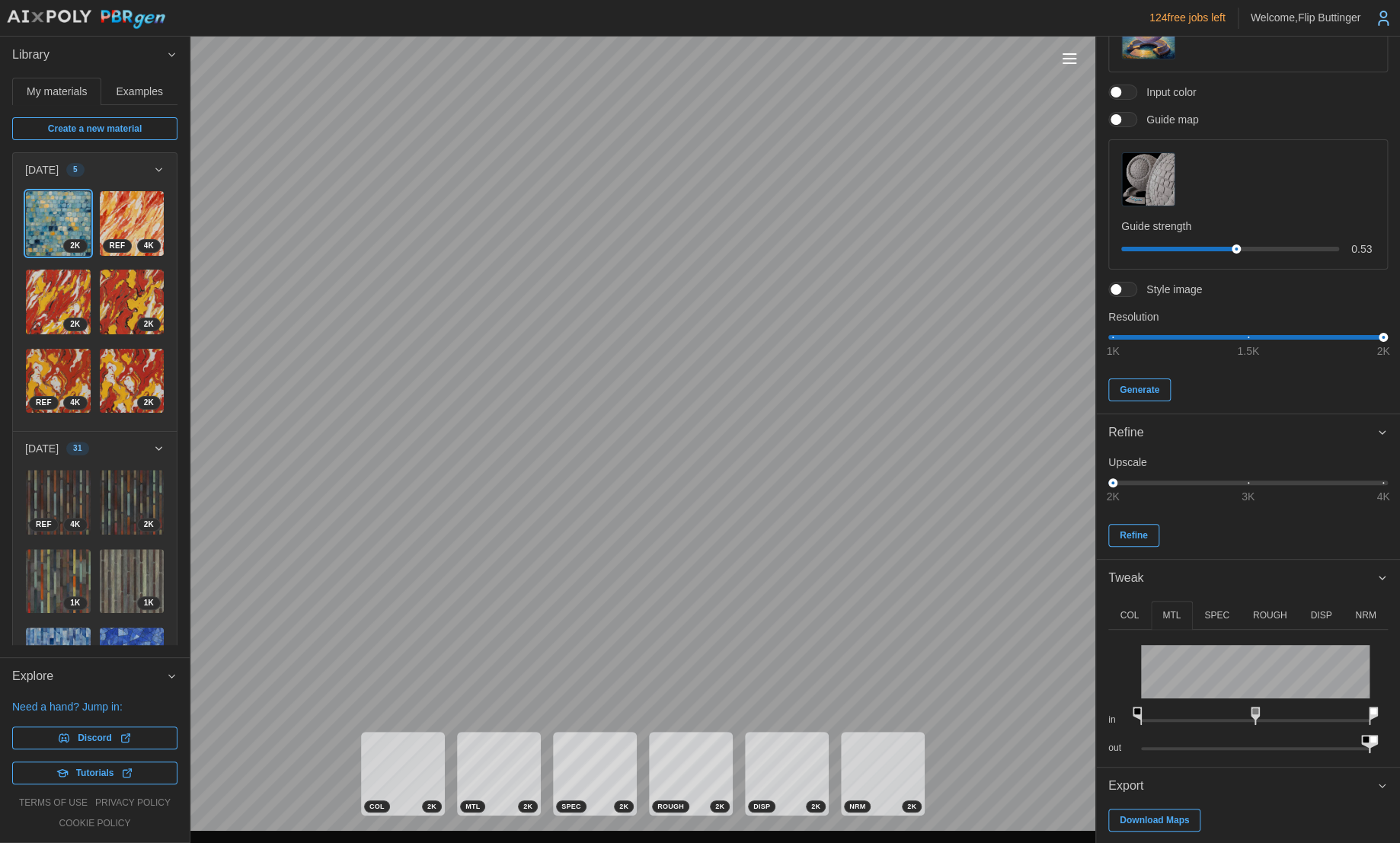 type 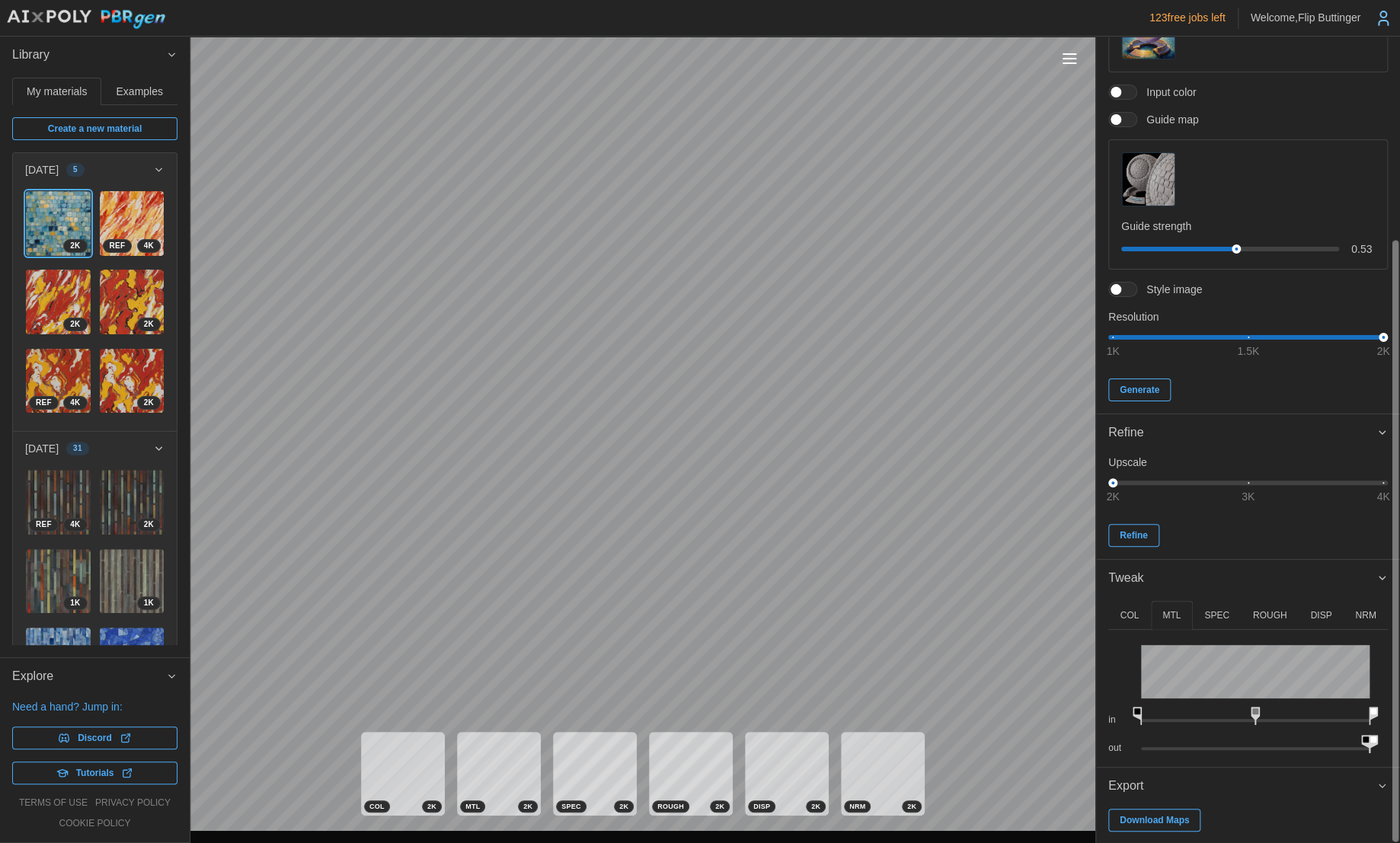 click on "NRM" at bounding box center (1365, 615) 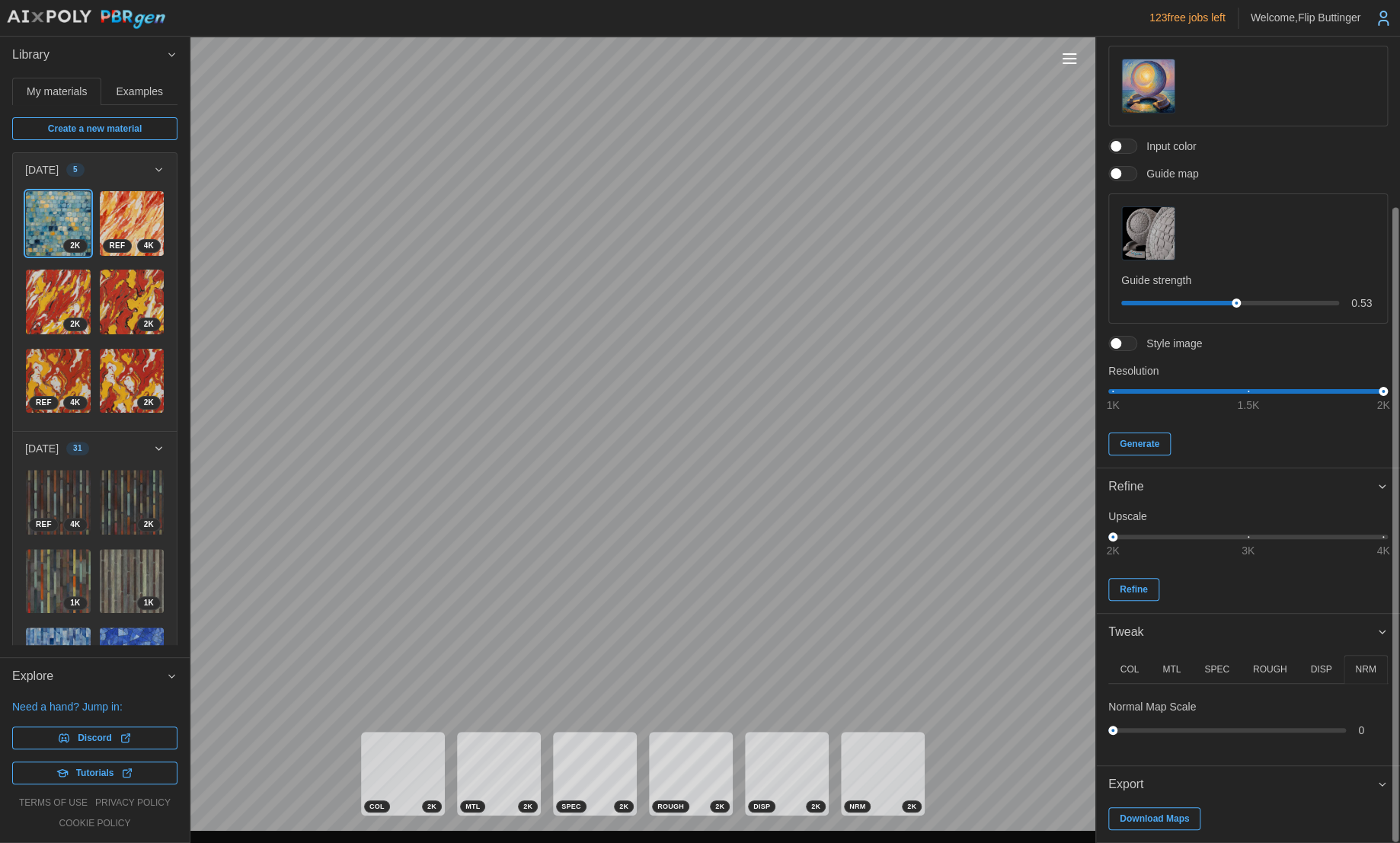 scroll, scrollTop: 216, scrollLeft: 0, axis: vertical 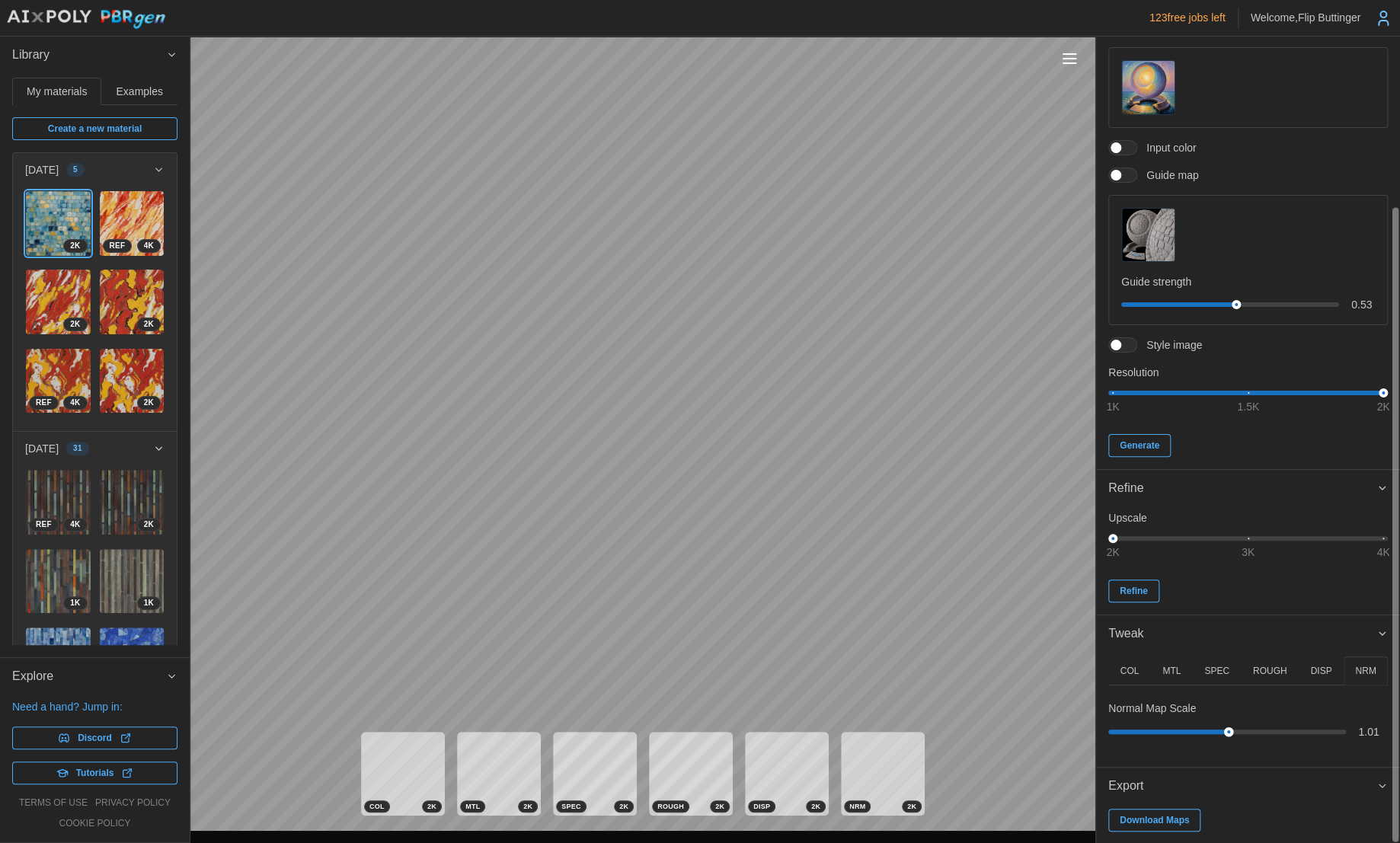 drag, startPoint x: 1158, startPoint y: 728, endPoint x: 1237, endPoint y: 727, distance: 79.00633 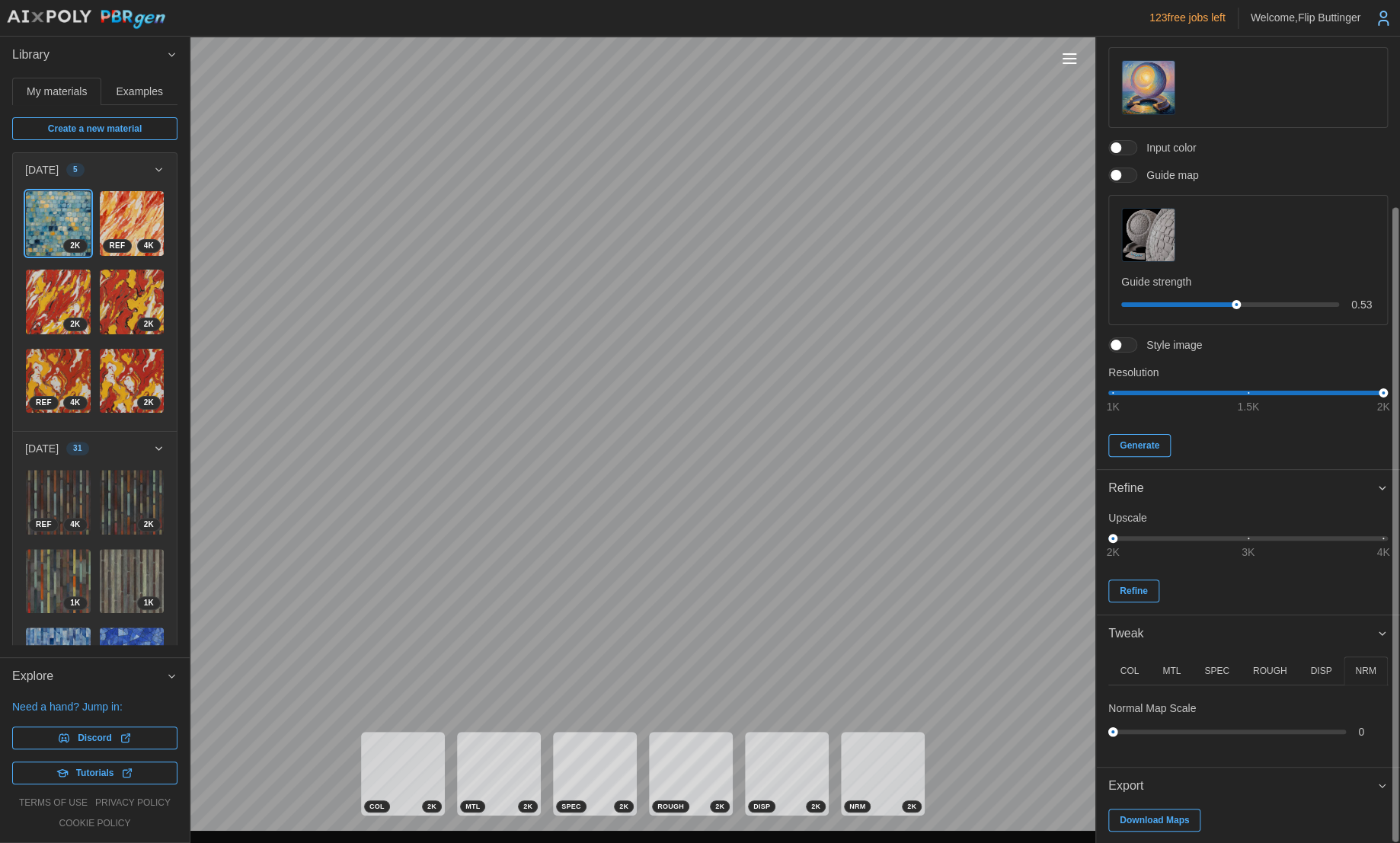 drag, startPoint x: 1221, startPoint y: 729, endPoint x: 914, endPoint y: 731, distance: 307.00651 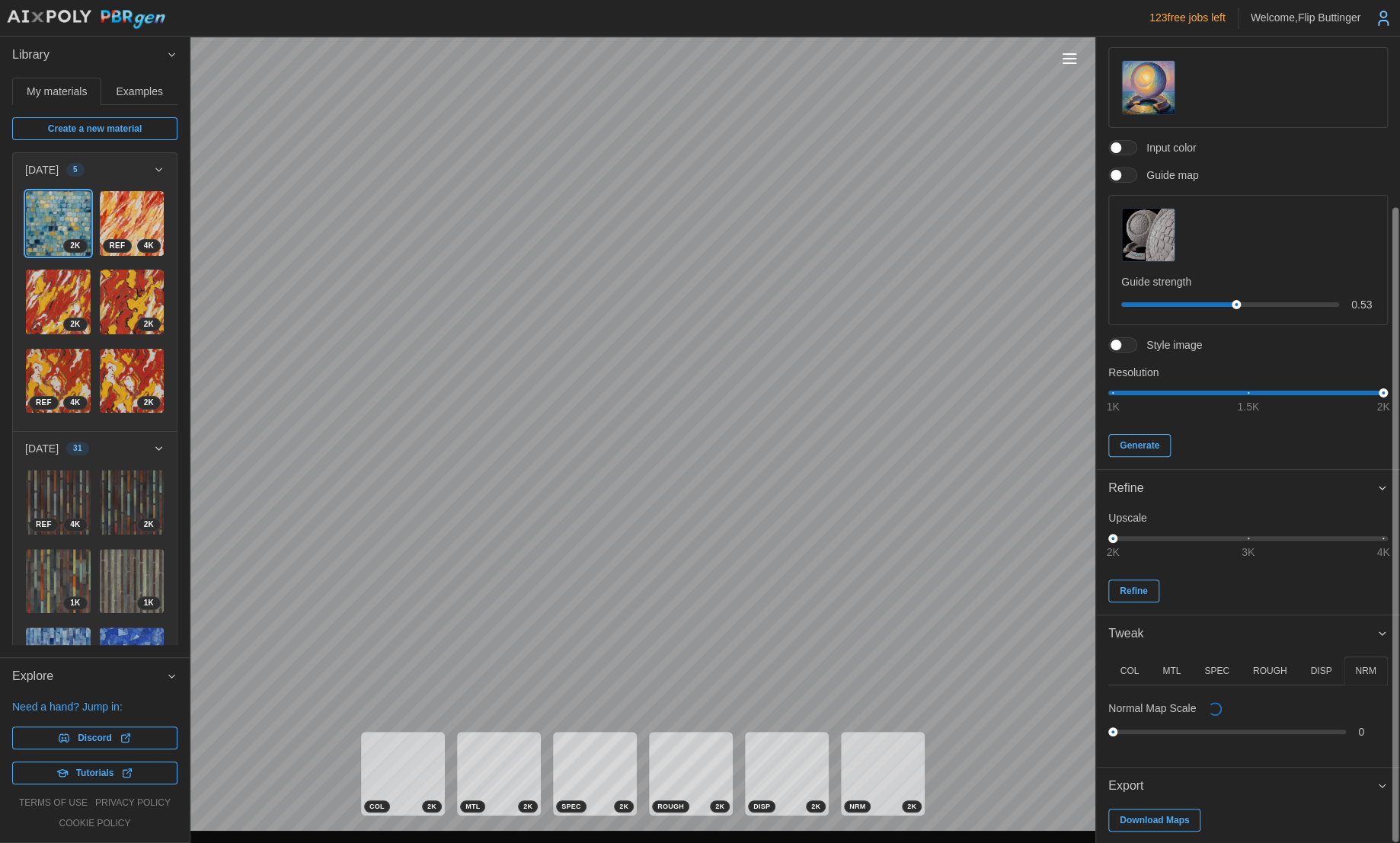 click on "DISP" at bounding box center (1321, 671) 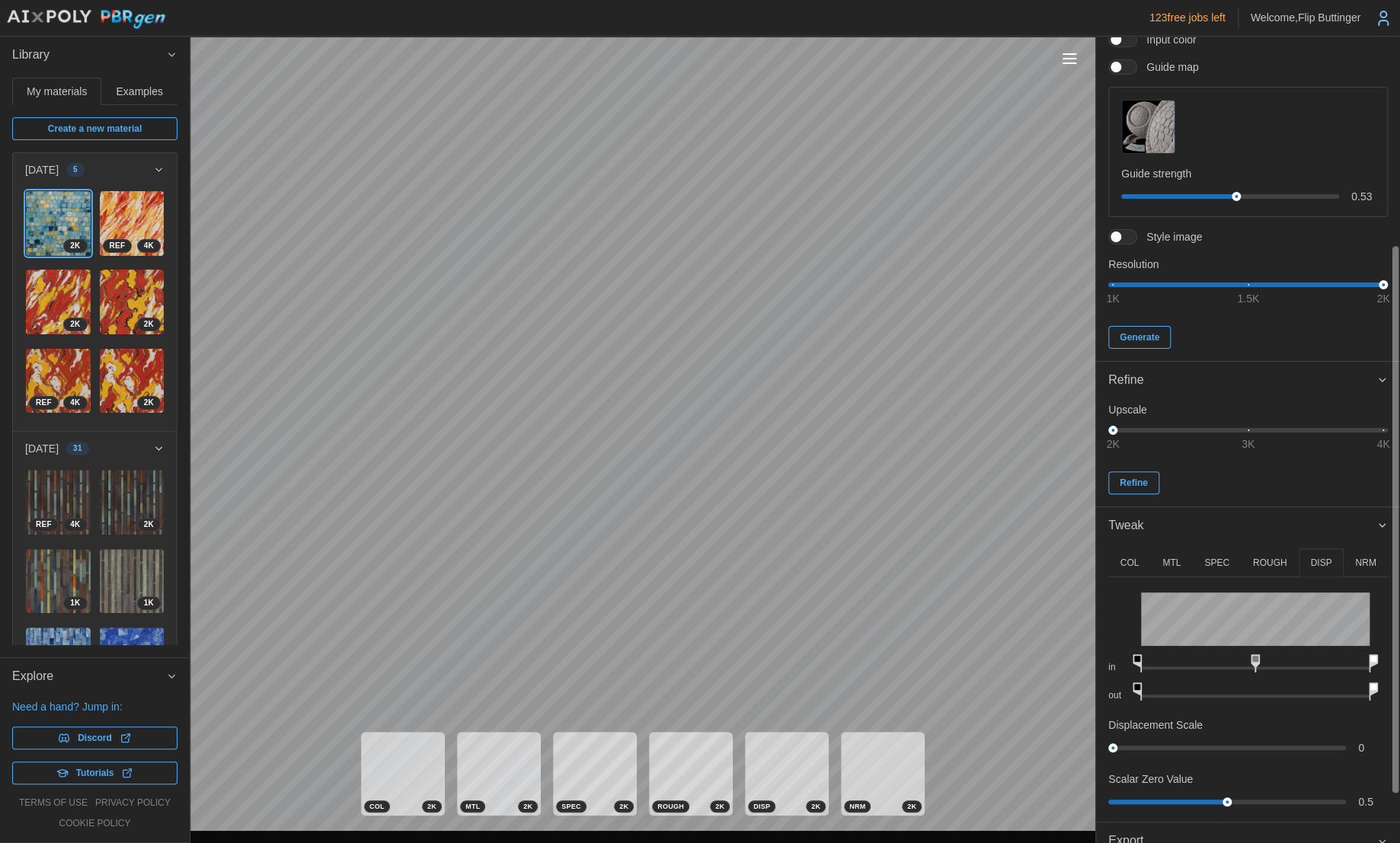 click at bounding box center [1395, 520] 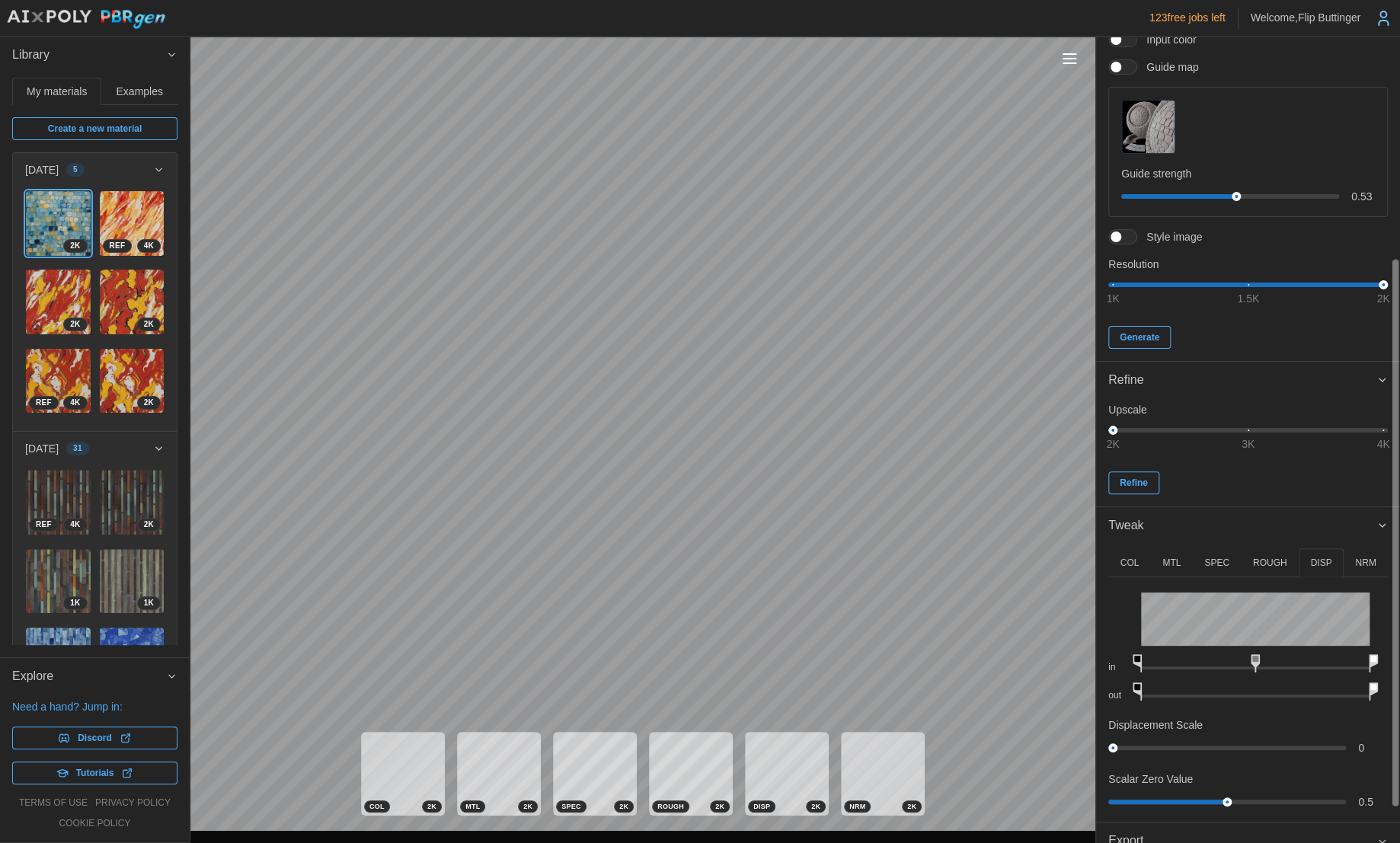 scroll, scrollTop: 326, scrollLeft: 0, axis: vertical 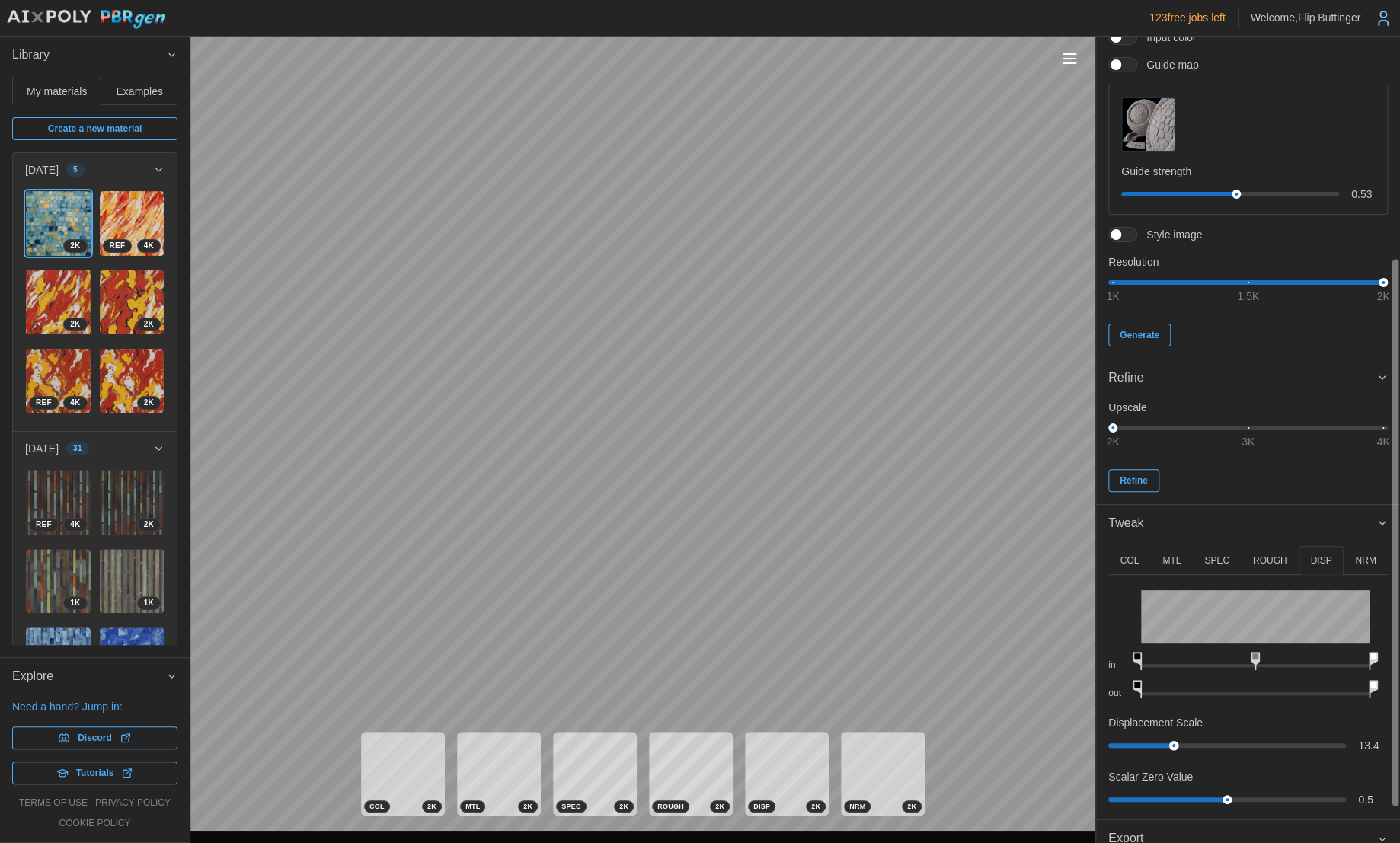drag, startPoint x: 1117, startPoint y: 744, endPoint x: 1186, endPoint y: 701, distance: 81.301906 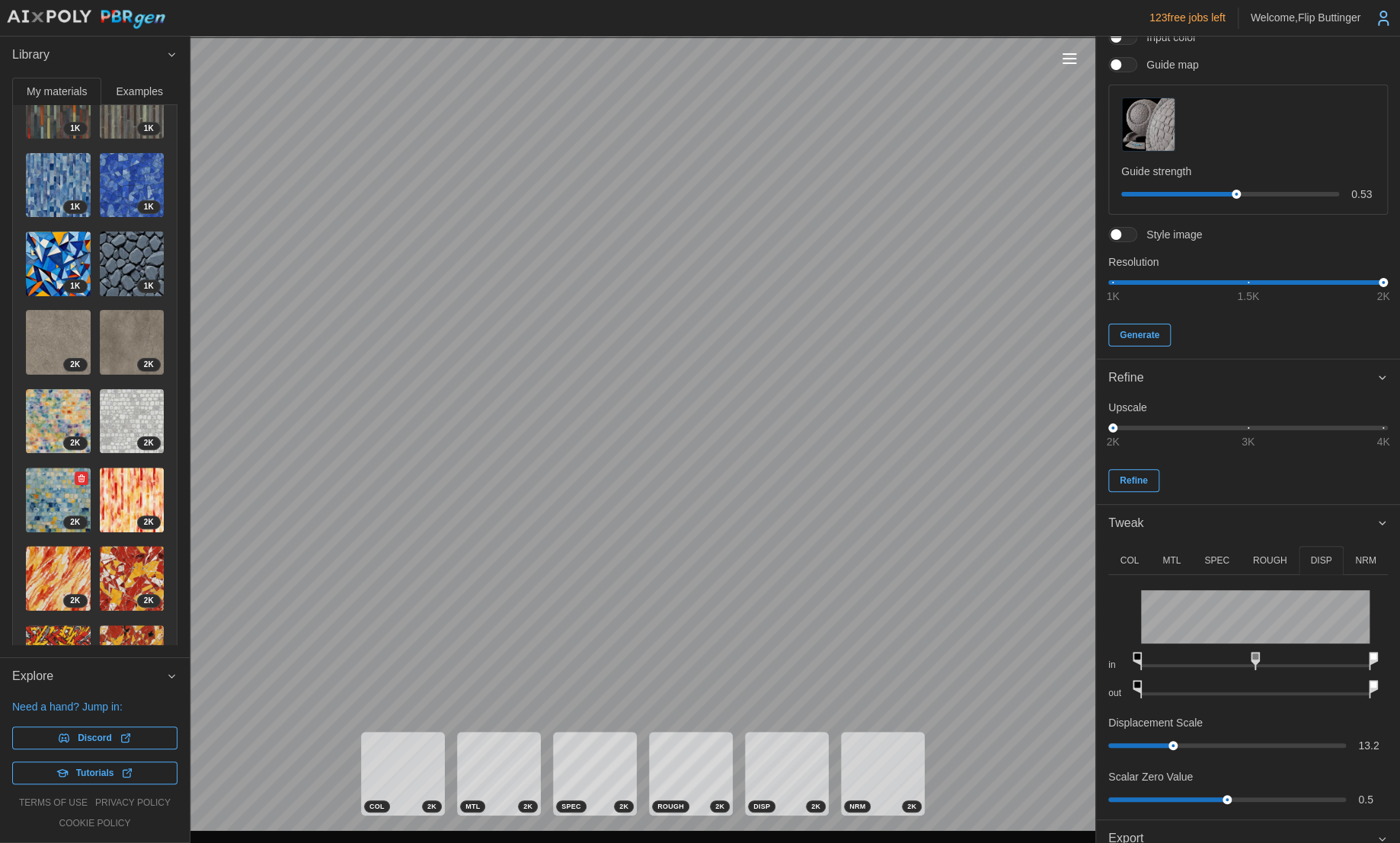 scroll, scrollTop: 457, scrollLeft: 0, axis: vertical 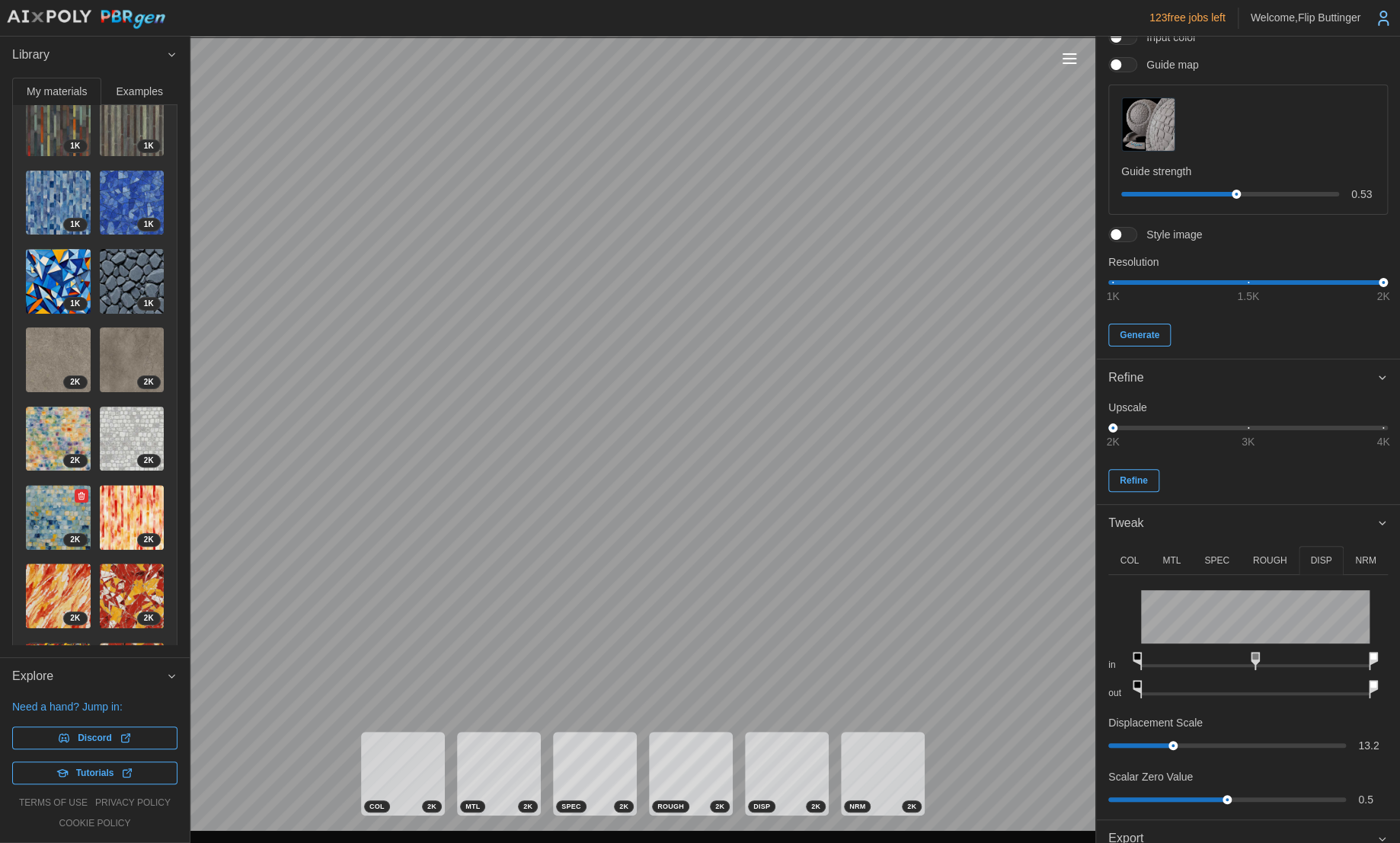 click at bounding box center [58, 517] 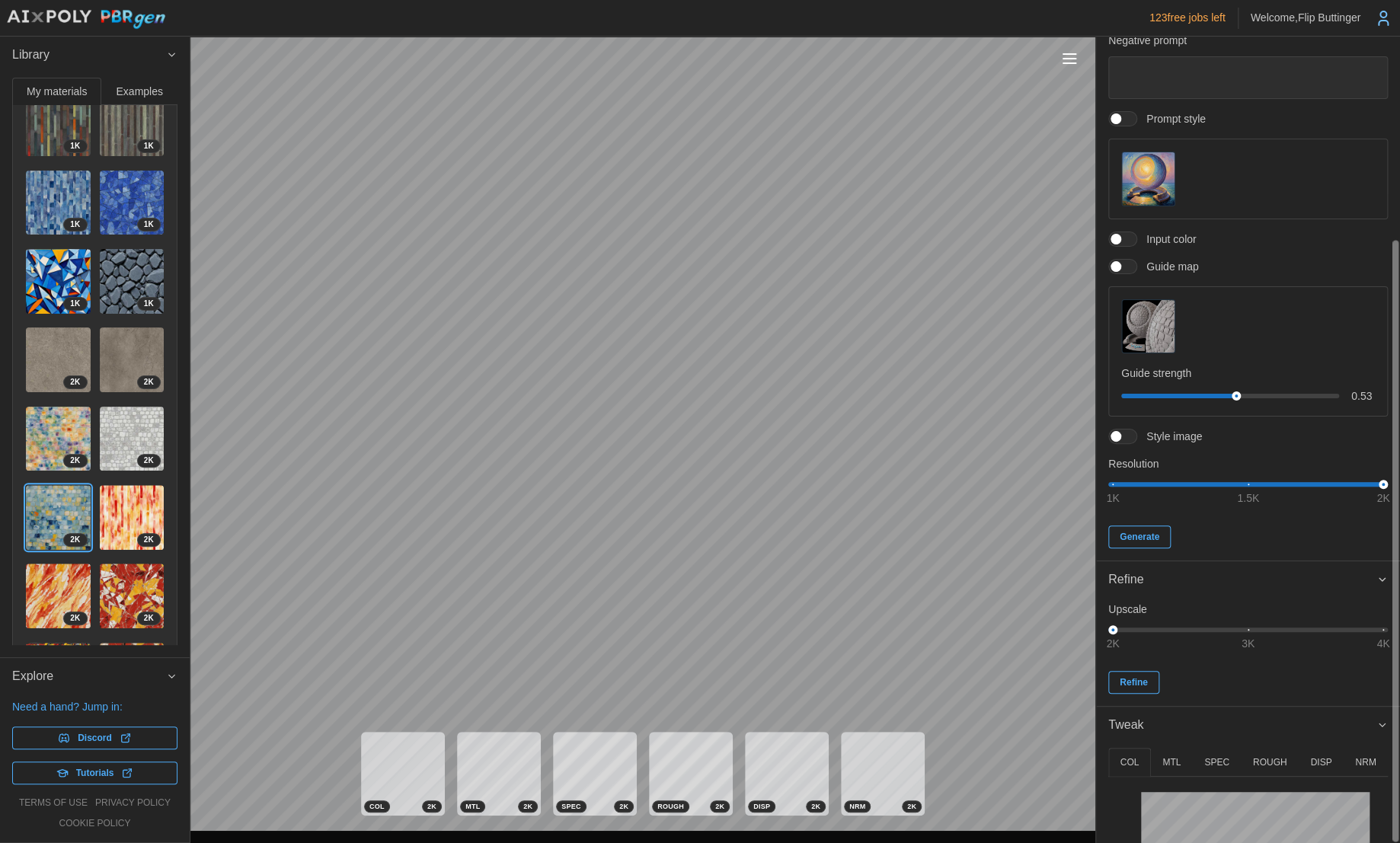 scroll, scrollTop: 271, scrollLeft: 0, axis: vertical 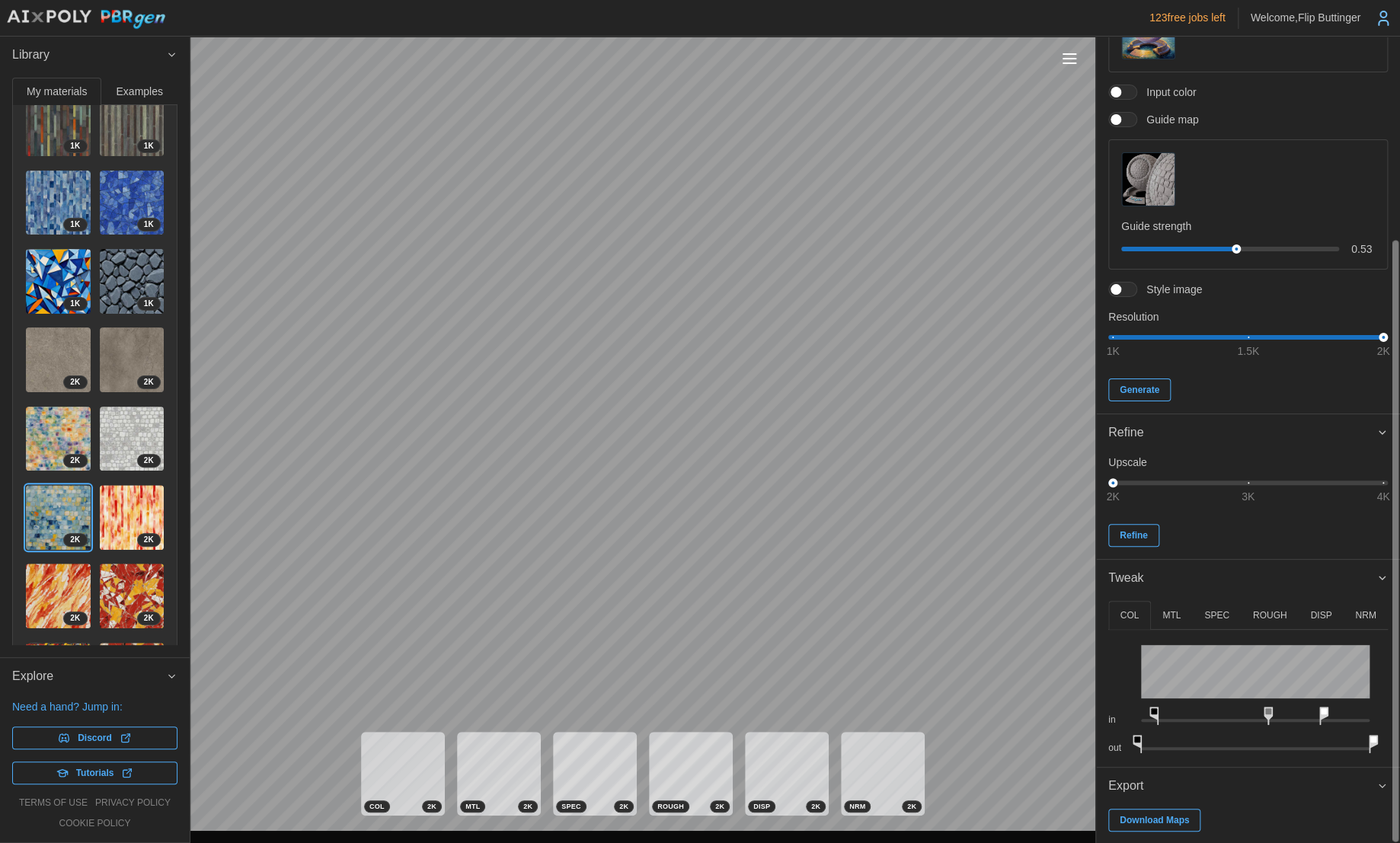 click on "NRM" at bounding box center [1365, 615] 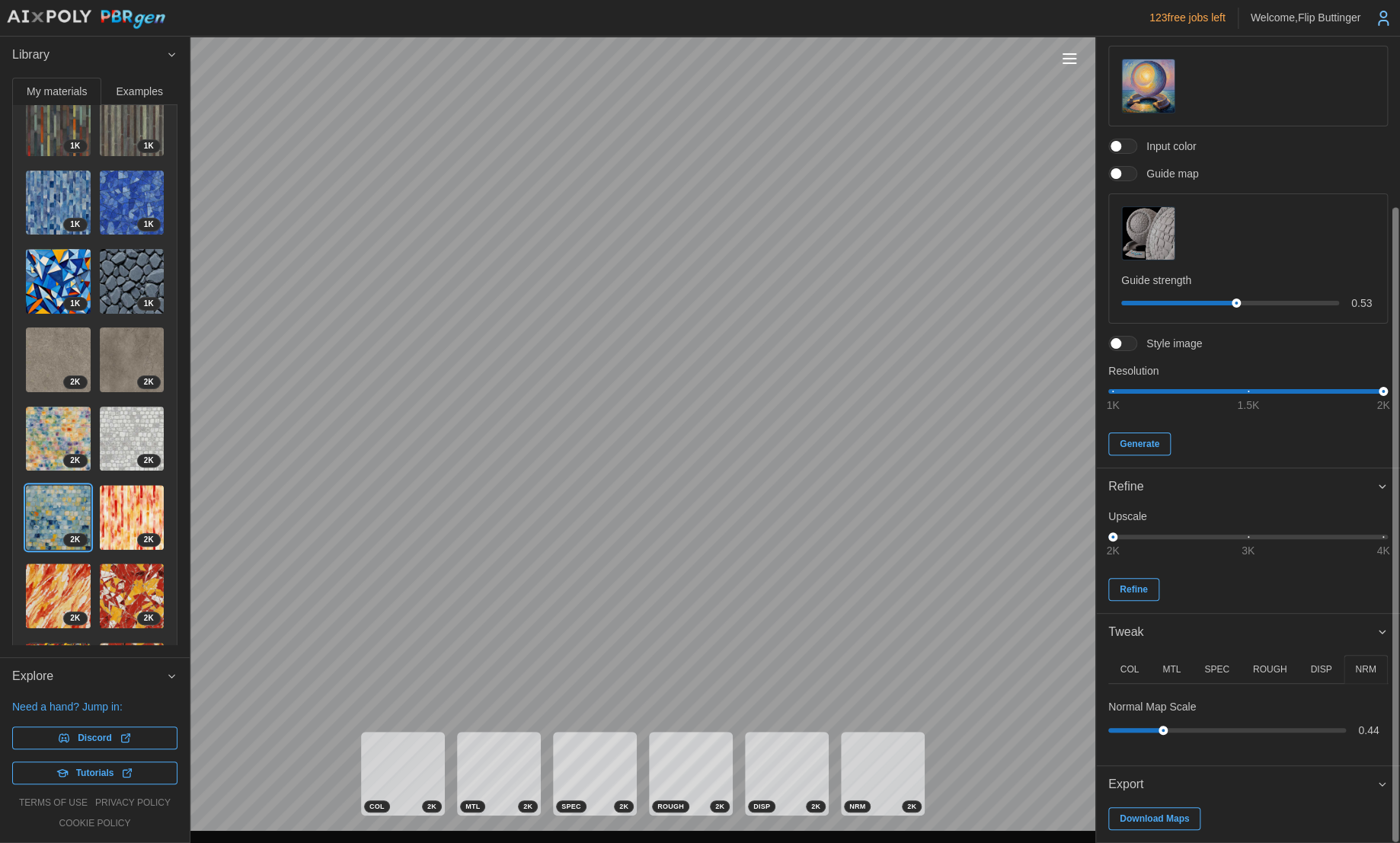 scroll, scrollTop: 216, scrollLeft: 0, axis: vertical 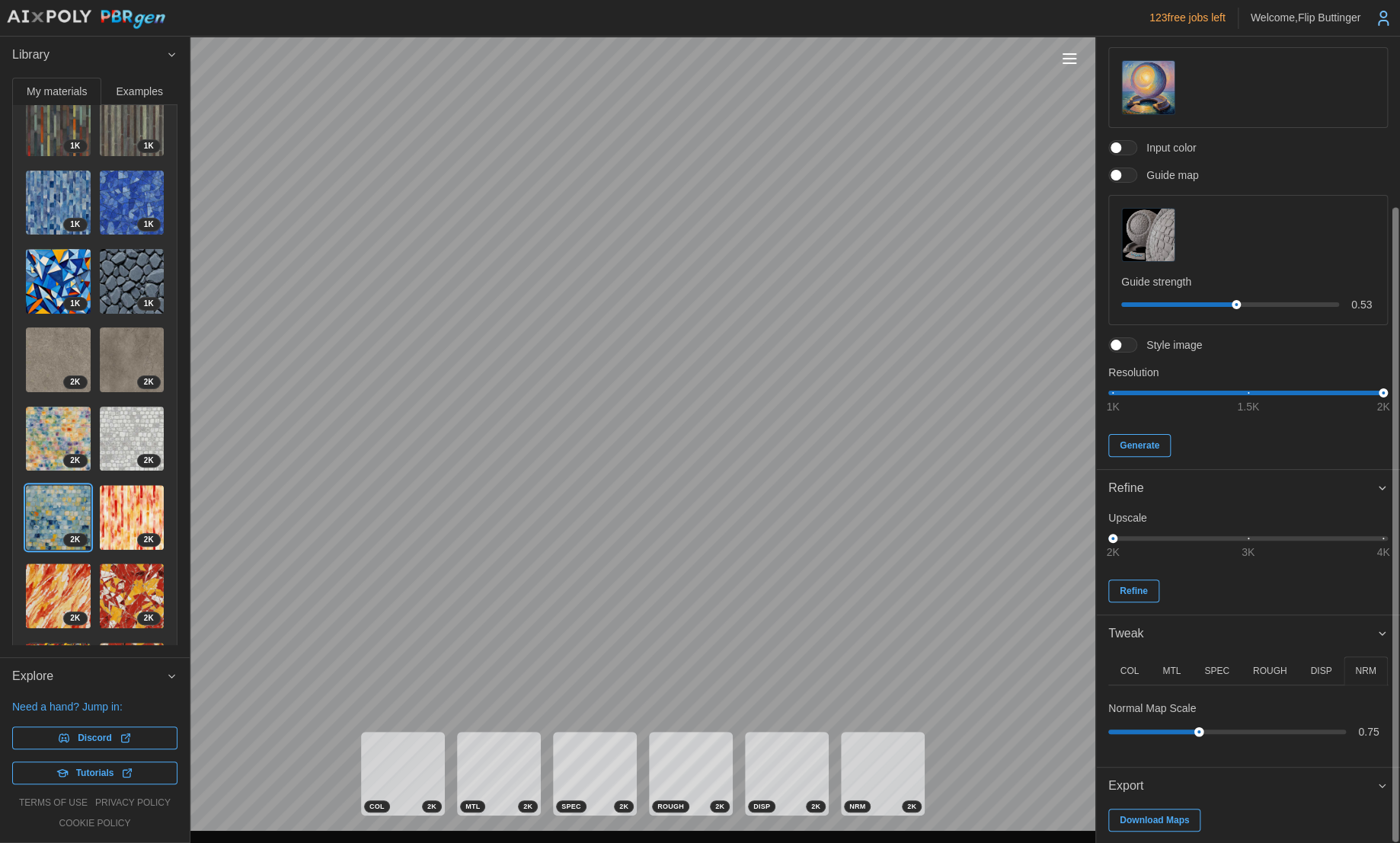 drag, startPoint x: 1159, startPoint y: 733, endPoint x: 1198, endPoint y: 741, distance: 39.81206 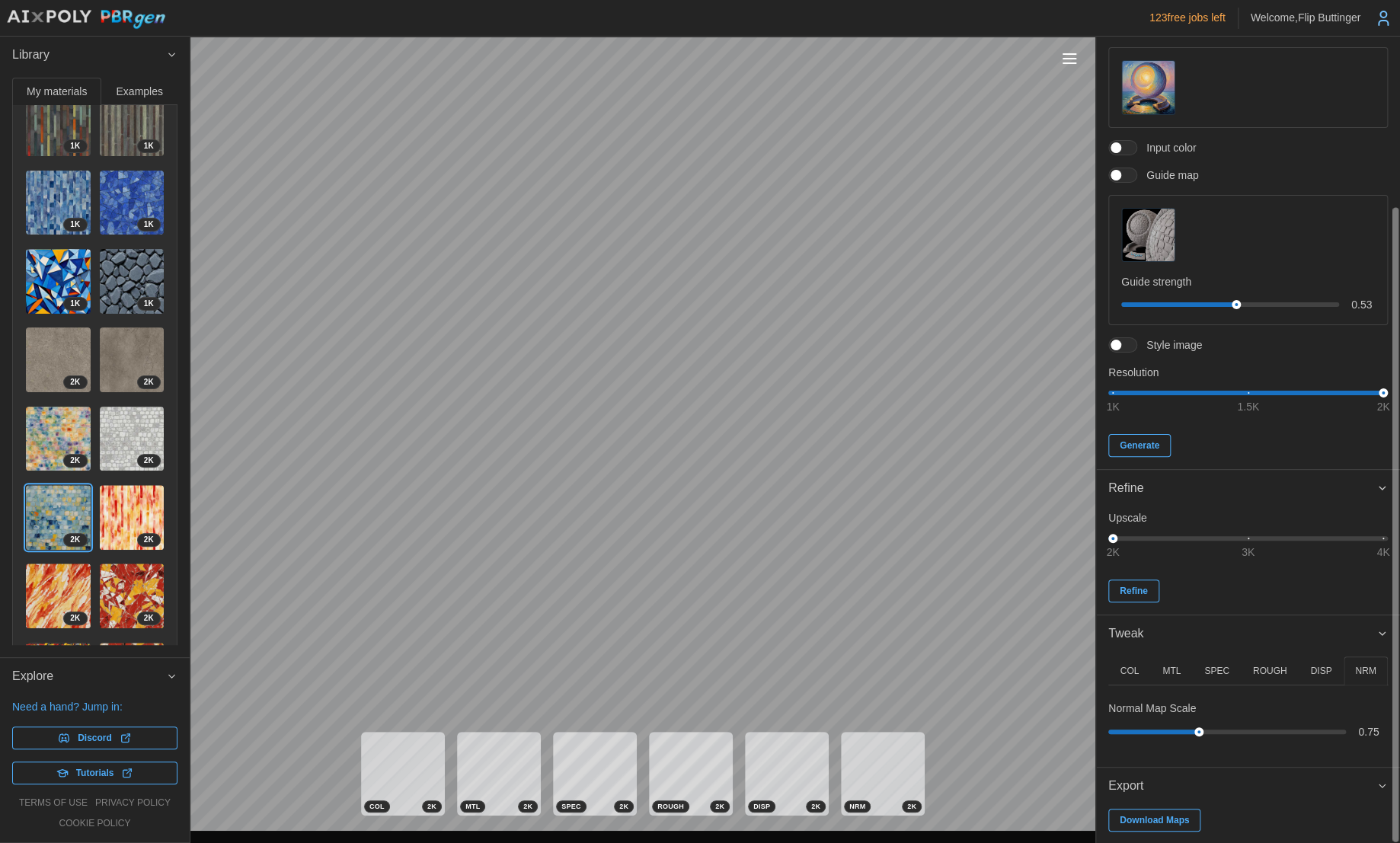 click on "MTL" at bounding box center (1171, 671) 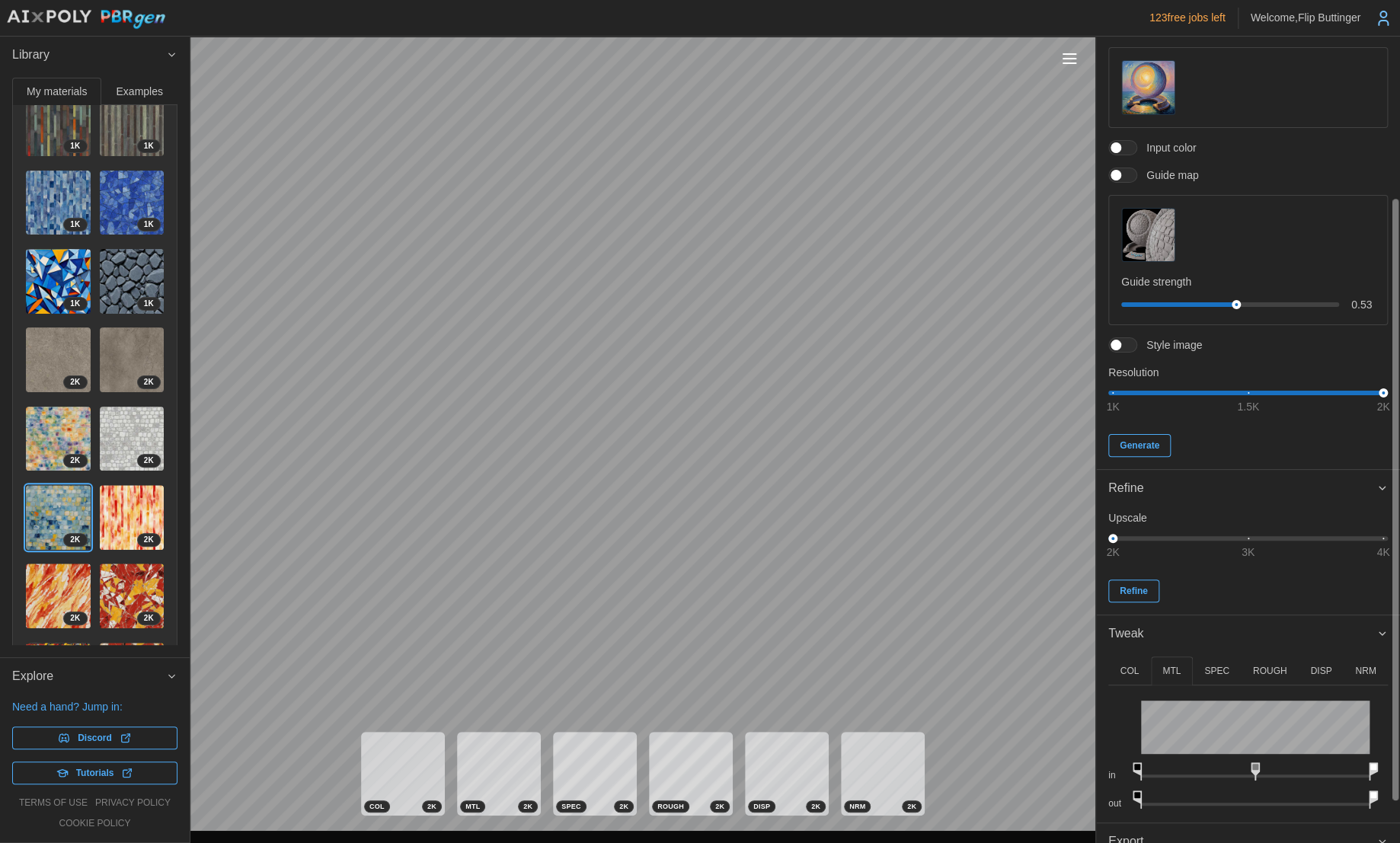 click on "123  free jobs left Welcome,  Flip Buttinger Library My materials Examples Create a new material 2025-07-03 5 2 K 4 K REF 2 K 2 K 4 K REF 2 K 2025-06-29 31 4 K REF 2 K 1 K 1 K 1 K 1 K 1 K 1 K 2 K 2 K 2 K 2 K 2 K 2 K 2 K 2 K 2 K 2 K 2 K 2 K 2 K 2 K 2 K 2 K 2 K 2 K 2 K 2 K 2 K 1 K 1 K 2025-06-28 3 2025-06-19 9 2025-06-18 26 2025-06-17 21 2025-06-15 5 2025-06-14 2 2025-06-13 23 2025-06-12 67 2025-06-11 3 2025-06-10 25 2025-06-09 16 2025-06-07 7 2025-06-06 6 2025-06-05 16 2025-06-04 31 2025-06-03 7 2025-06-02 27 2025-06-01 15 2025-05-31 7 2025-05-30 11 2025-05-29 10 2025-05-28 1 2025-05-27 5 2025-05-26 12 2025-05-22 17 2025-05-20 12 2025-05-19 8 2025-05-18 18 2025-05-17 7 2025-05-15 22 2025-05-12 4 2025-05-11 17 Placeholder Explore Need a hand? Jump in: Discord Tutorials terms of use privacy policy cookie policy COL 2 K MTL 2 K SPEC 2 K ROUGH 2 K DISP 2 K NRM 2 K Generate Positive prompt Surprise me Negative prompt Prompt style Input color Guide map Guide strength 0.53 Style image Resolution 1K 1.5K 2K Generate" at bounding box center [700, 421] 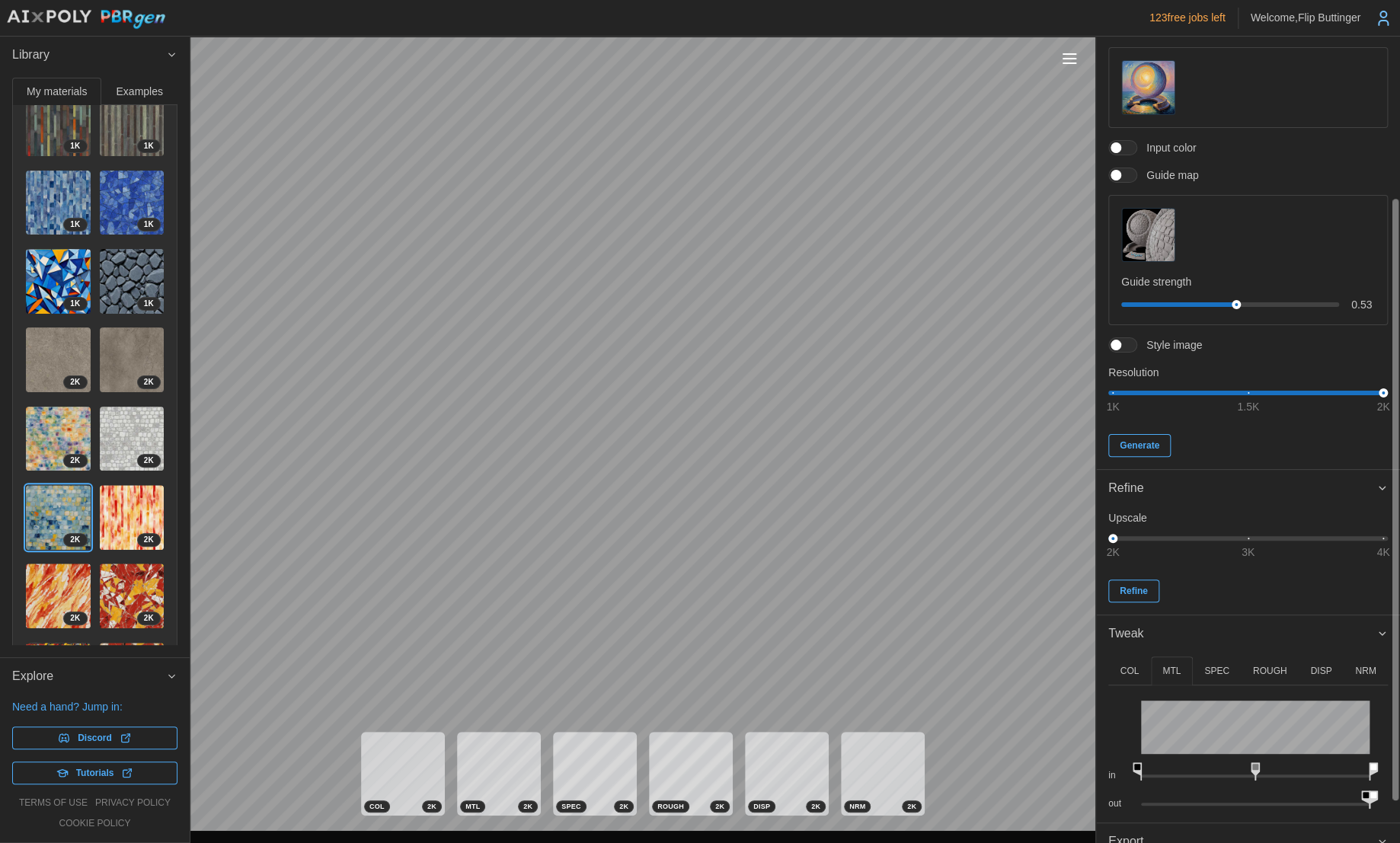 drag, startPoint x: 1137, startPoint y: 794, endPoint x: 1488, endPoint y: 820, distance: 351.96165 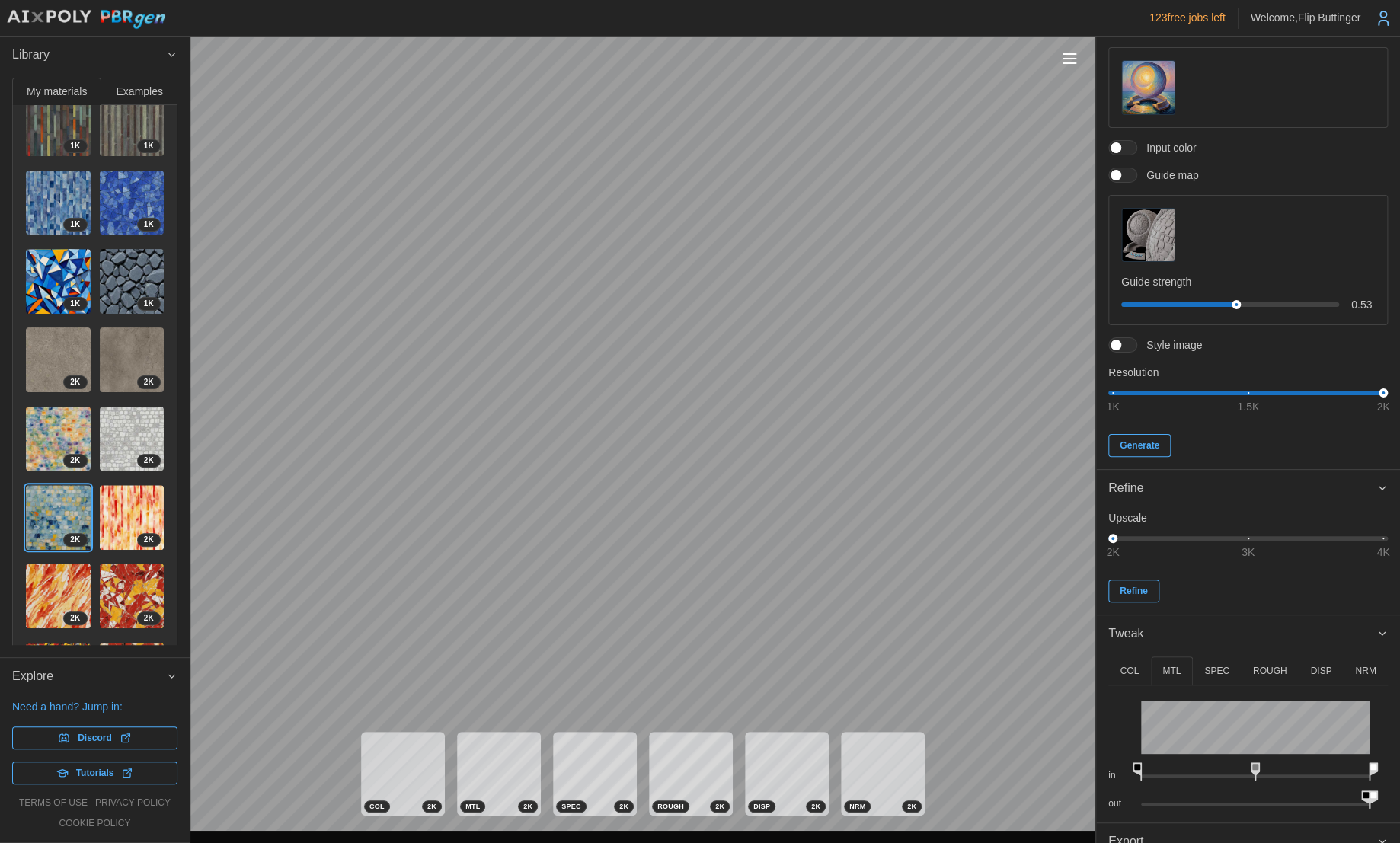 scroll, scrollTop: 0, scrollLeft: 0, axis: both 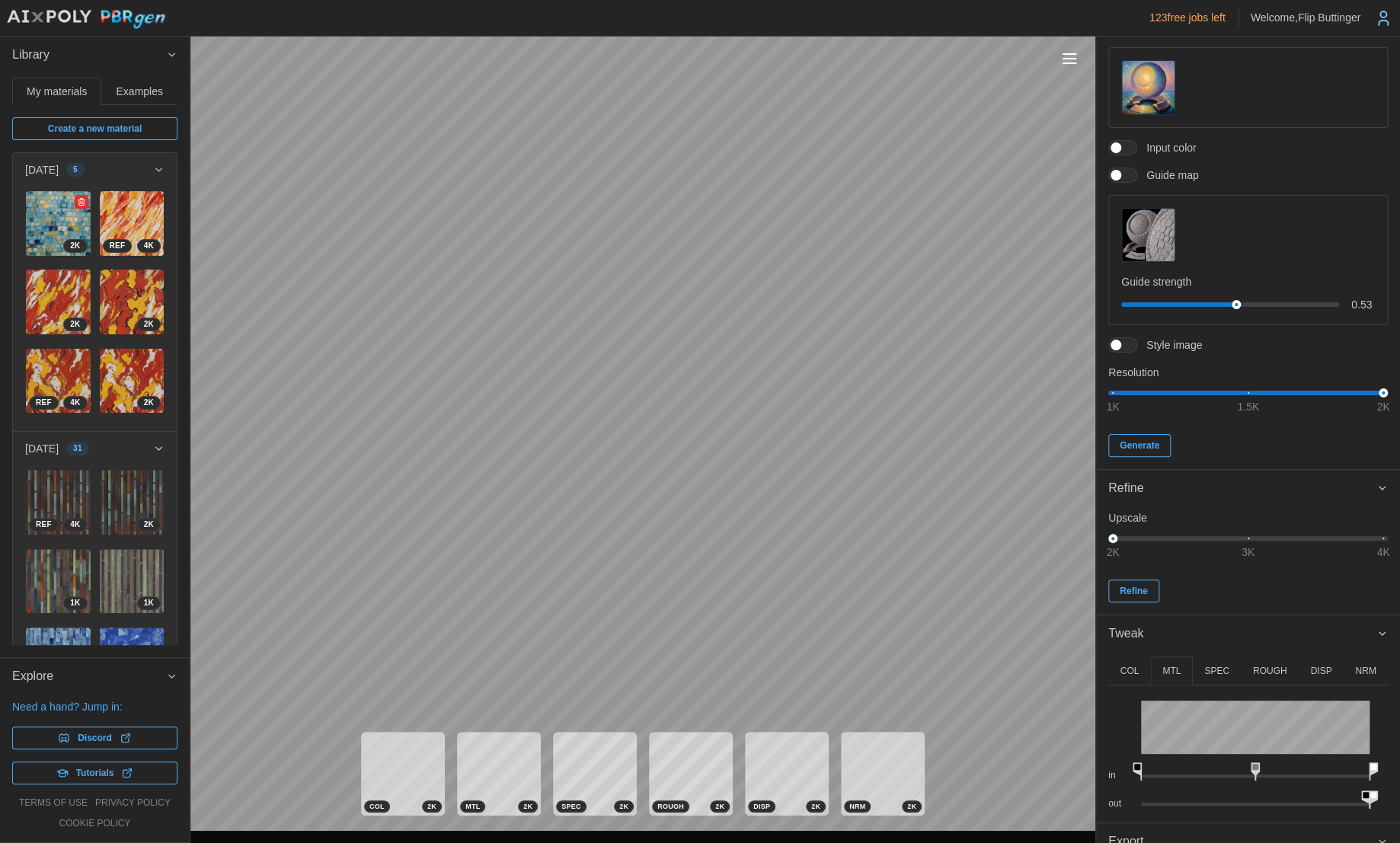 drag, startPoint x: 65, startPoint y: 199, endPoint x: 39, endPoint y: 253, distance: 59.9333 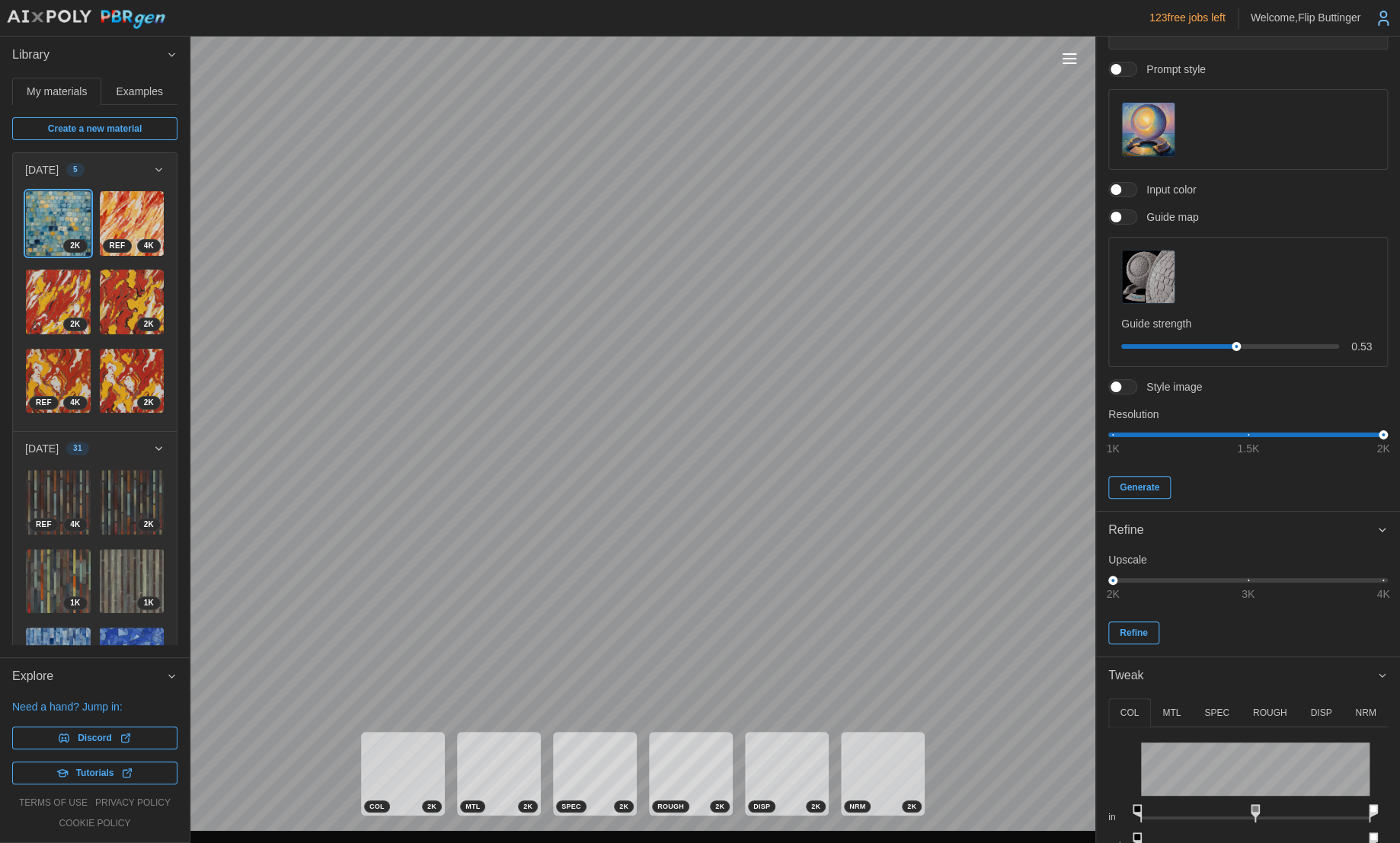 scroll, scrollTop: 216, scrollLeft: 0, axis: vertical 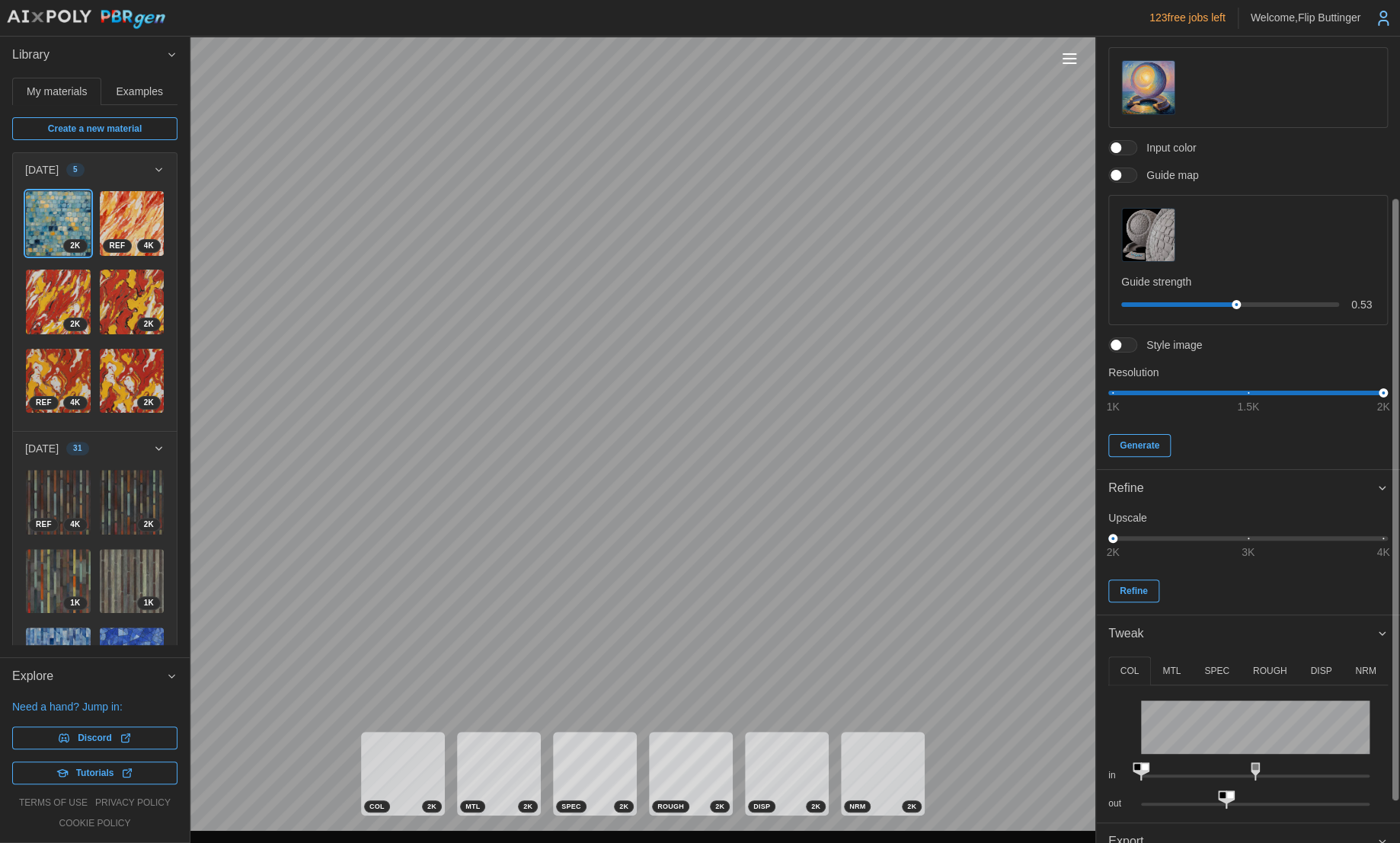 click on "NRM" at bounding box center [1365, 671] 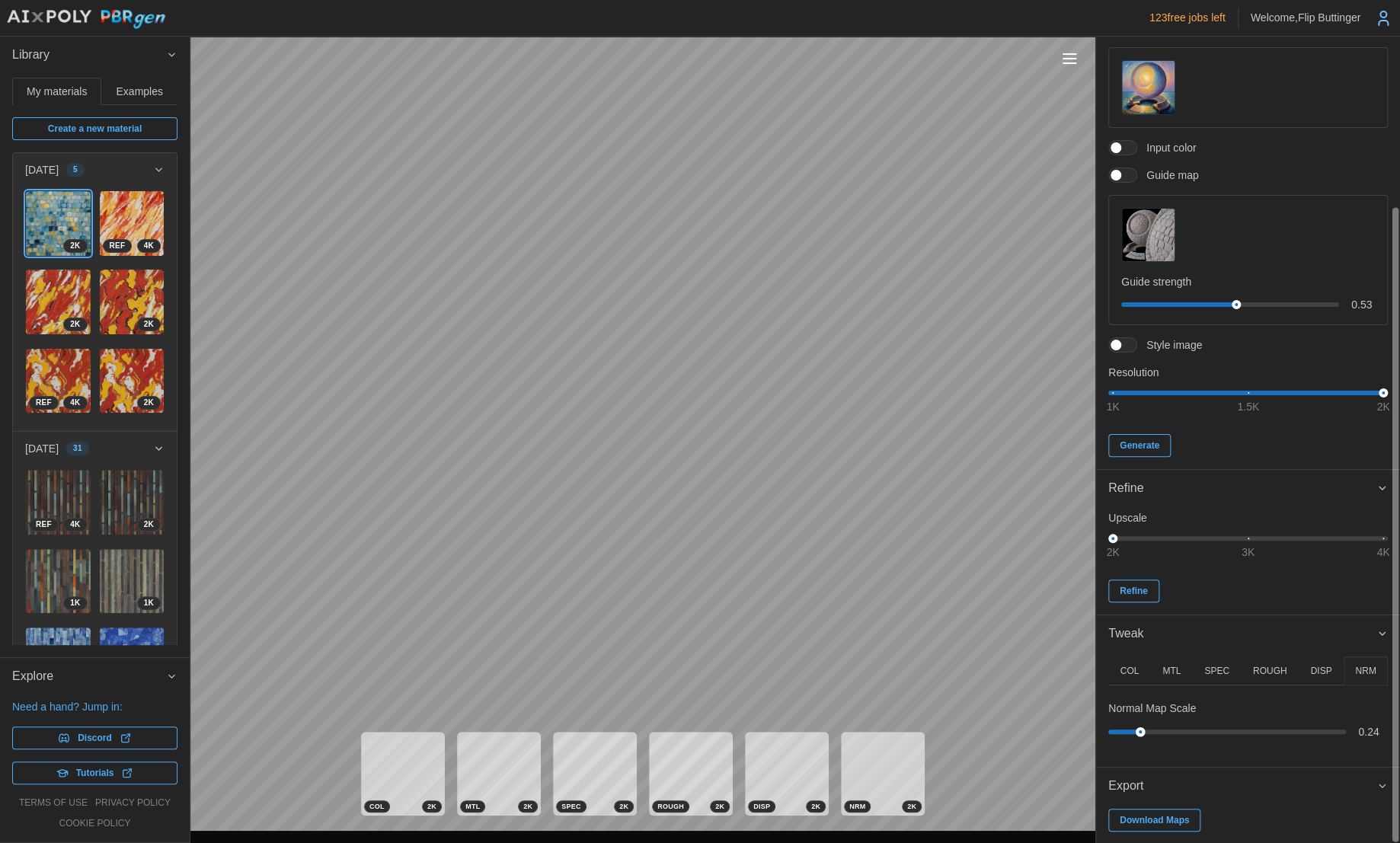 drag, startPoint x: 1117, startPoint y: 729, endPoint x: 1139, endPoint y: 714, distance: 26.62705 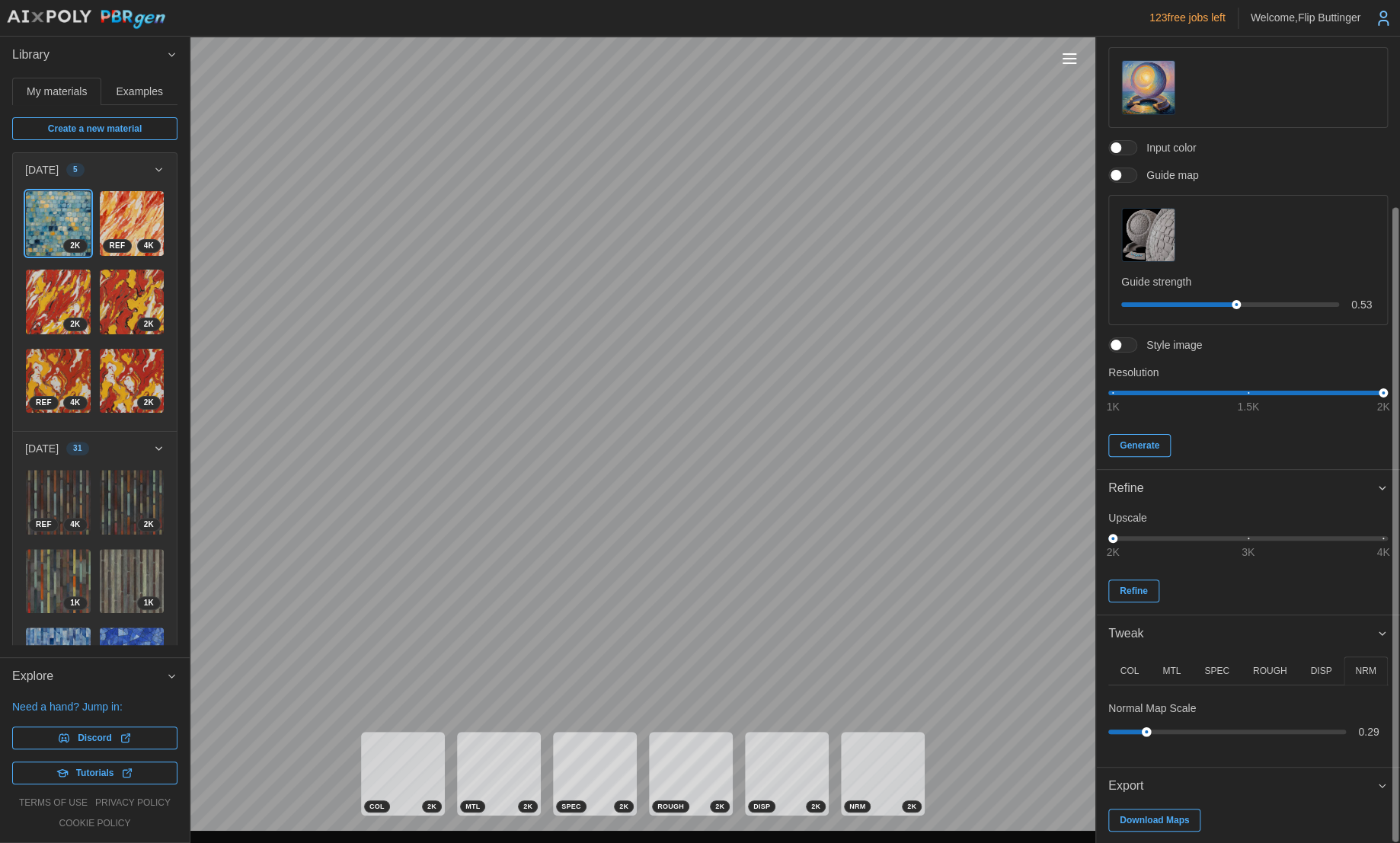 drag, startPoint x: 1139, startPoint y: 728, endPoint x: 1146, endPoint y: 719, distance: 11.401754 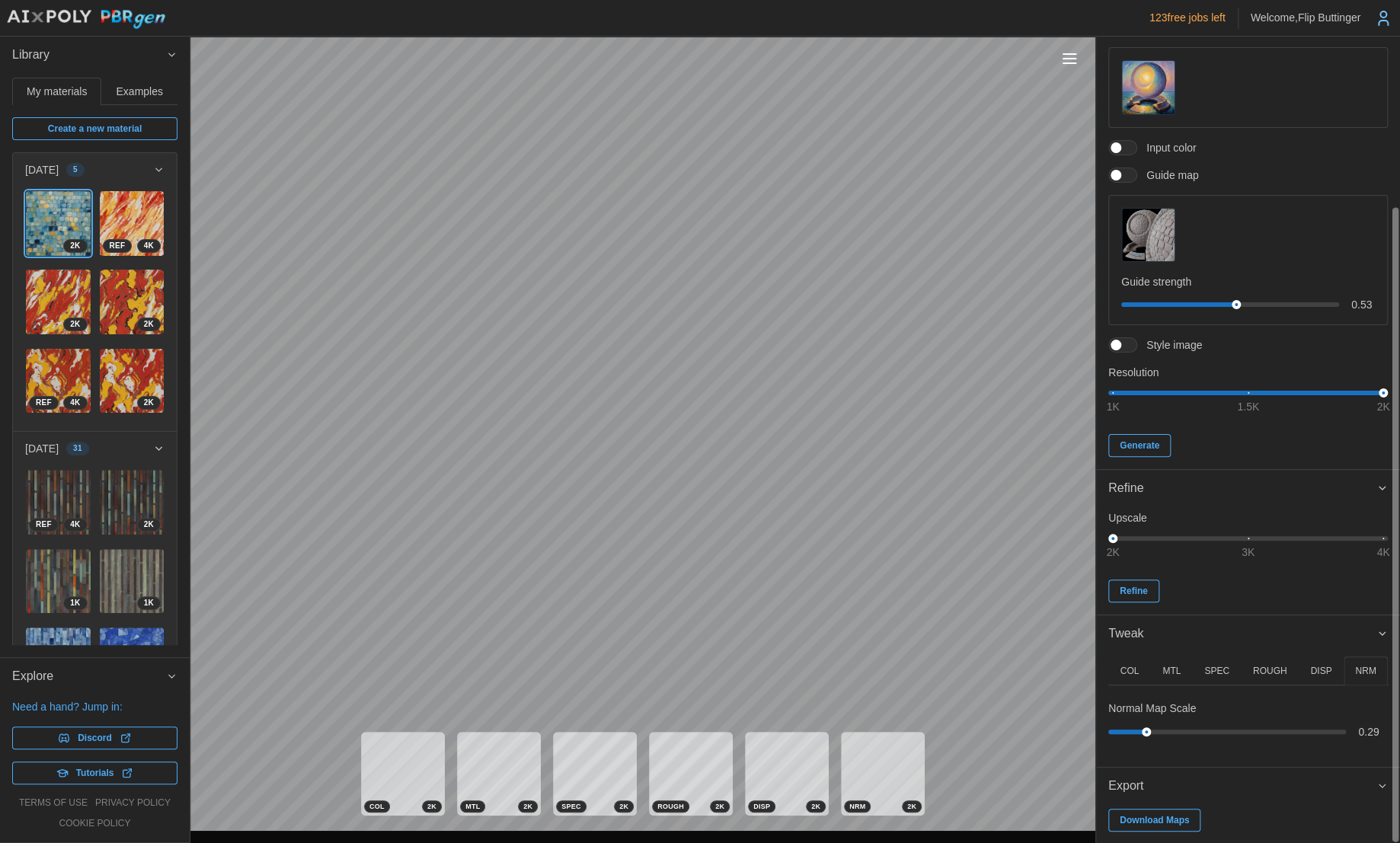 click on "DISP" at bounding box center [1321, 671] 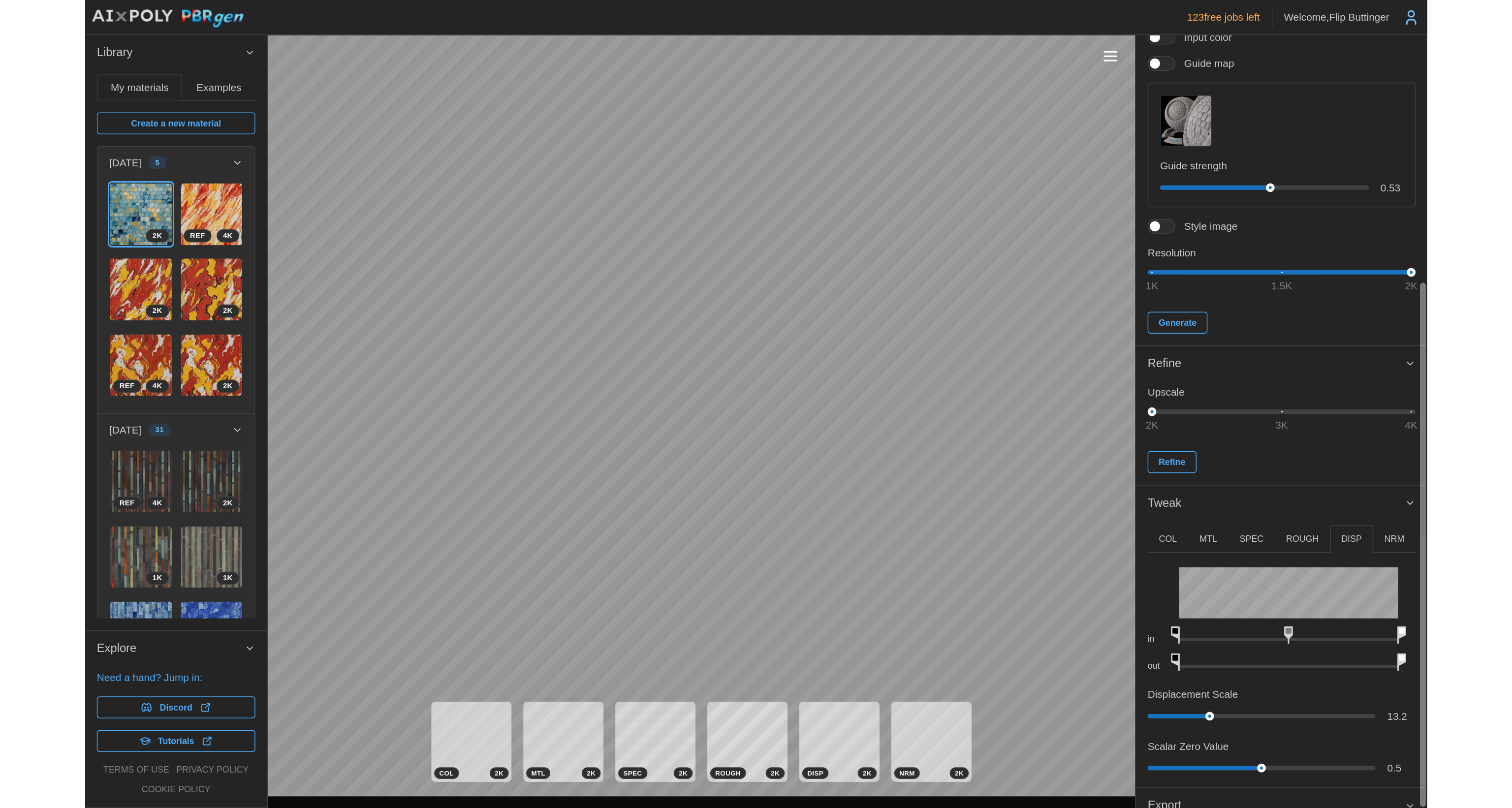 scroll, scrollTop: 245, scrollLeft: 0, axis: vertical 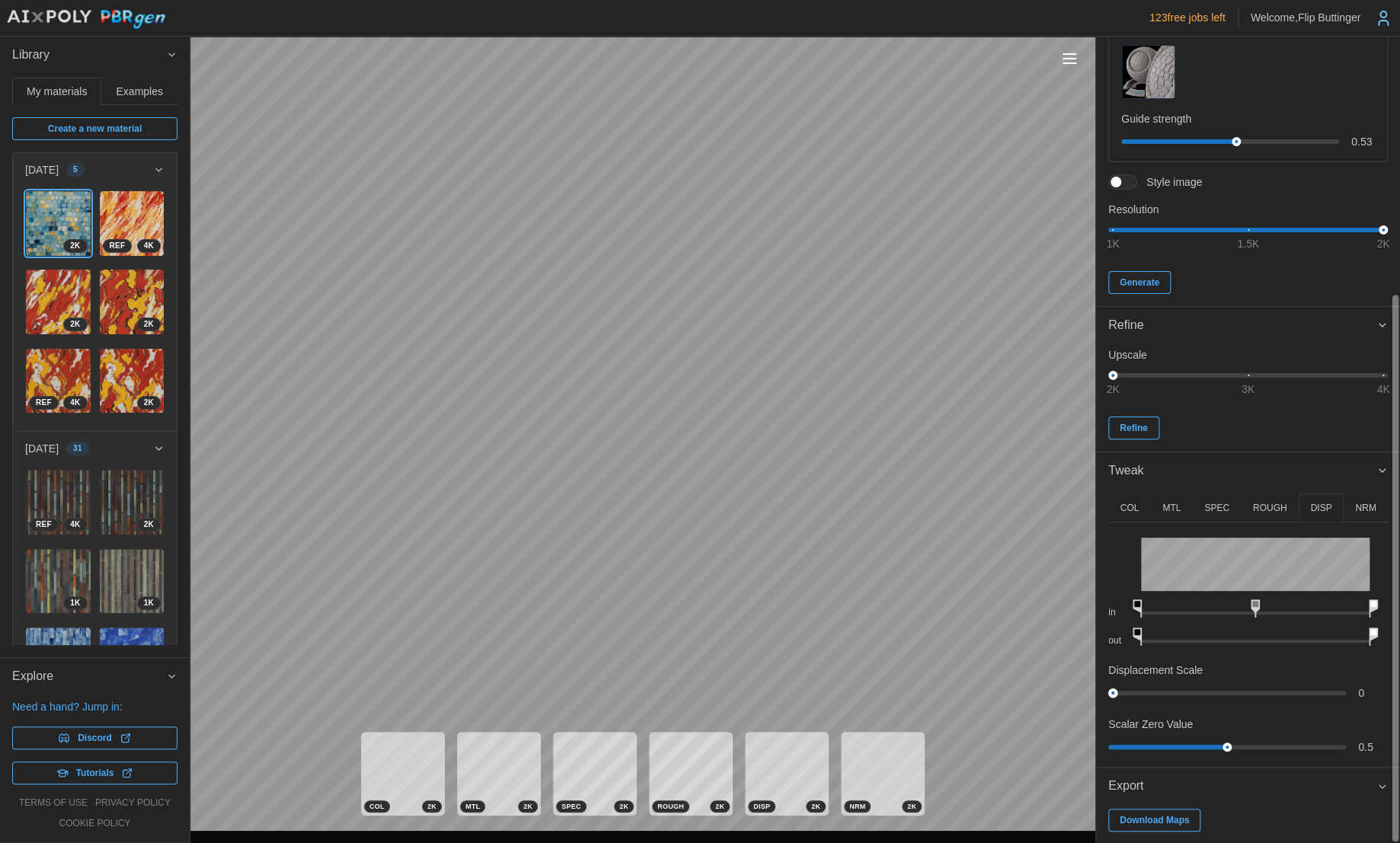 click on "123  free jobs left Welcome,  Flip Buttinger Library My materials Examples Create a new material 2025-07-03 5 2 K 4 K REF 2 K 2 K 4 K REF 2 K 2025-06-29 31 4 K REF 2 K 1 K 1 K 1 K 1 K 1 K 1 K 2 K 2 K 2 K 2 K 2 K 2 K 2 K 2 K 2 K 2 K 2 K 2 K 2 K 2 K 2 K 2 K 2 K 2 K 2 K 2 K 2 K 1 K 1 K 2025-06-28 3 2025-06-19 9 2025-06-18 26 2025-06-17 21 2025-06-15 5 2025-06-14 2 2025-06-13 23 2025-06-12 67 2025-06-11 3 2025-06-10 25 2025-06-09 16 2025-06-07 7 2025-06-06 6 2025-06-05 16 2025-06-04 31 2025-06-03 7 2025-06-02 27 2025-06-01 15 2025-05-31 7 2025-05-30 11 2025-05-29 10 2025-05-28 1 2025-05-27 5 2025-05-26 12 2025-05-22 17 2025-05-20 12 2025-05-19 8 2025-05-18 18 2025-05-17 7 2025-05-15 22 2025-05-12 4 2025-05-11 17 Placeholder Explore Need a hand? Jump in: Discord Tutorials terms of use privacy policy cookie policy COL 2 K MTL 2 K SPEC 2 K ROUGH 2 K DISP 2 K NRM 2 K Generate Positive prompt Surprise me Negative prompt Prompt style Input color Guide map Guide strength 0.53 Style image Resolution 1K 1.5K 2K Generate 0" at bounding box center (700, 421) 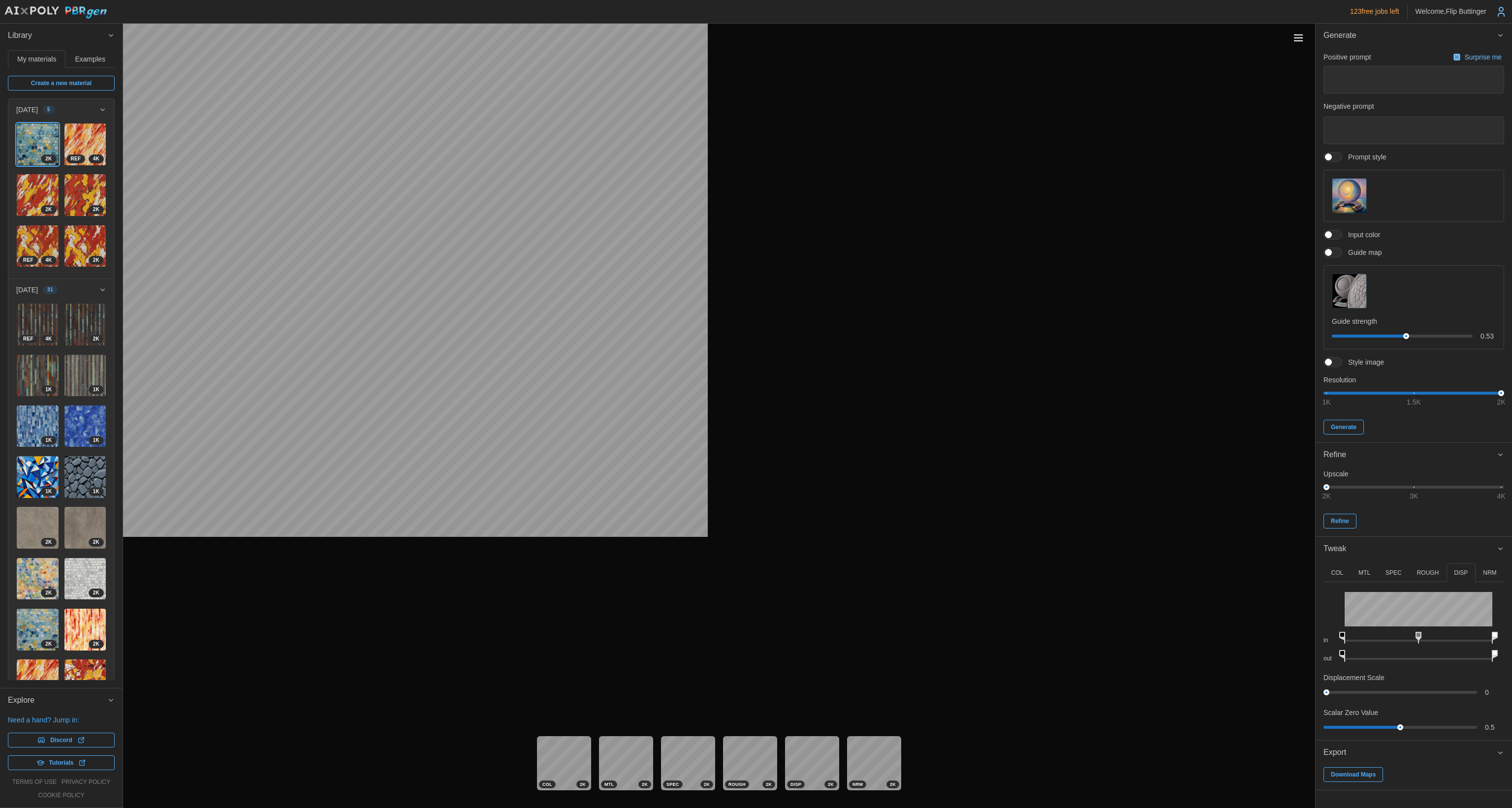 drag, startPoint x: 755, startPoint y: 446, endPoint x: 633, endPoint y: 23, distance: 440.242 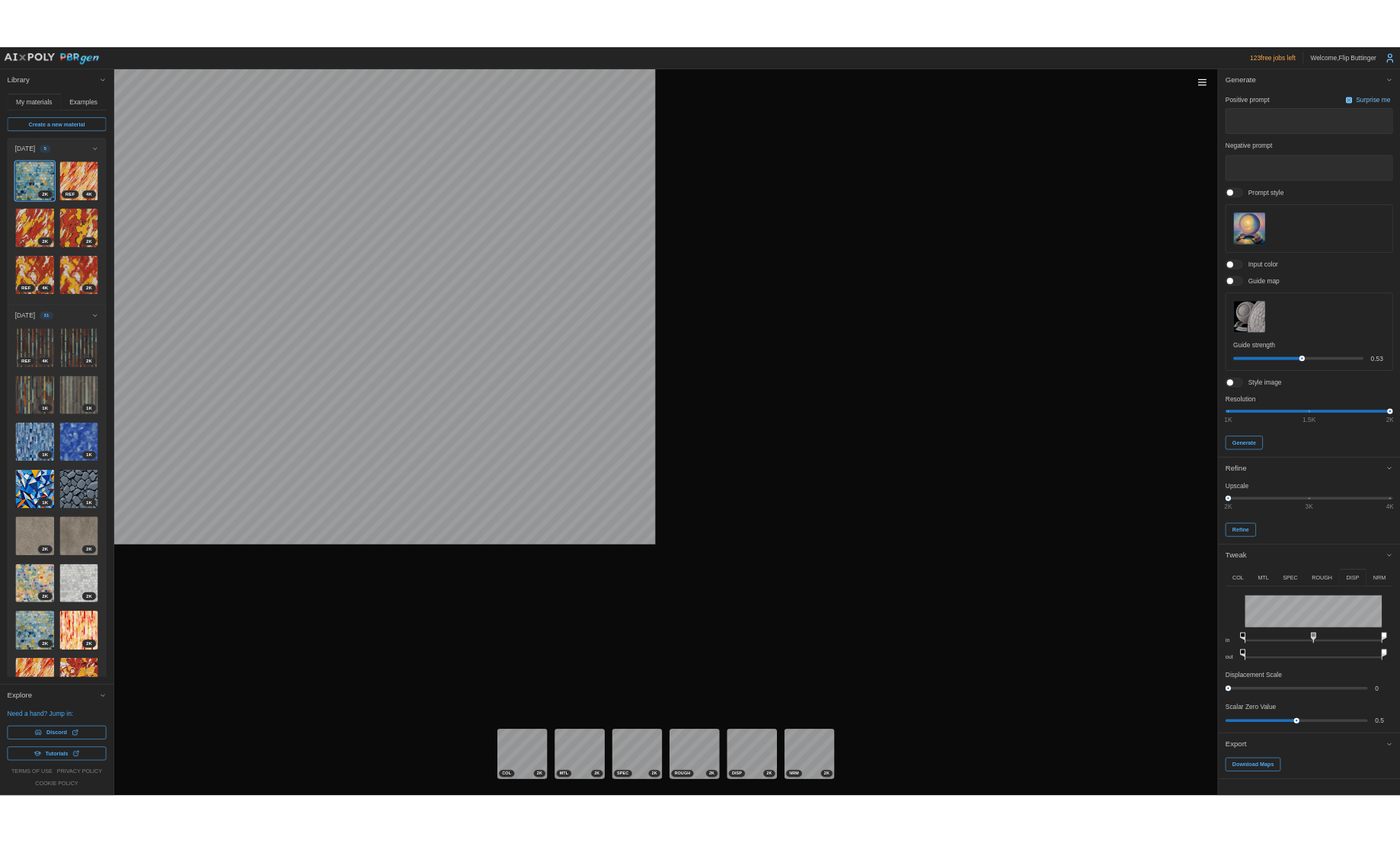 scroll, scrollTop: 0, scrollLeft: 0, axis: both 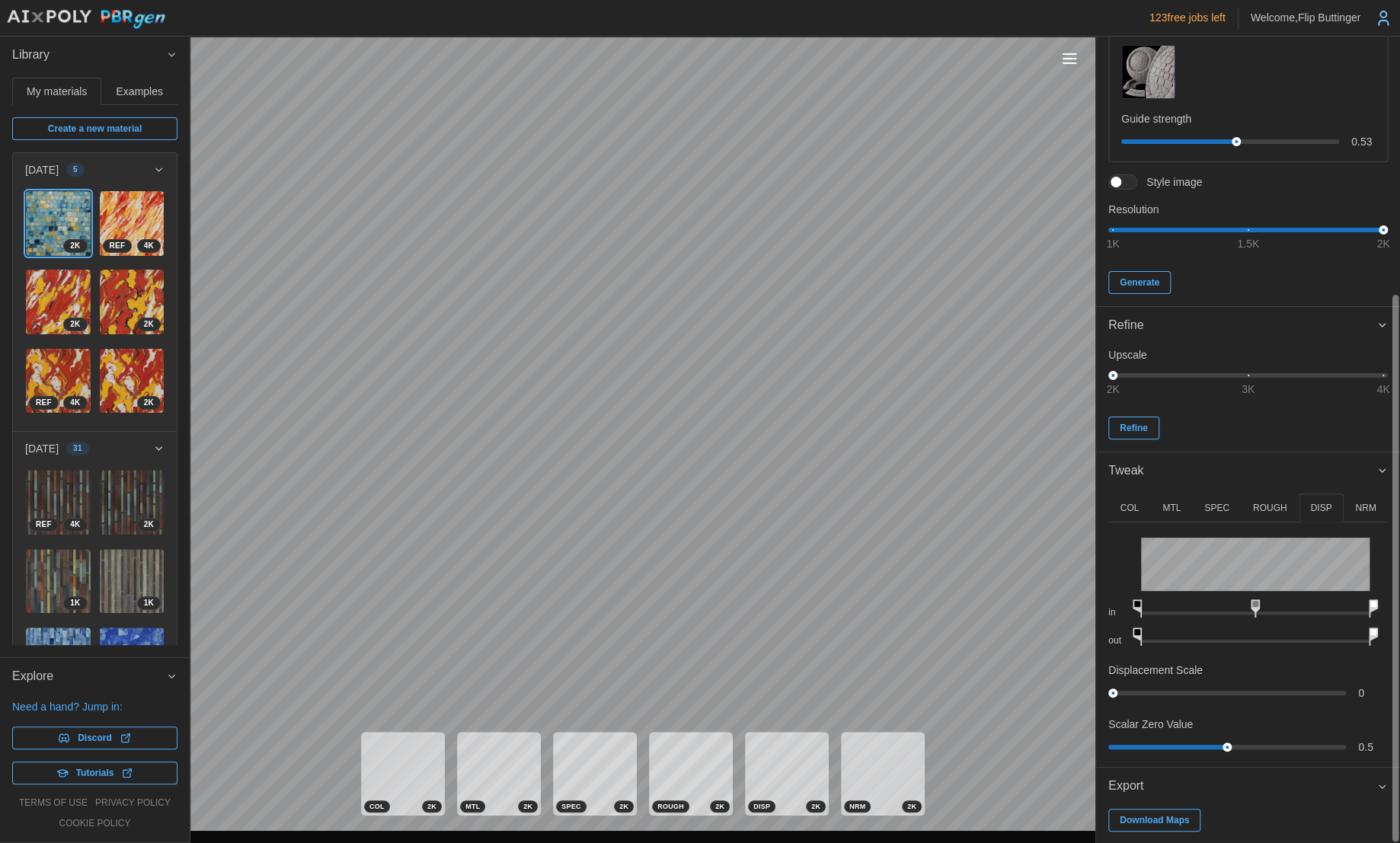 click on "NRM" at bounding box center [1365, 508] 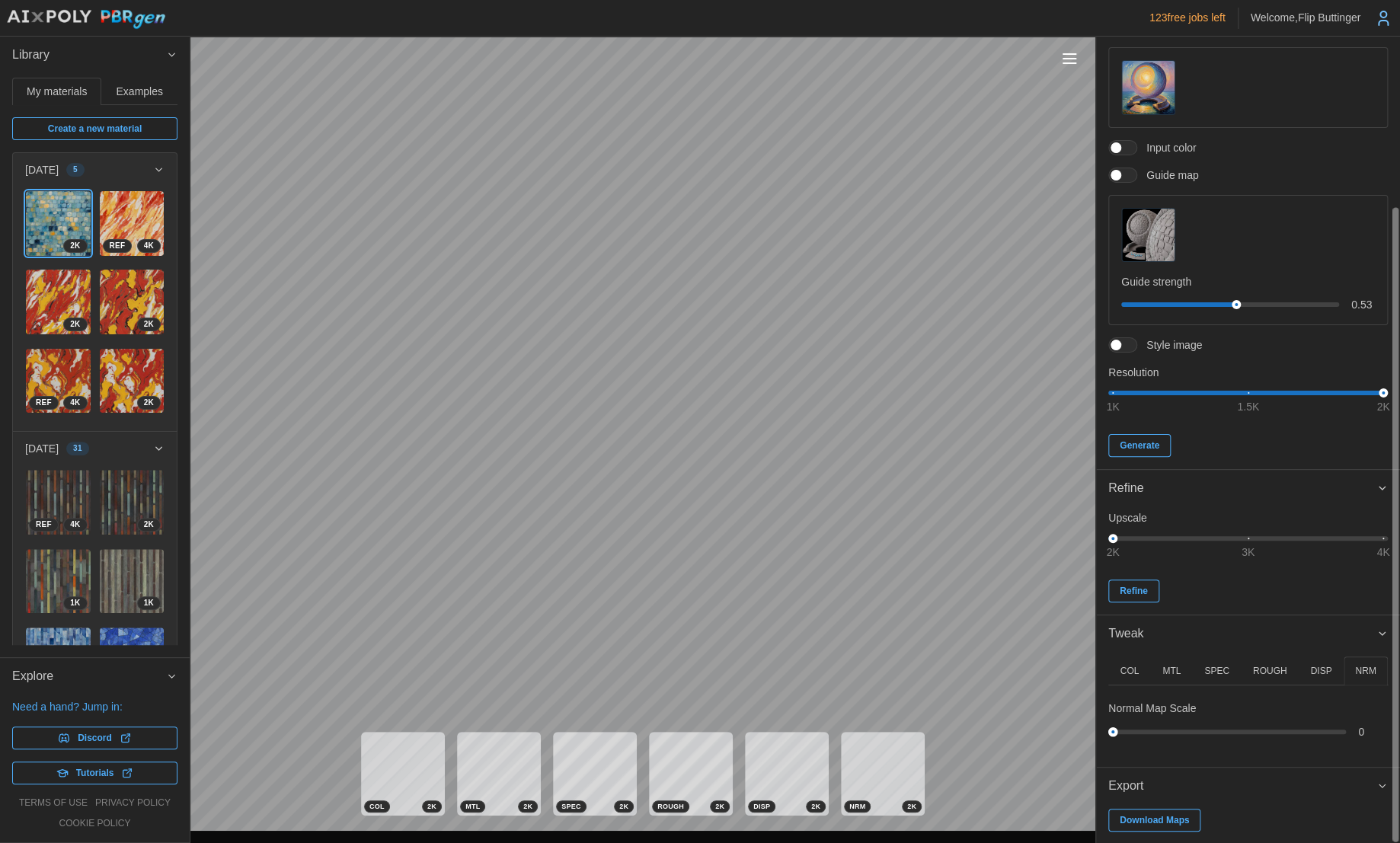 drag, startPoint x: 1136, startPoint y: 726, endPoint x: 948, endPoint y: 726, distance: 188 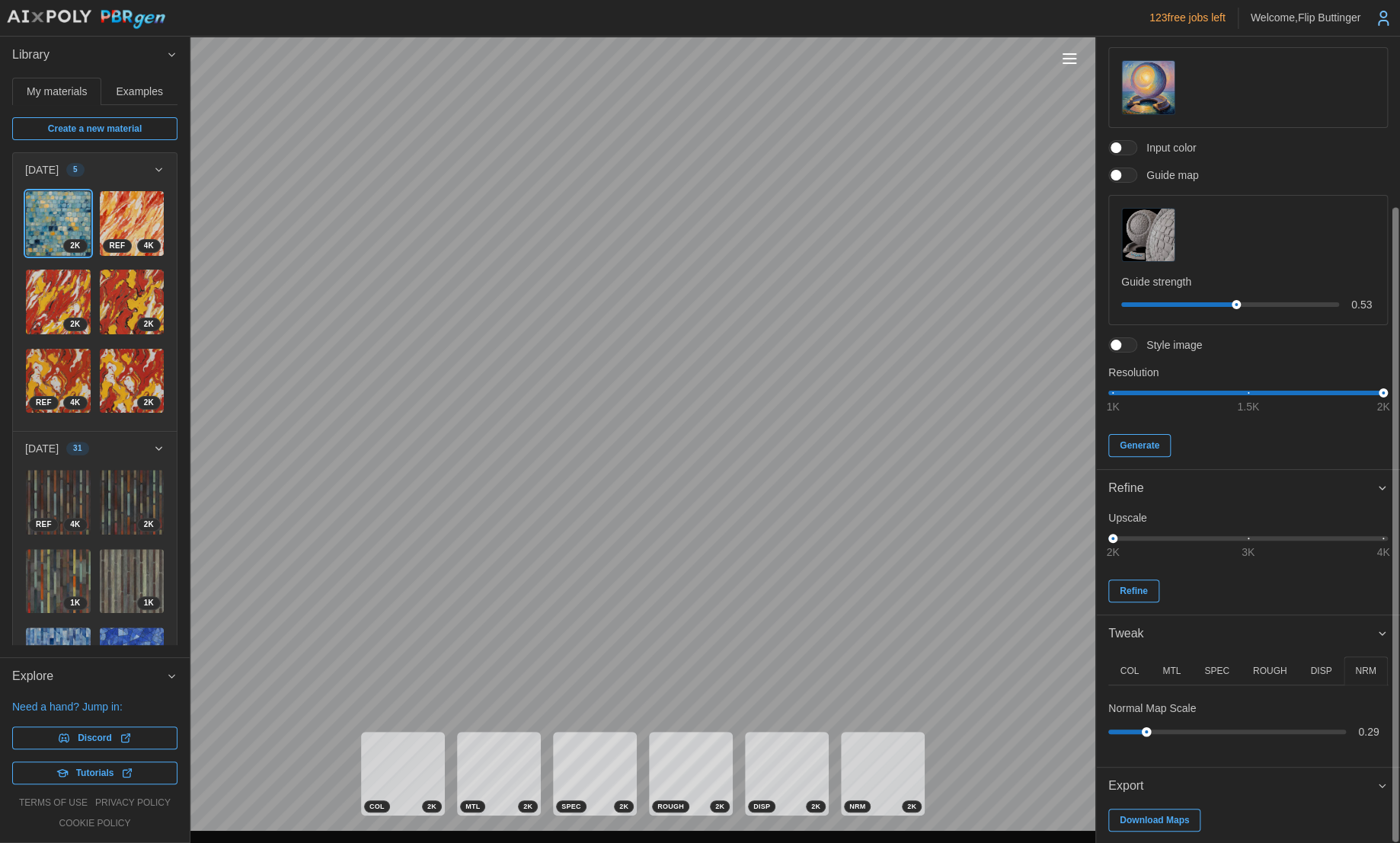 drag, startPoint x: 1111, startPoint y: 727, endPoint x: 1146, endPoint y: 720, distance: 35.693137 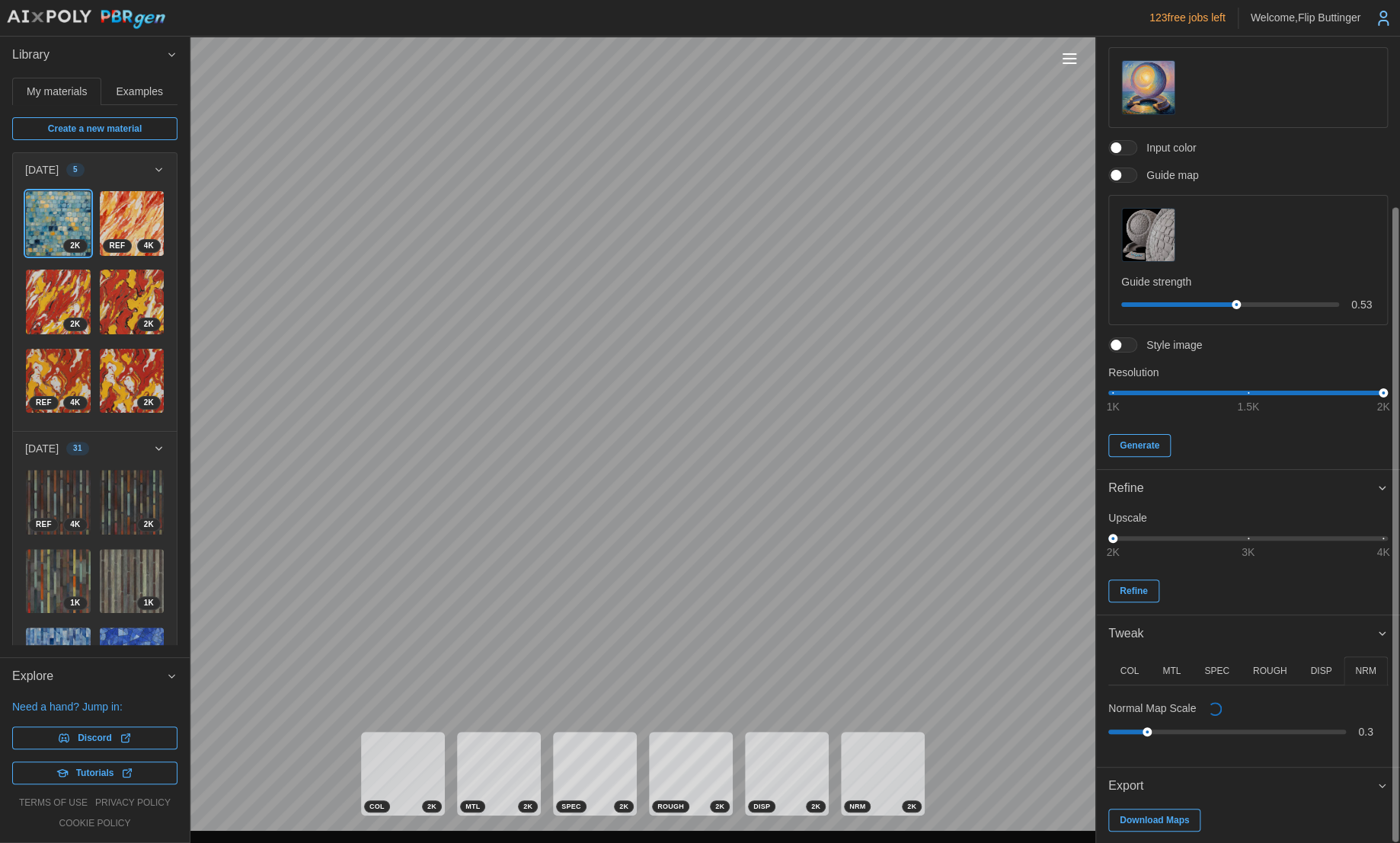 click on "DISP" at bounding box center (1321, 671) 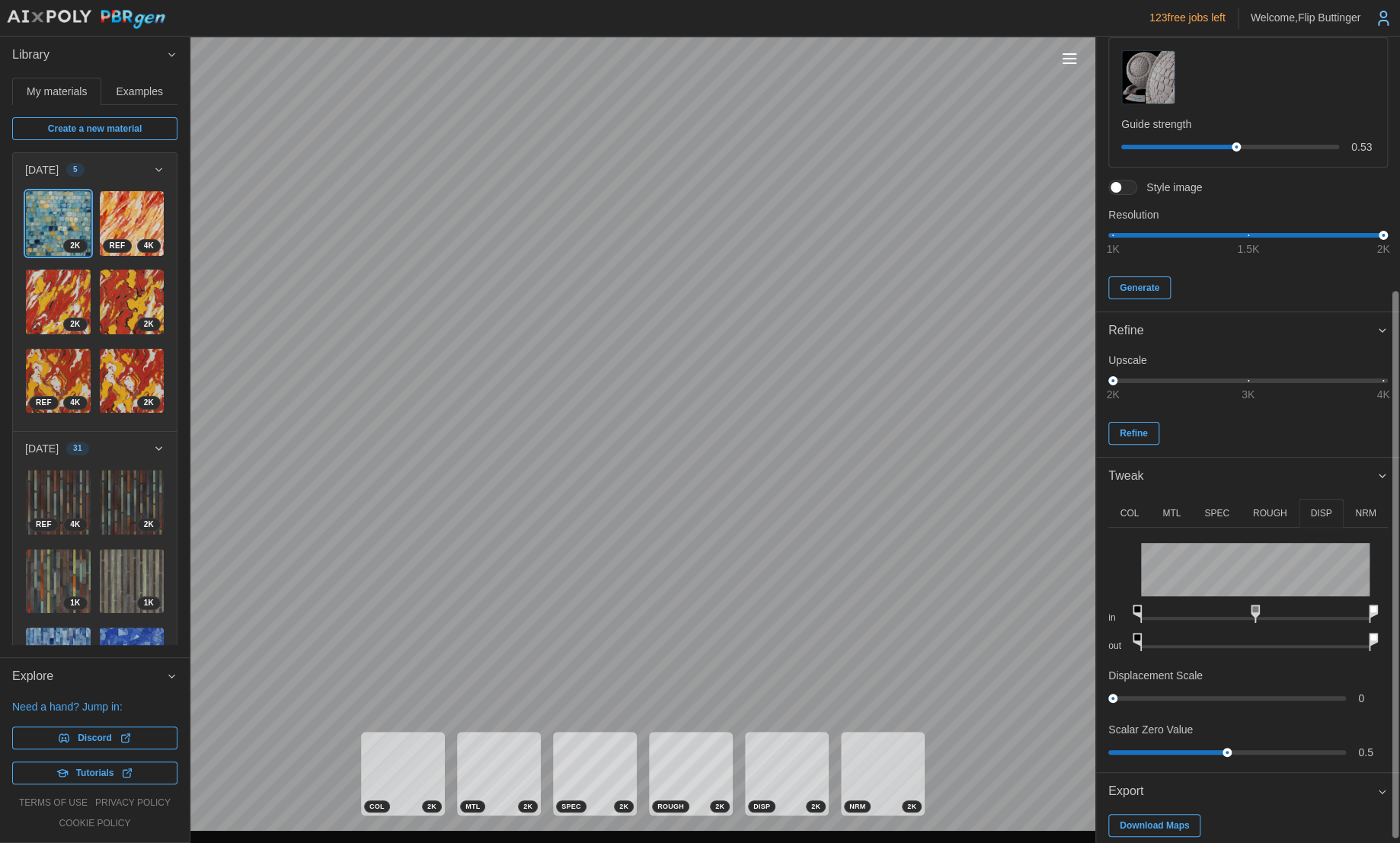 scroll, scrollTop: 378, scrollLeft: 0, axis: vertical 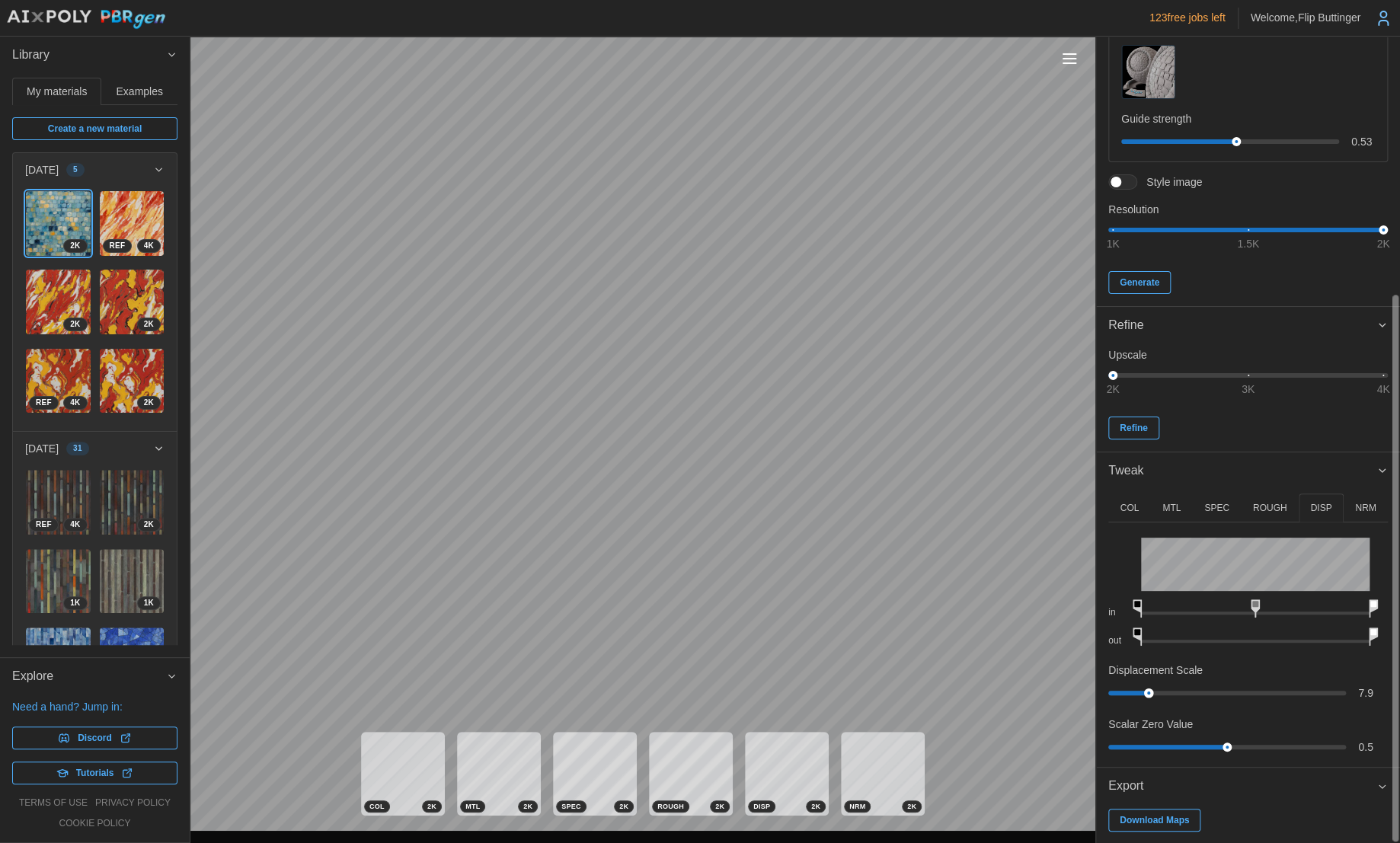 drag, startPoint x: 1117, startPoint y: 694, endPoint x: 1139, endPoint y: 683, distance: 24.596748 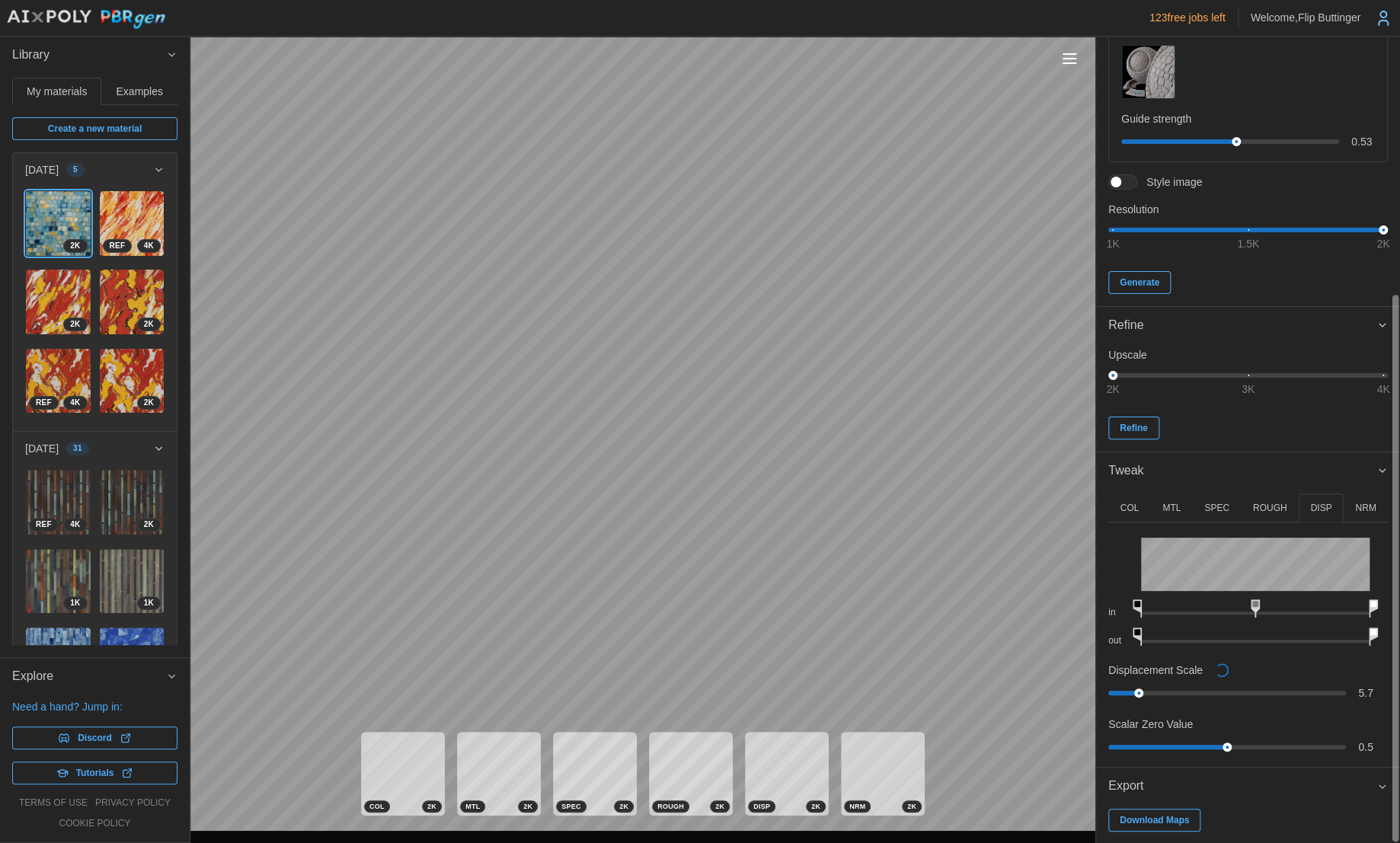 click on "NRM" at bounding box center (1365, 508) 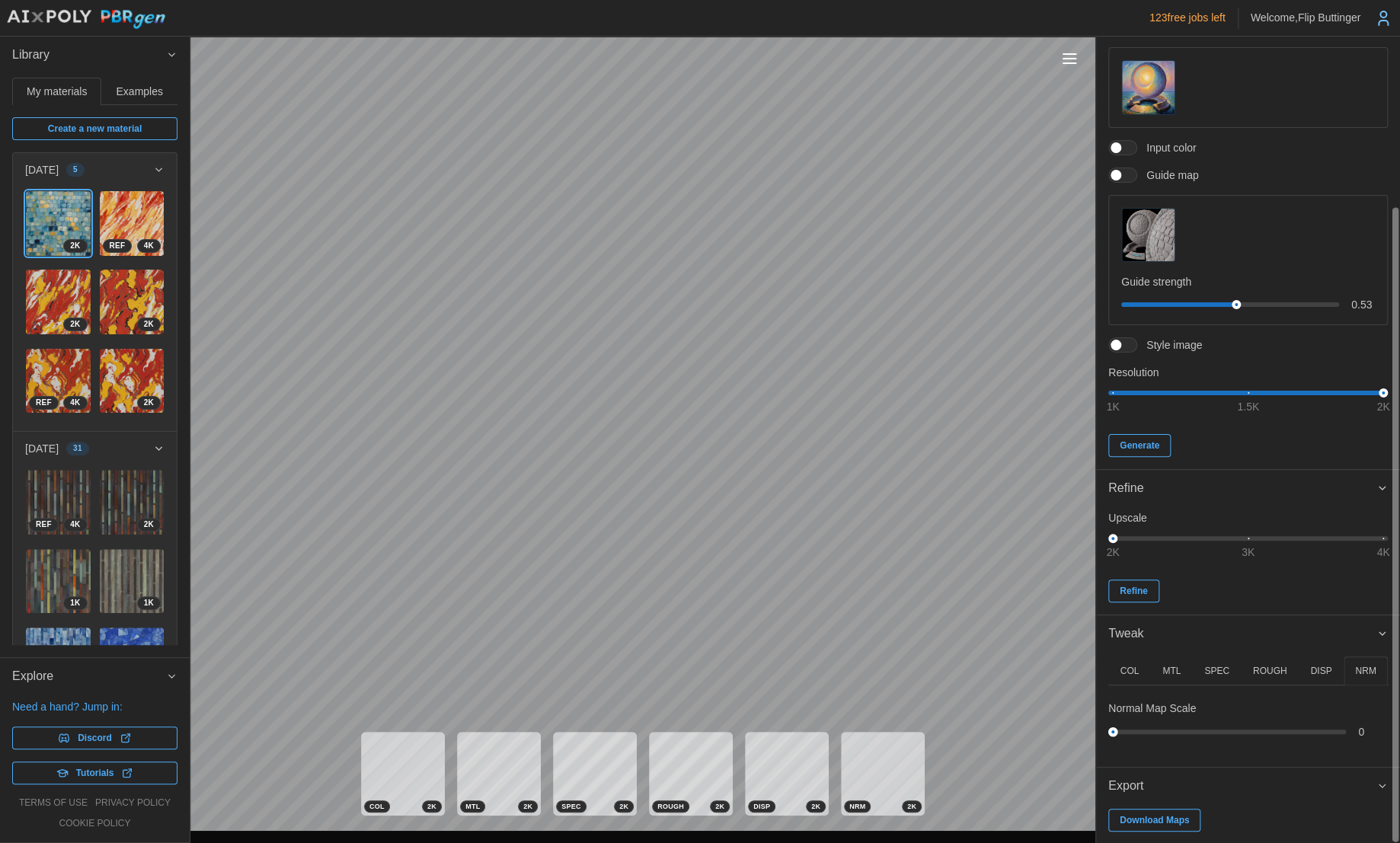 drag, startPoint x: 1136, startPoint y: 728, endPoint x: 1069, endPoint y: 720, distance: 67.4759 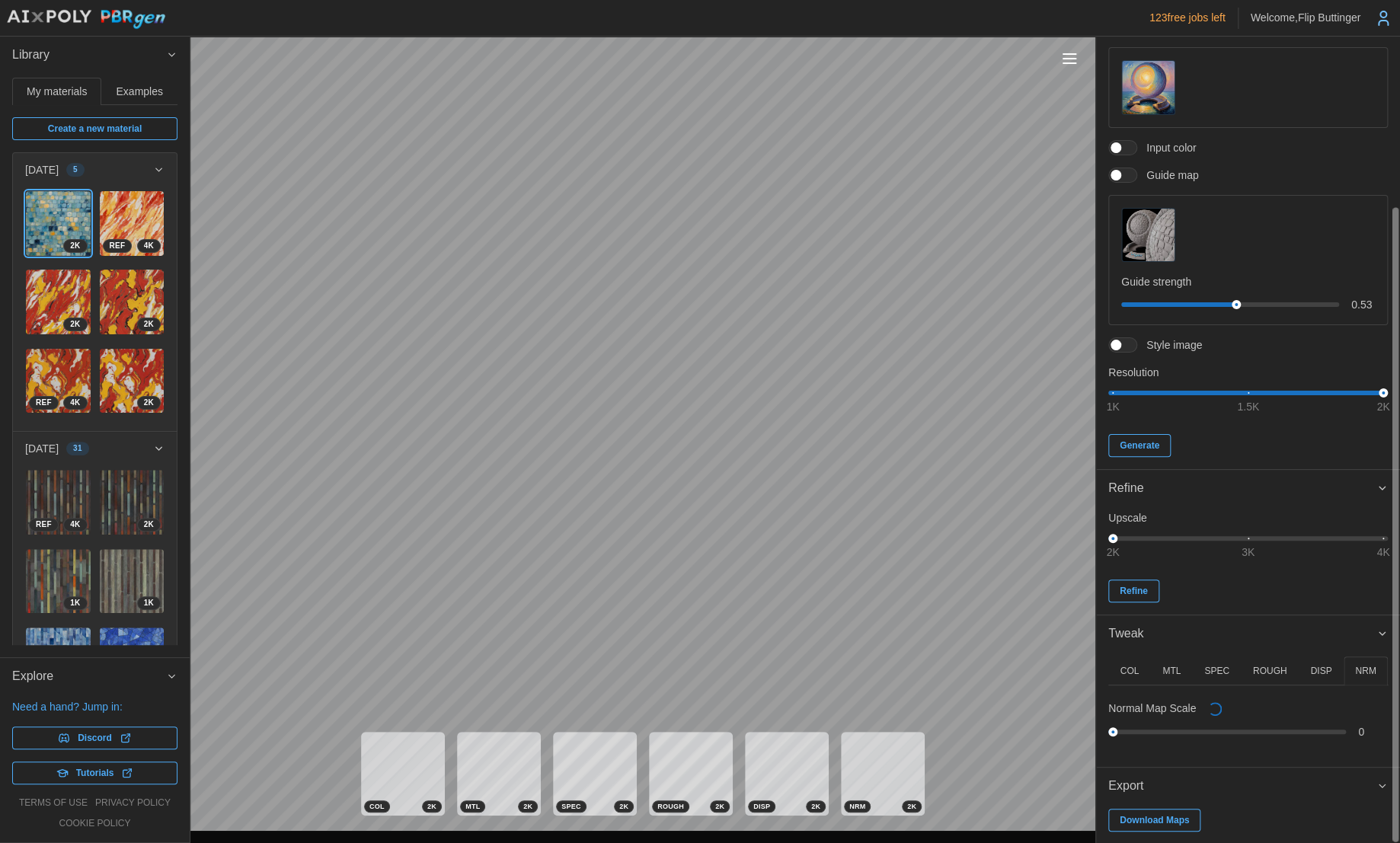 click on "DISP" at bounding box center [1321, 671] 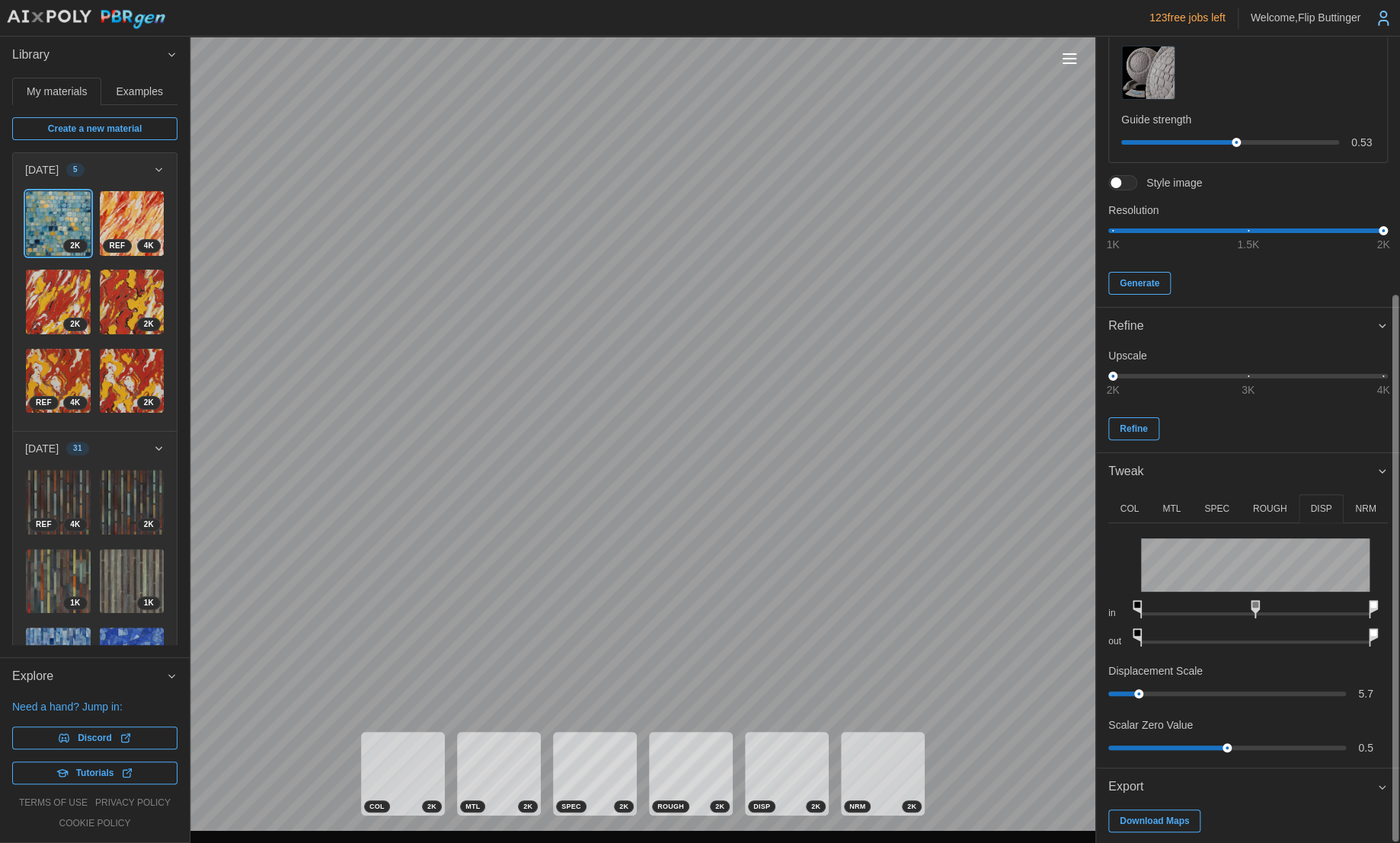 scroll, scrollTop: 378, scrollLeft: 0, axis: vertical 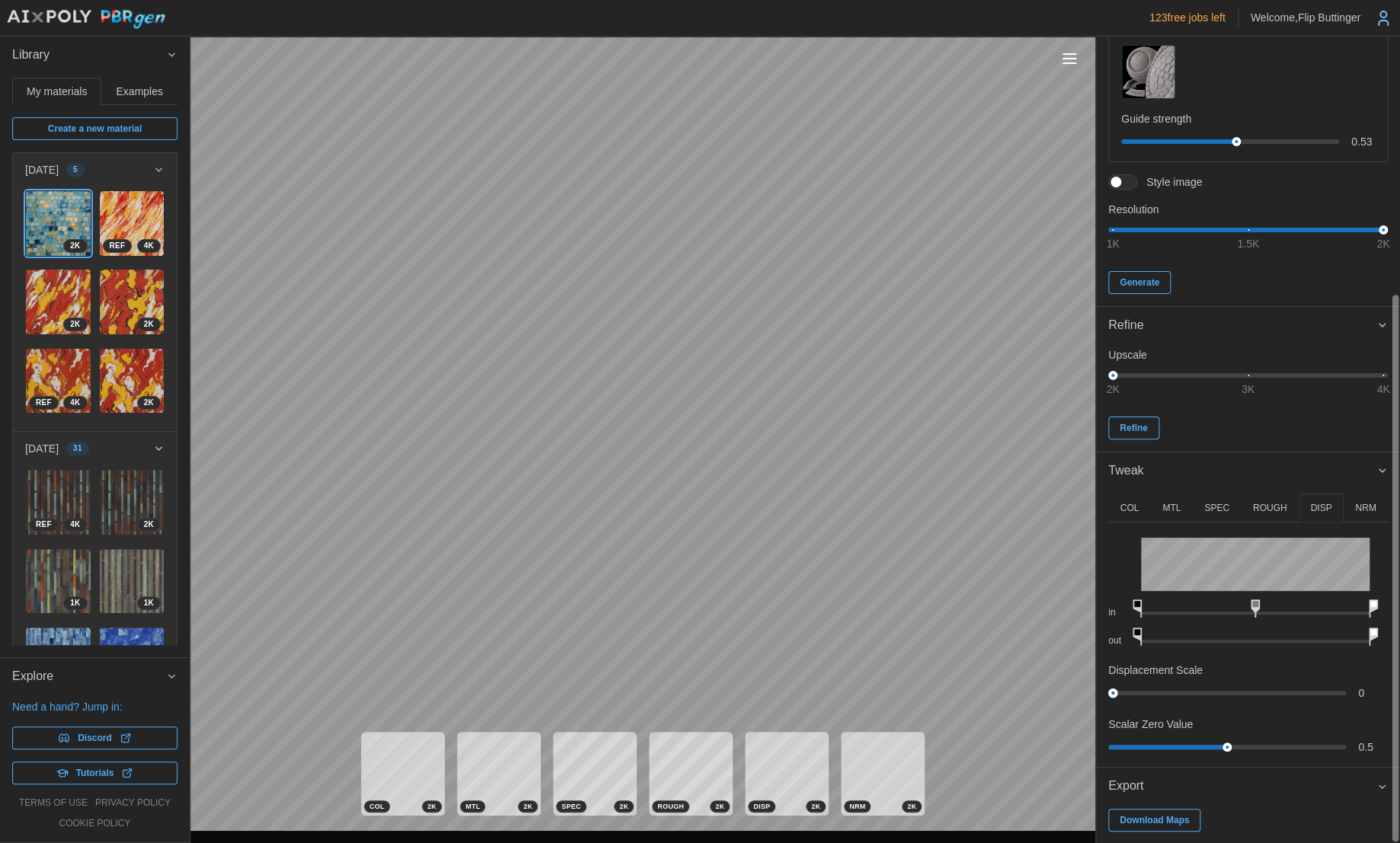 click on "123  free jobs left Welcome,  Flip Buttinger Library My materials Examples Create a new material 2025-07-03 5 2 K 4 K REF 2 K 2 K 4 K REF 2 K 2025-06-29 31 4 K REF 2 K 1 K 1 K 1 K 1 K 1 K 1 K 2 K 2 K 2 K 2 K 2 K 2 K 2 K 2 K 2 K 2 K 2 K 2 K 2 K 2 K 2 K 2 K 2 K 2 K 2 K 2 K 2 K 1 K 1 K 2025-06-28 3 2025-06-19 9 2025-06-18 26 2025-06-17 21 2025-06-15 5 2025-06-14 2 2025-06-13 23 2025-06-12 67 2025-06-11 3 2025-06-10 25 2025-06-09 16 2025-06-07 7 2025-06-06 6 2025-06-05 16 2025-06-04 31 2025-06-03 7 2025-06-02 27 2025-06-01 15 2025-05-31 7 2025-05-30 11 2025-05-29 10 2025-05-28 1 2025-05-27 5 2025-05-26 12 2025-05-22 17 2025-05-20 12 2025-05-19 8 2025-05-18 18 2025-05-17 7 2025-05-15 22 2025-05-12 4 2025-05-11 17 Placeholder Explore Need a hand? Jump in: Discord Tutorials terms of use privacy policy cookie policy COL 2 K MTL 2 K SPEC 2 K ROUGH 2 K DISP 2 K NRM 2 K Generate Positive prompt Surprise me Negative prompt Prompt style Input color Guide map Guide strength 0.53 Style image Resolution 1K 1.5K 2K Generate 0" at bounding box center (700, 421) 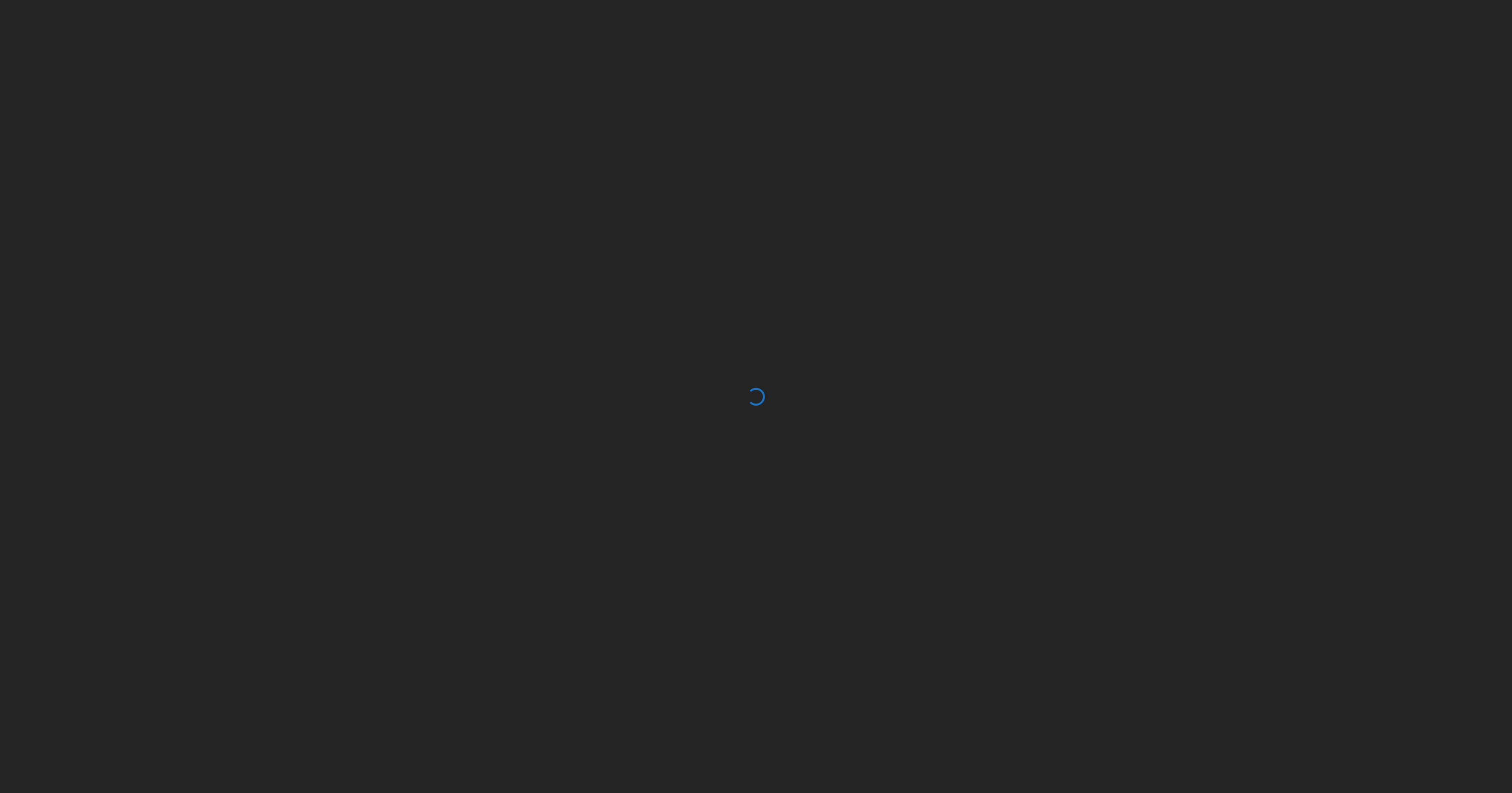 scroll, scrollTop: 0, scrollLeft: 0, axis: both 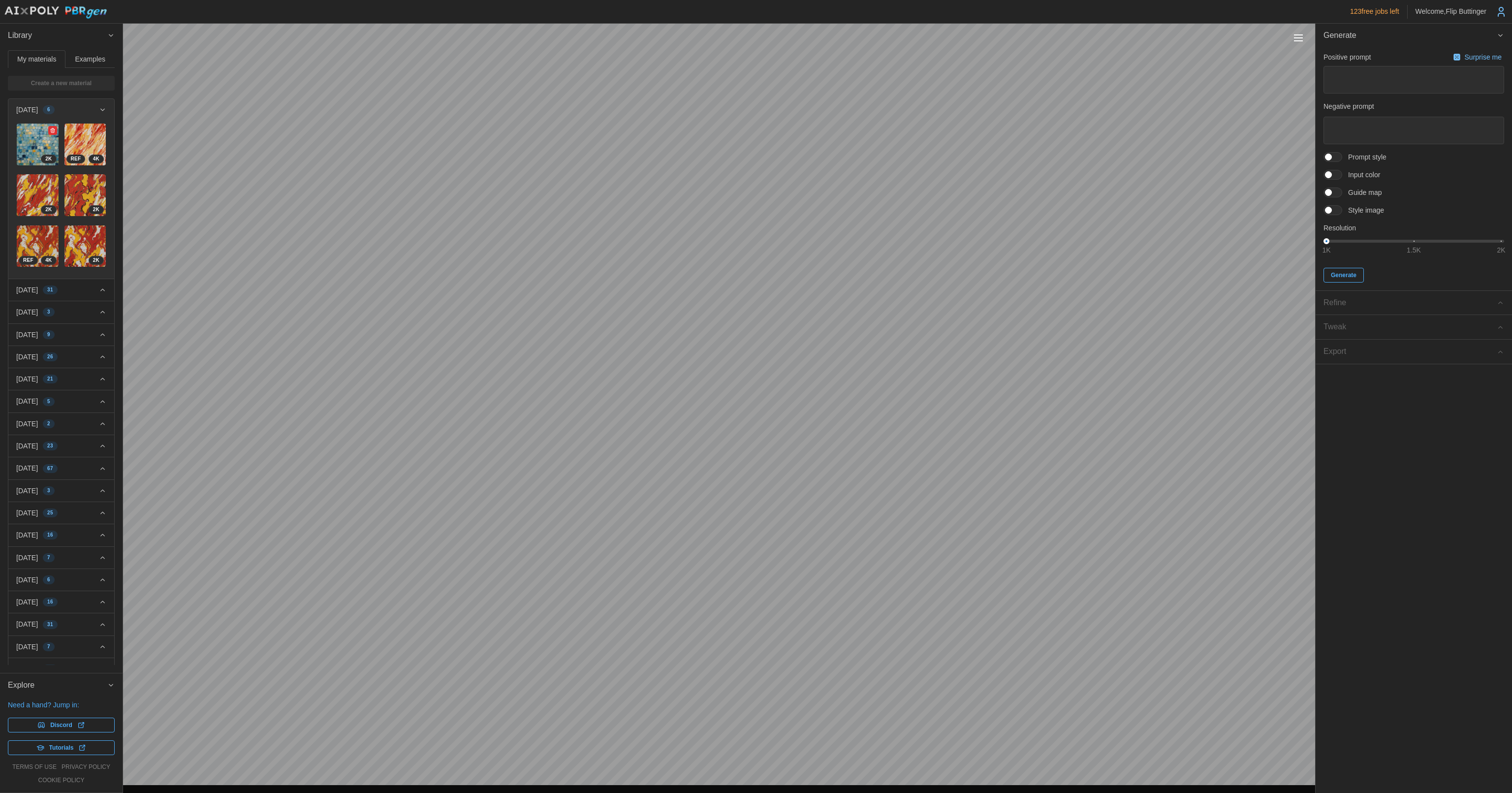click at bounding box center (37, 144) 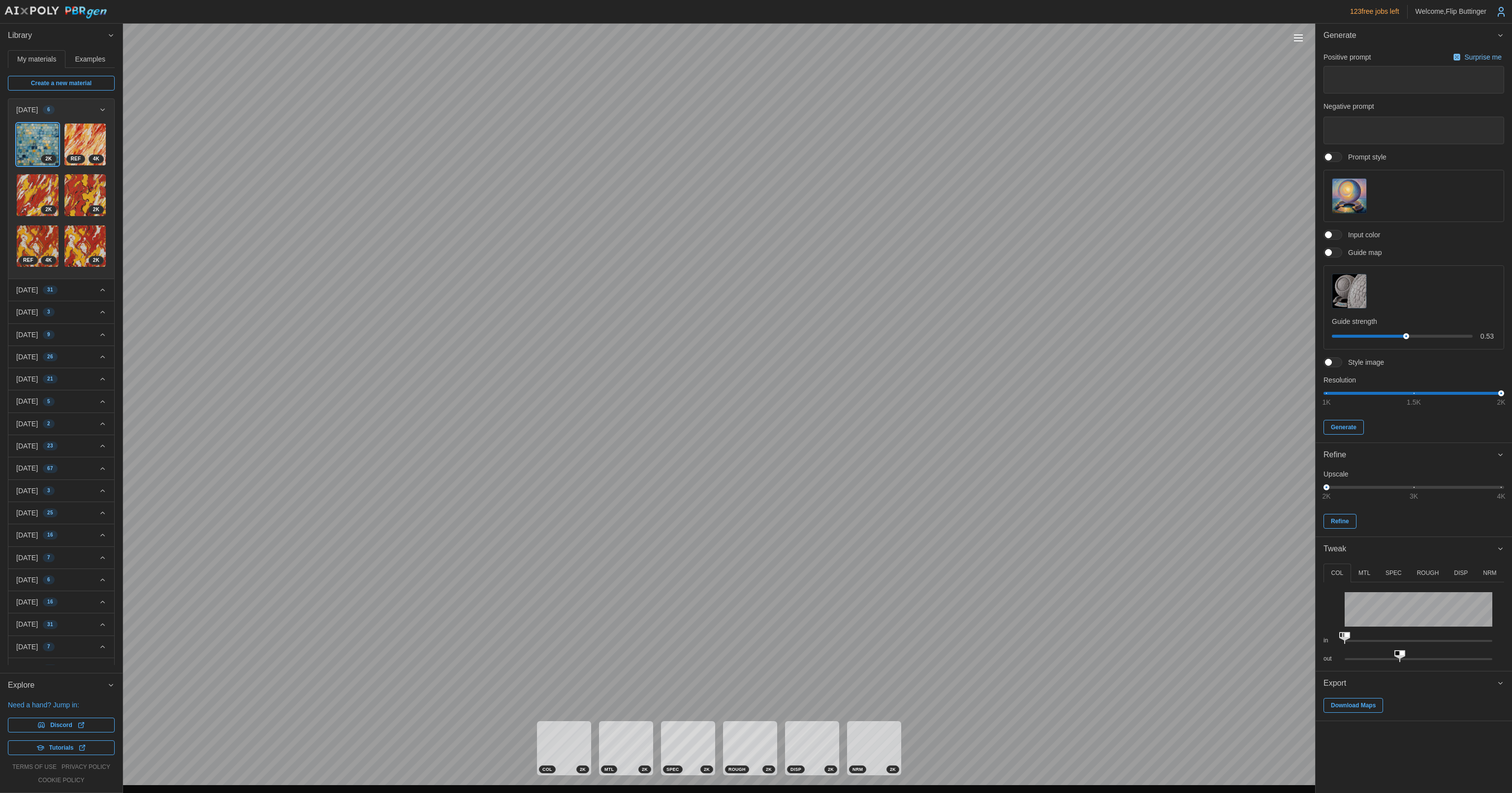 click on "DISP" at bounding box center (1461, 573) 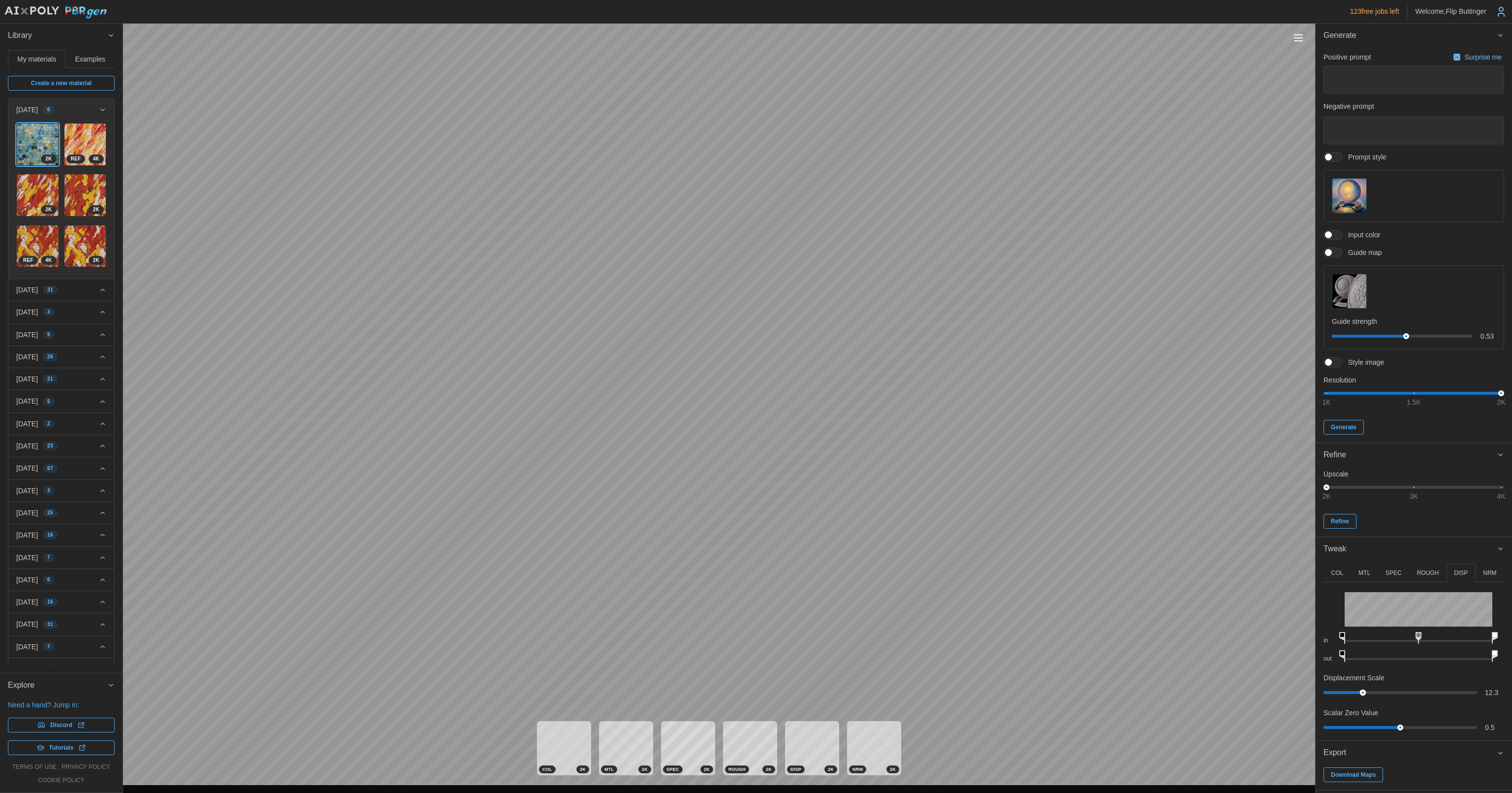 drag, startPoint x: 1327, startPoint y: 694, endPoint x: 1363, endPoint y: 686, distance: 36.87818 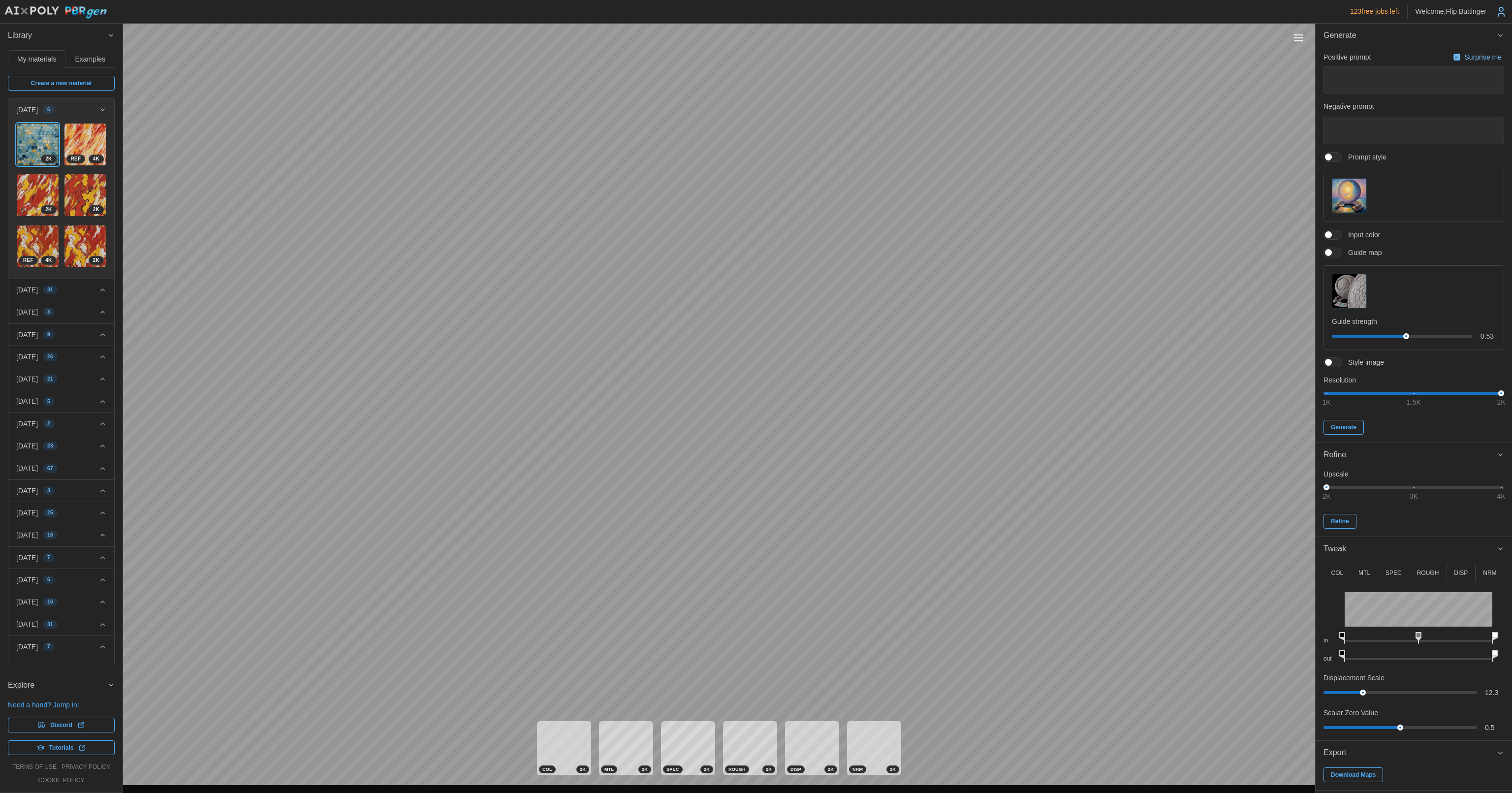 click on "[DATE]" at bounding box center (27, 290) 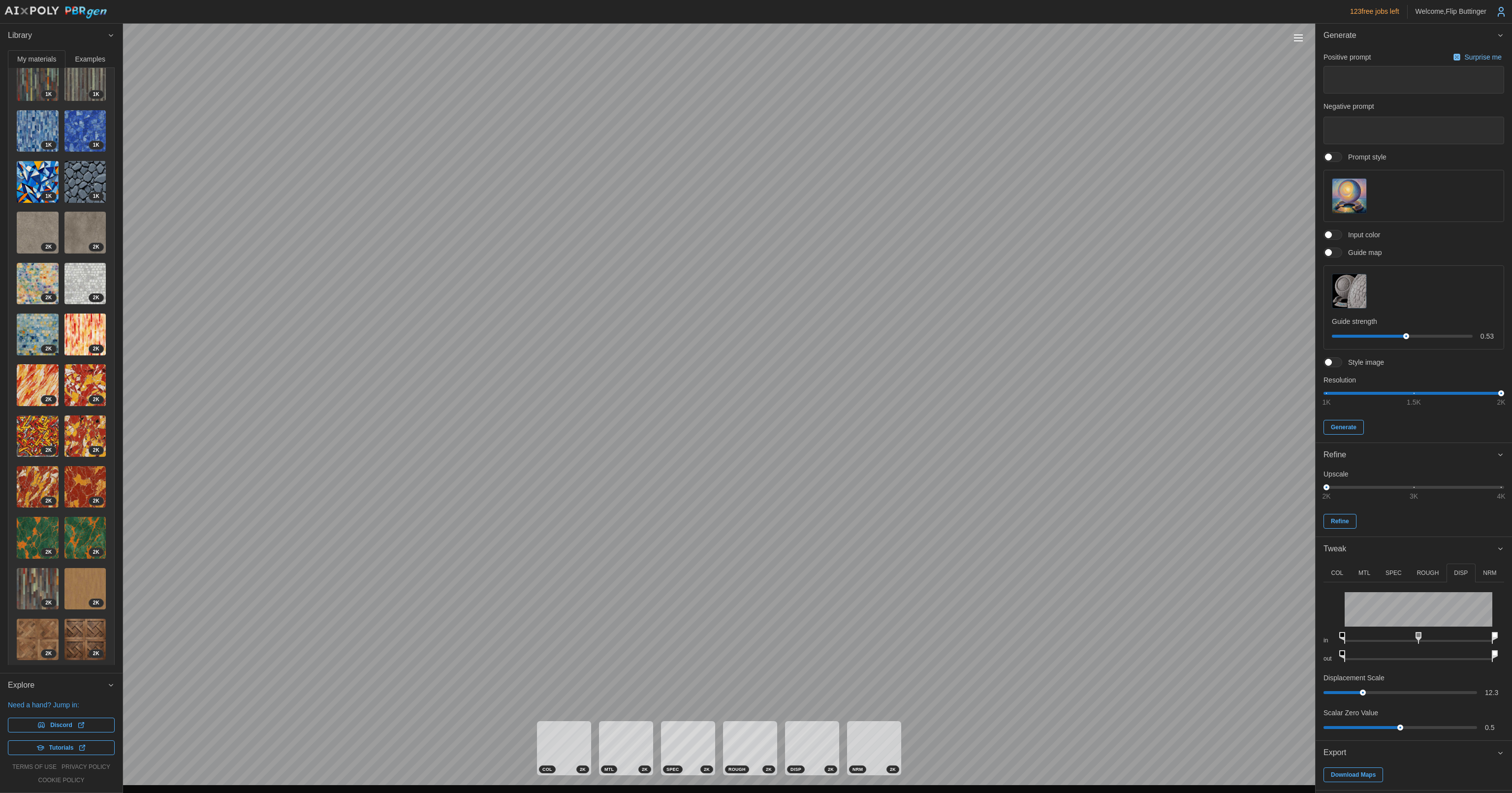 scroll, scrollTop: 300, scrollLeft: 0, axis: vertical 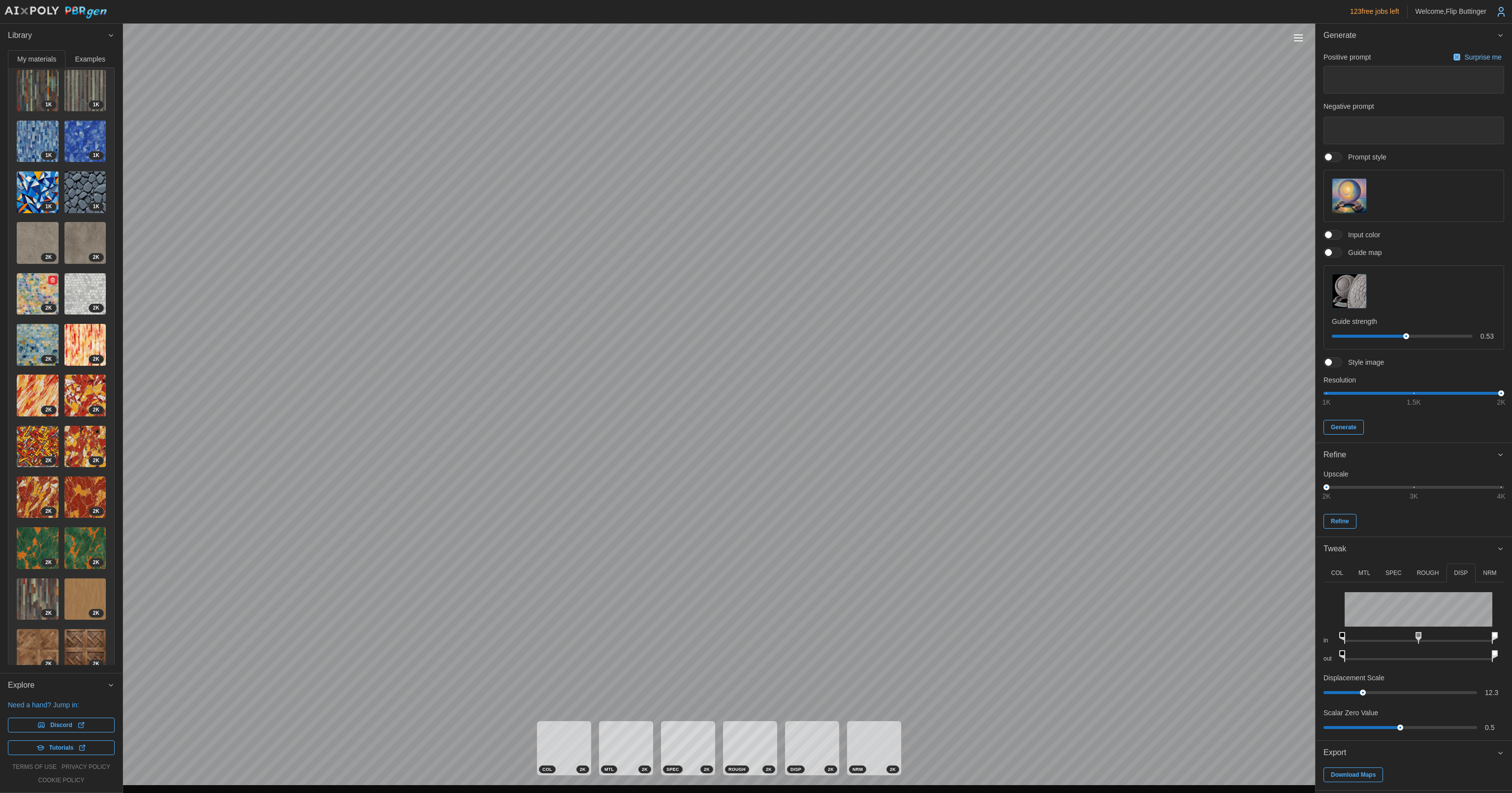 click at bounding box center [37, 294] 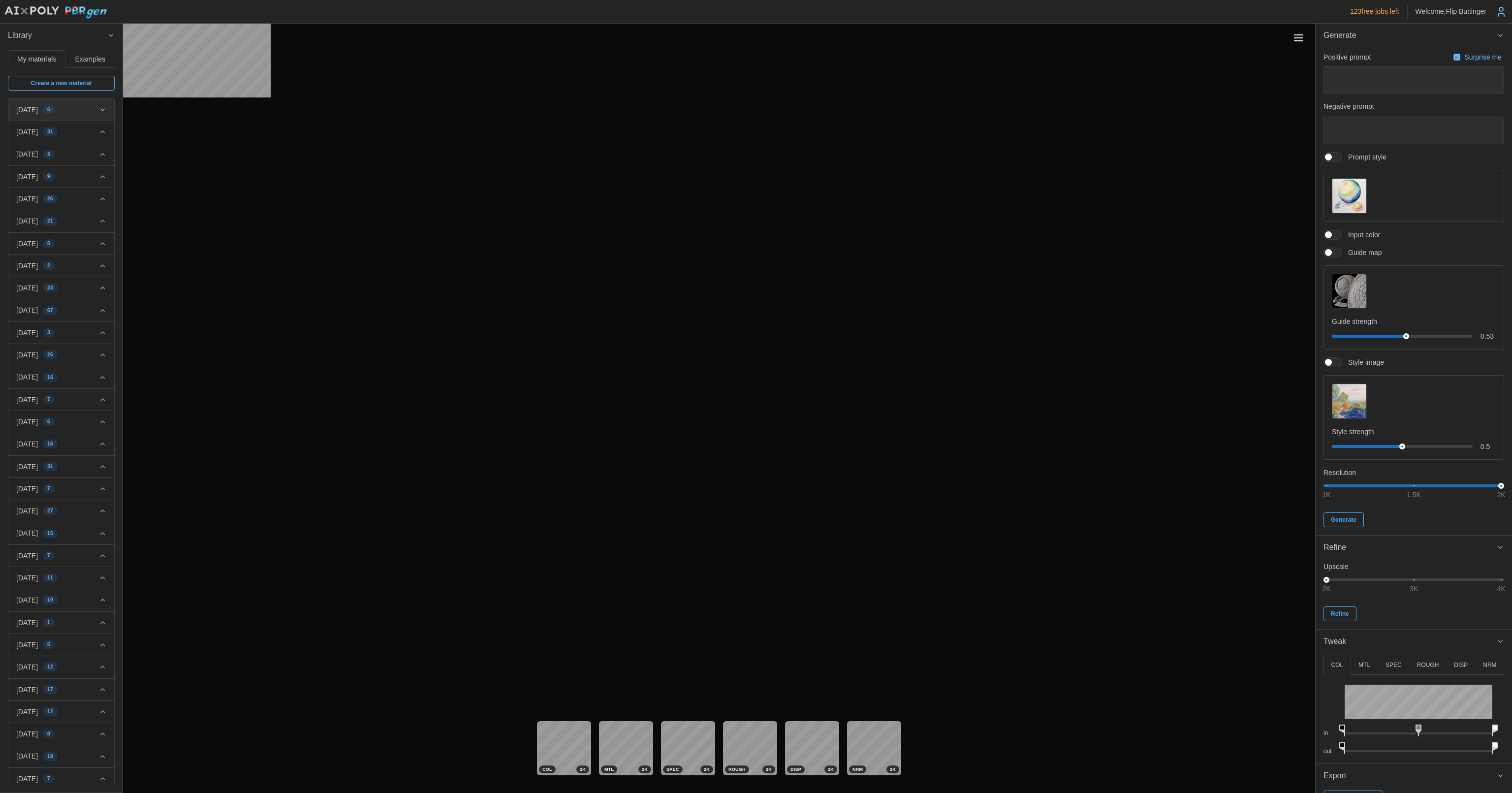 scroll, scrollTop: 0, scrollLeft: 0, axis: both 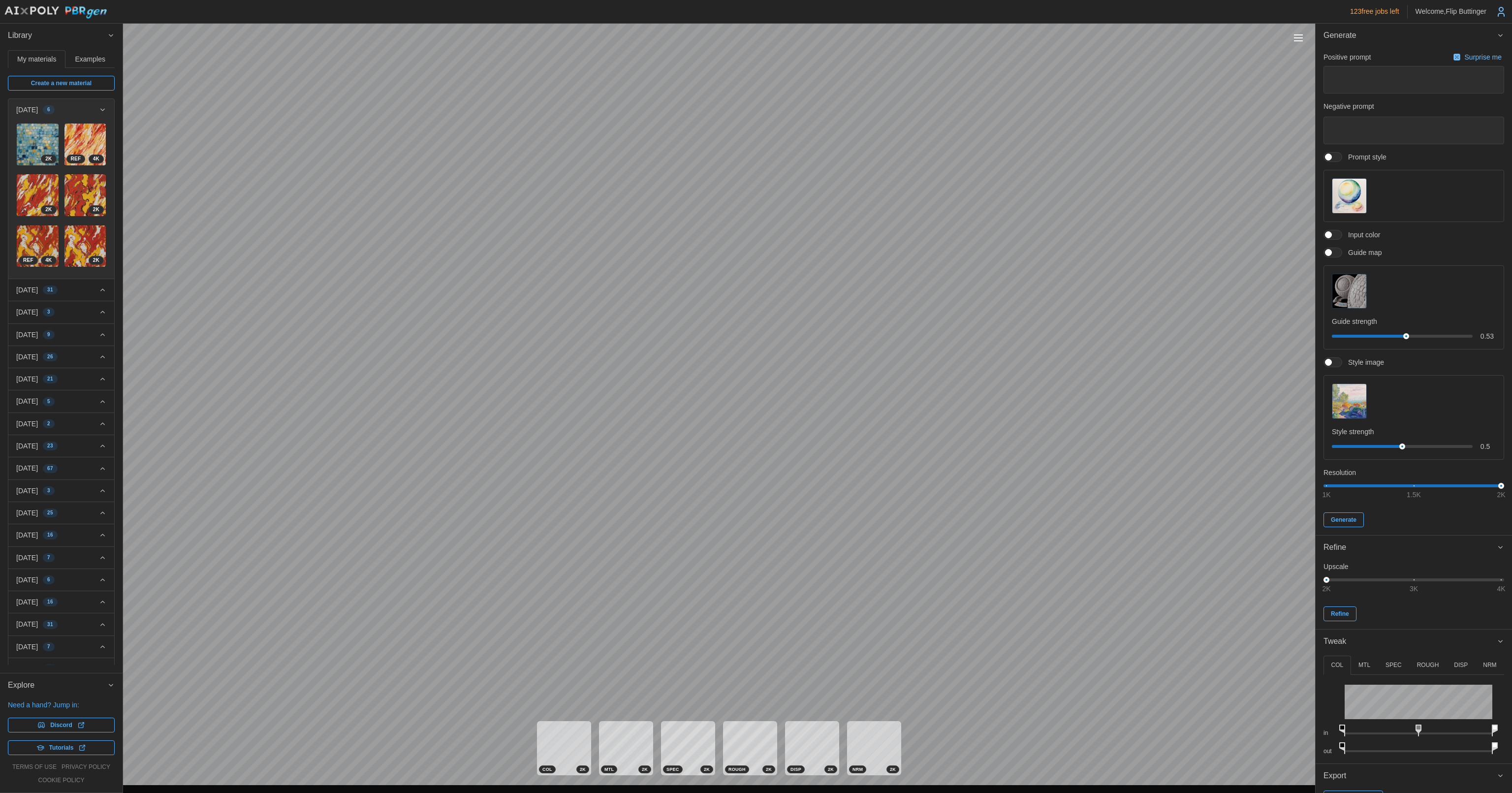 click on "2 K 4 K REF 2 K 2 K 4 K REF 2 K" at bounding box center (61, 199) 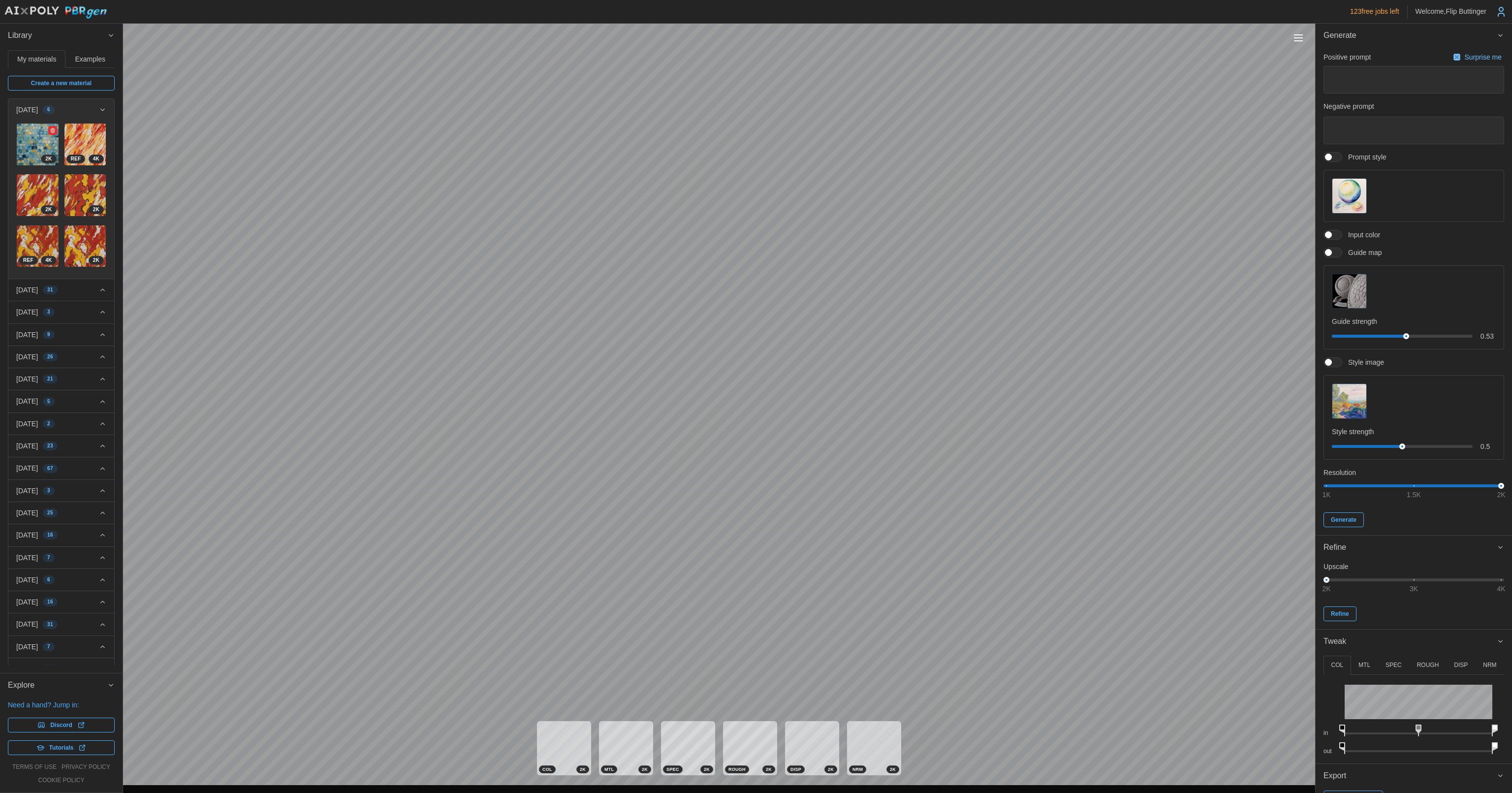 click at bounding box center [37, 144] 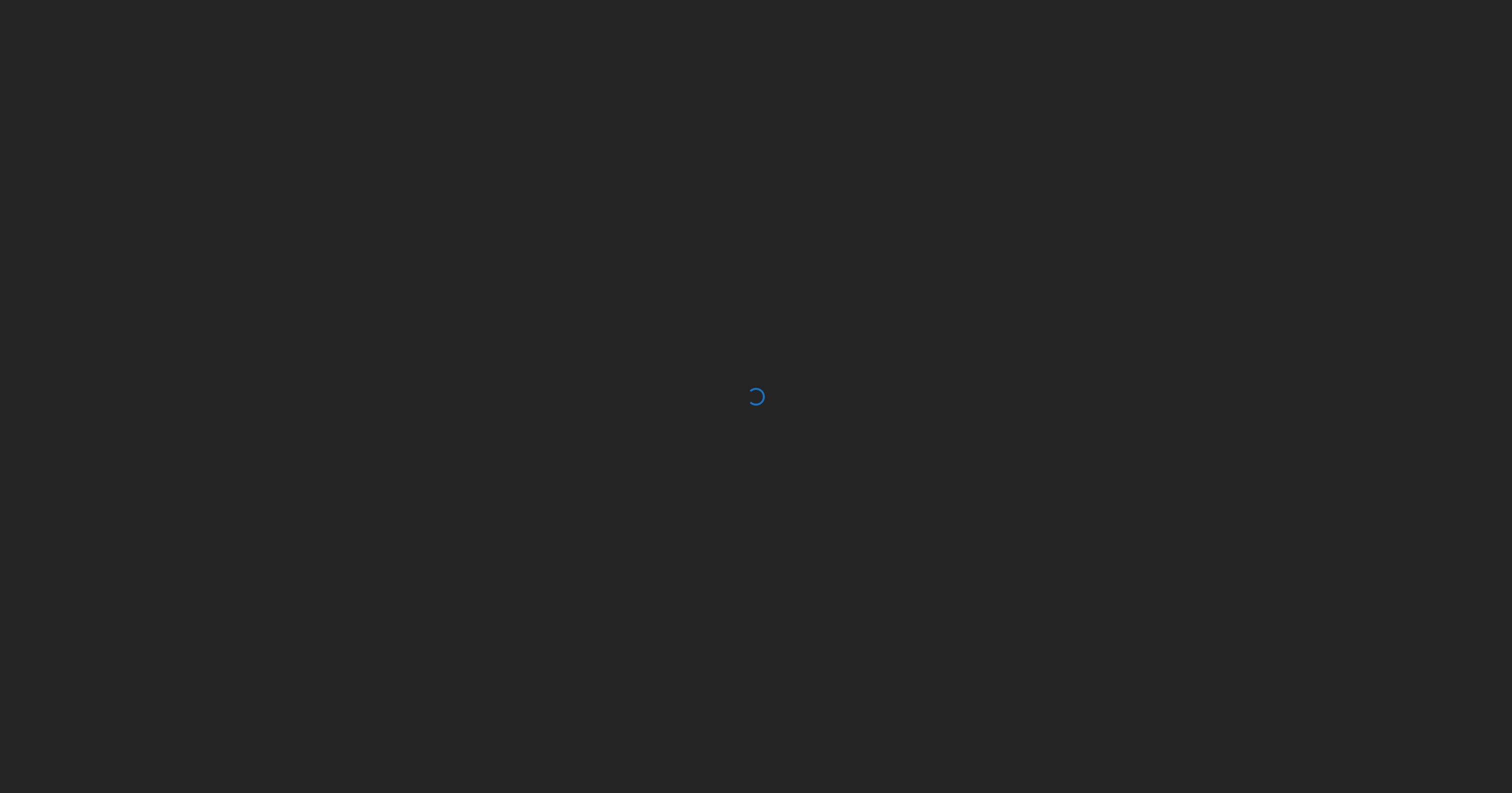 scroll, scrollTop: 0, scrollLeft: 0, axis: both 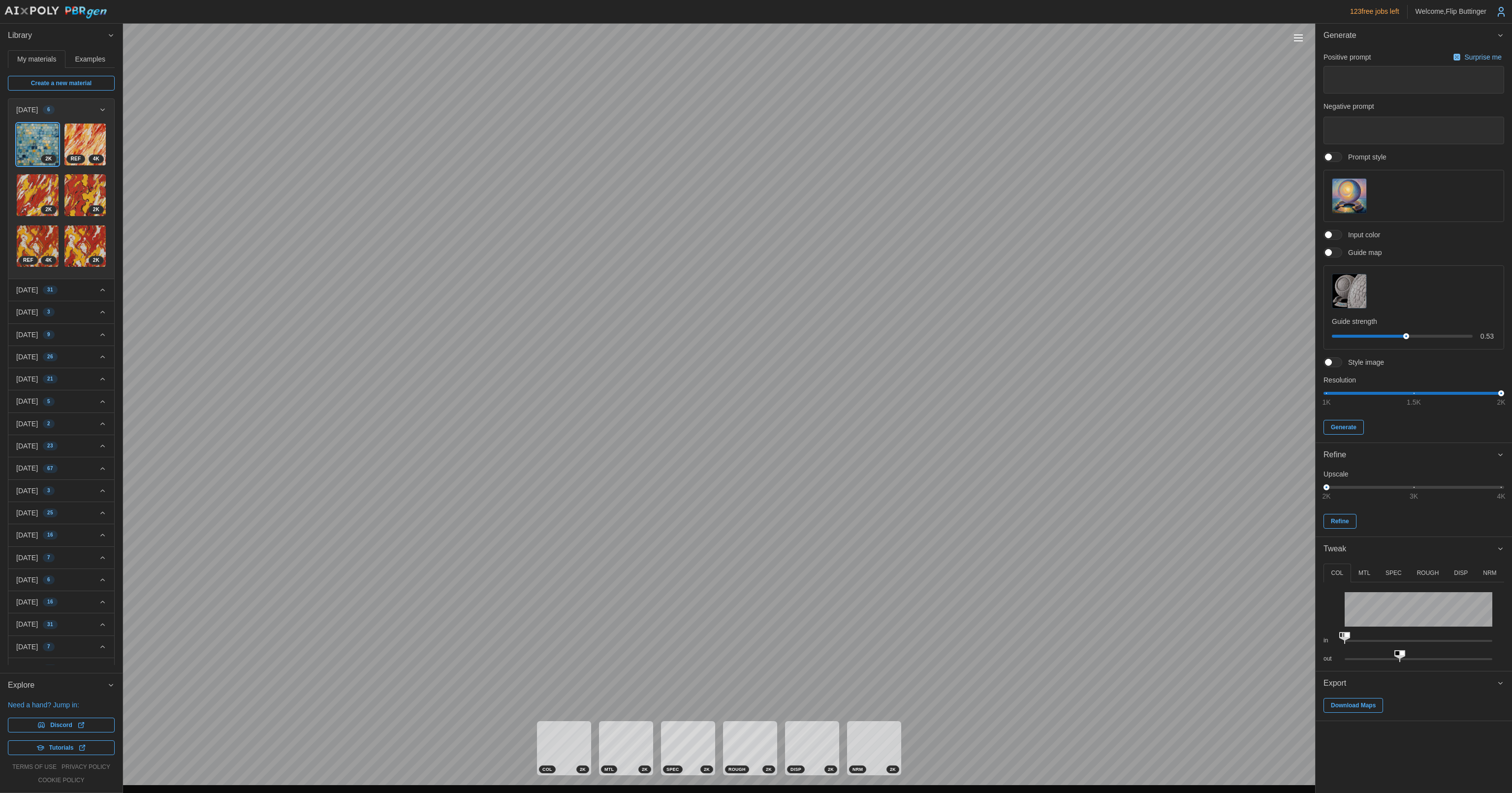 click on "MTL" at bounding box center (1364, 573) 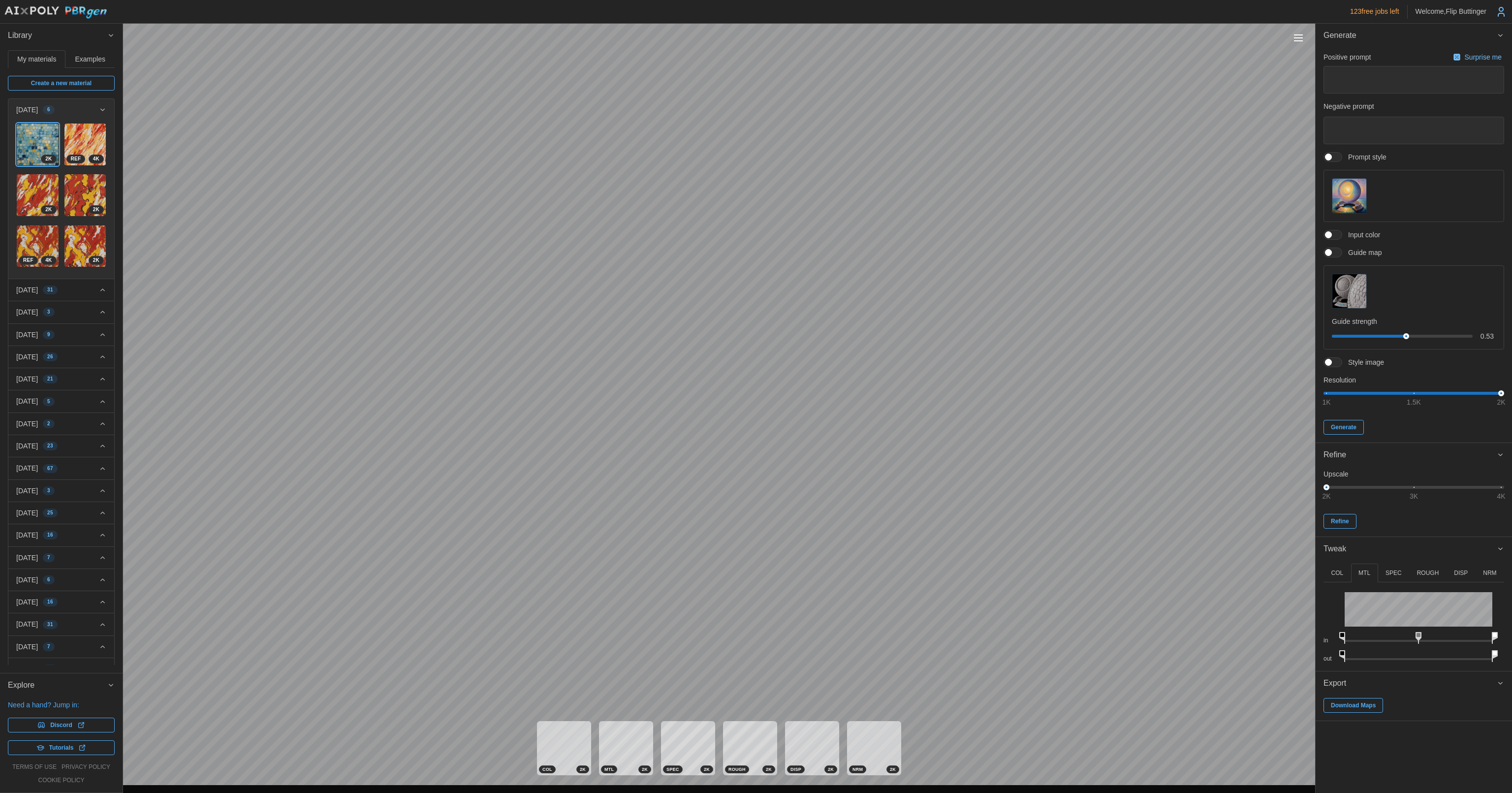 click on "123  free jobs left Welcome,  Flip Buttinger Library My materials Examples Create a new material 2025-07-03 6 2 K 4 K REF 2 K 2 K 4 K REF 2 K 2025-06-29 31 2025-06-28 3 2025-06-19 9 2025-06-18 26 2025-06-17 21 2025-06-15 5 2025-06-14 2 2025-06-13 23 2025-06-12 67 2025-06-11 3 2025-06-10 25 2025-06-09 16 2025-06-07 7 2025-06-06 6 2025-06-05 16 2025-06-04 31 2025-06-03 7 2025-06-02 27 2025-06-01 15 2025-05-31 7 2025-05-30 11 2025-05-29 10 2025-05-28 1 2025-05-27 5 2025-05-26 12 2025-05-22 17 2025-05-20 12 2025-05-19 8 2025-05-18 18 2025-05-17 7 2025-05-15 22 2025-05-12 4 2025-05-11 17 Placeholder Explore Need a hand? Jump in: Discord Tutorials terms of use privacy policy cookie policy COL 2 K MTL 2 K SPEC 2 K ROUGH 2 K DISP 2 K NRM 2 K Generate Positive prompt Surprise me Negative prompt Prompt style Input color Guide map Guide strength 0.53 Style image Resolution 1K 1.5K 2K Generate Refine Upscale 2K 3K 4K Refine Tweak COL MTL SPEC ROUGH DISP NRM in out in out in out in out in out Displacement Scale 12.3 0.5 0" at bounding box center (756, 396) 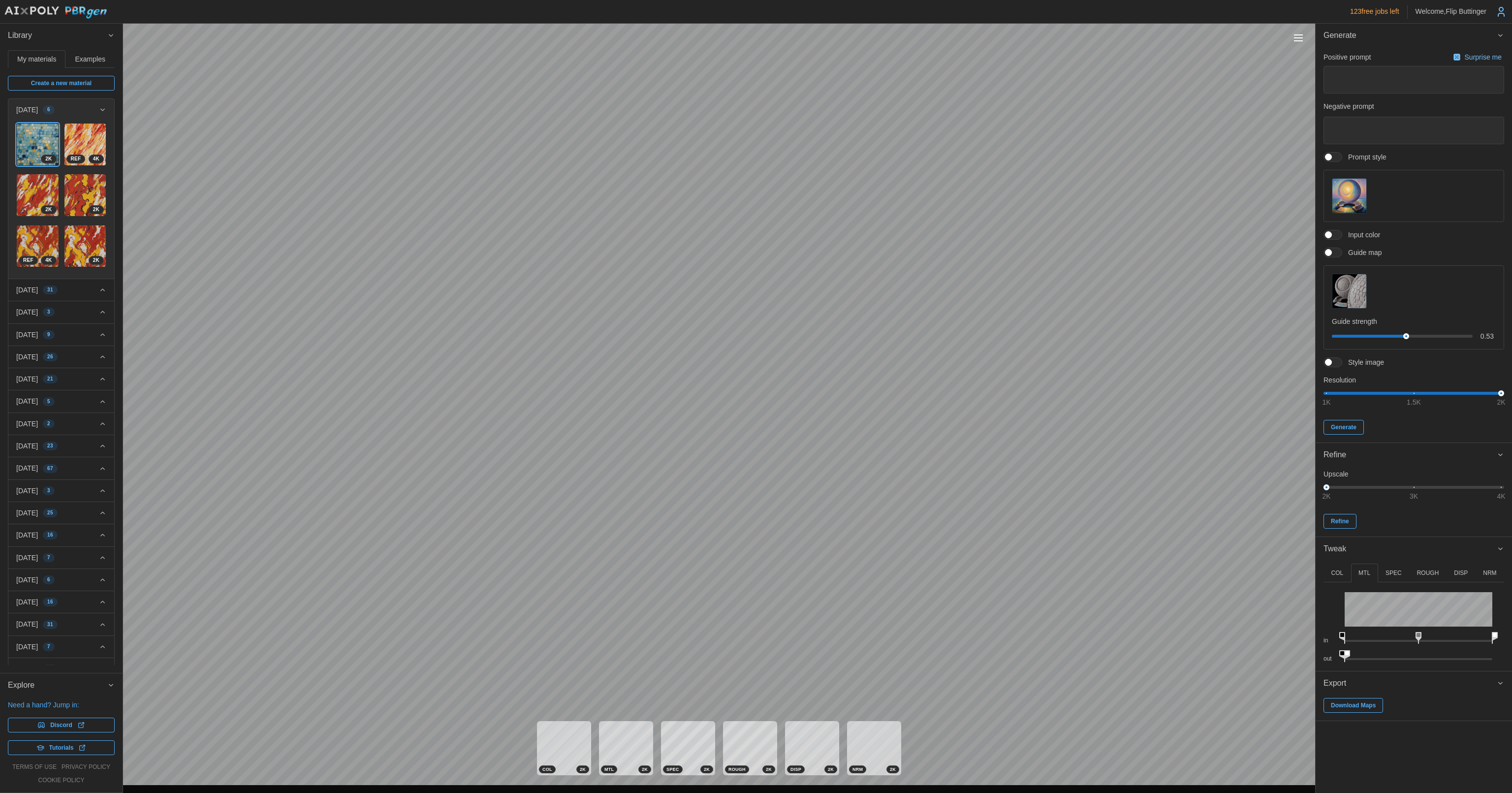click on "123  free jobs left Welcome,  Flip Buttinger Library My materials Examples Create a new material 2025-07-03 6 2 K 4 K REF 2 K 2 K 4 K REF 2 K 2025-06-29 31 2025-06-28 3 2025-06-19 9 2025-06-18 26 2025-06-17 21 2025-06-15 5 2025-06-14 2 2025-06-13 23 2025-06-12 67 2025-06-11 3 2025-06-10 25 2025-06-09 16 2025-06-07 7 2025-06-06 6 2025-06-05 16 2025-06-04 31 2025-06-03 7 2025-06-02 27 2025-06-01 15 2025-05-31 7 2025-05-30 11 2025-05-29 10 2025-05-28 1 2025-05-27 5 2025-05-26 12 2025-05-22 17 2025-05-20 12 2025-05-19 8 2025-05-18 18 2025-05-17 7 2025-05-15 22 2025-05-12 4 2025-05-11 17 Placeholder Explore Need a hand? Jump in: Discord Tutorials terms of use privacy policy cookie policy COL 2 K MTL 2 K SPEC 2 K ROUGH 2 K DISP 2 K NRM 2 K Generate Positive prompt Surprise me Negative prompt Prompt style Input color Guide map Guide strength 0.53 Style image Resolution 1K 1.5K 2K Generate Refine Upscale 2K 3K 4K Refine Tweak COL MTL SPEC ROUGH DISP NRM in out in out in out in out in out Displacement Scale 12.3 0.5 0" at bounding box center [756, 396] 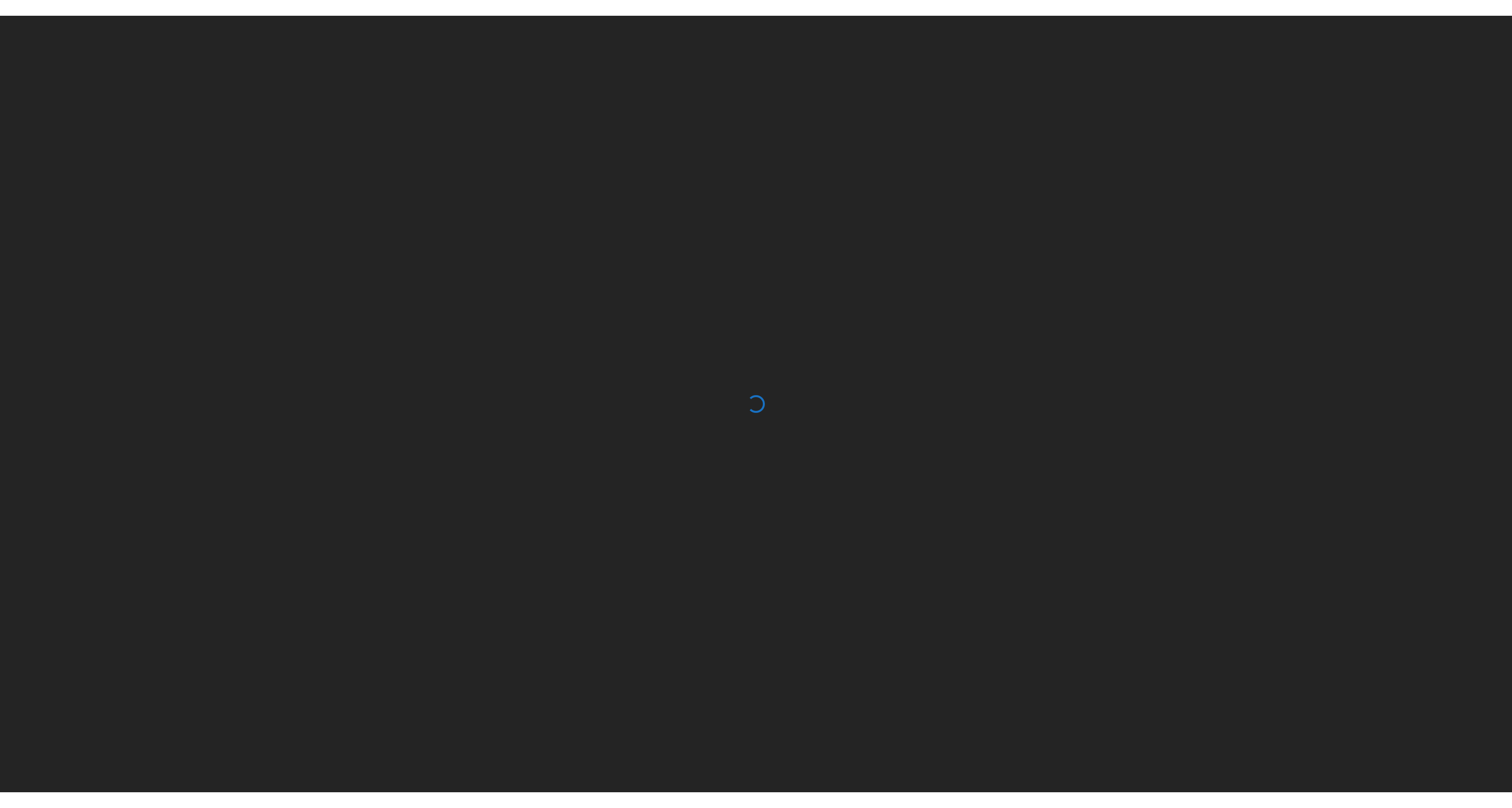 scroll, scrollTop: 0, scrollLeft: 0, axis: both 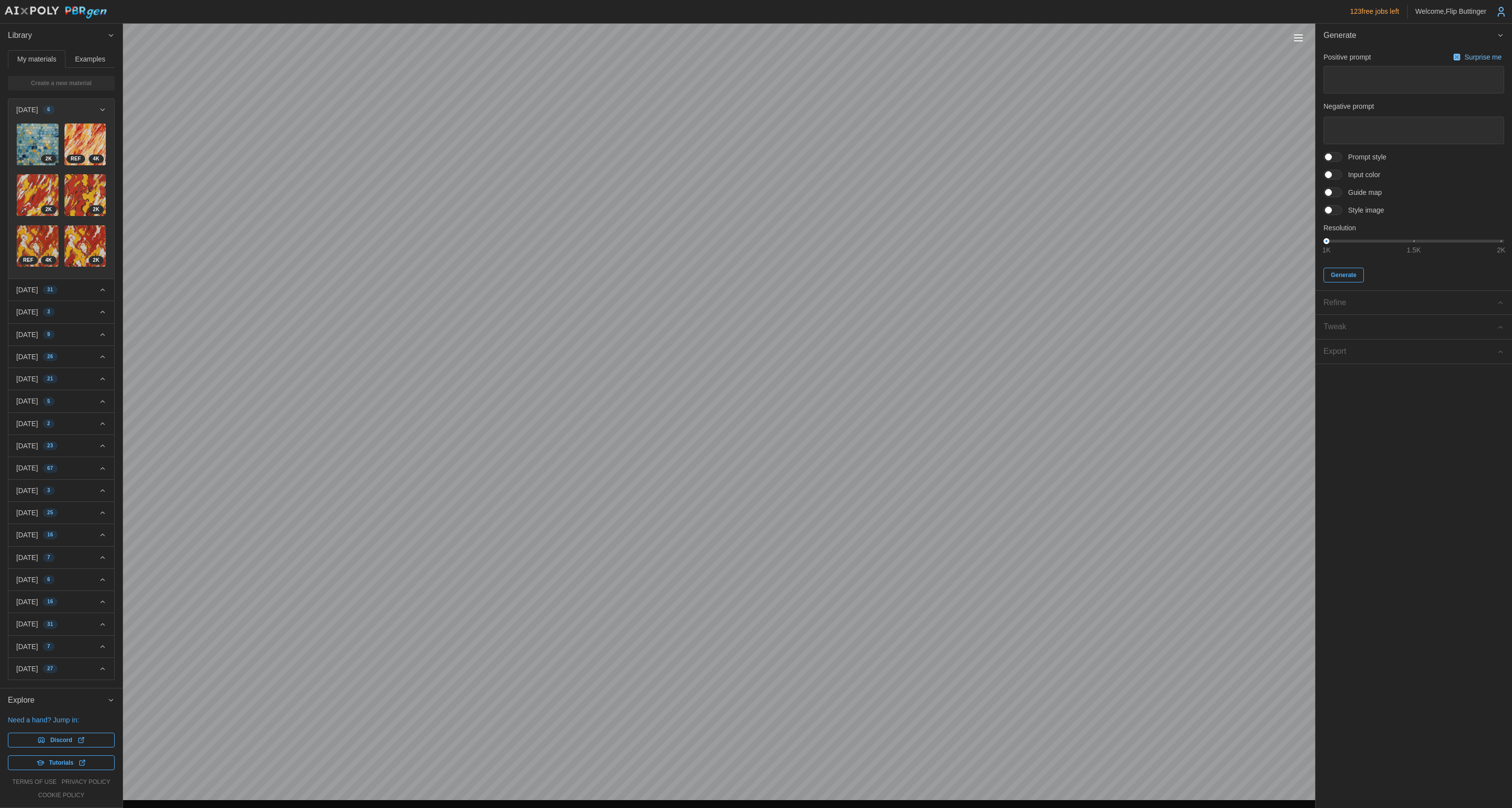 click at bounding box center (1338, 157) 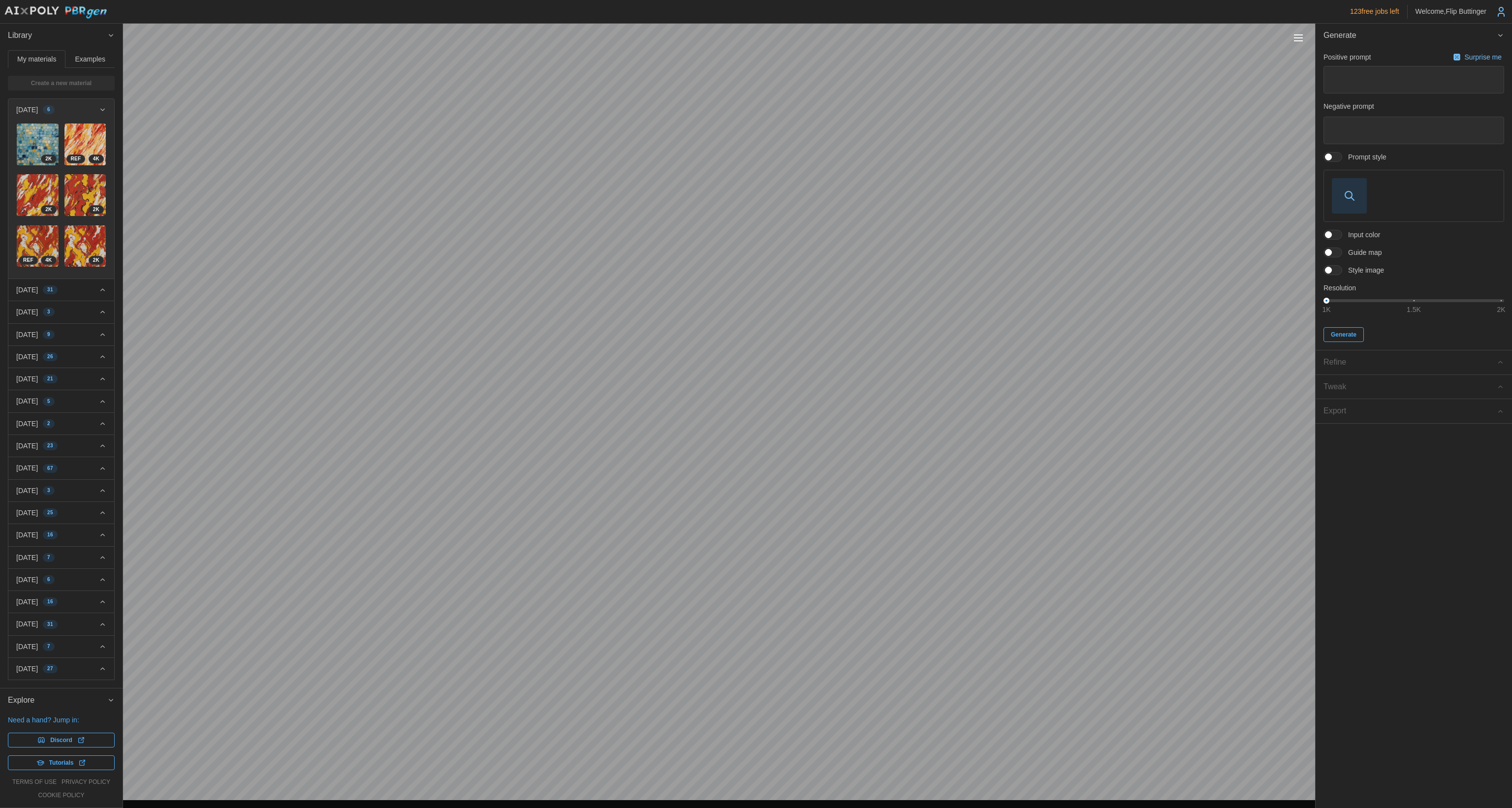 click 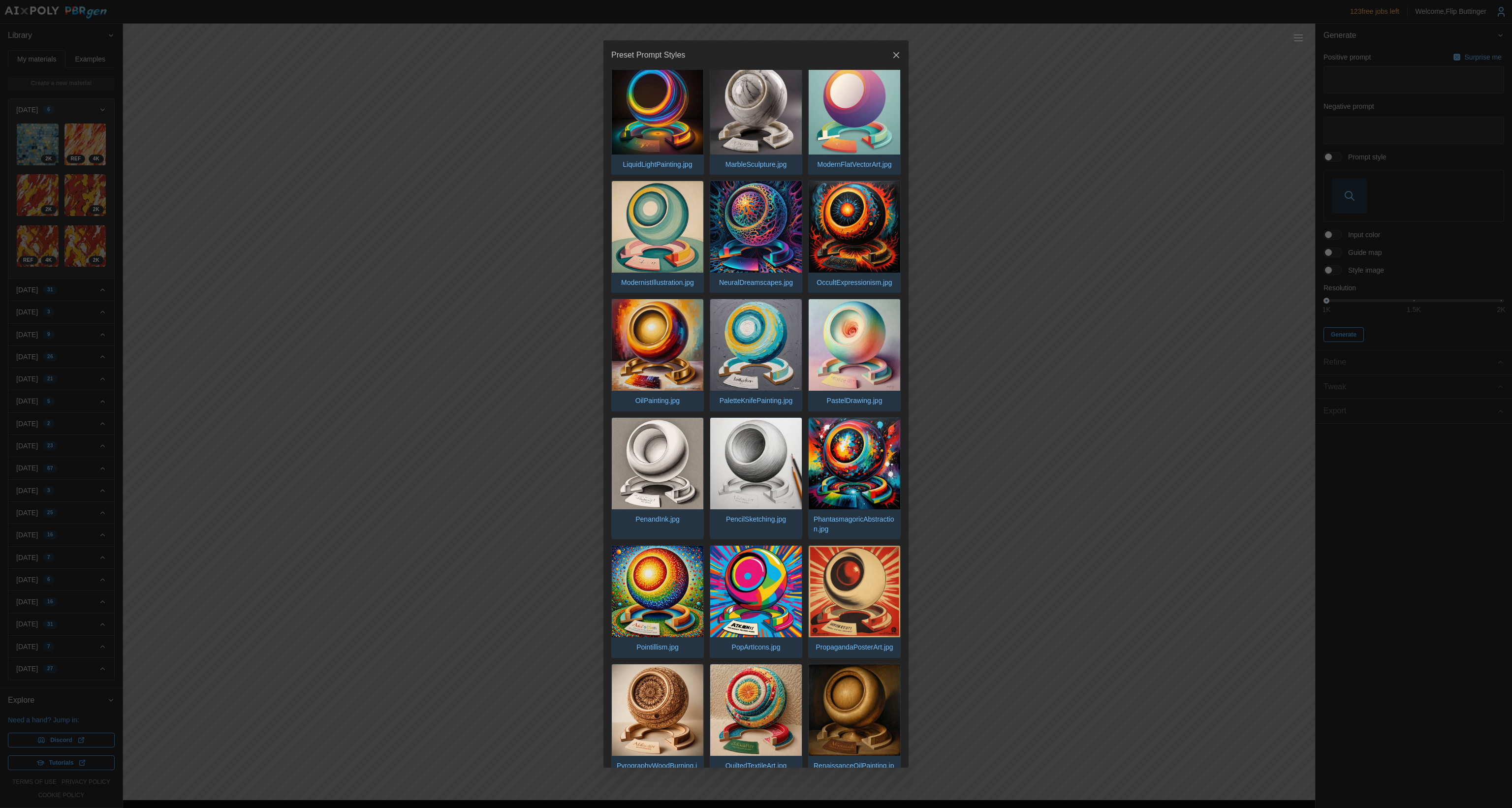 scroll, scrollTop: 962, scrollLeft: 0, axis: vertical 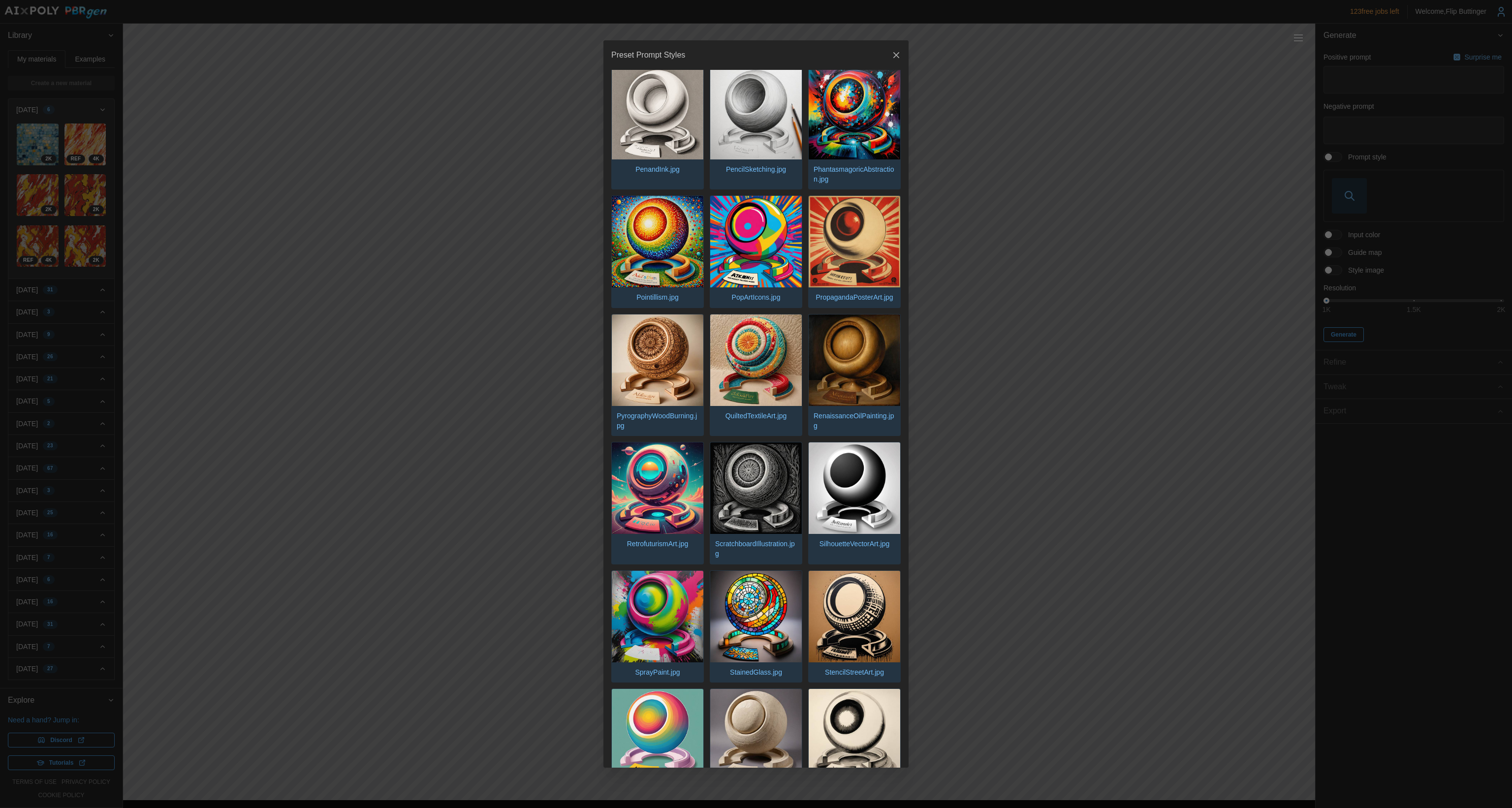 drag, startPoint x: 887, startPoint y: 57, endPoint x: 902, endPoint y: 54, distance: 15.297059 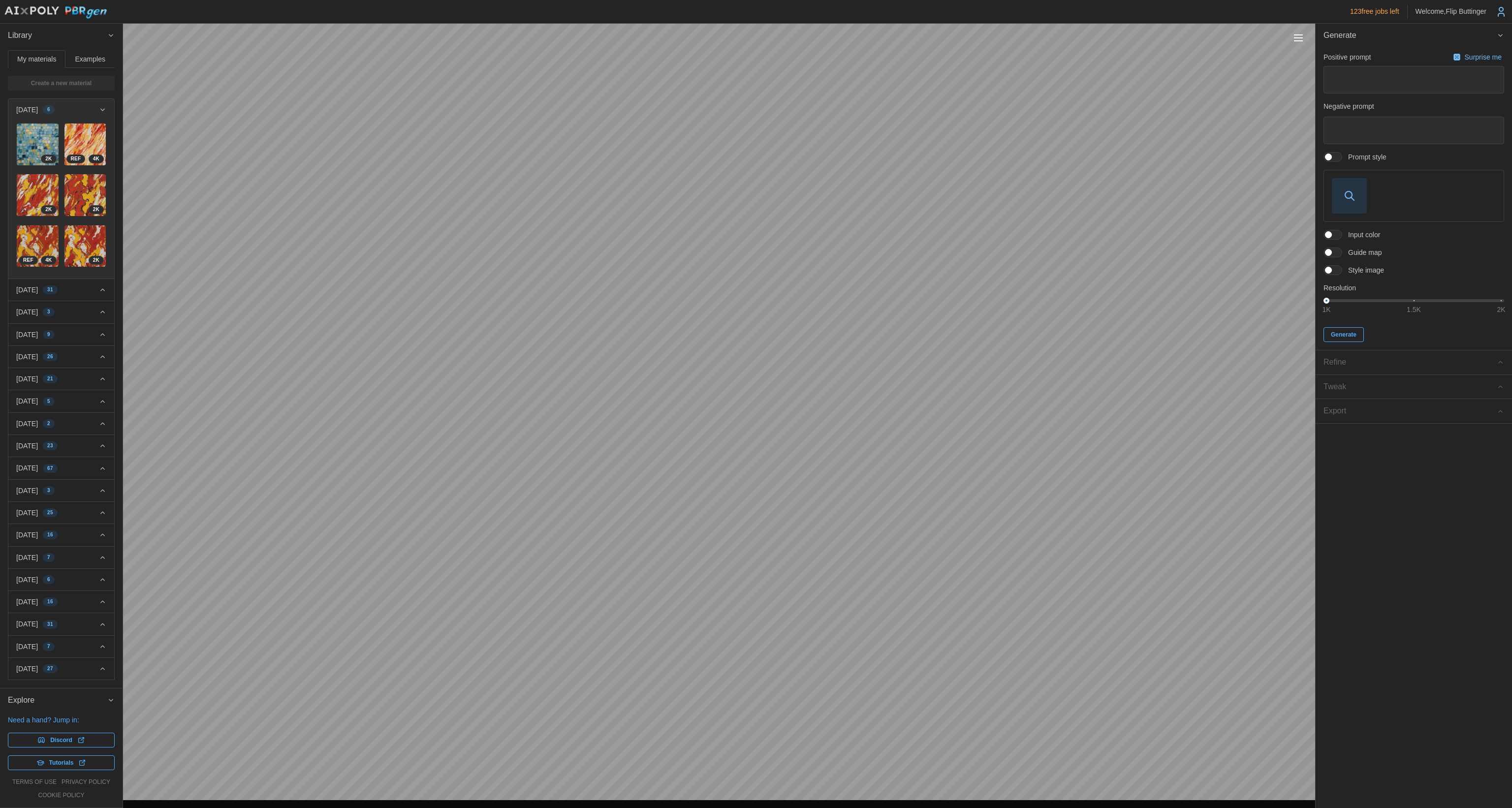 click at bounding box center [1338, 157] 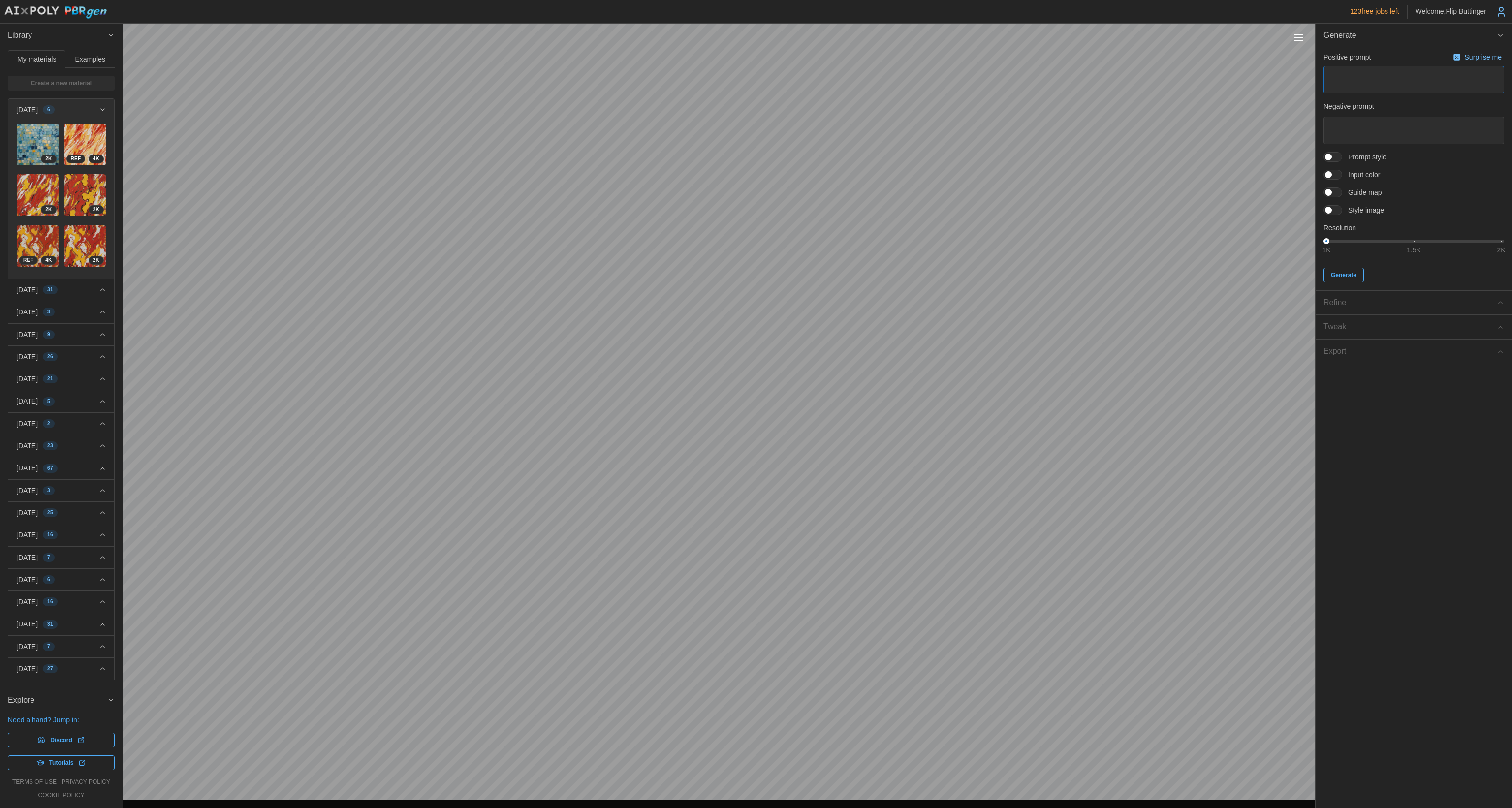 drag, startPoint x: 1354, startPoint y: 79, endPoint x: 1377, endPoint y: 77, distance: 23.086793 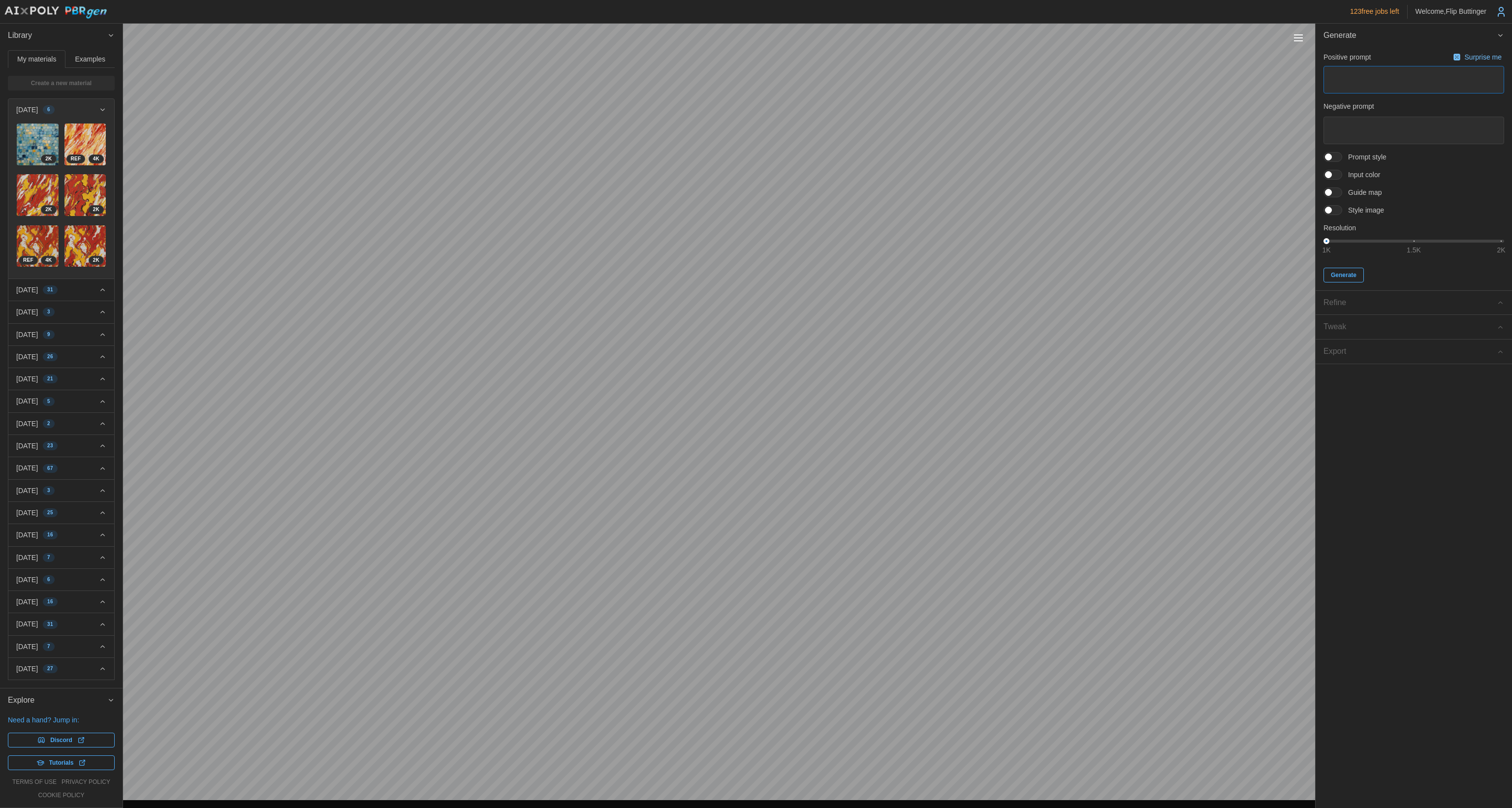 type on "*" 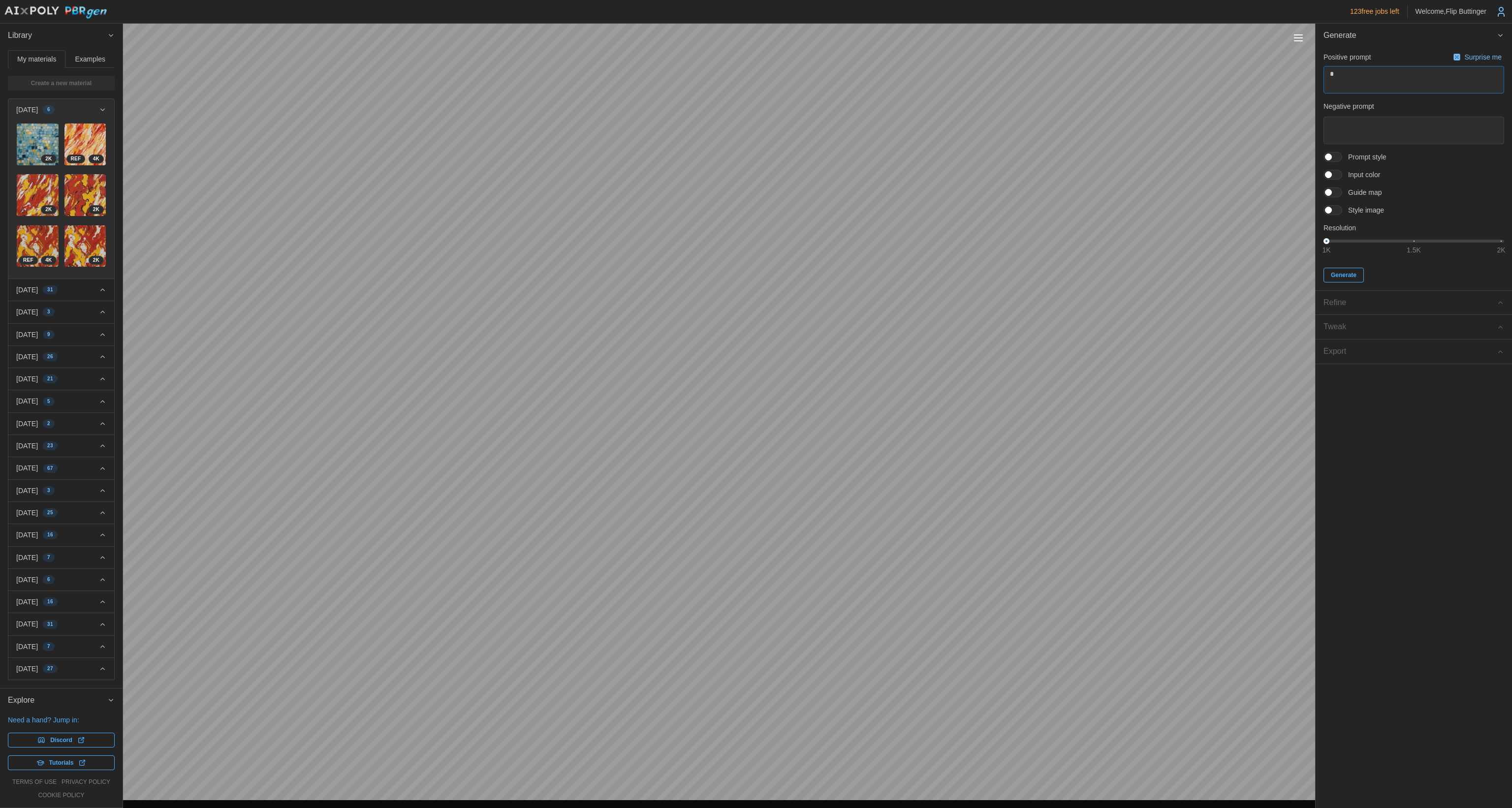 type on "*" 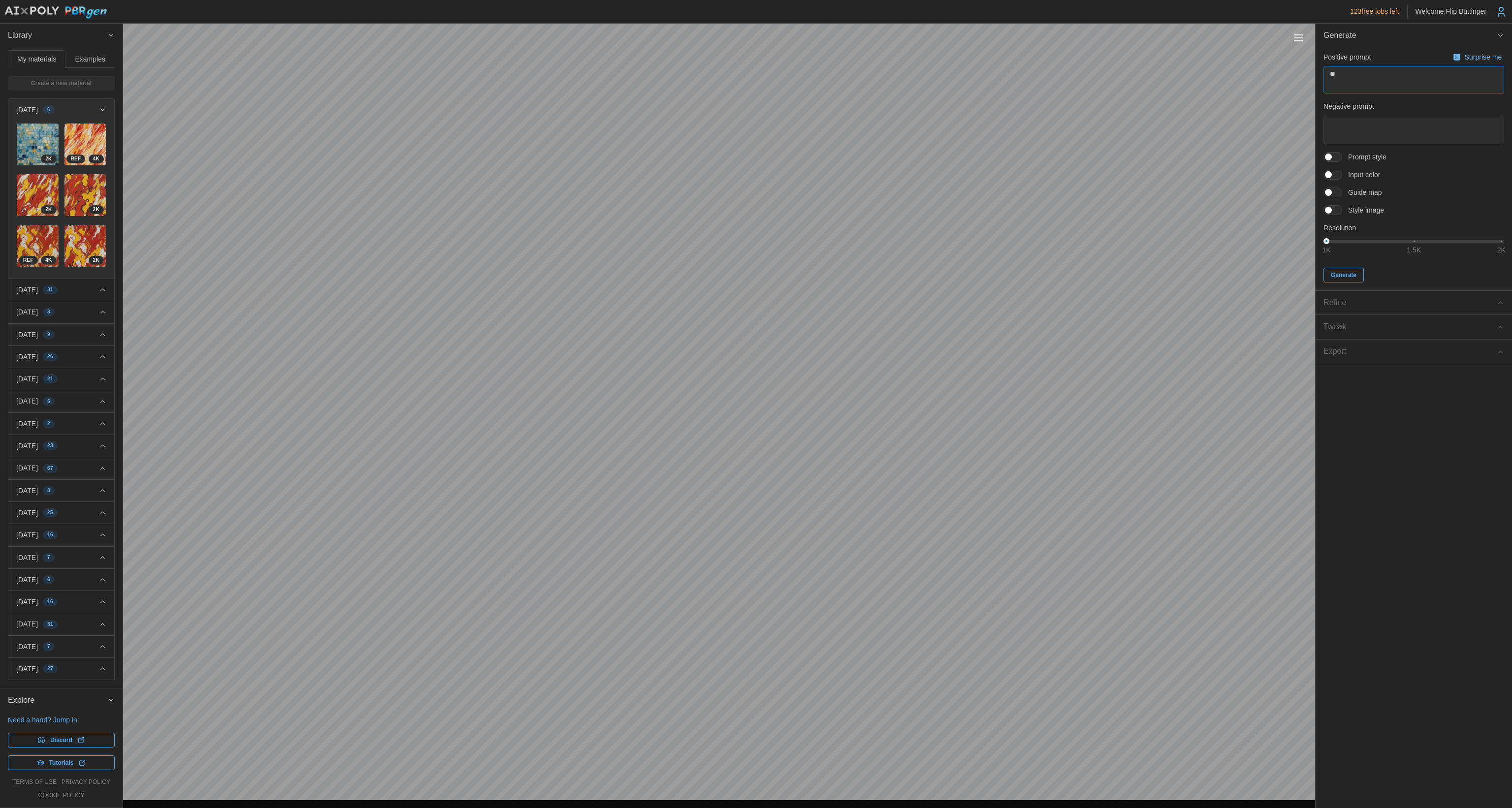 type on "*" 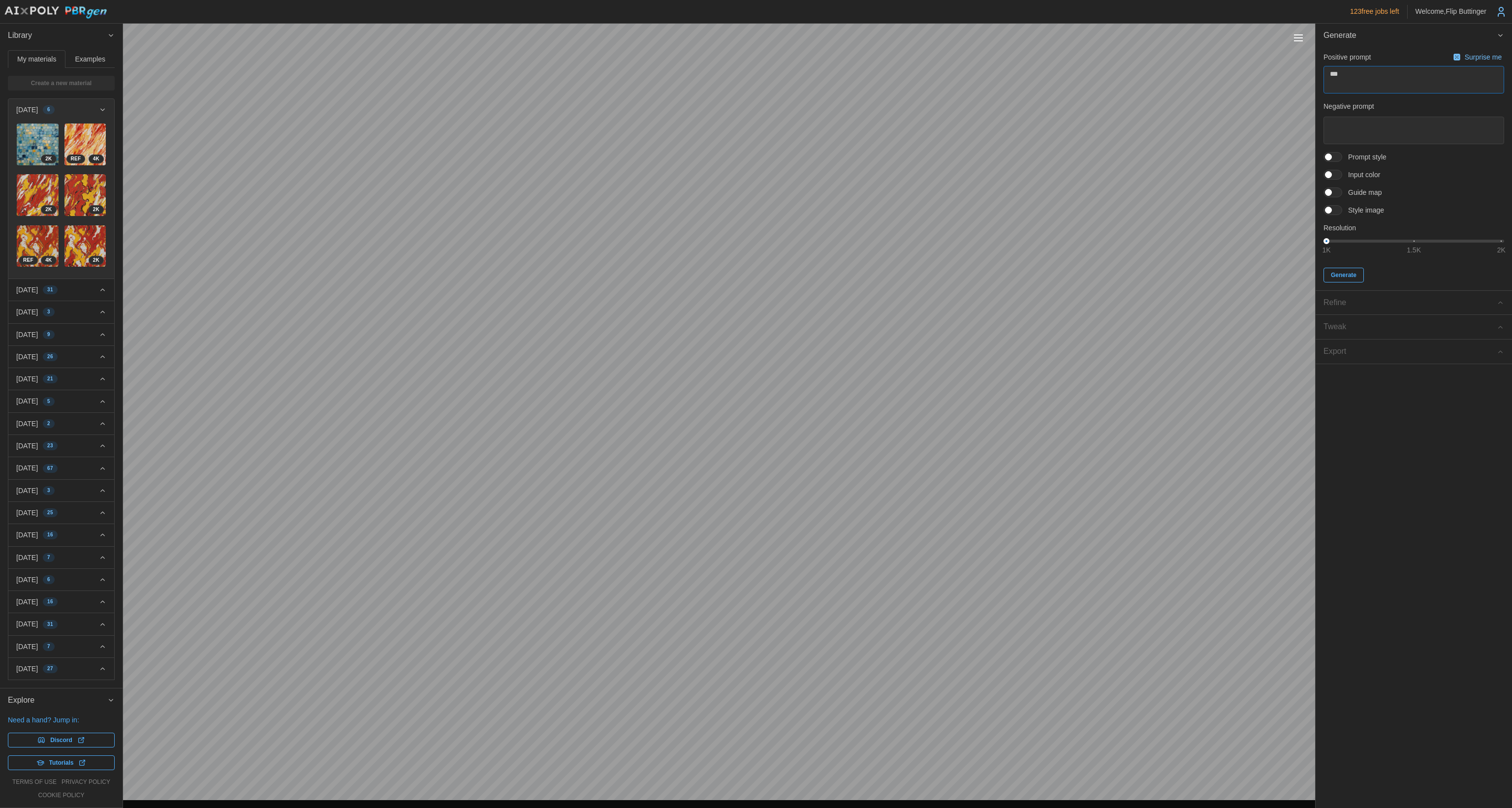 type on "*" 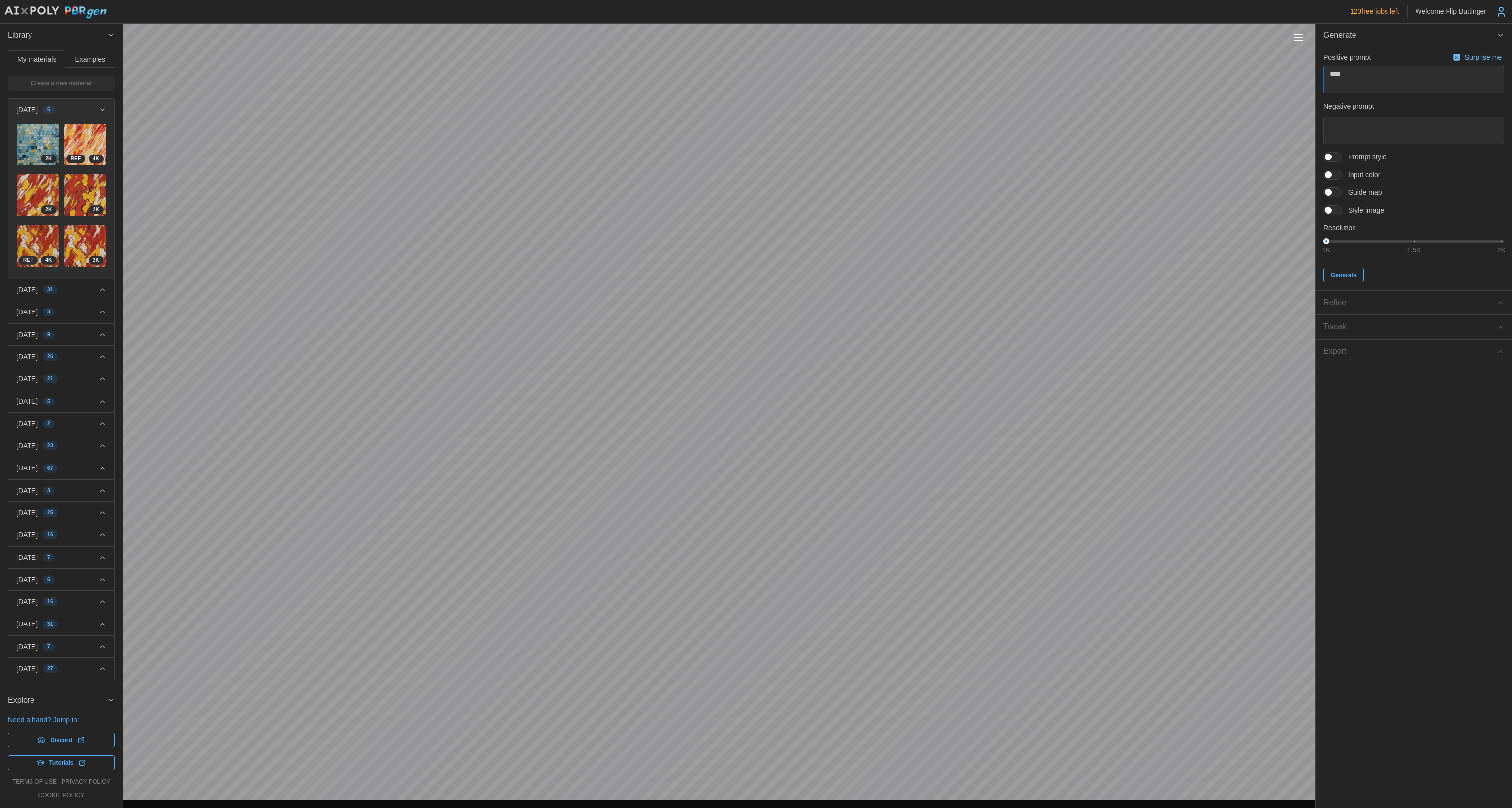 type on "*" 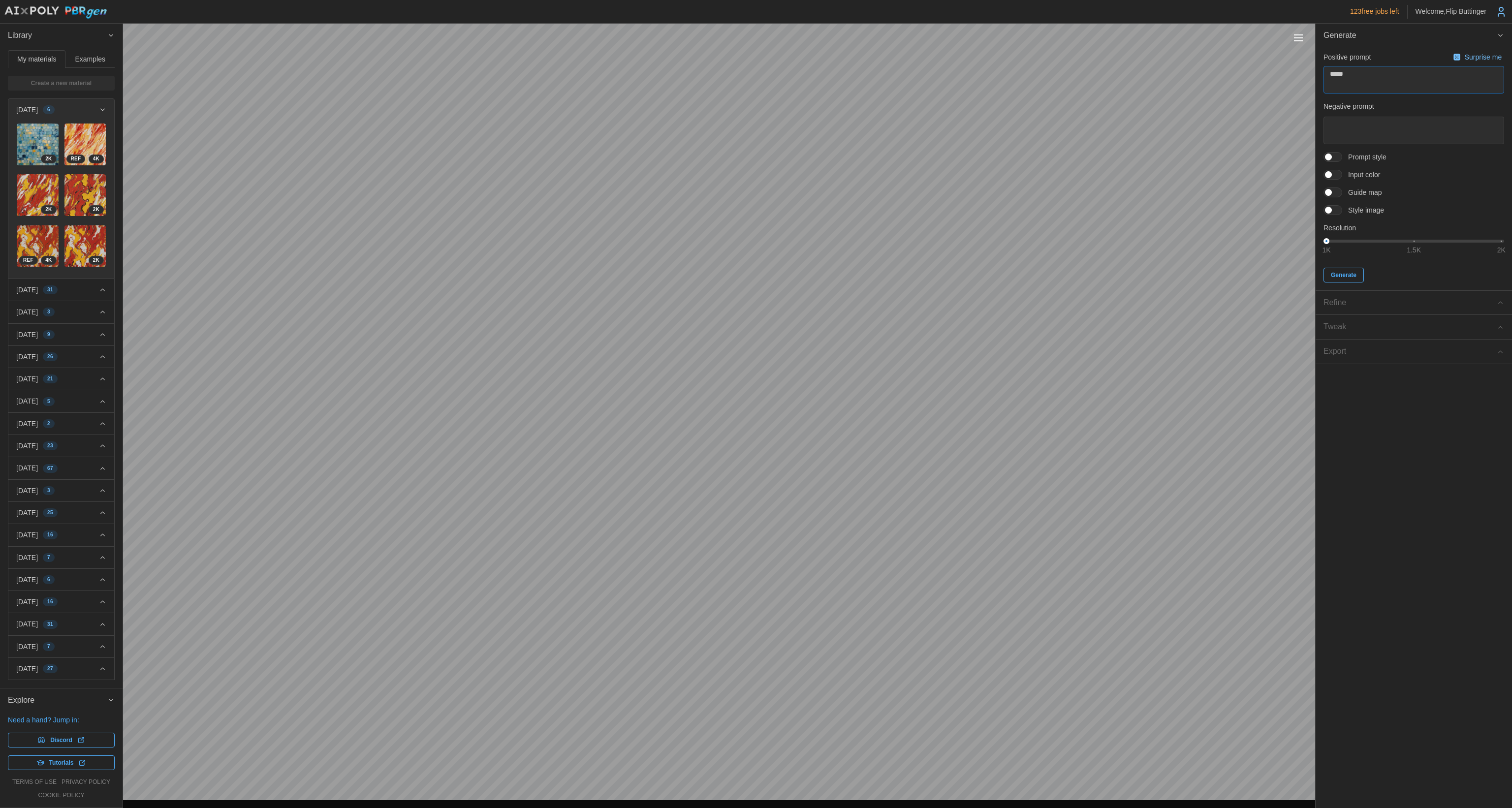 type on "*" 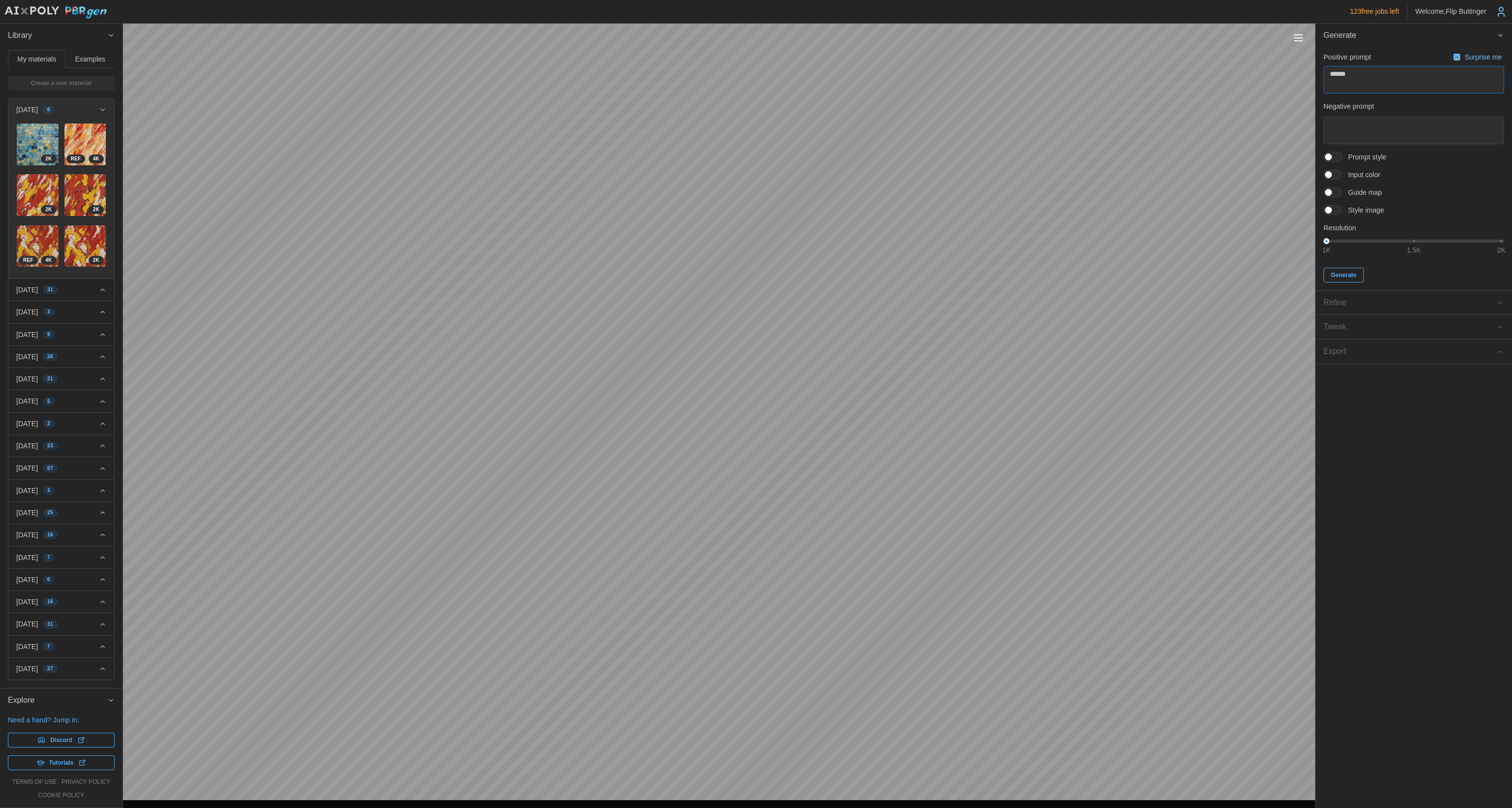 type on "*" 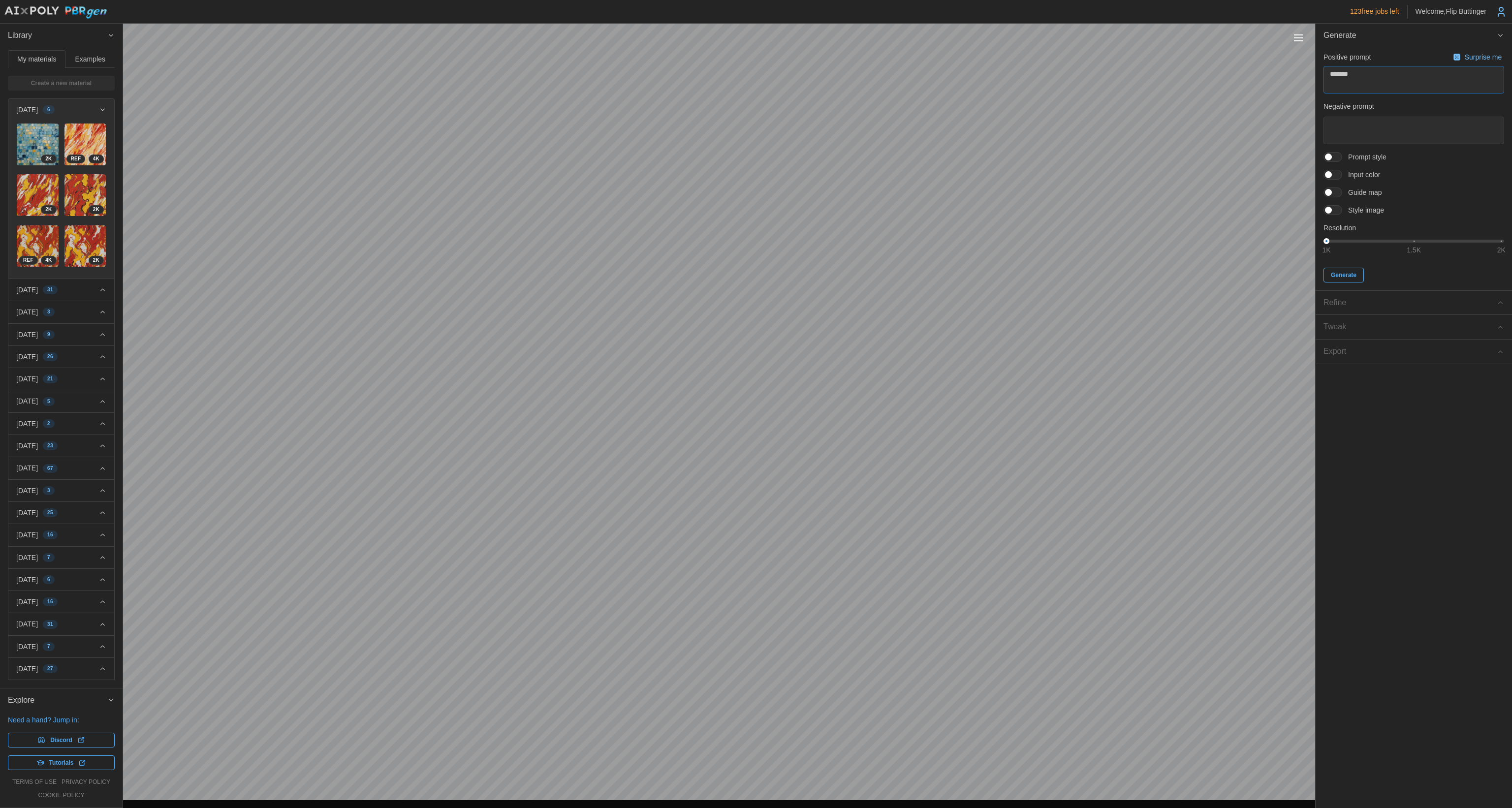 type on "*" 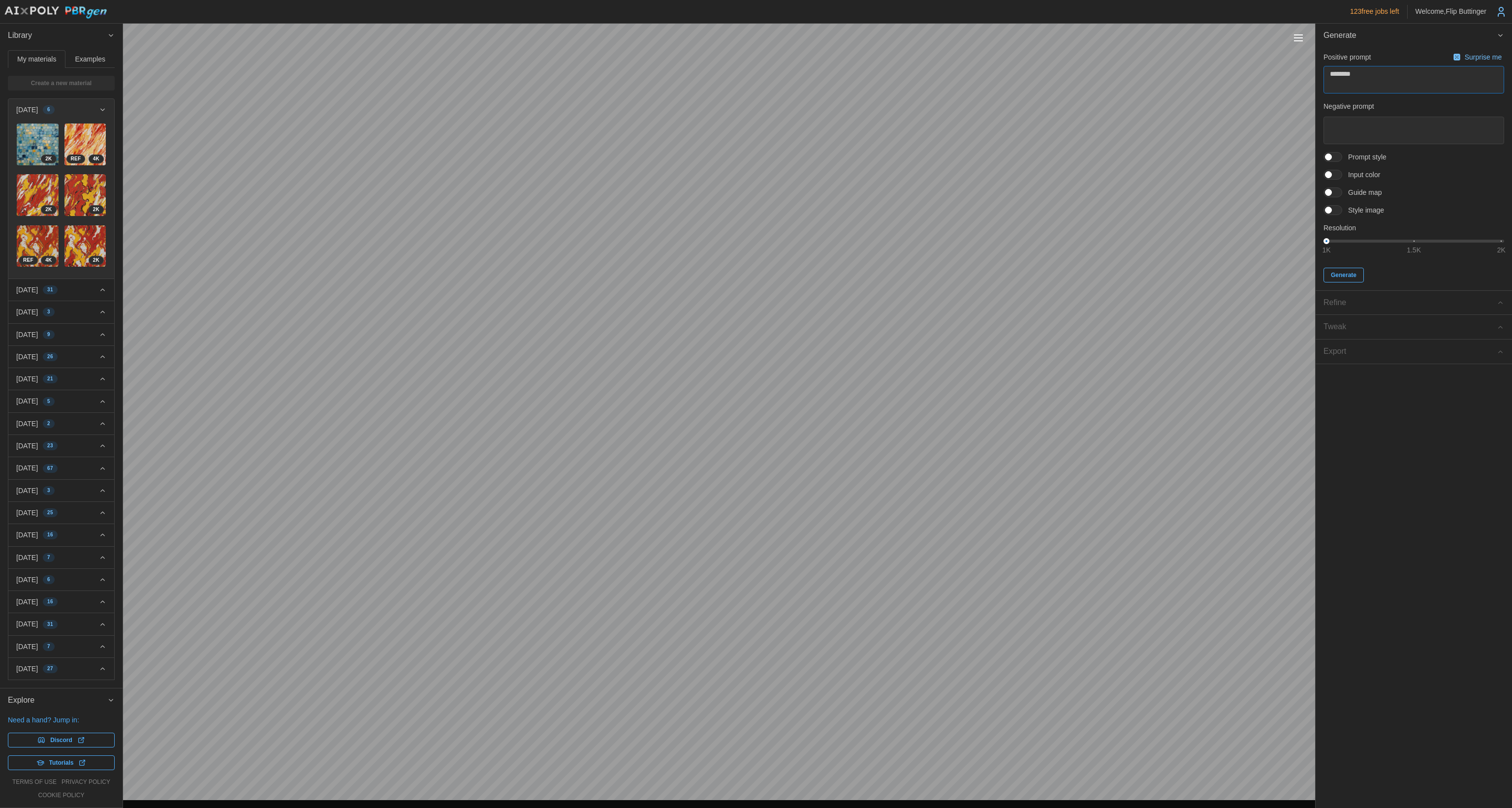 type on "*" 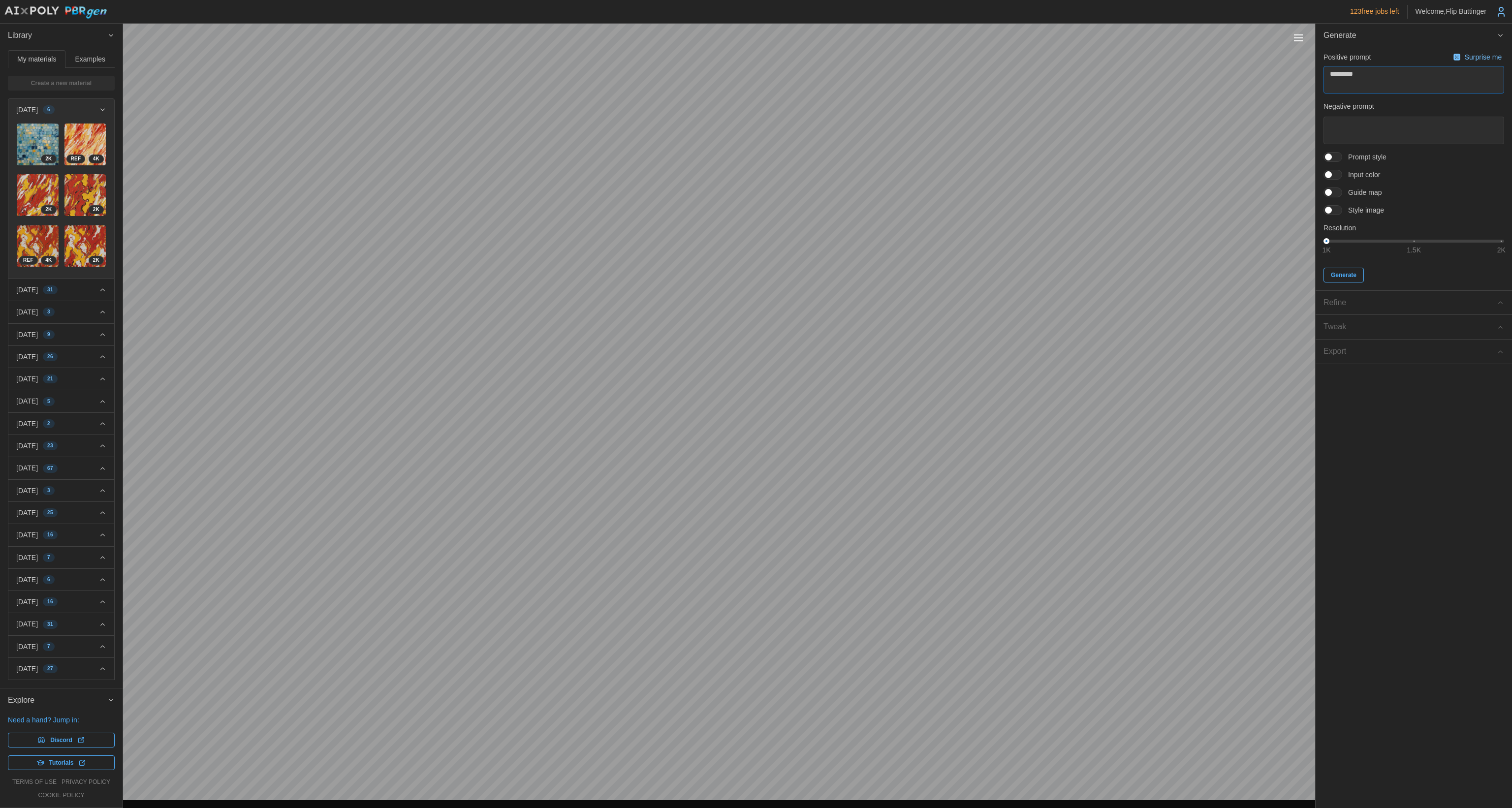 type on "*" 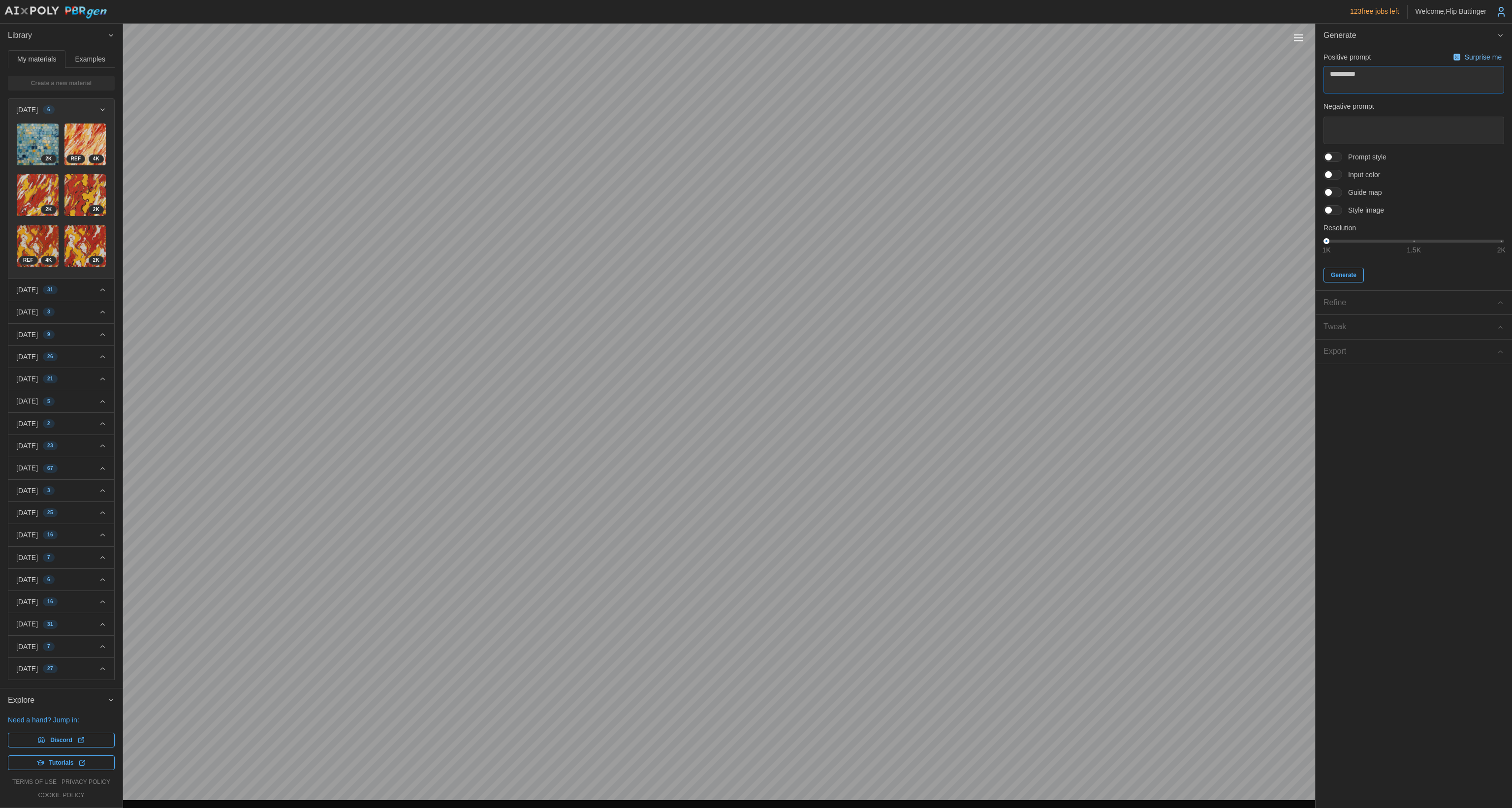 type on "*" 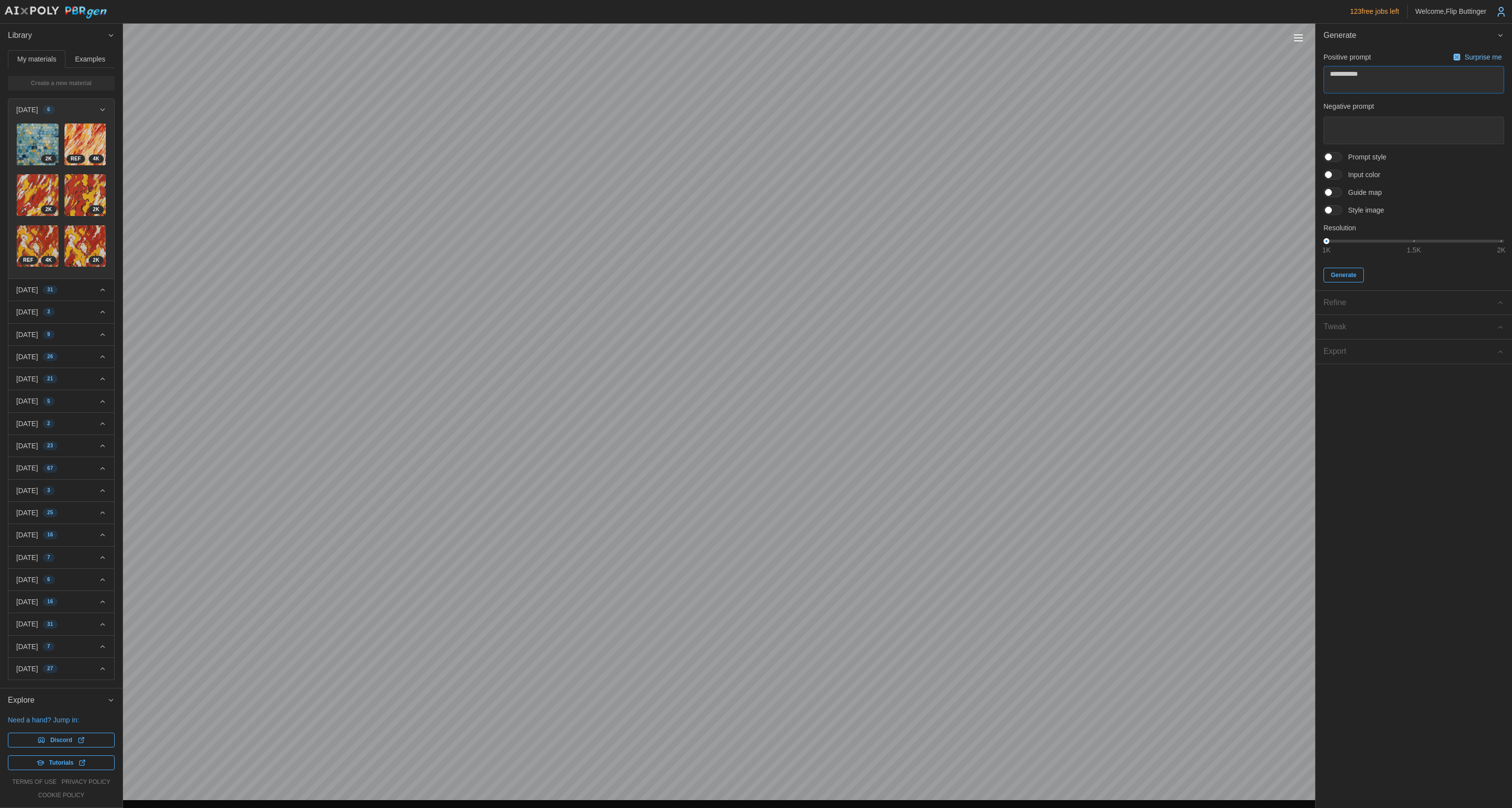 type on "*" 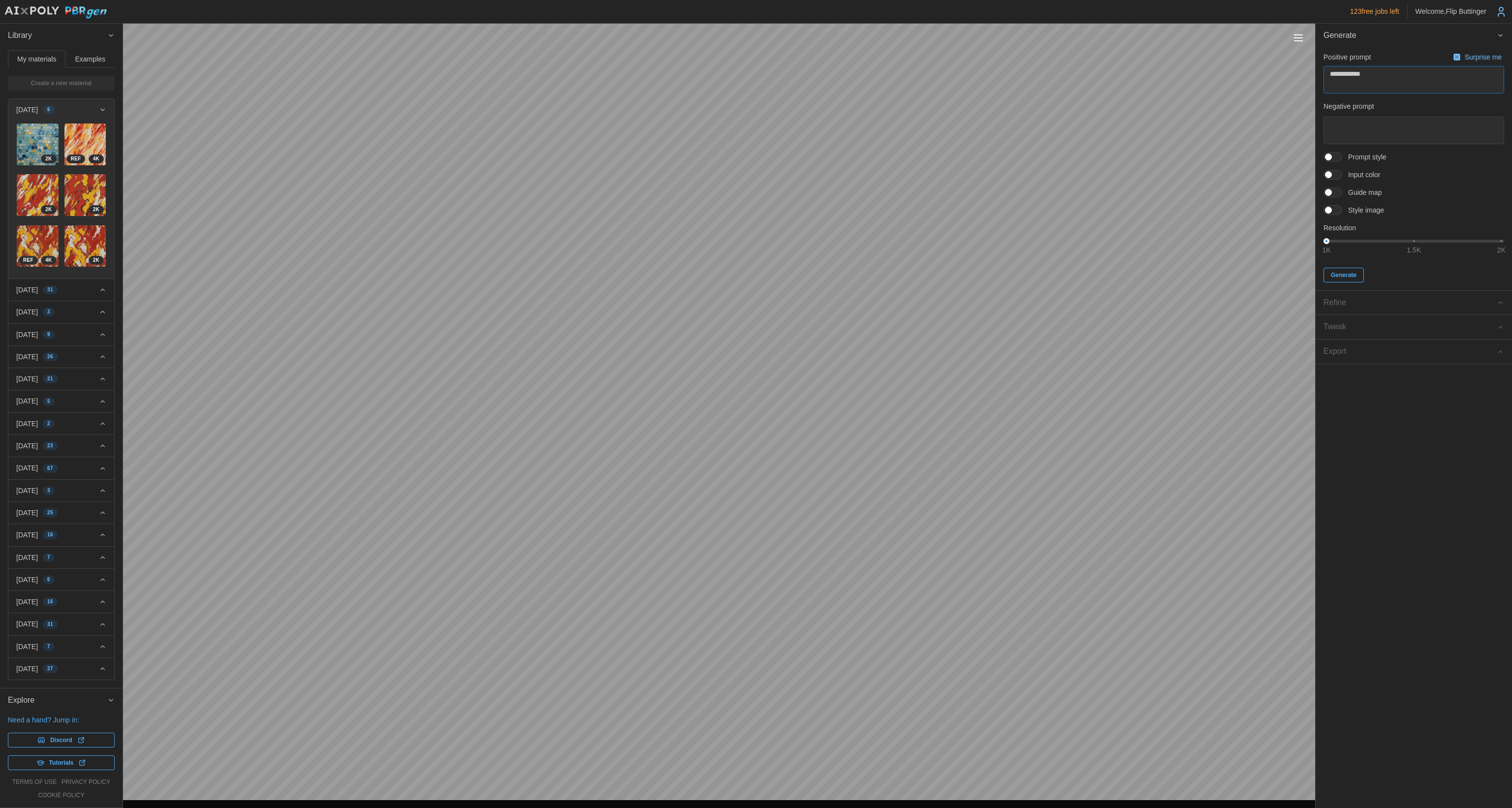 type on "*" 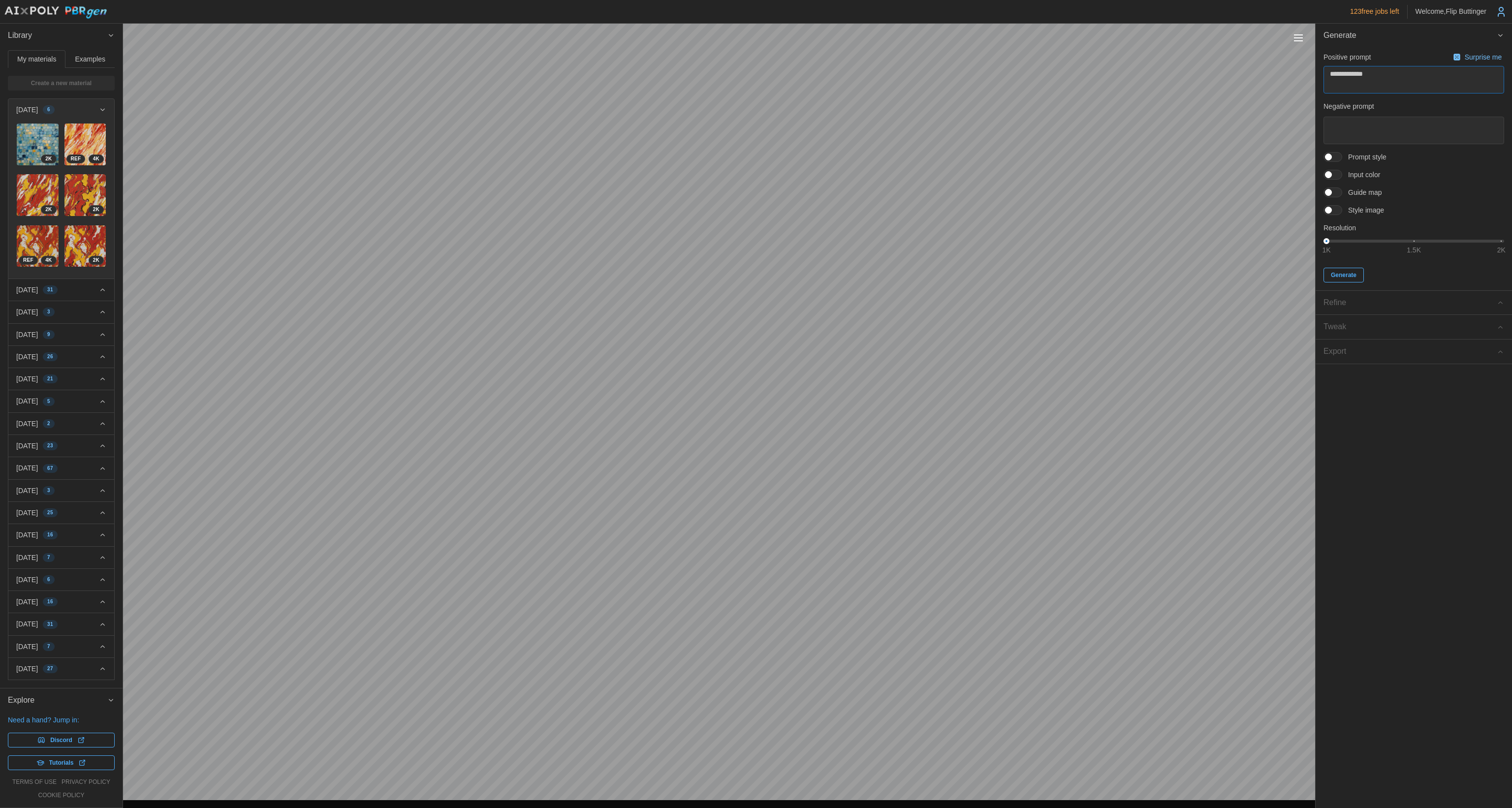 type on "*" 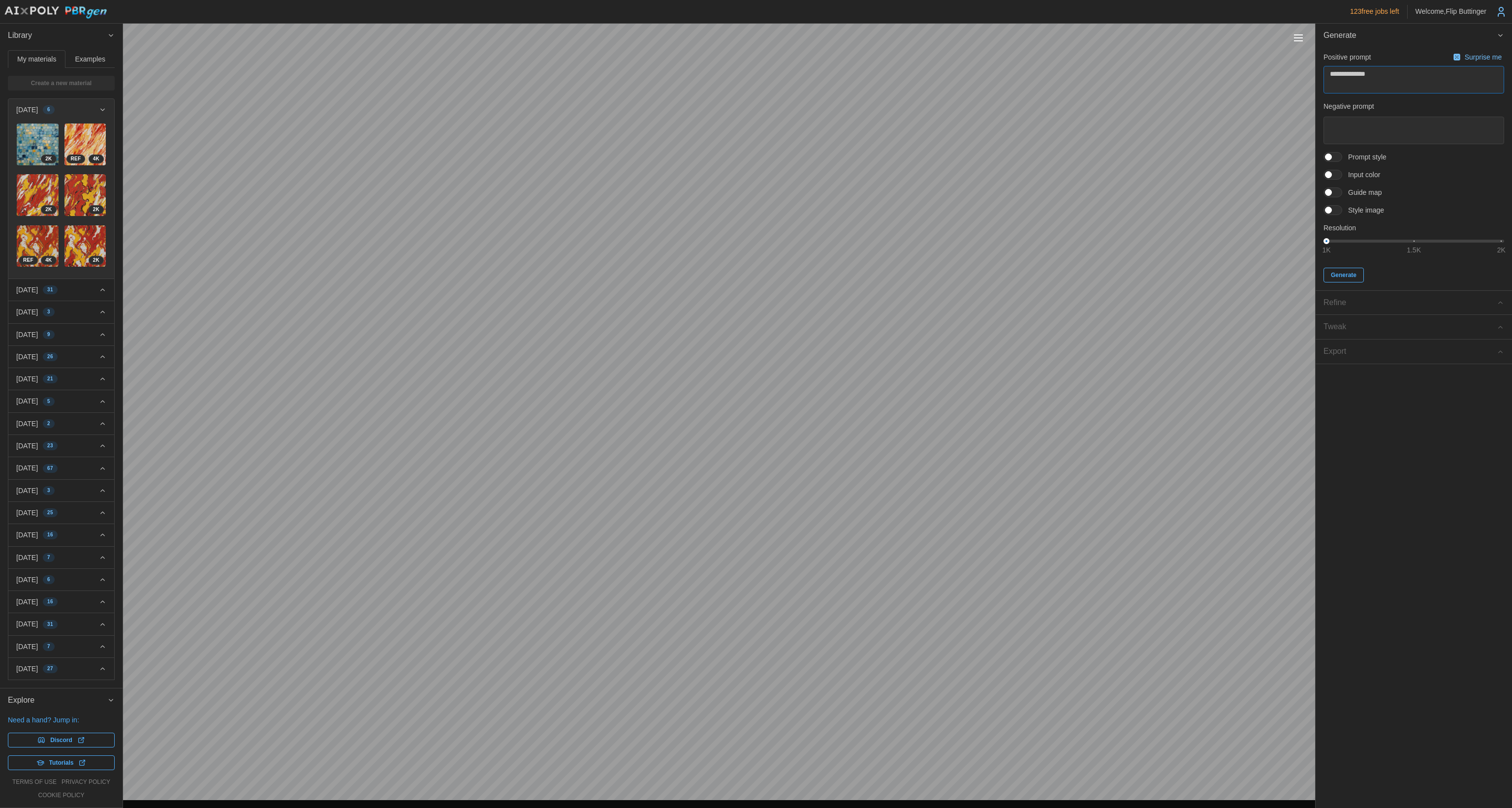 type on "*" 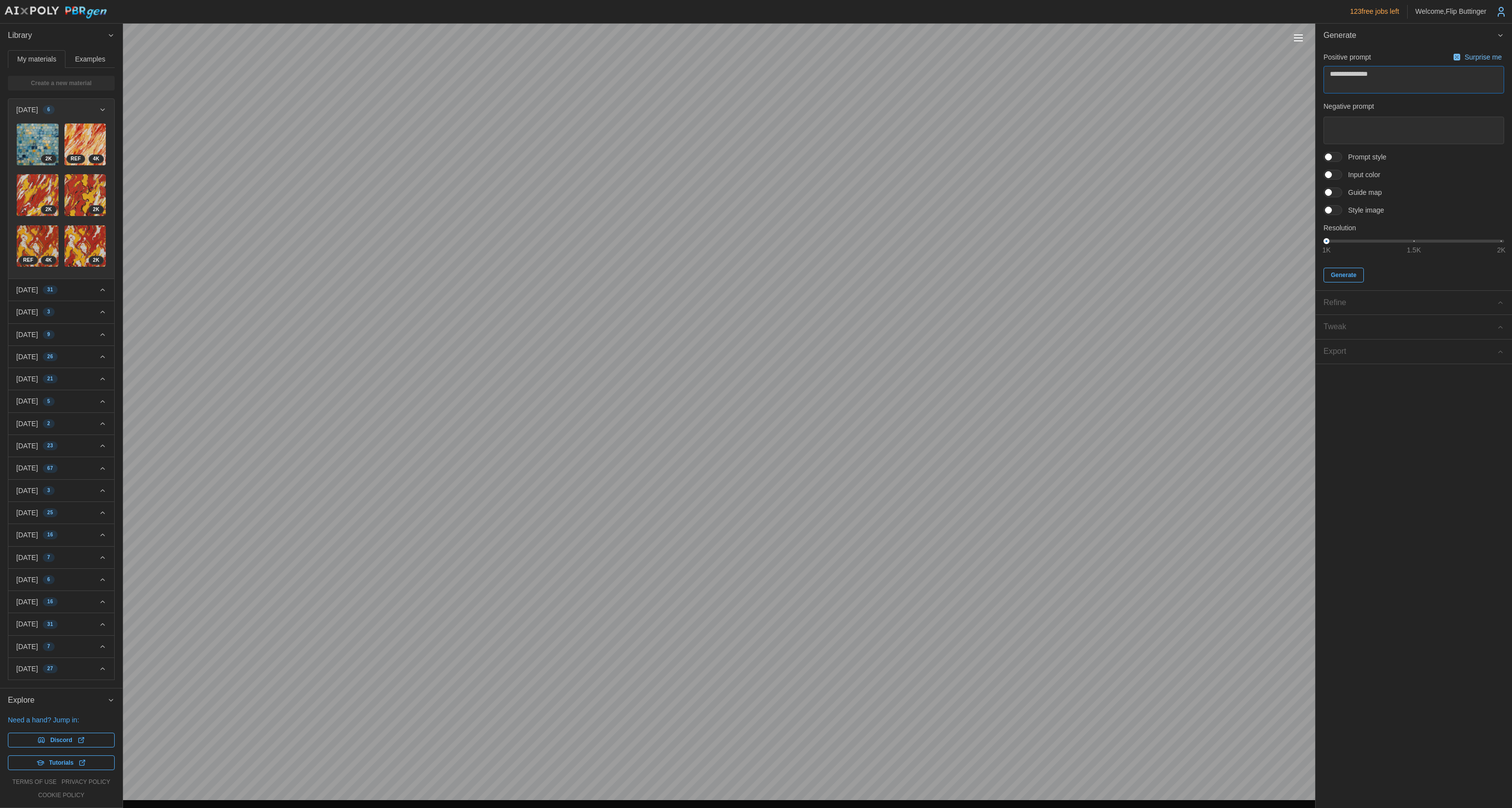 type on "*" 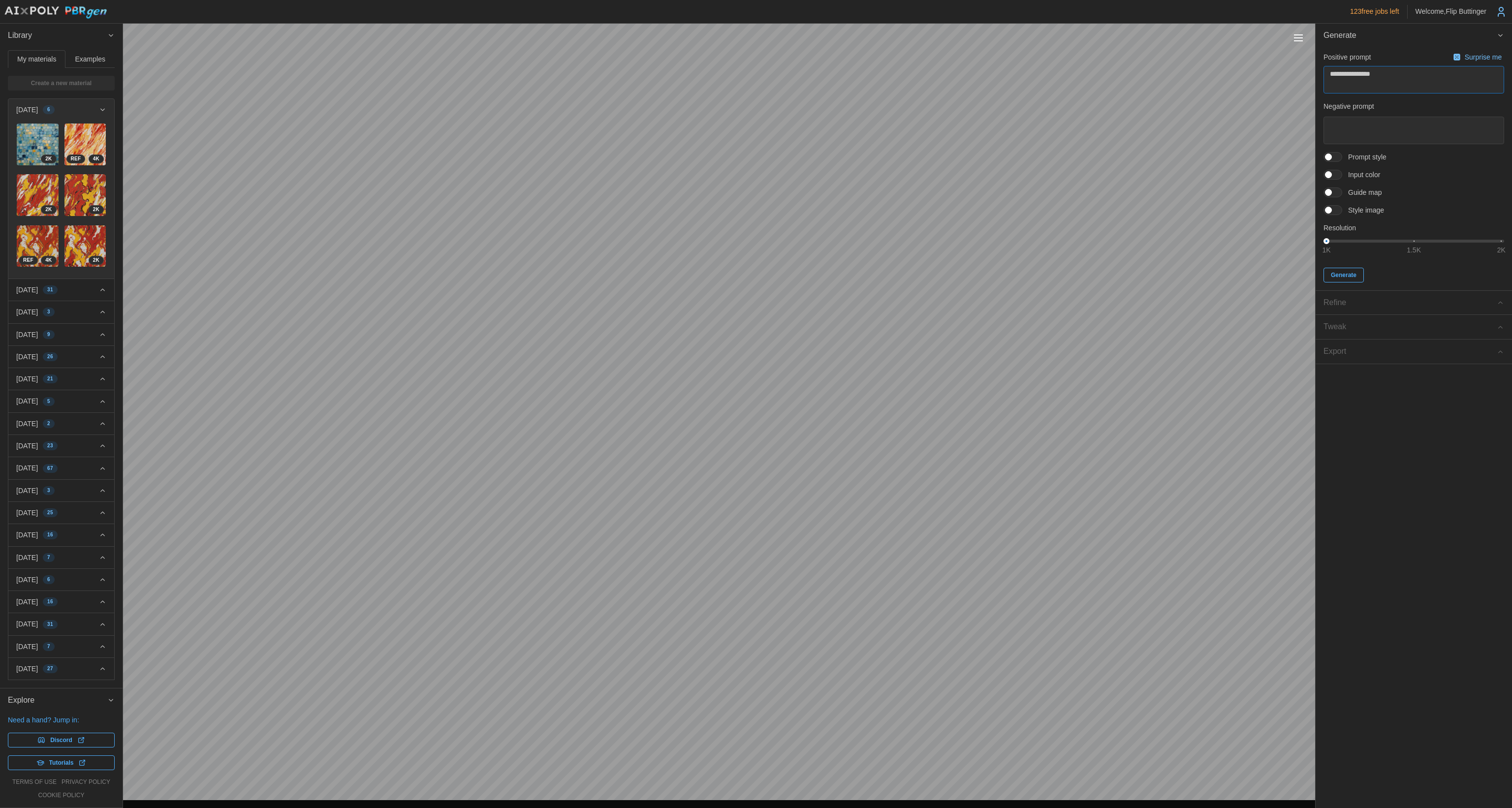 type on "*" 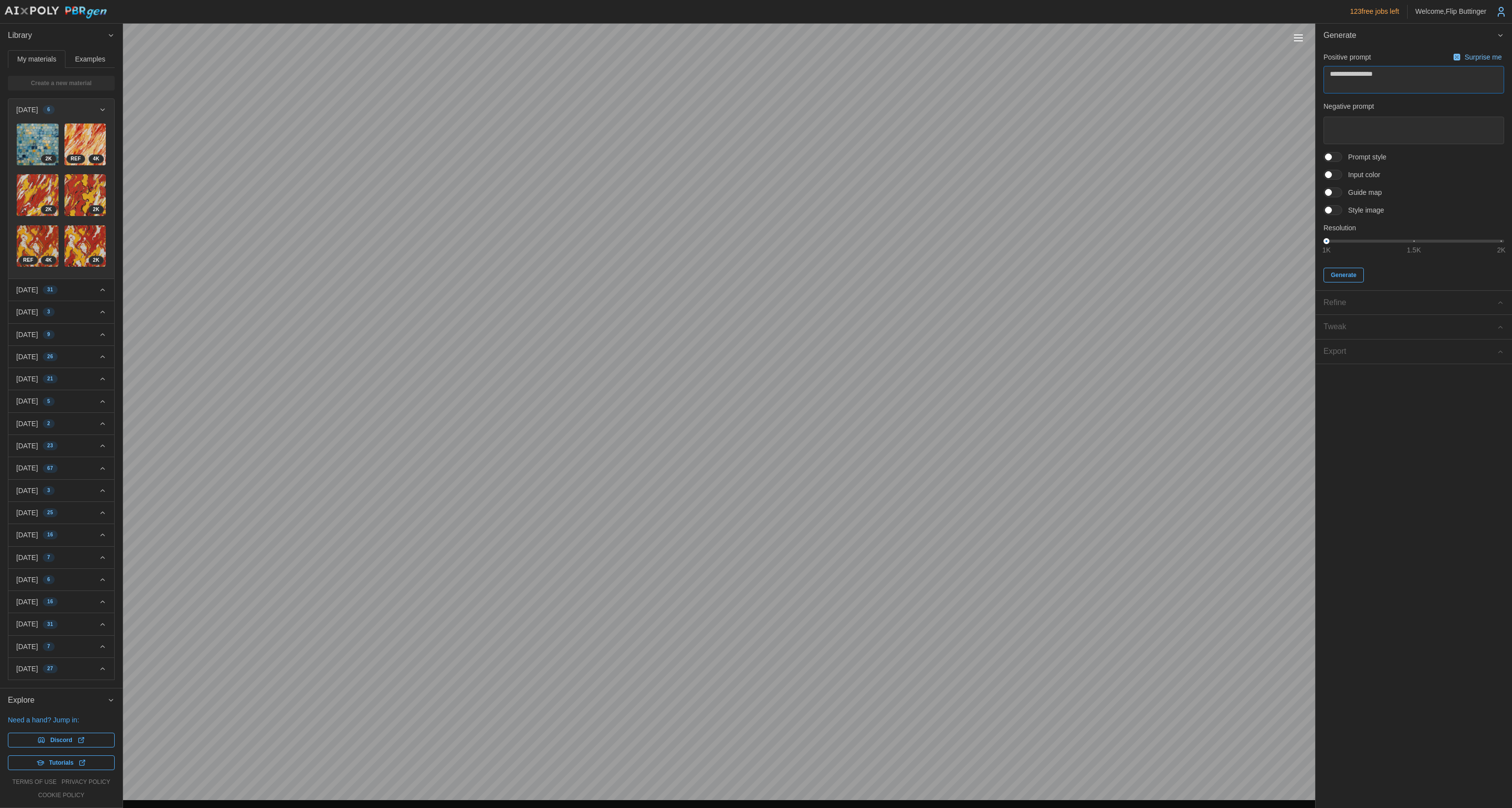 type on "*" 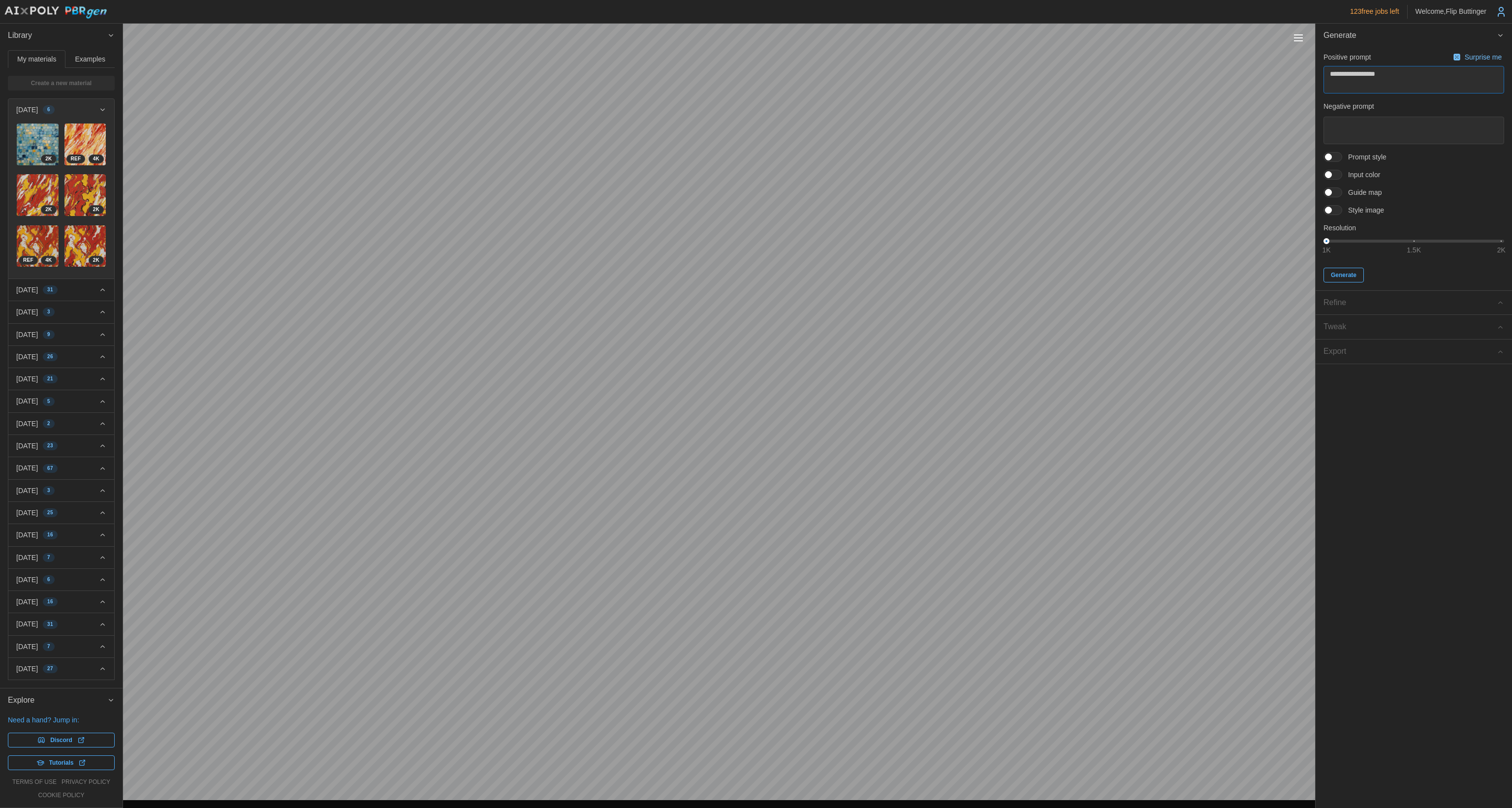 type on "*" 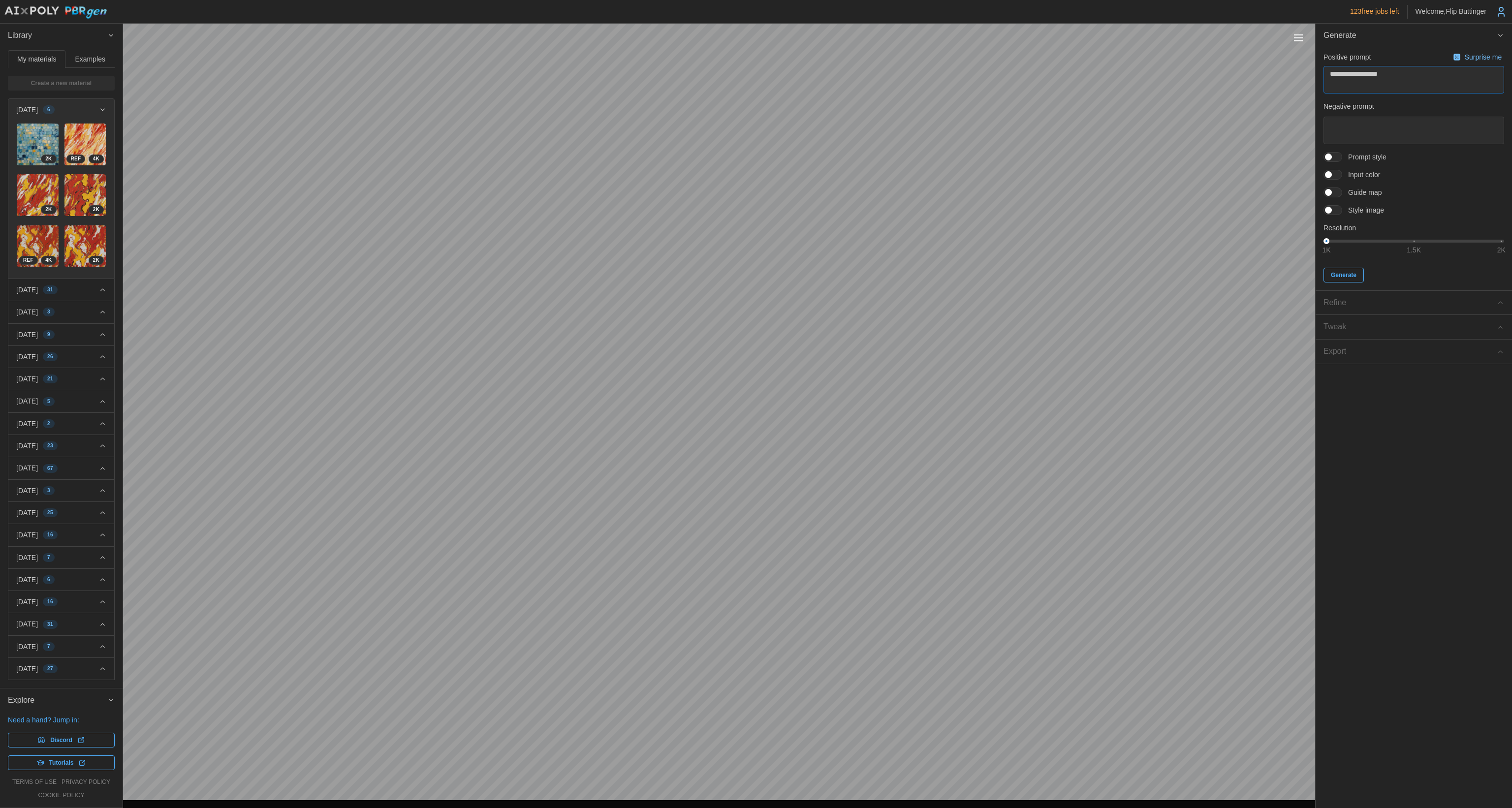 type on "*" 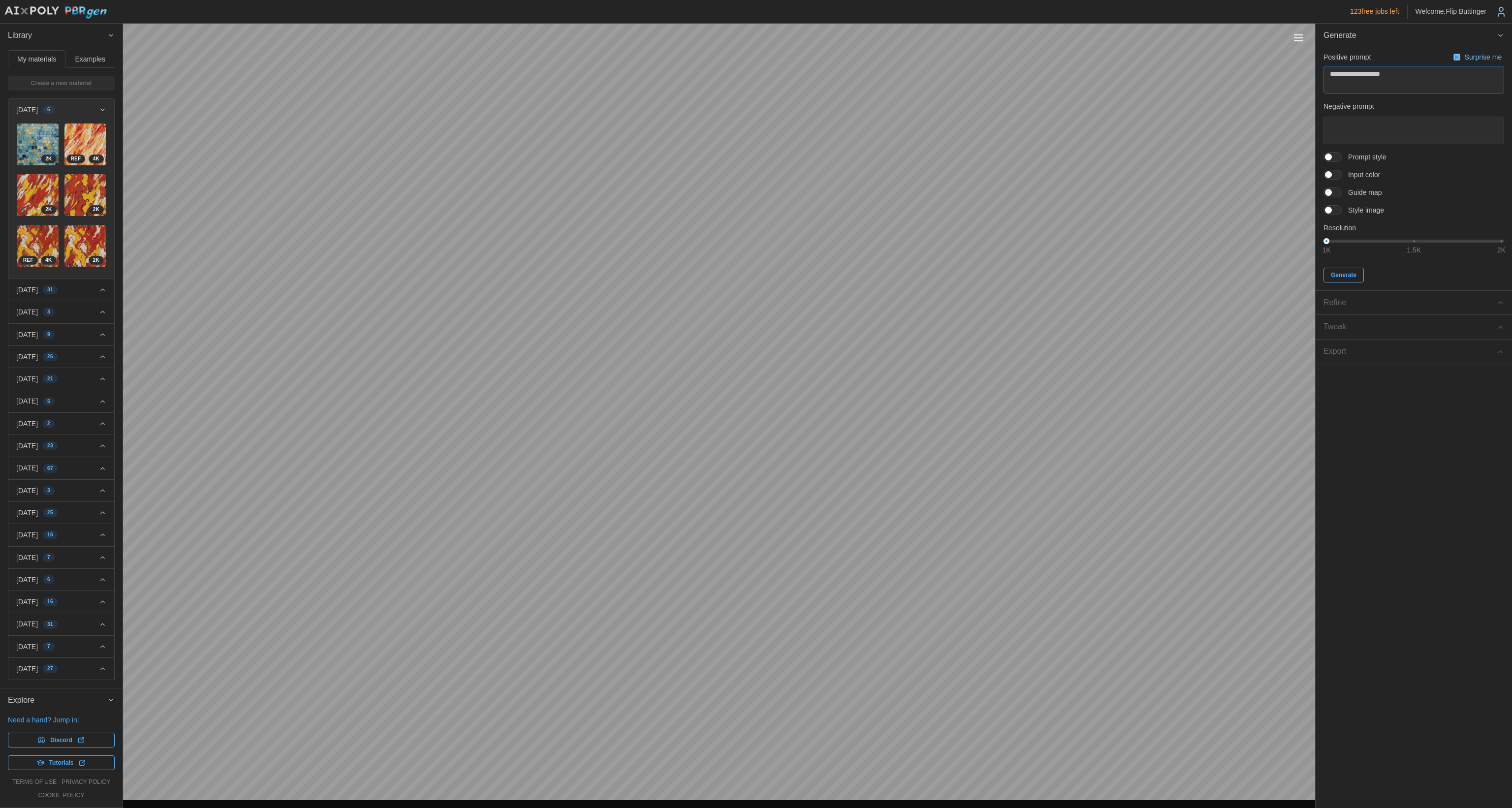type on "*" 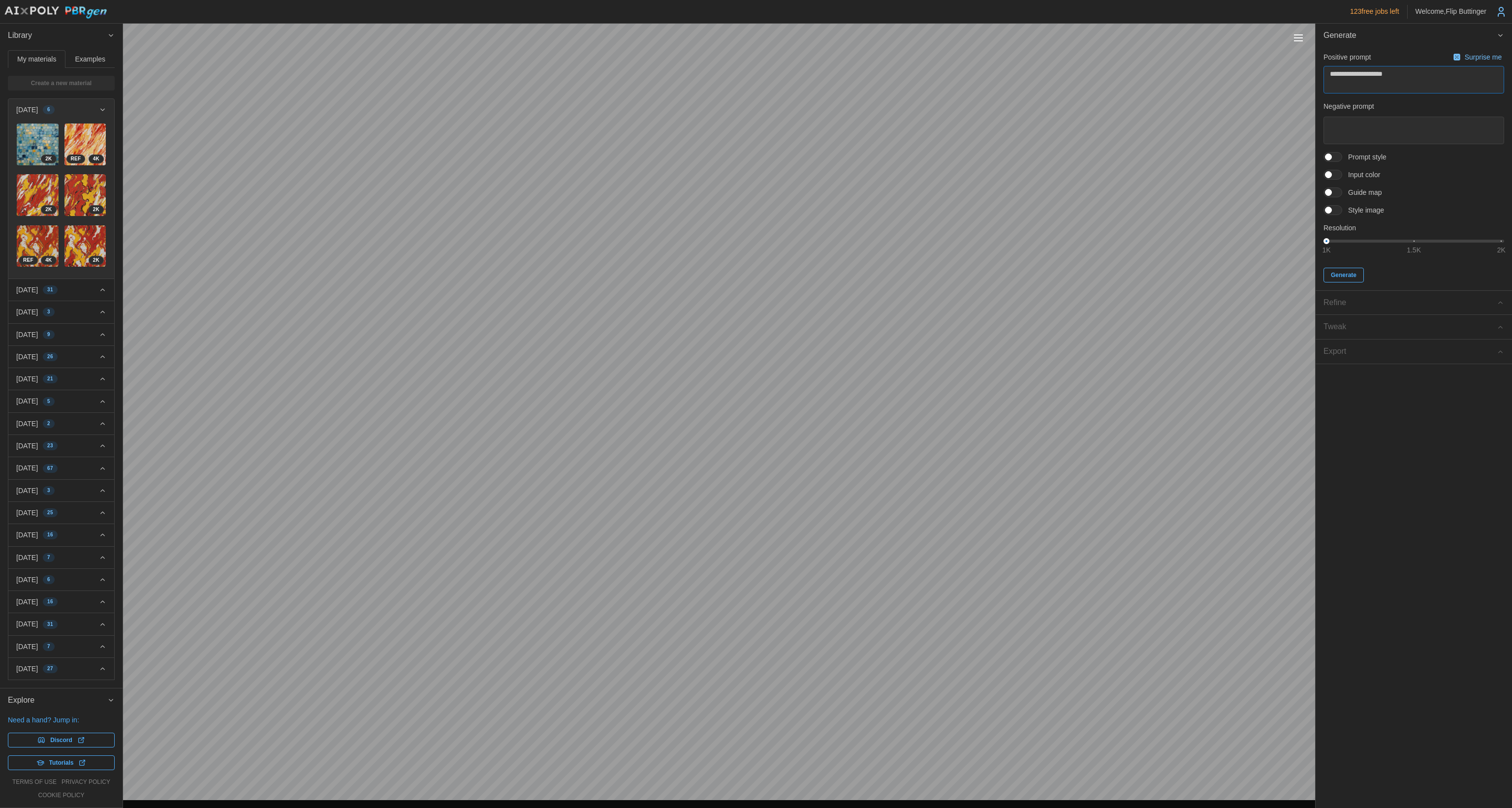 type on "*" 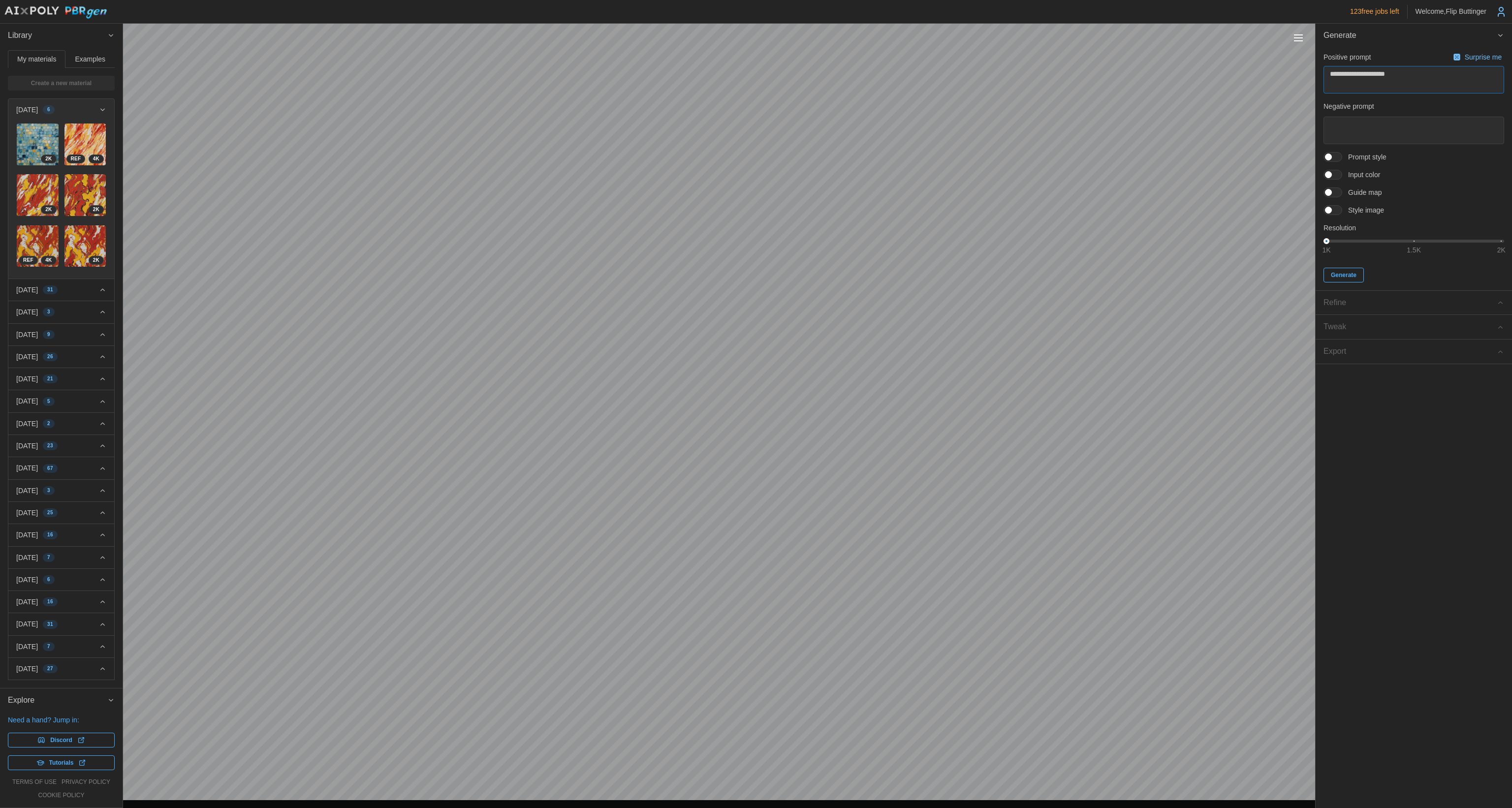 type on "*" 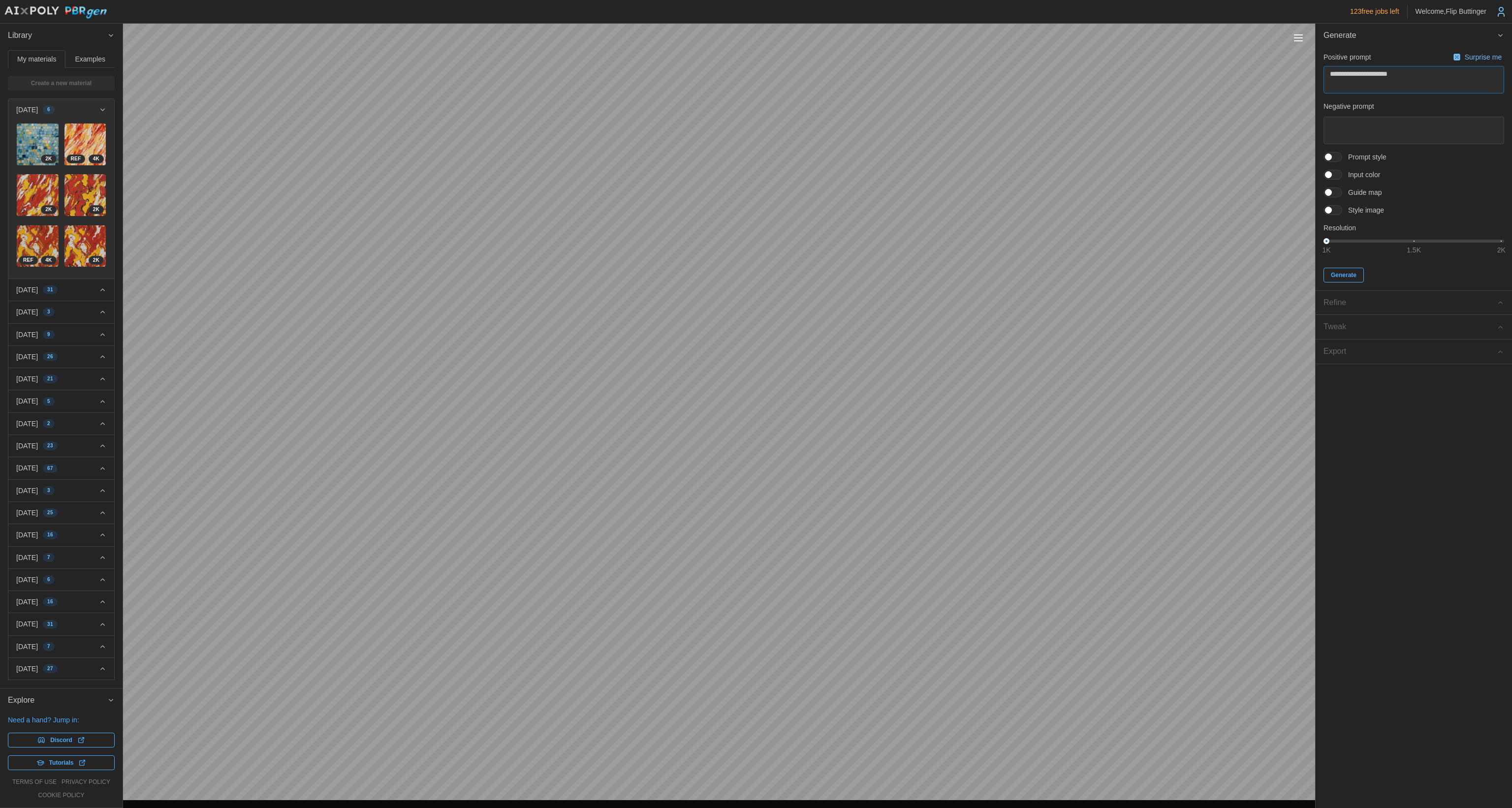 type on "*" 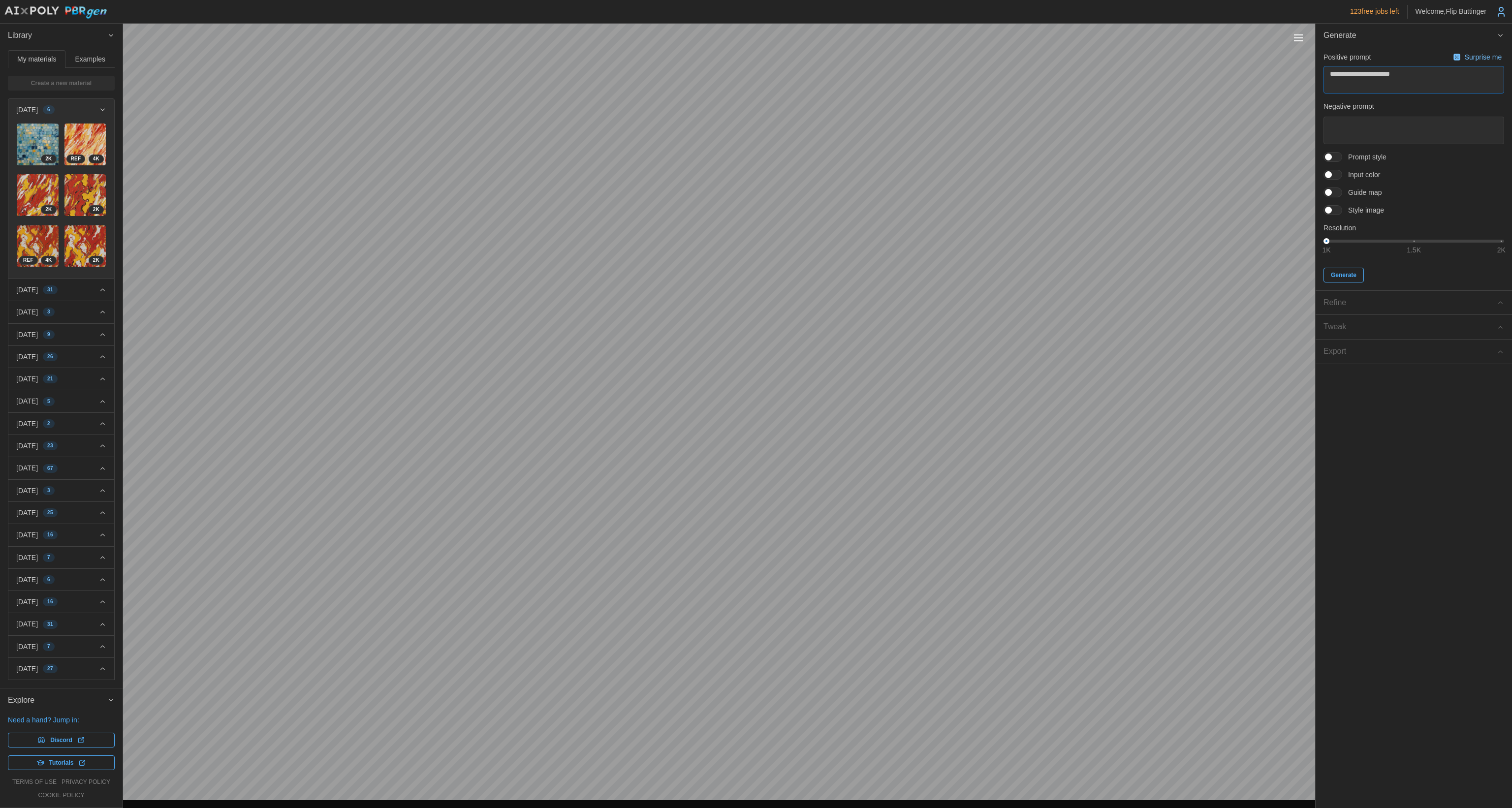type on "*" 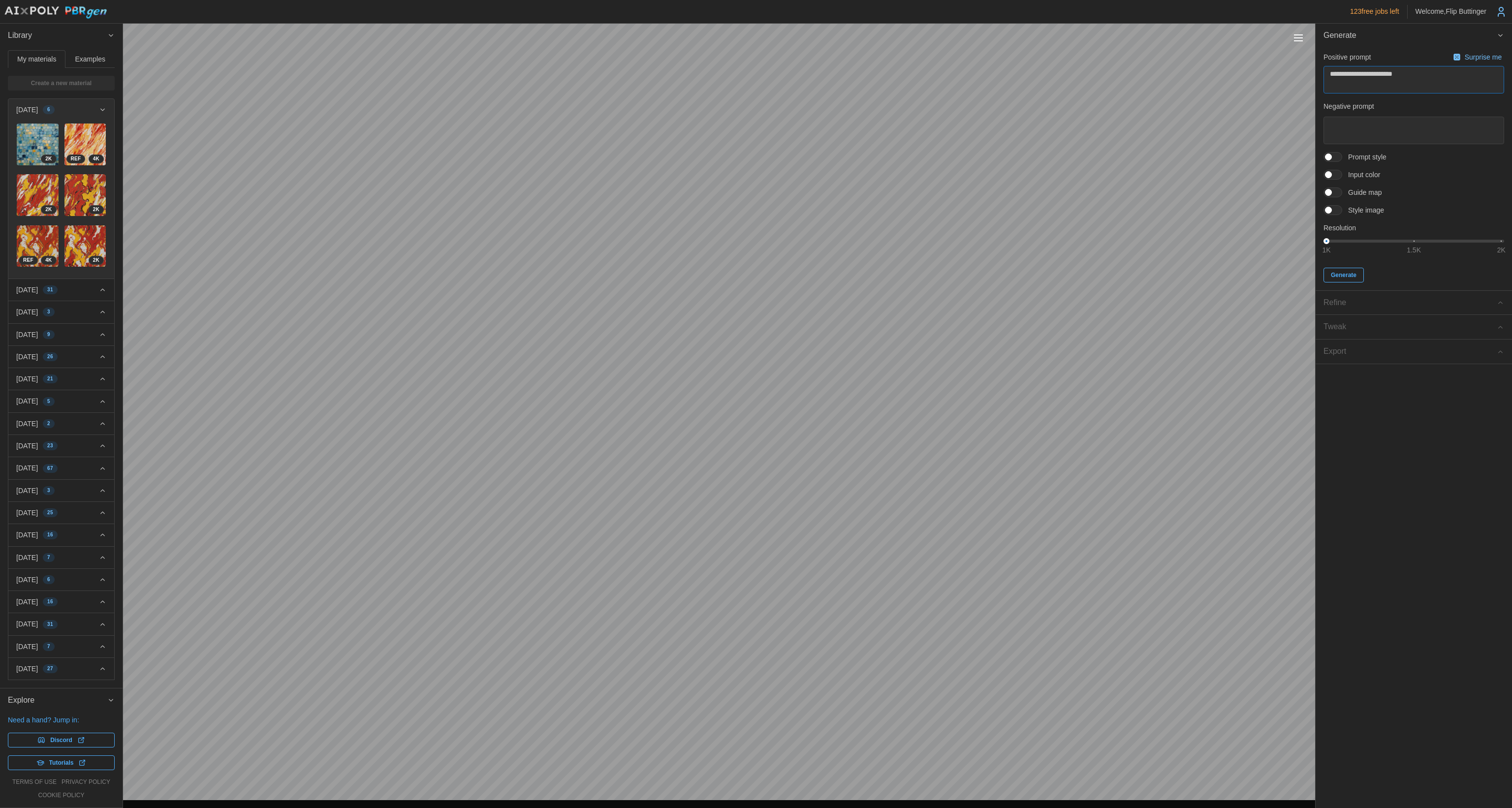 type on "*" 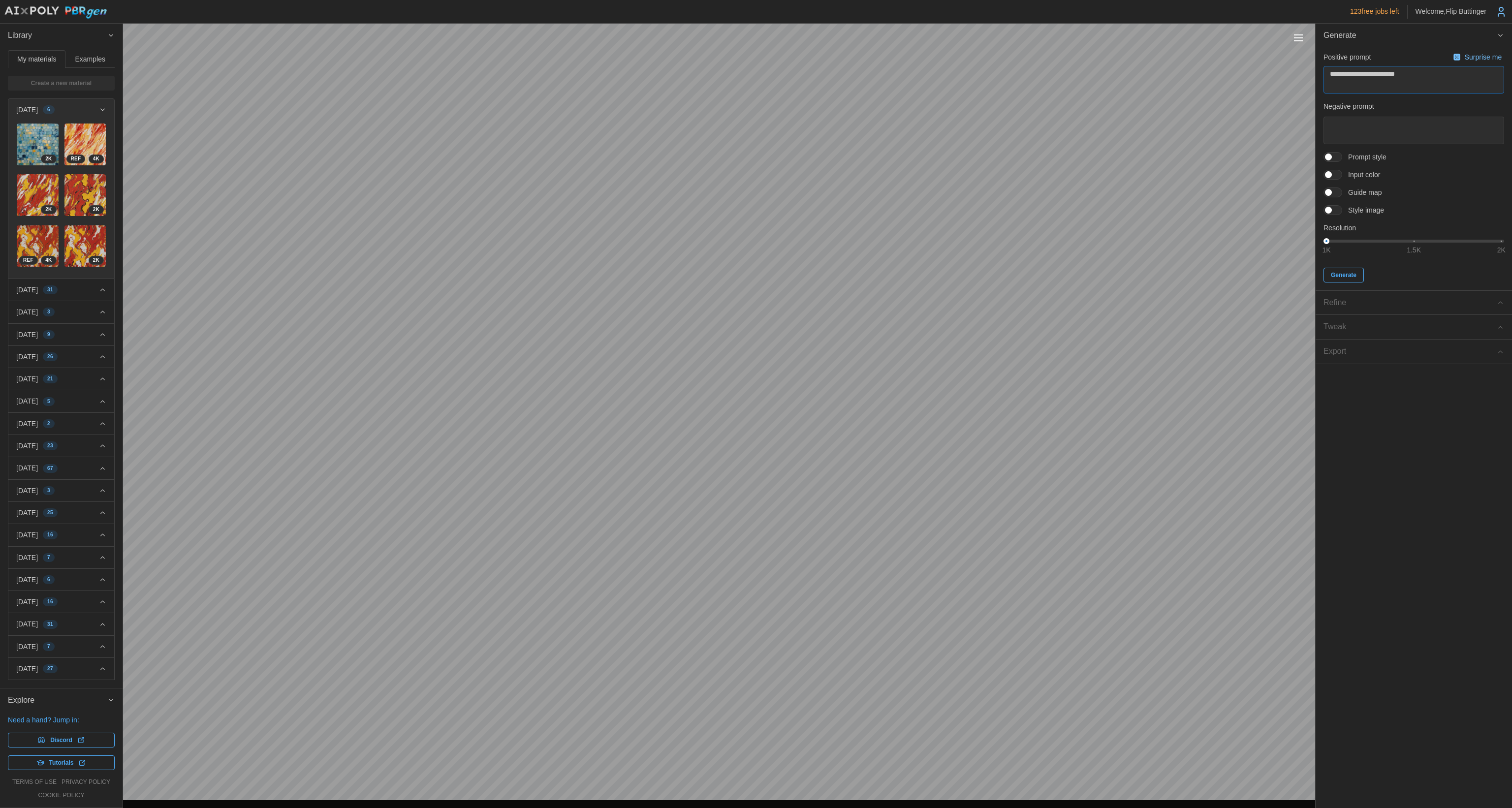 type on "*" 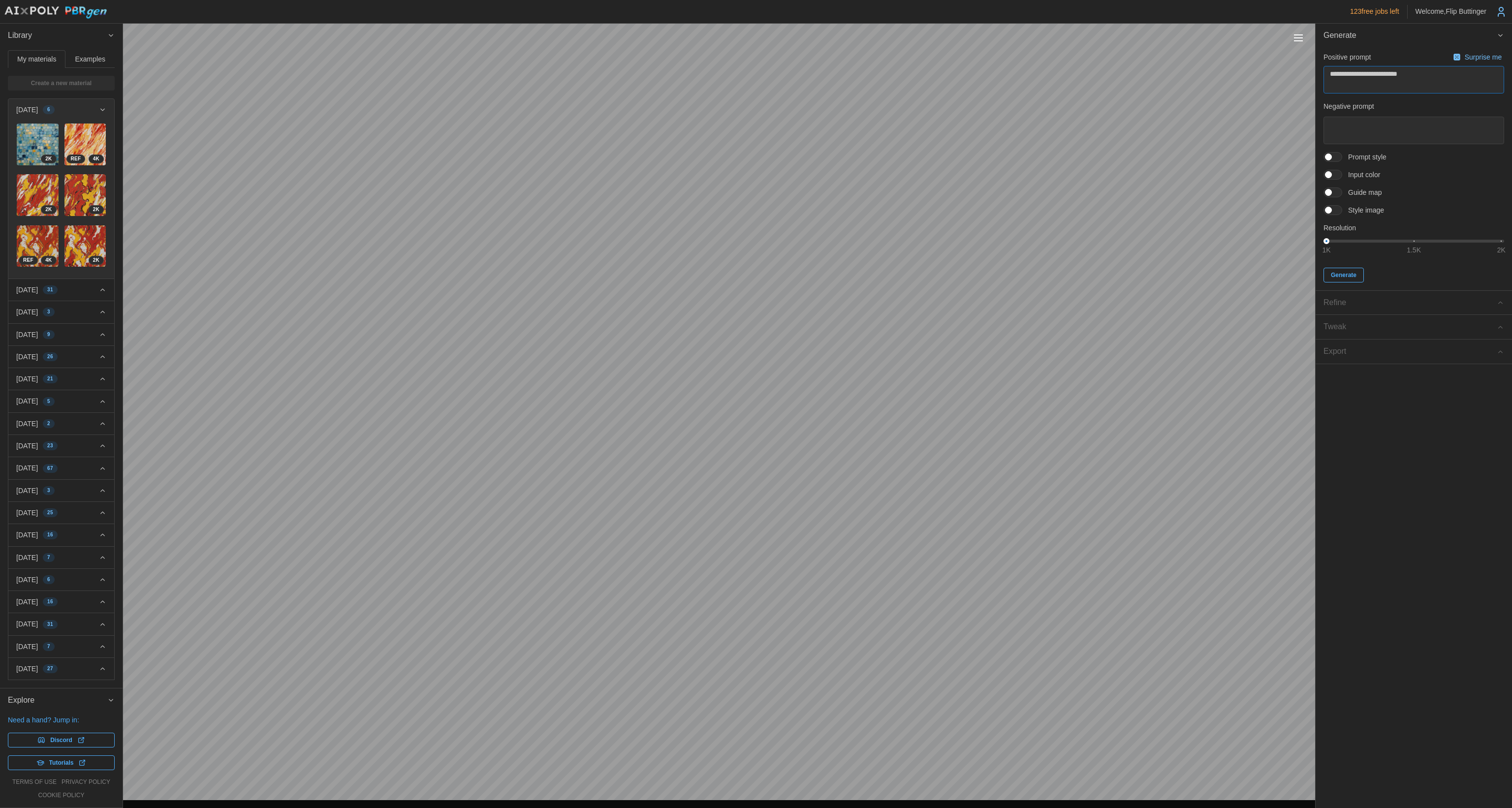 type on "*" 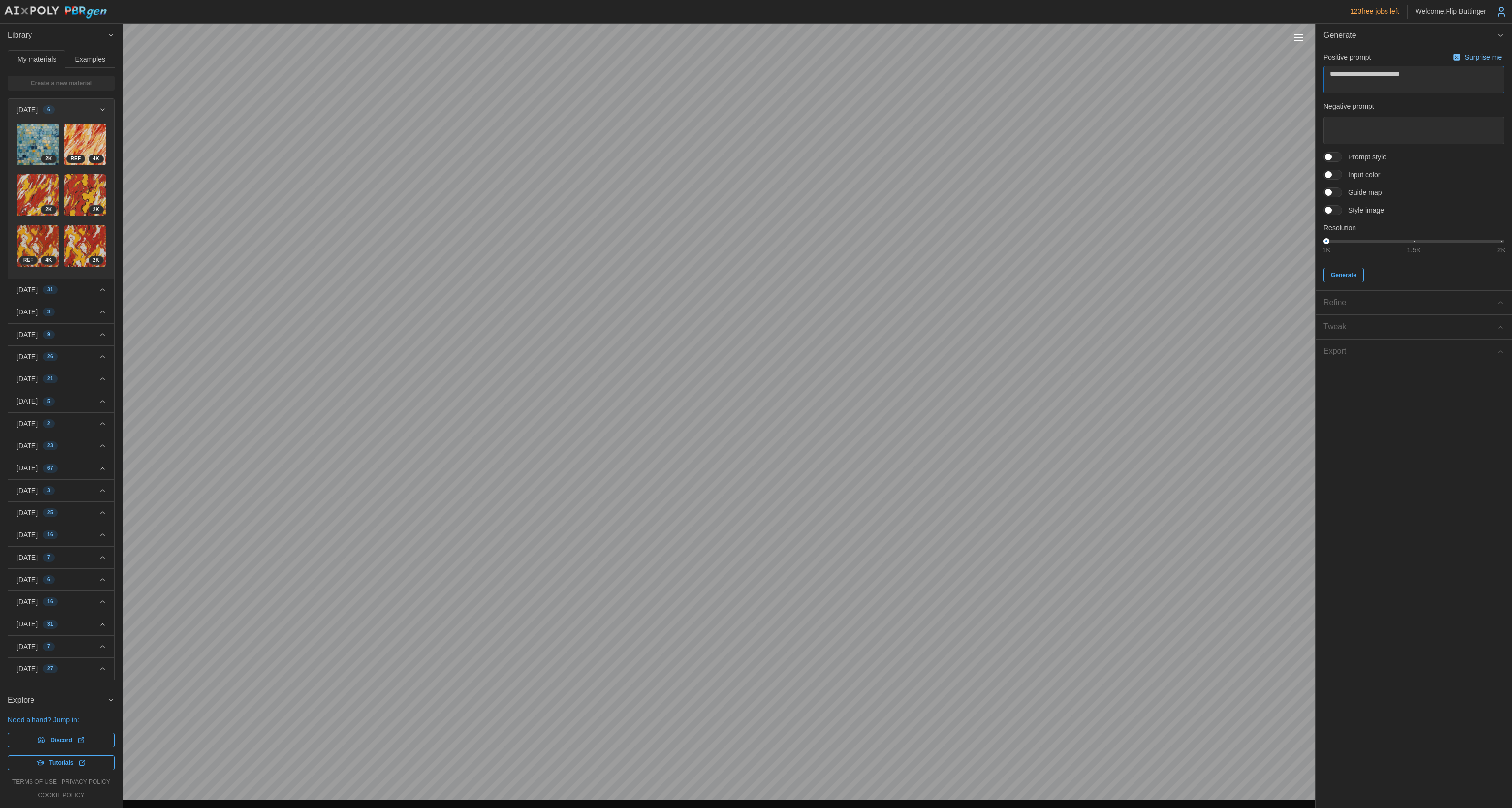 type on "*" 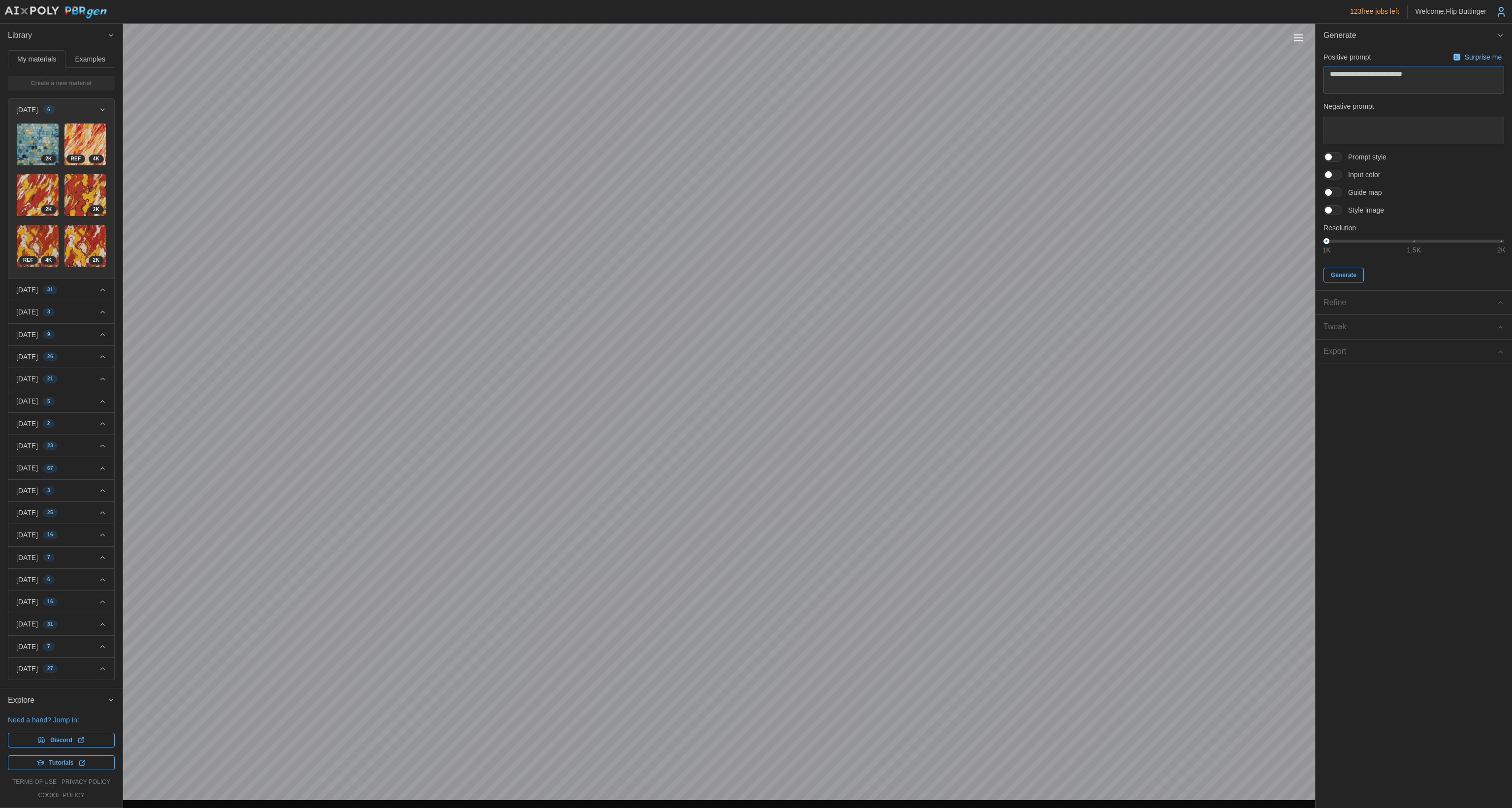 type on "*" 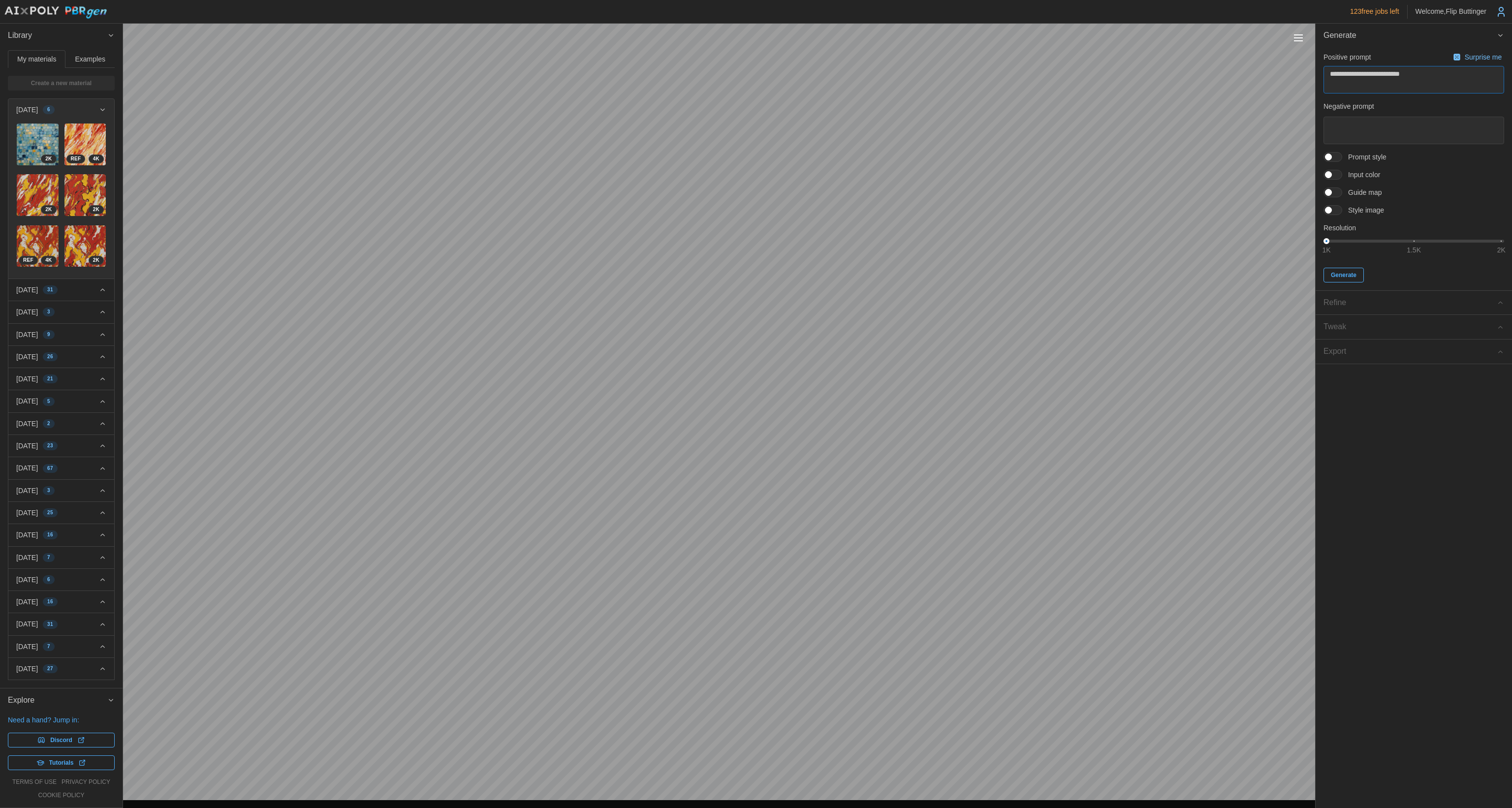 type on "*" 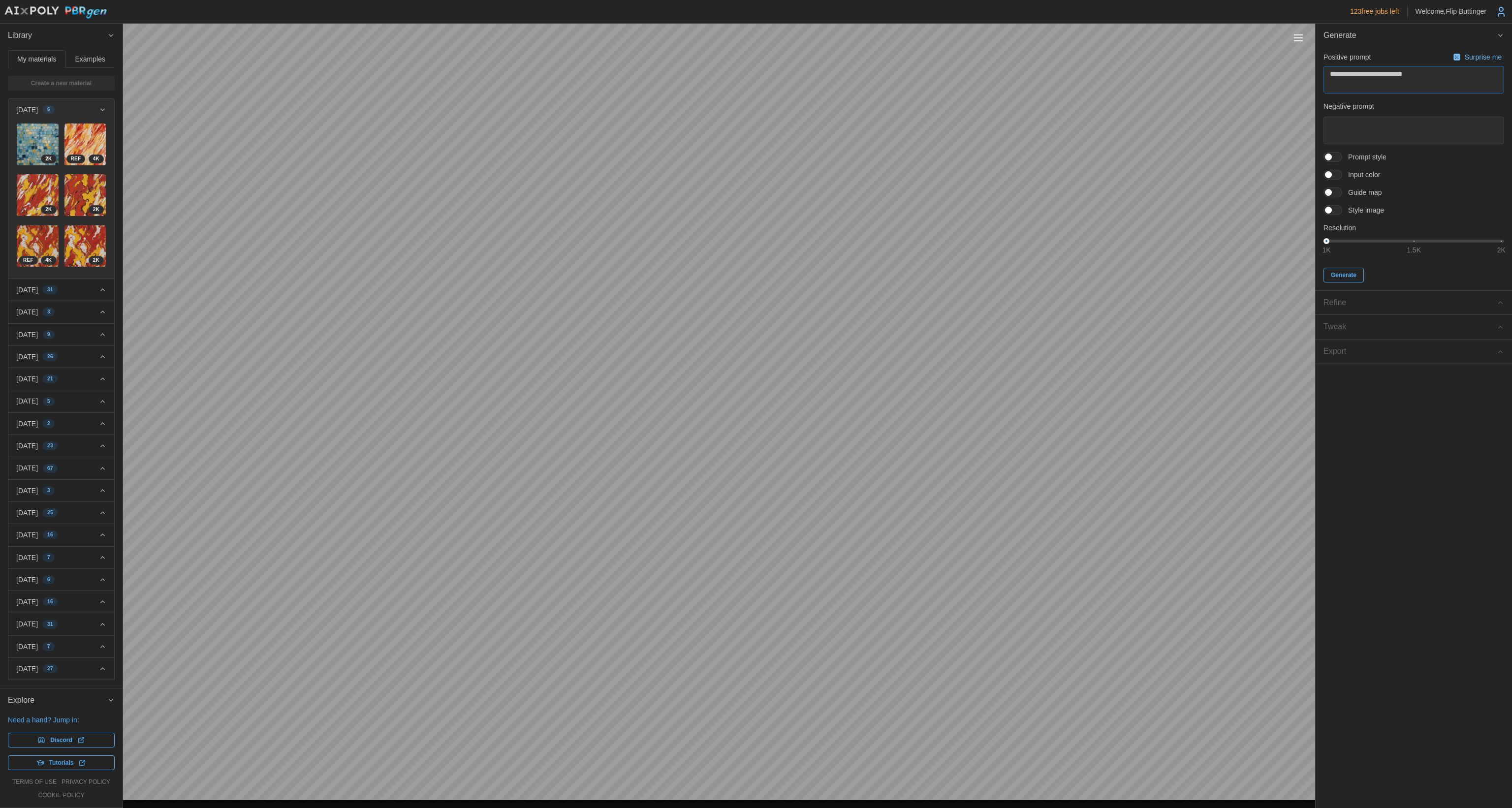 type on "*" 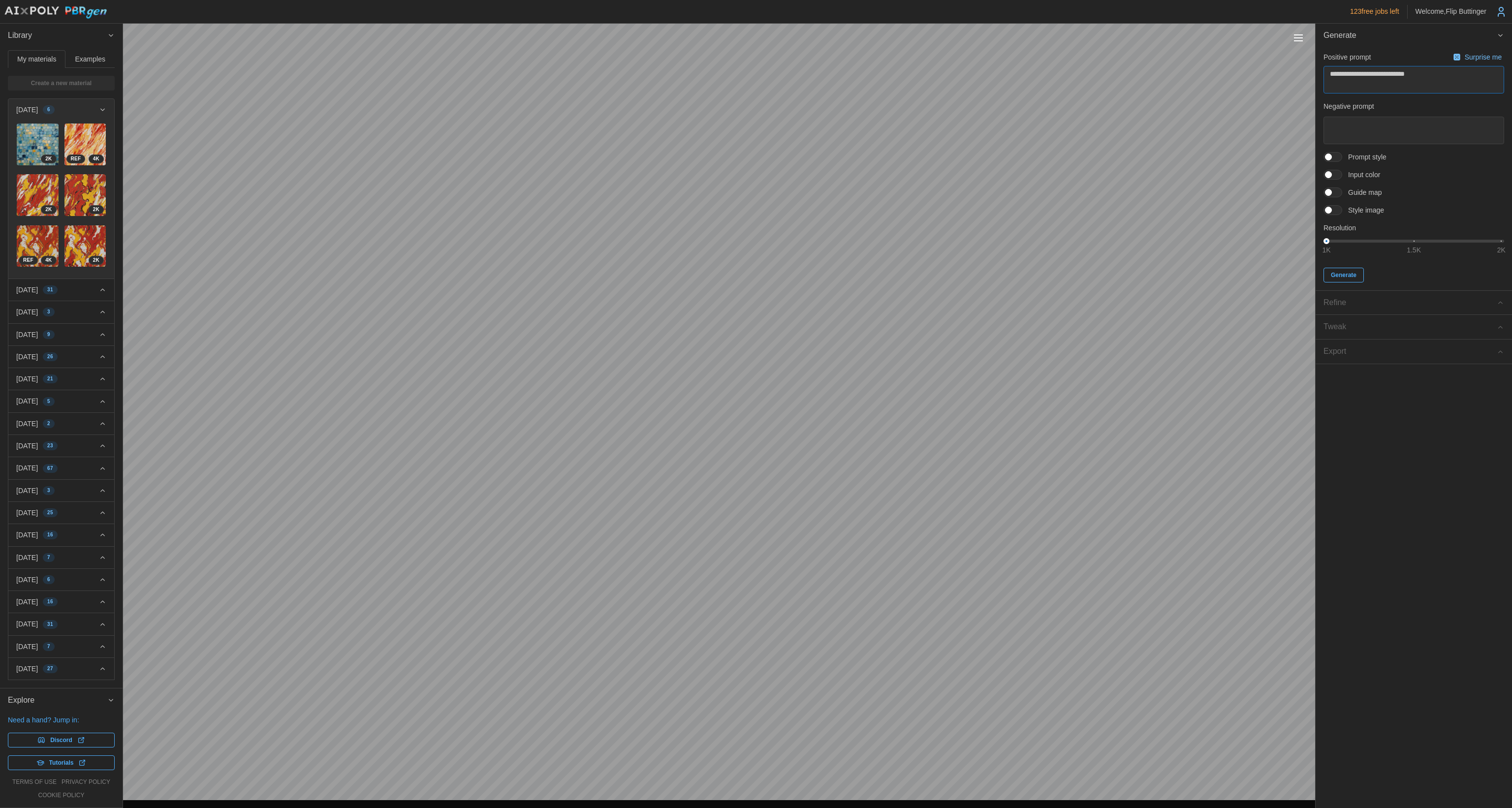 type on "*" 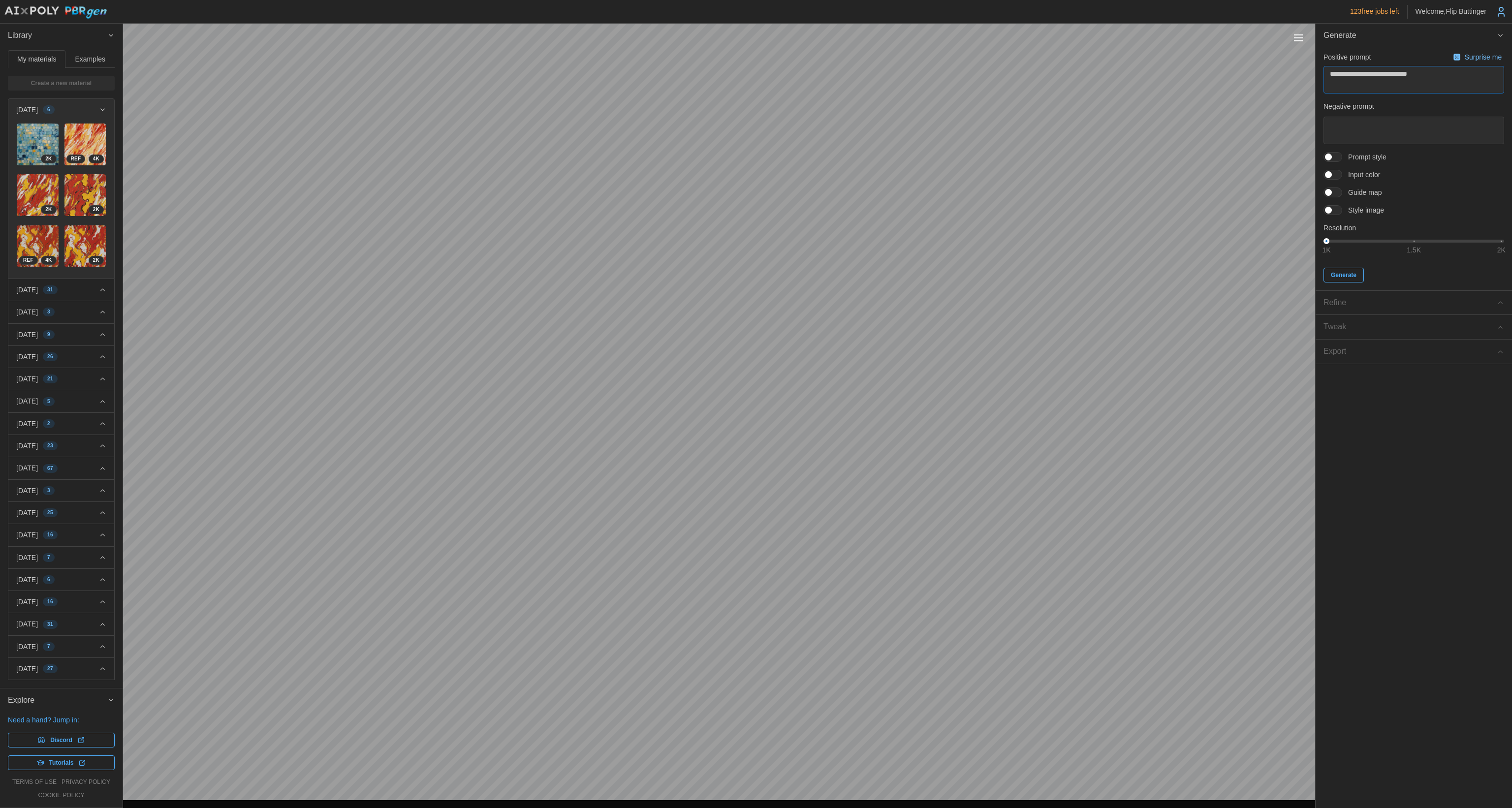 type on "*" 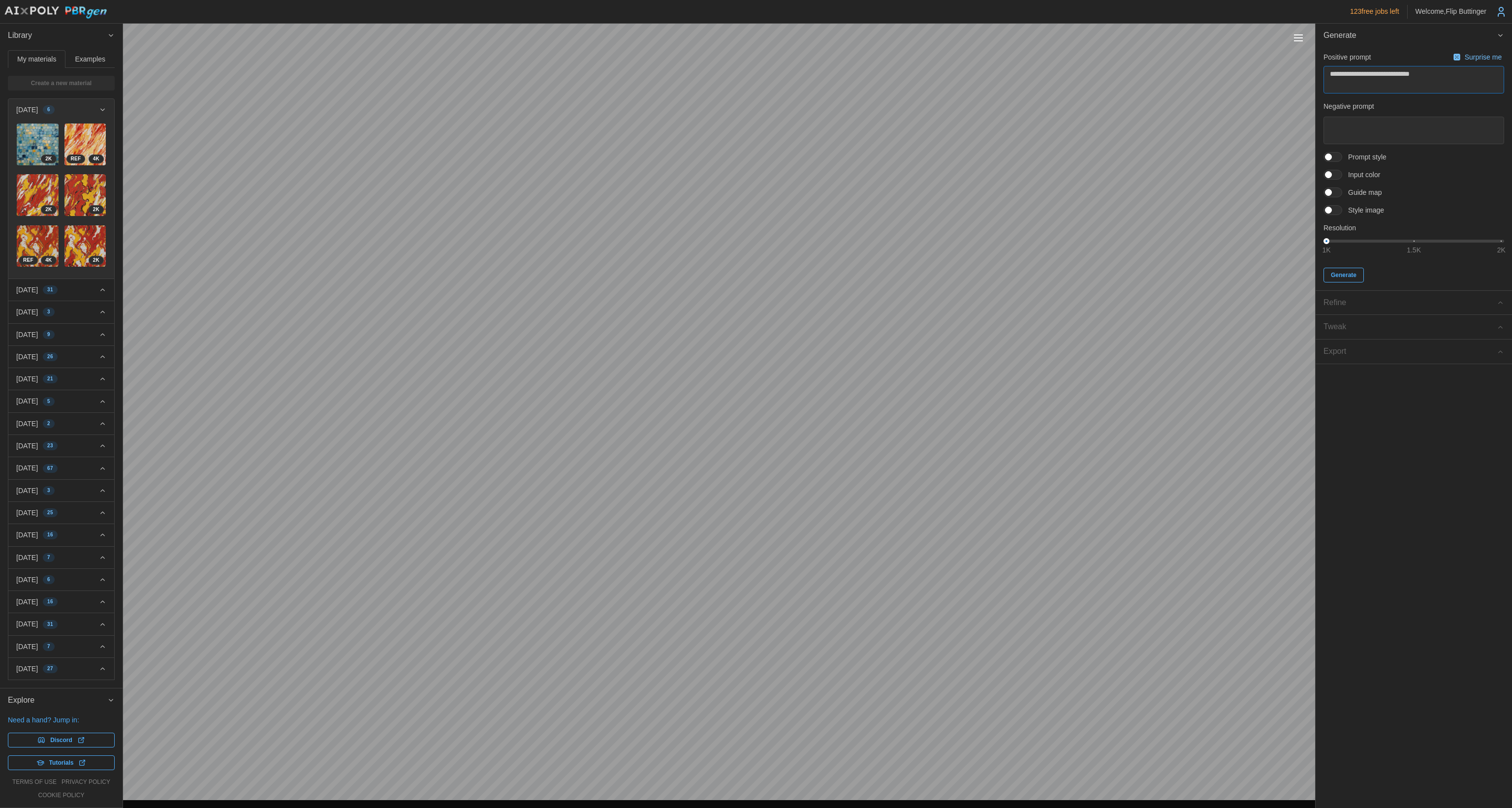 type on "*" 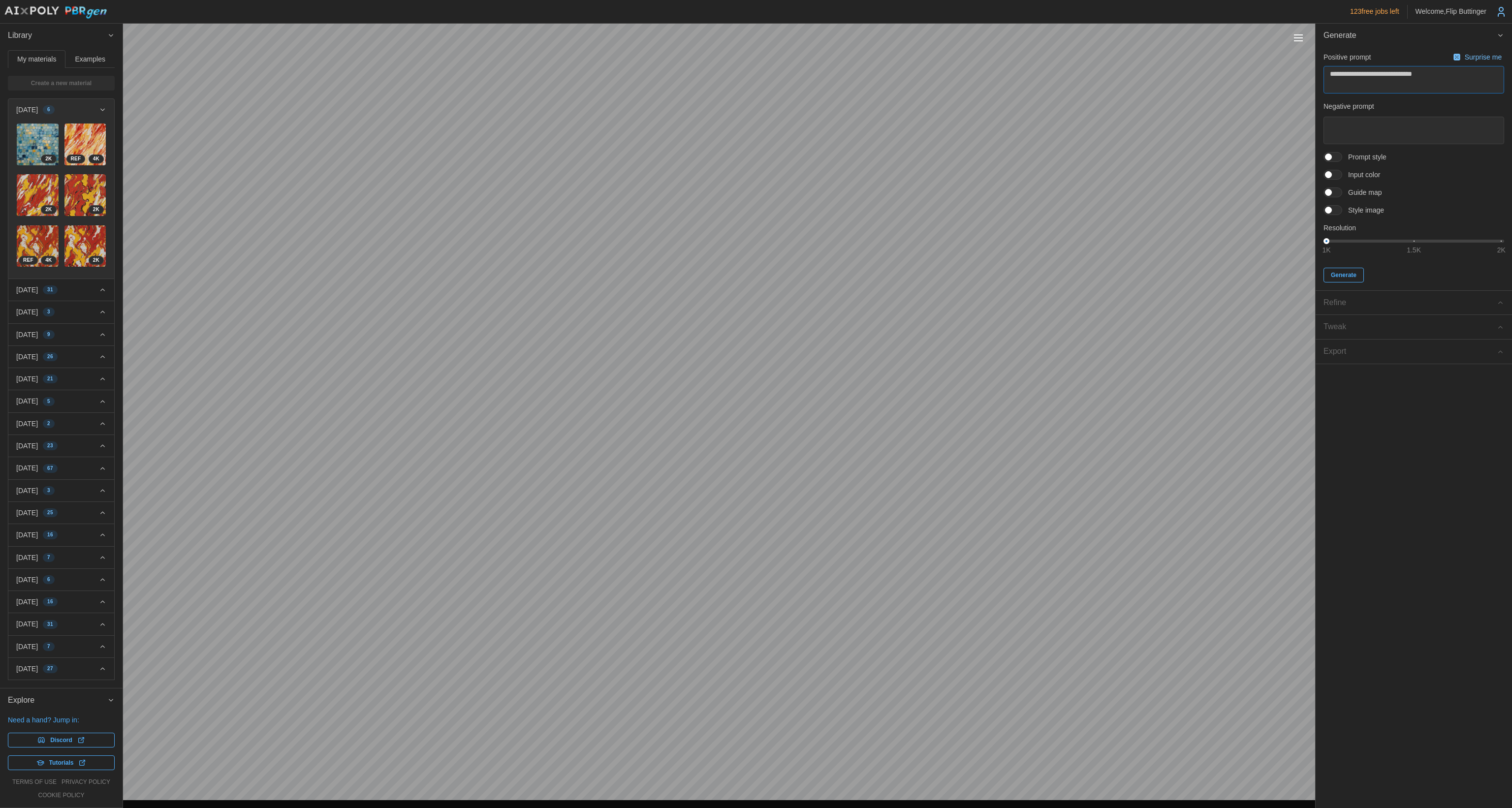 type on "*" 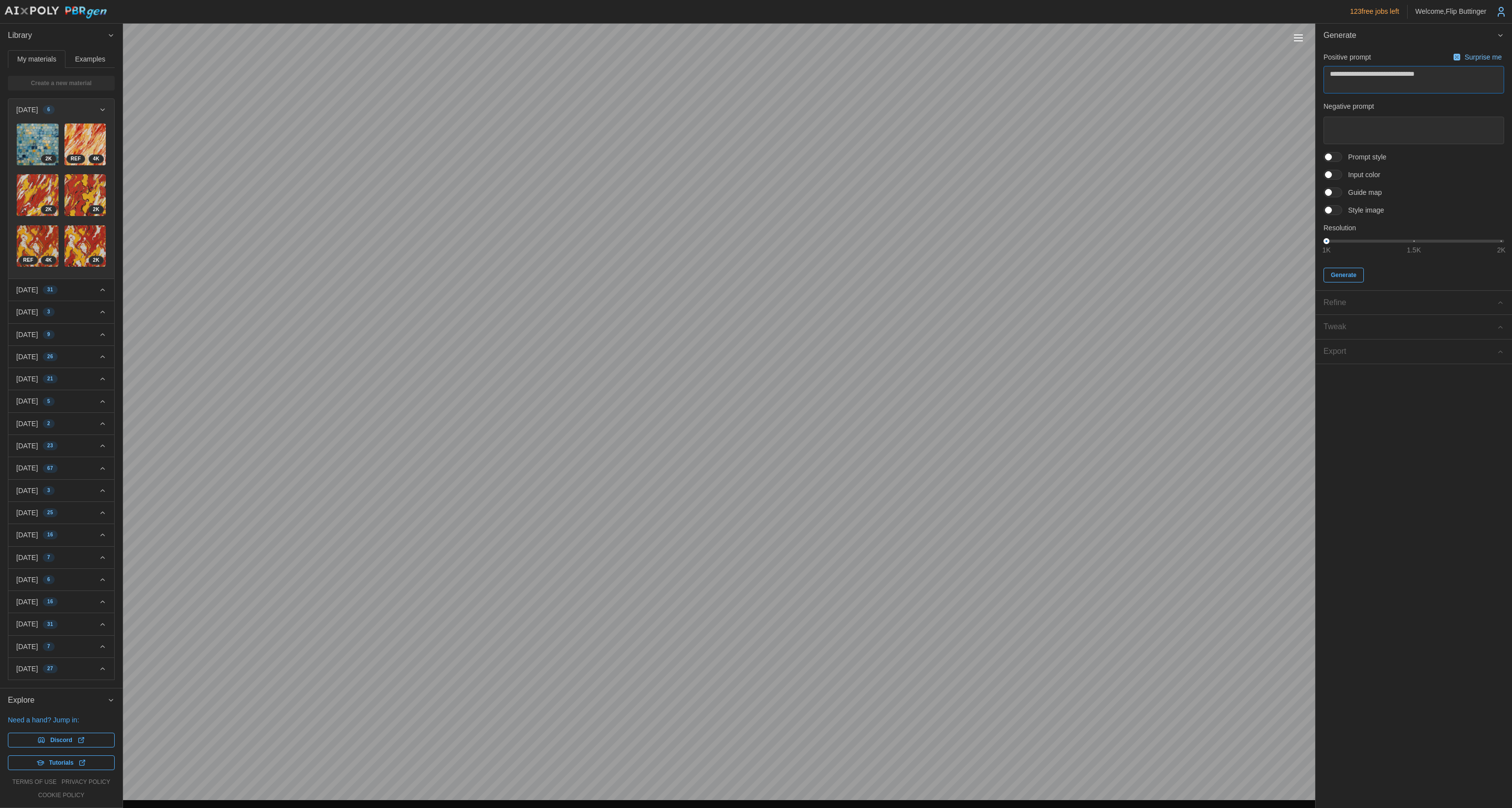 type on "*" 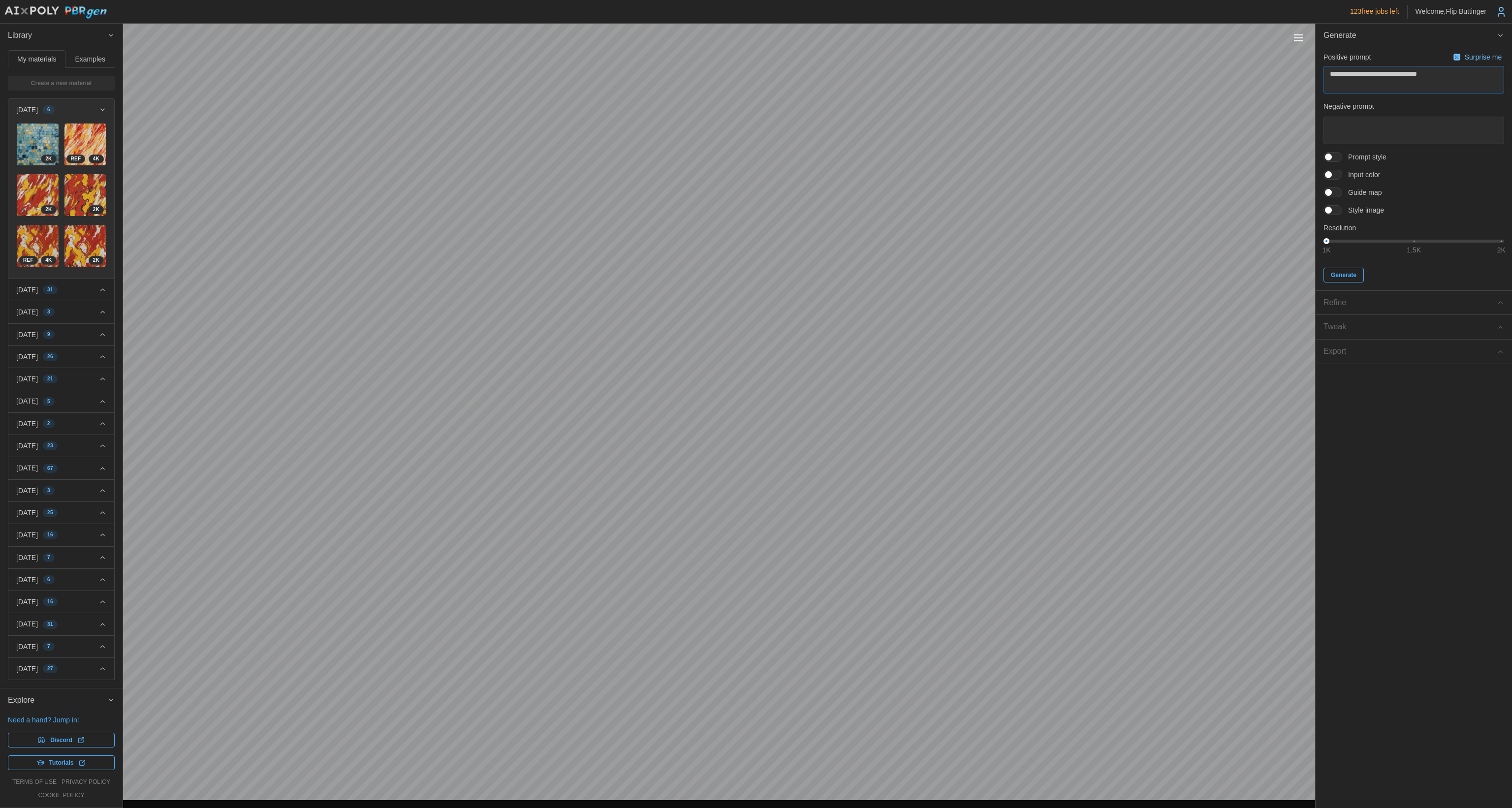 type on "*" 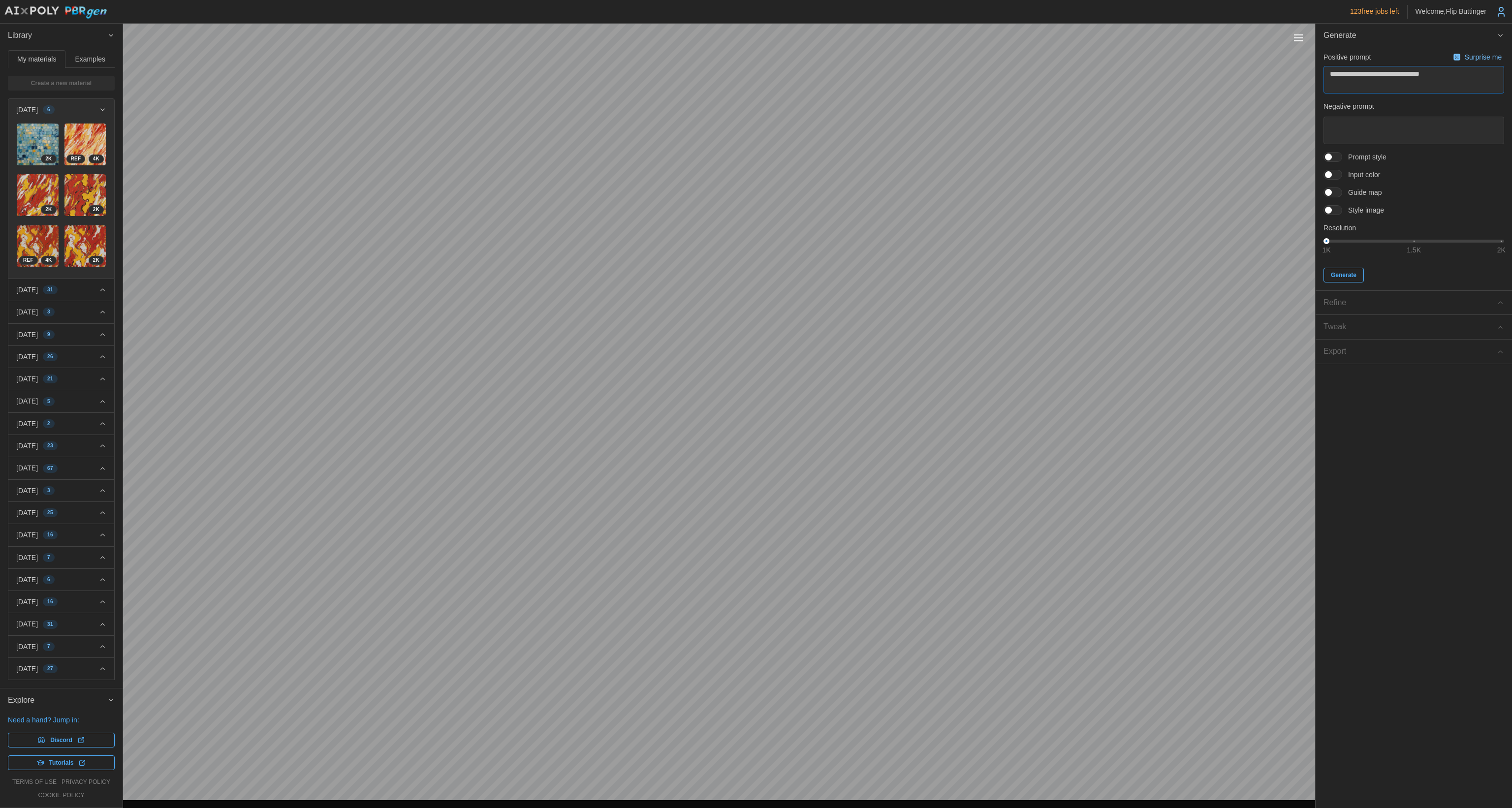 type on "*" 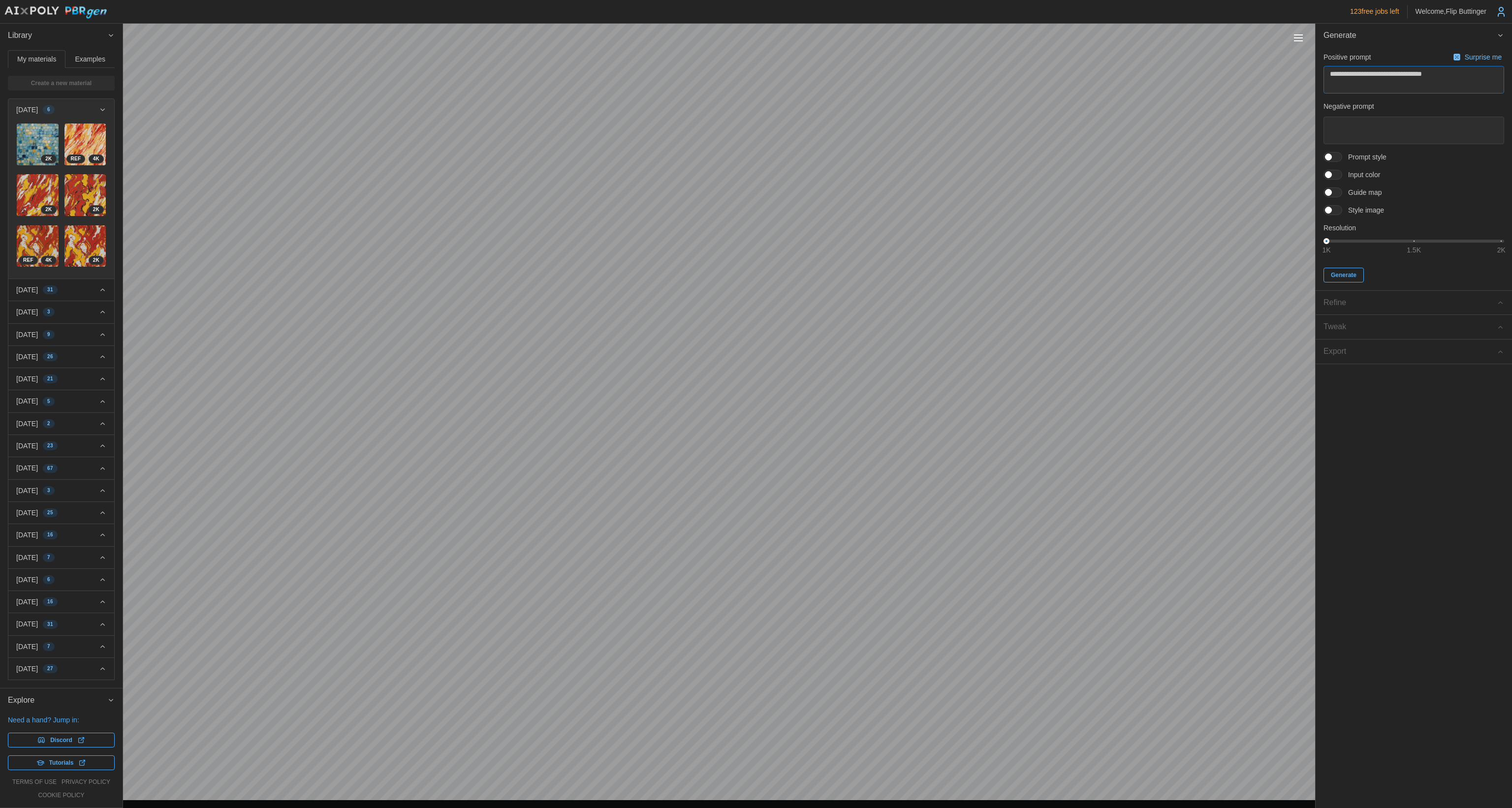 type on "*" 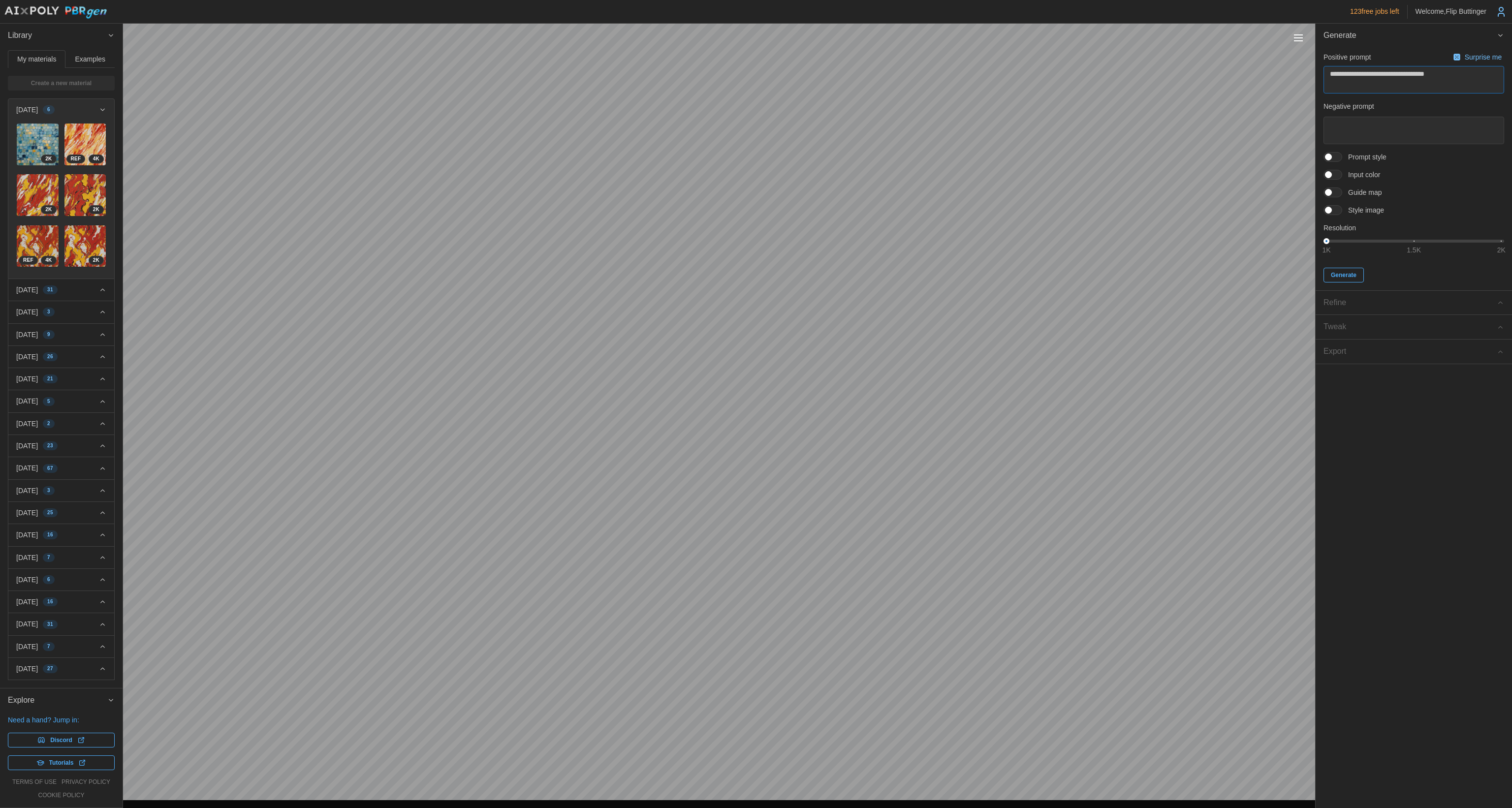 type on "*" 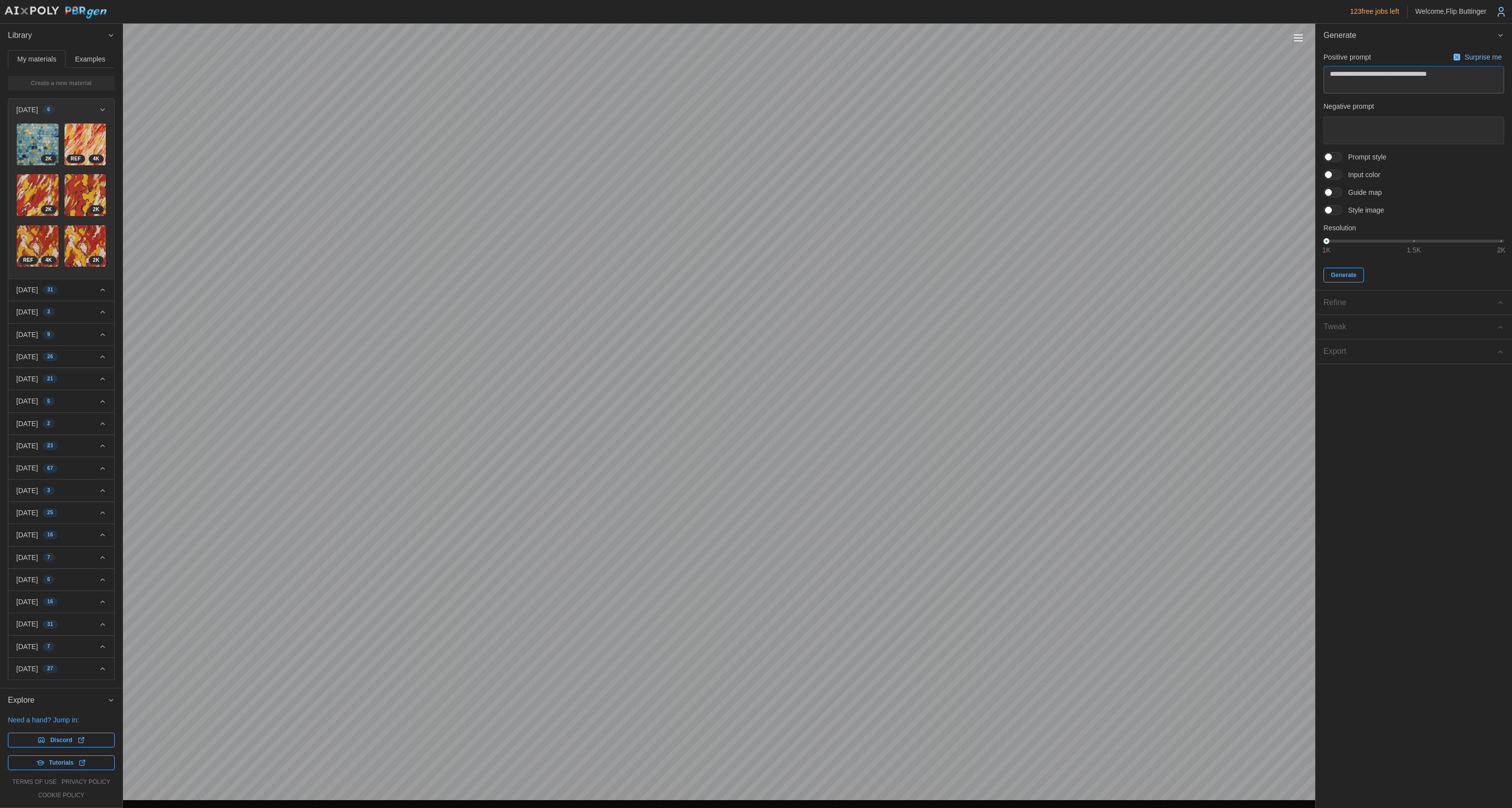 type on "*" 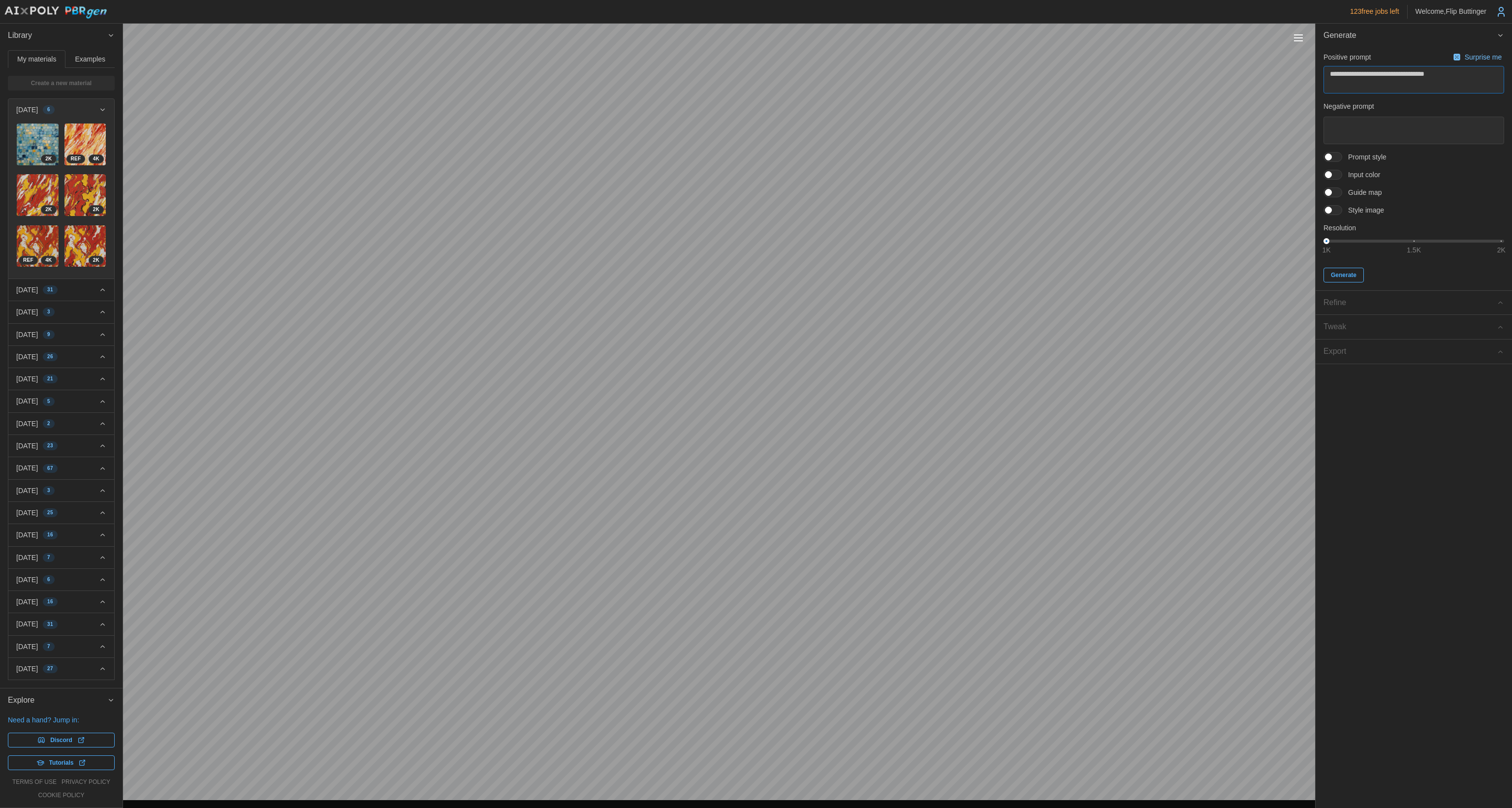 type on "*" 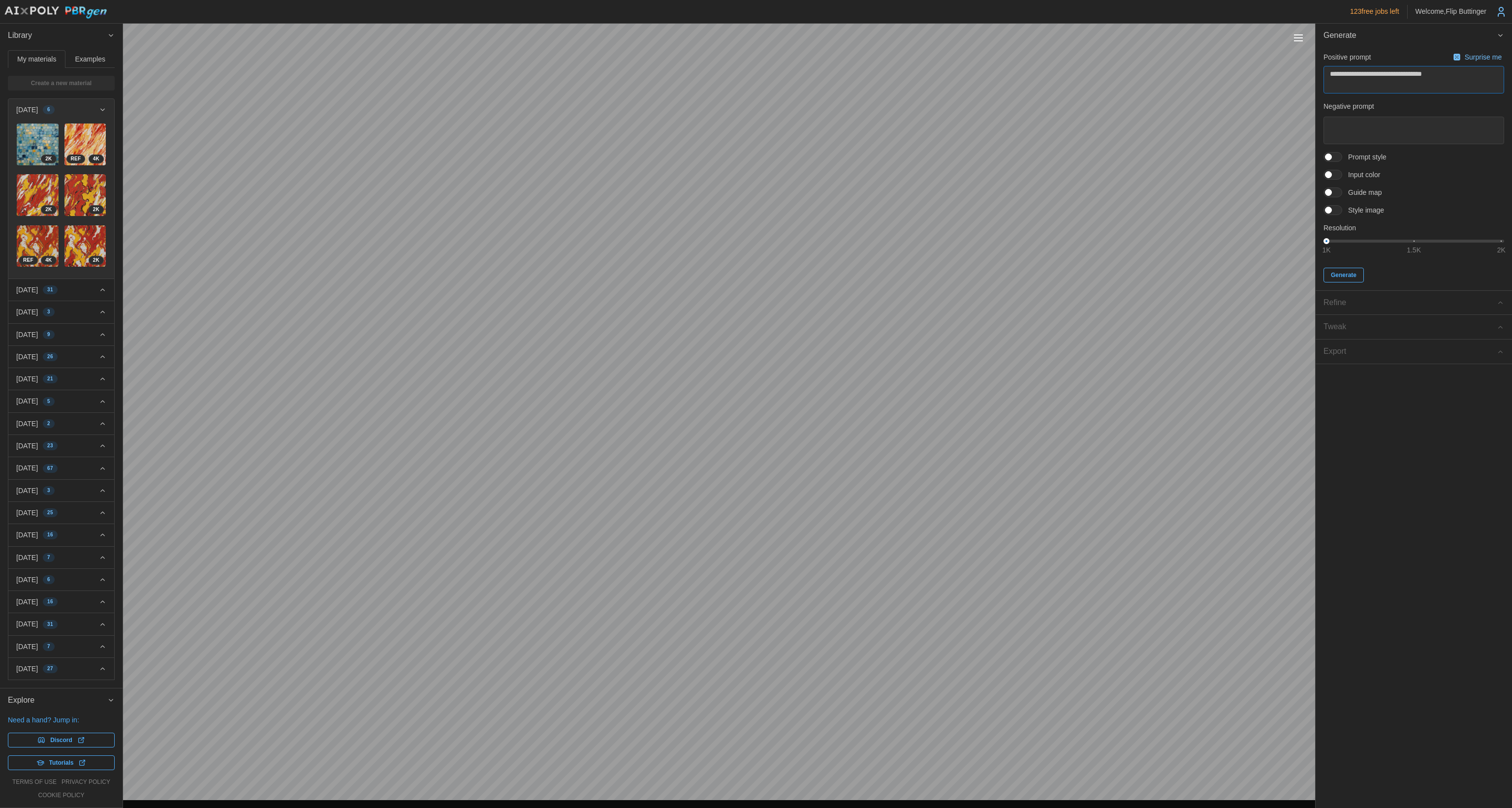 type on "*" 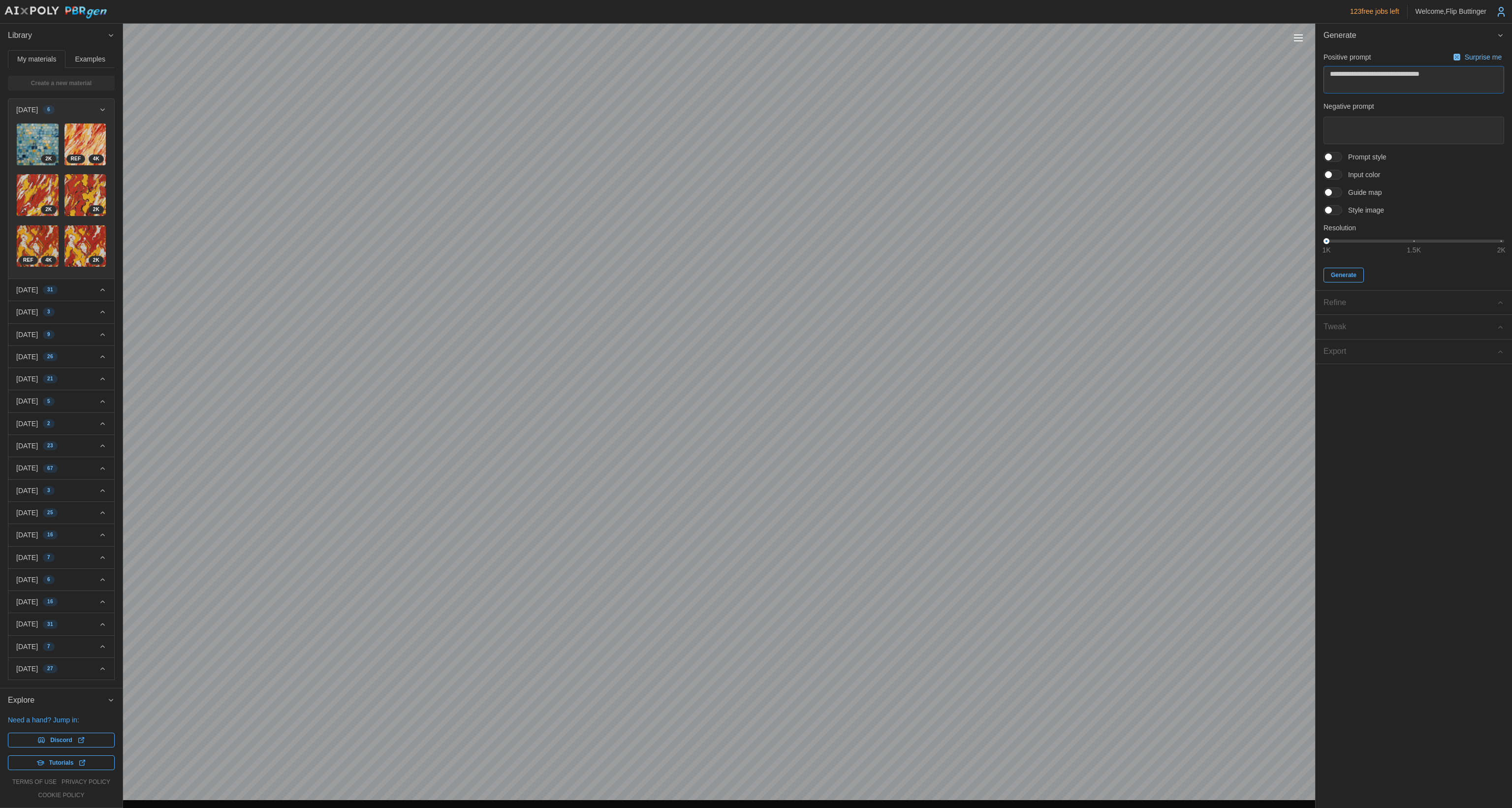 type on "*" 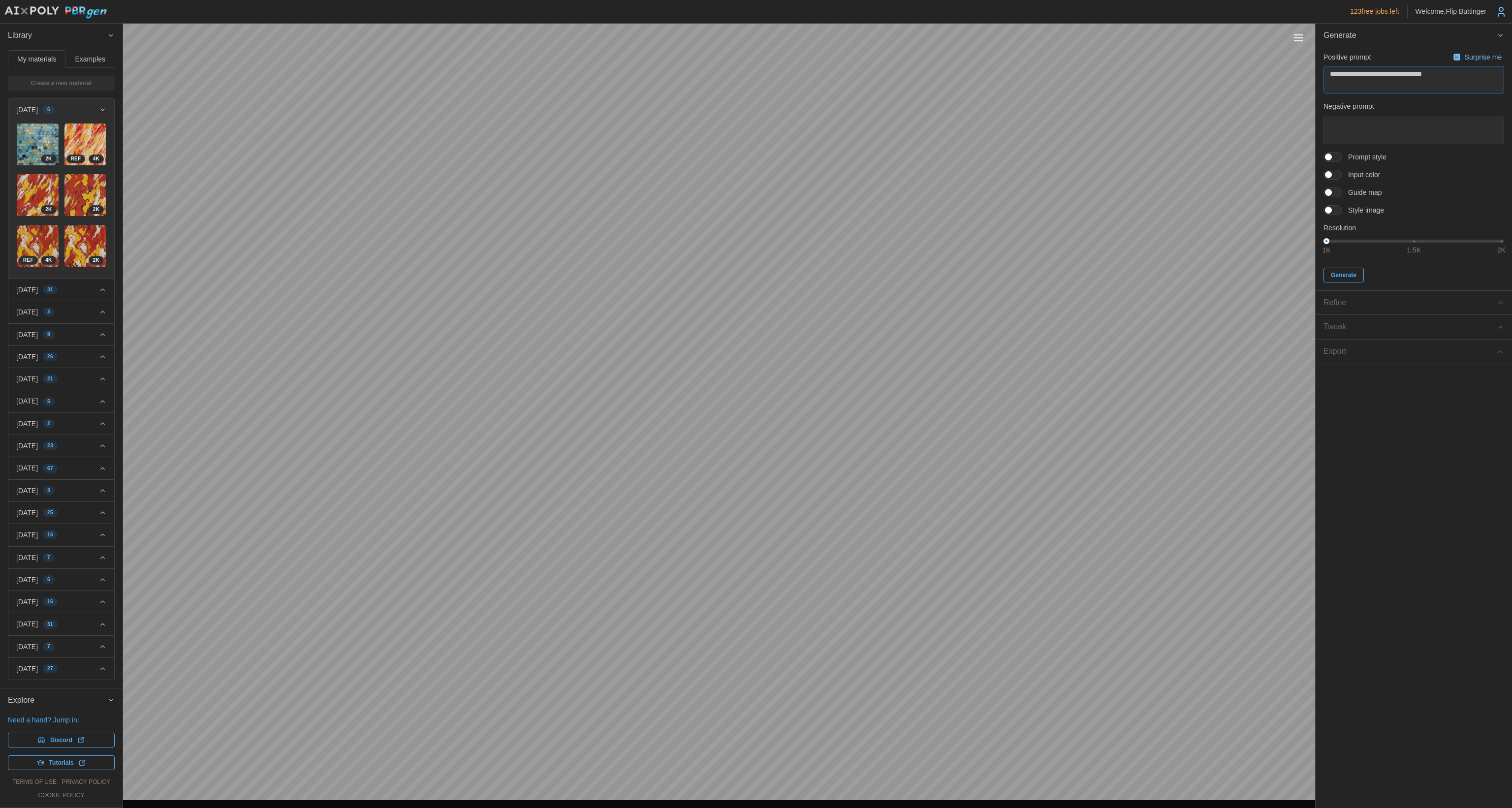 type on "*" 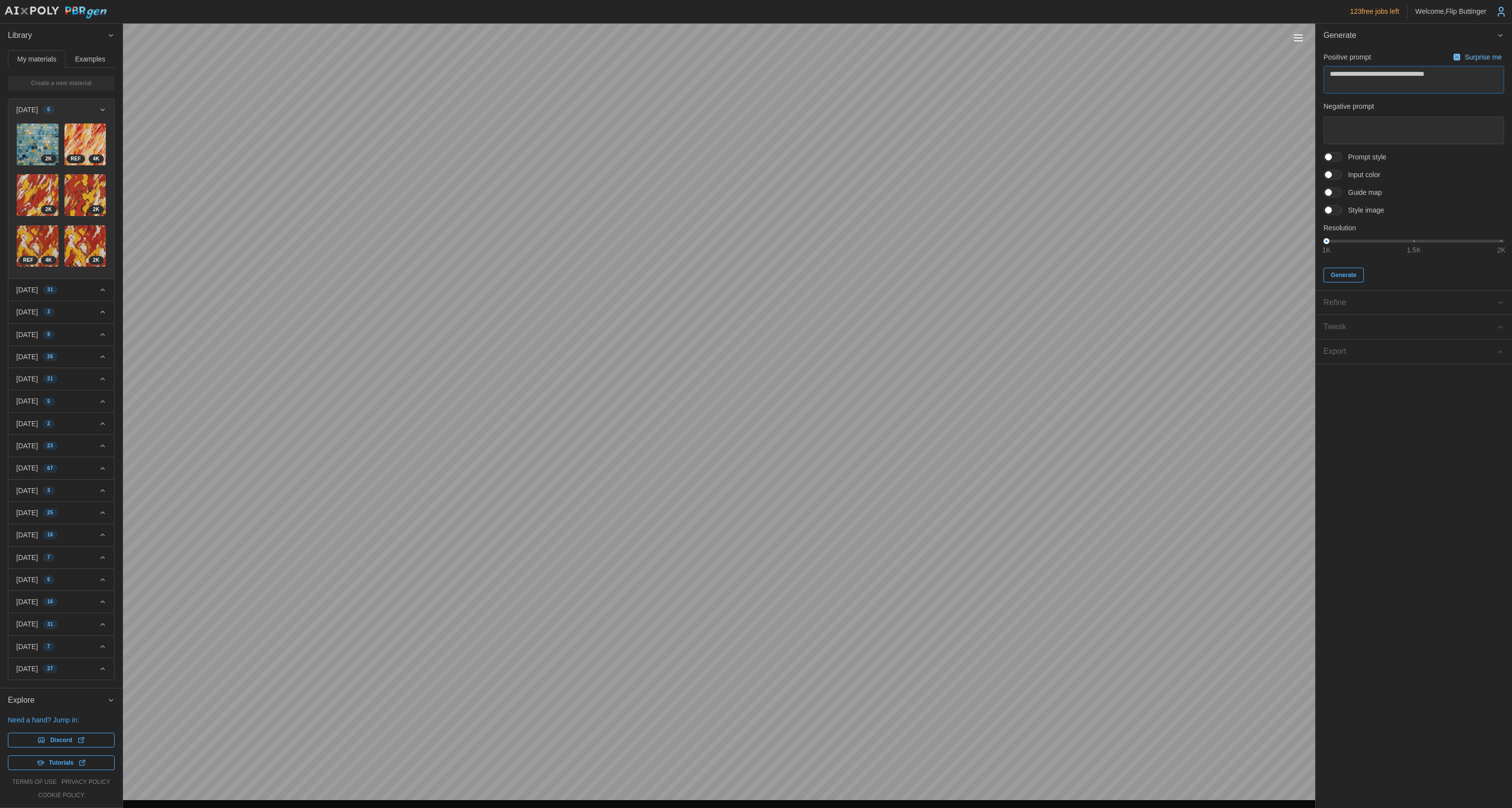 type on "*" 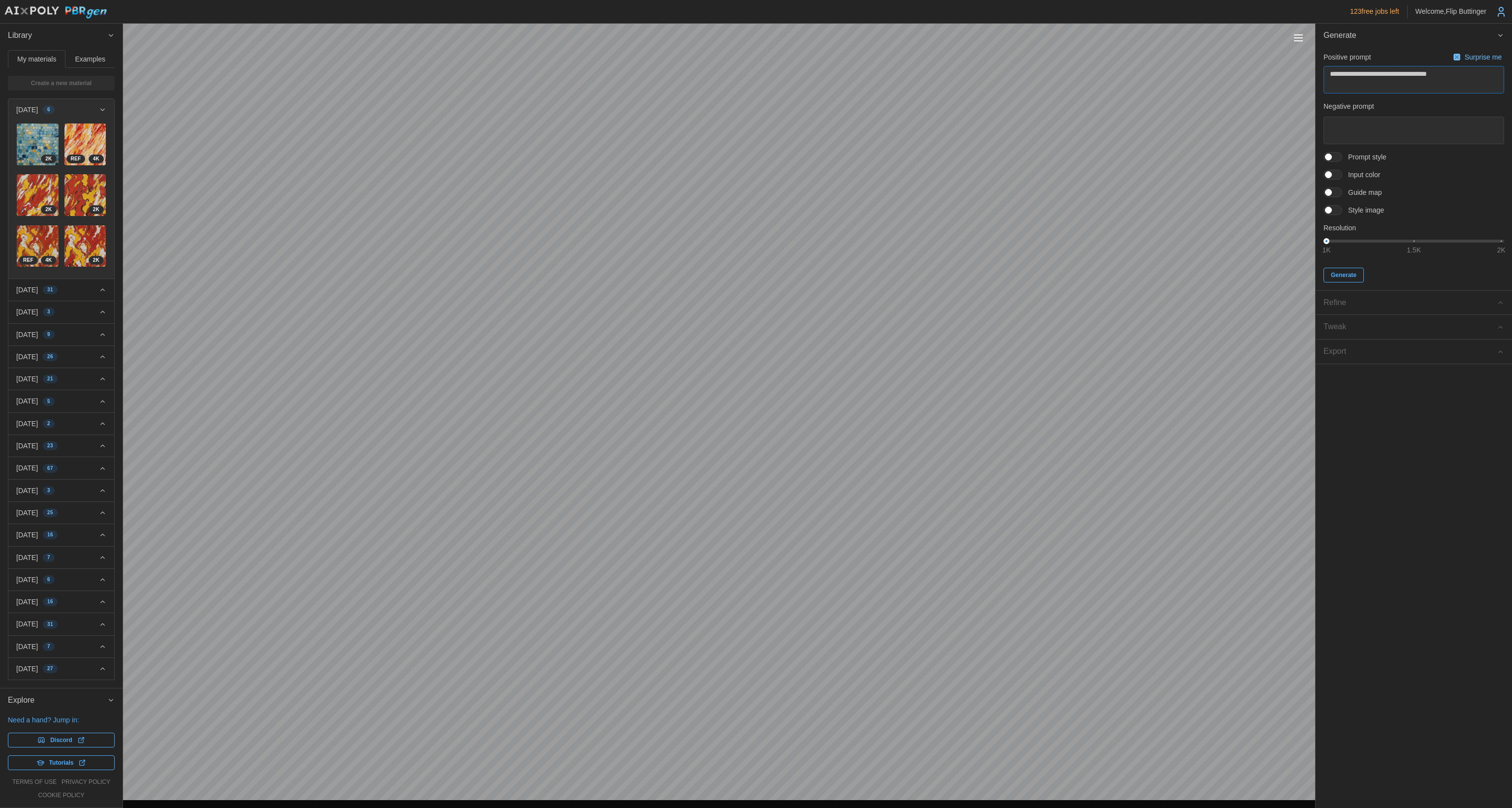 type on "*" 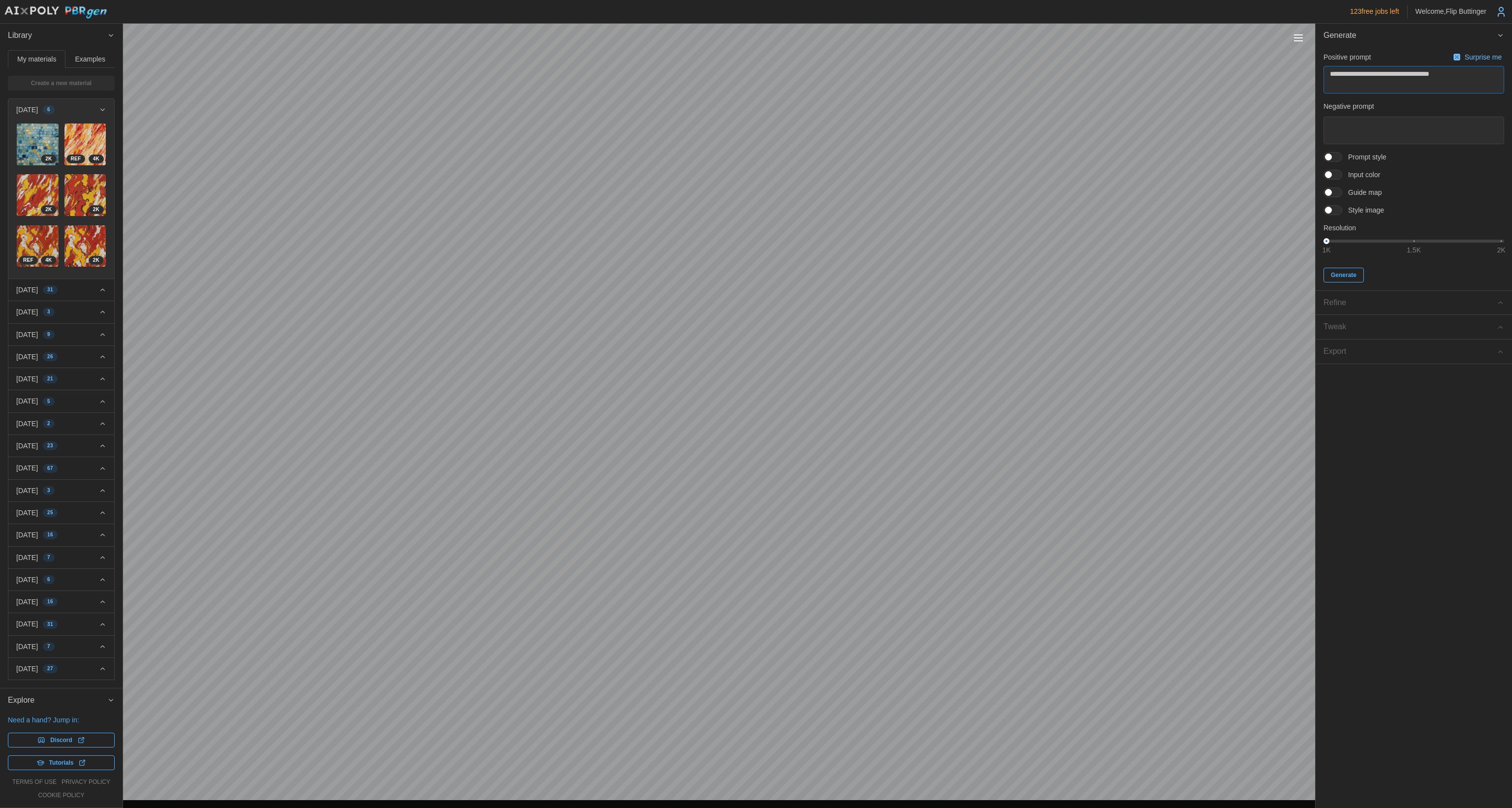 type on "*" 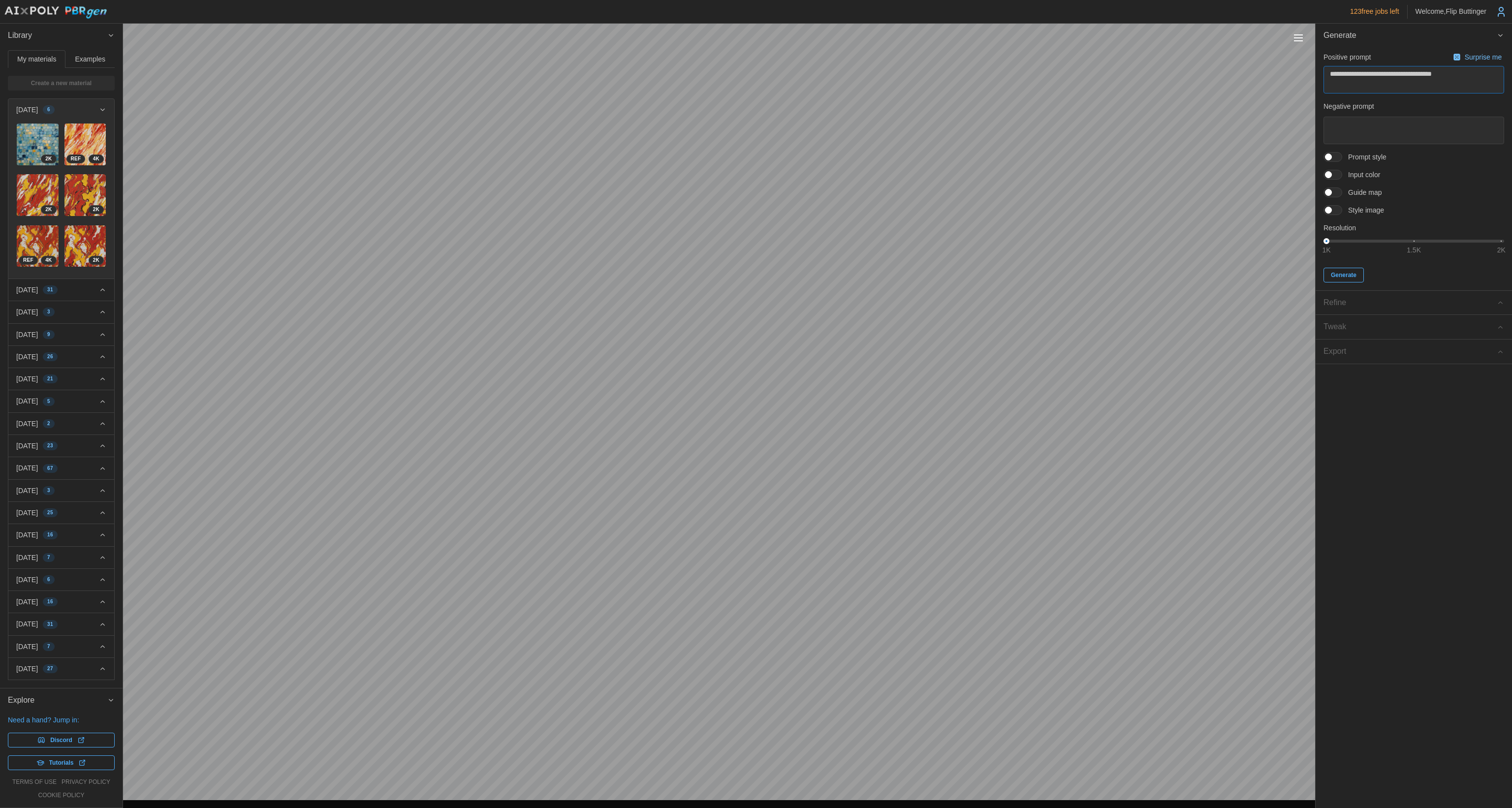 type on "*" 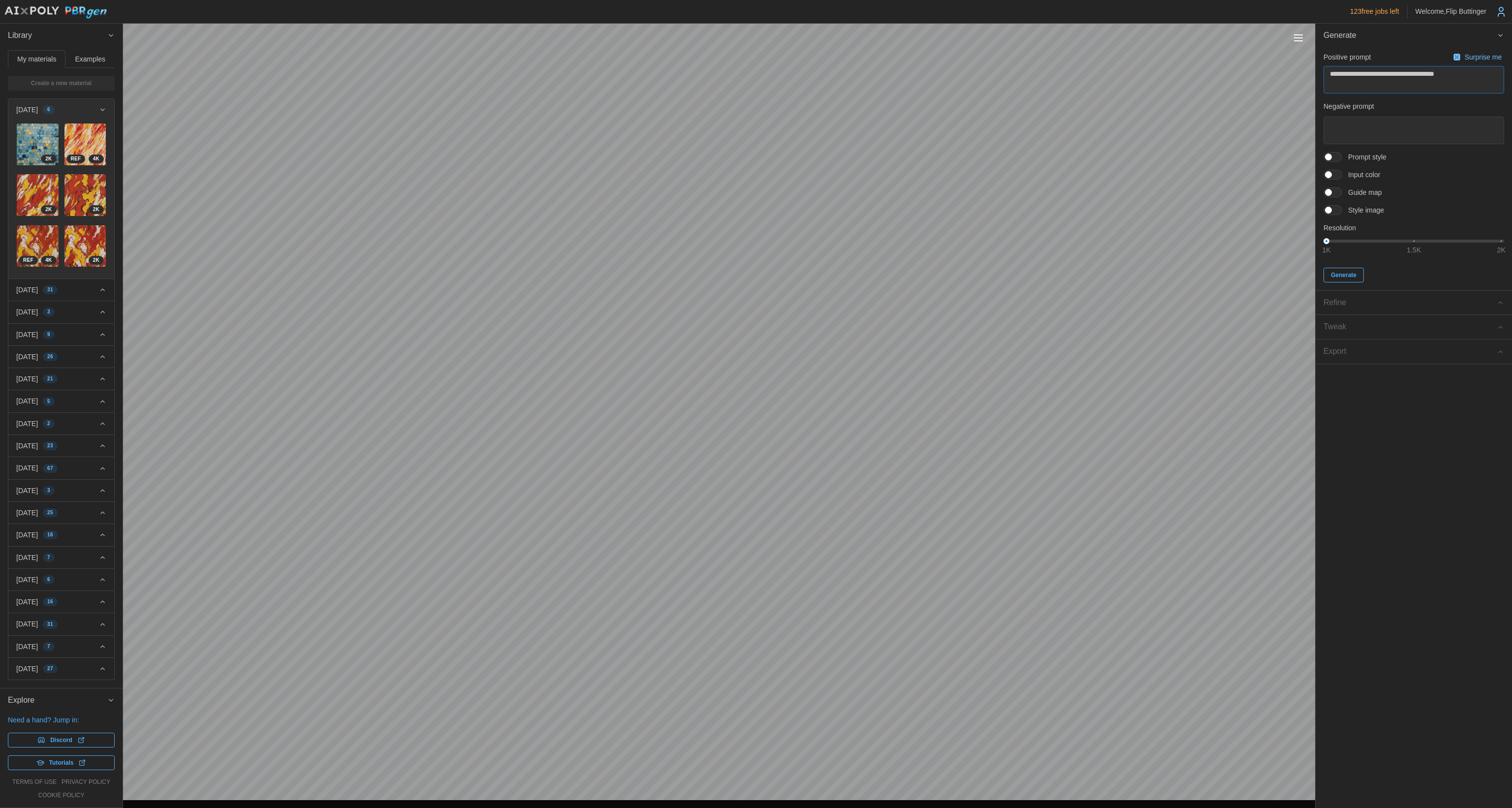 type on "*" 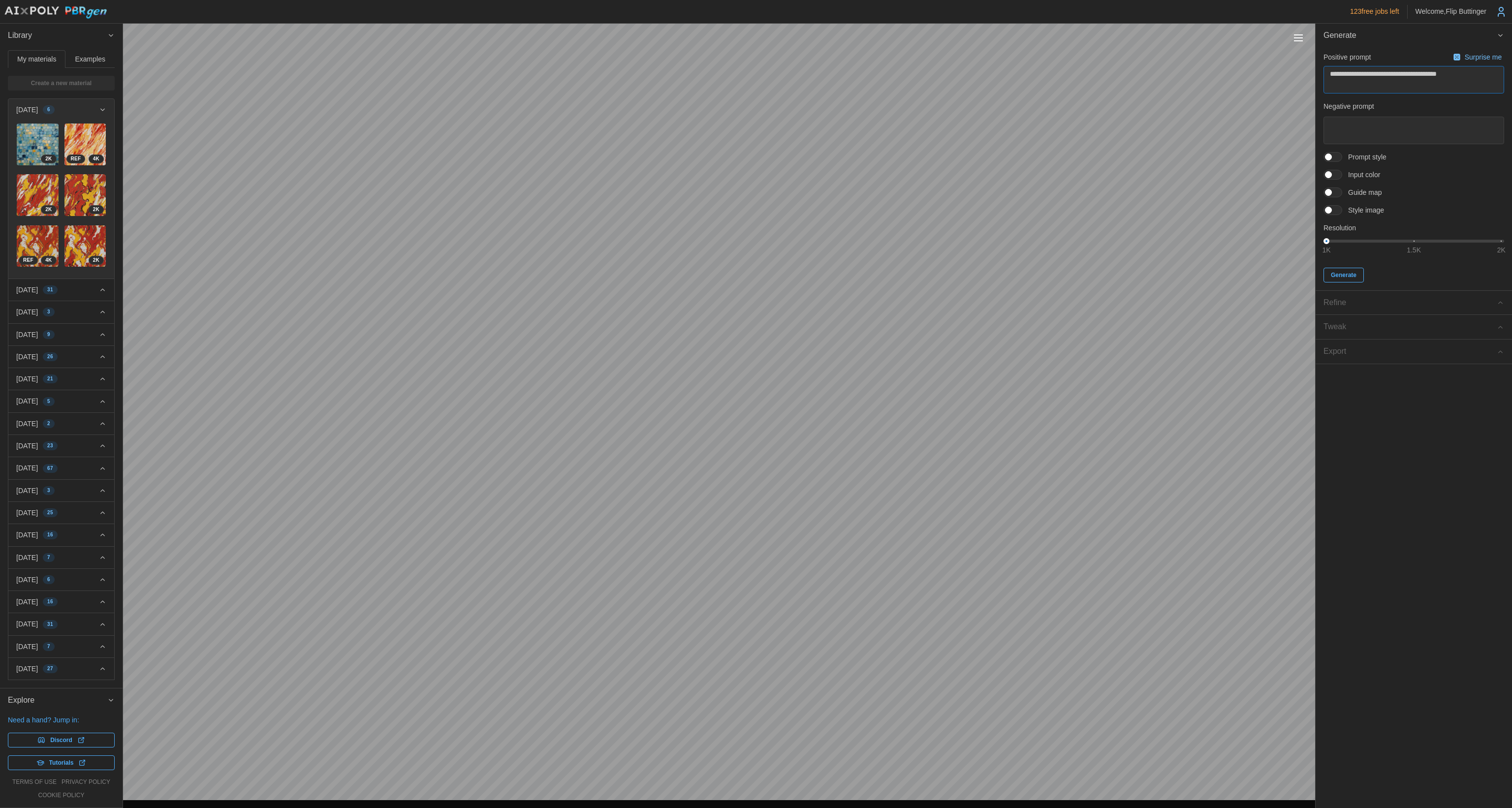 type on "*" 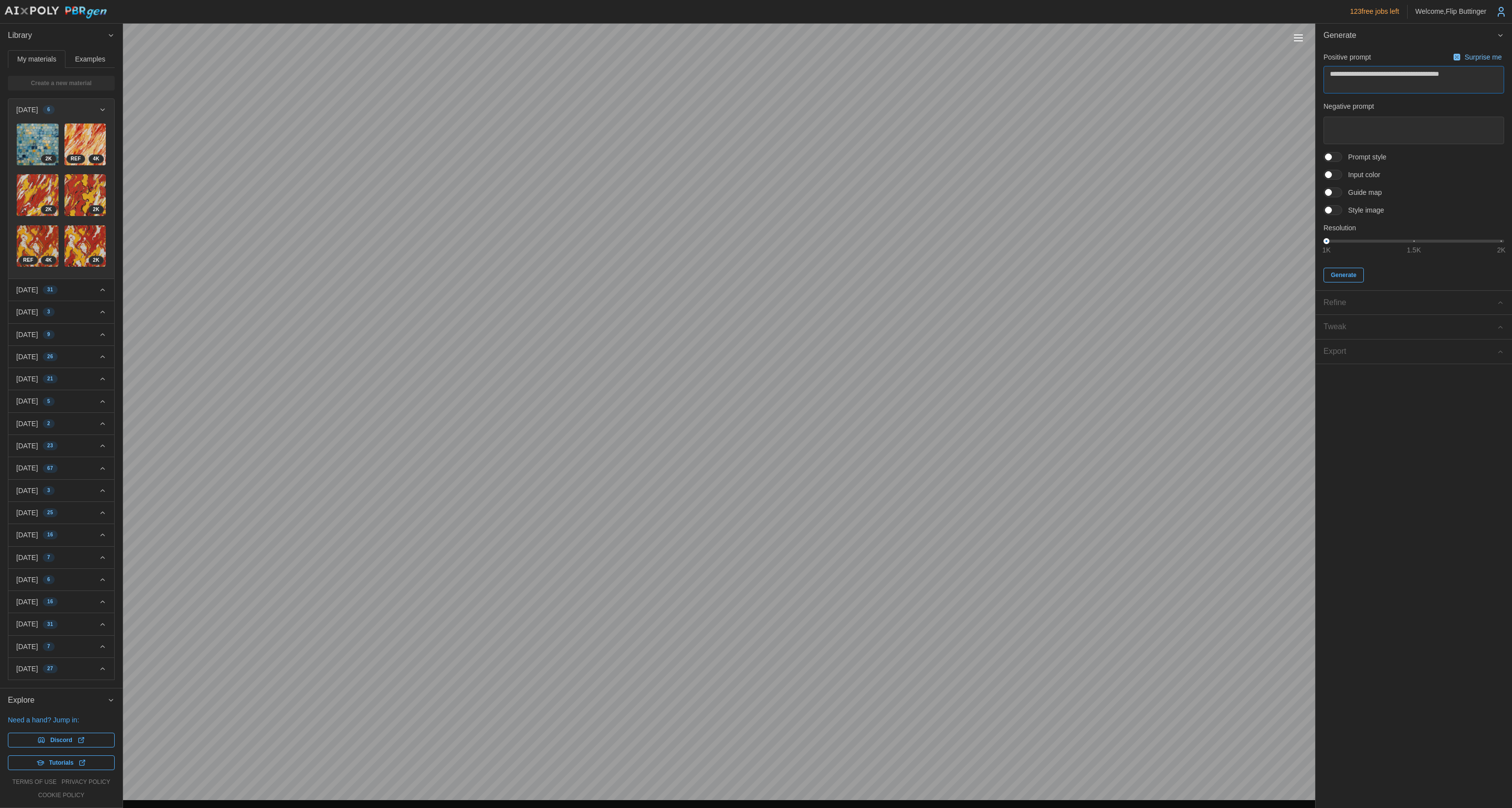 type on "*" 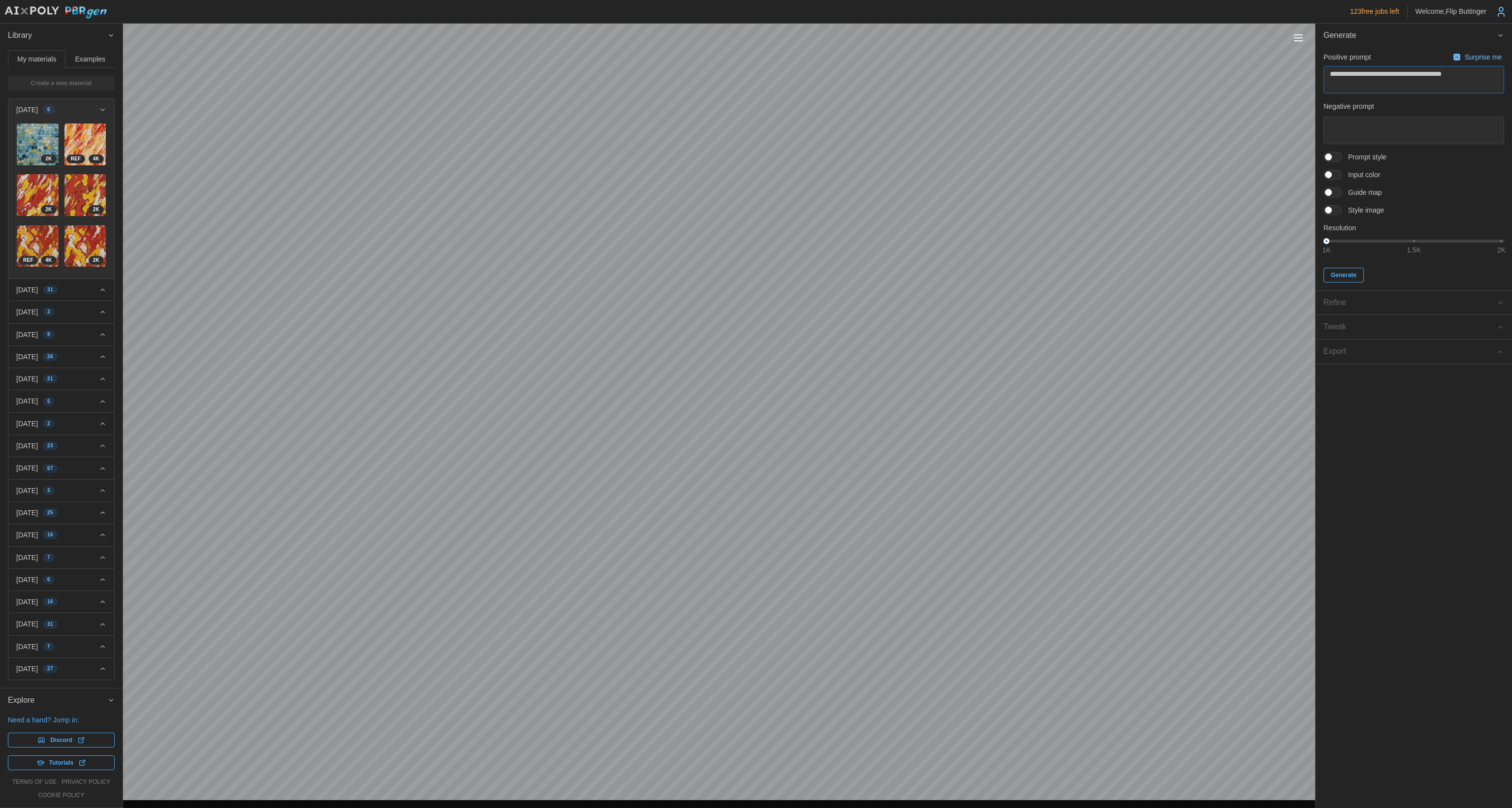 type on "*" 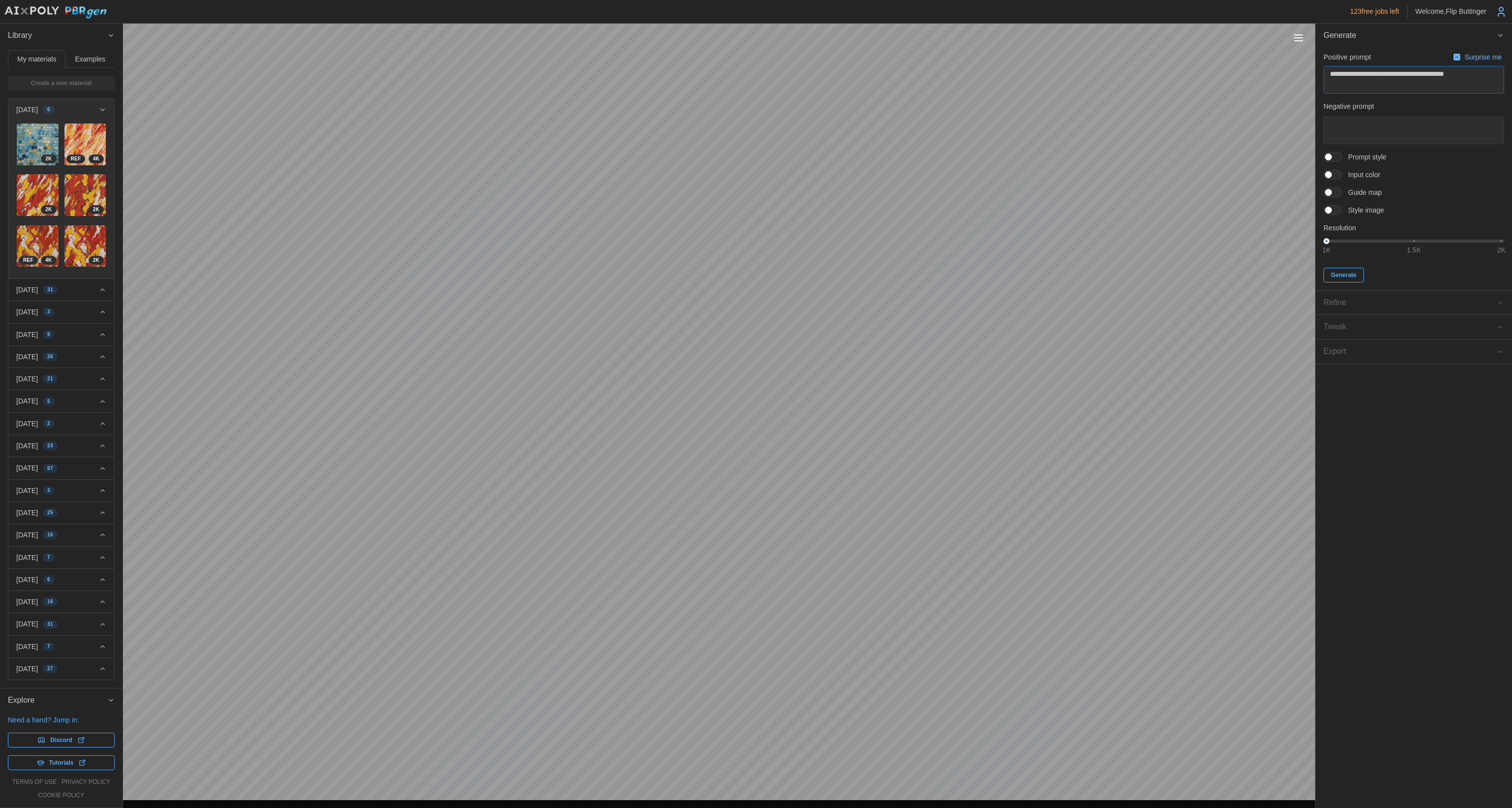 type on "*" 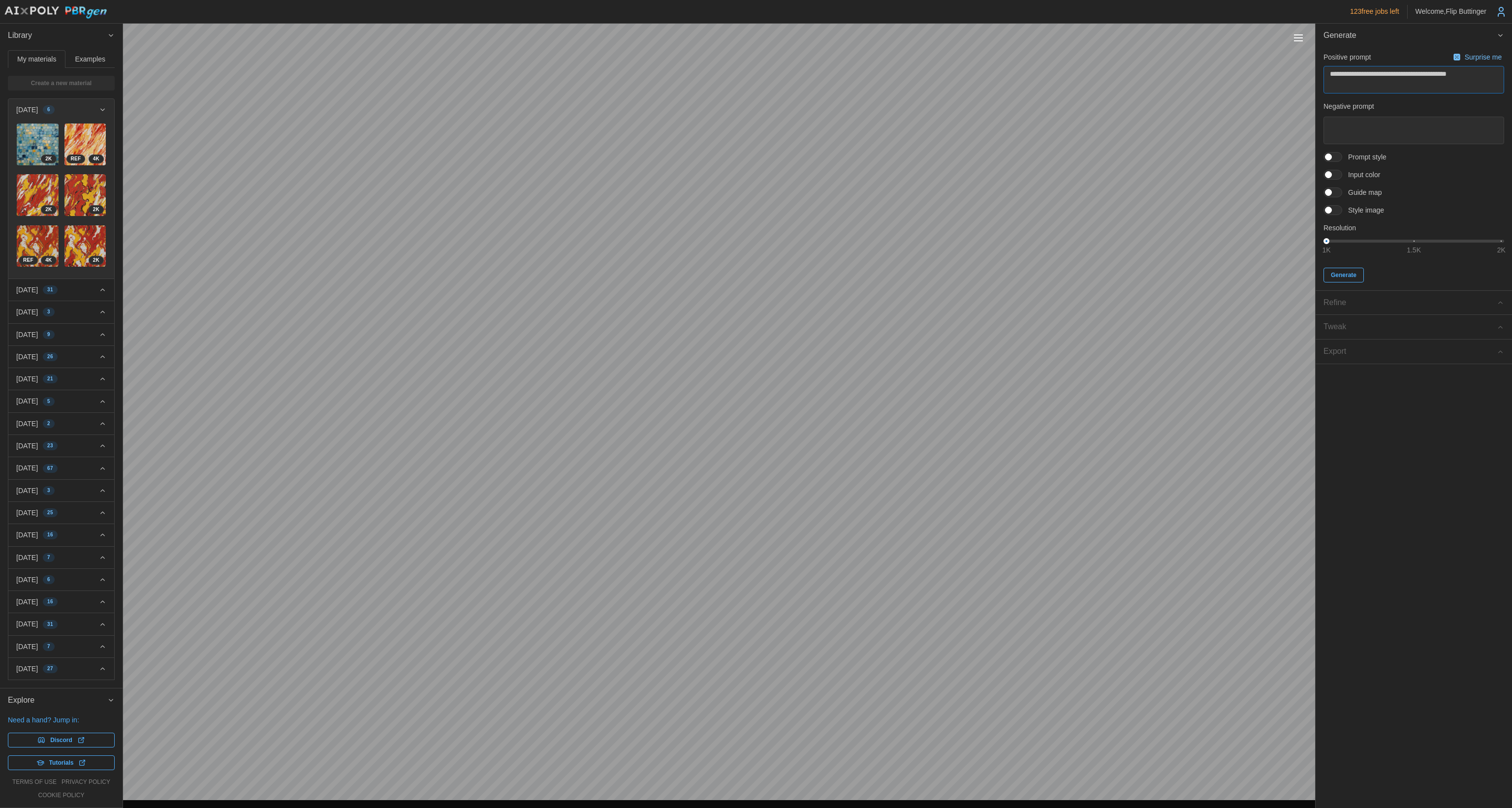 type on "*" 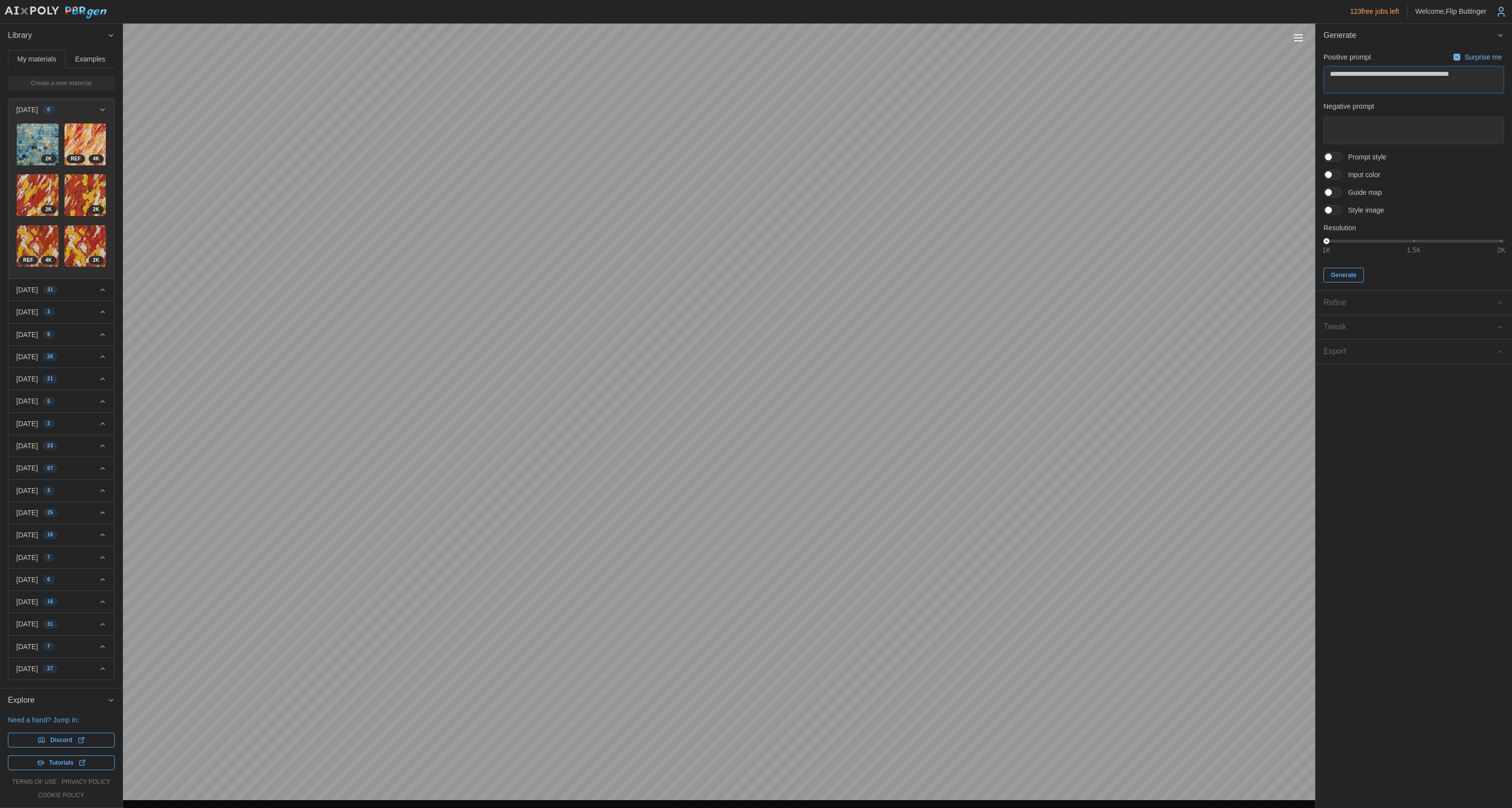 type on "*" 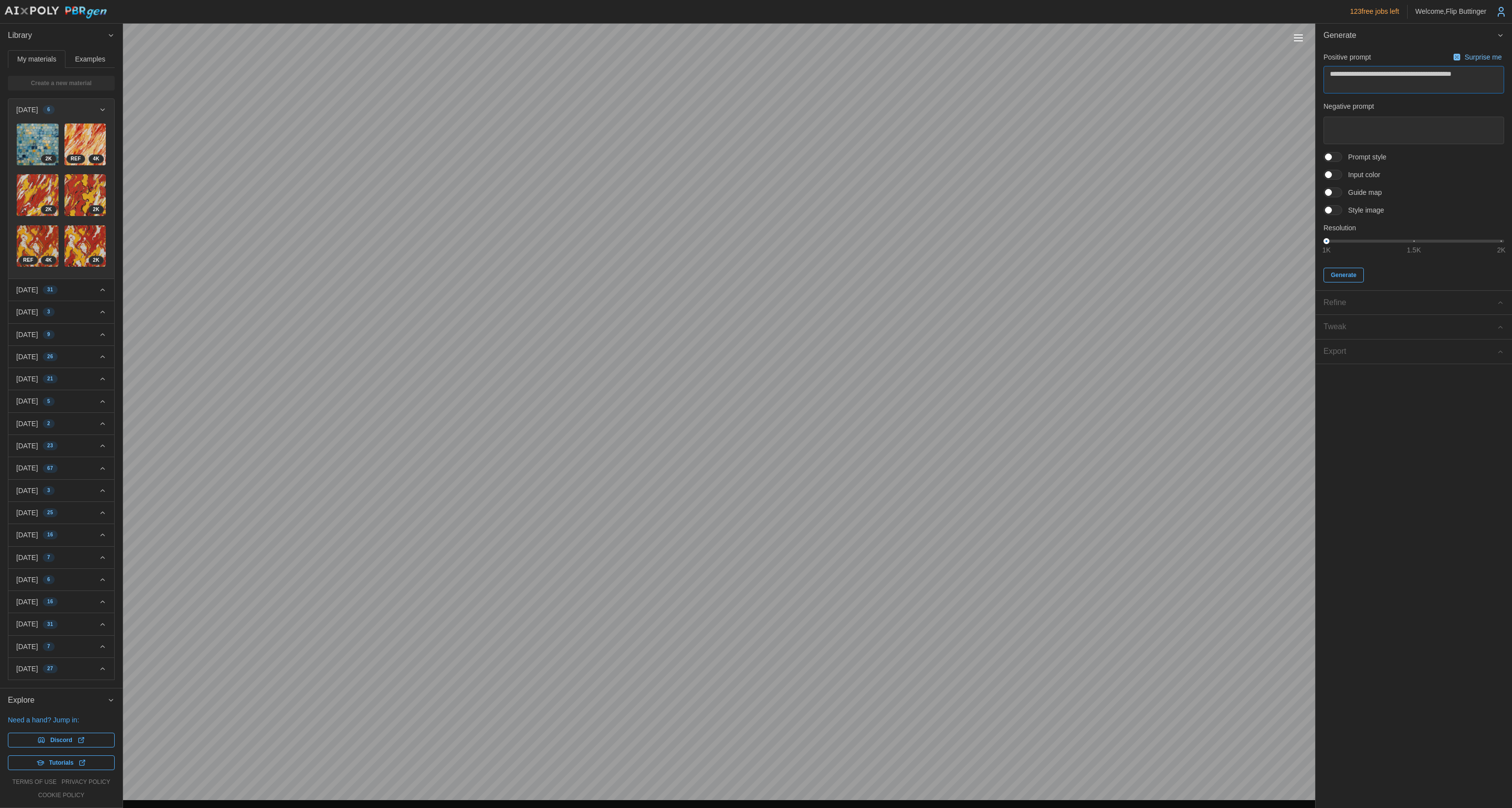 type on "*" 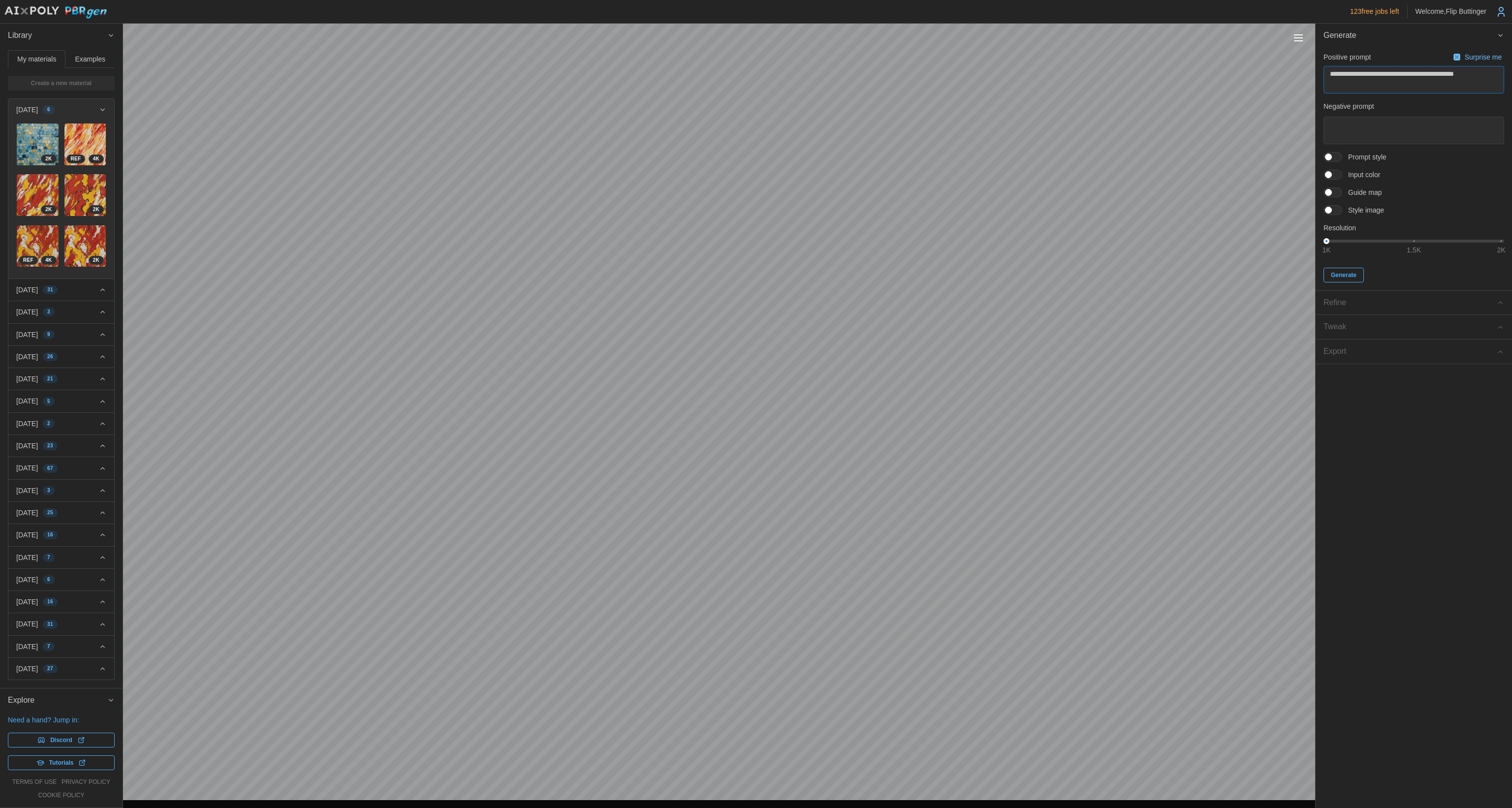 type on "*" 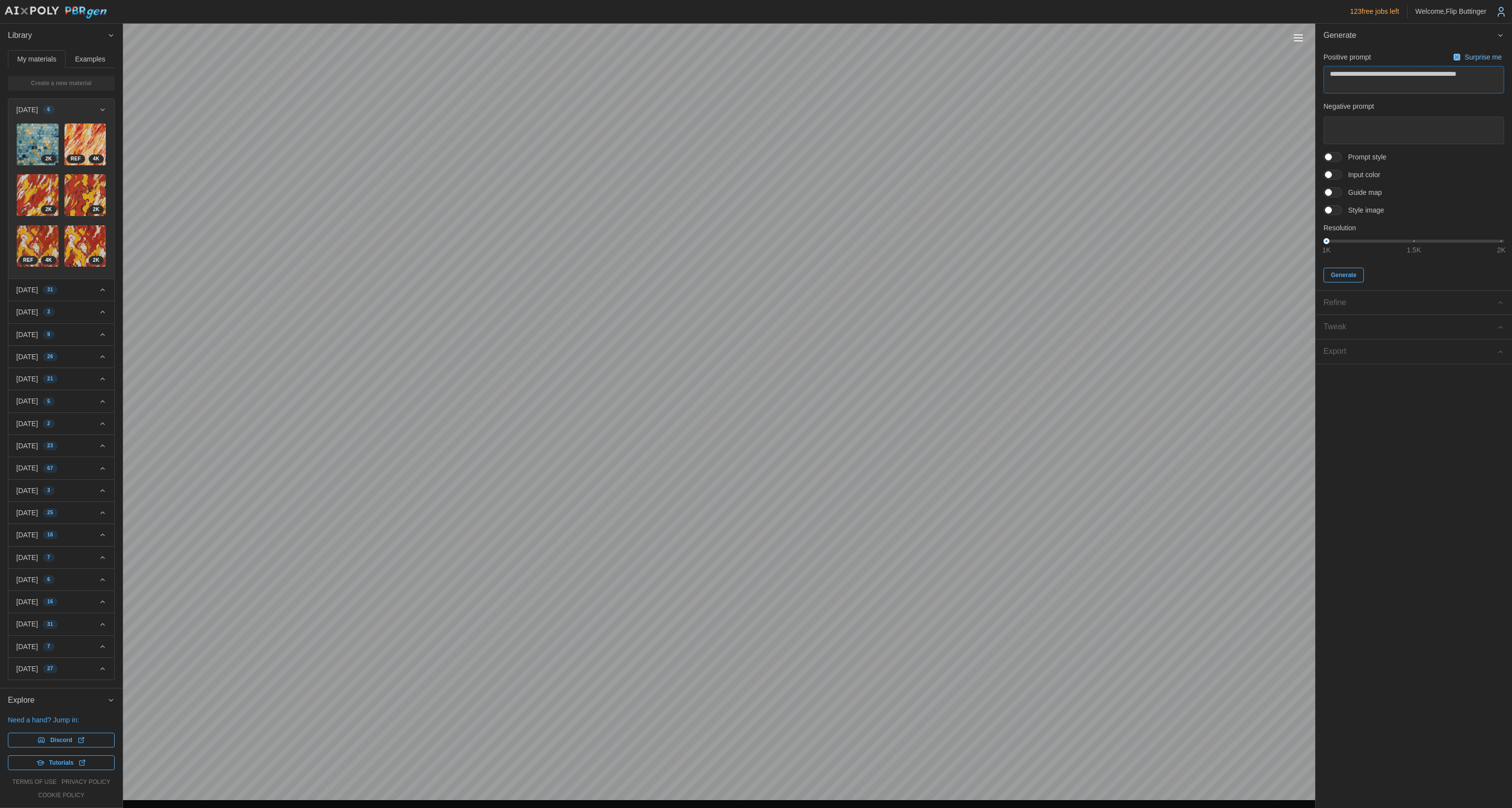 type on "*" 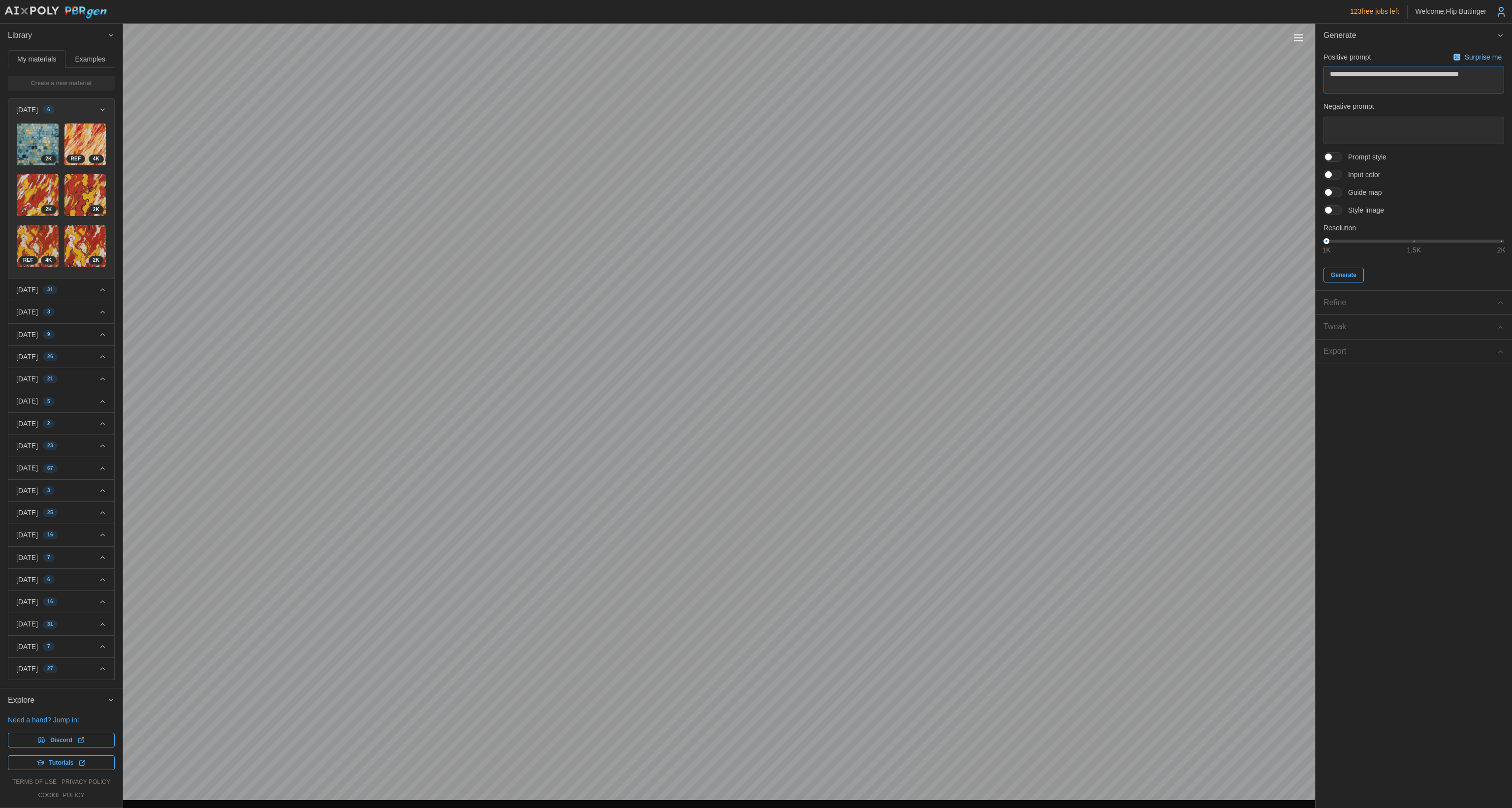 type on "*" 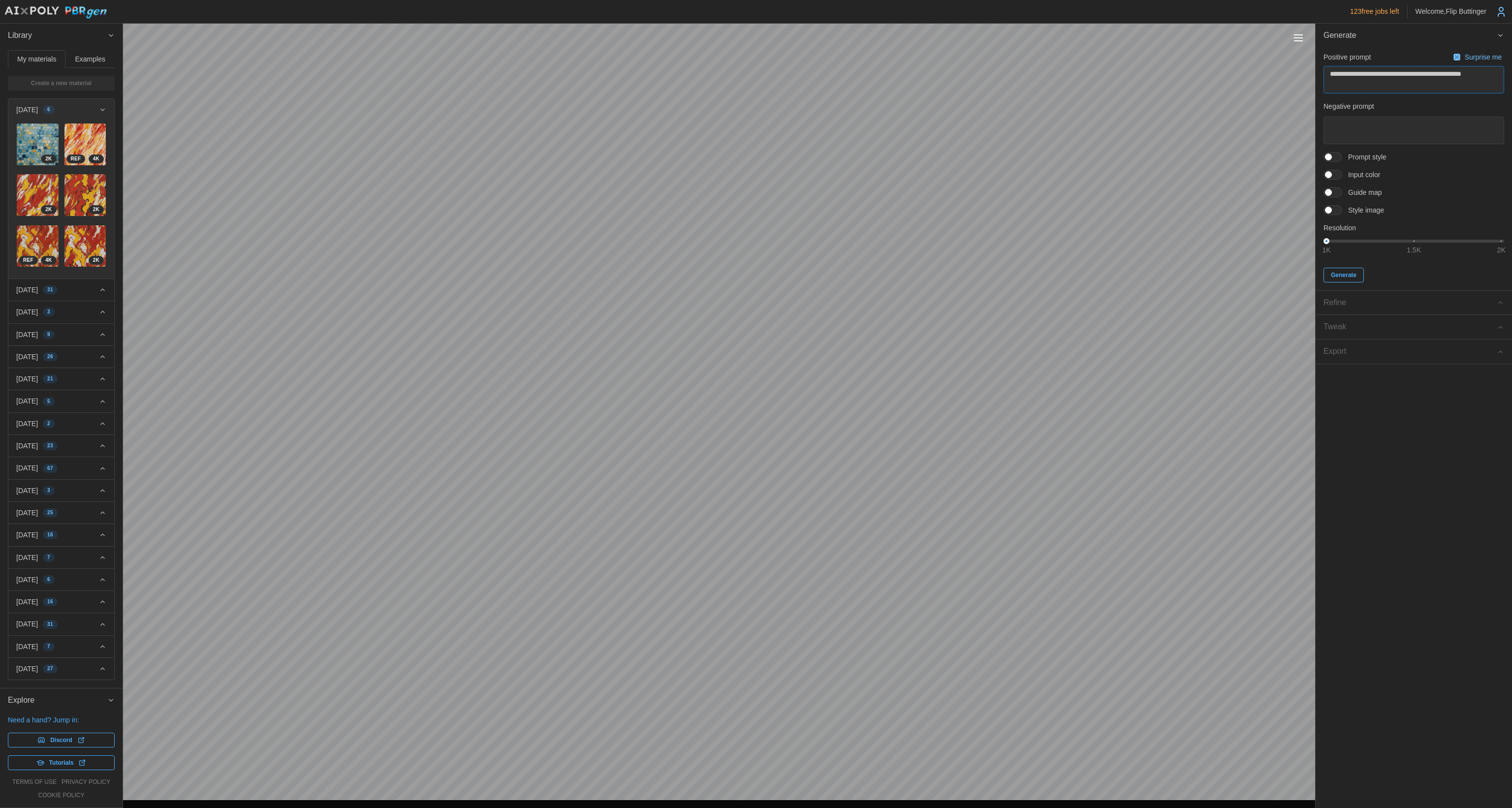 type on "*" 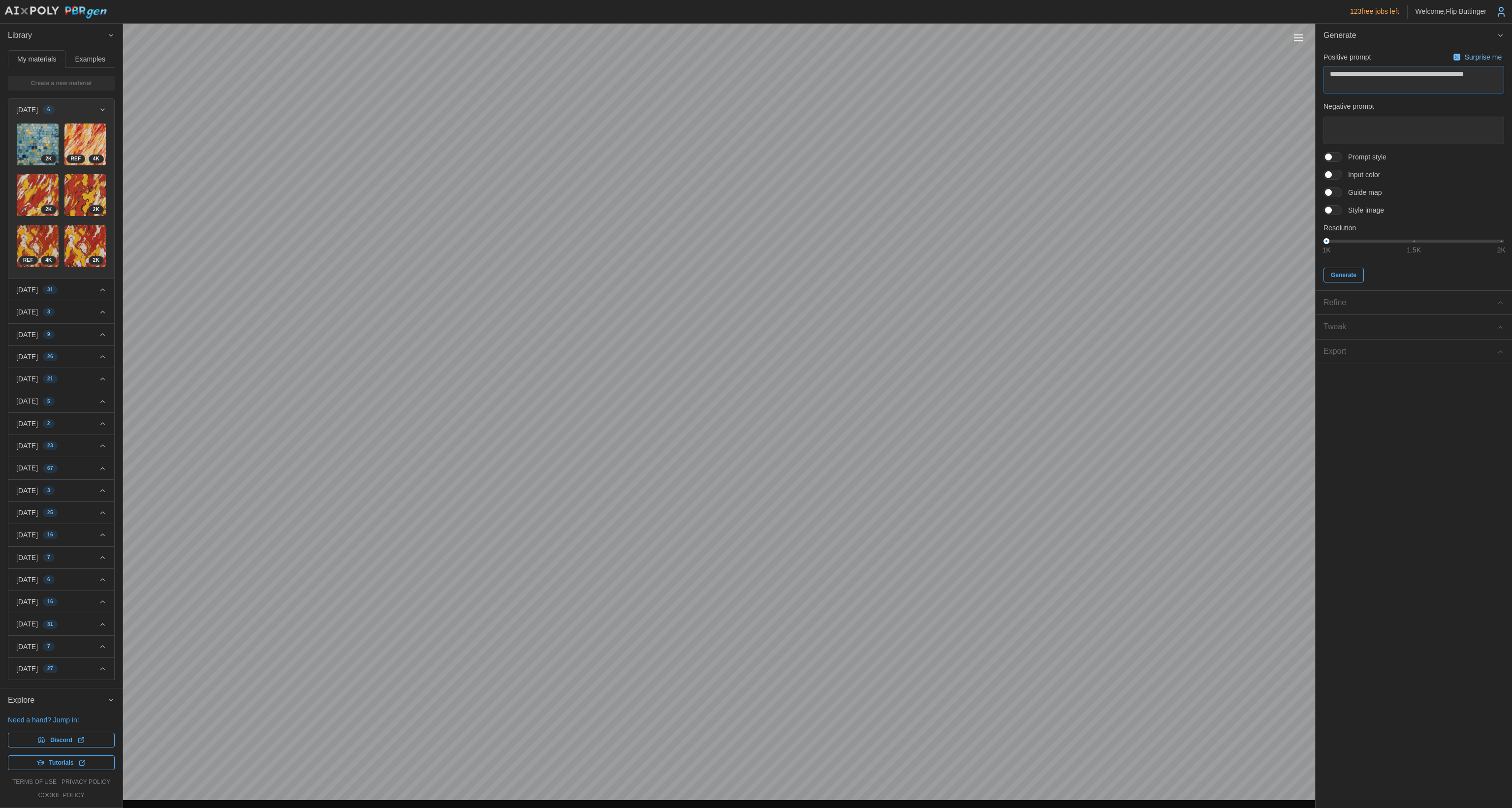 type on "*" 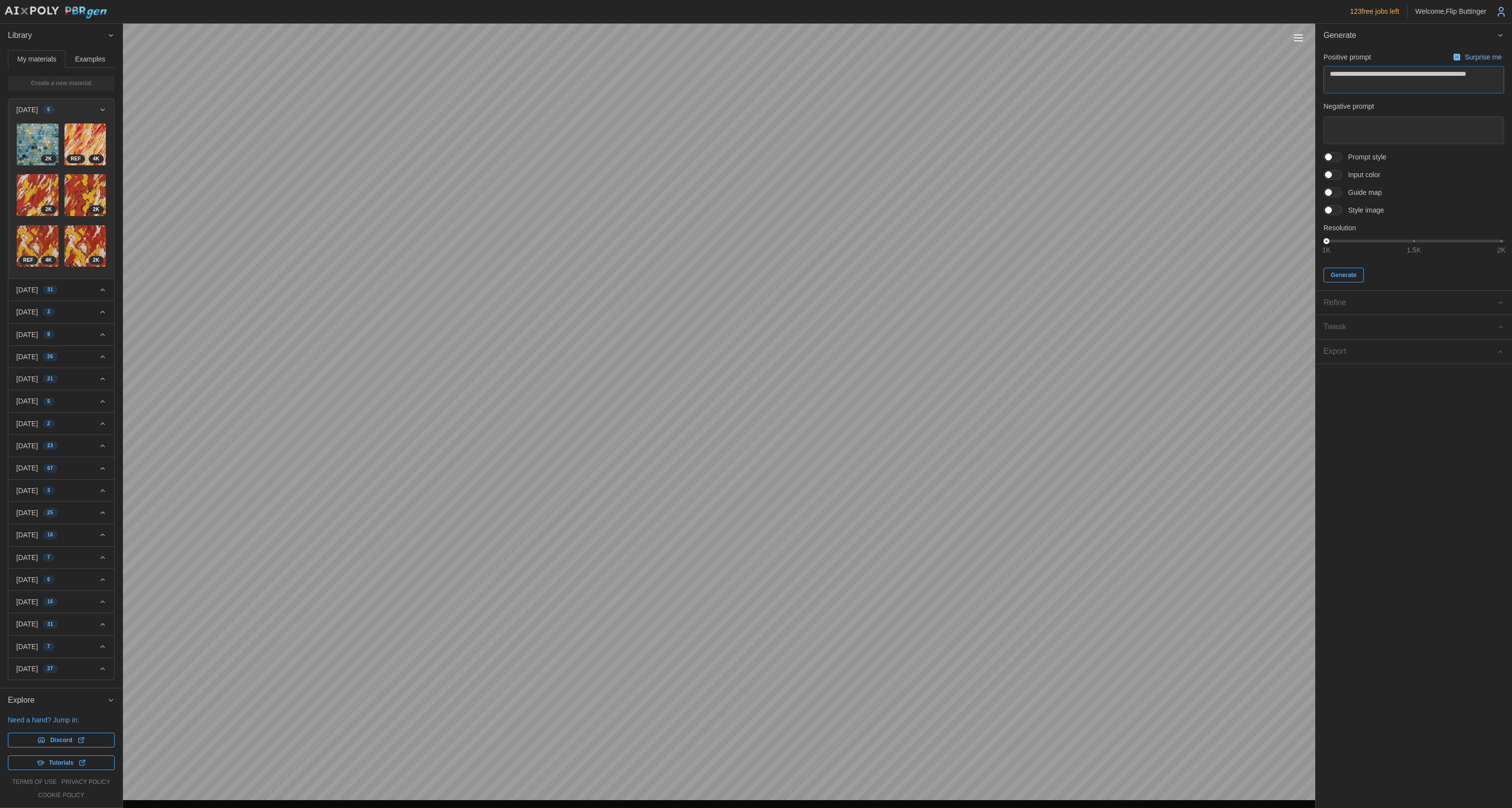 type on "*" 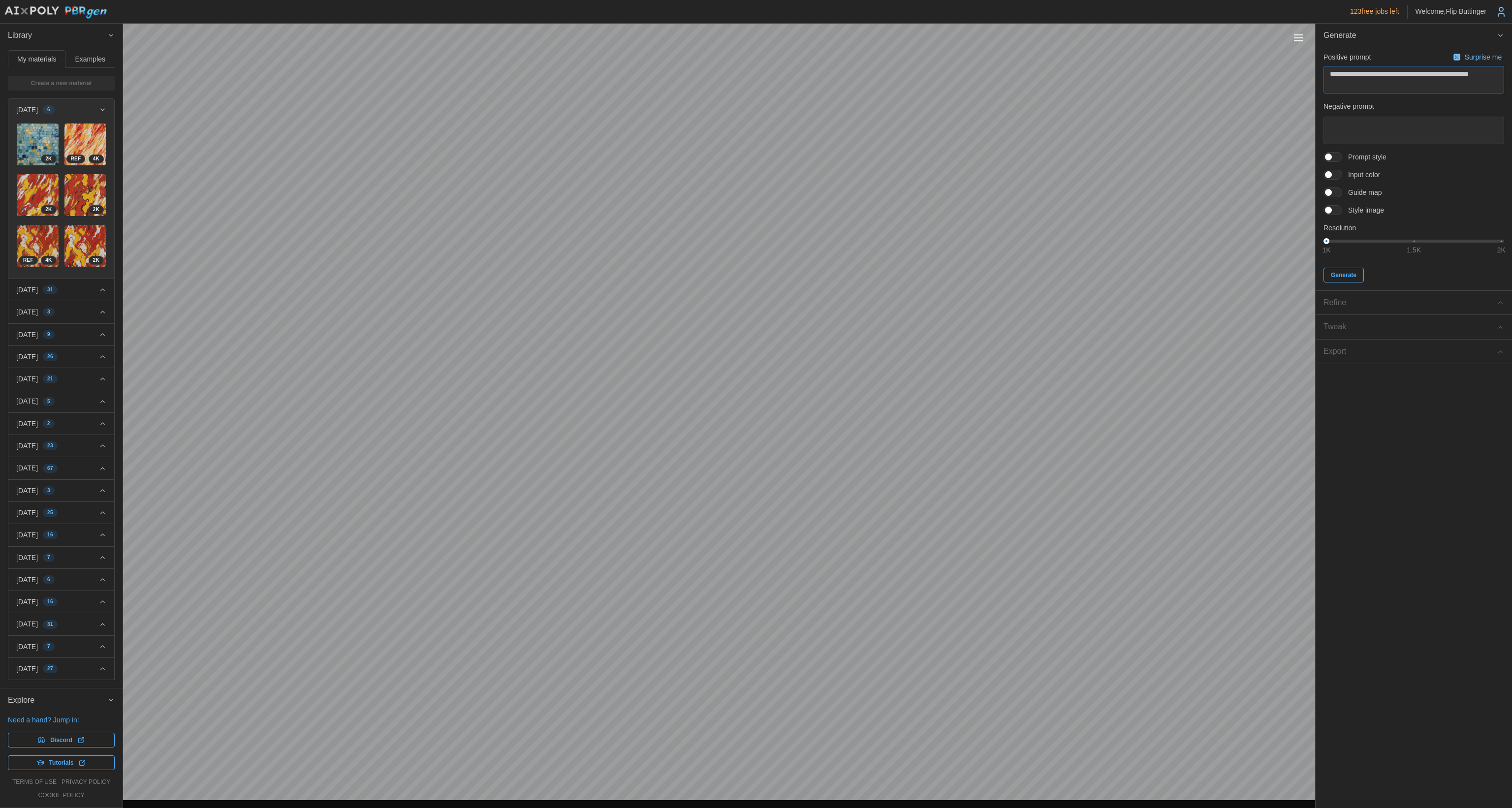 type on "*" 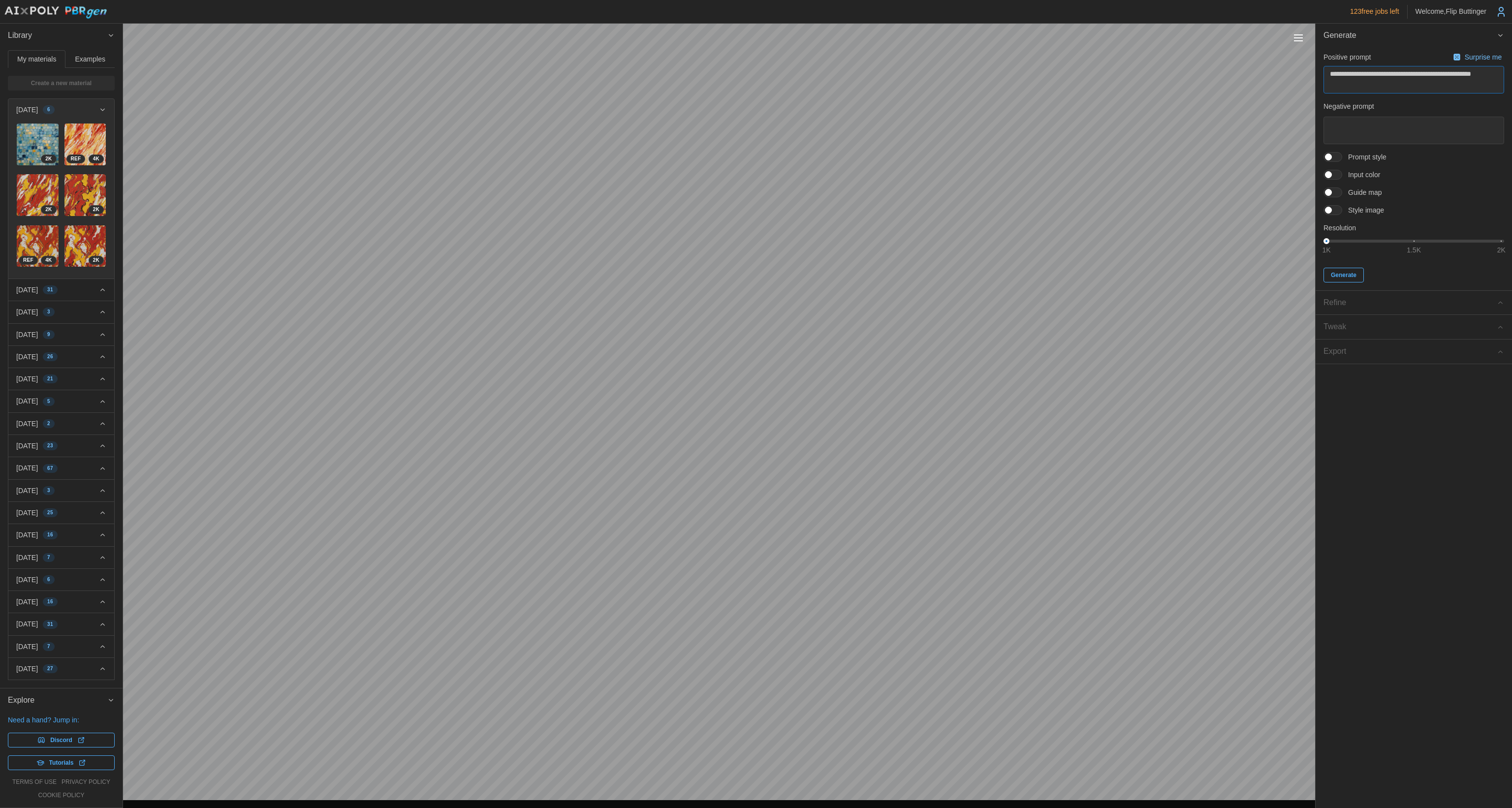 type on "*" 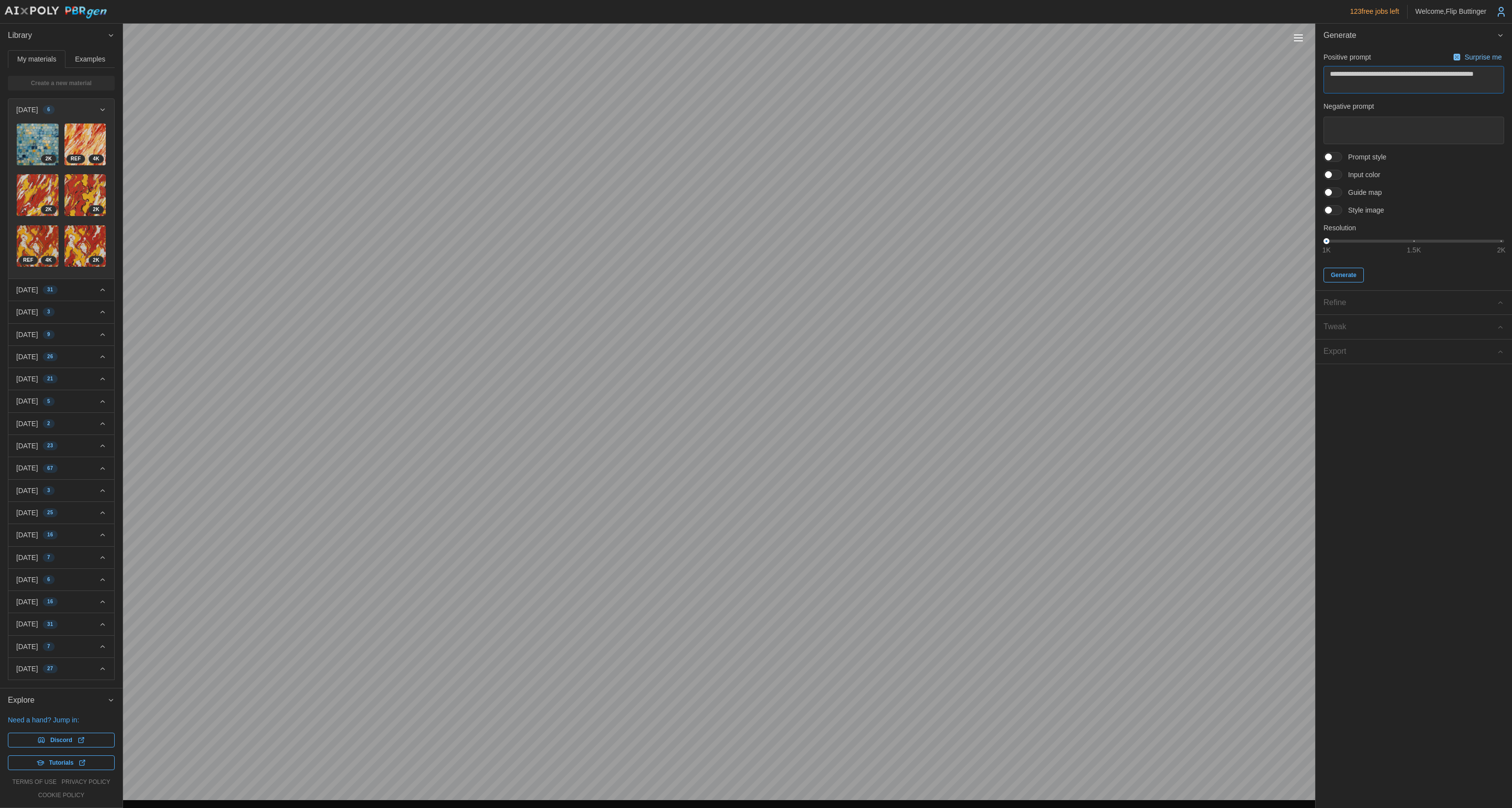 type on "*" 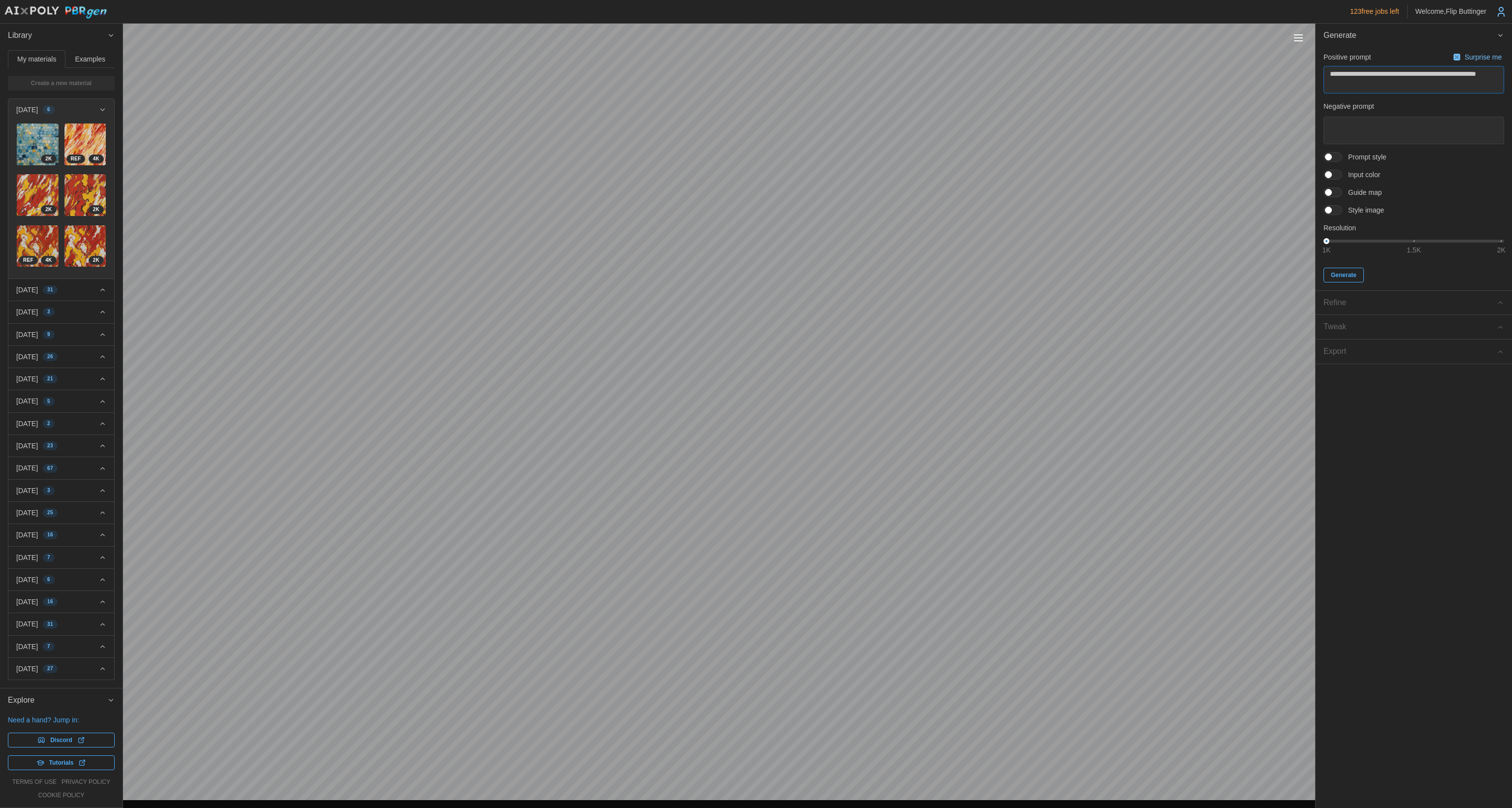 type on "*" 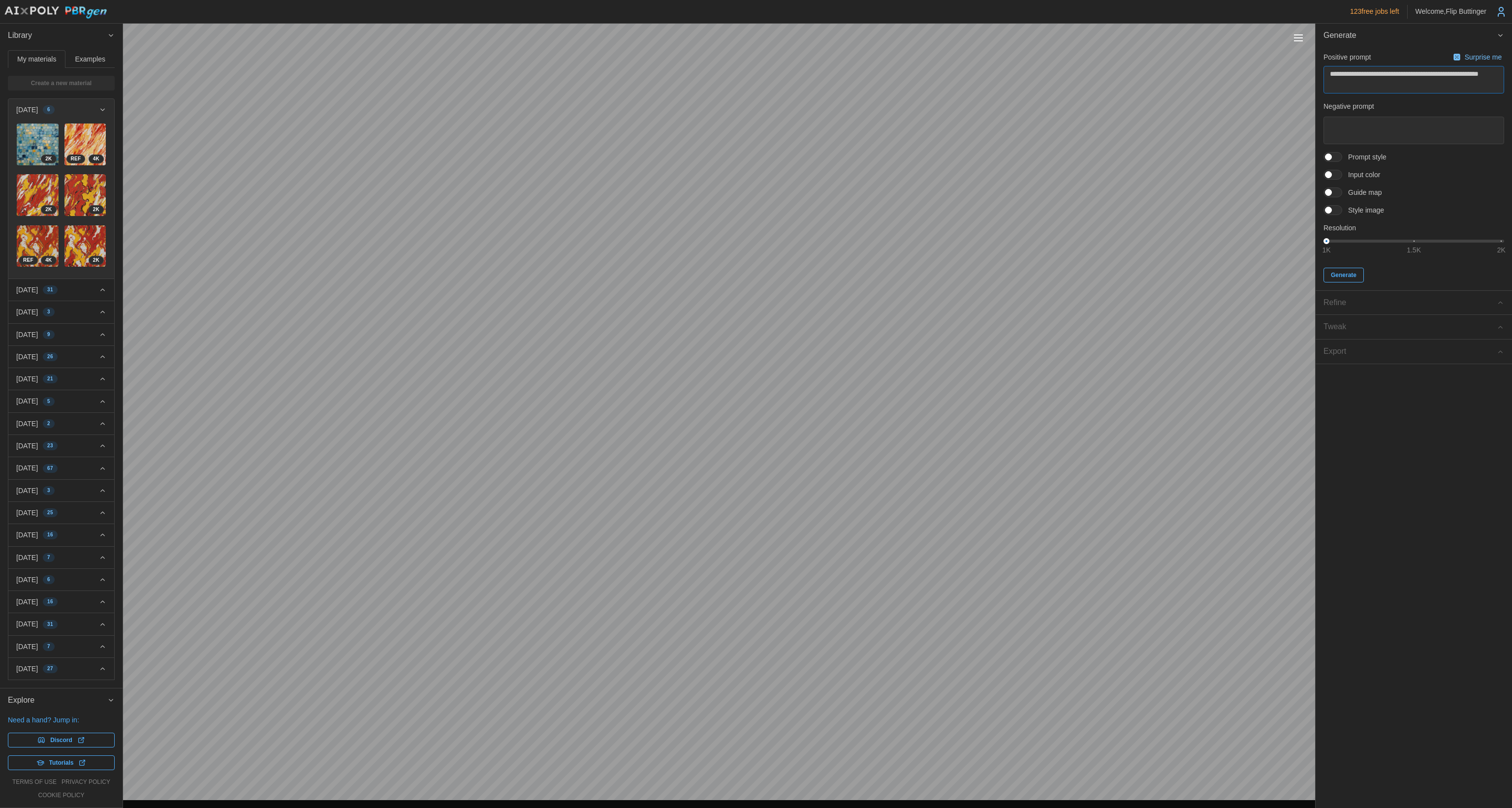 type on "*" 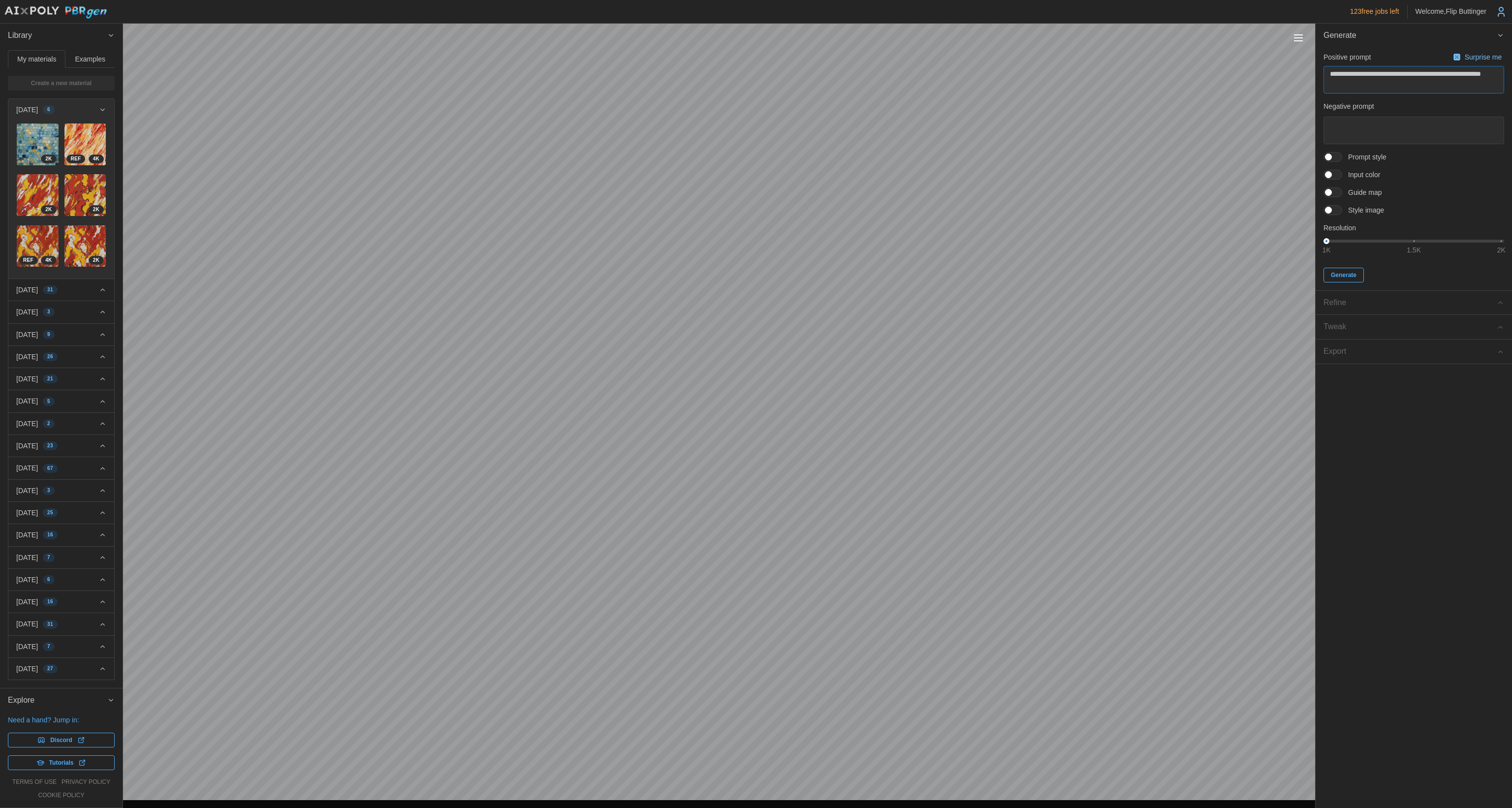 type on "*" 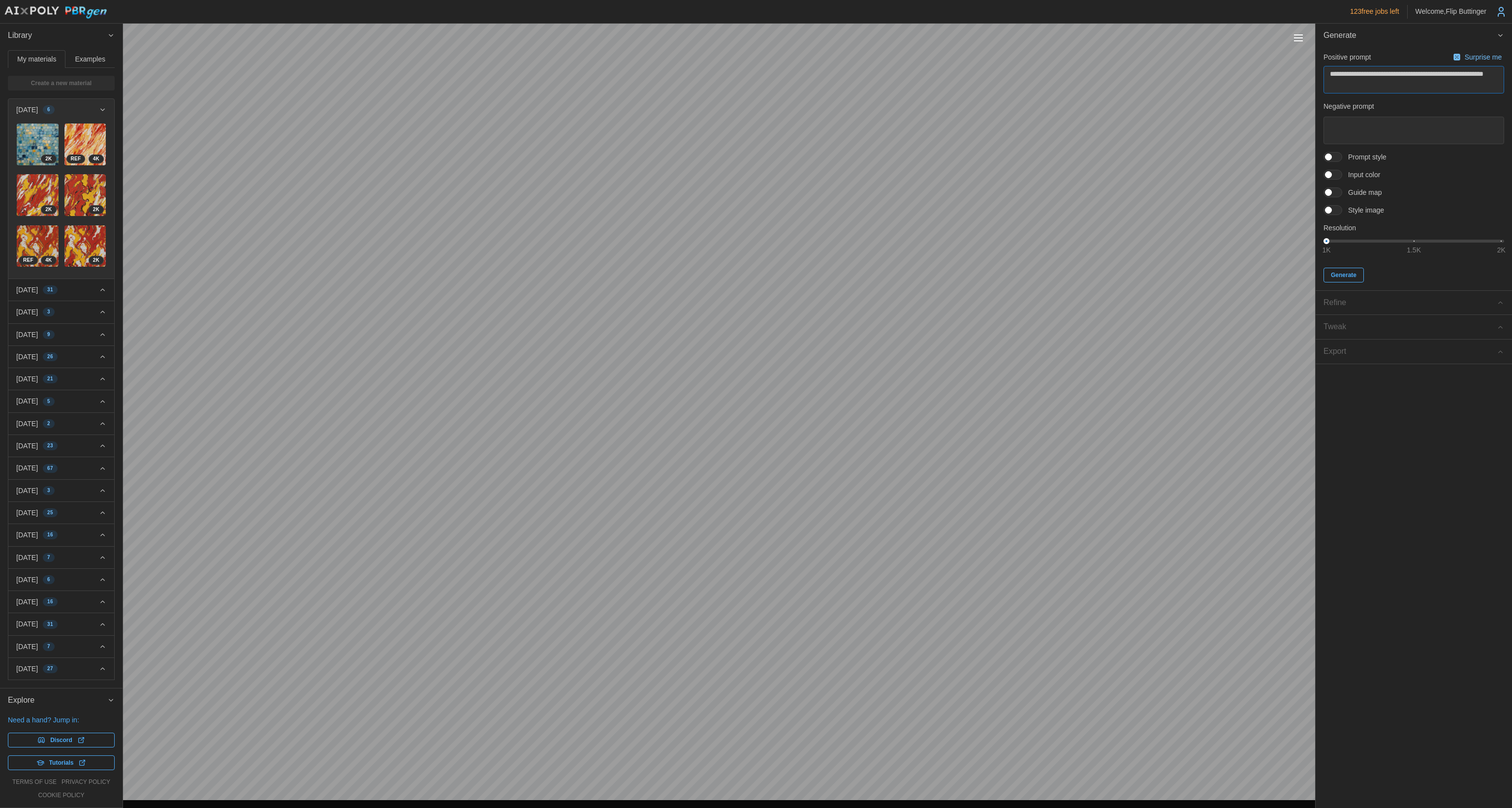 type on "*" 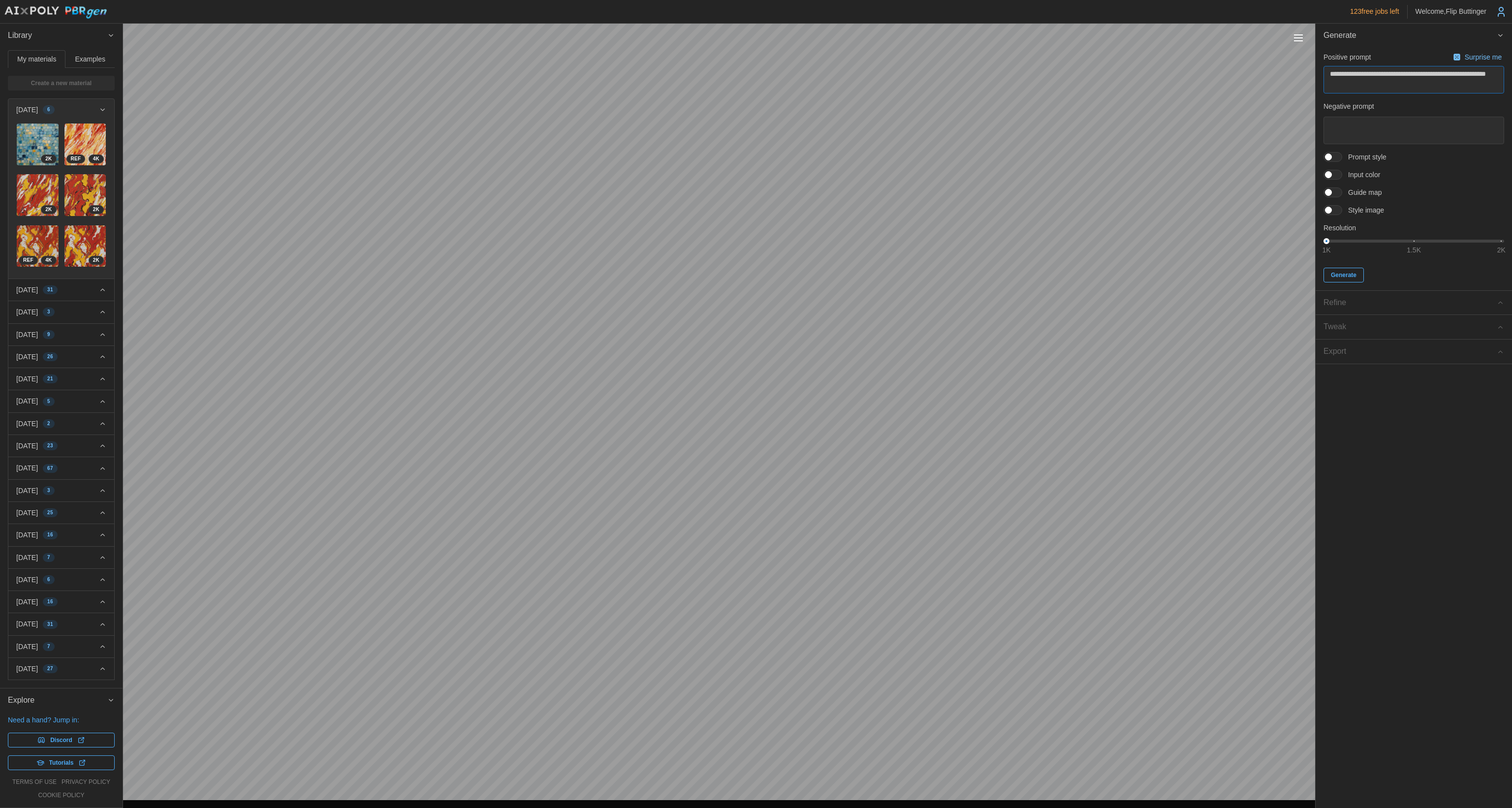 type on "*" 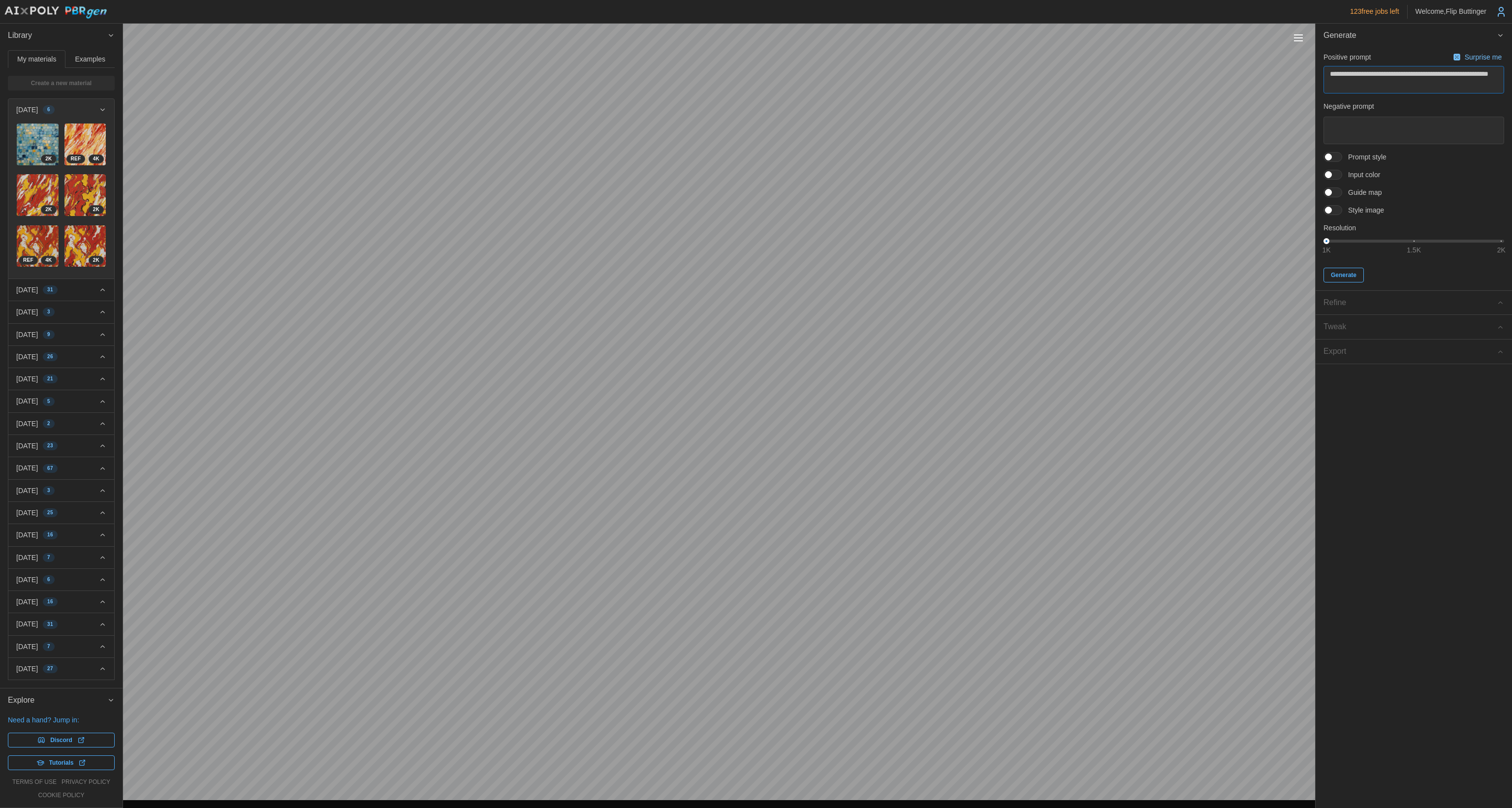 type on "*" 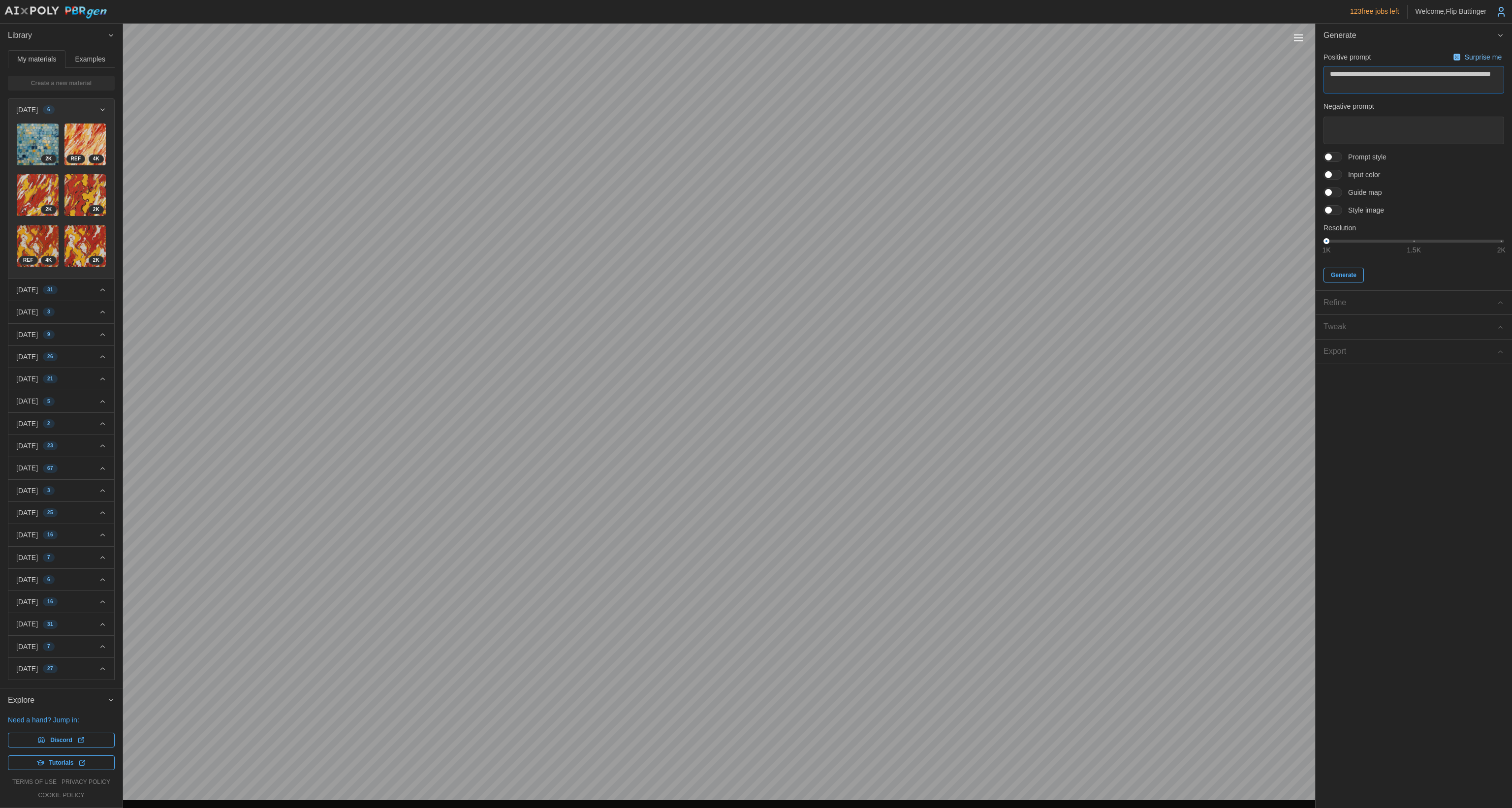 type on "*" 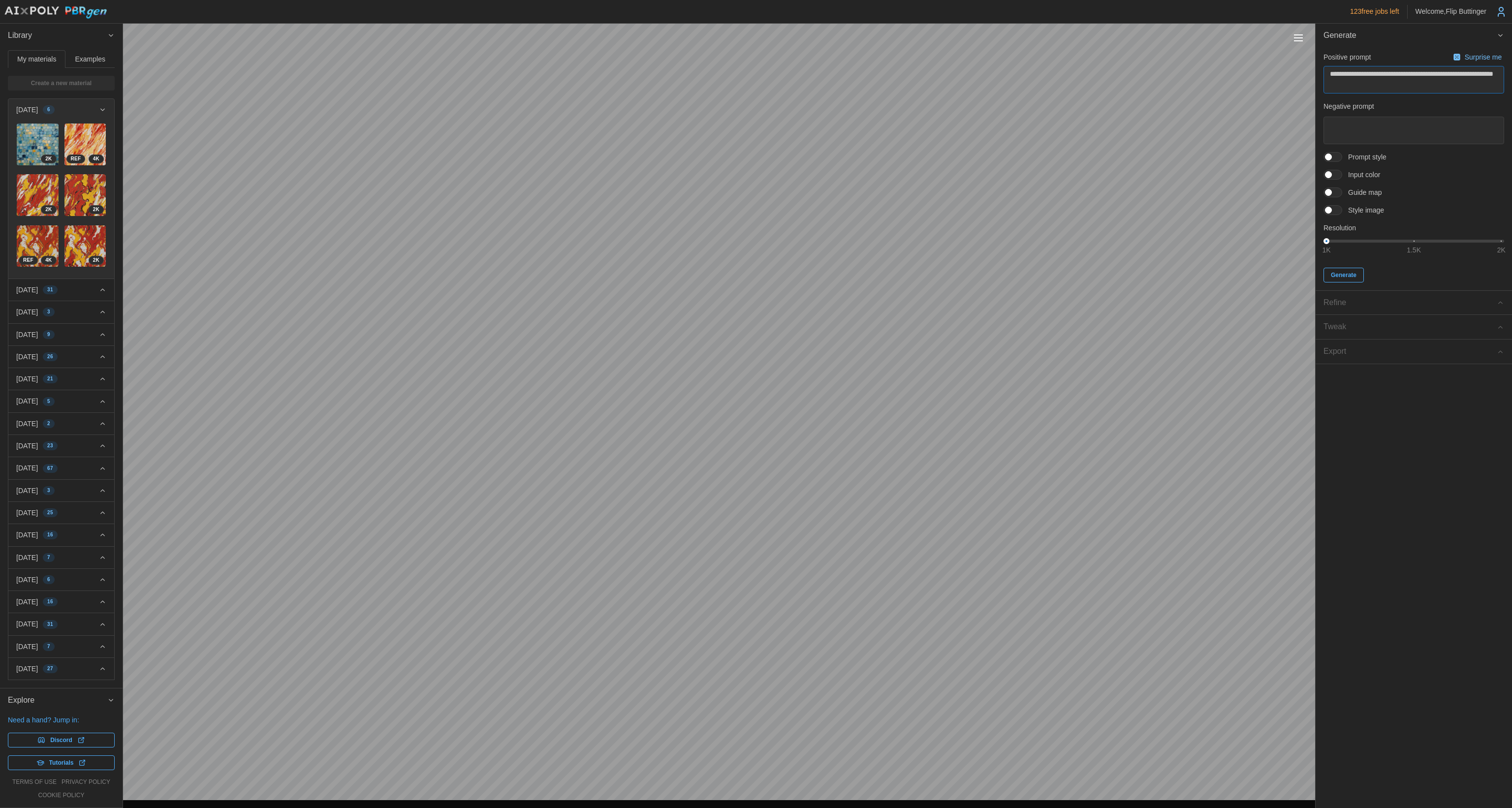 type on "*" 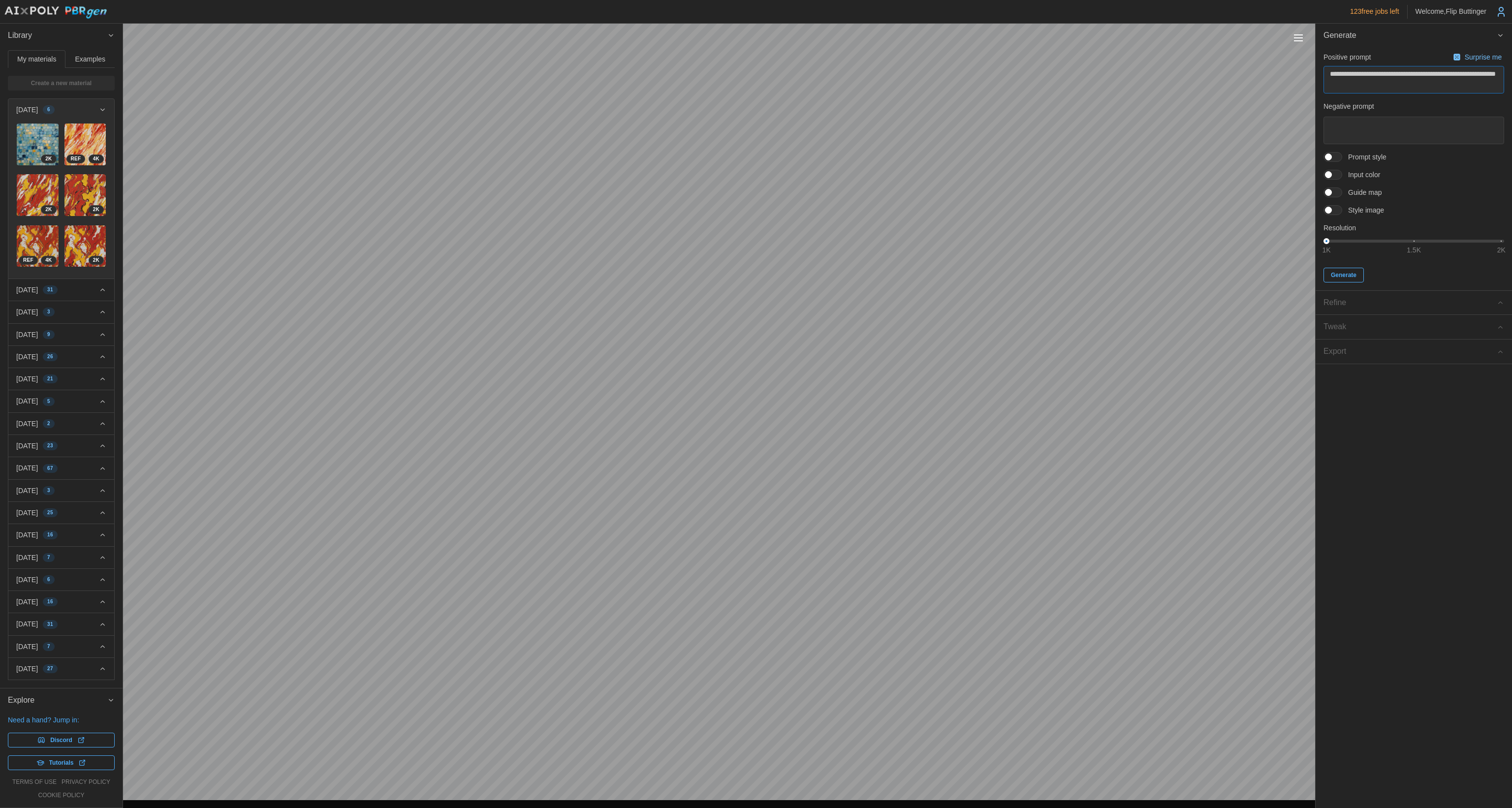 type on "*" 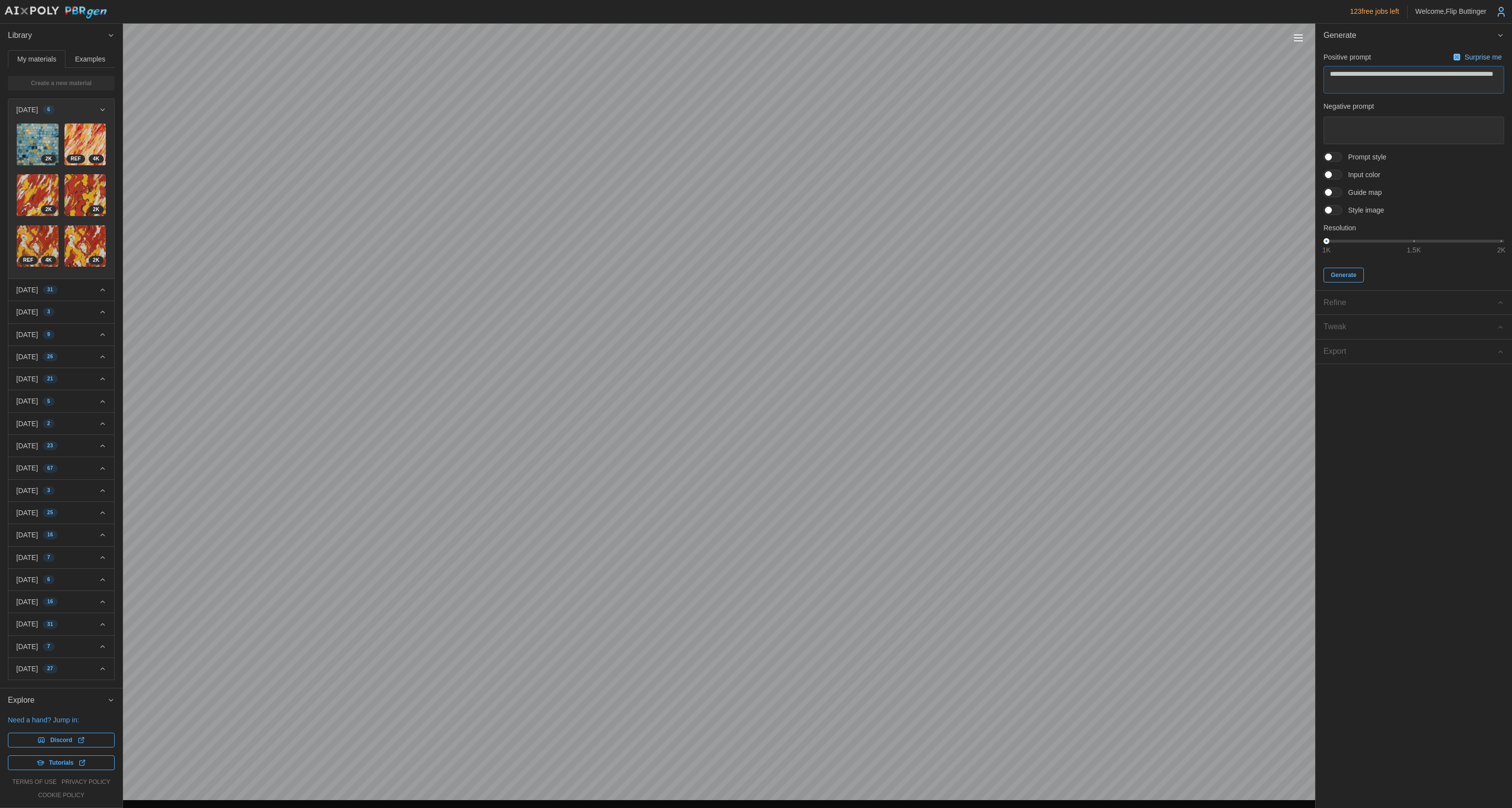 type on "*" 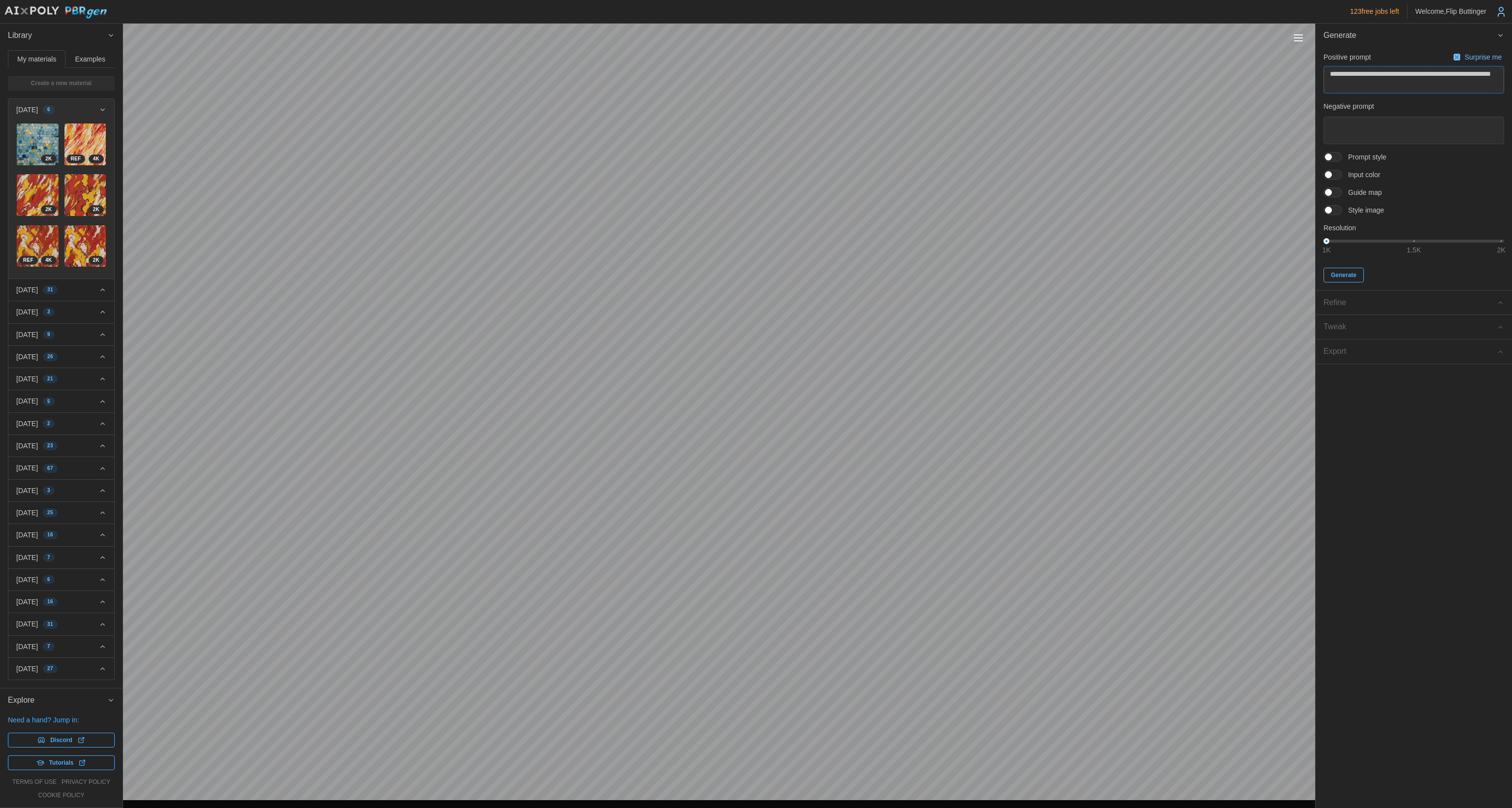 type on "*" 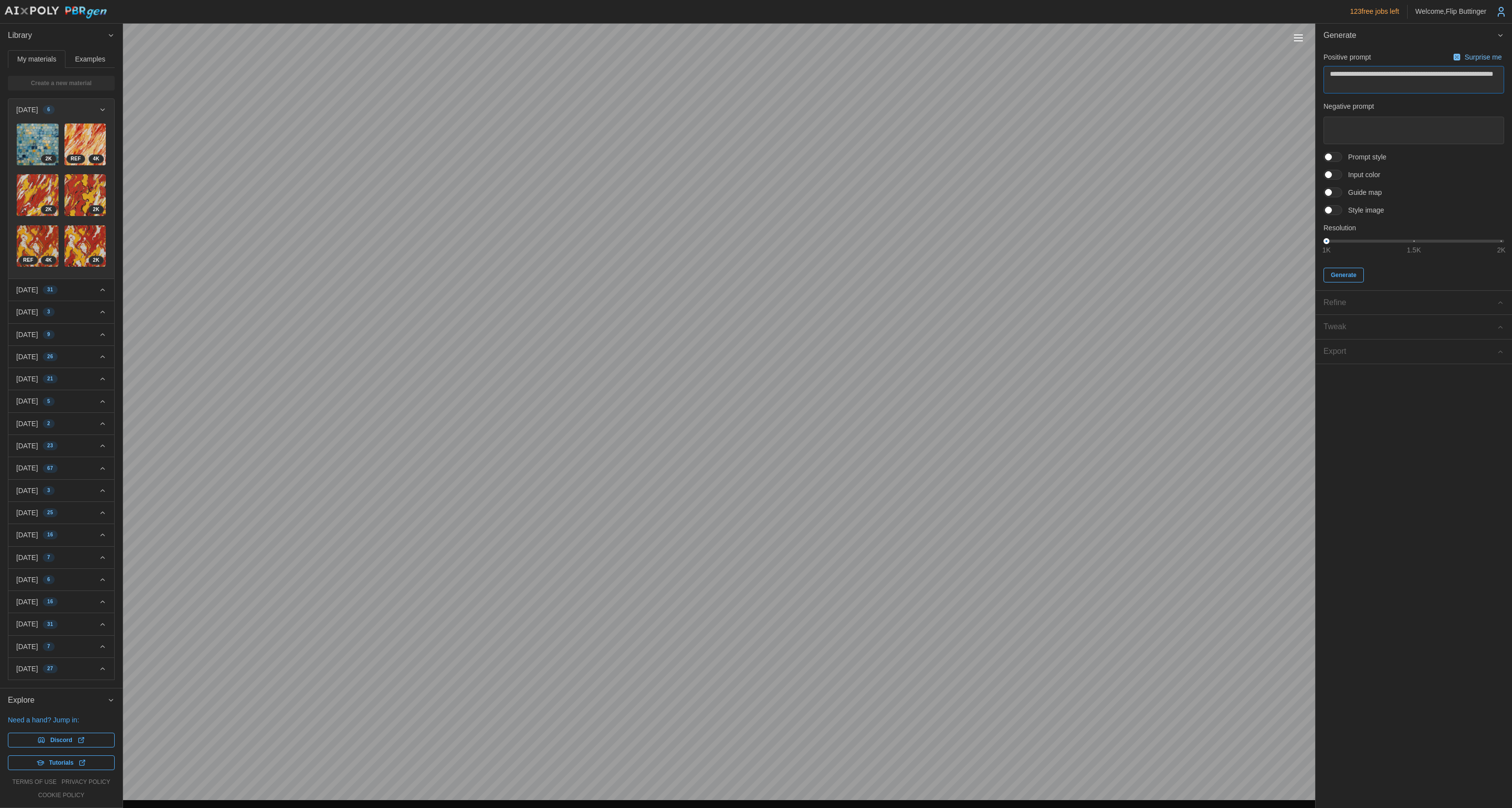 type on "*" 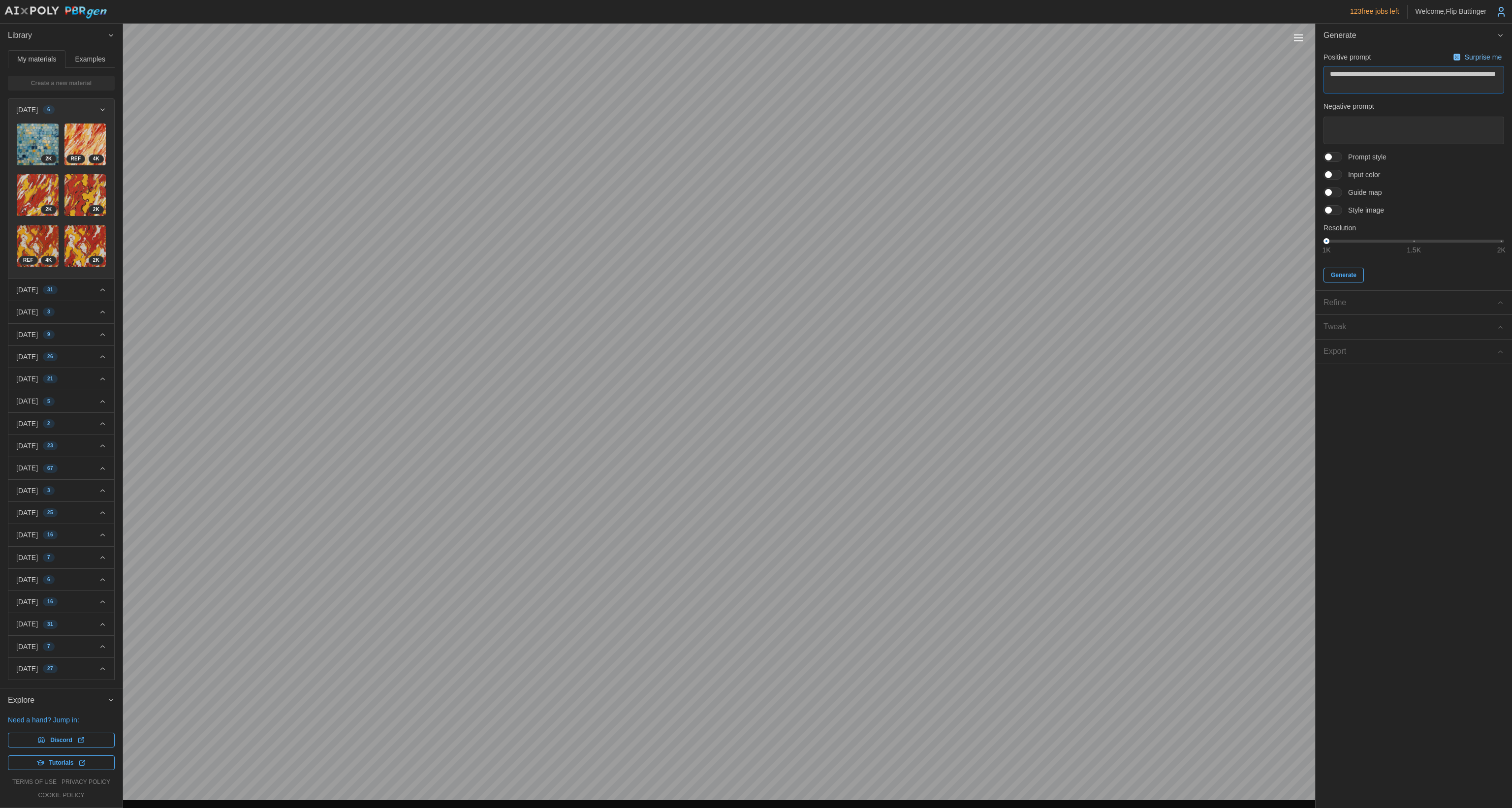 type on "*" 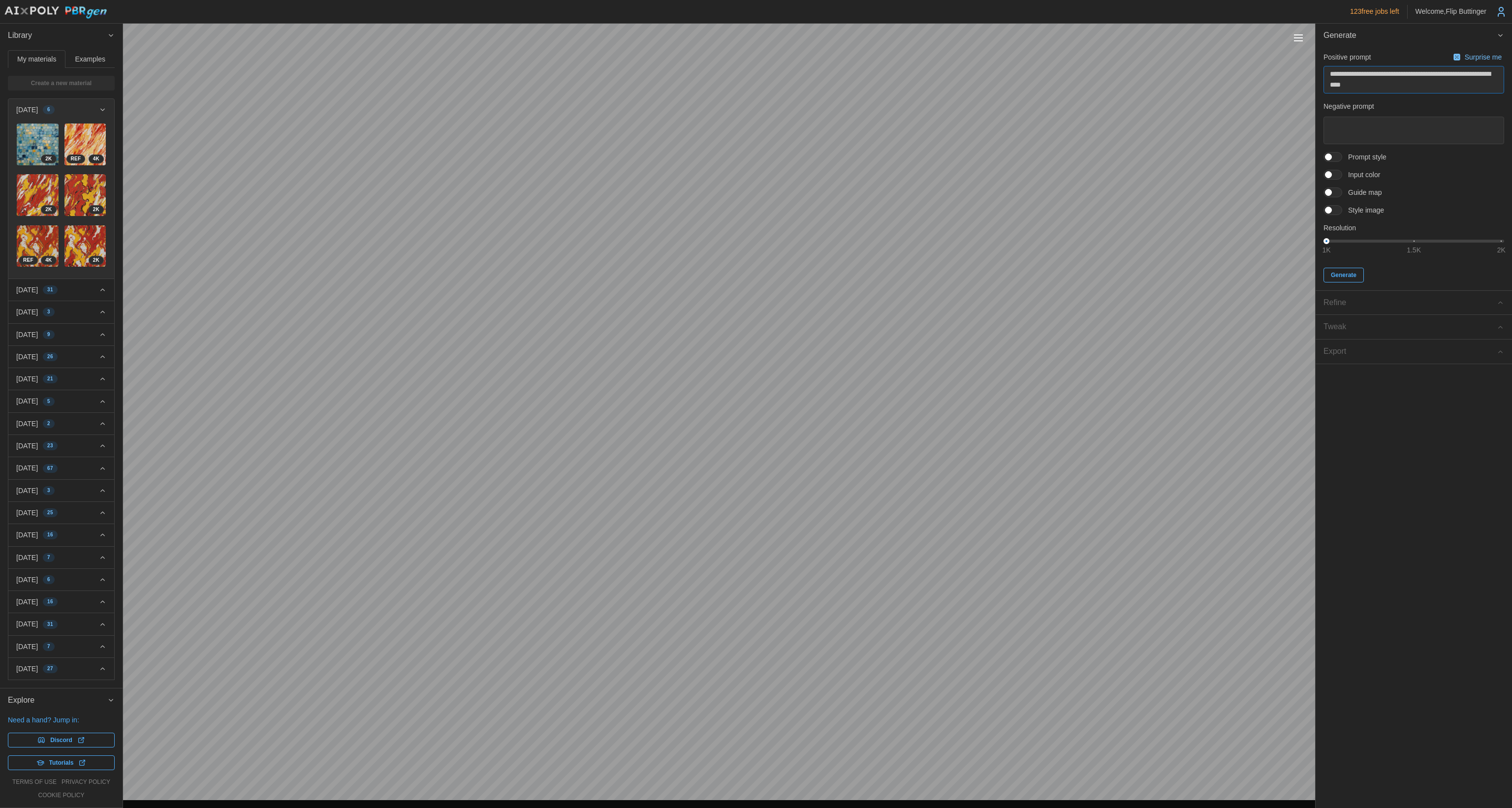 type on "*" 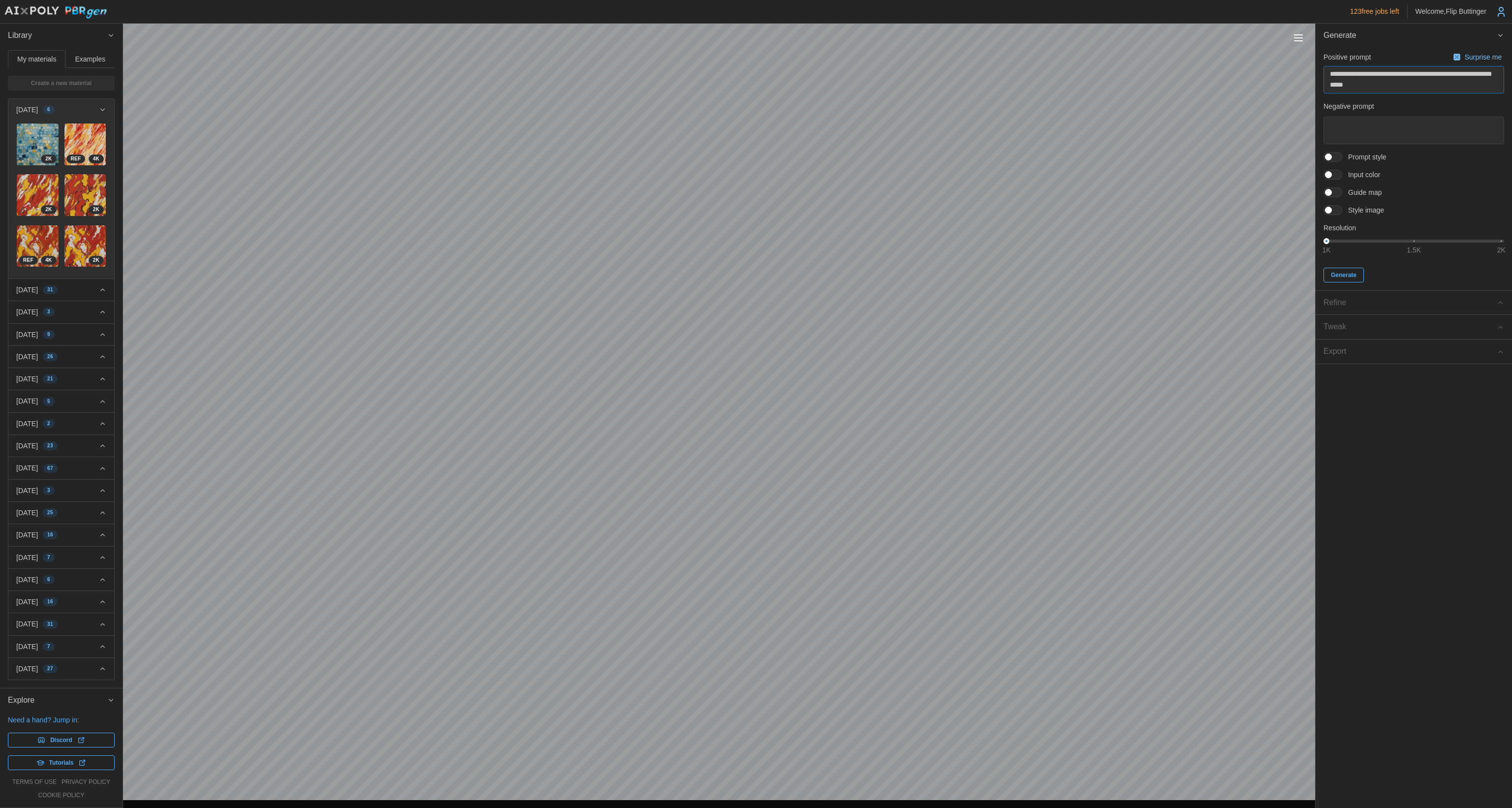 type on "*" 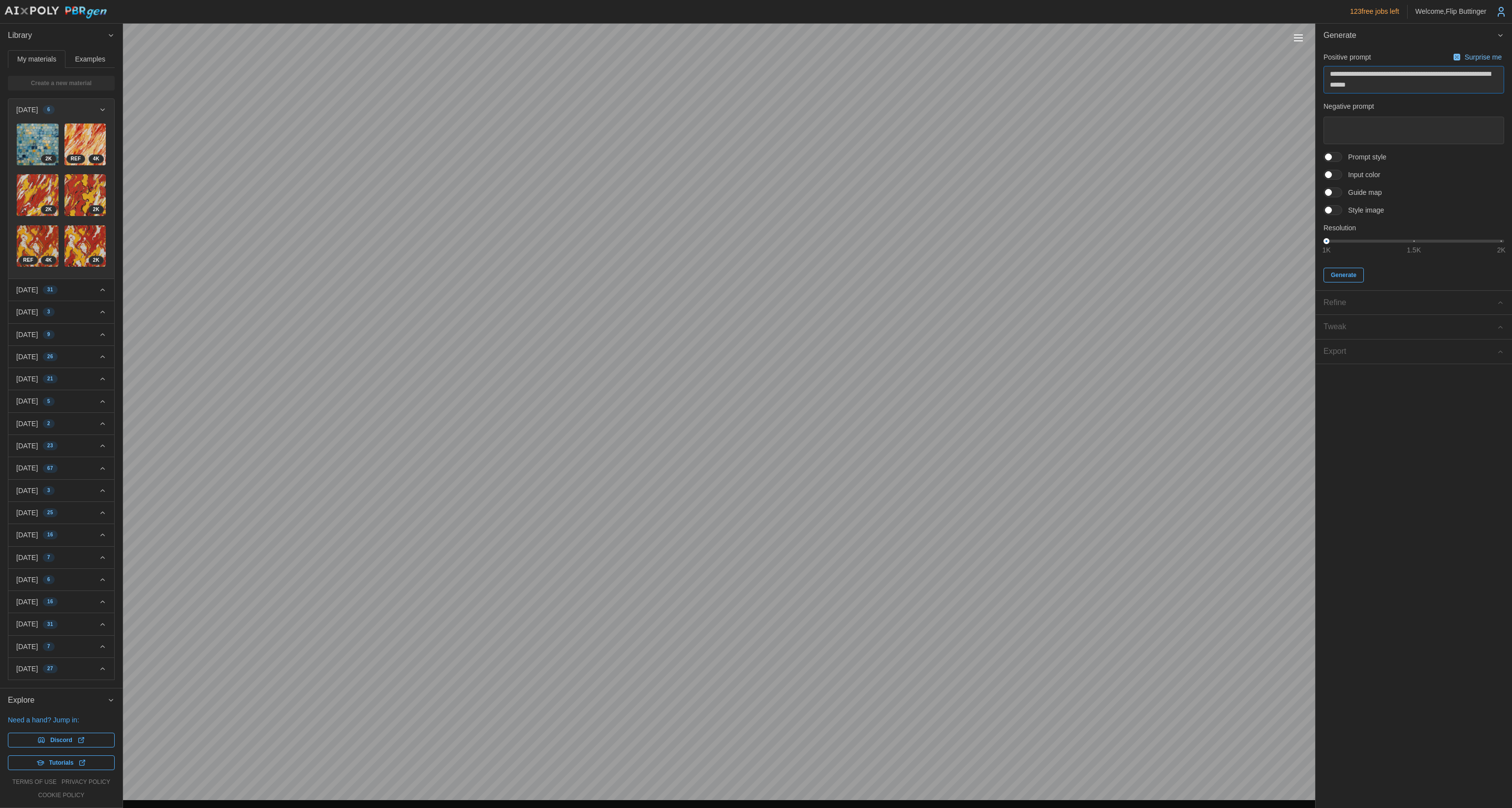 type on "*" 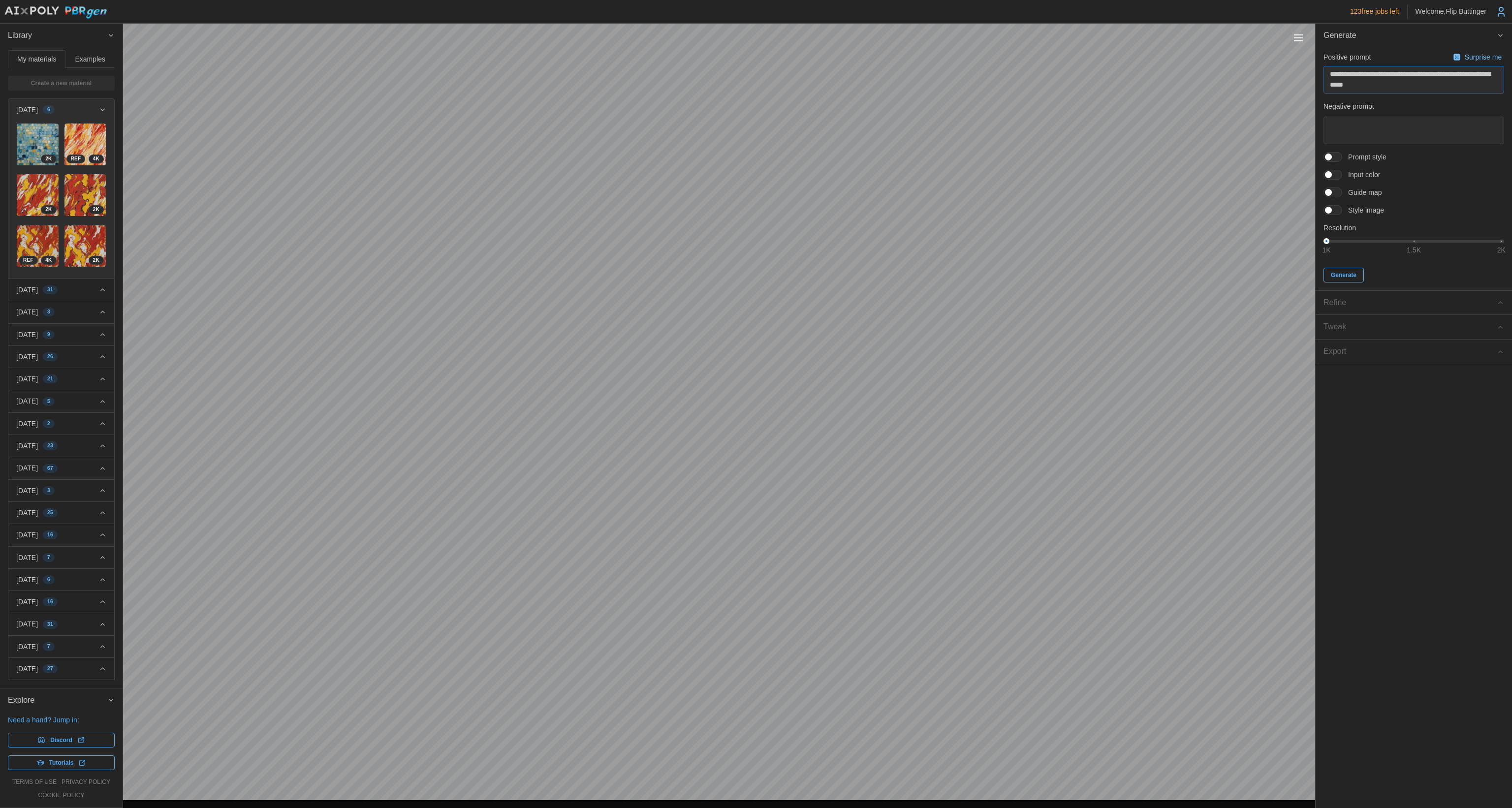 type on "*" 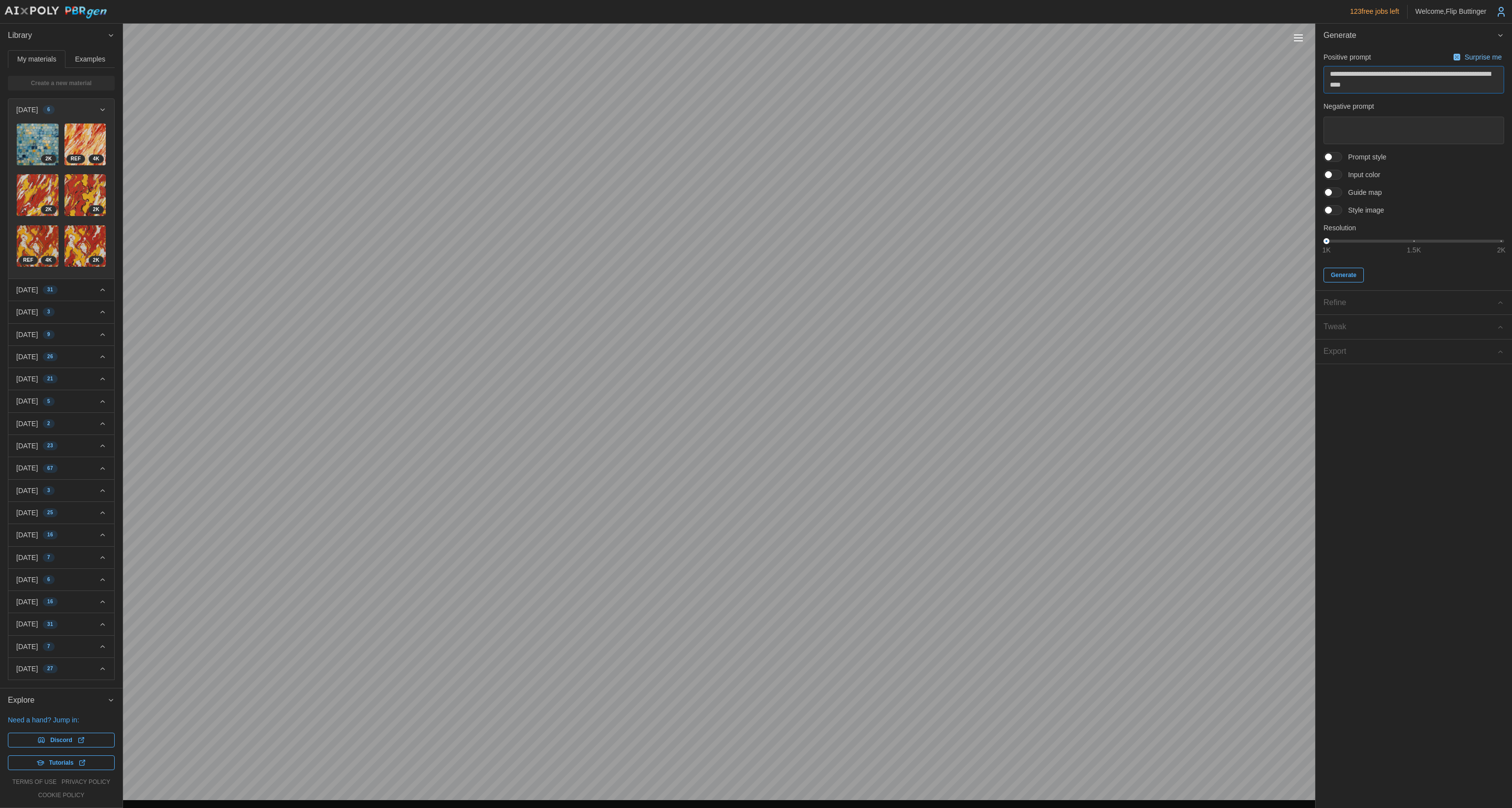 type on "*" 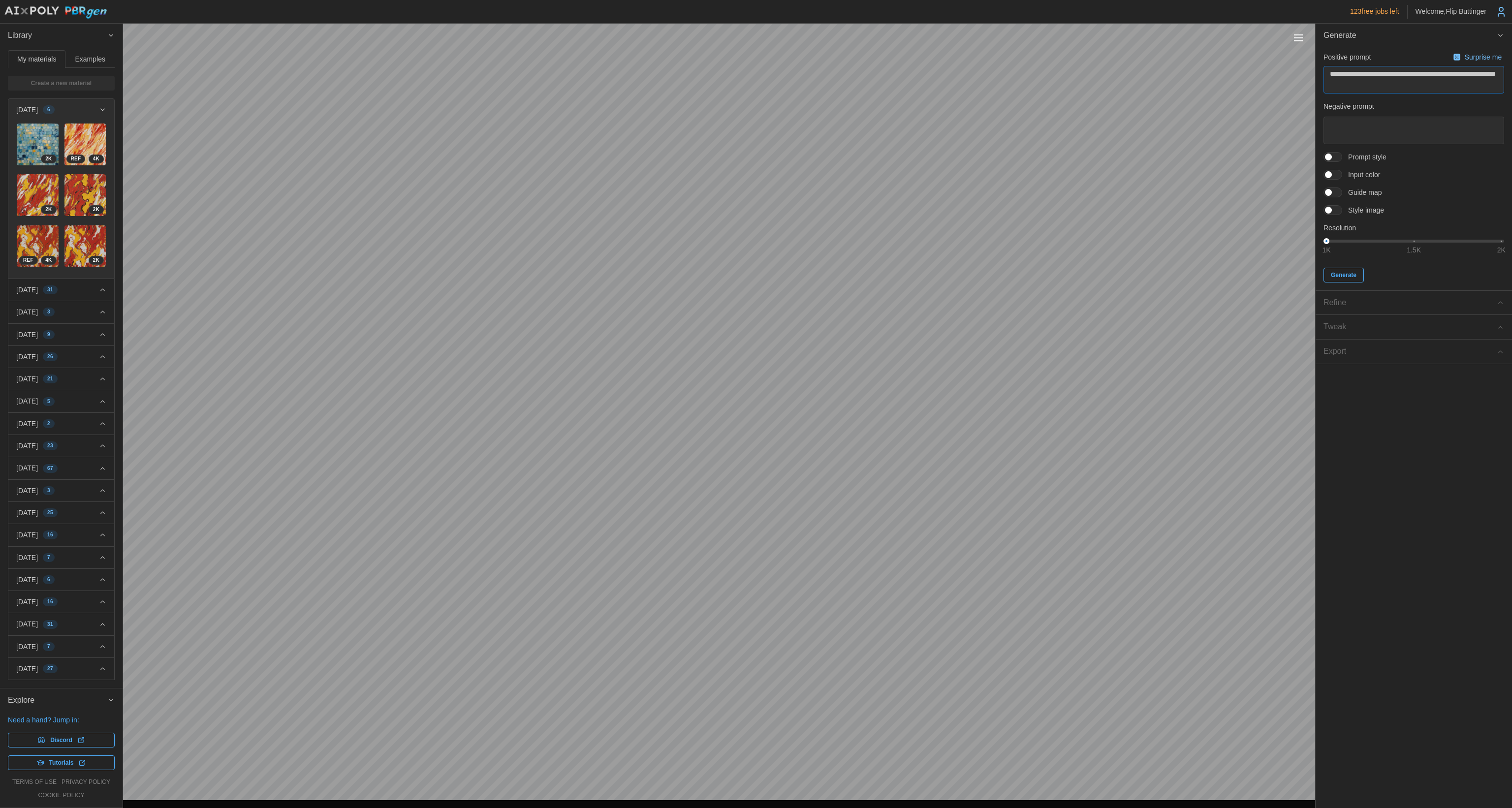 type on "*" 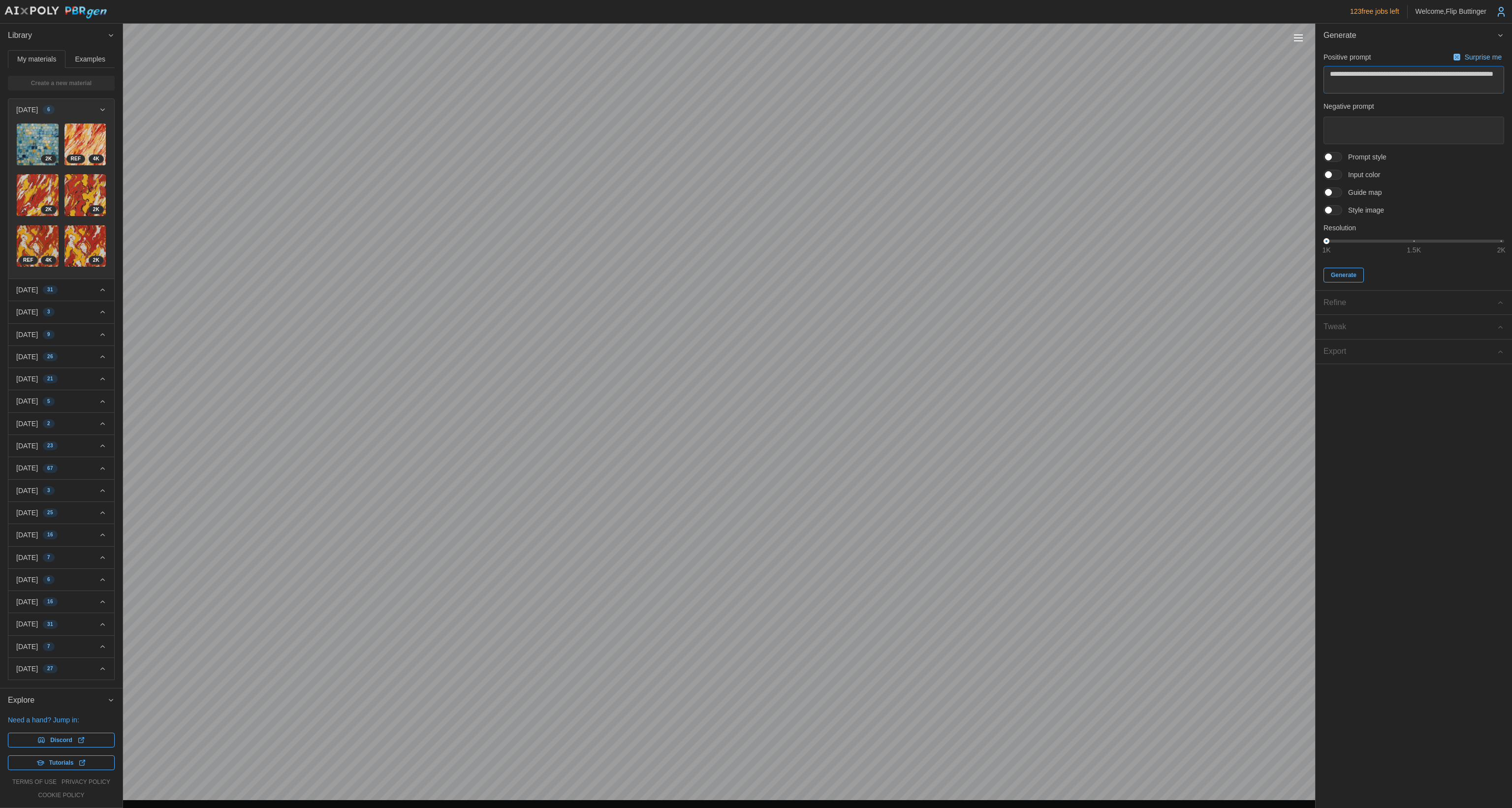 type on "*" 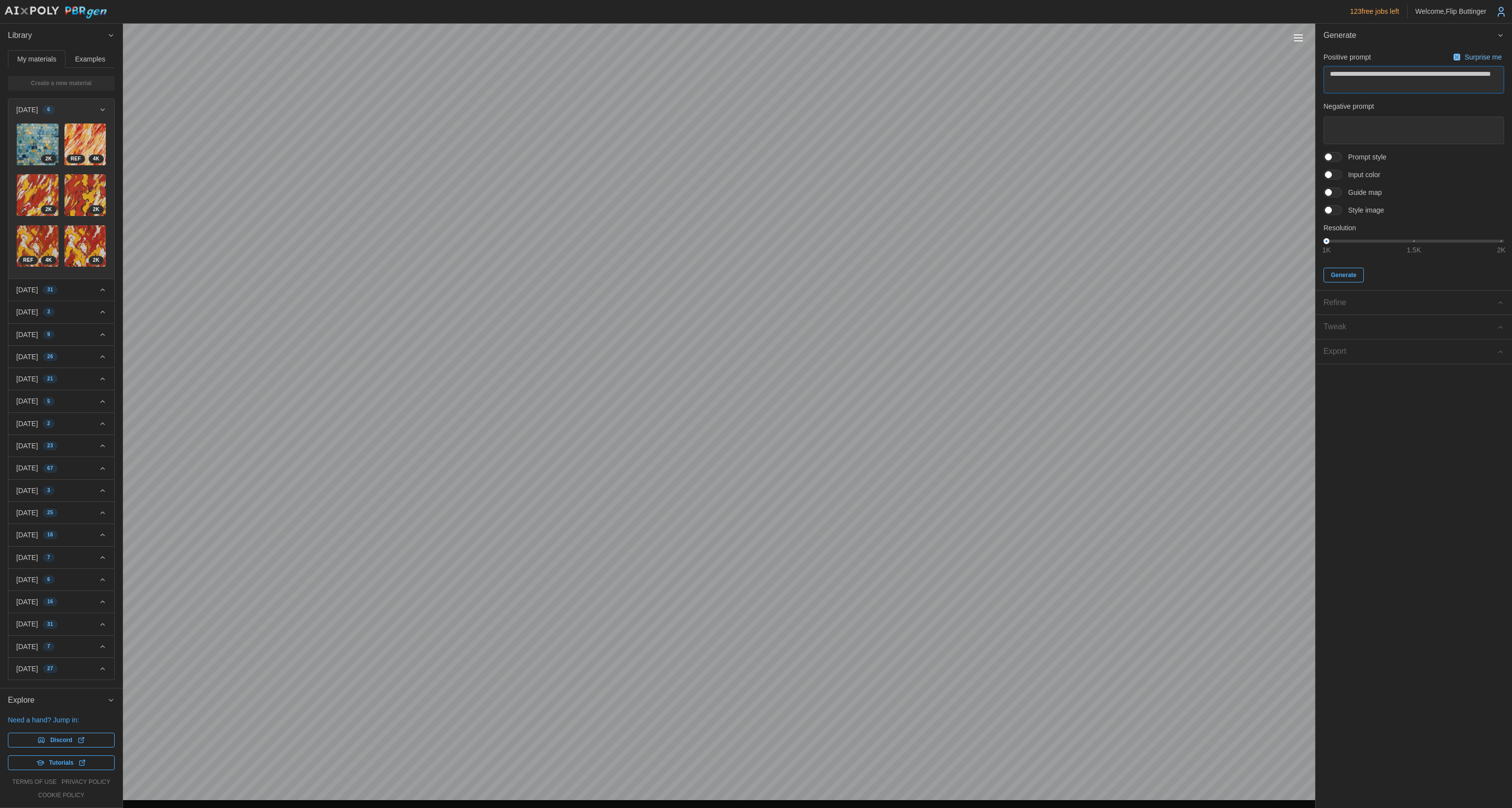 type on "*" 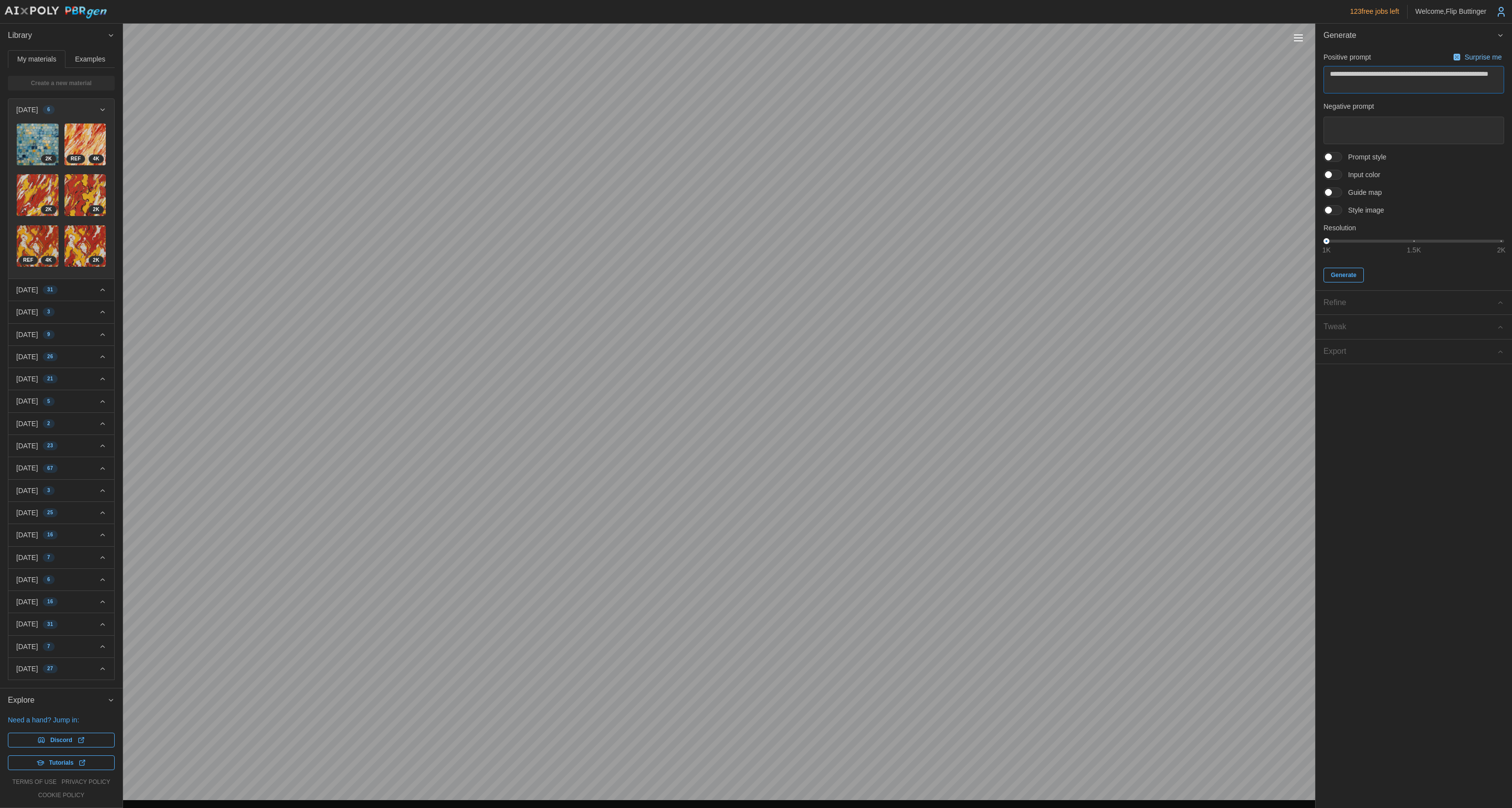 type on "*" 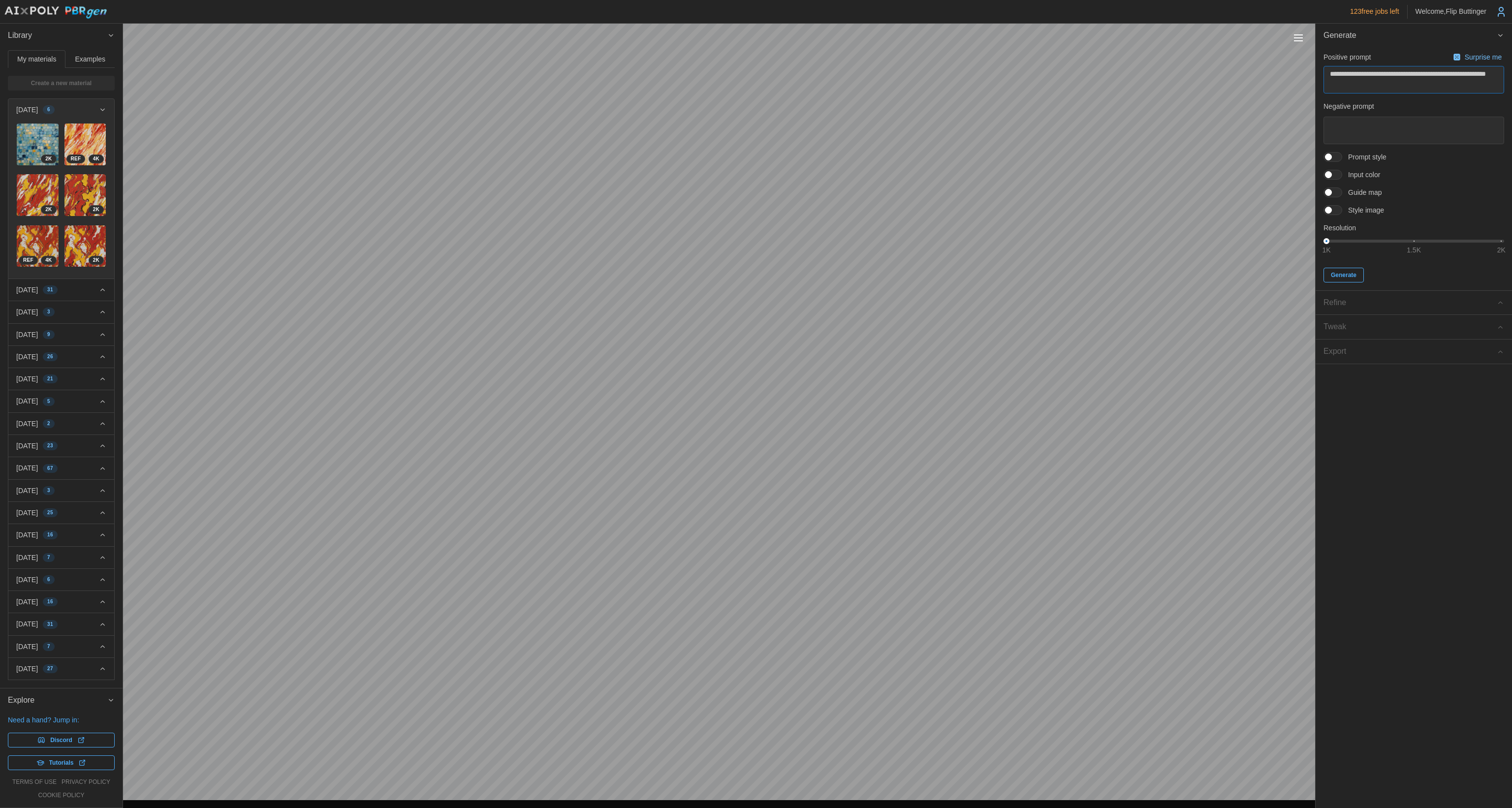 type on "*" 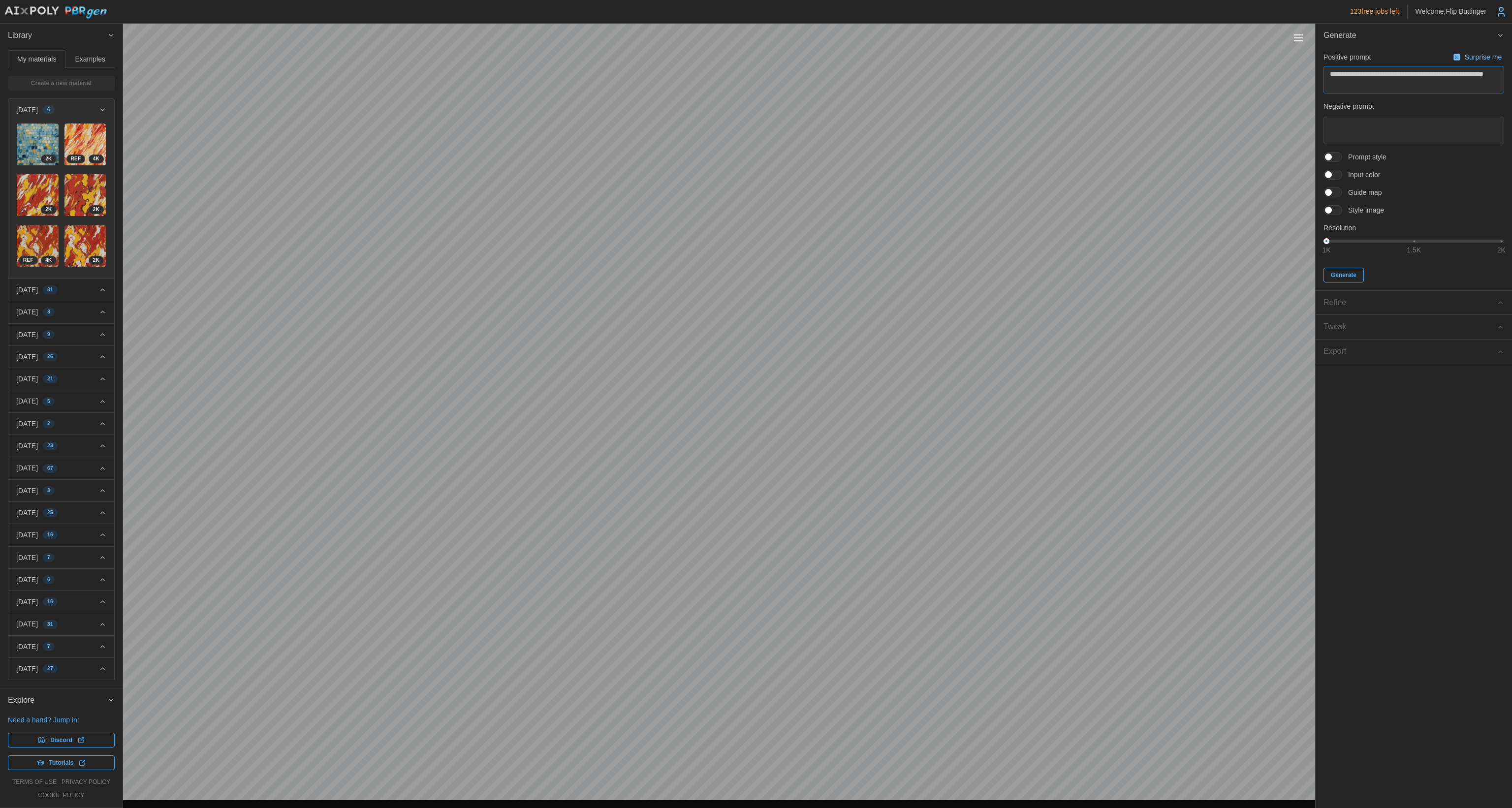 type on "*" 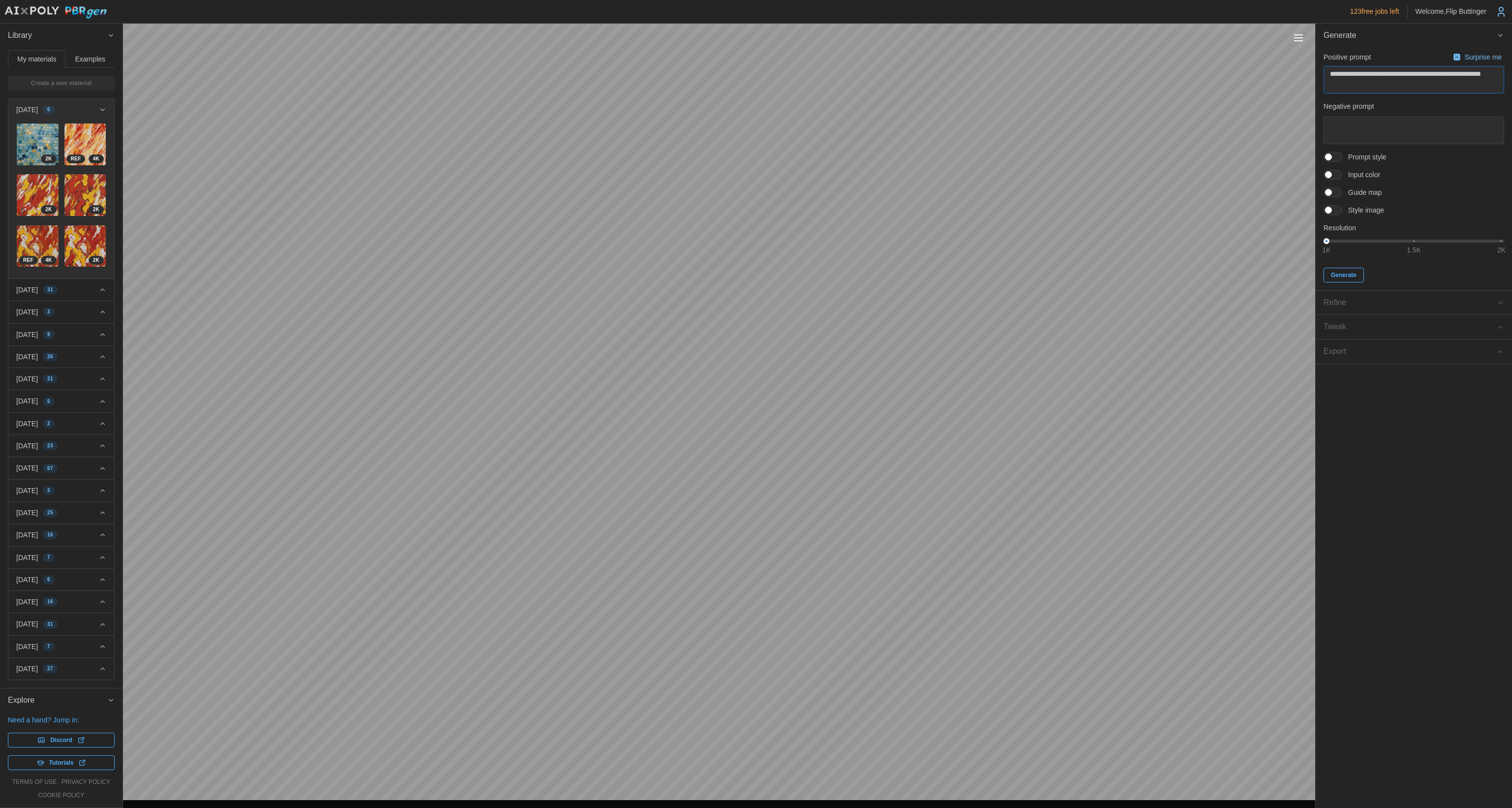 type on "*" 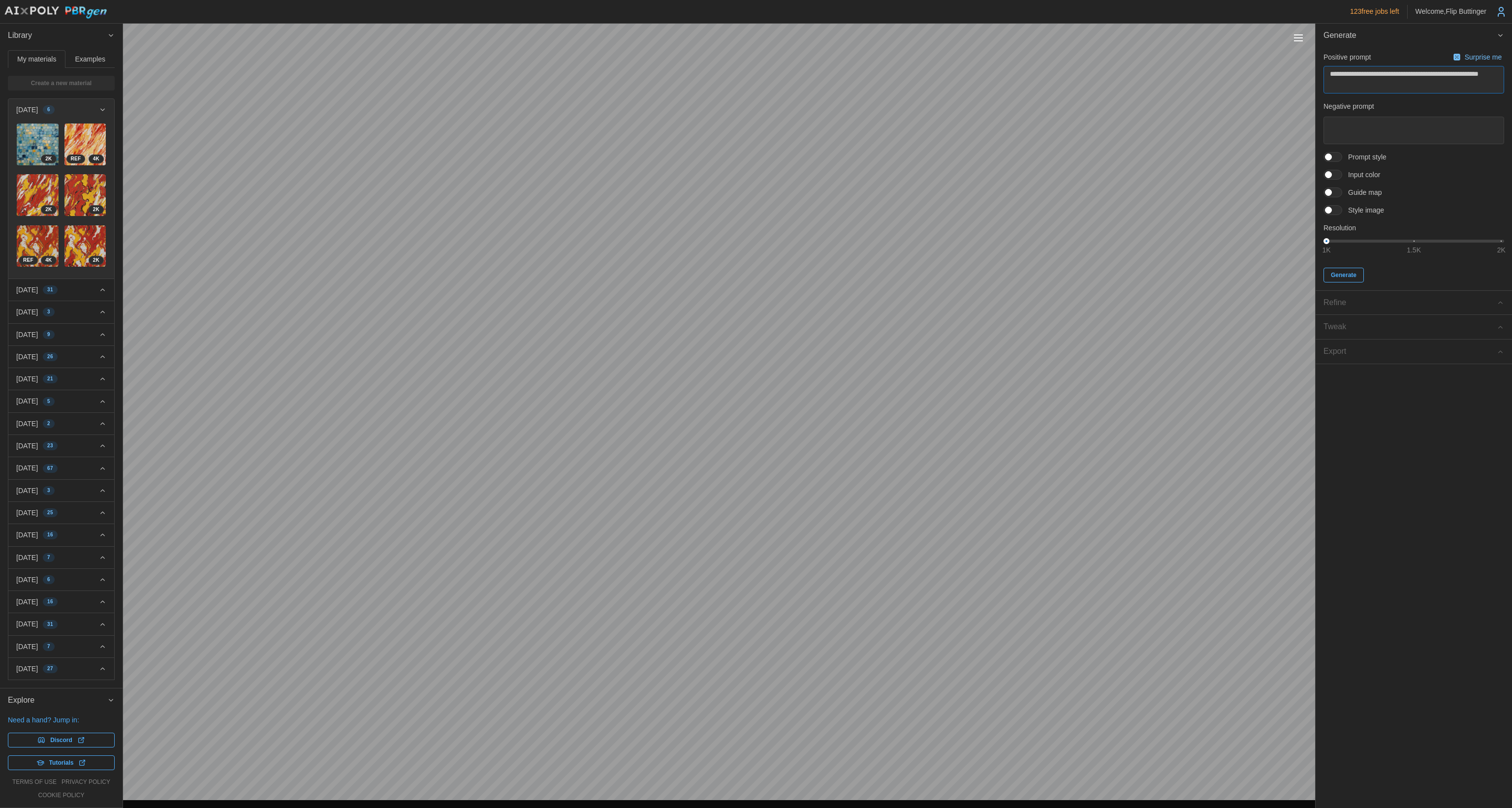 type on "*" 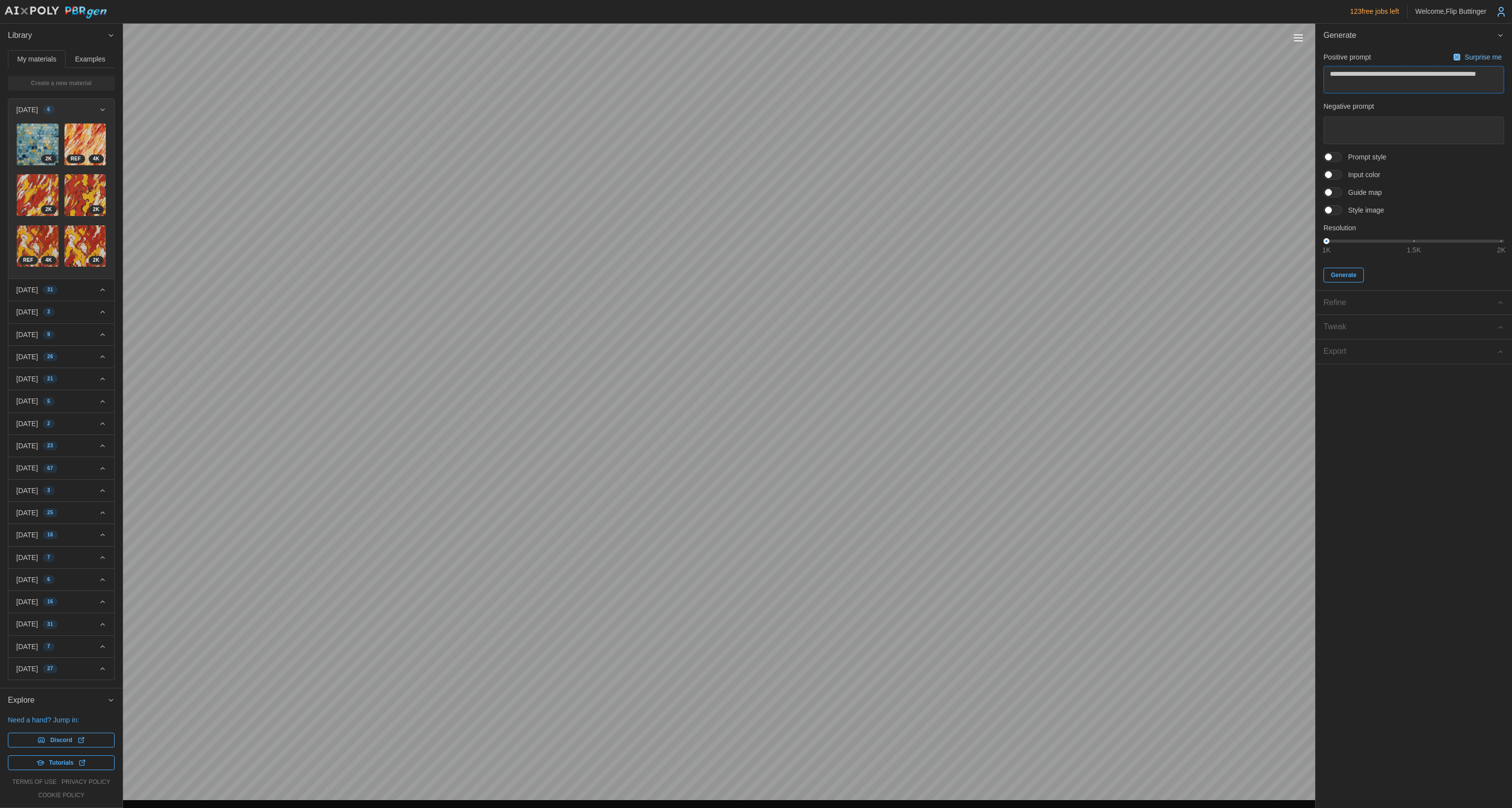 type on "*" 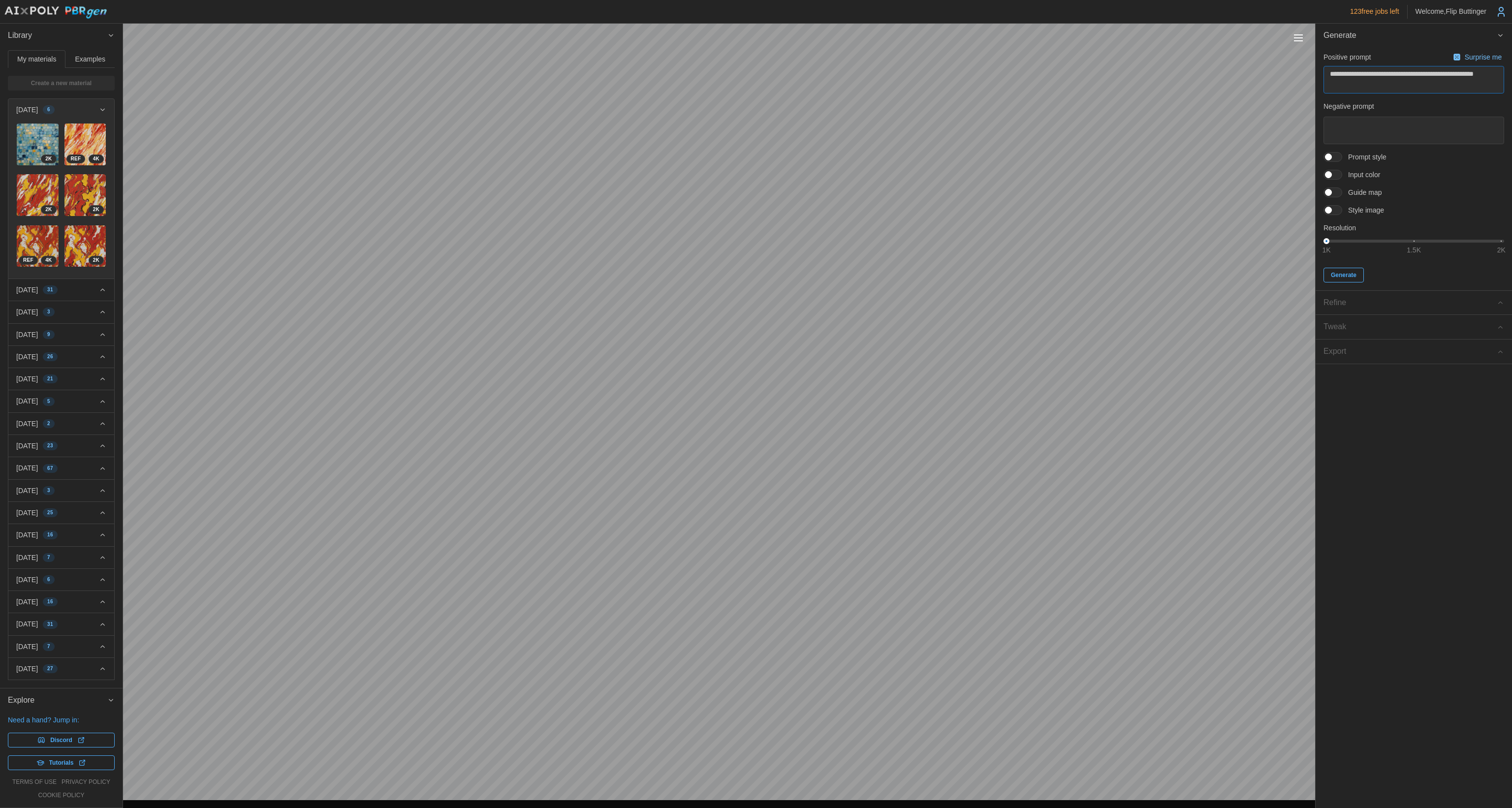 type on "*" 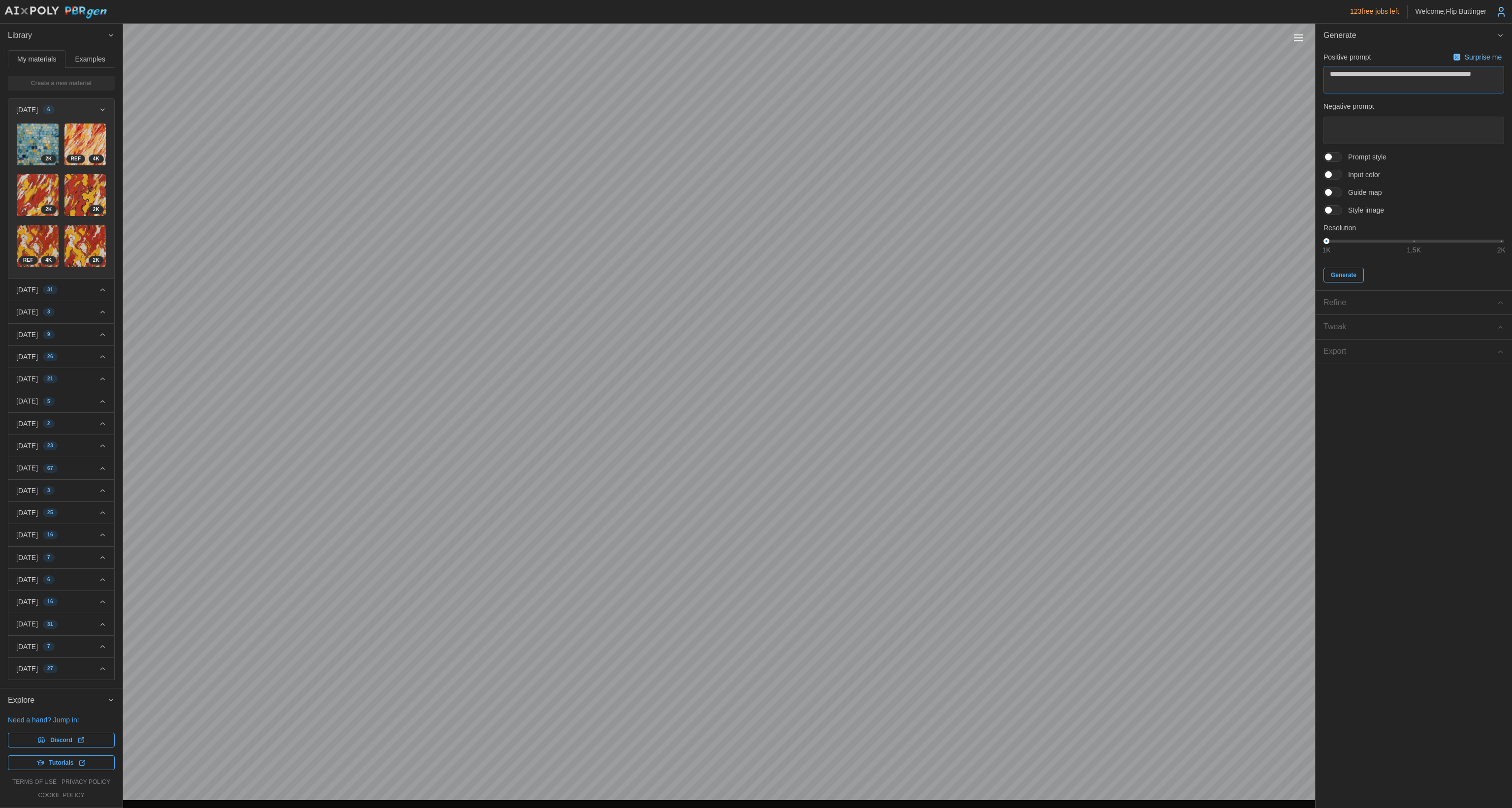 type on "*" 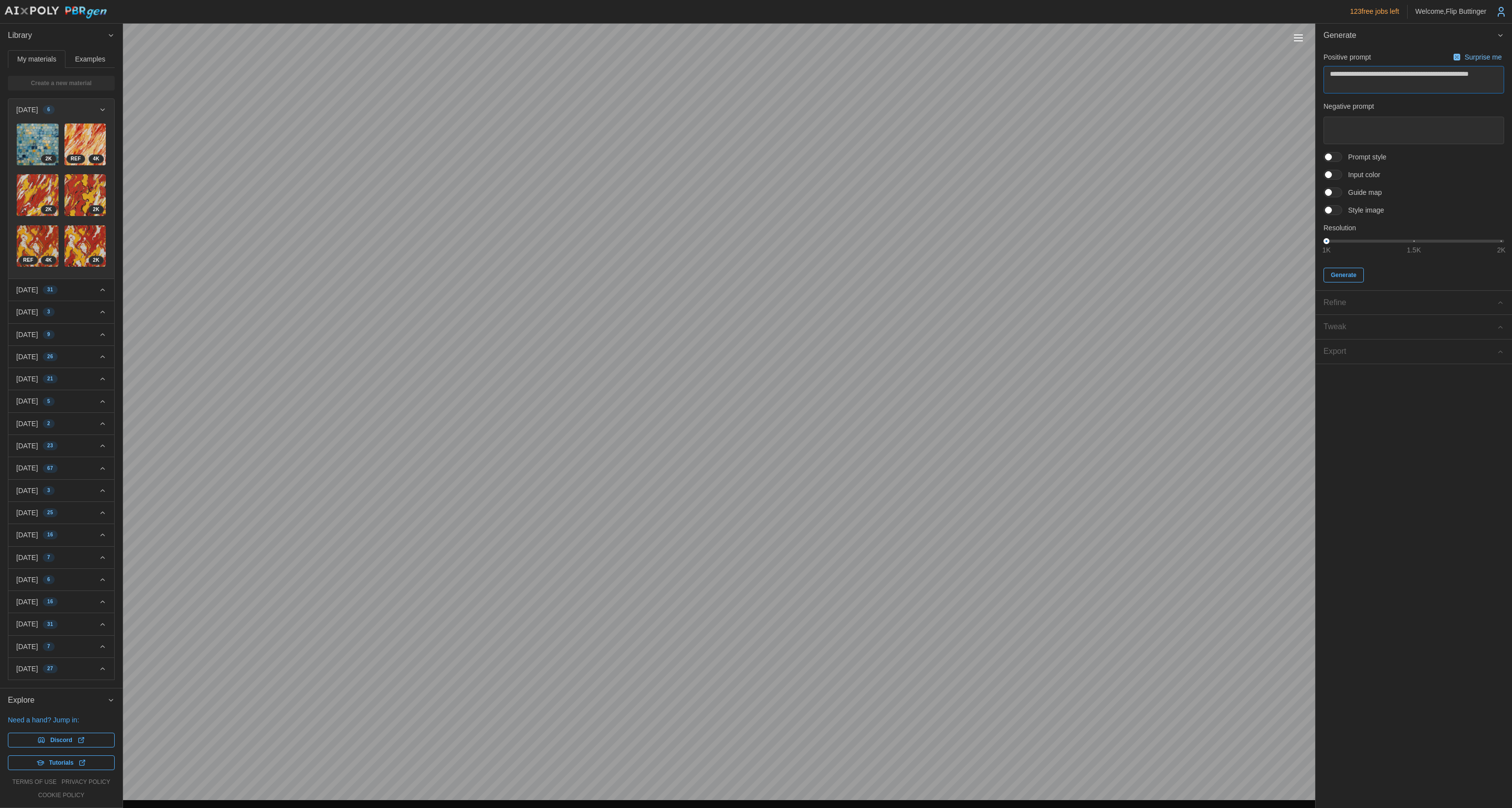 type 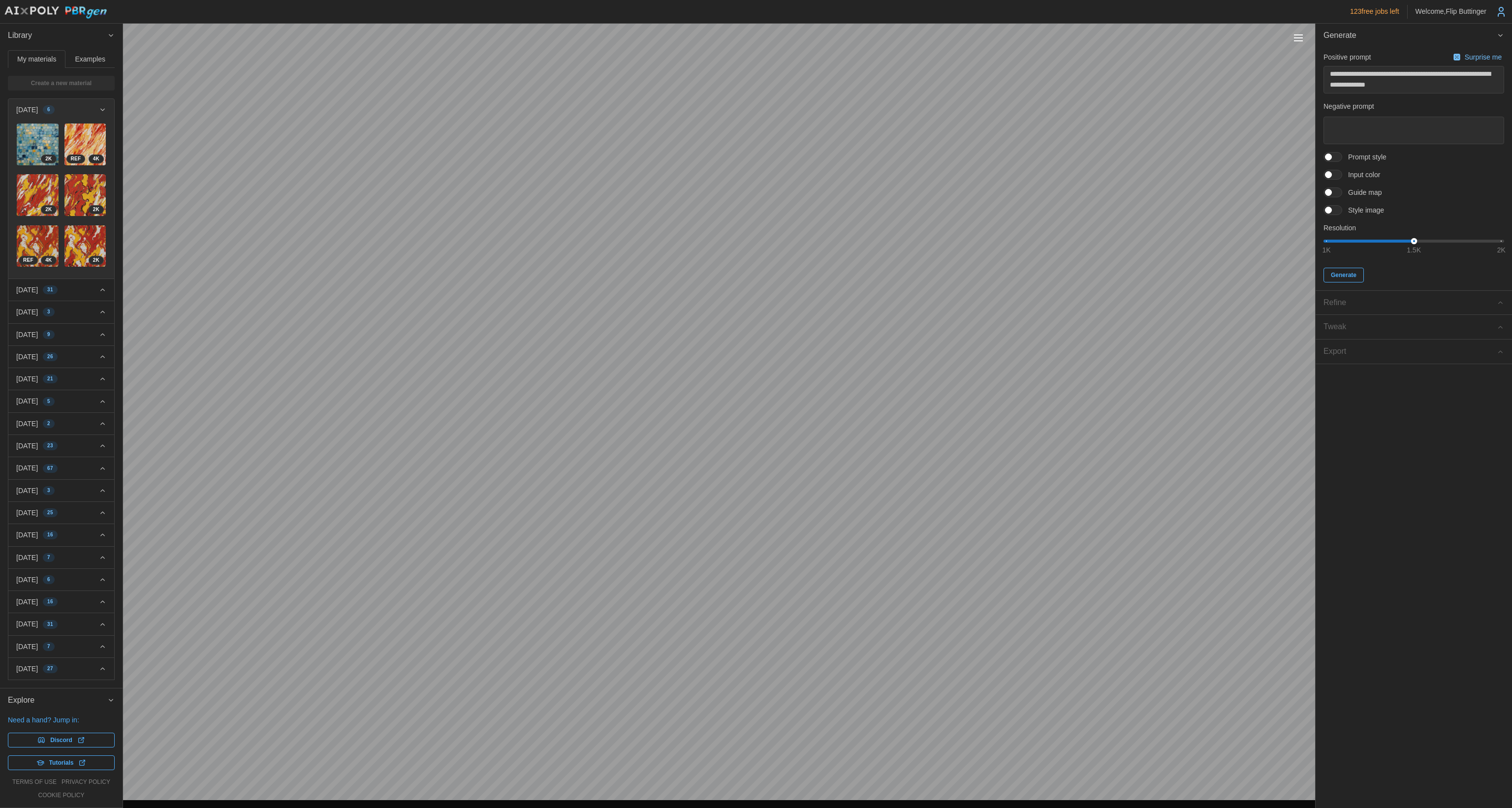drag, startPoint x: 1386, startPoint y: 236, endPoint x: 1512, endPoint y: 235, distance: 126.00397 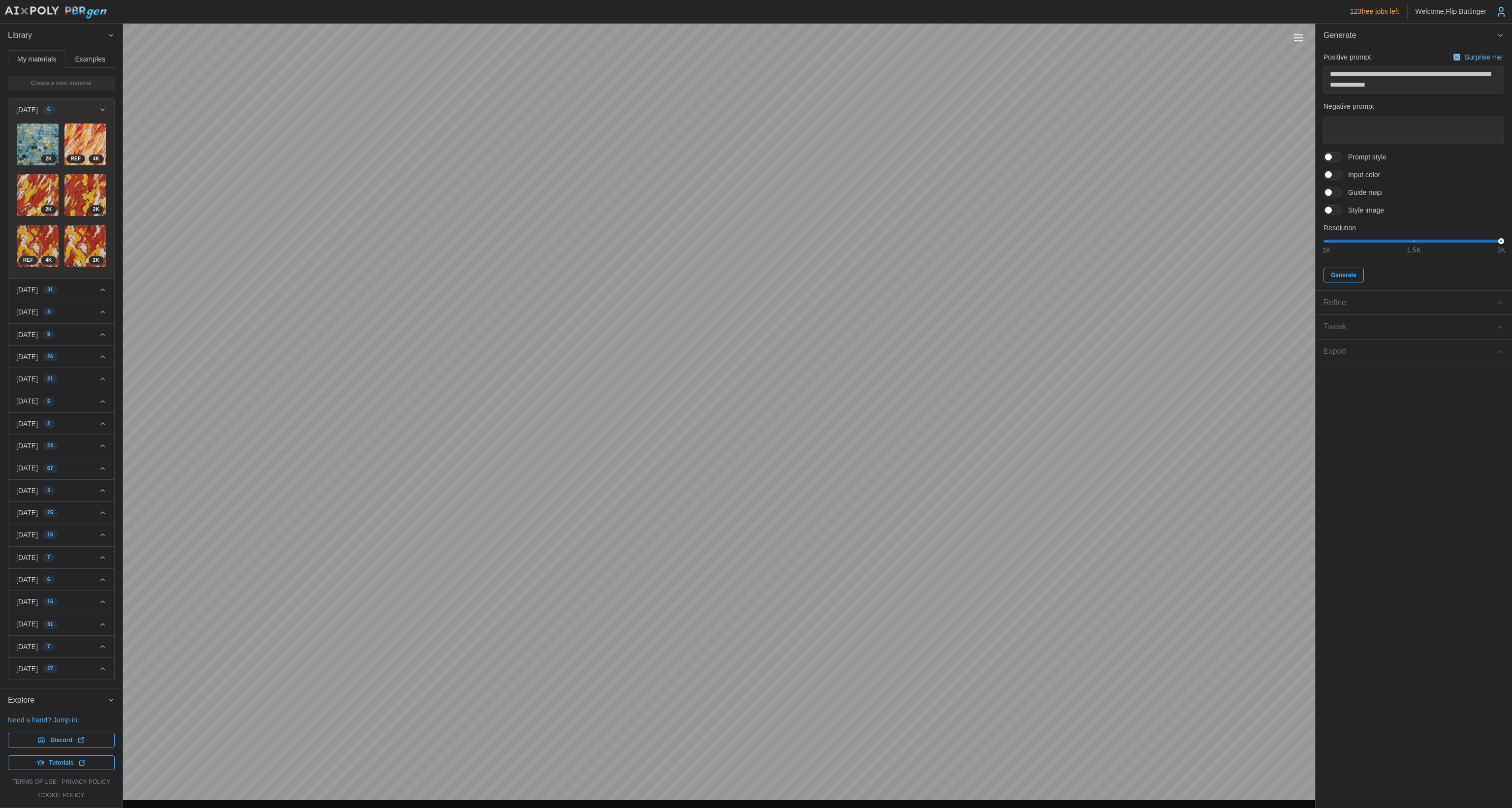 click at bounding box center [1338, 192] 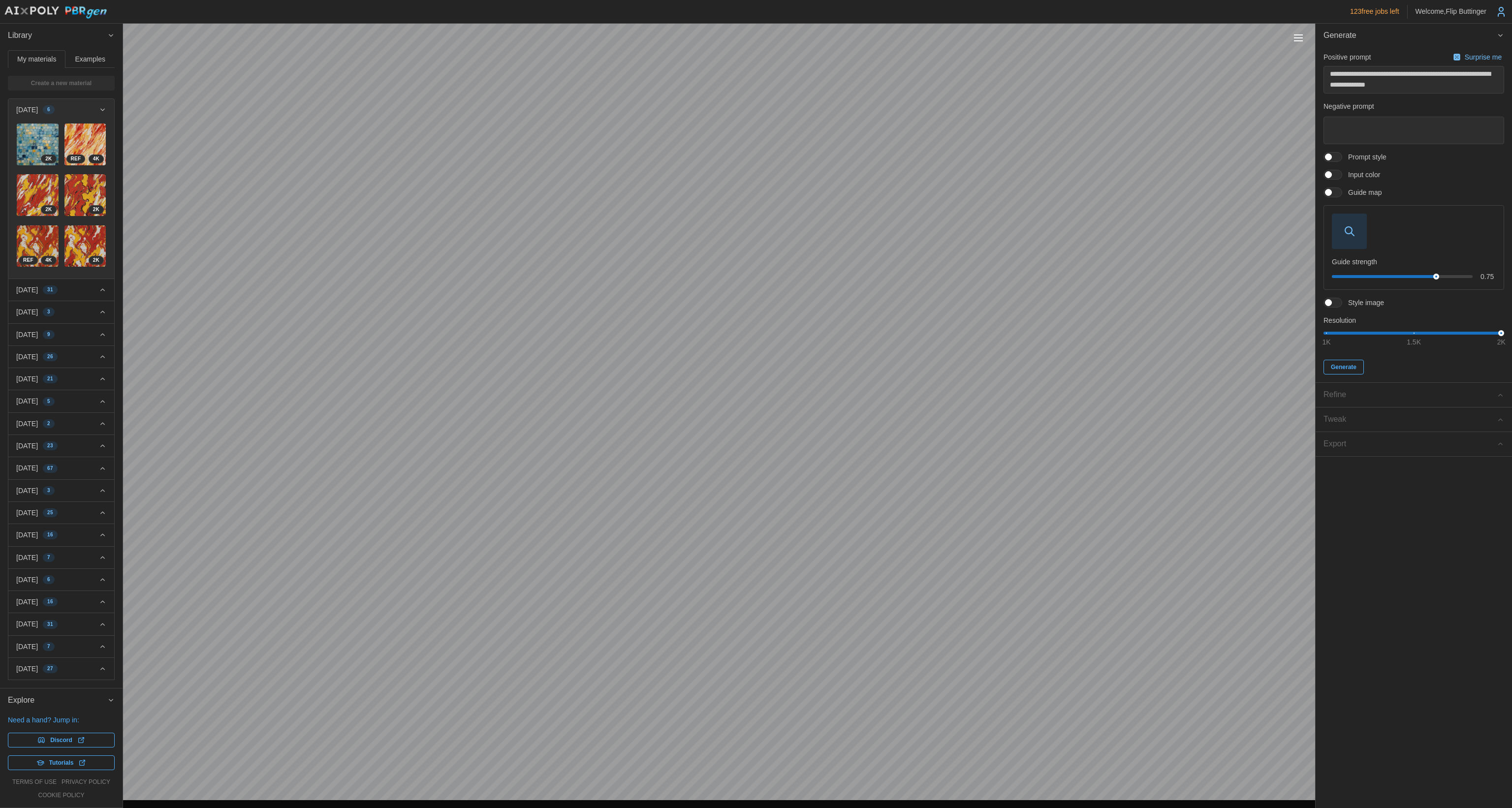 drag, startPoint x: 1379, startPoint y: 335, endPoint x: 1339, endPoint y: 336, distance: 40.0125 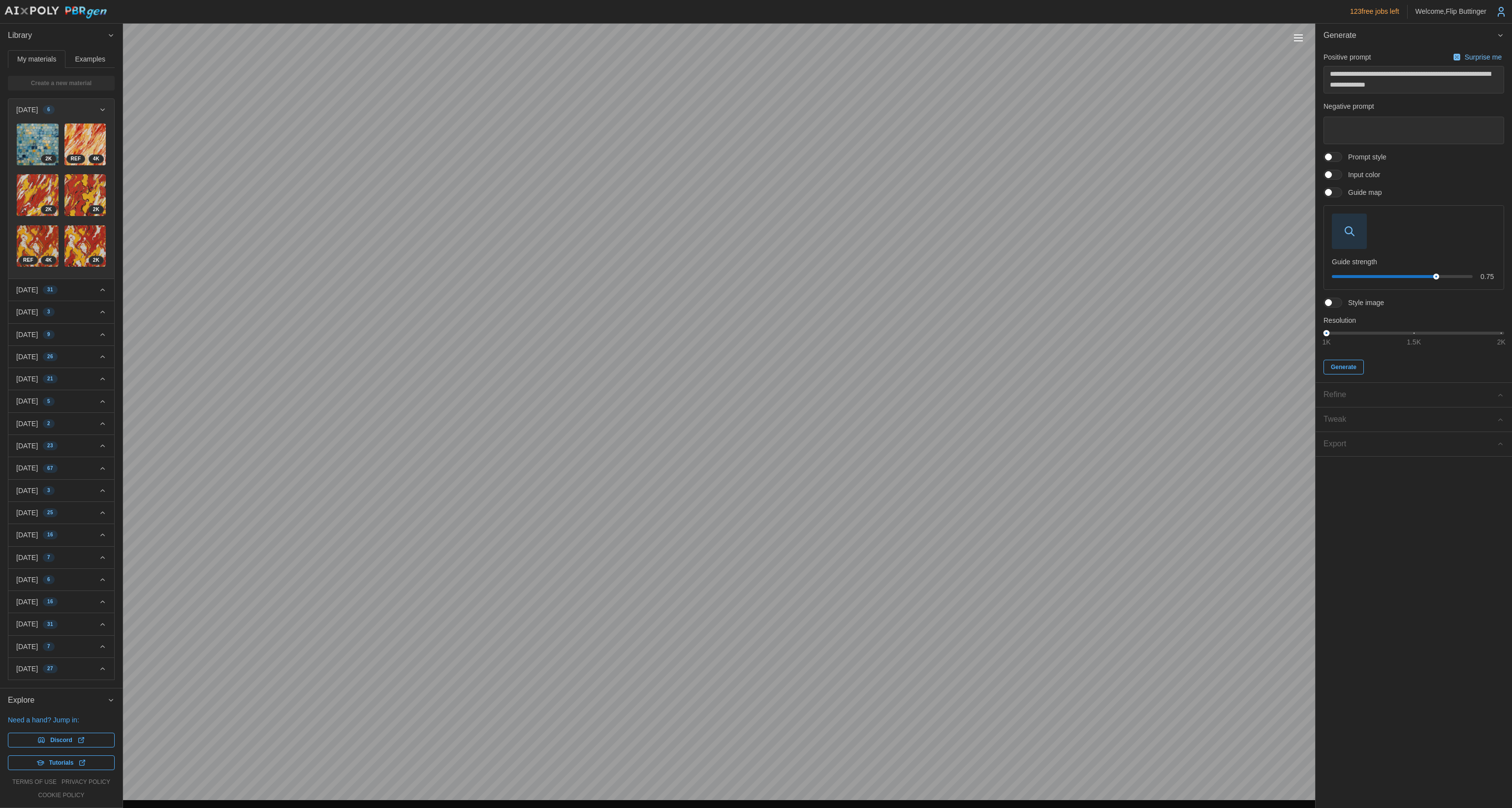 click on "**********" at bounding box center (756, 404) 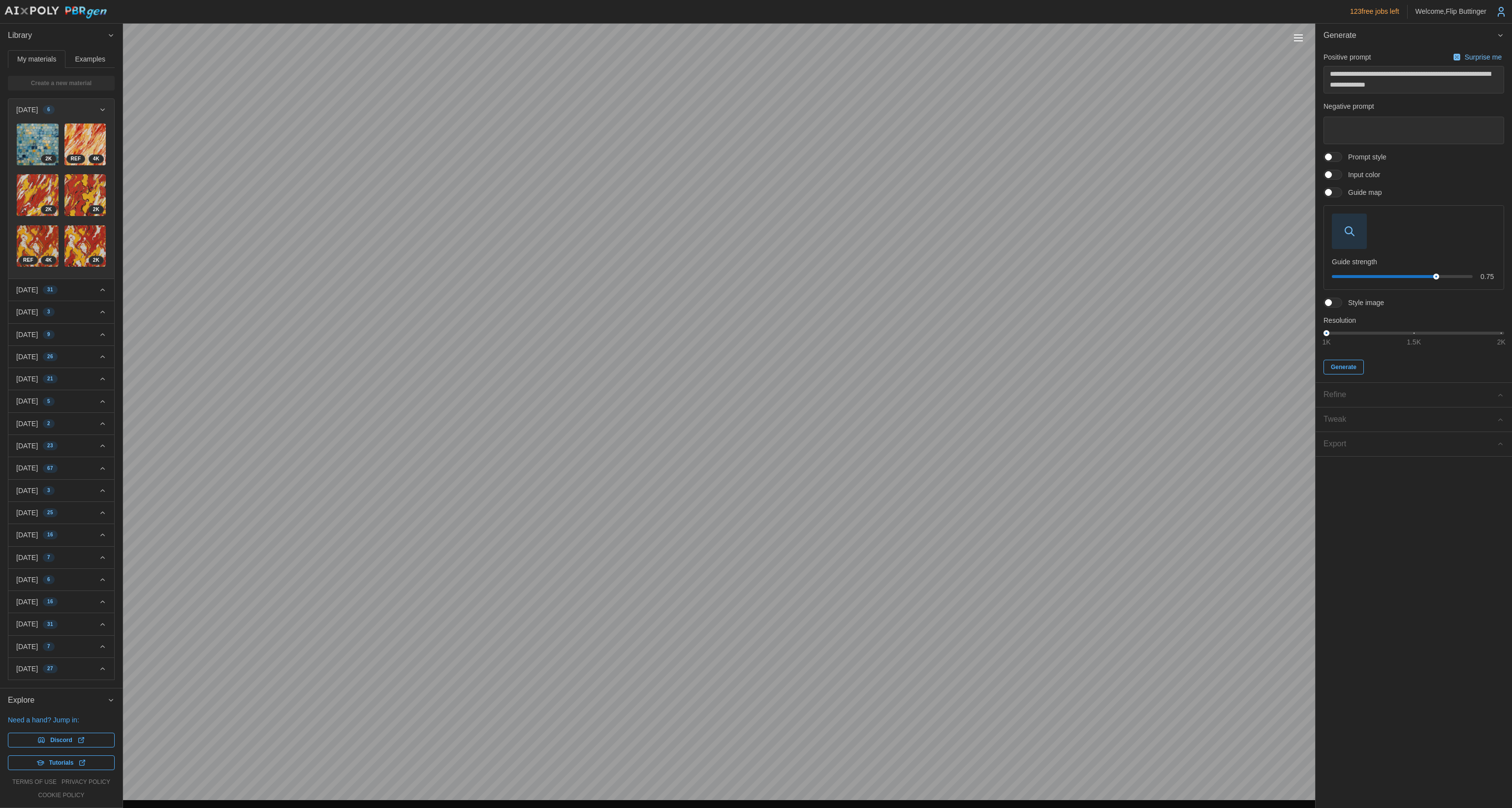 click at bounding box center [1349, 231] 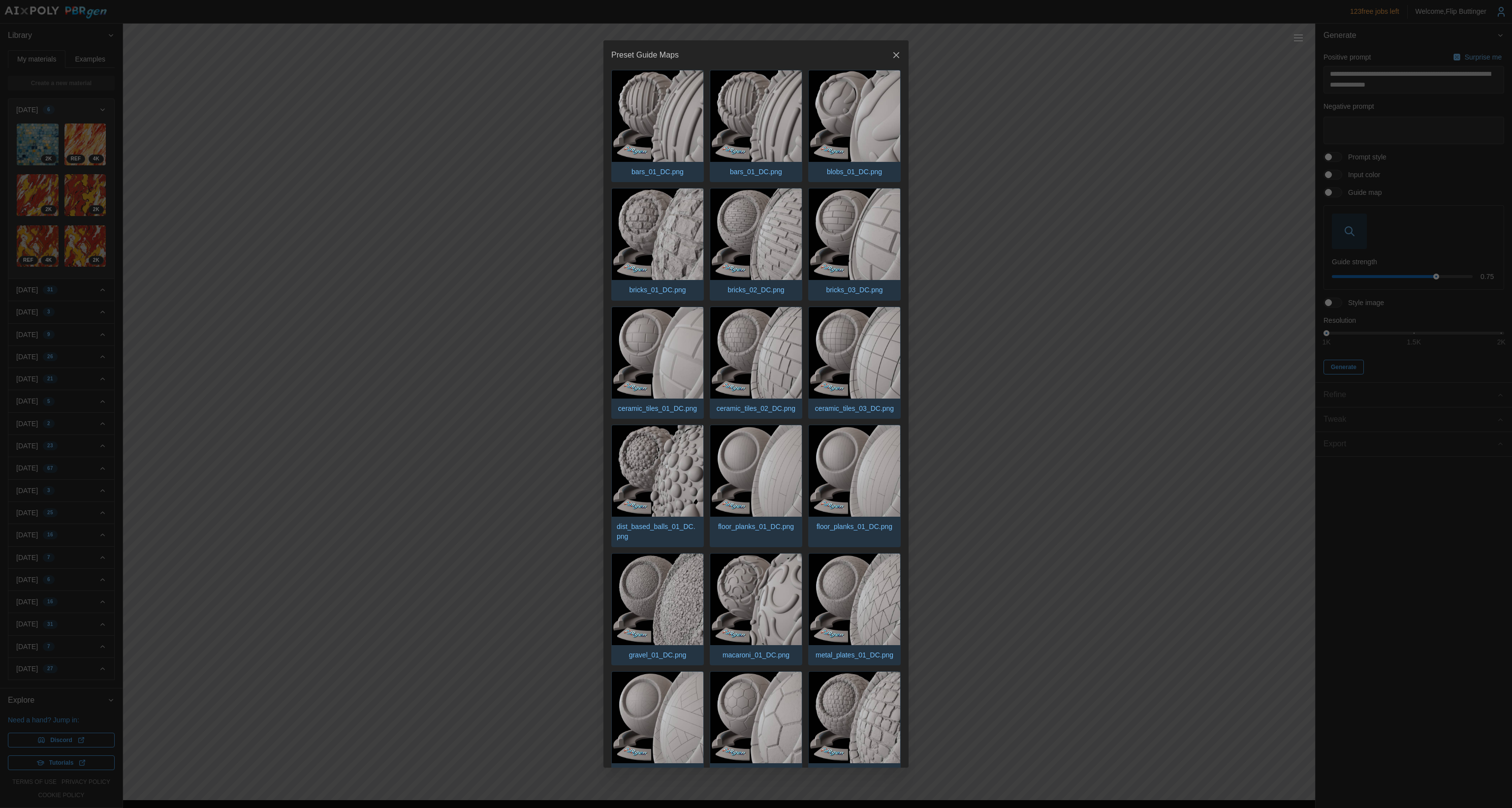 drag, startPoint x: 650, startPoint y: 447, endPoint x: 725, endPoint y: 438, distance: 75.53807 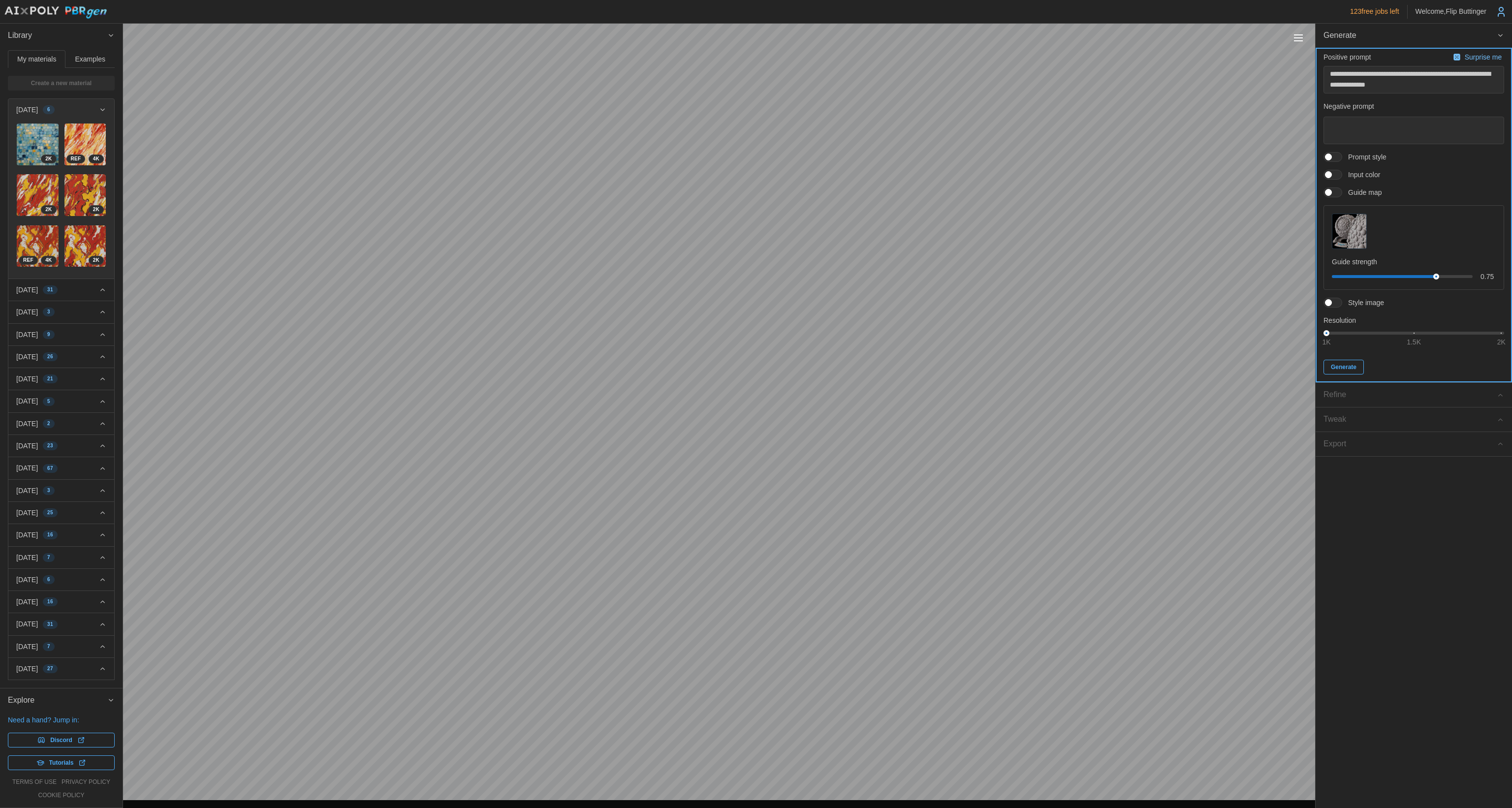 click on "Generate" at bounding box center [1344, 367] 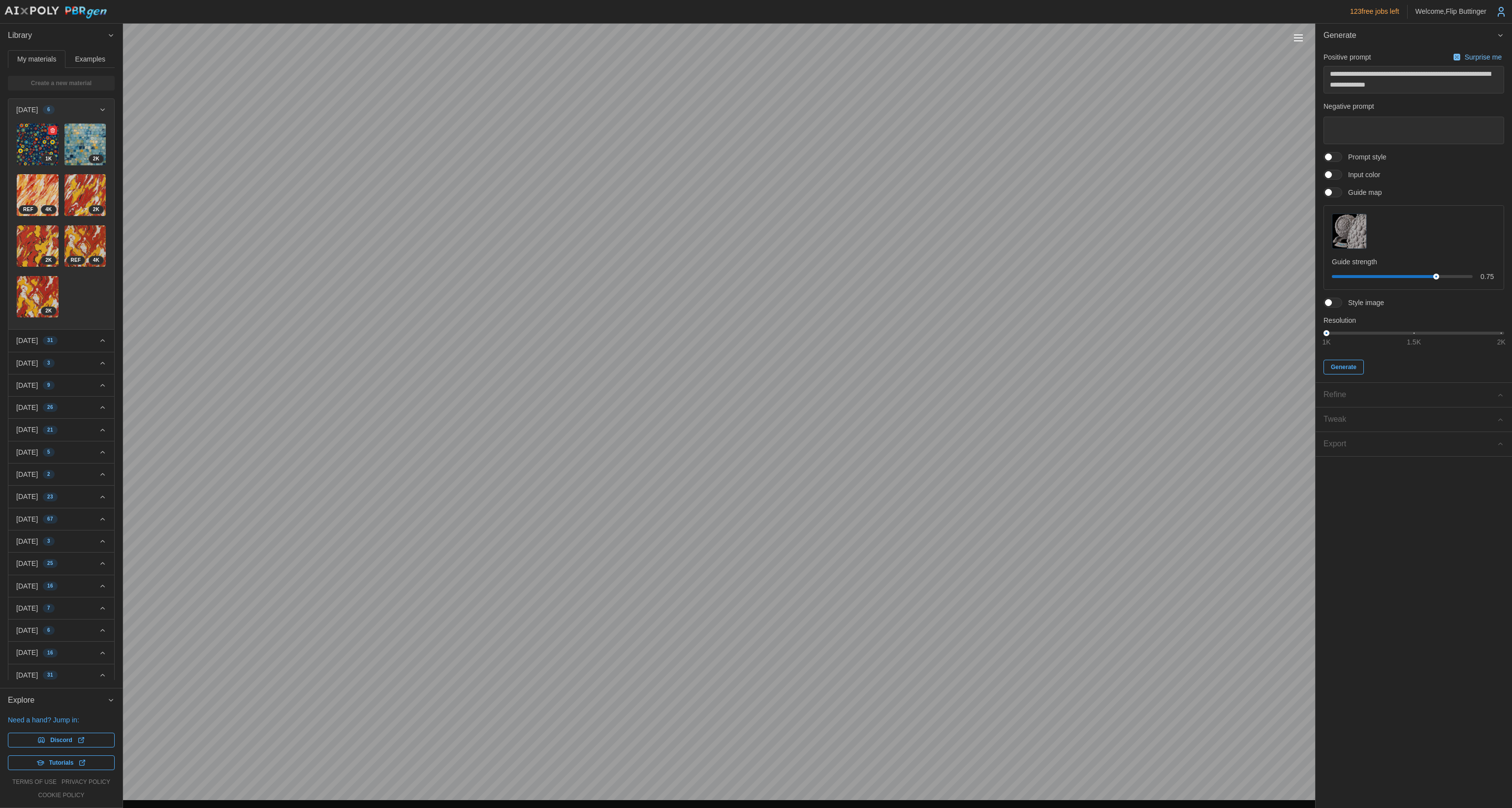 click at bounding box center (37, 144) 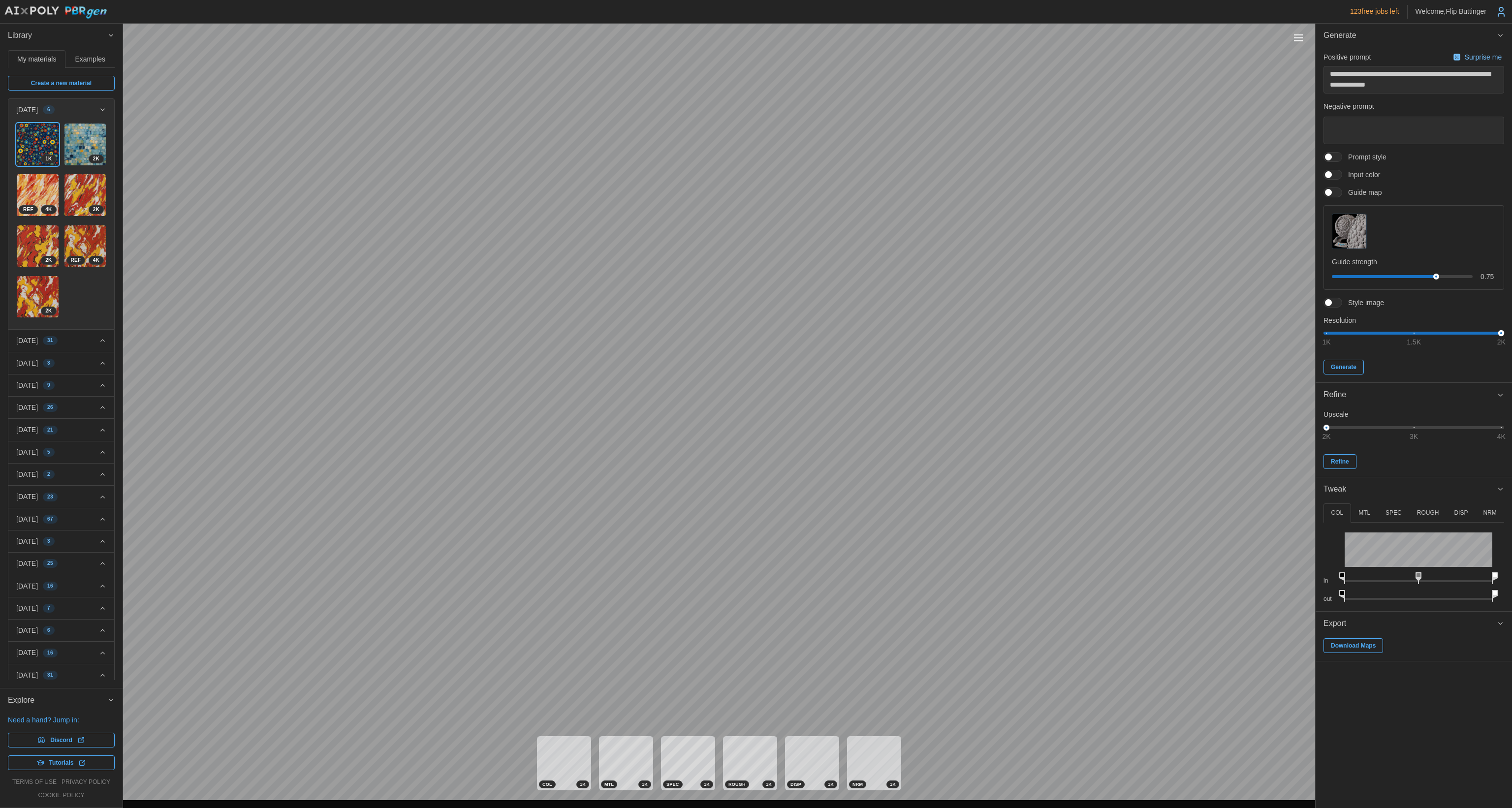 drag, startPoint x: 1329, startPoint y: 333, endPoint x: 1512, endPoint y: 339, distance: 183.09833 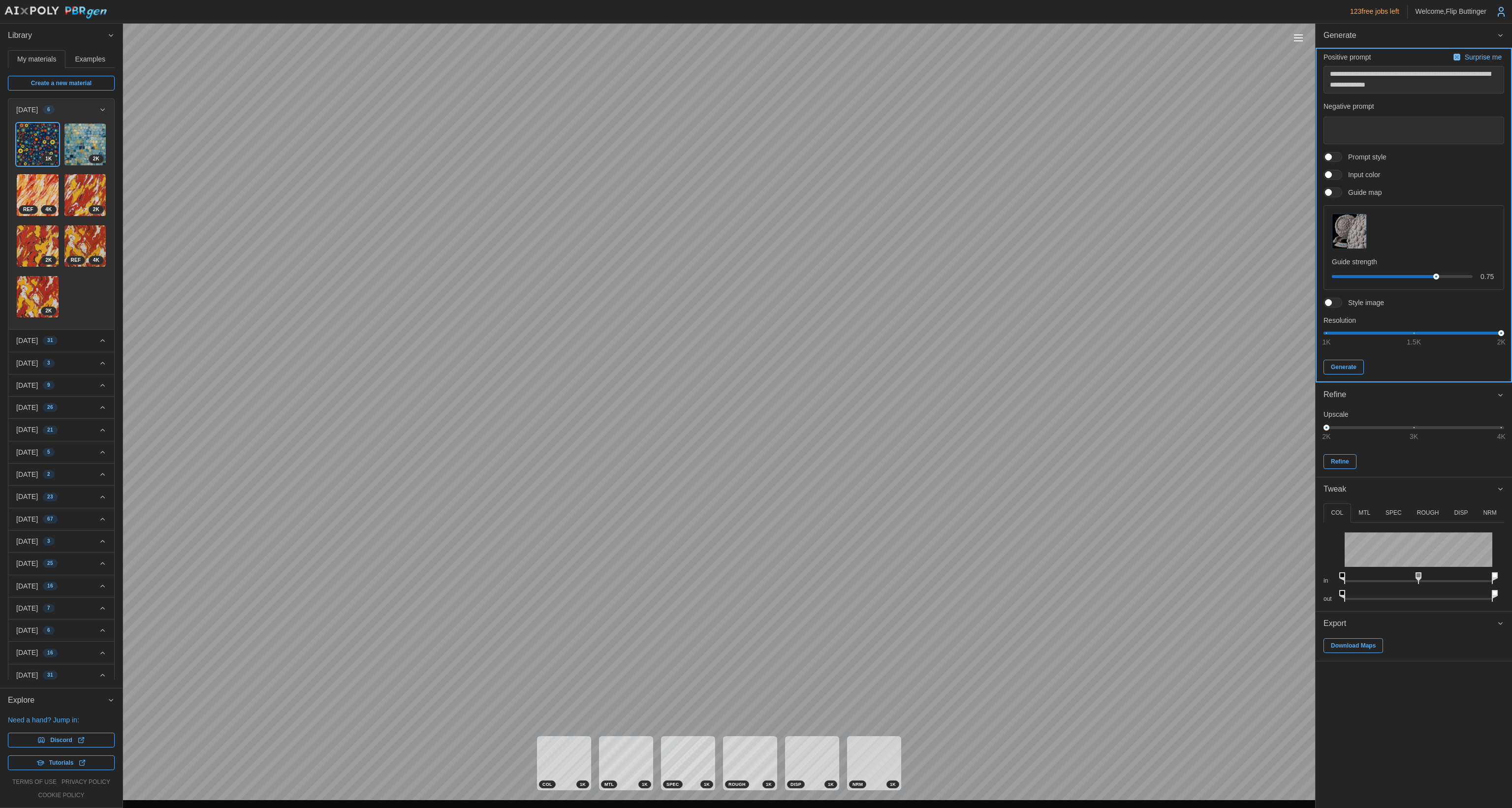 click on "Generate" at bounding box center [1344, 367] 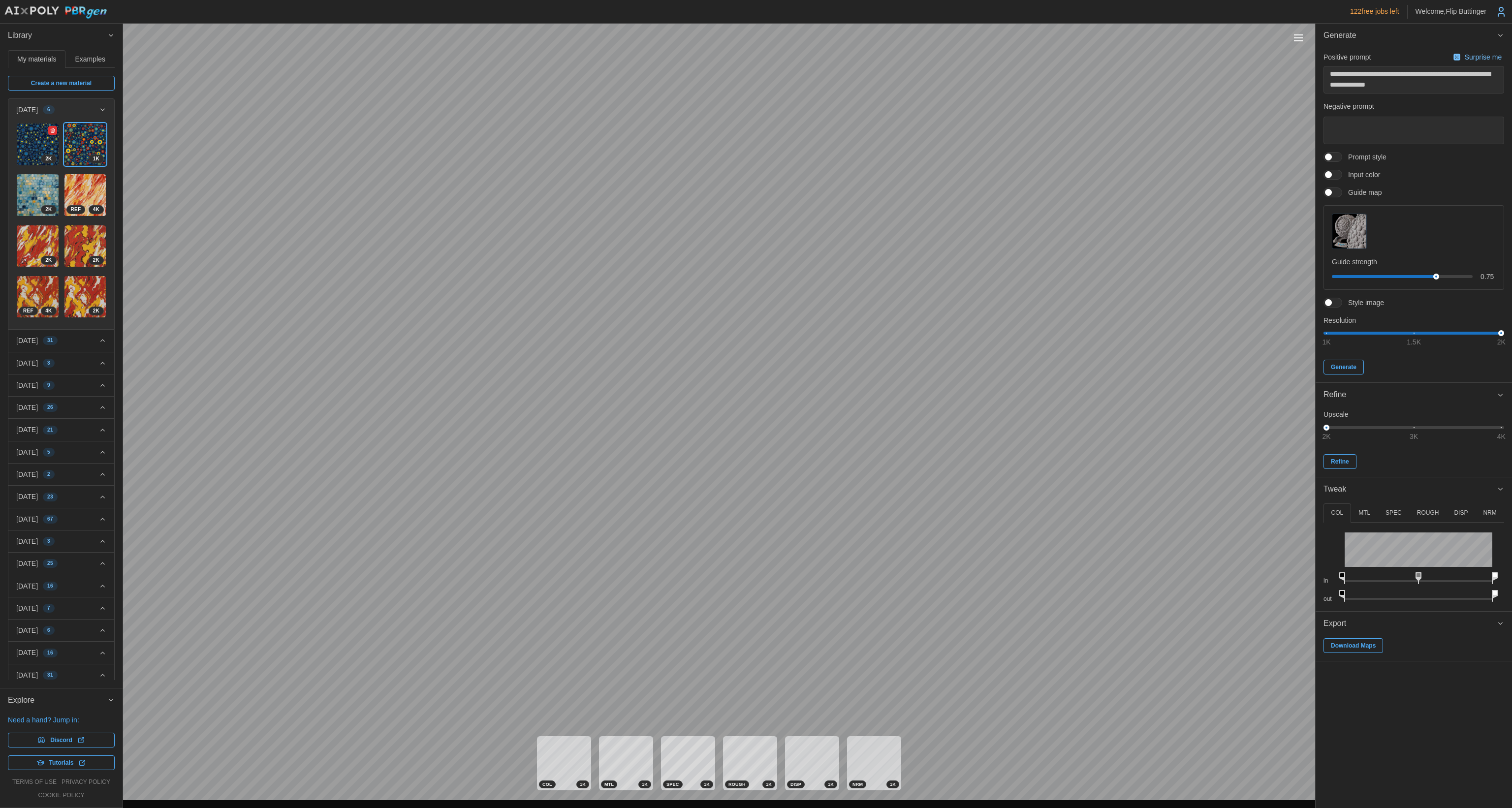 click at bounding box center (37, 144) 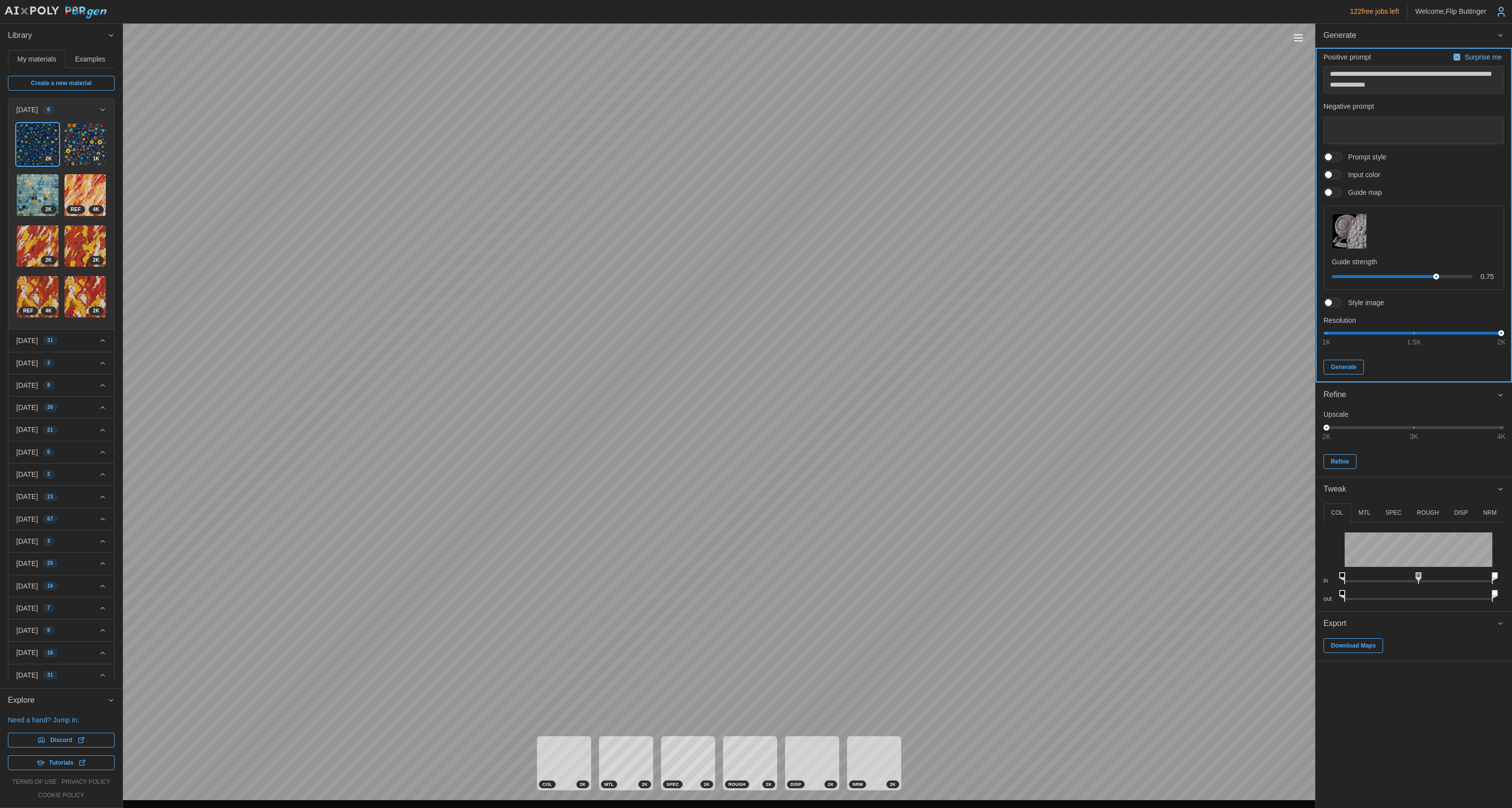 click on "Generate" at bounding box center [1344, 367] 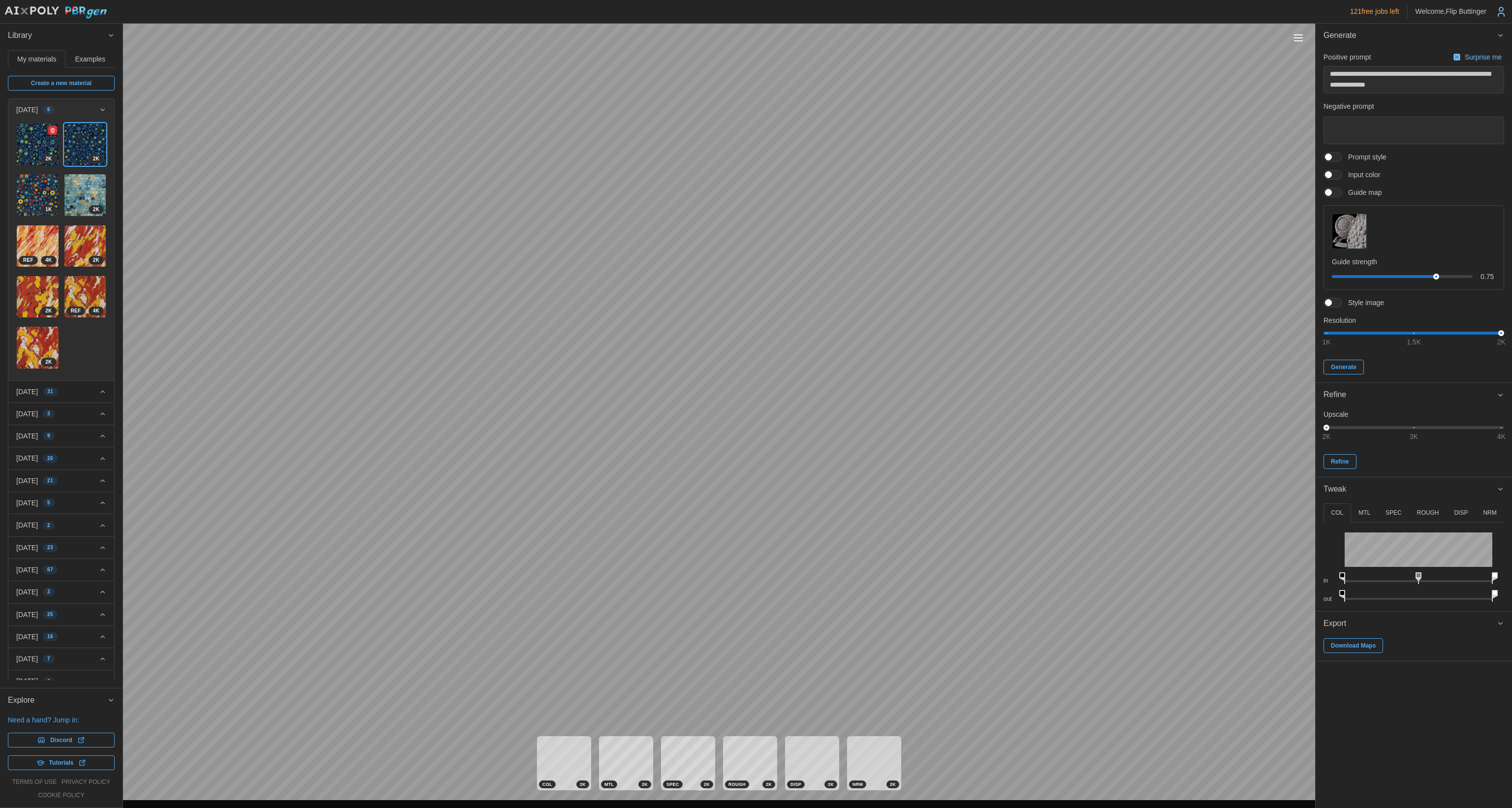 click at bounding box center (37, 144) 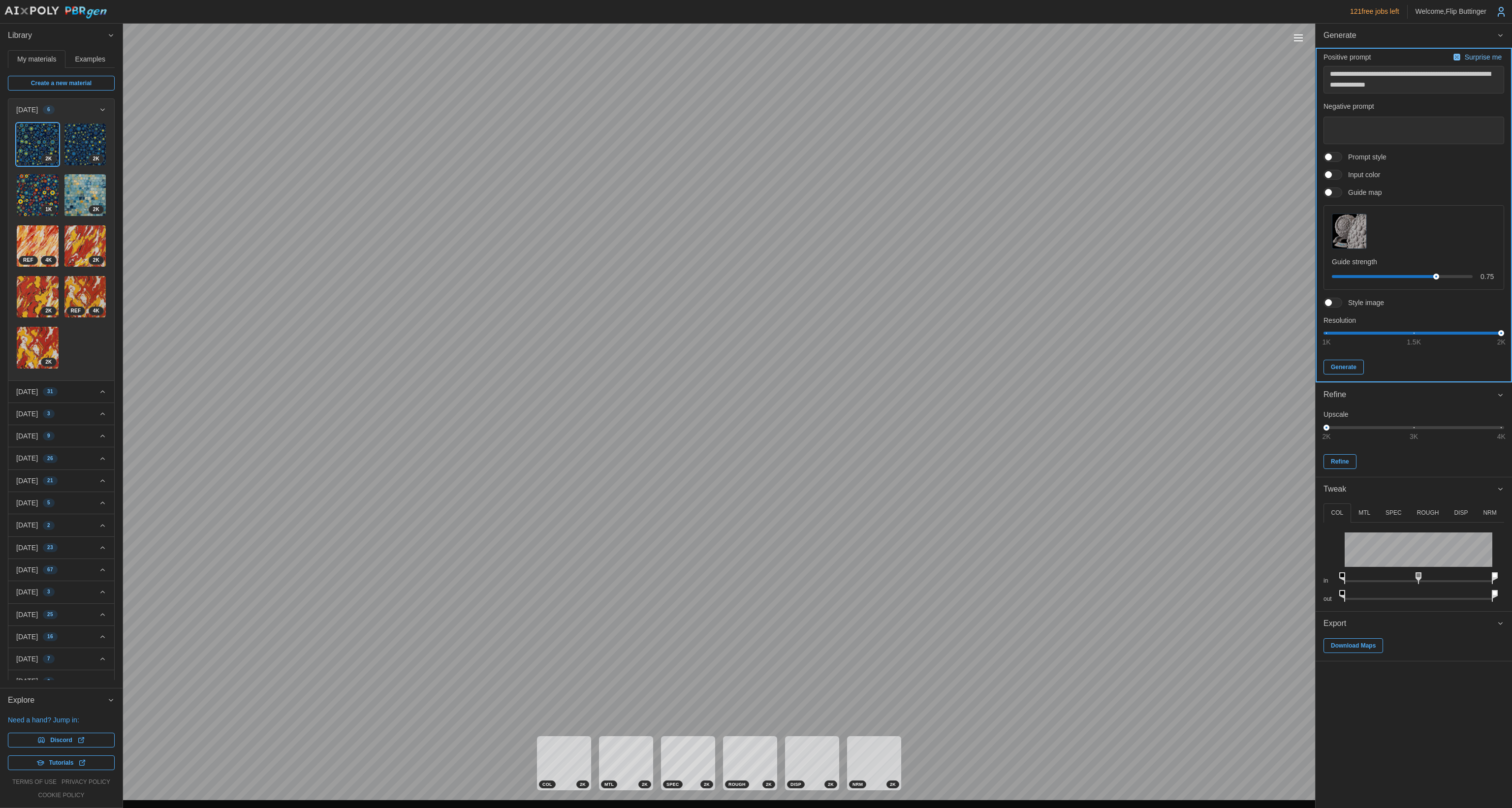 click on "Generate" at bounding box center (1344, 367) 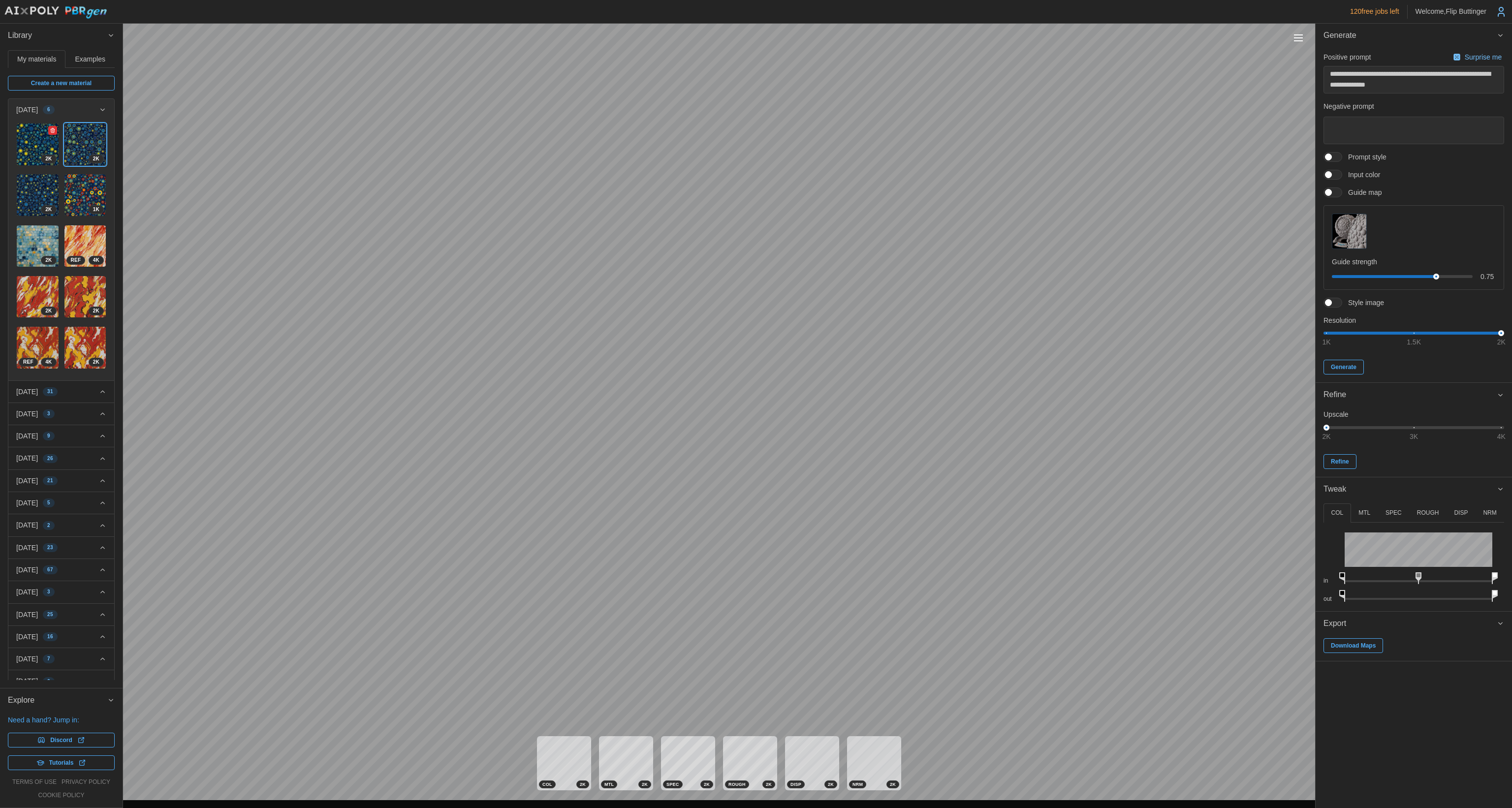 click at bounding box center [37, 144] 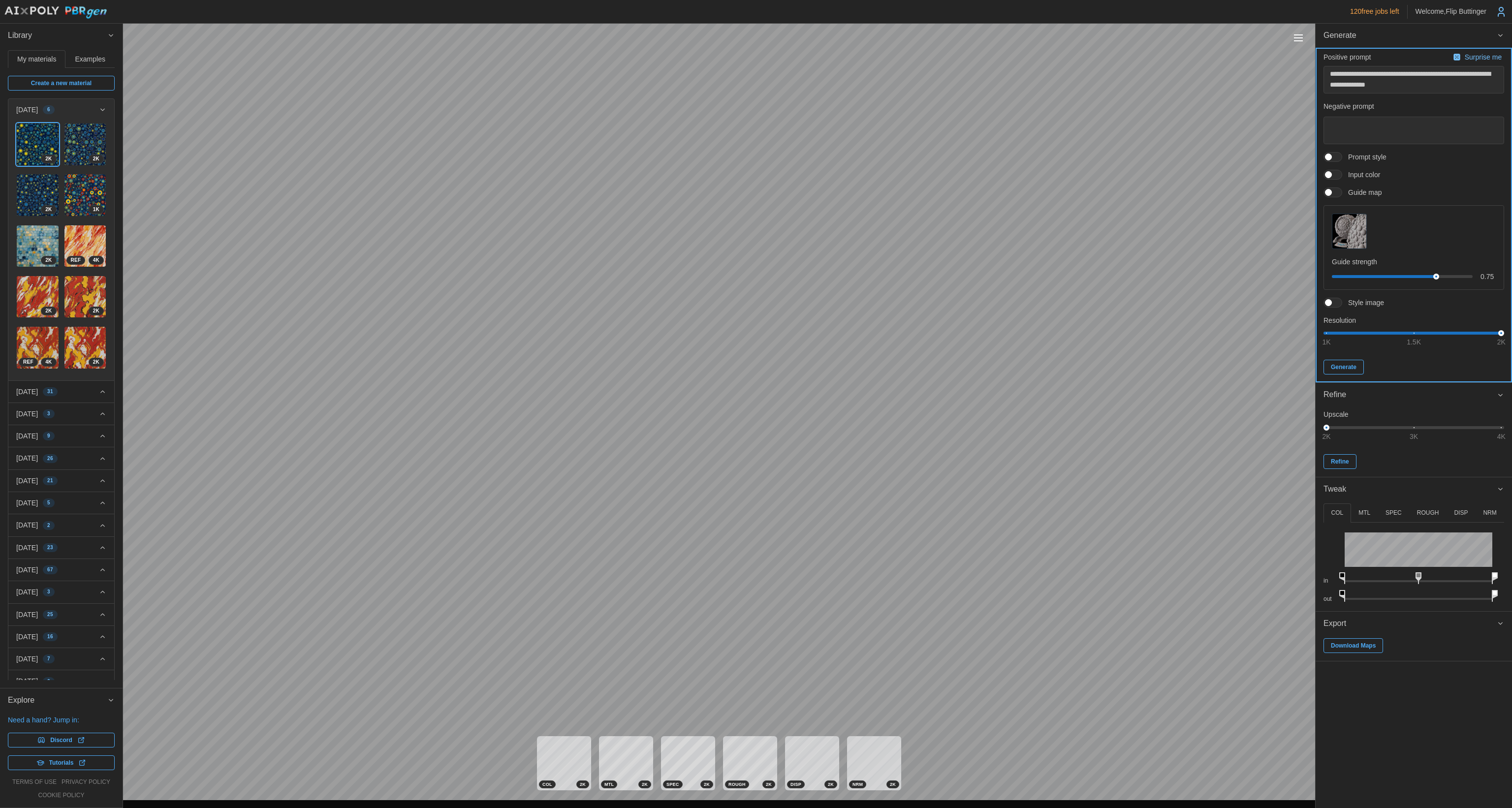click on "Generate" at bounding box center (1344, 367) 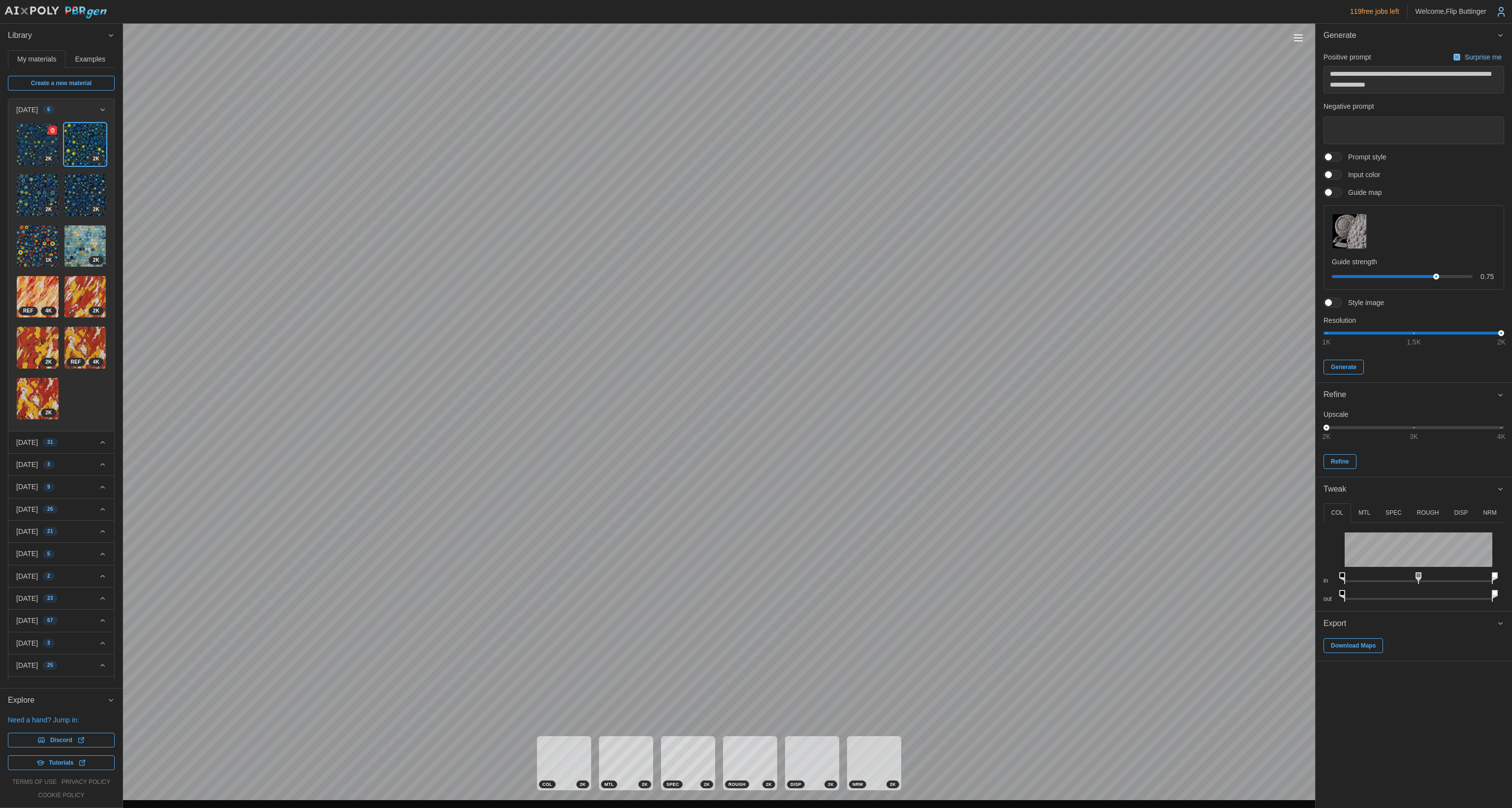 click at bounding box center [37, 144] 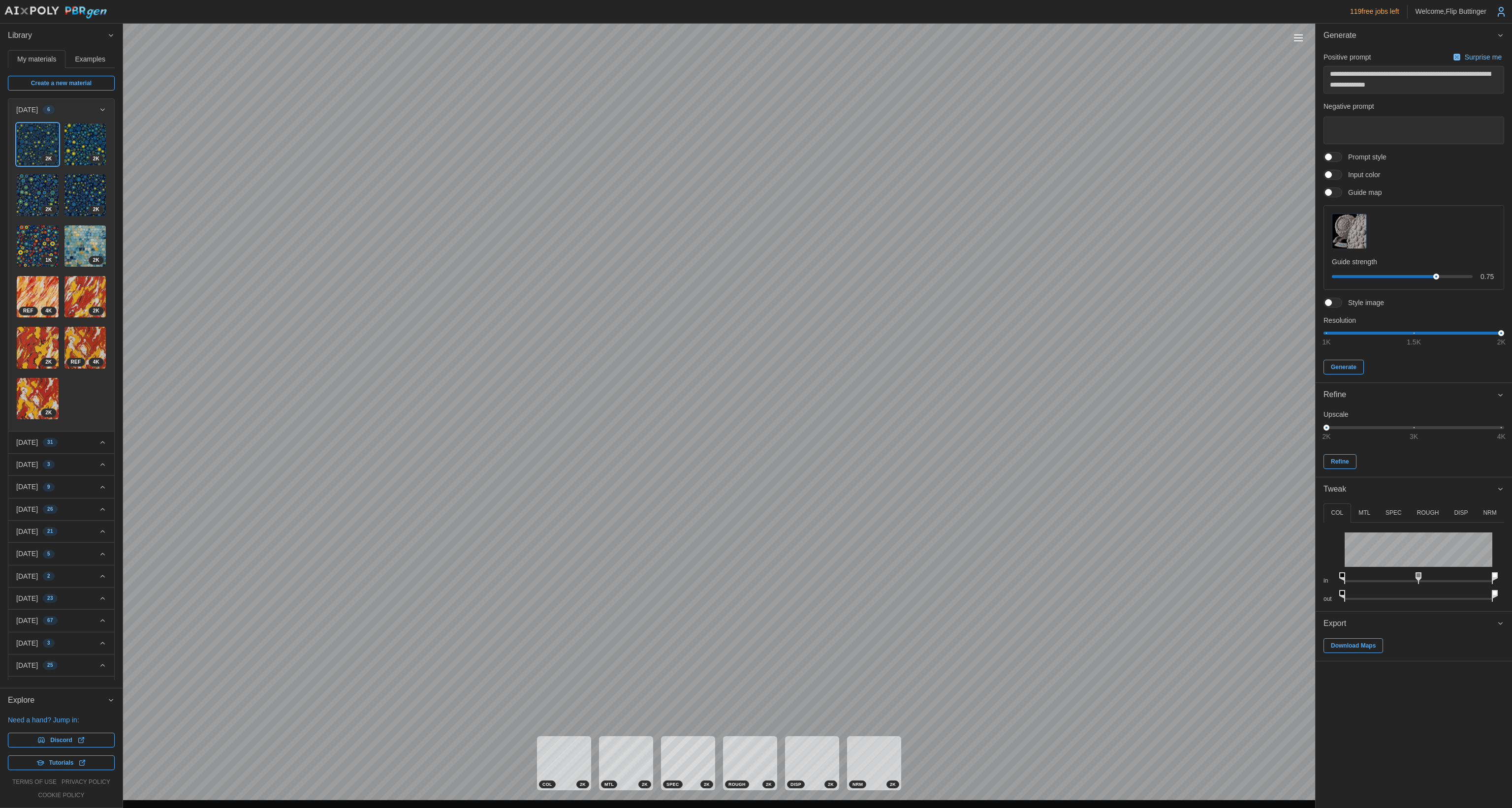 click at bounding box center (1338, 303) 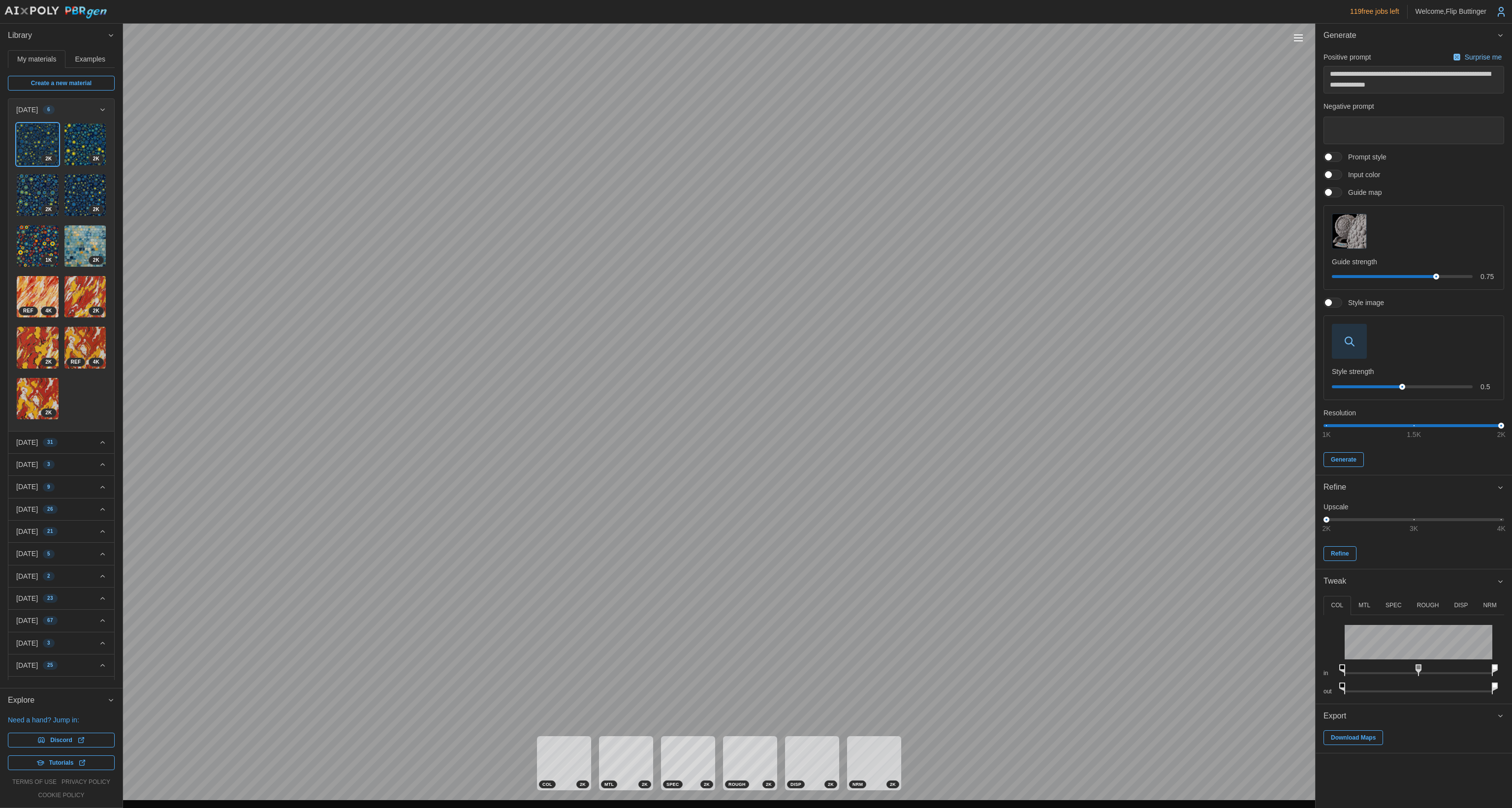click at bounding box center [1349, 341] 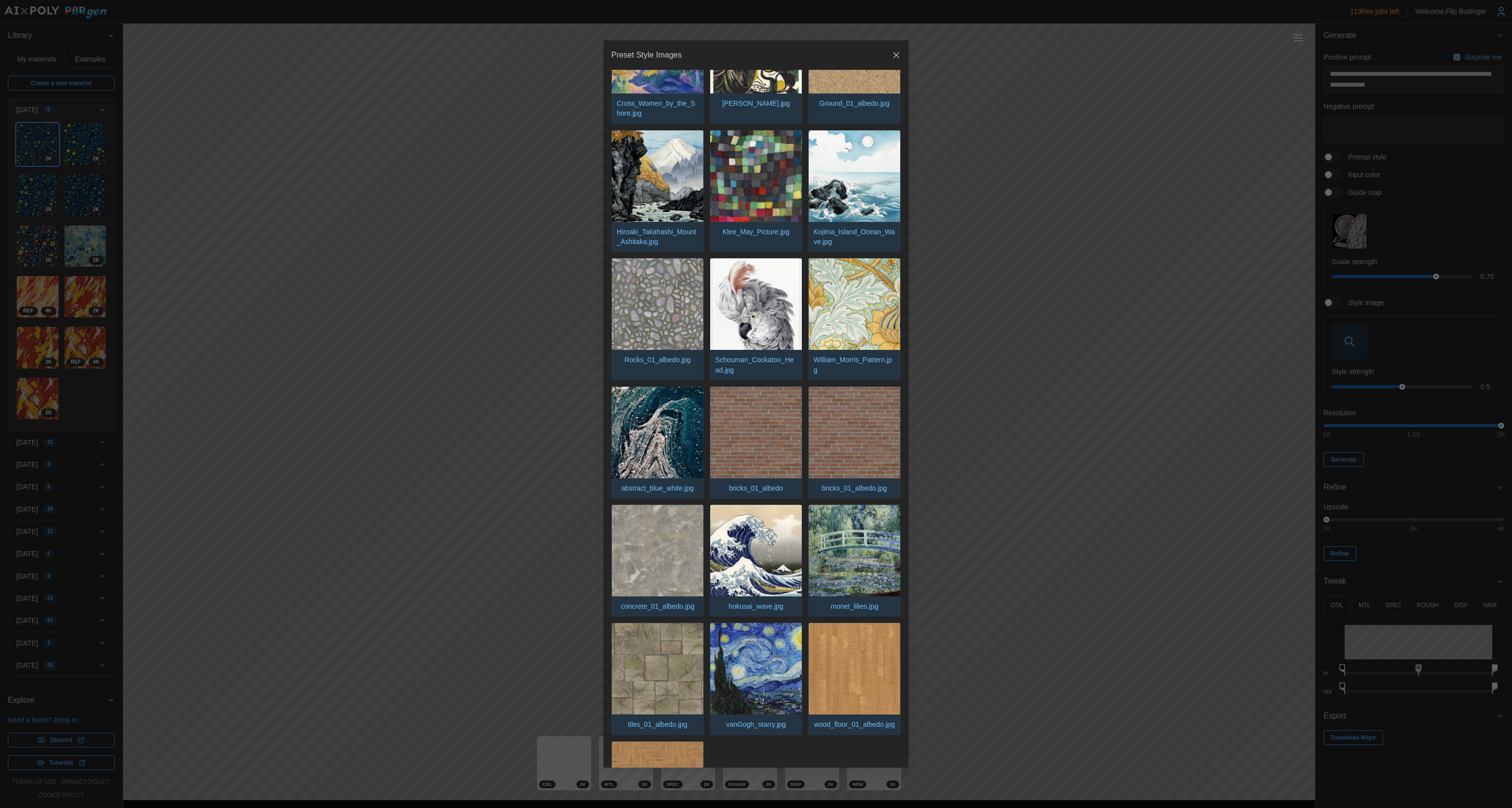 scroll, scrollTop: 164, scrollLeft: 0, axis: vertical 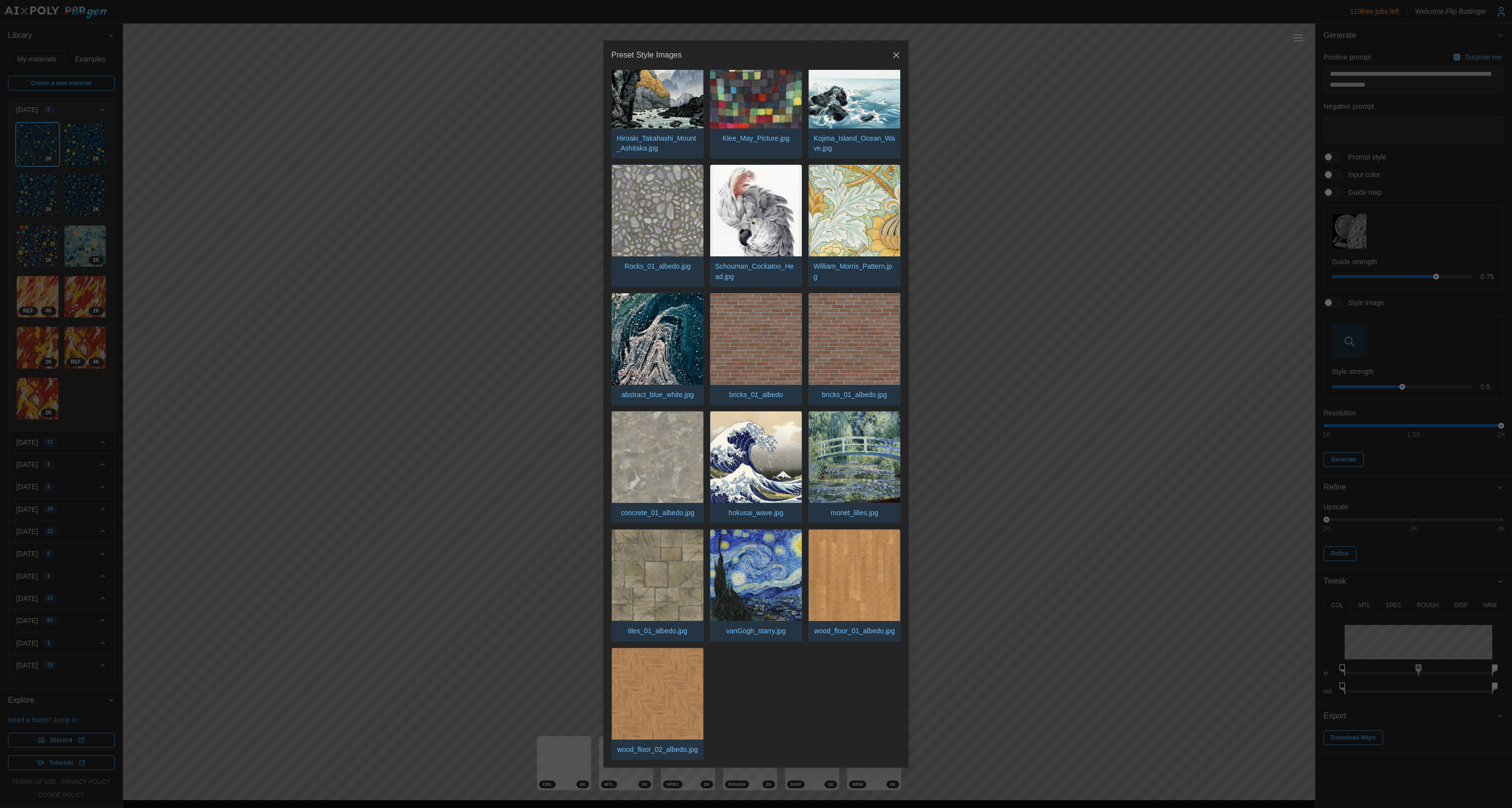 click at bounding box center (756, 575) 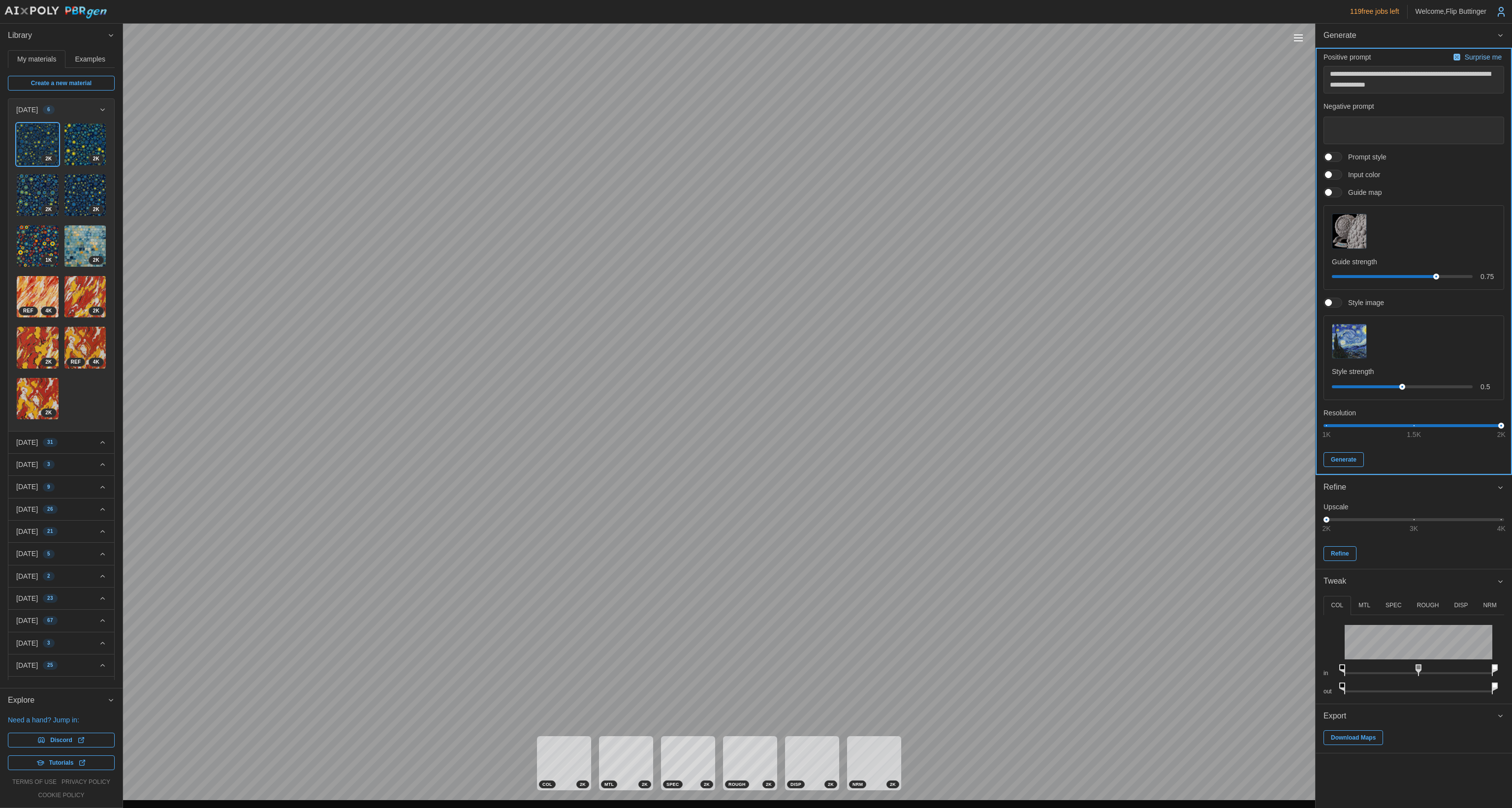 click on "Generate" at bounding box center (1344, 460) 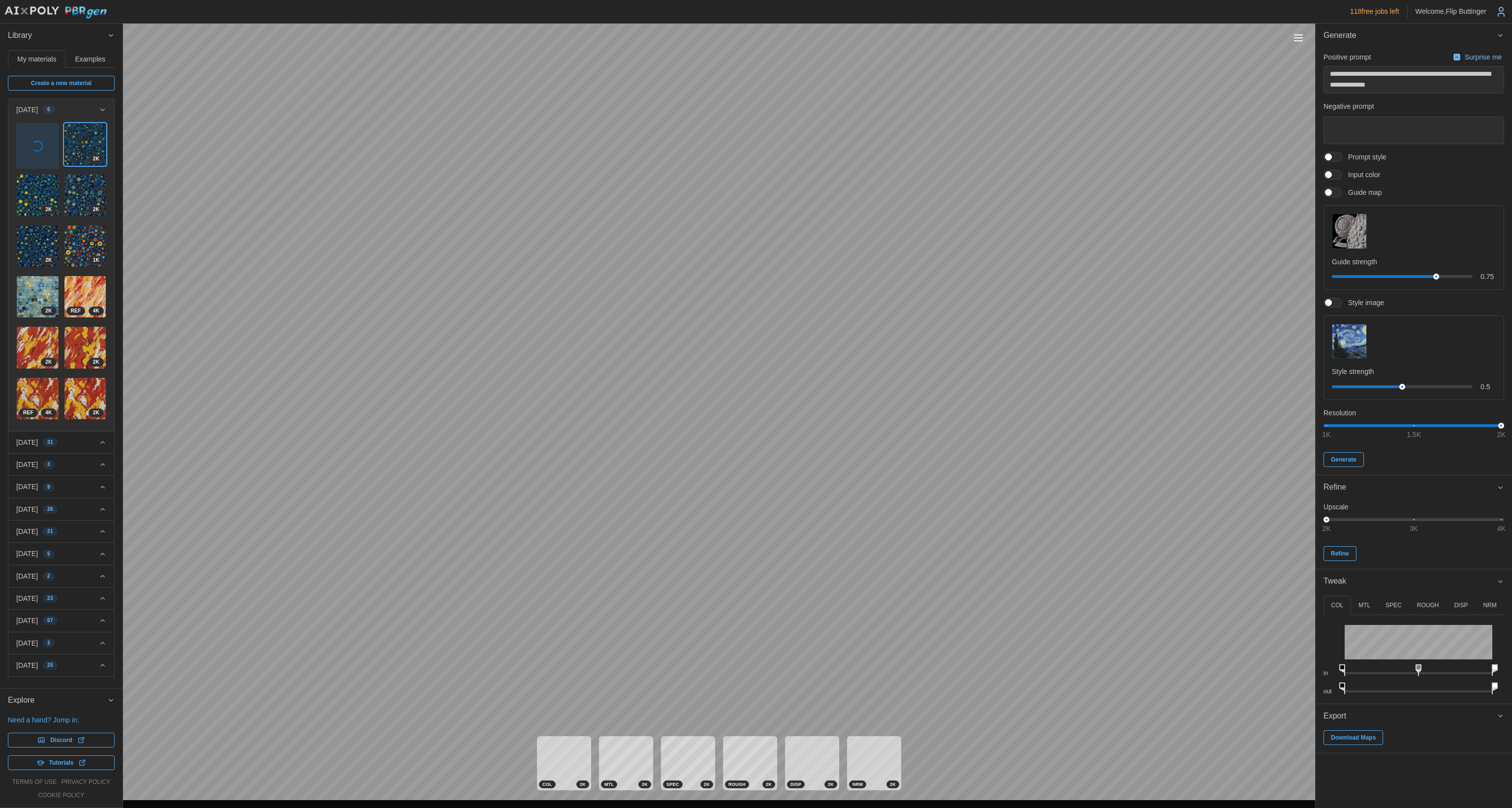 click on "DISP" at bounding box center [1461, 605] 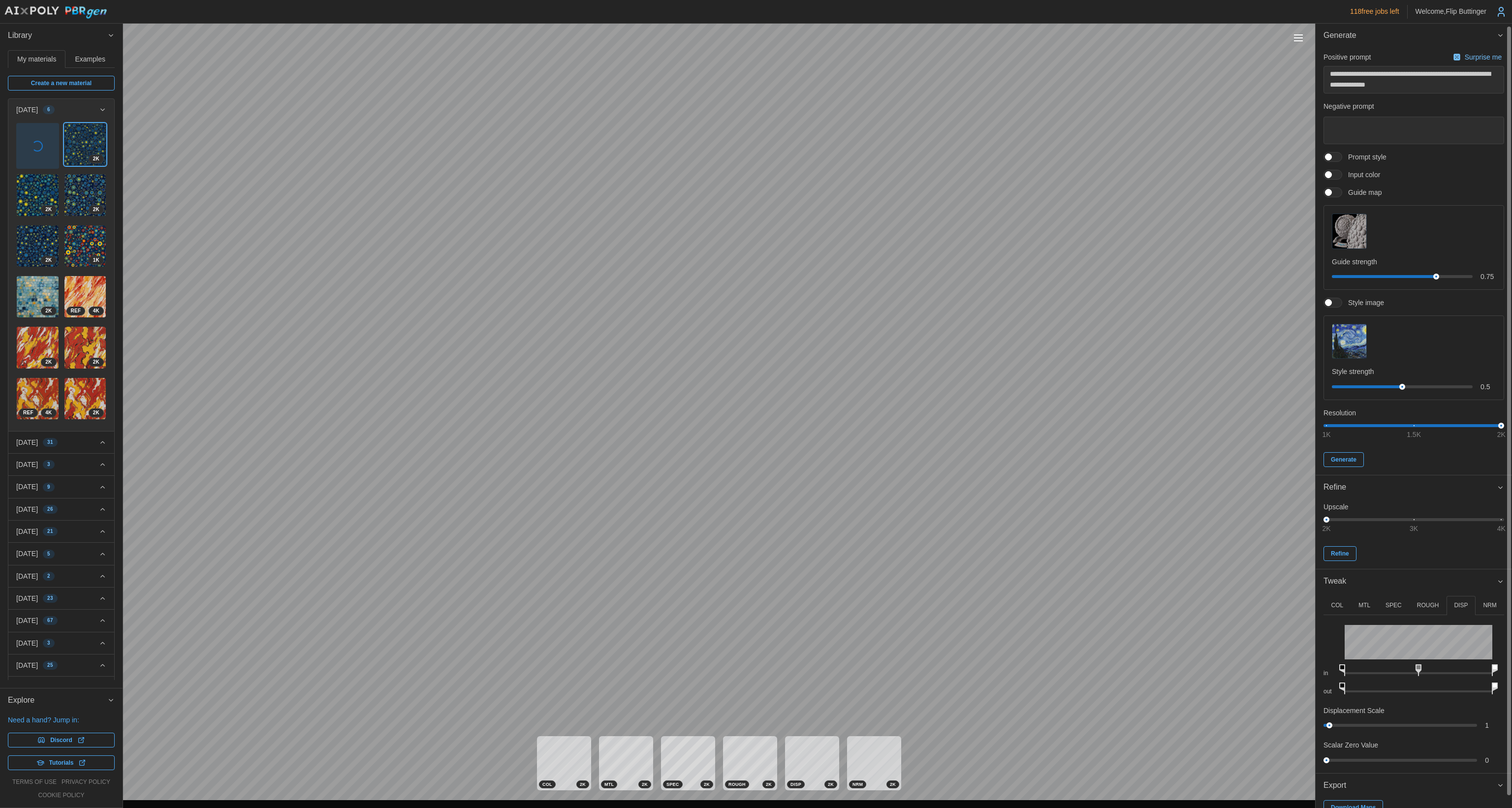 scroll, scrollTop: 14, scrollLeft: 0, axis: vertical 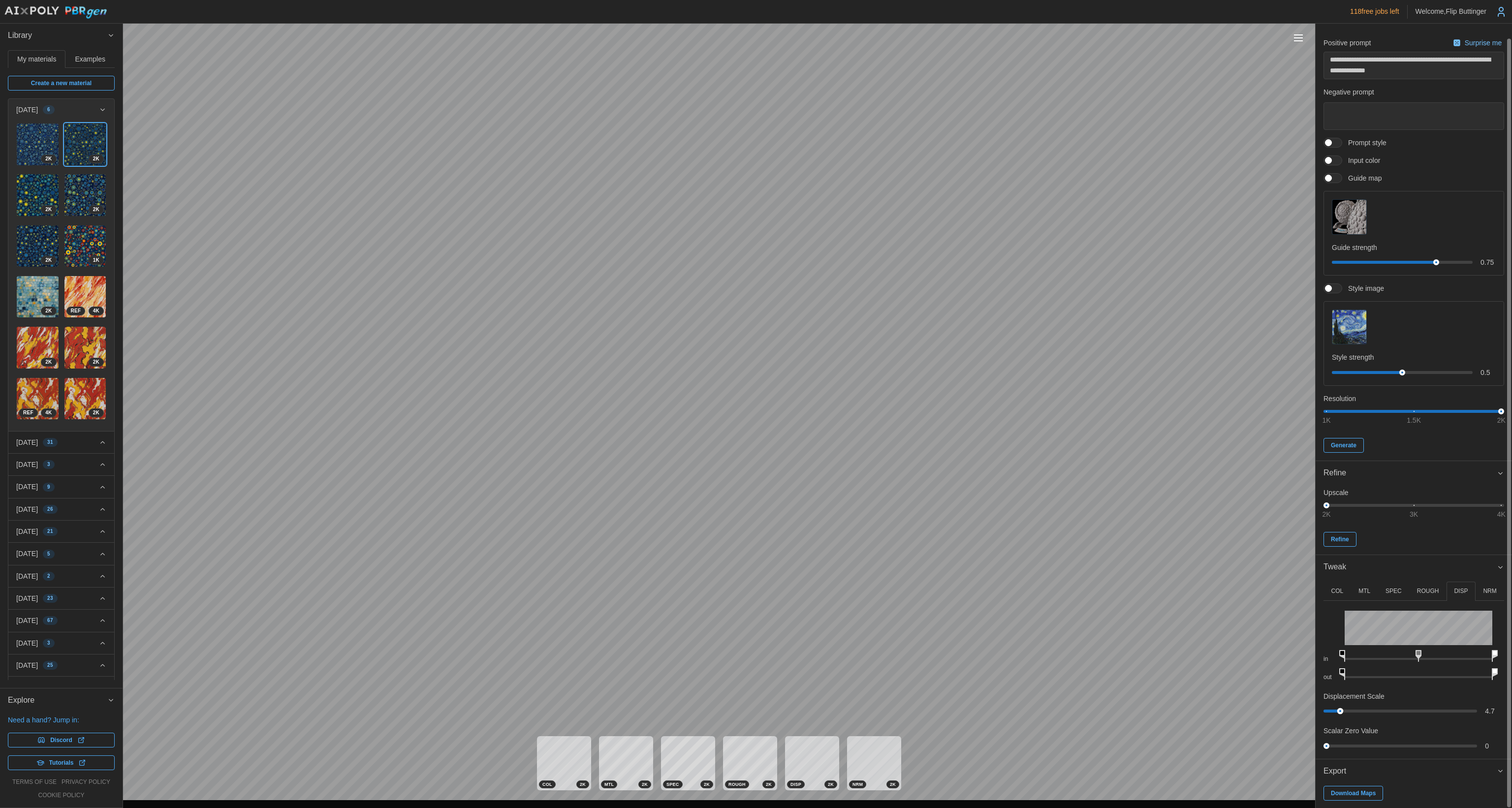 drag, startPoint x: 1331, startPoint y: 713, endPoint x: 1340, endPoint y: 709, distance: 9.848858 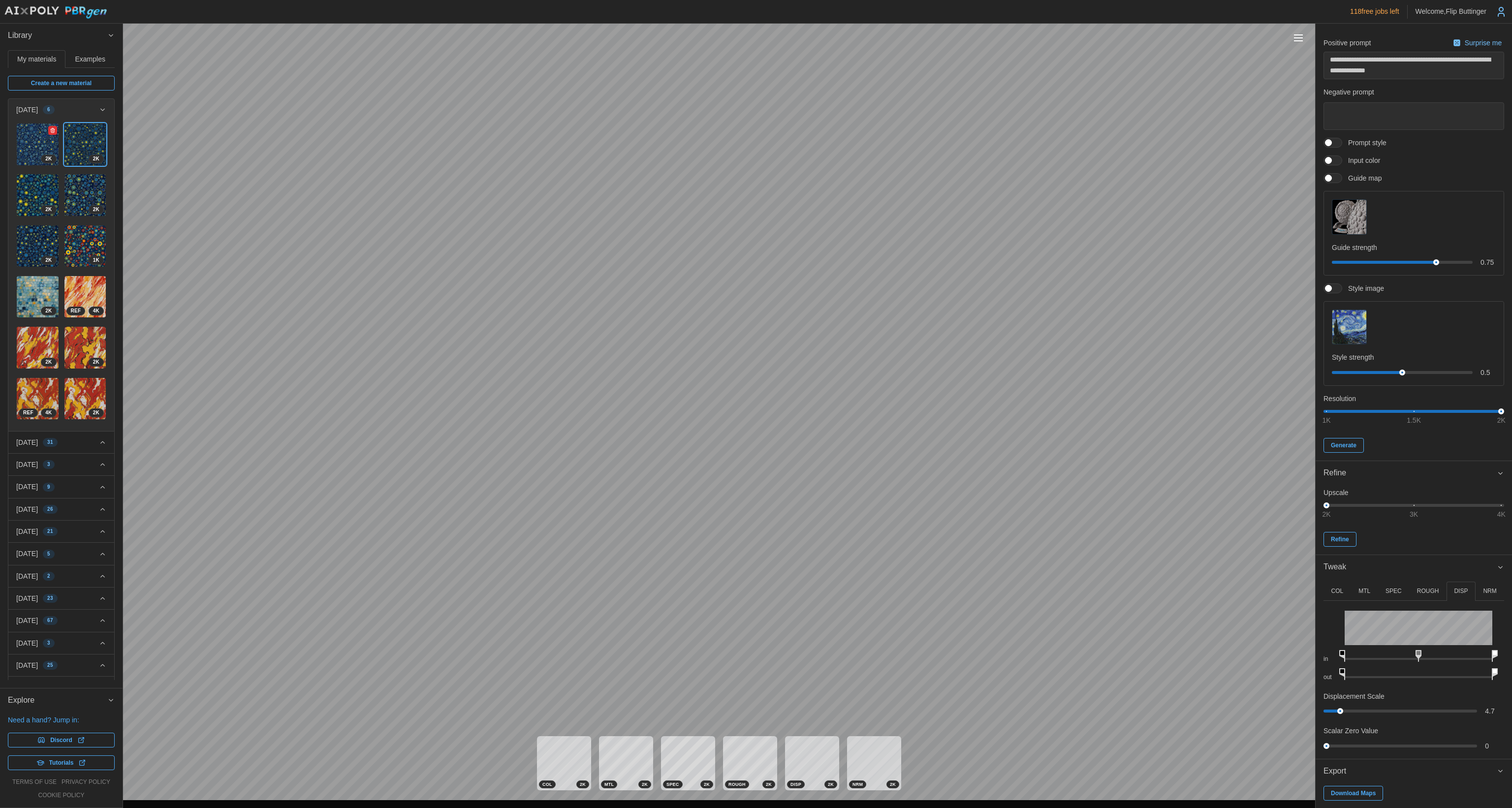 click at bounding box center (37, 144) 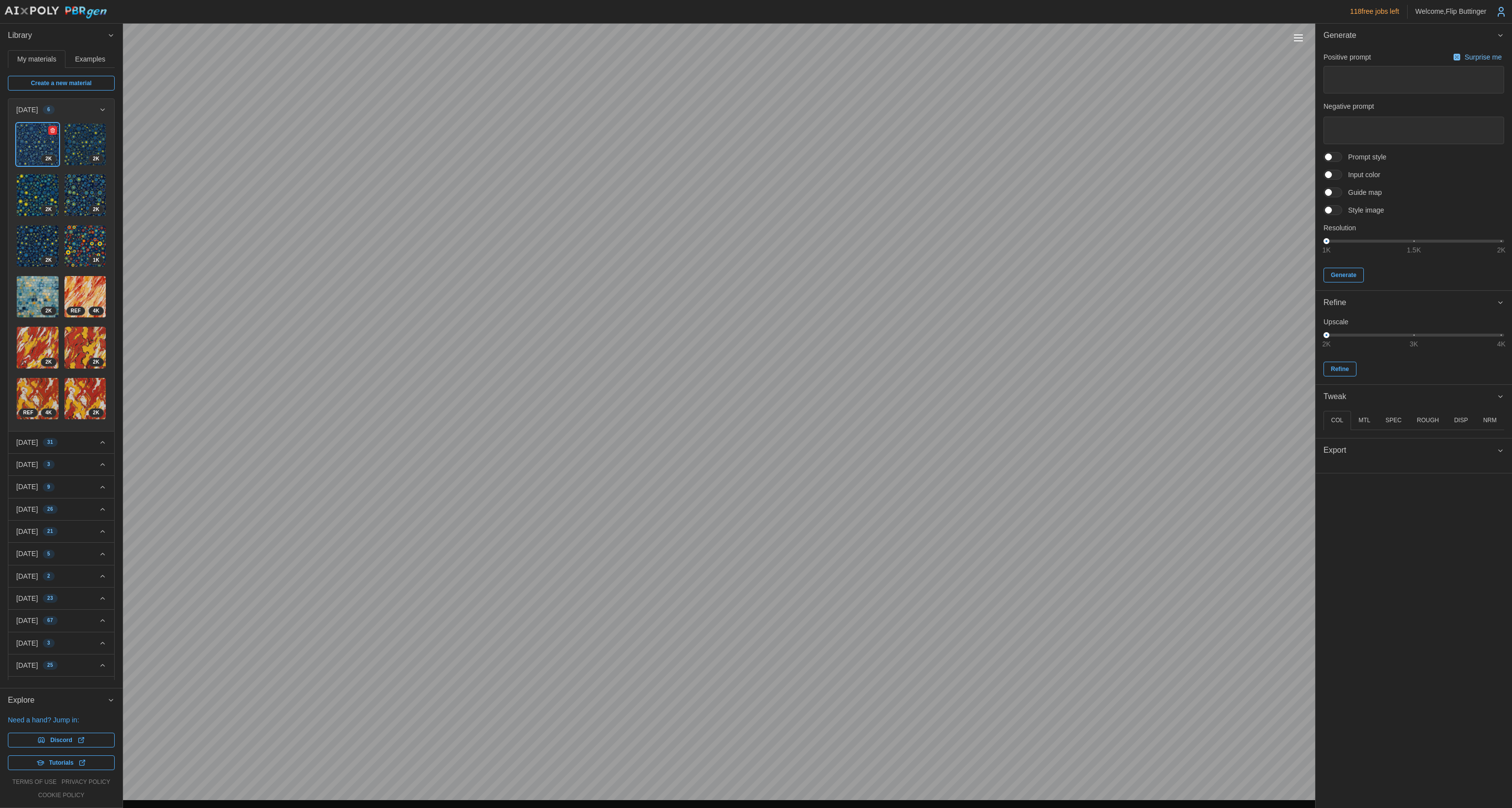 scroll, scrollTop: 0, scrollLeft: 0, axis: both 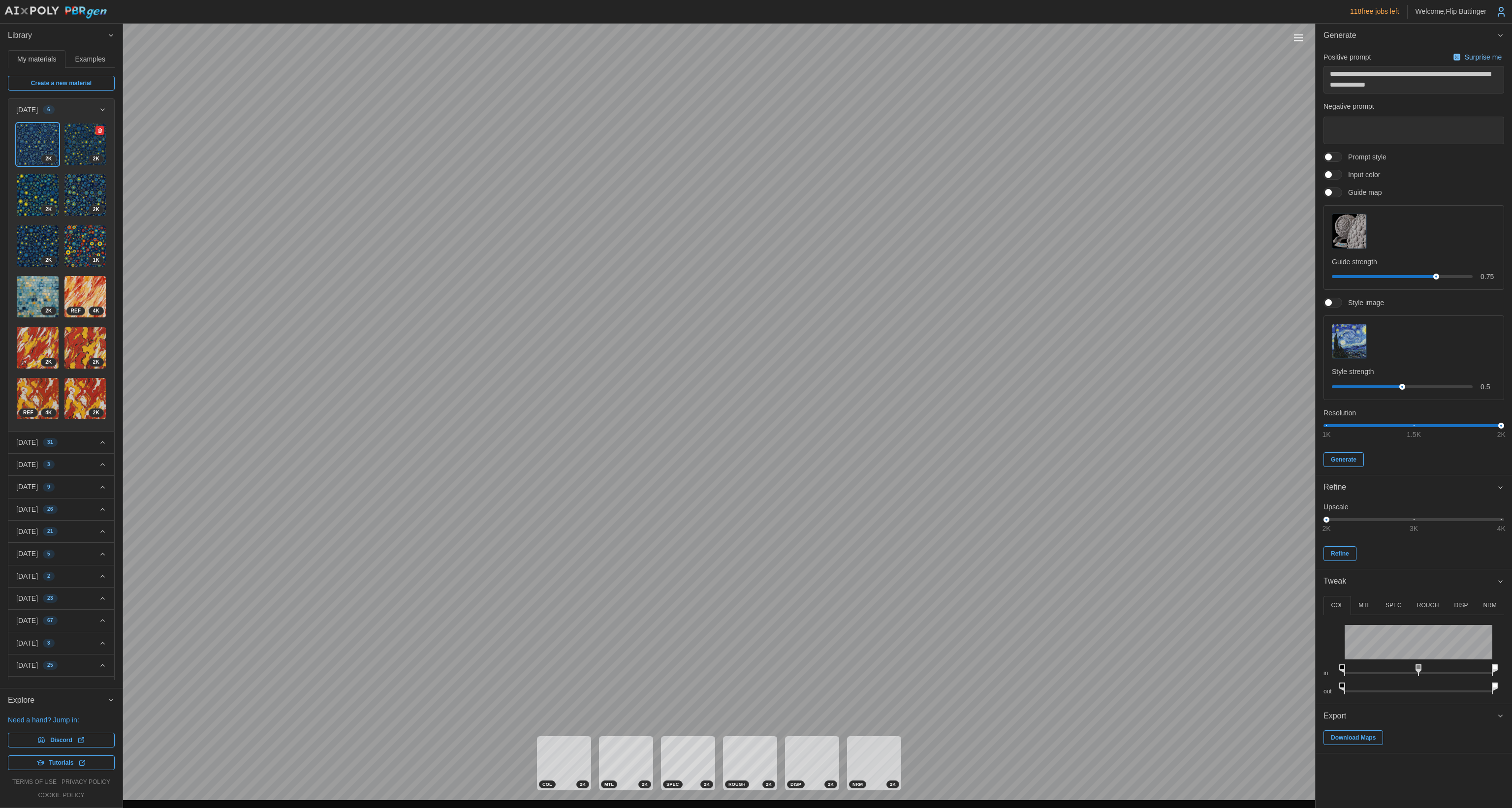 click at bounding box center [85, 144] 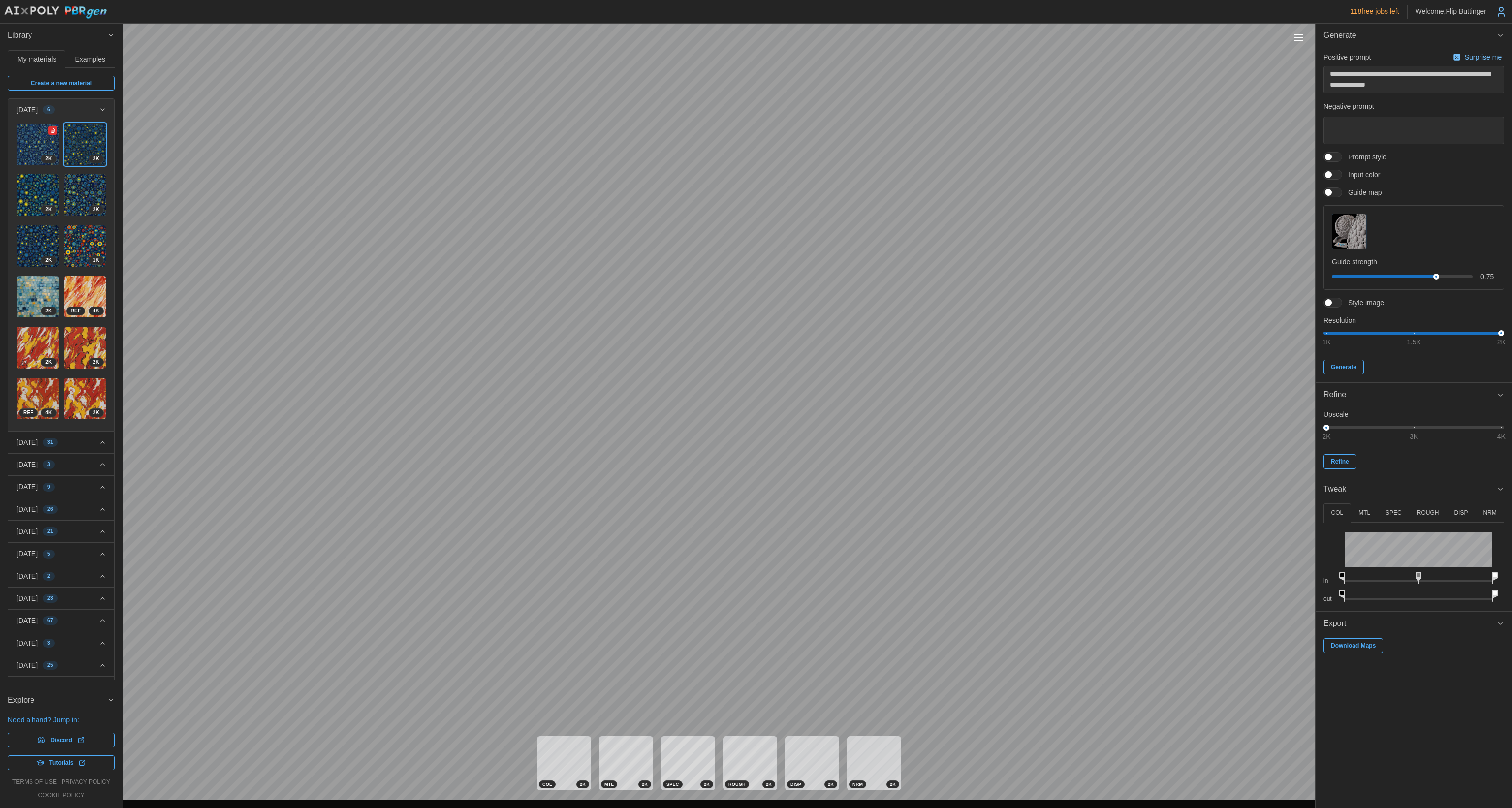click at bounding box center (37, 144) 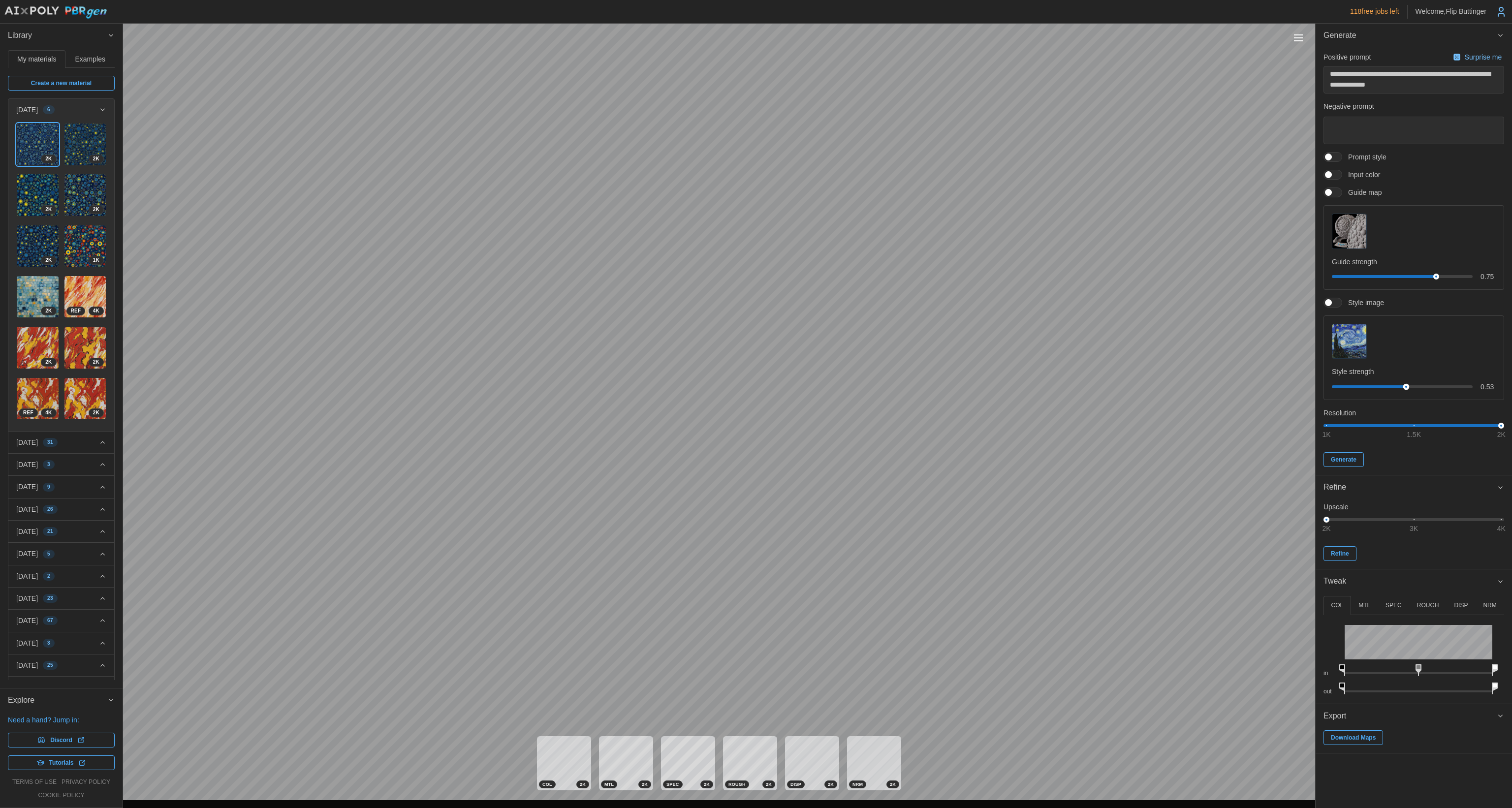 drag, startPoint x: 1377, startPoint y: 387, endPoint x: 1406, endPoint y: 383, distance: 29.274562 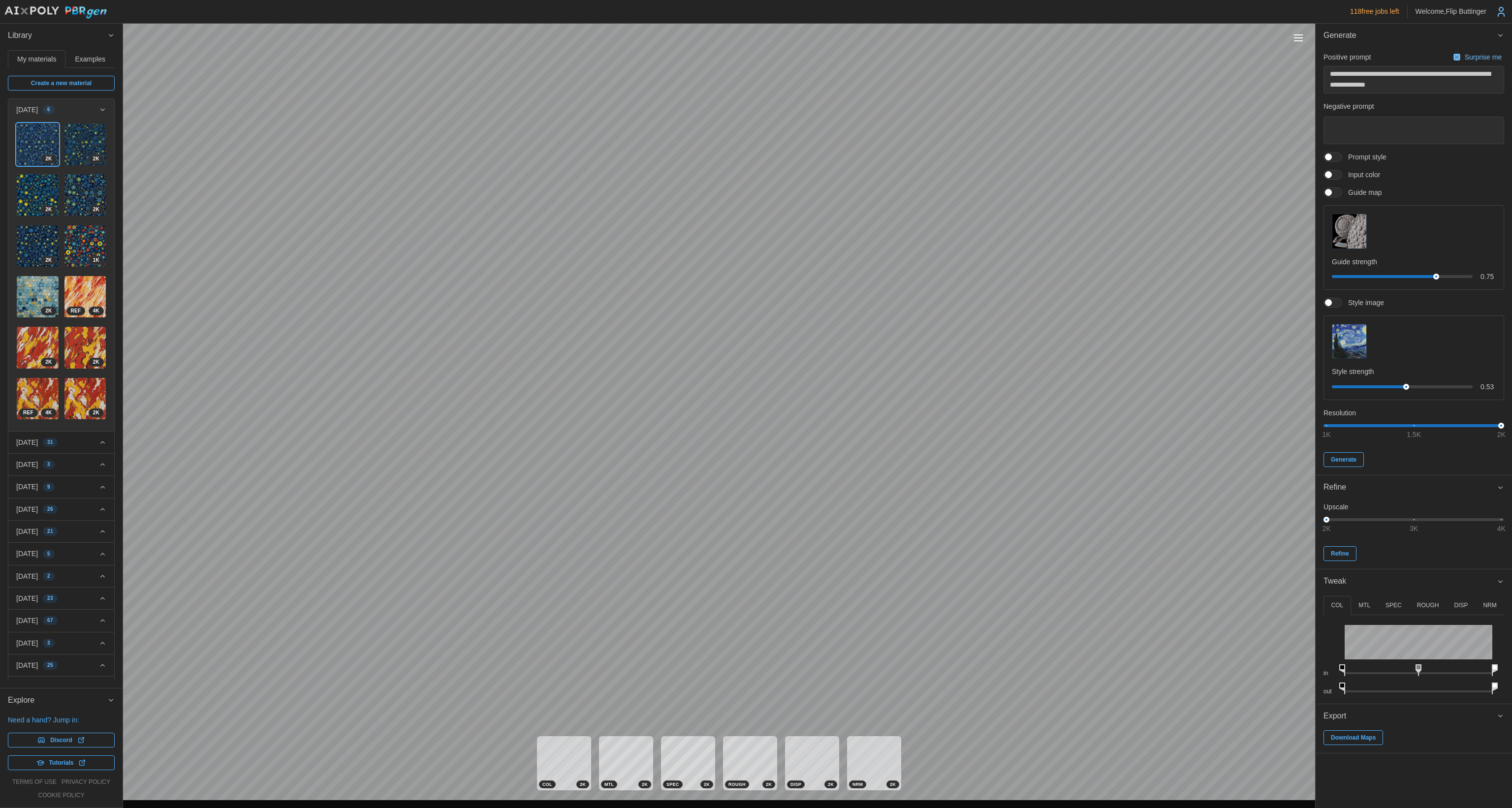 click on "**********" at bounding box center [1414, 259] 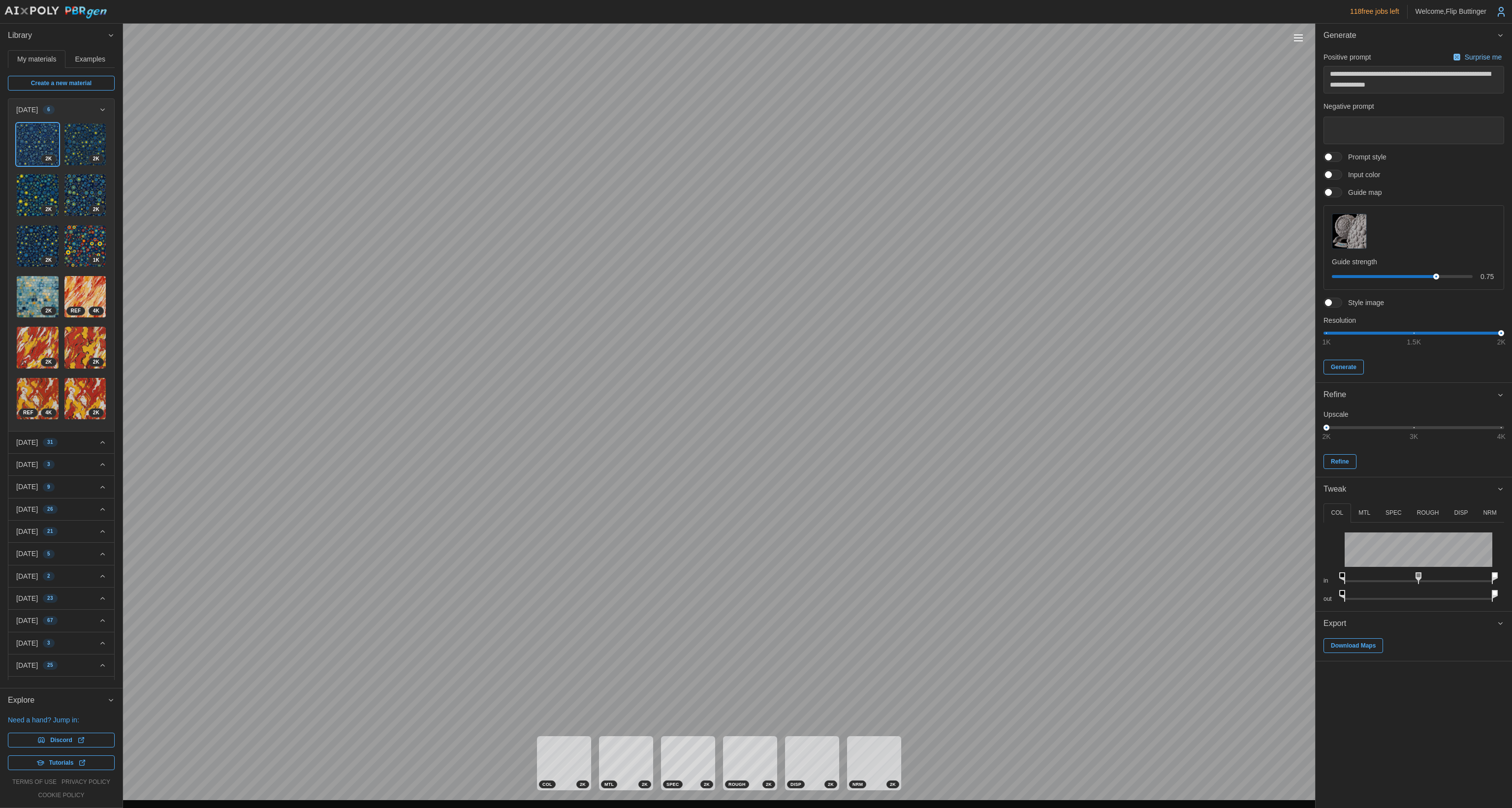 click at bounding box center [1338, 157] 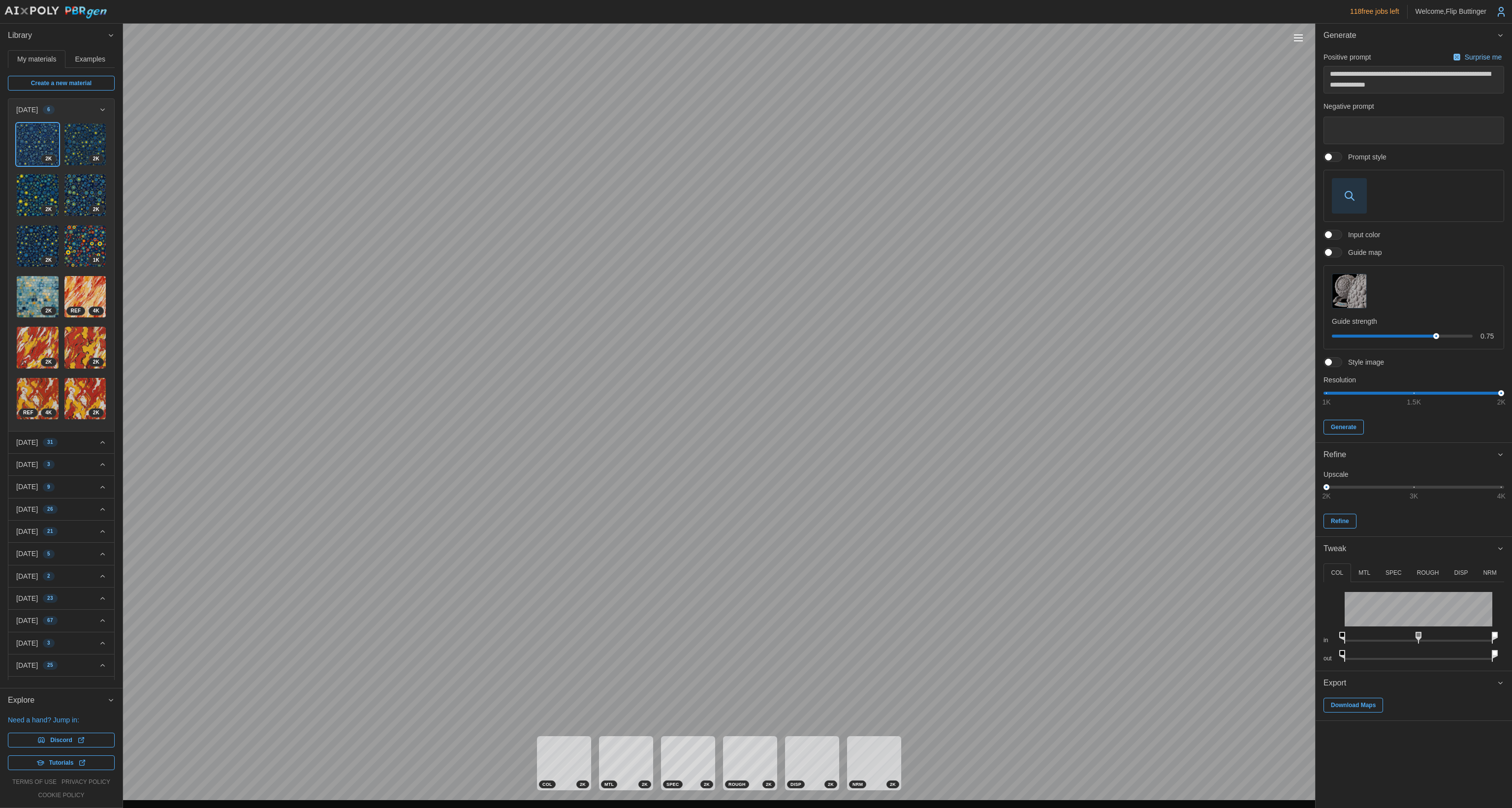 click at bounding box center (1349, 195) 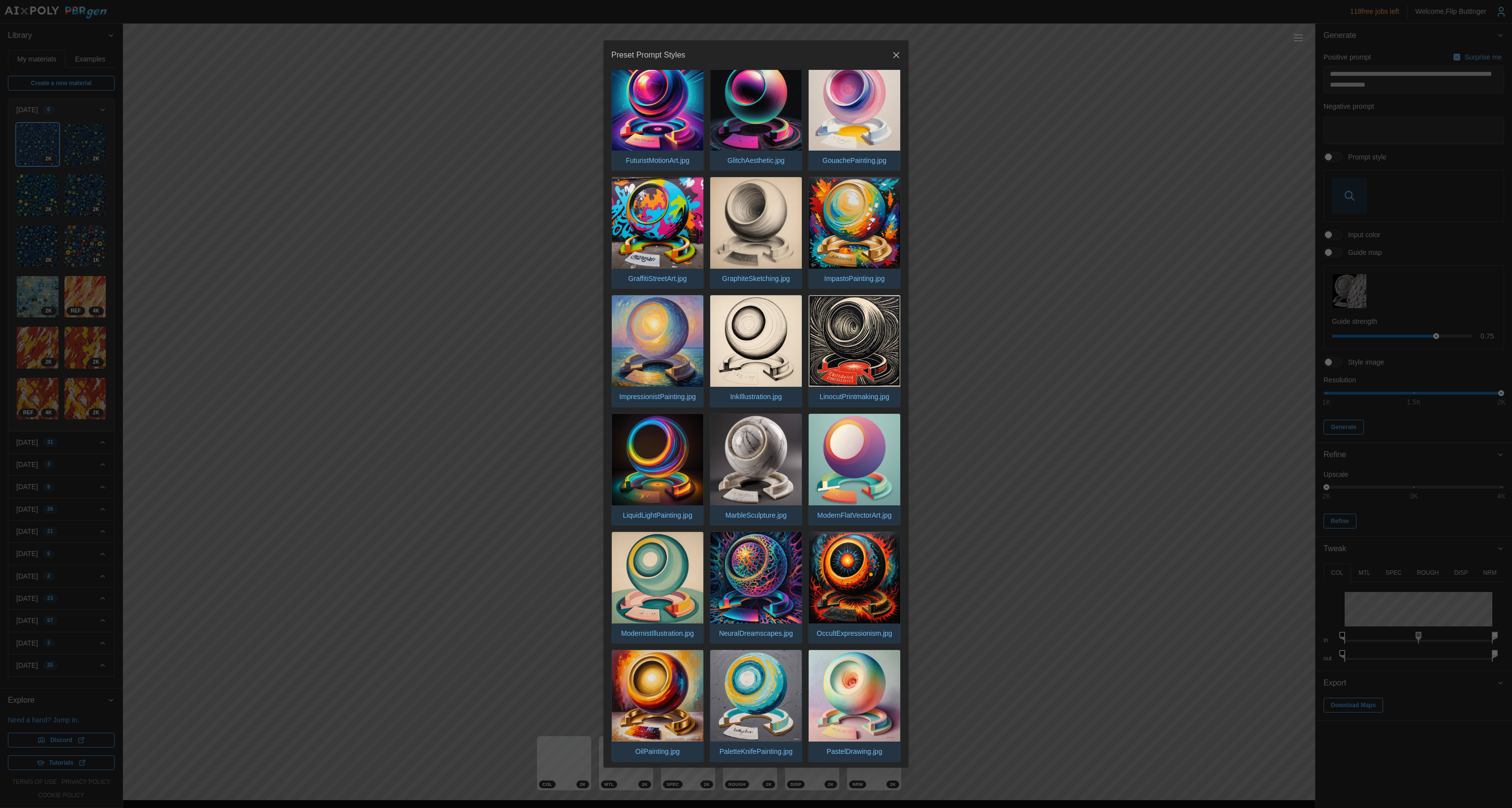 scroll, scrollTop: 640, scrollLeft: 0, axis: vertical 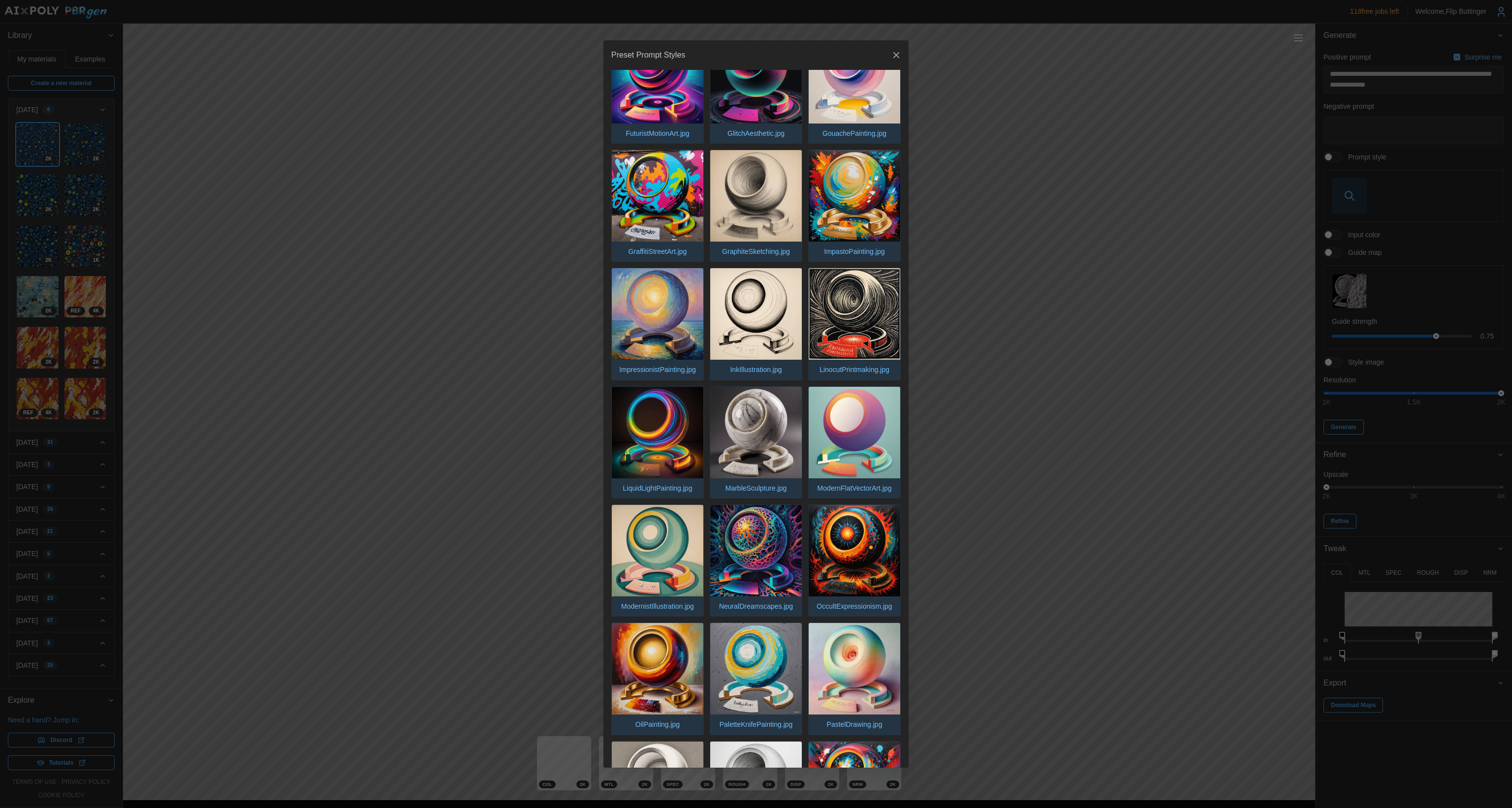 click at bounding box center (658, 551) 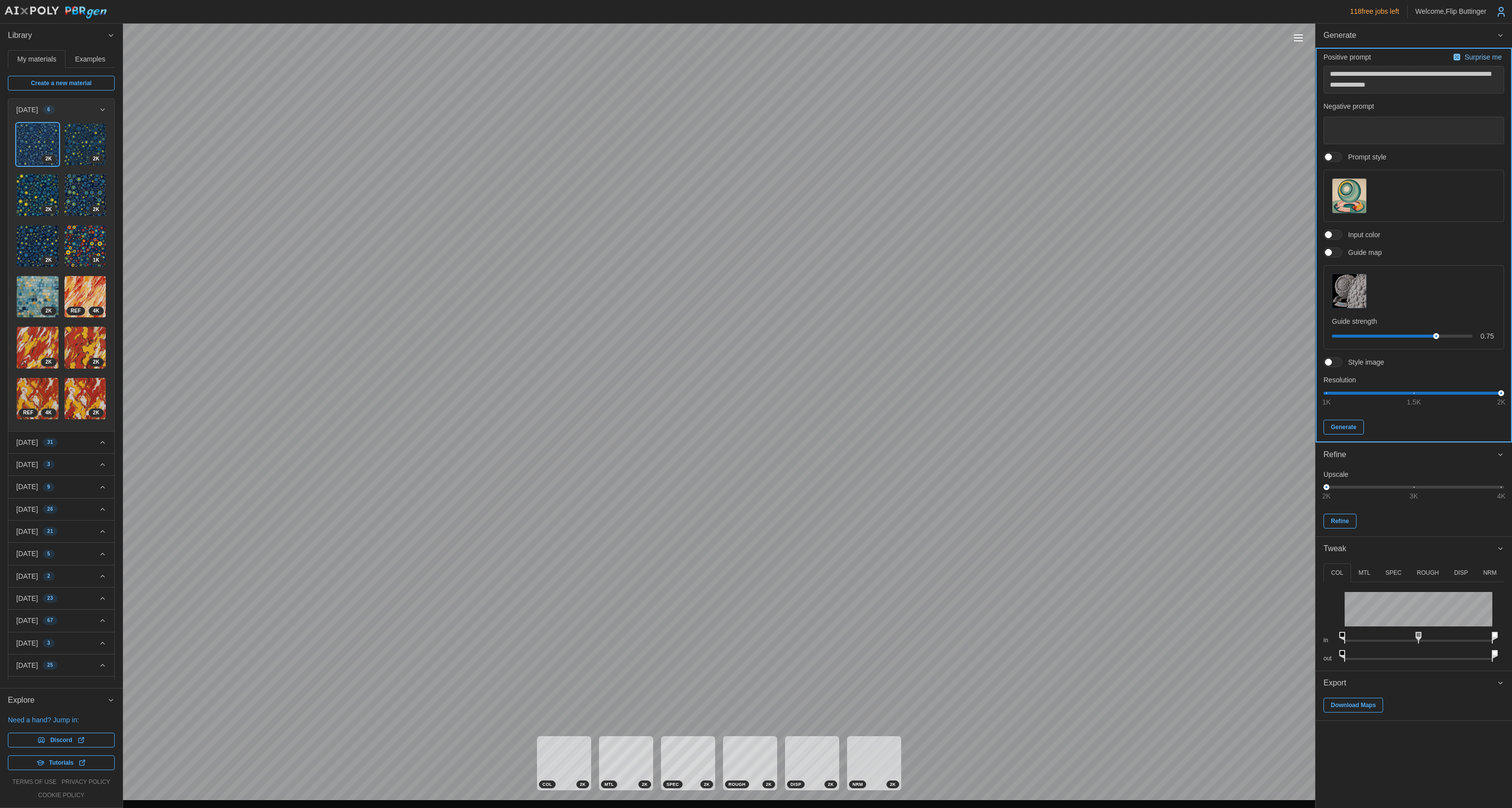 click on "Generate" at bounding box center (1344, 427) 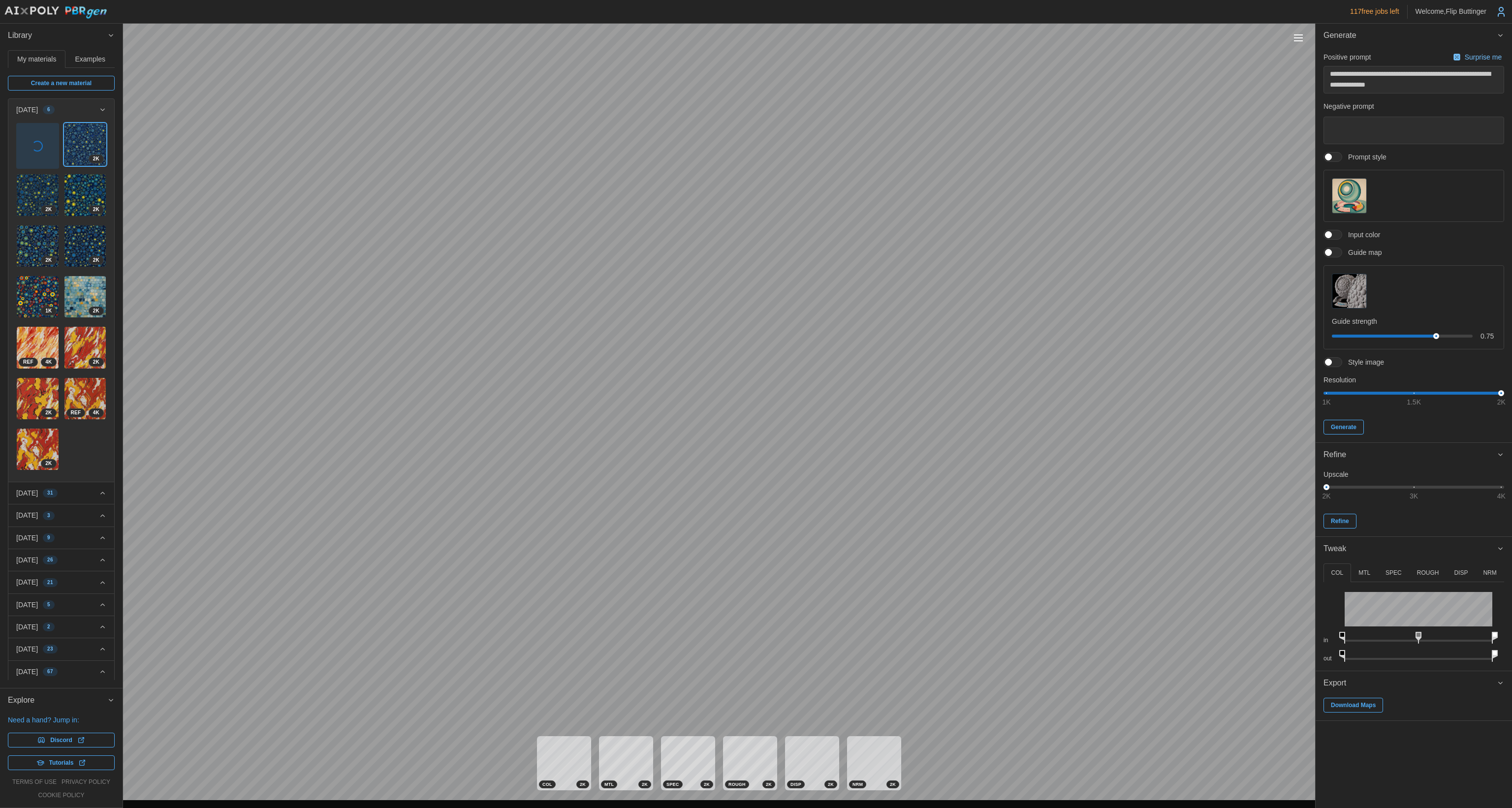 click at bounding box center [1349, 195] 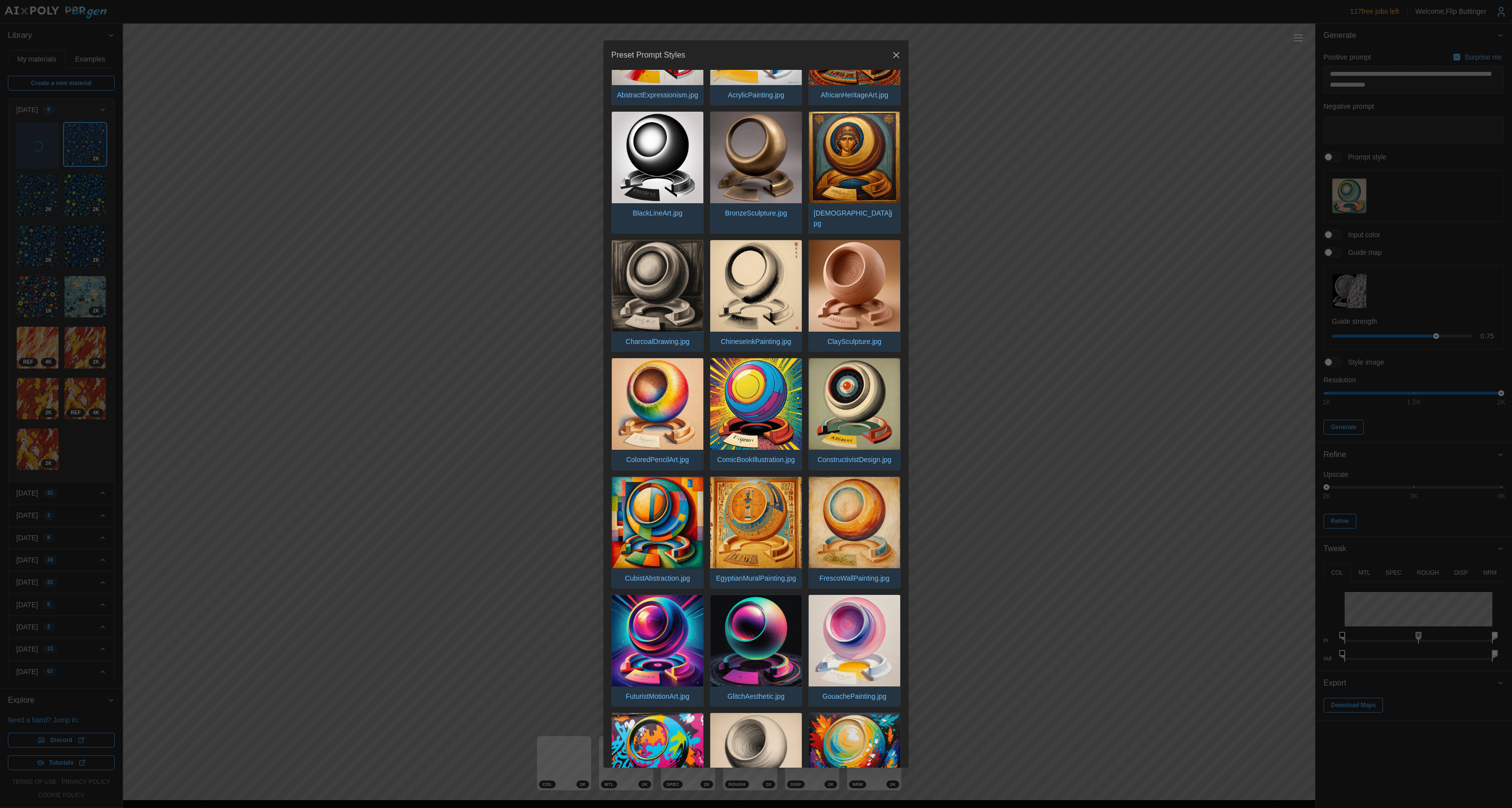 scroll, scrollTop: 246, scrollLeft: 0, axis: vertical 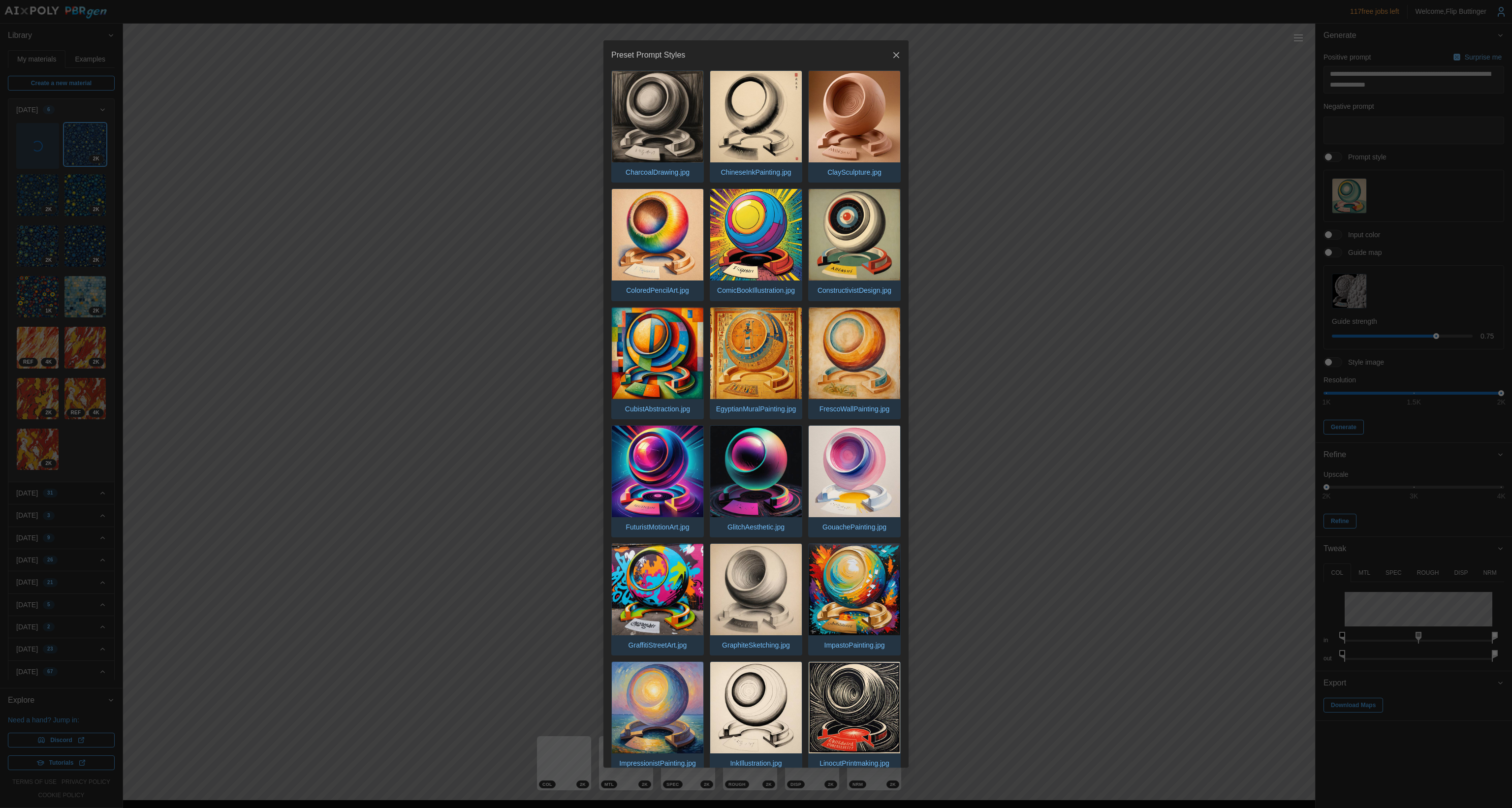 click at bounding box center (658, 471) 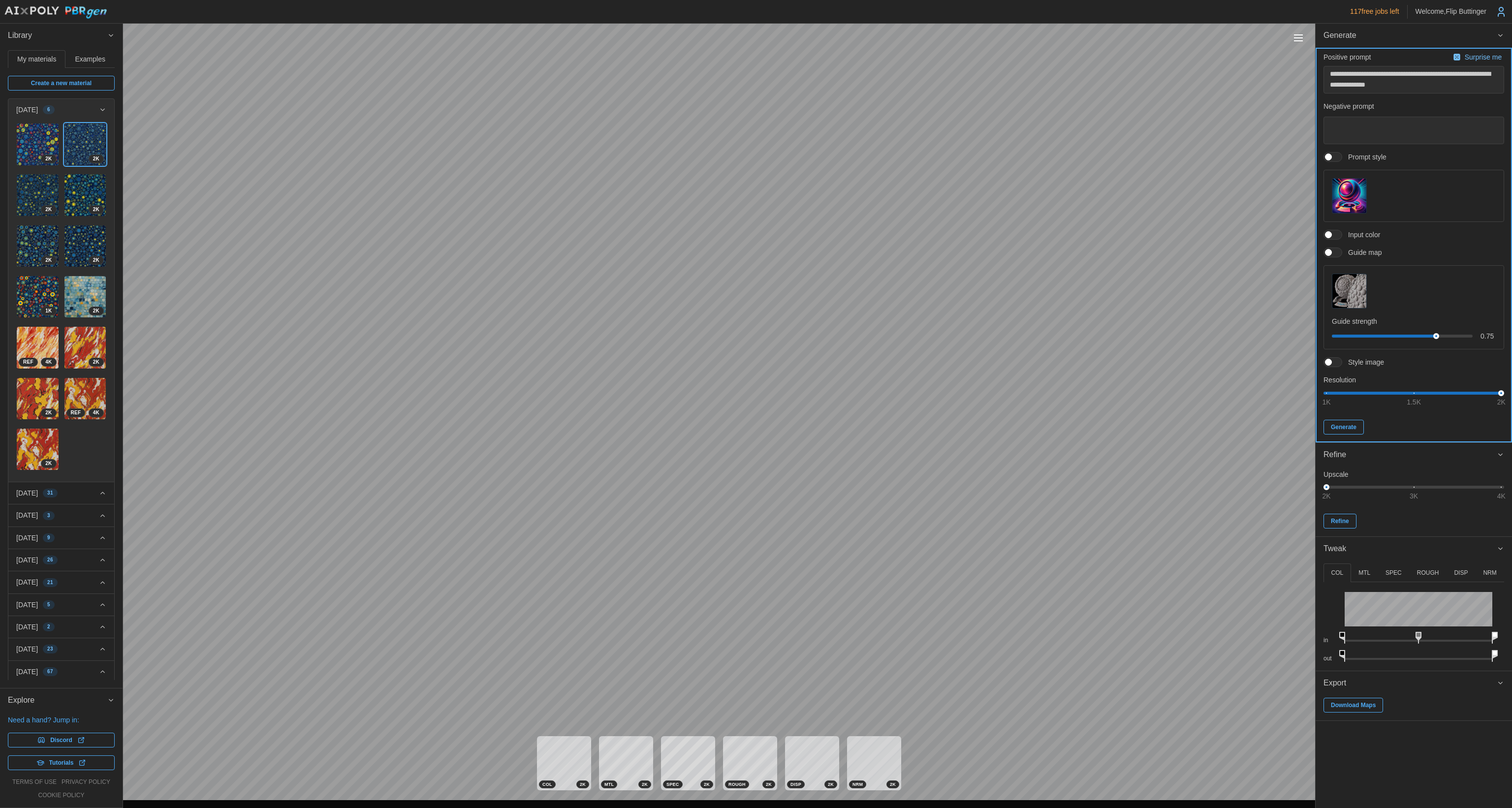 click on "Generate" at bounding box center (1344, 427) 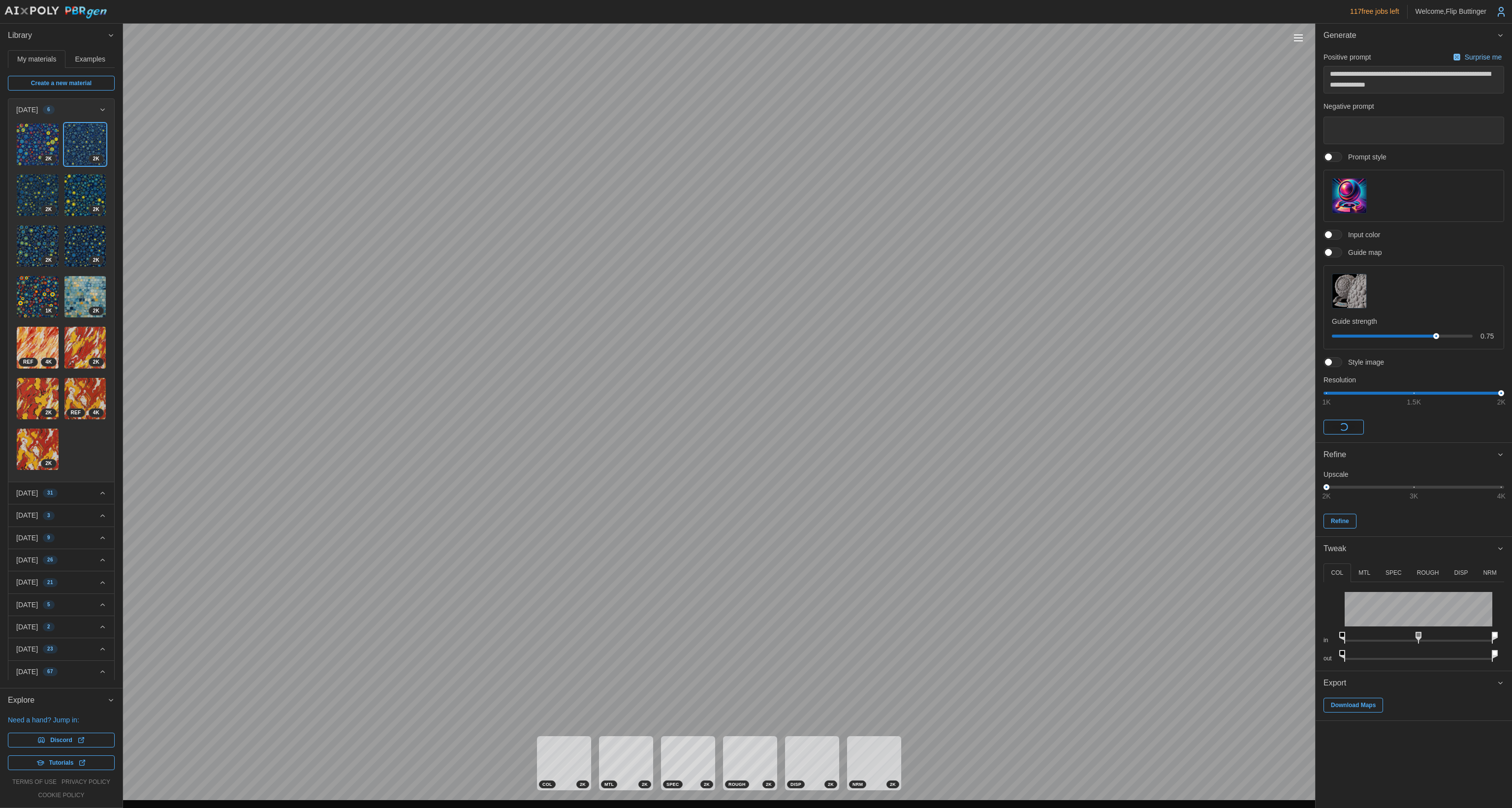 click at bounding box center (1349, 195) 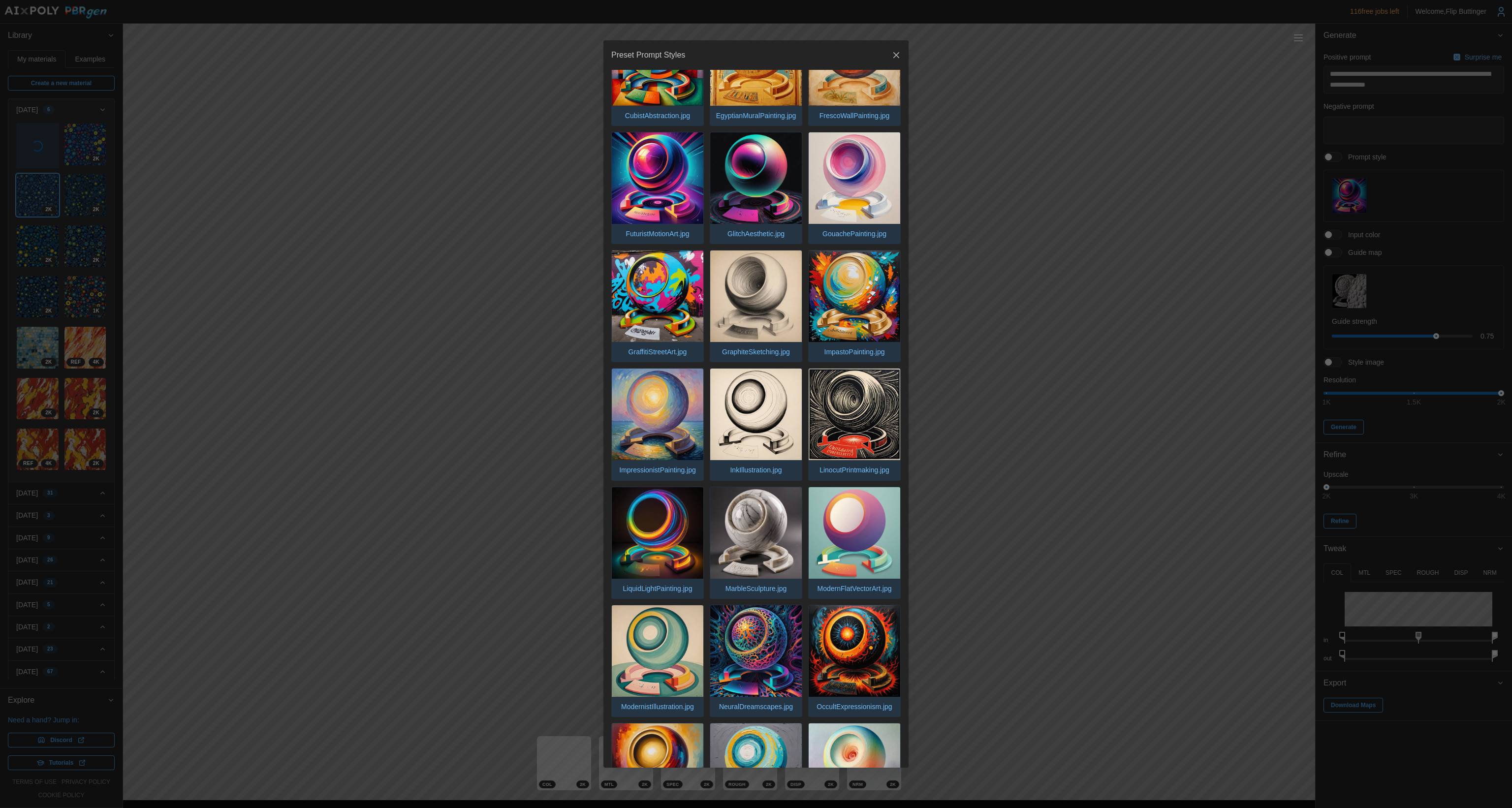 scroll, scrollTop: 541, scrollLeft: 0, axis: vertical 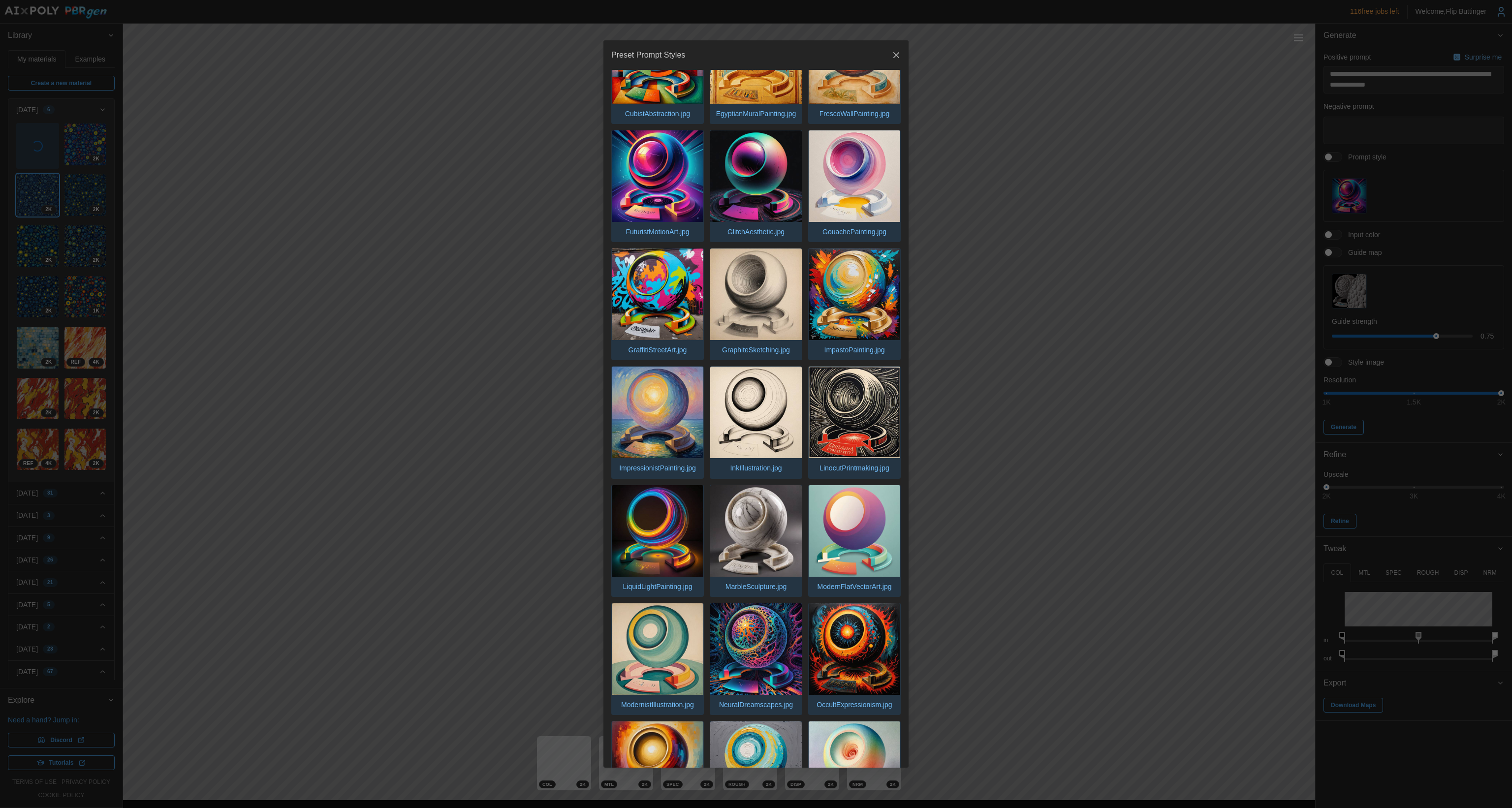 click at bounding box center (854, 531) 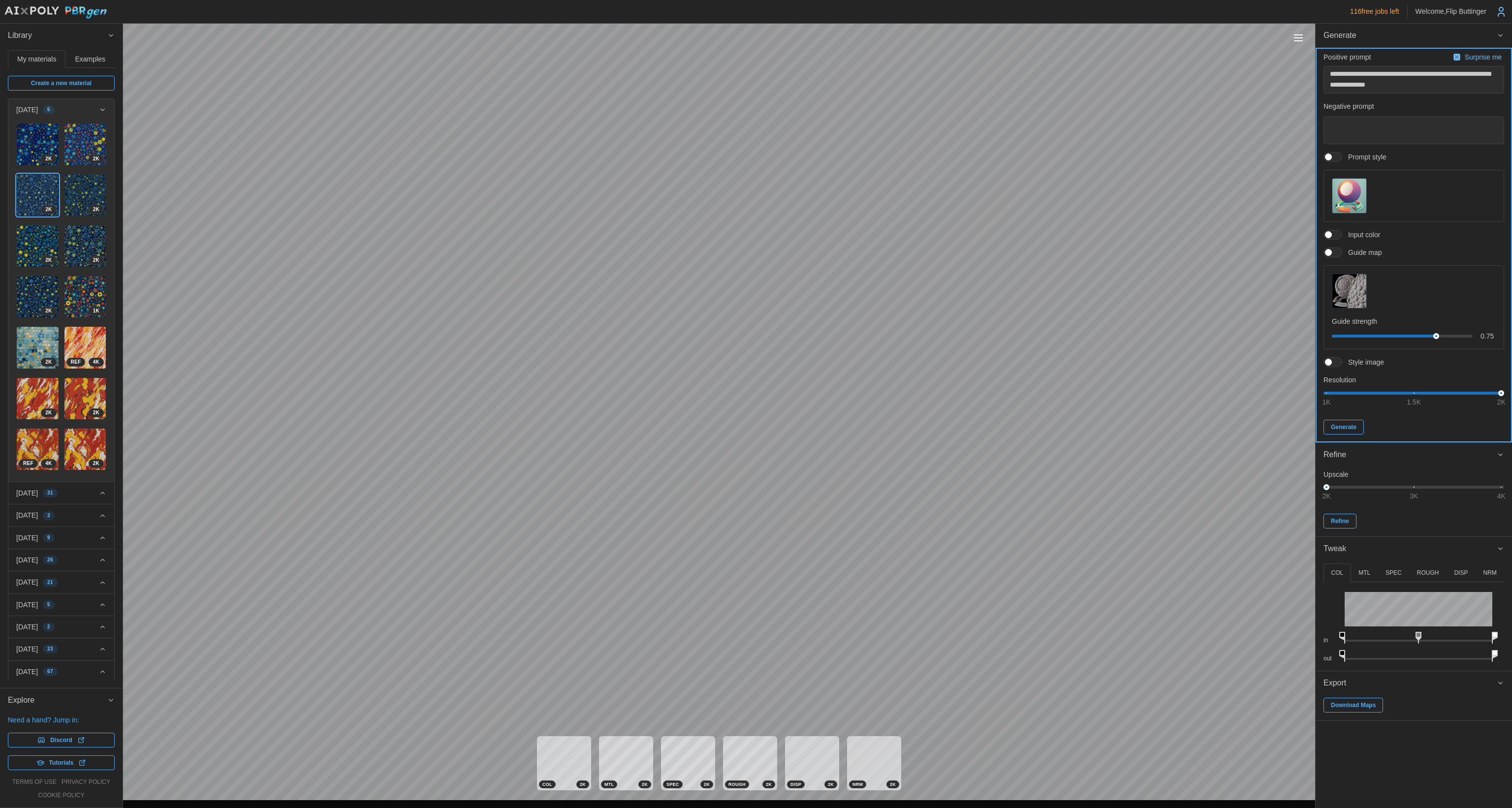 click on "Generate" at bounding box center [1344, 427] 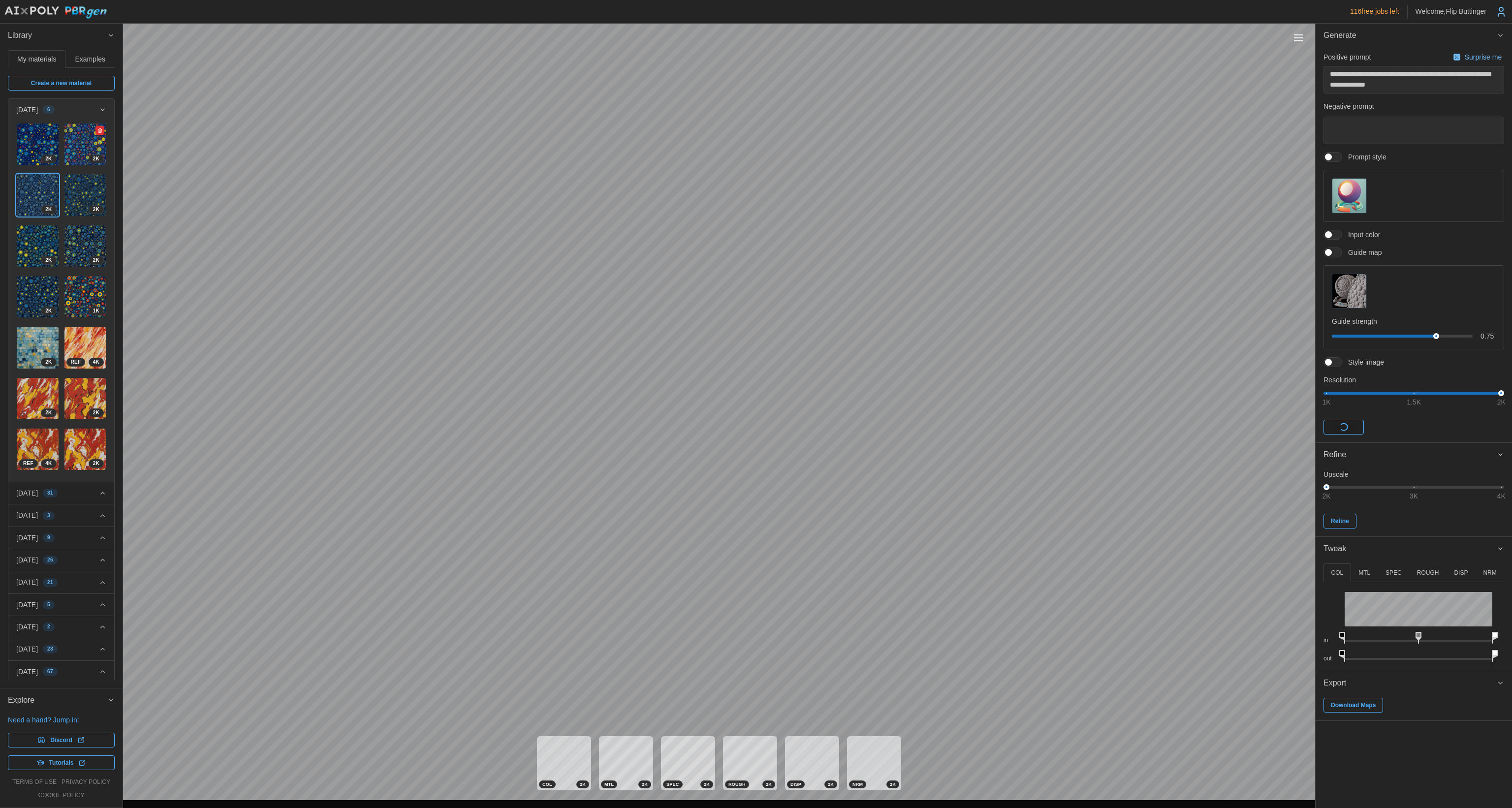 click at bounding box center (85, 144) 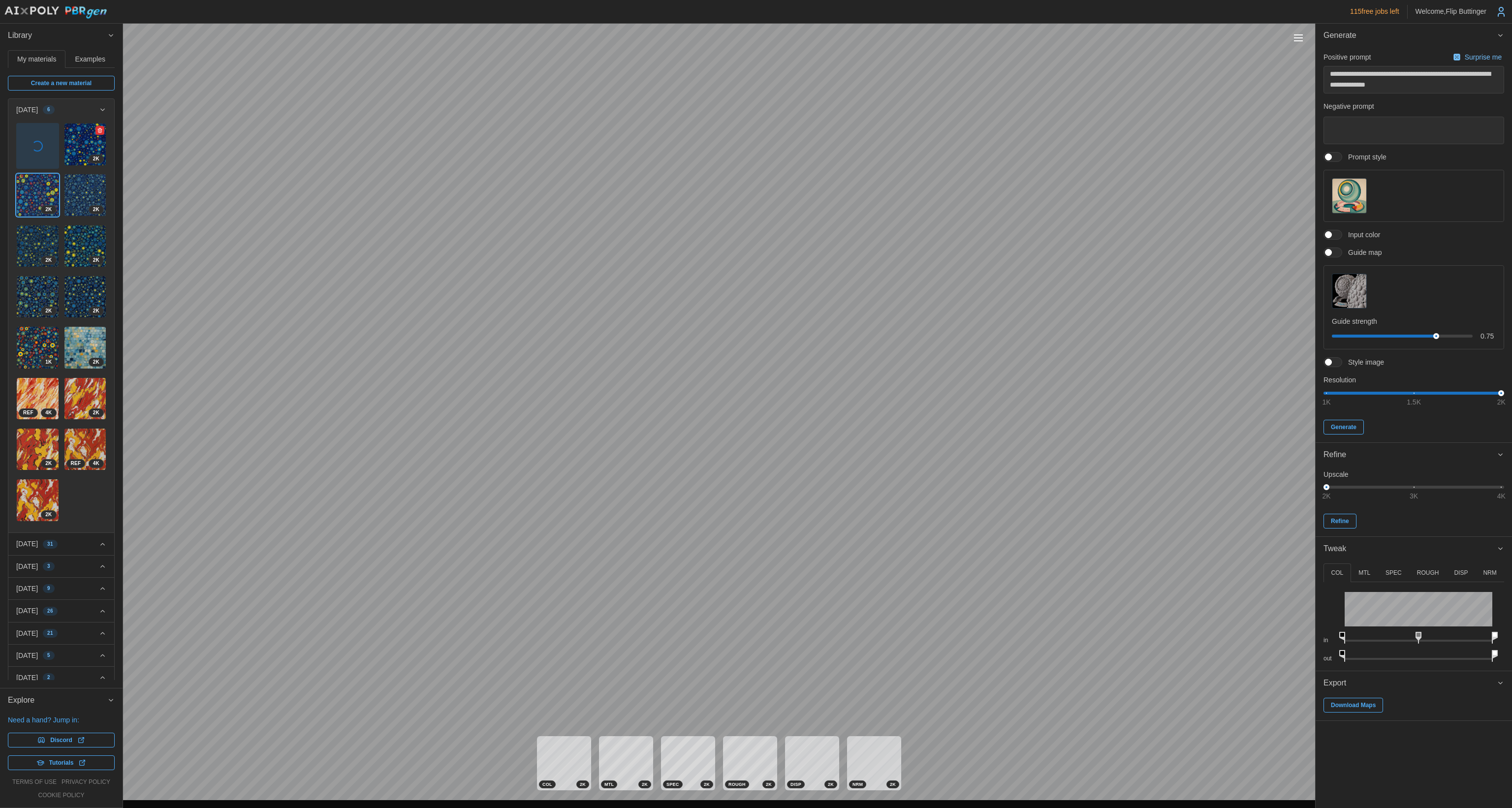click at bounding box center [85, 144] 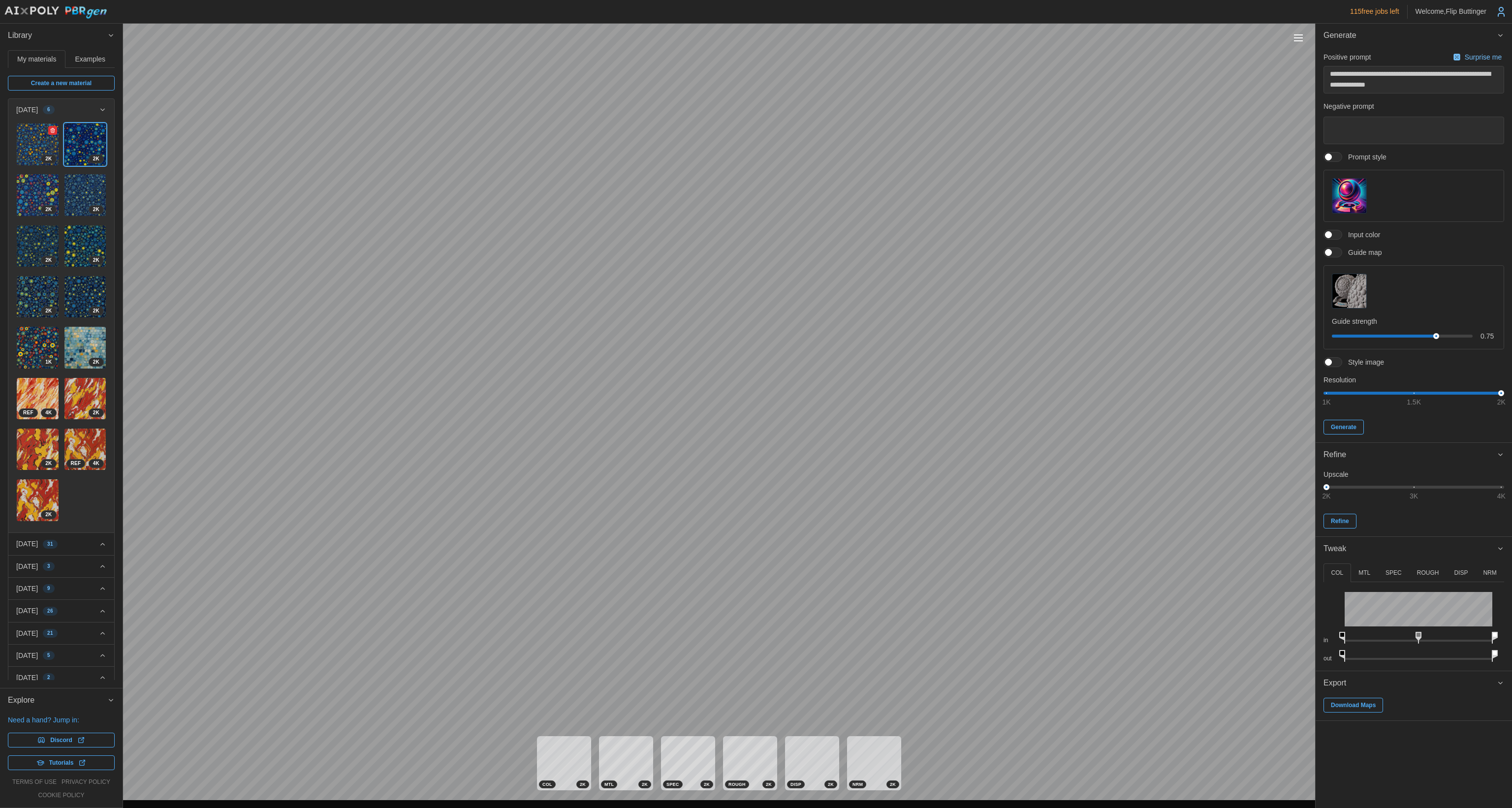 click at bounding box center [37, 144] 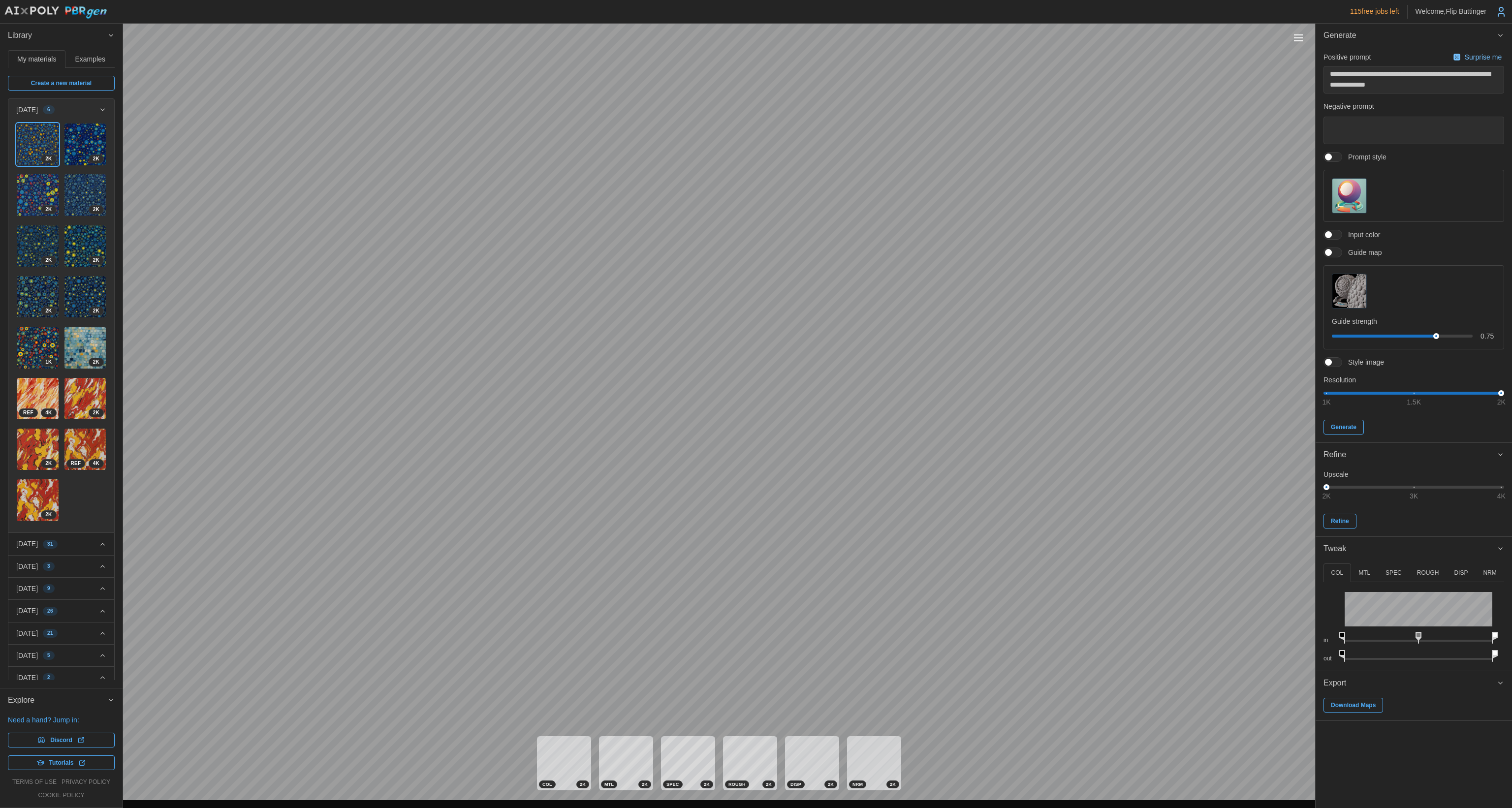 click on "DISP" at bounding box center [1461, 573] 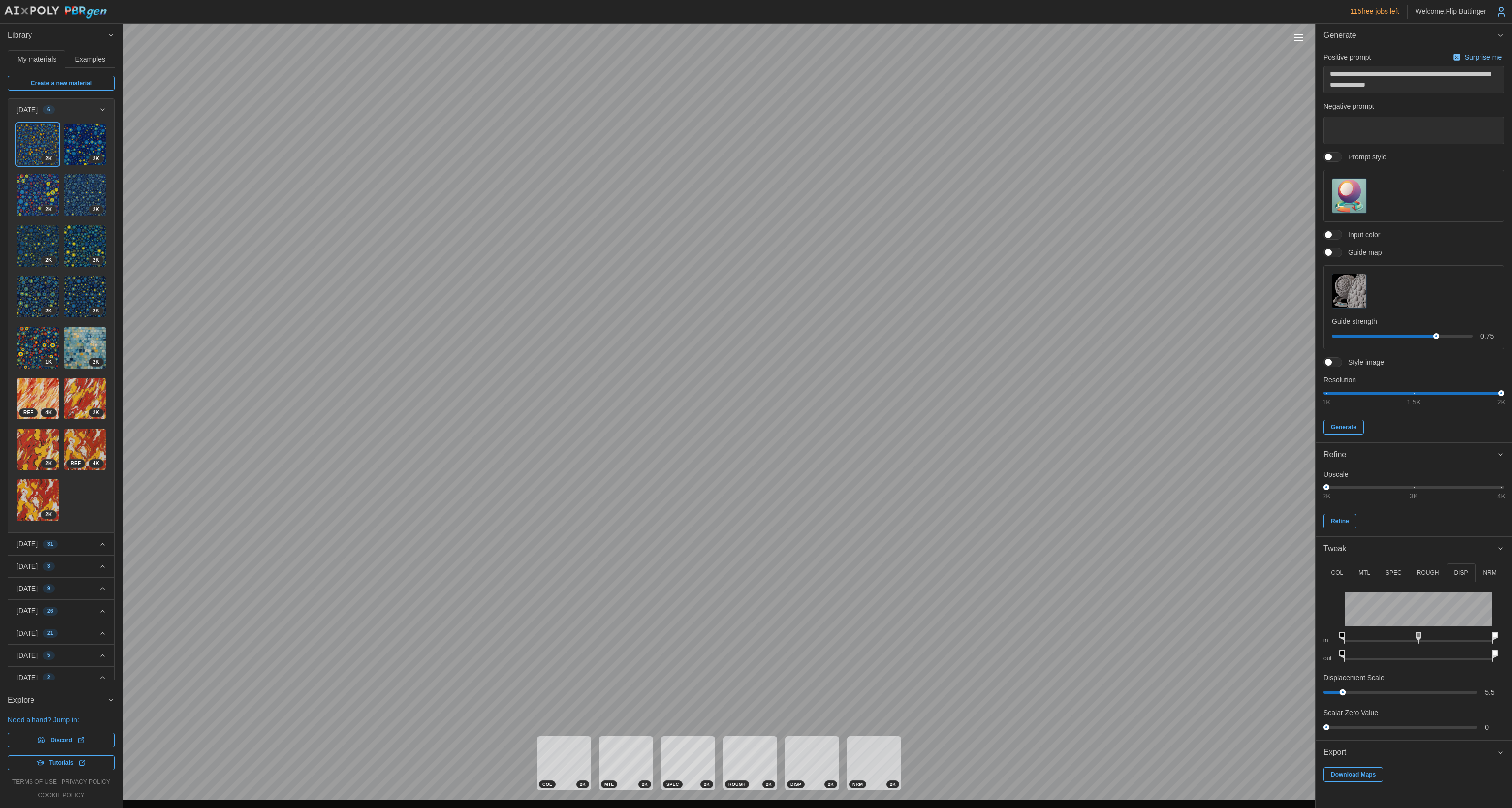 drag, startPoint x: 1331, startPoint y: 692, endPoint x: 1343, endPoint y: 685, distance: 13.89244 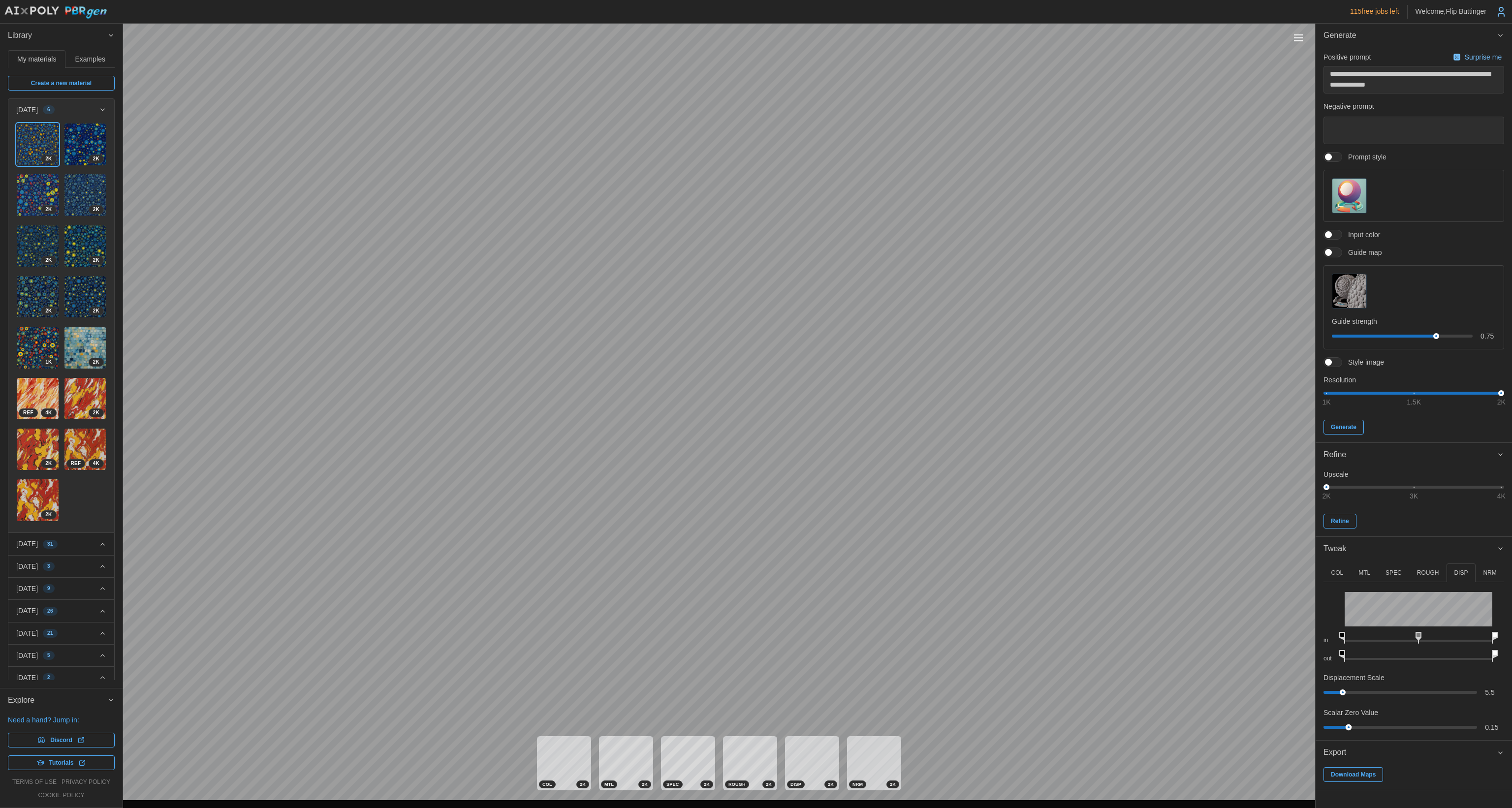 drag, startPoint x: 1328, startPoint y: 726, endPoint x: 1349, endPoint y: 707, distance: 28.319605 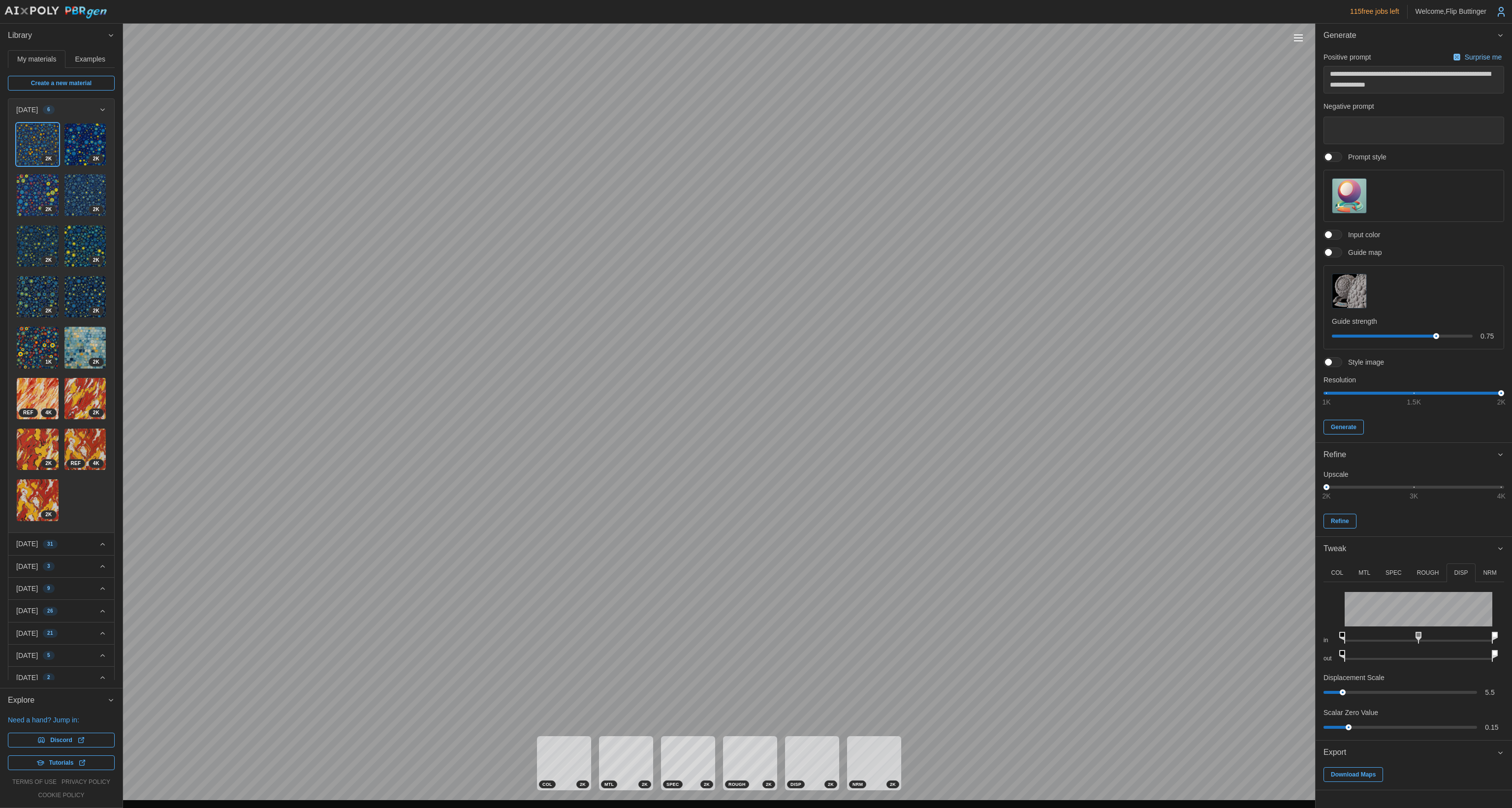 click on "ROUGH" at bounding box center (1428, 573) 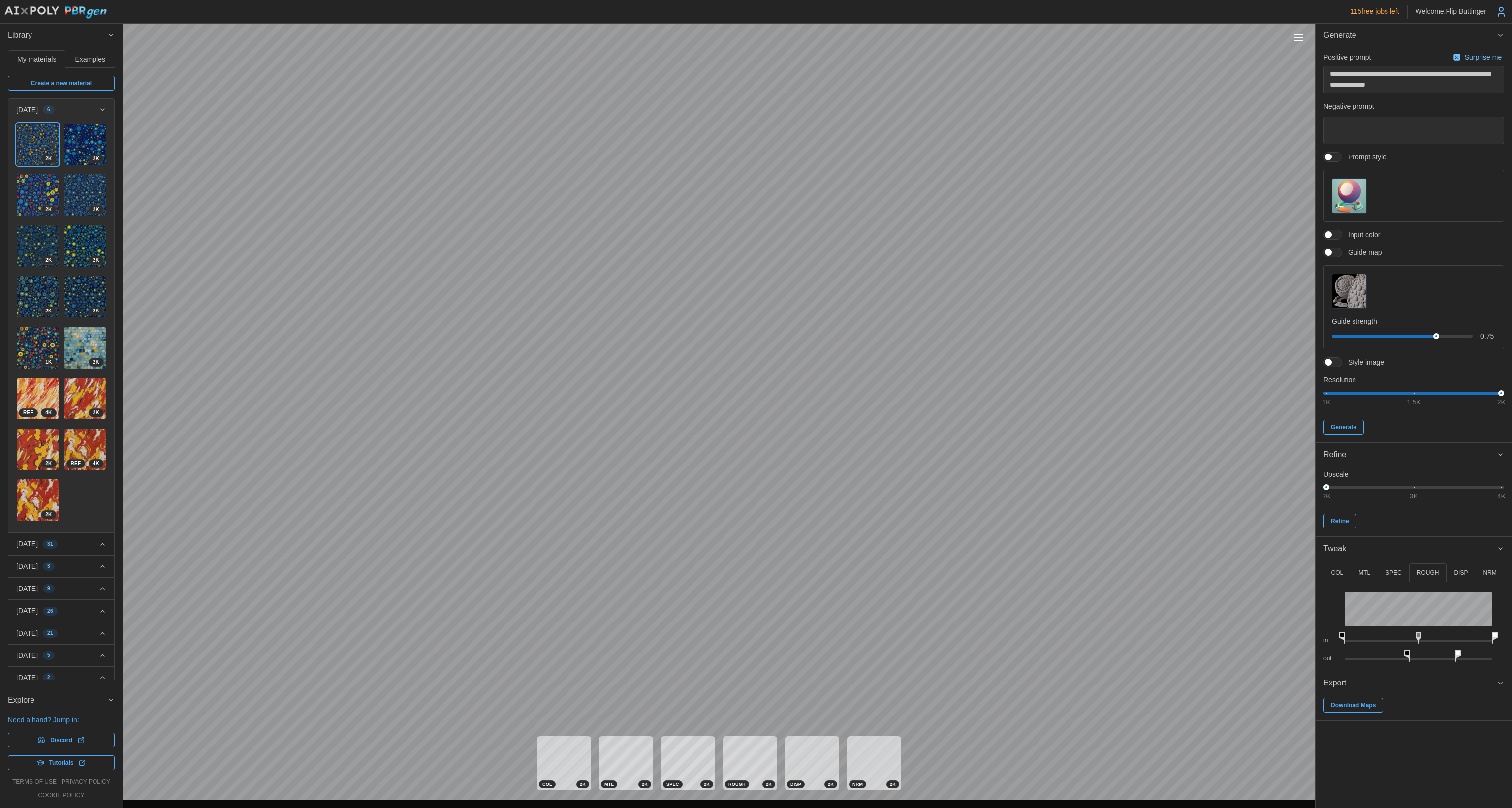 drag, startPoint x: 1422, startPoint y: 654, endPoint x: 1425, endPoint y: 664, distance: 10.440307 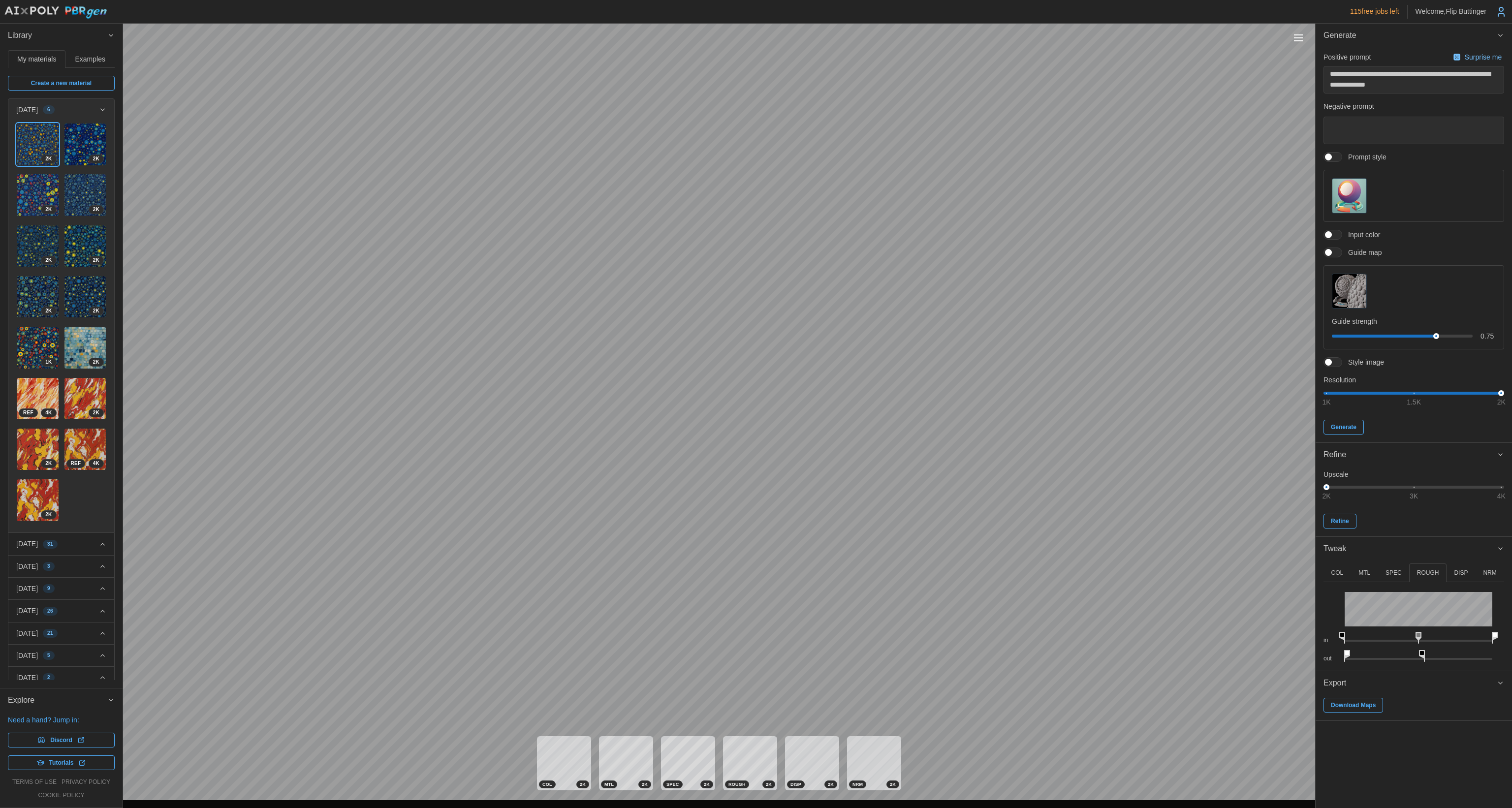 click on "**********" at bounding box center [756, 404] 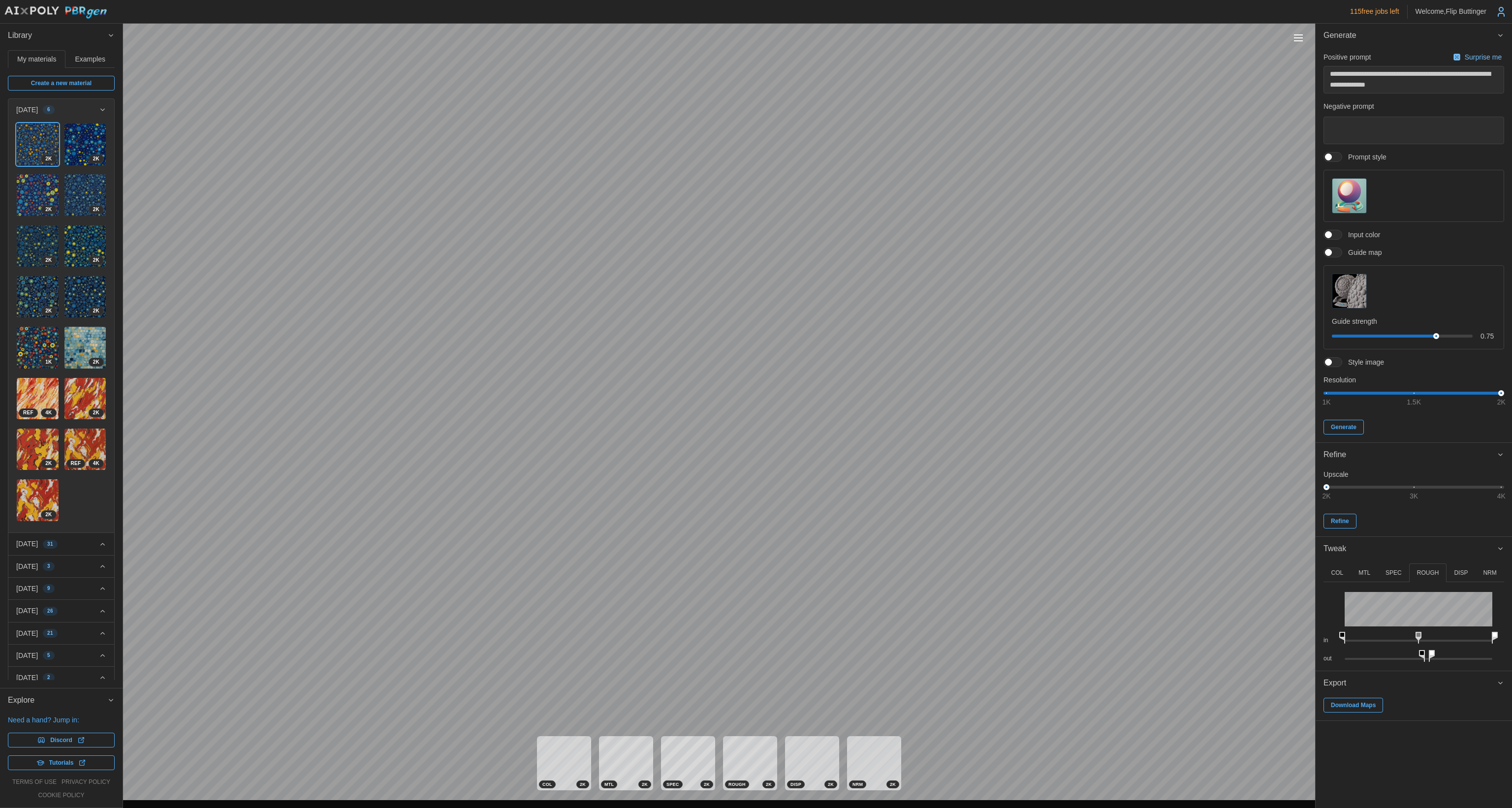 drag, startPoint x: 1347, startPoint y: 653, endPoint x: 1427, endPoint y: 659, distance: 80.22468 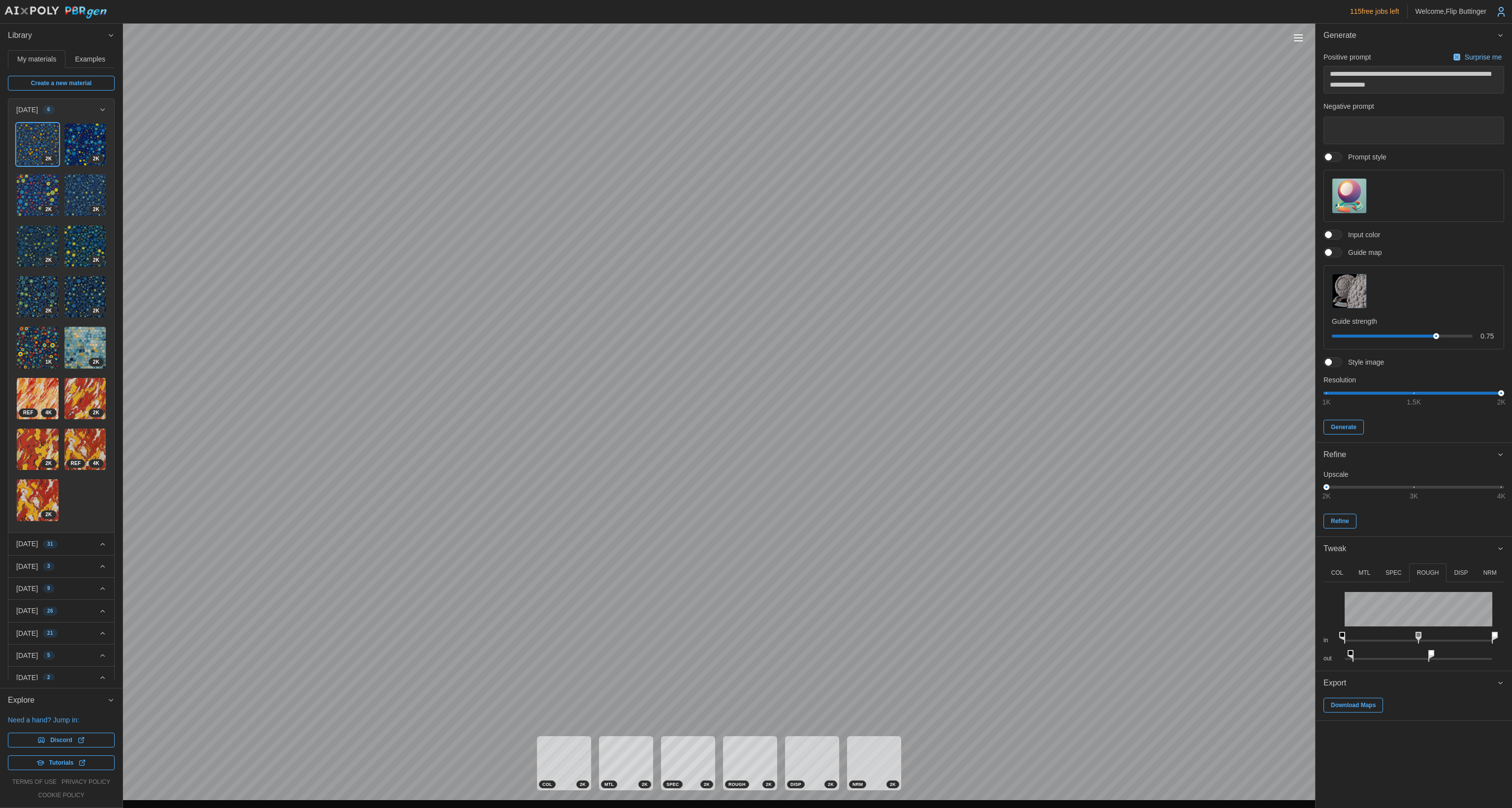 drag, startPoint x: 1420, startPoint y: 651, endPoint x: 1352, endPoint y: 654, distance: 68.06614 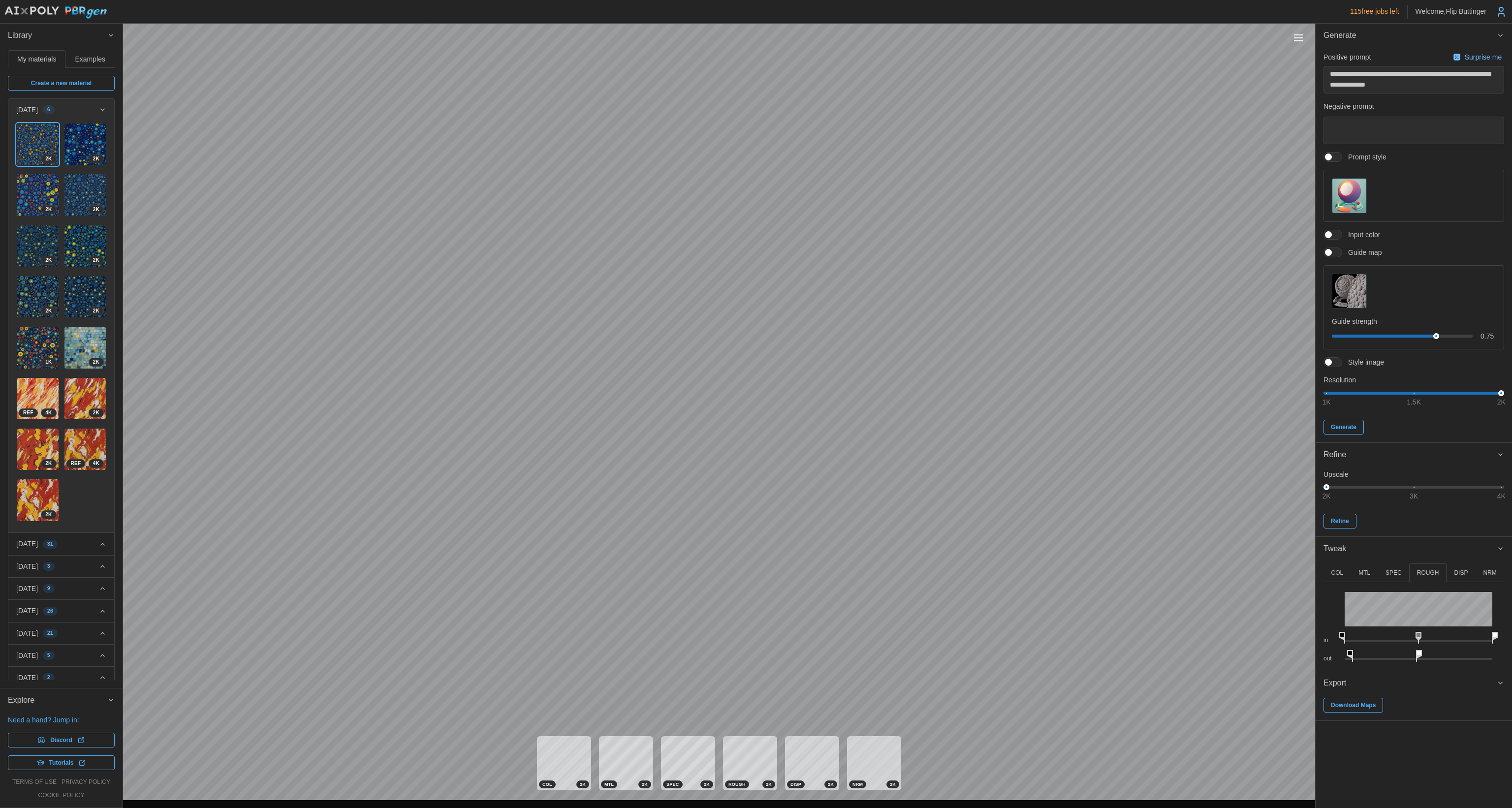 drag, startPoint x: 1429, startPoint y: 653, endPoint x: 1416, endPoint y: 654, distance: 13.038405 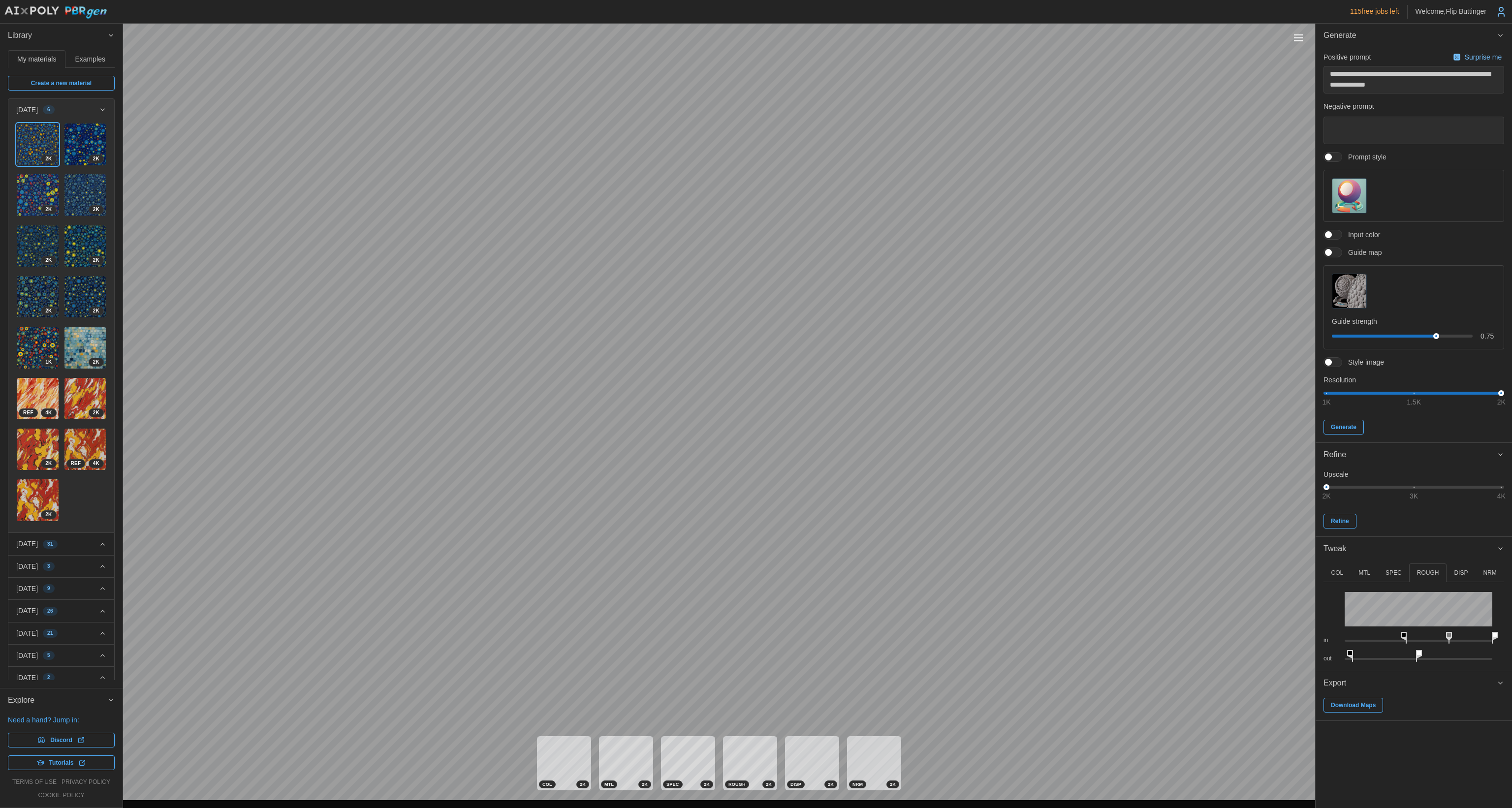 drag, startPoint x: 1343, startPoint y: 636, endPoint x: 1411, endPoint y: 632, distance: 68.11755 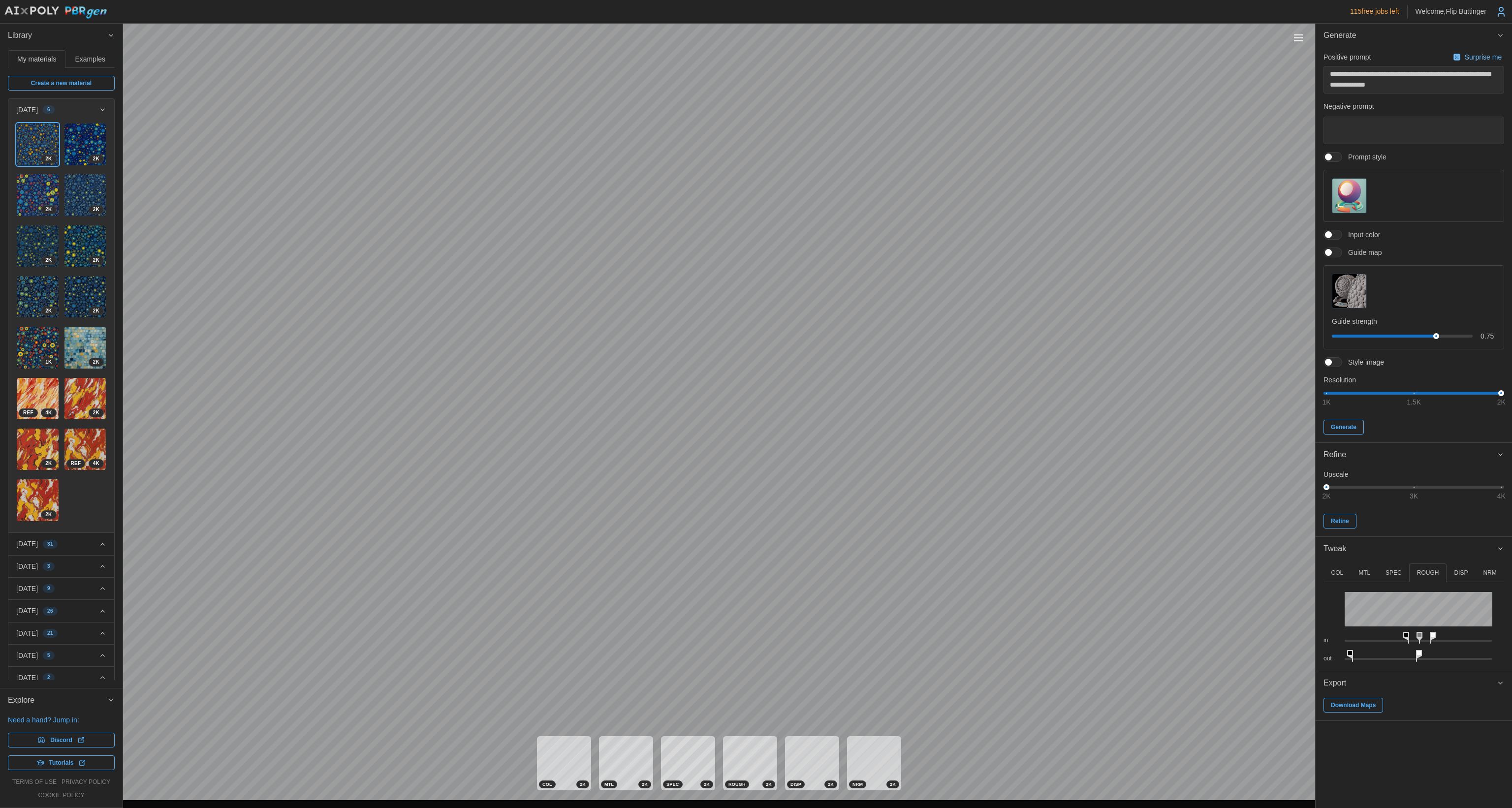drag, startPoint x: 1494, startPoint y: 636, endPoint x: 1430, endPoint y: 649, distance: 65.30697 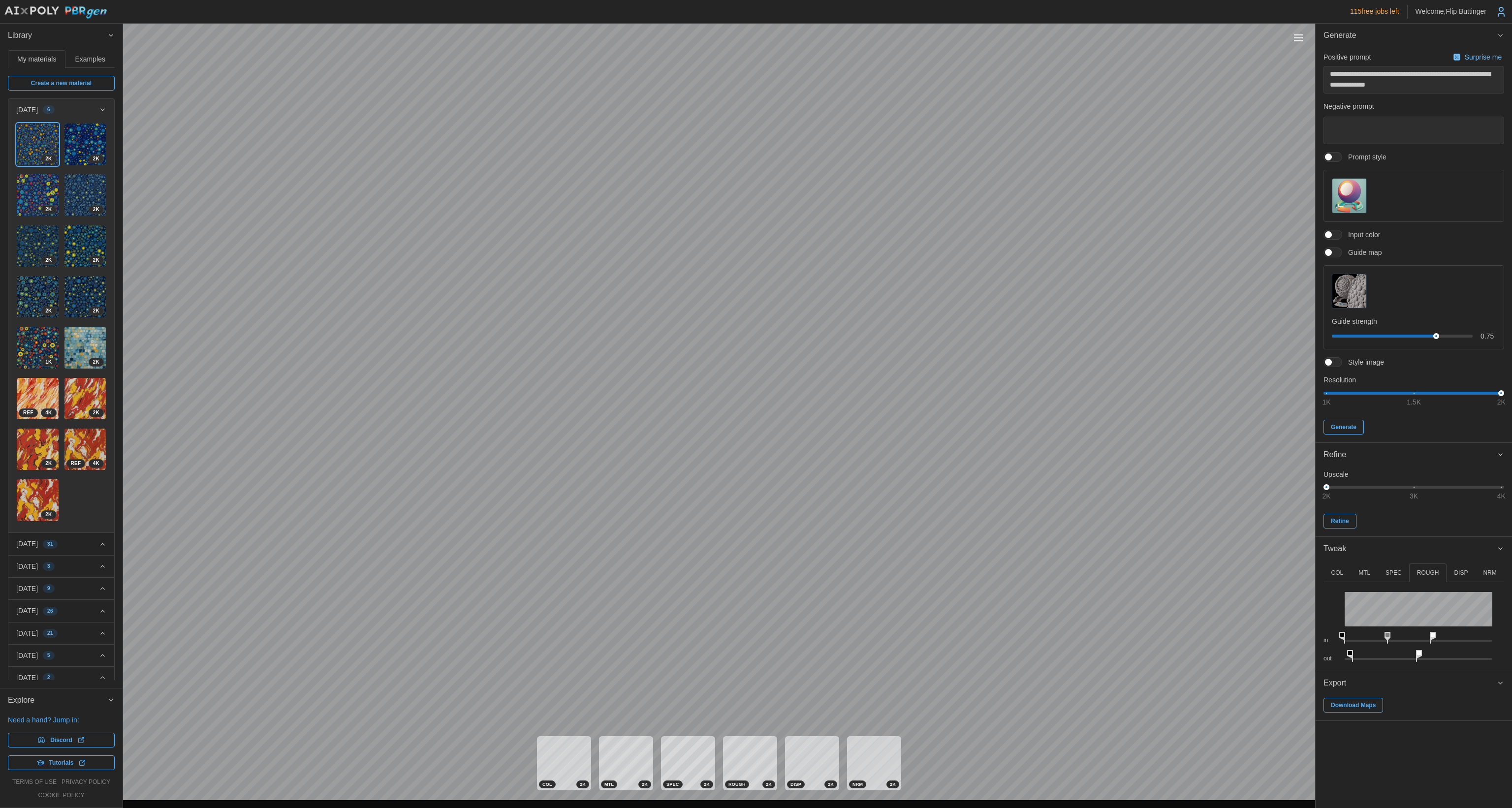 click on "**********" at bounding box center (756, 404) 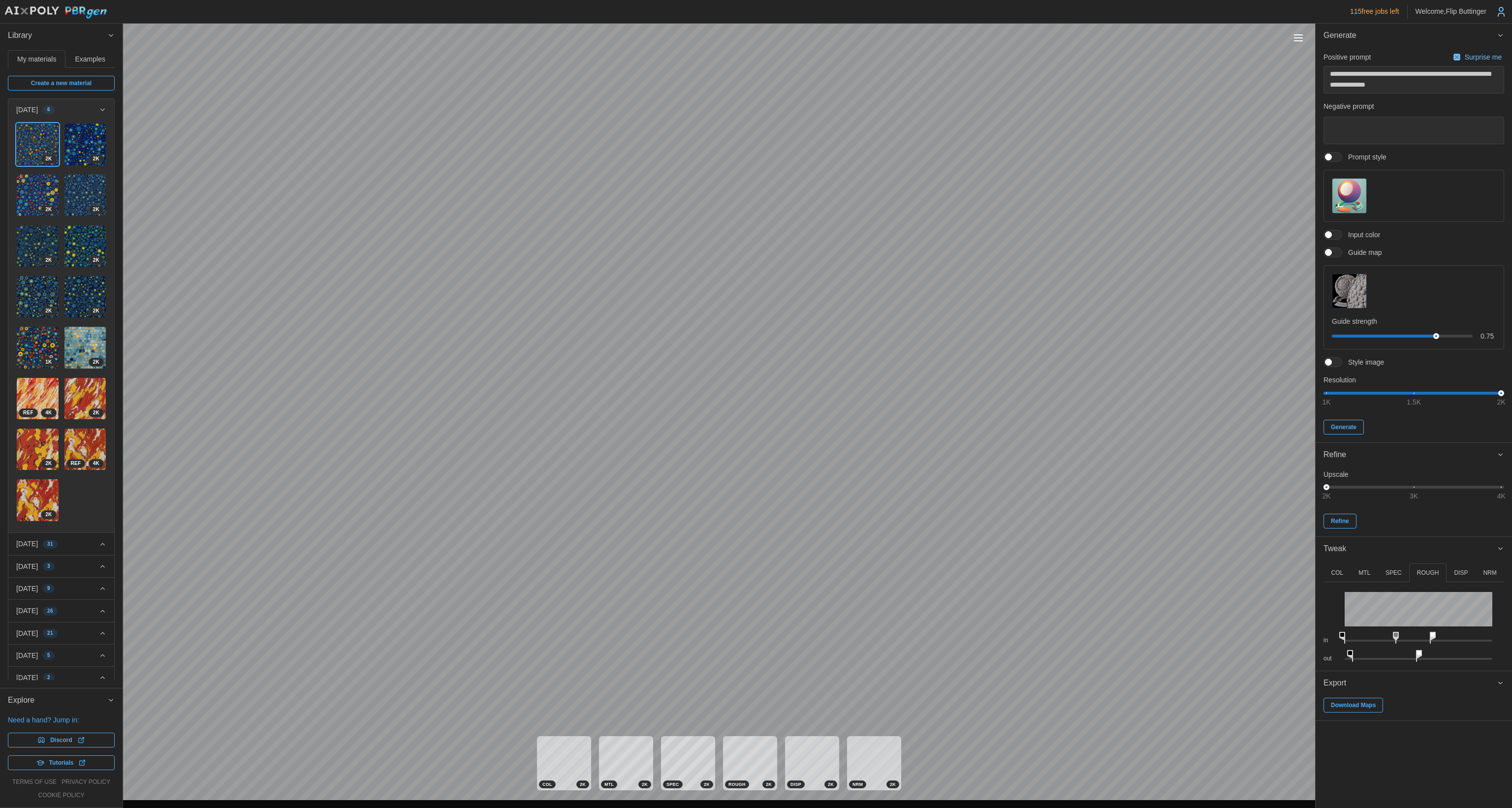 click 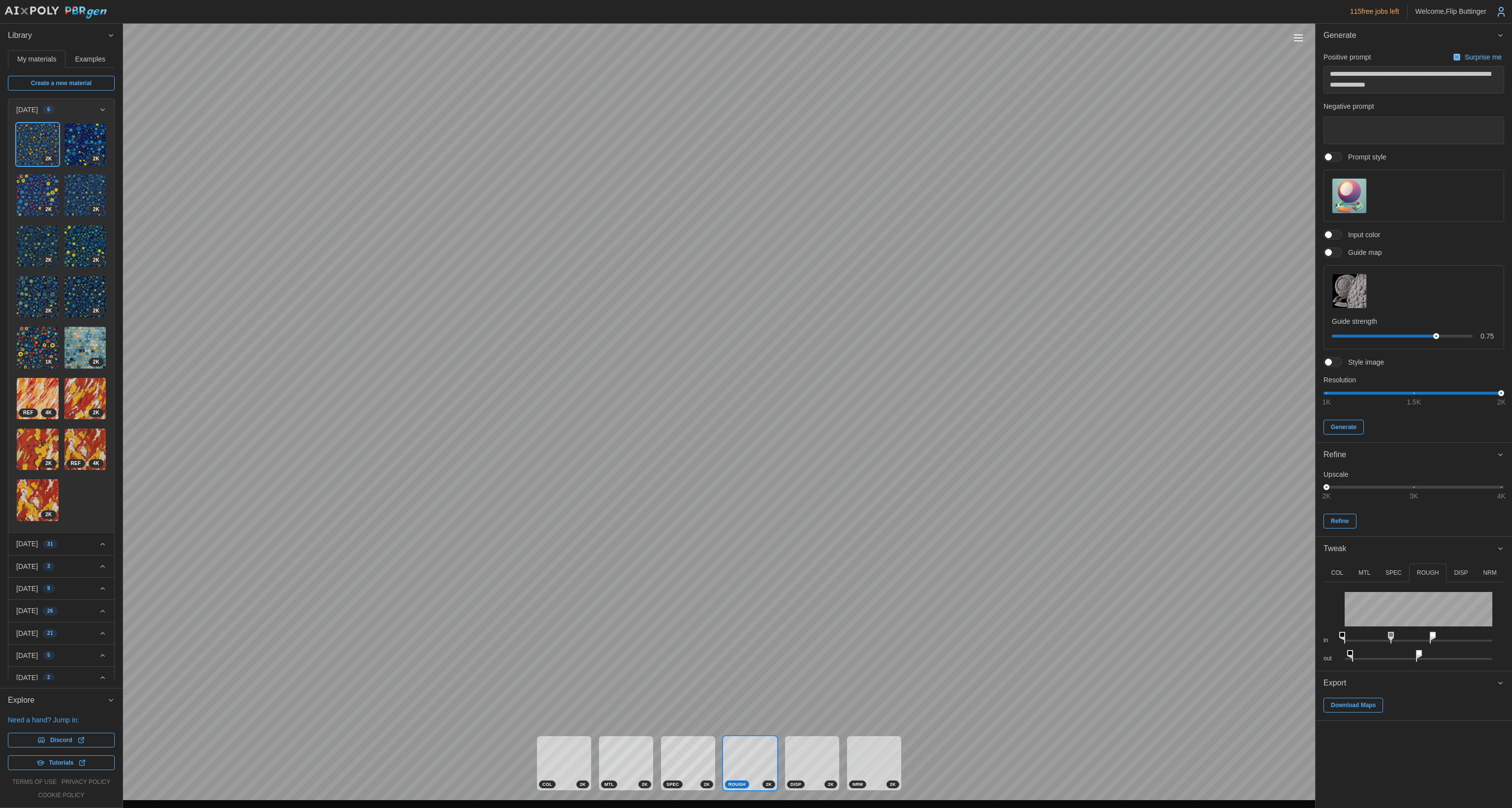 click 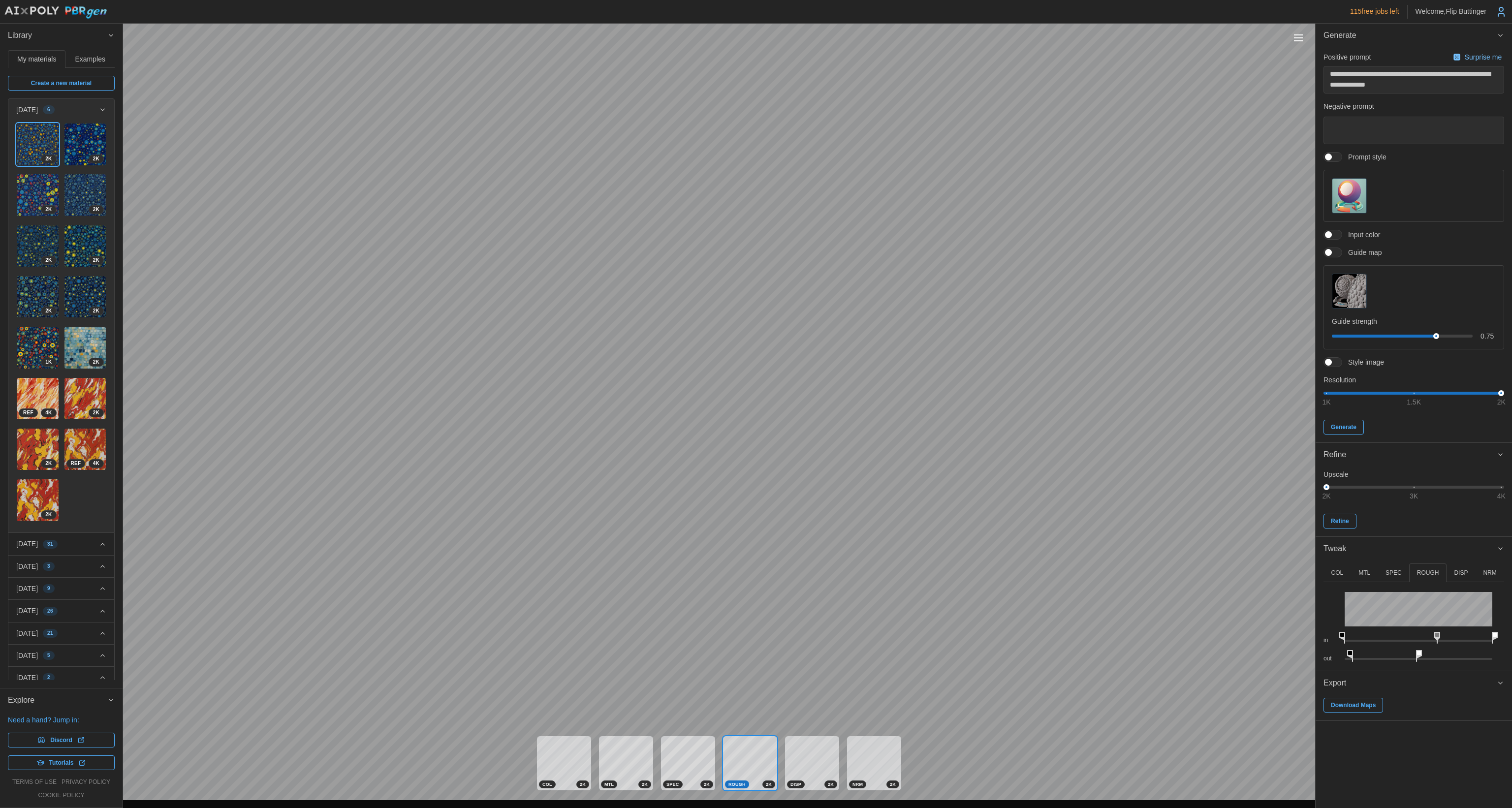 drag, startPoint x: 1433, startPoint y: 634, endPoint x: 1512, endPoint y: 632, distance: 79.02531 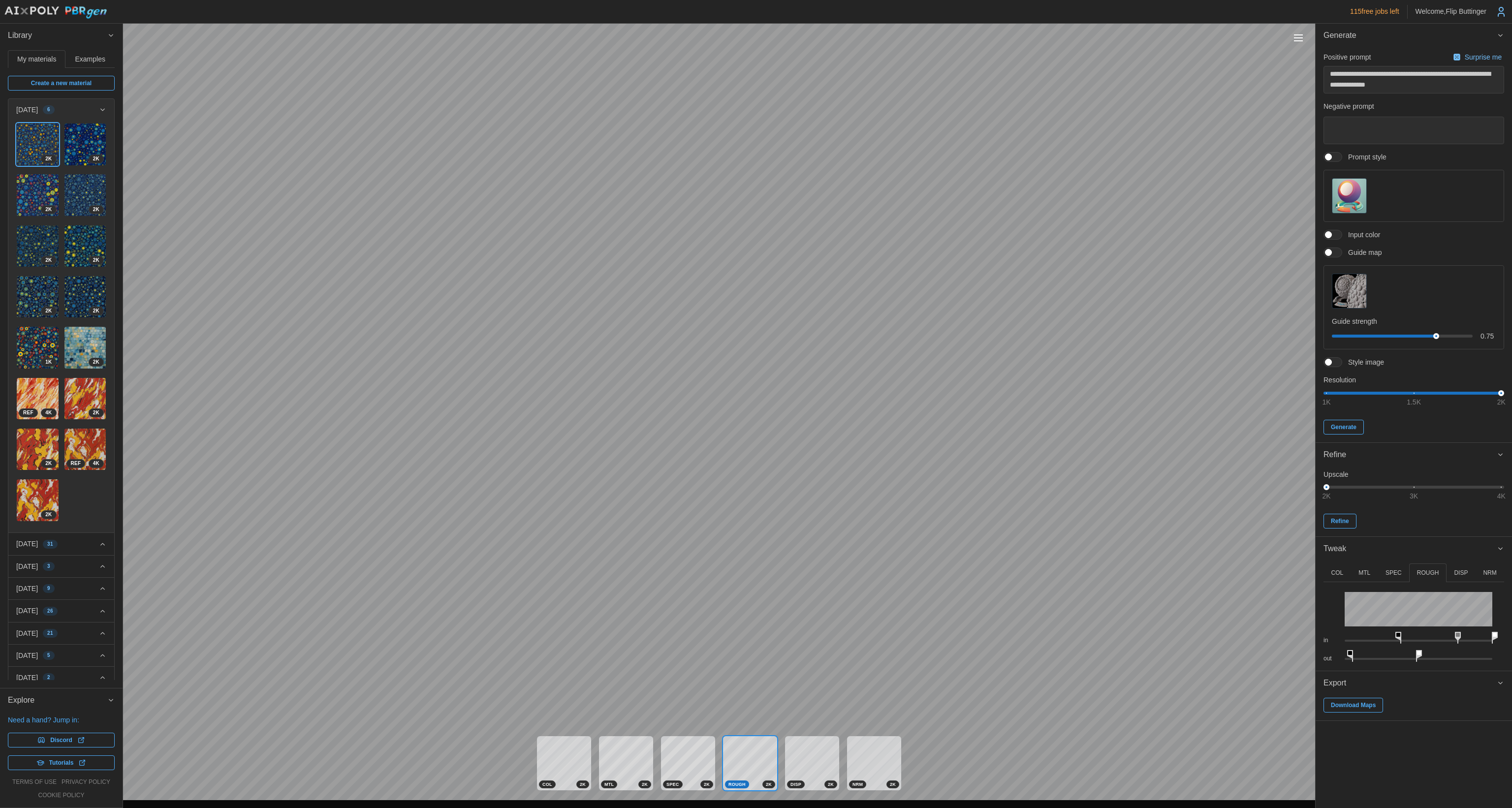 drag, startPoint x: 1341, startPoint y: 634, endPoint x: 1400, endPoint y: 630, distance: 59.135438 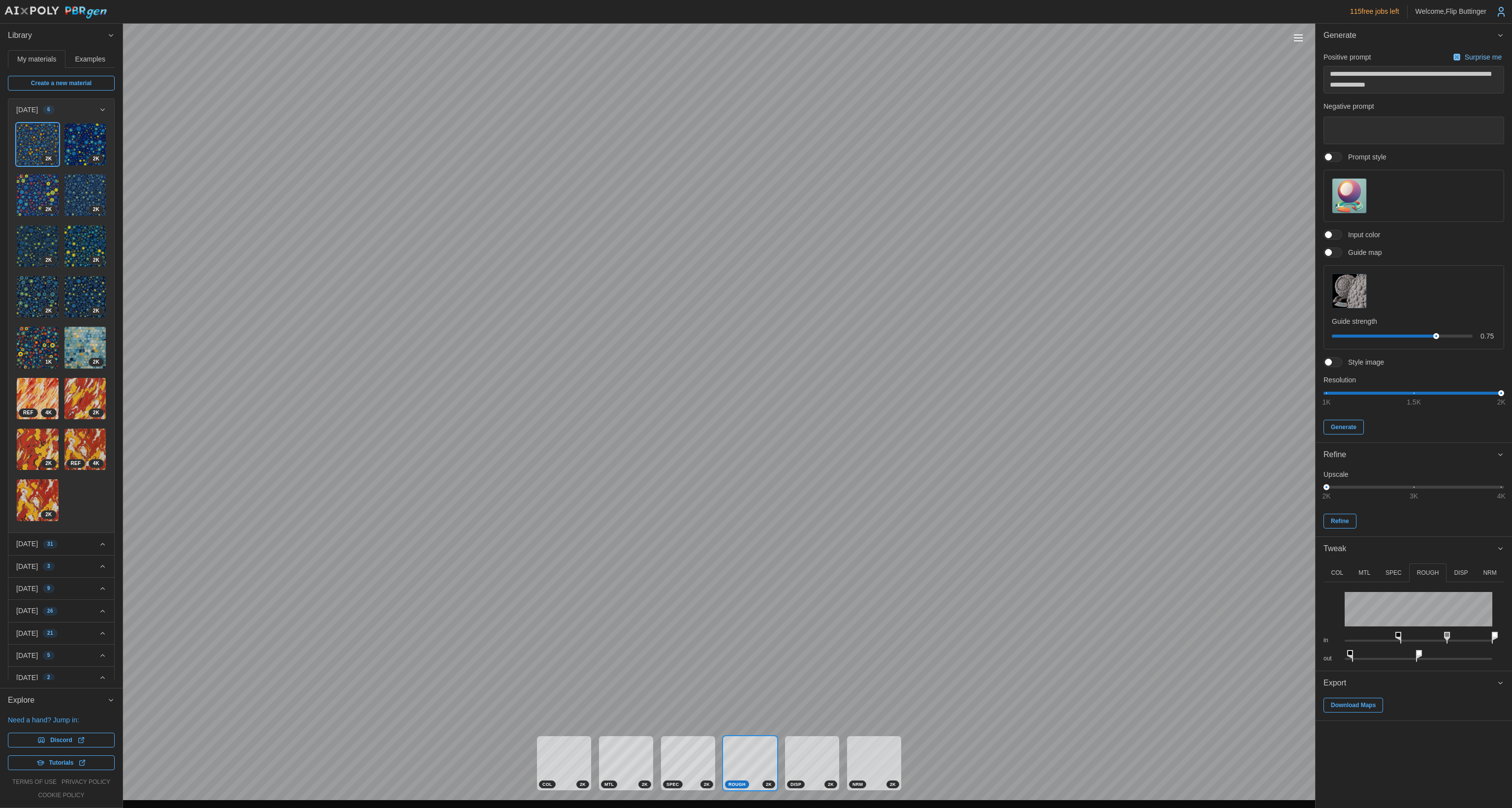 drag, startPoint x: 1457, startPoint y: 635, endPoint x: 1430, endPoint y: 639, distance: 27.2947 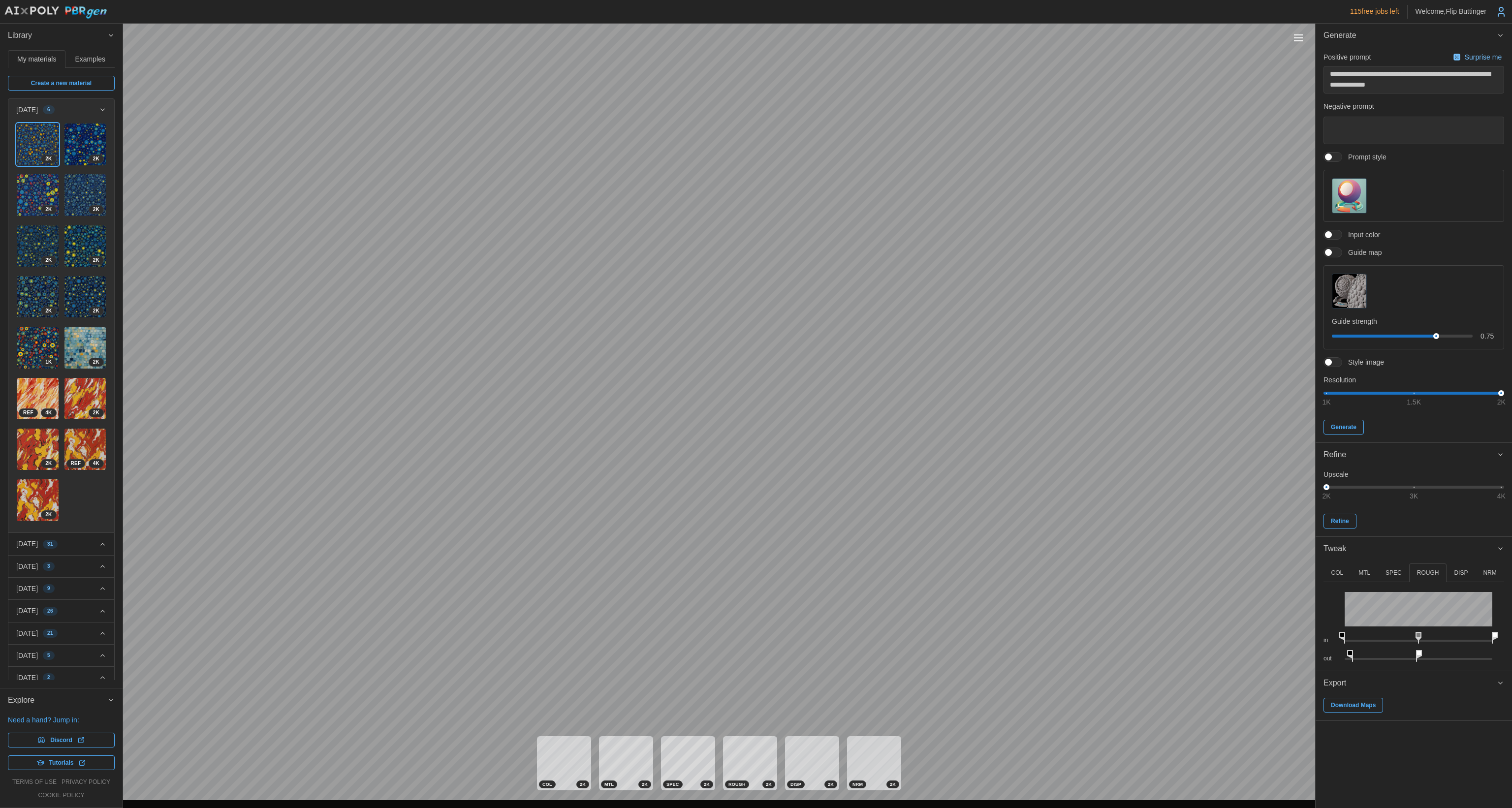 click on "**********" at bounding box center (756, 404) 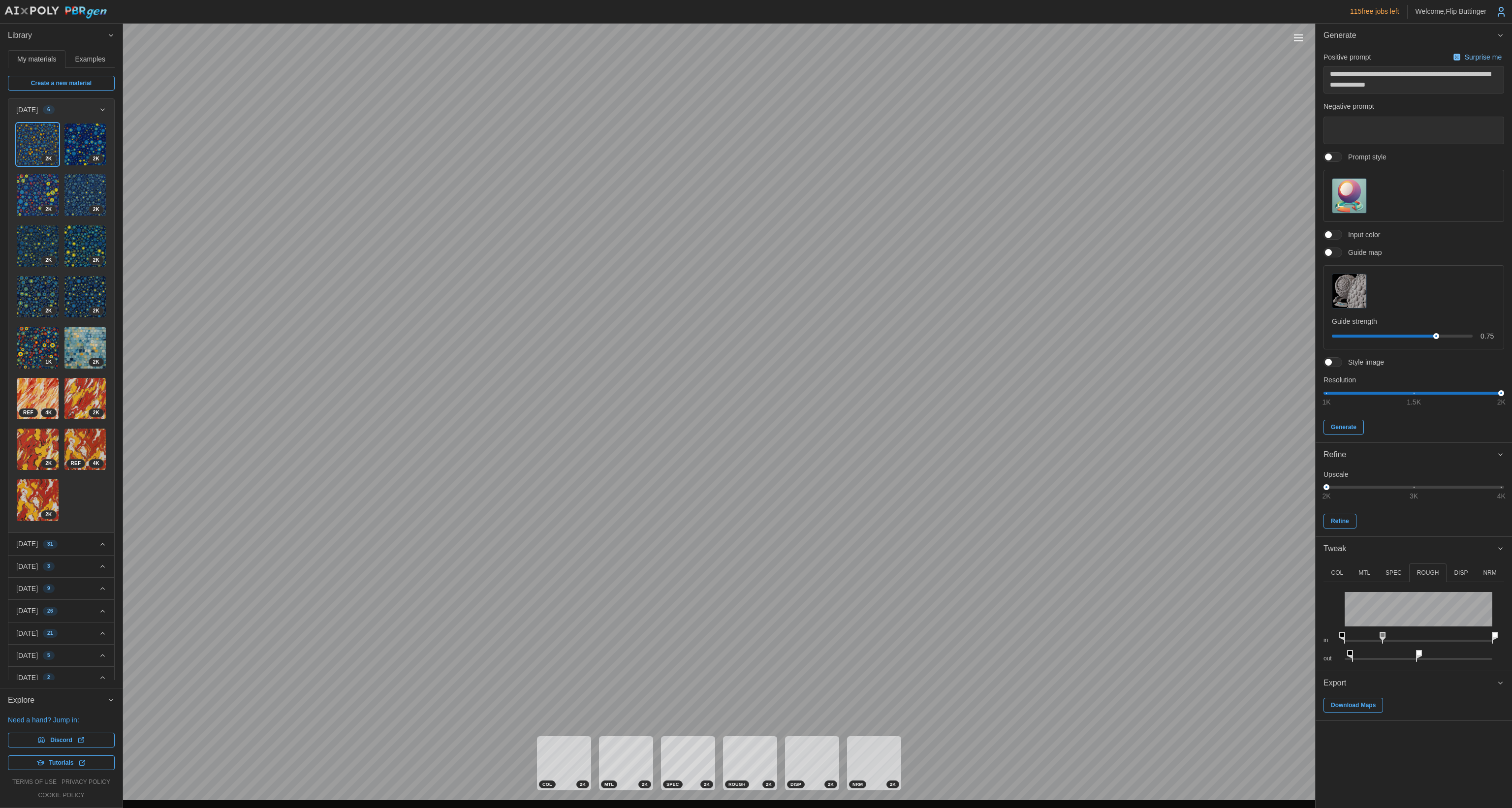 drag, startPoint x: 1416, startPoint y: 634, endPoint x: 1382, endPoint y: 634, distance: 34 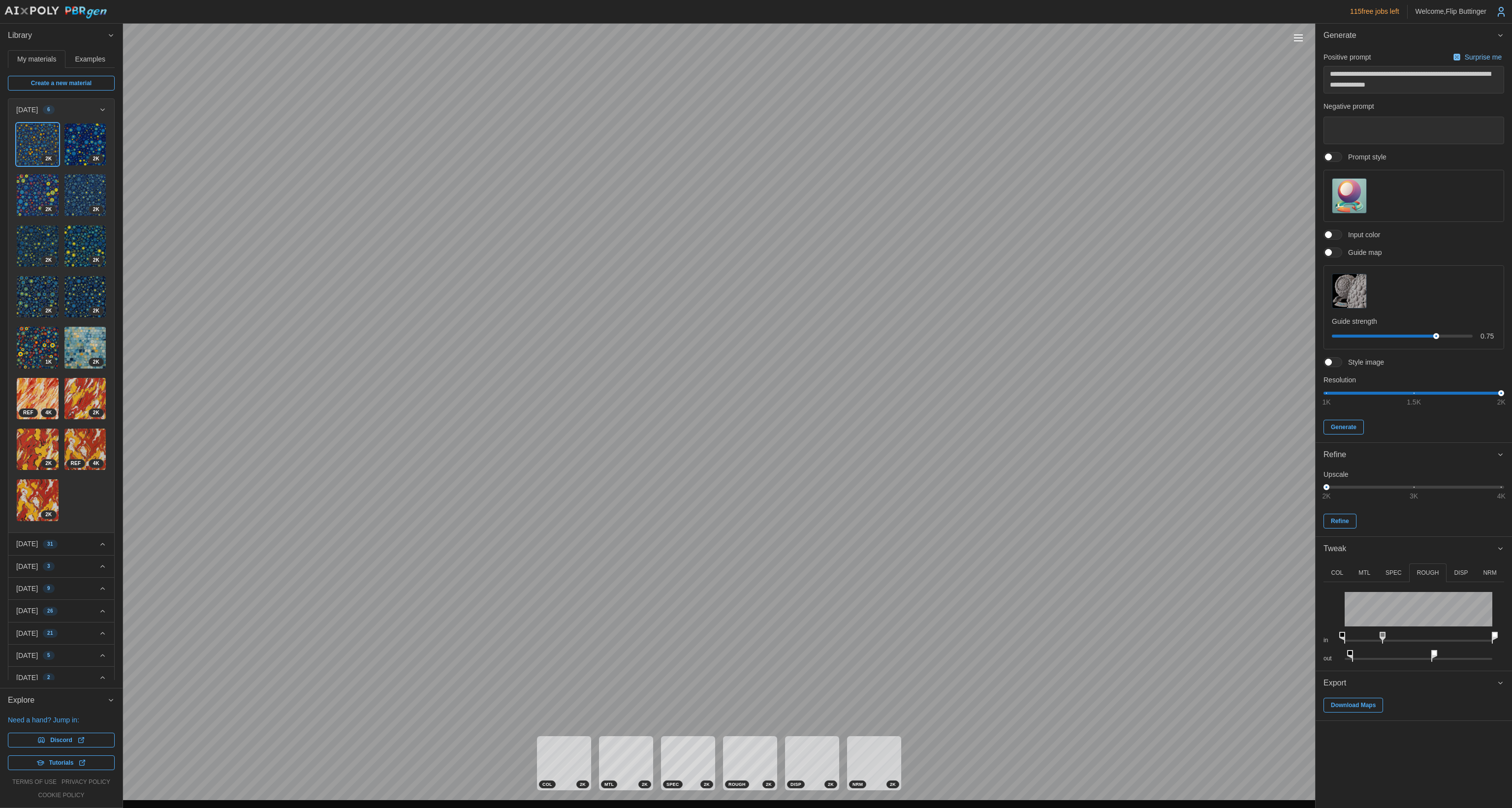 drag, startPoint x: 1418, startPoint y: 653, endPoint x: 1431, endPoint y: 651, distance: 13.152946 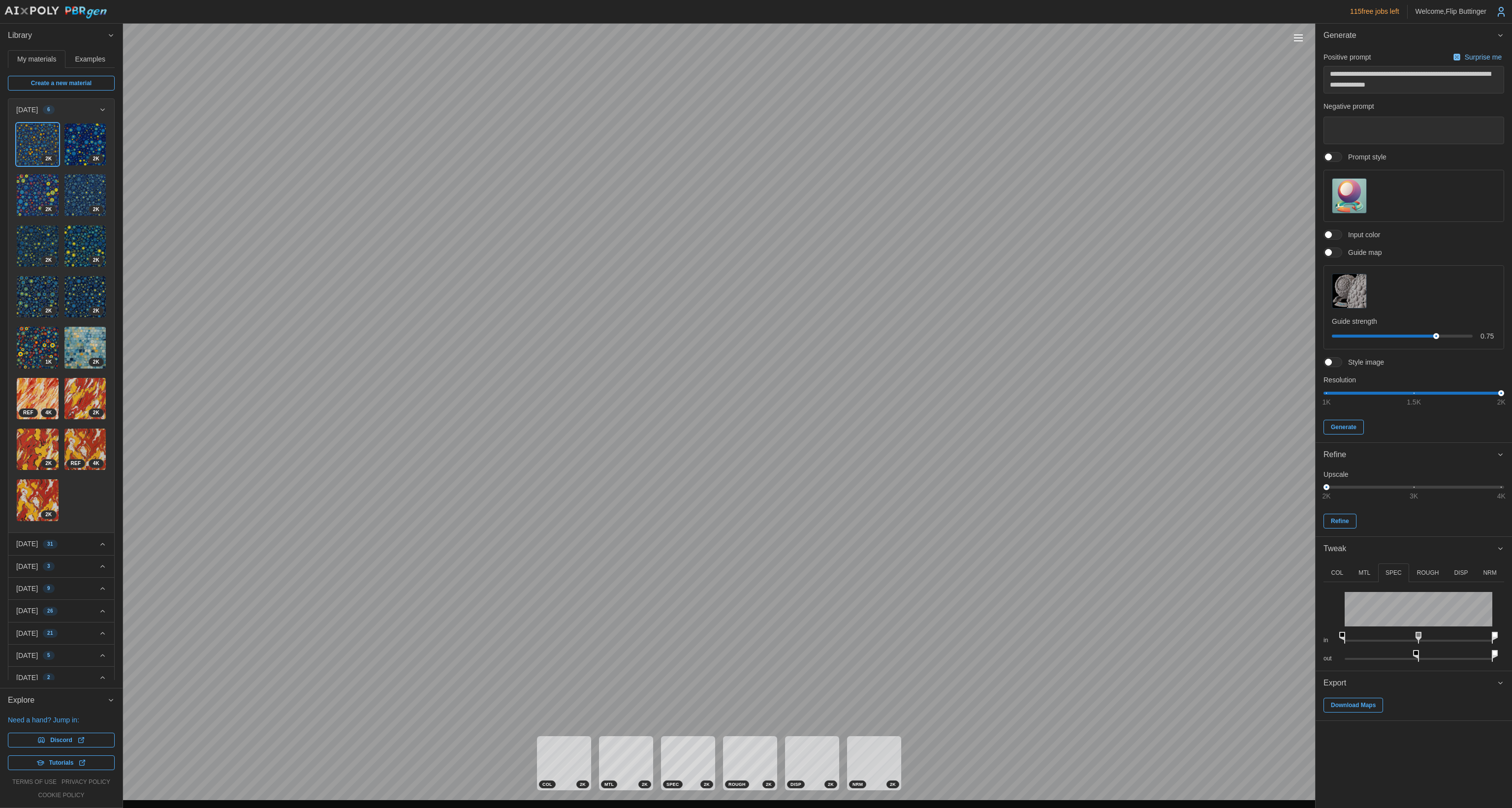 click on "MTL" at bounding box center [1364, 573] 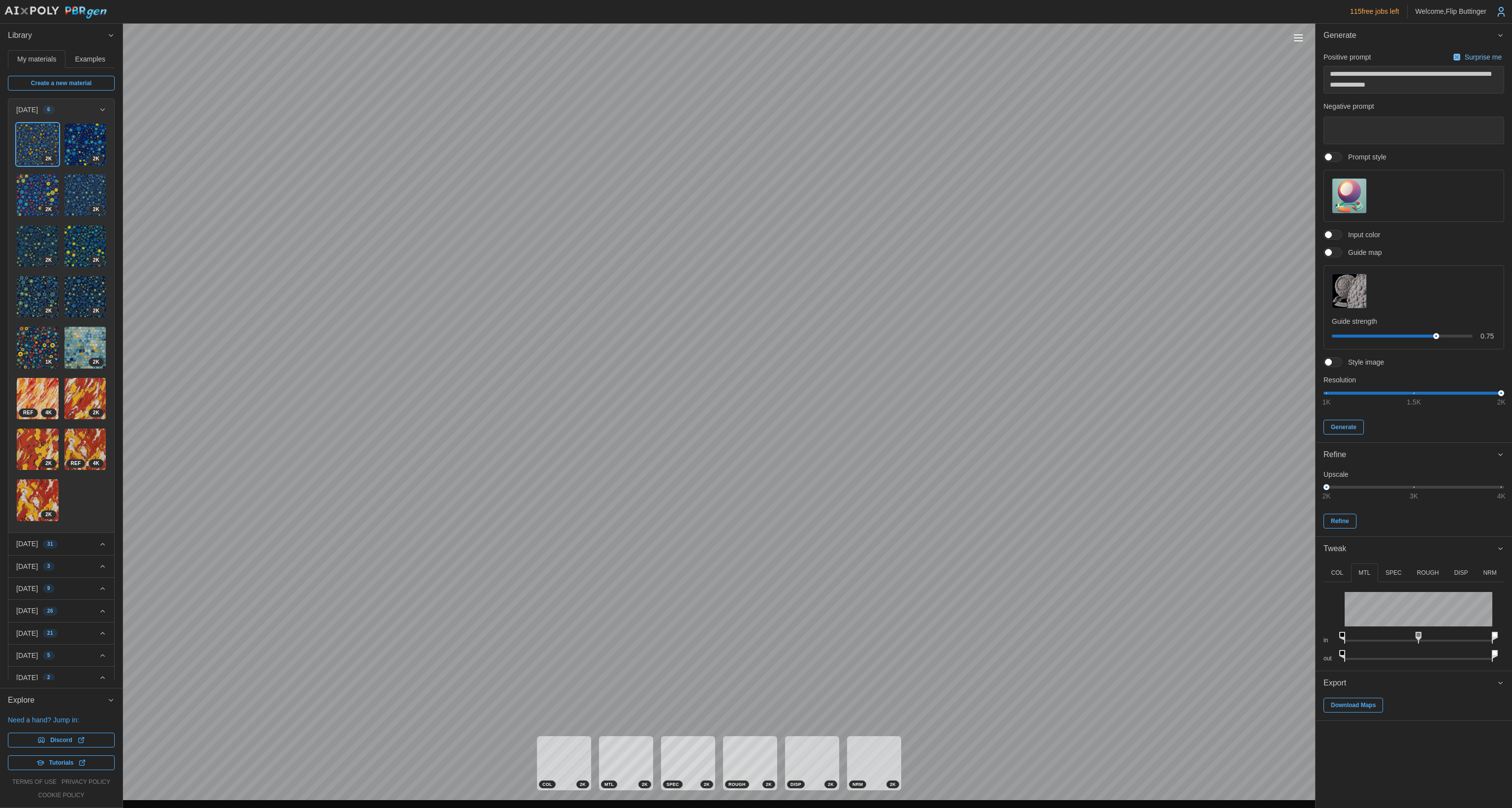 drag, startPoint x: 1346, startPoint y: 653, endPoint x: 1512, endPoint y: 656, distance: 166.0271 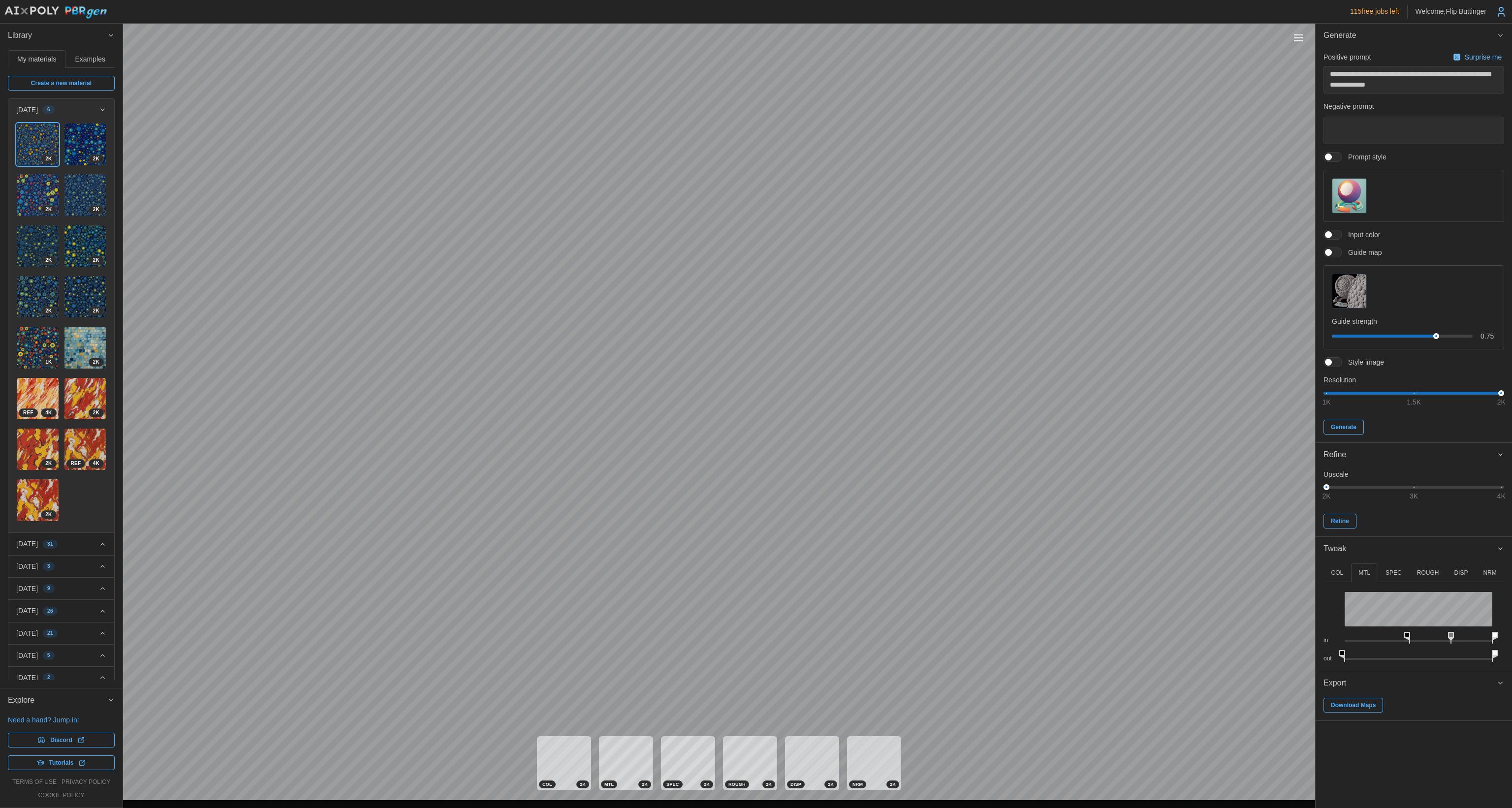 drag, startPoint x: 1342, startPoint y: 632, endPoint x: 1409, endPoint y: 636, distance: 67.1193 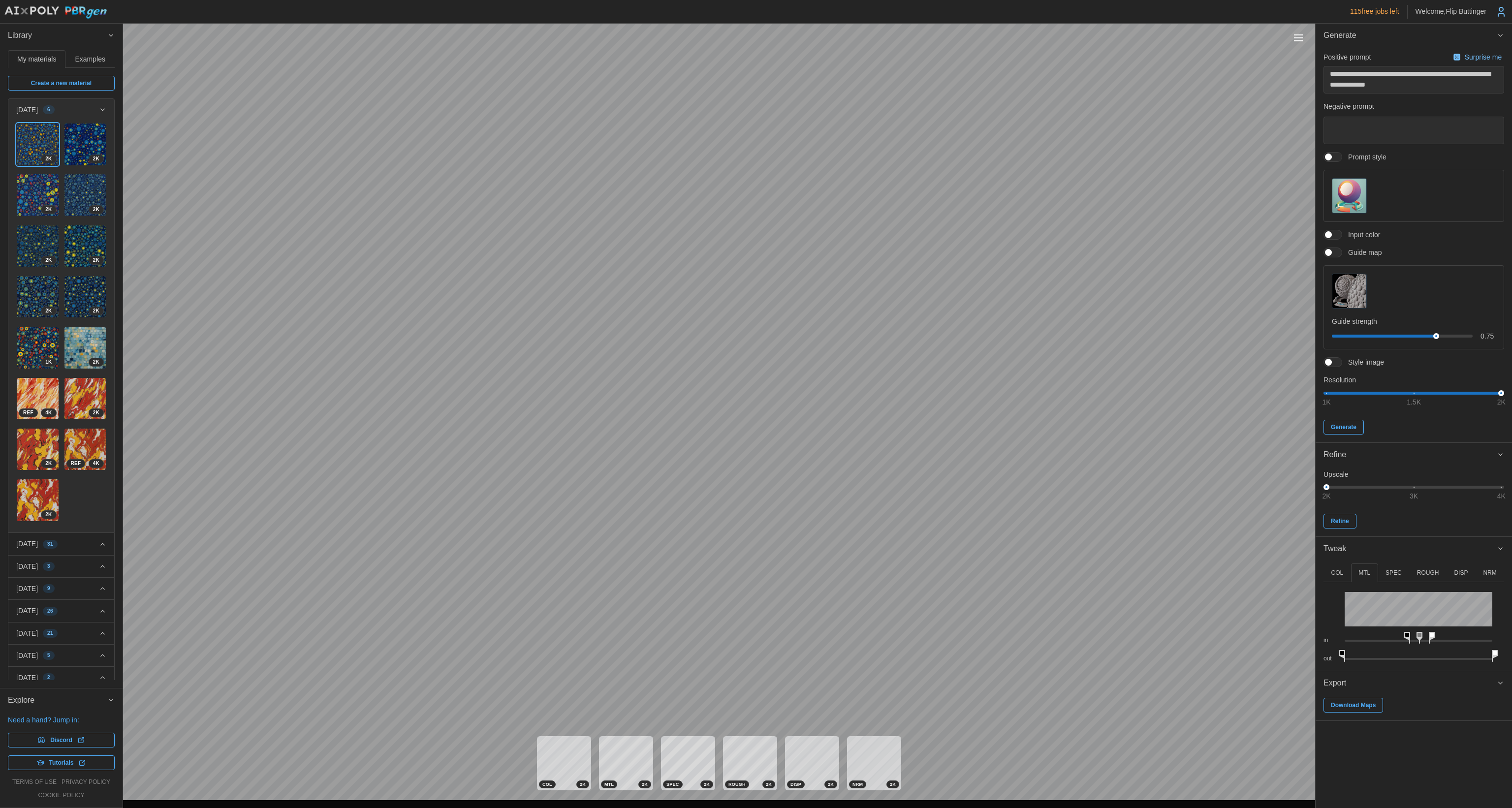 drag, startPoint x: 1493, startPoint y: 636, endPoint x: 1429, endPoint y: 631, distance: 64.19502 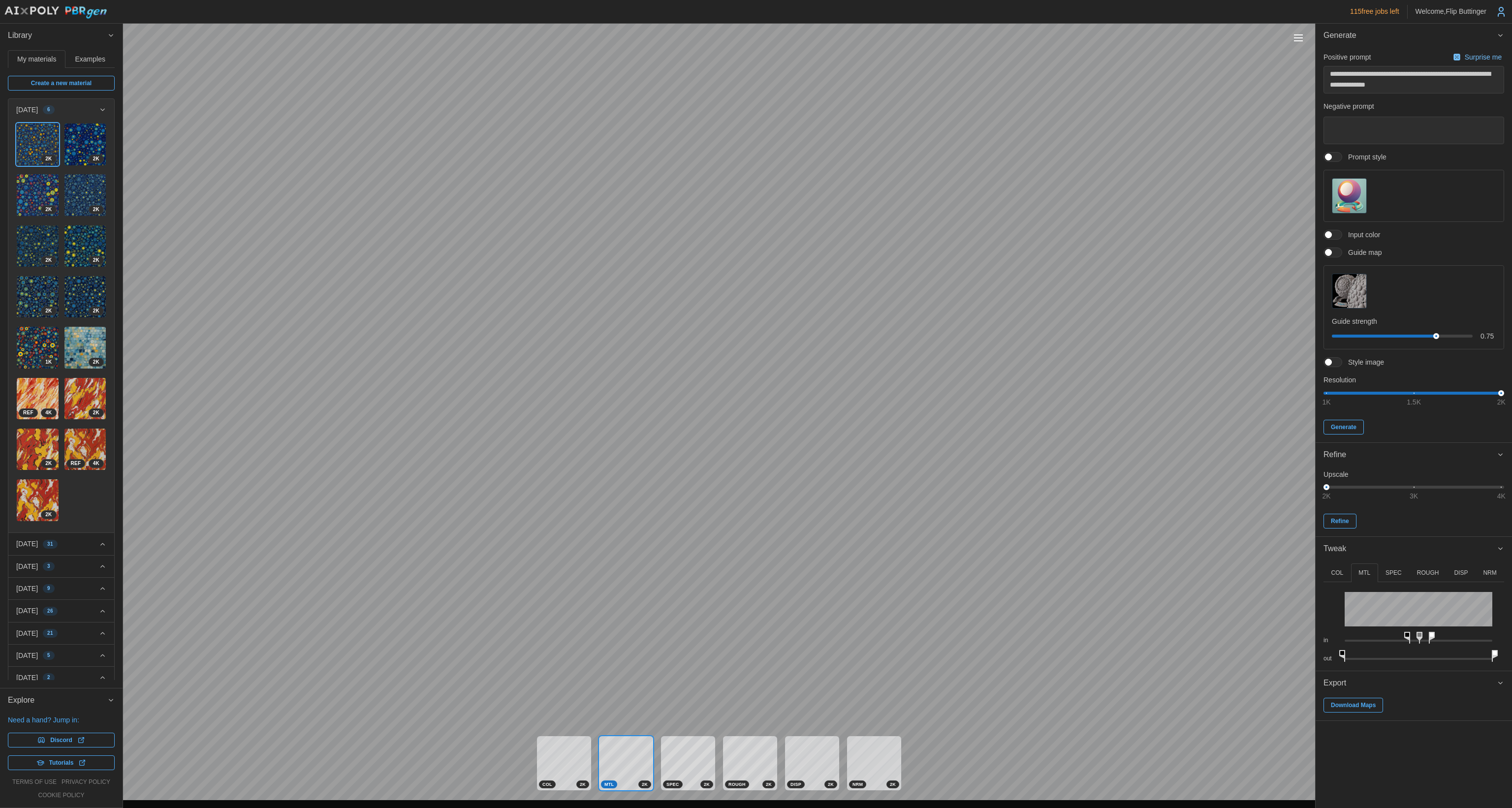 drag, startPoint x: 1403, startPoint y: 636, endPoint x: 1409, endPoint y: 631, distance: 7.81025 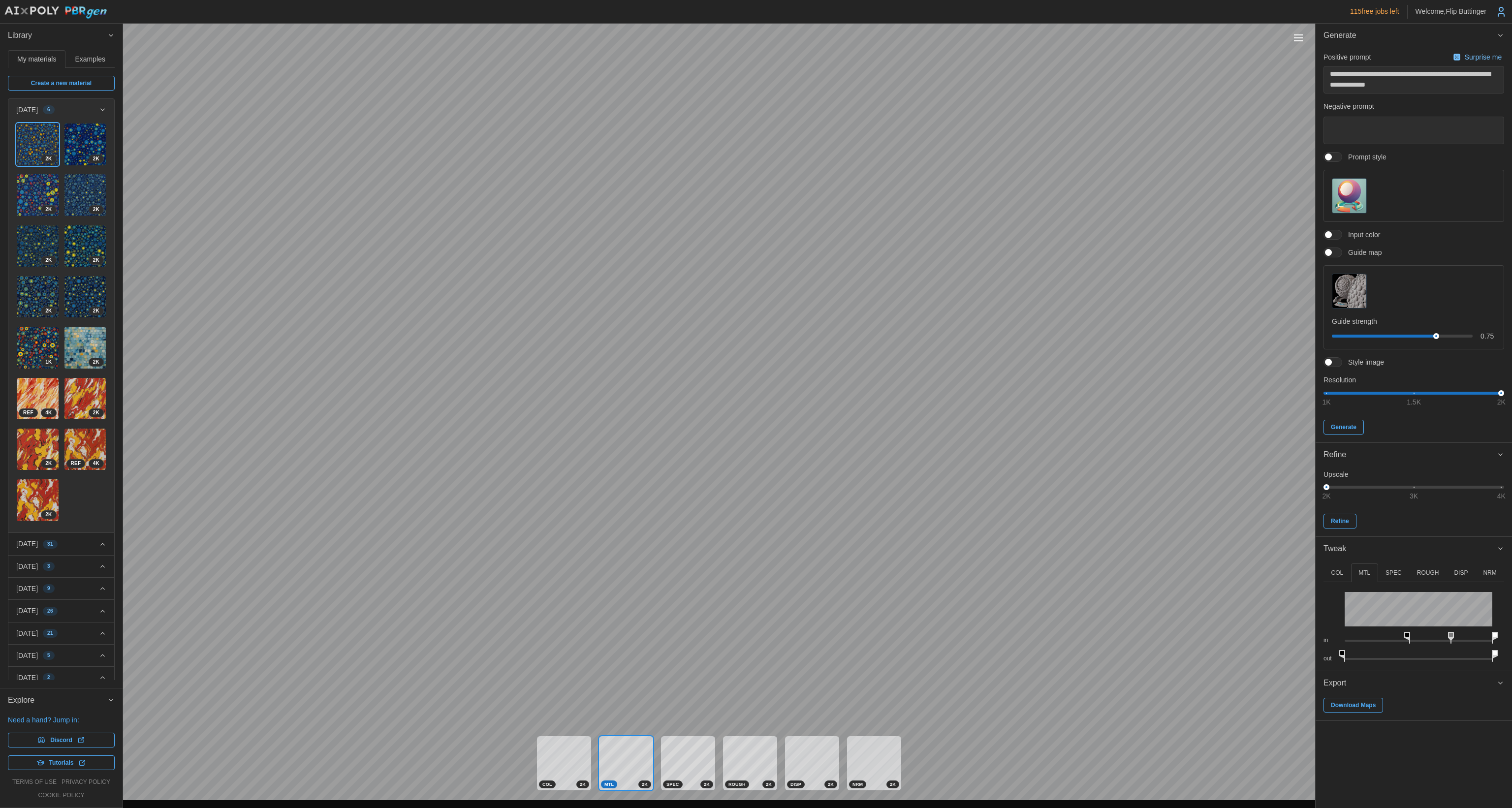 drag, startPoint x: 1428, startPoint y: 635, endPoint x: 1512, endPoint y: 624, distance: 84.71718 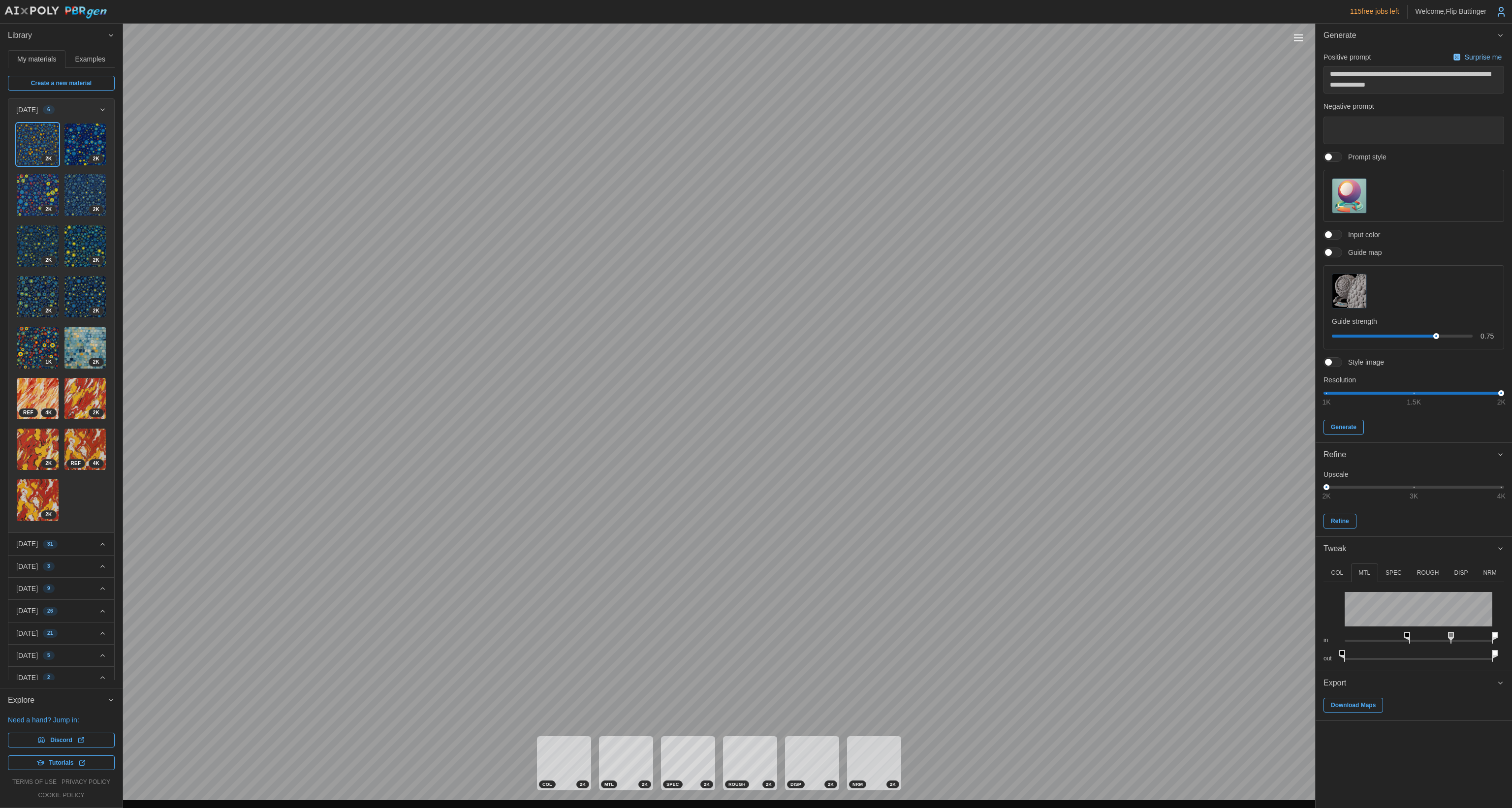click on "COL" at bounding box center [1337, 573] 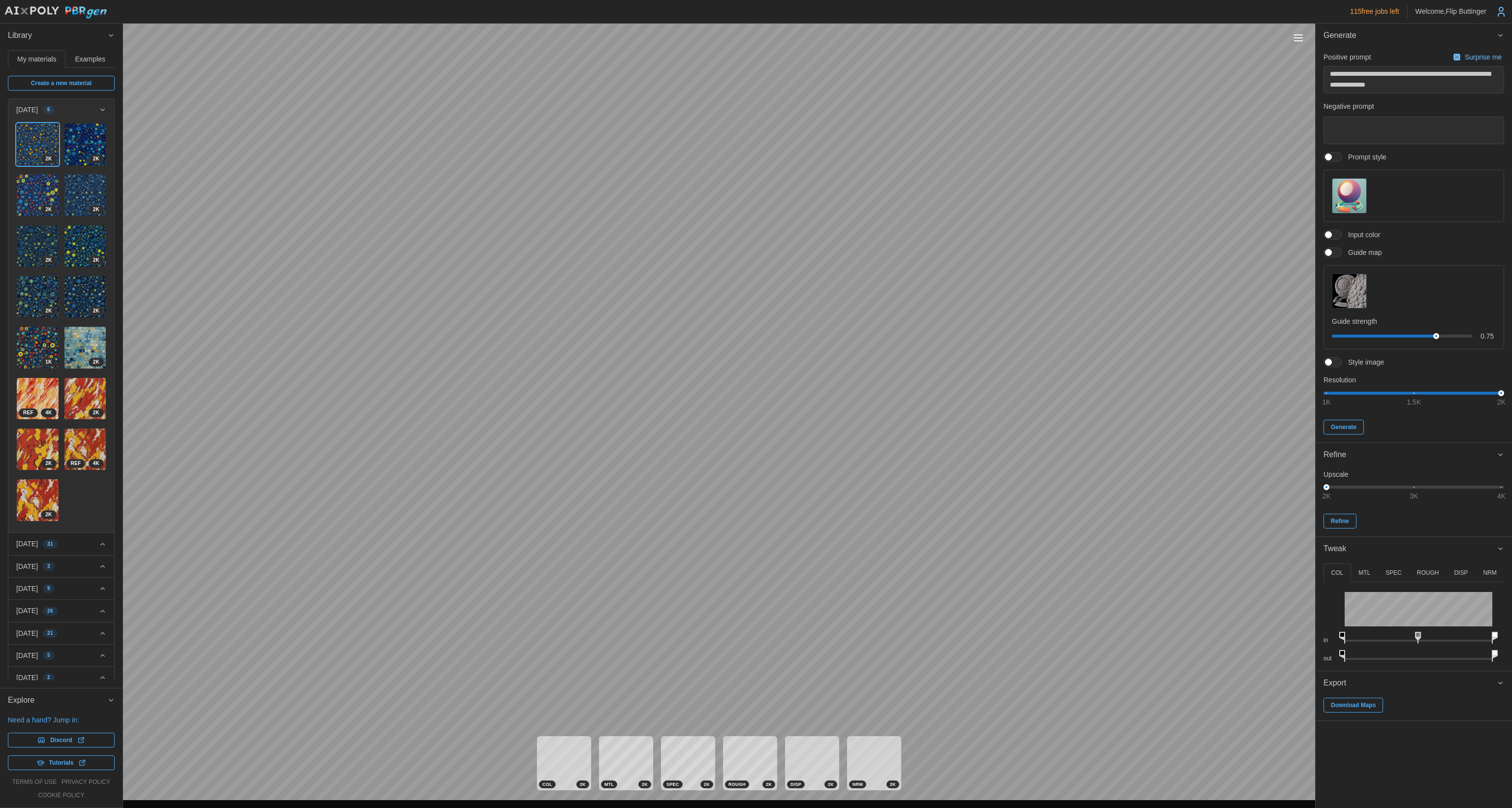 click on "in out" at bounding box center (1414, 622) 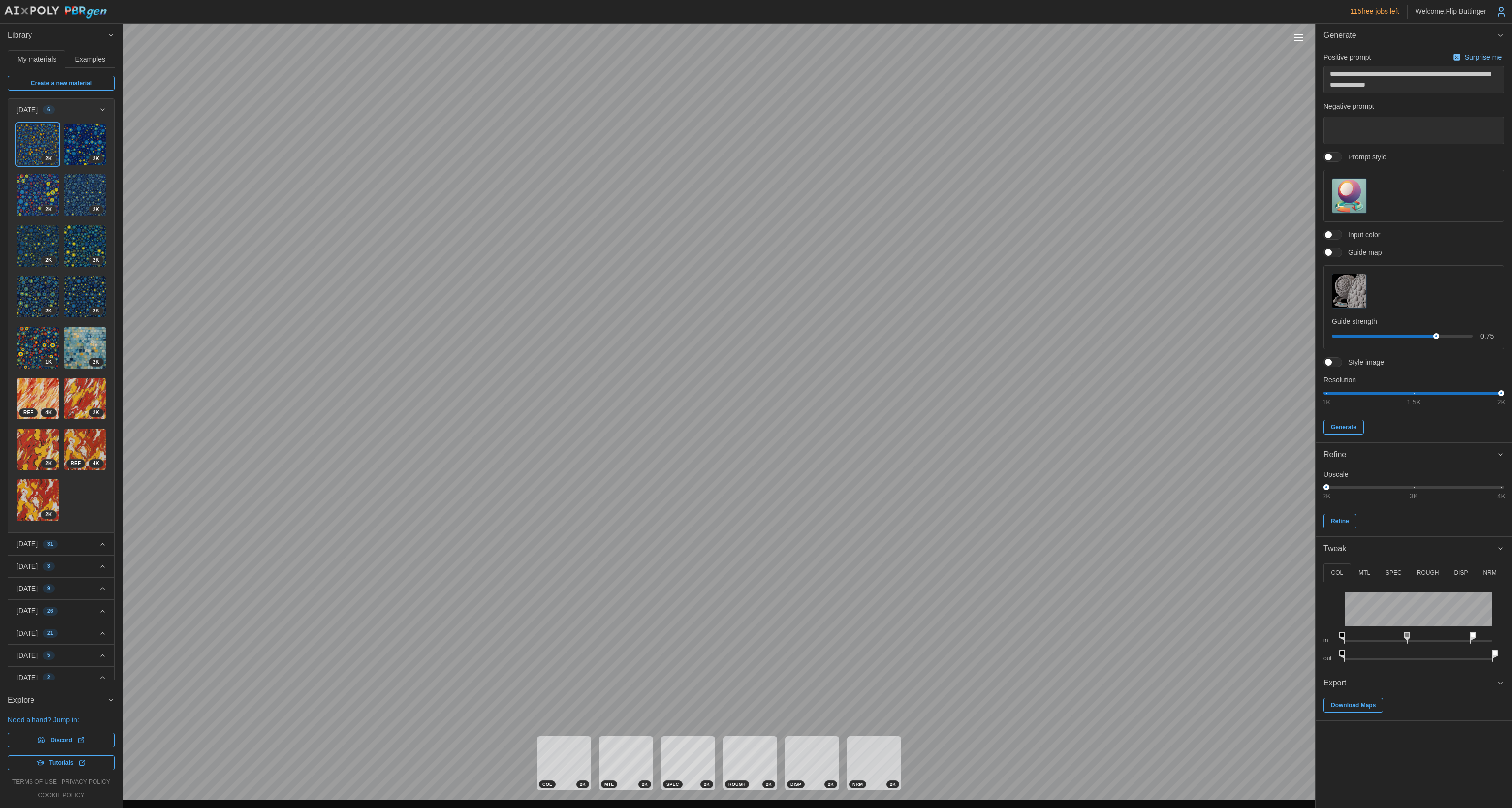 drag, startPoint x: 1494, startPoint y: 634, endPoint x: 1470, endPoint y: 631, distance: 24.186773 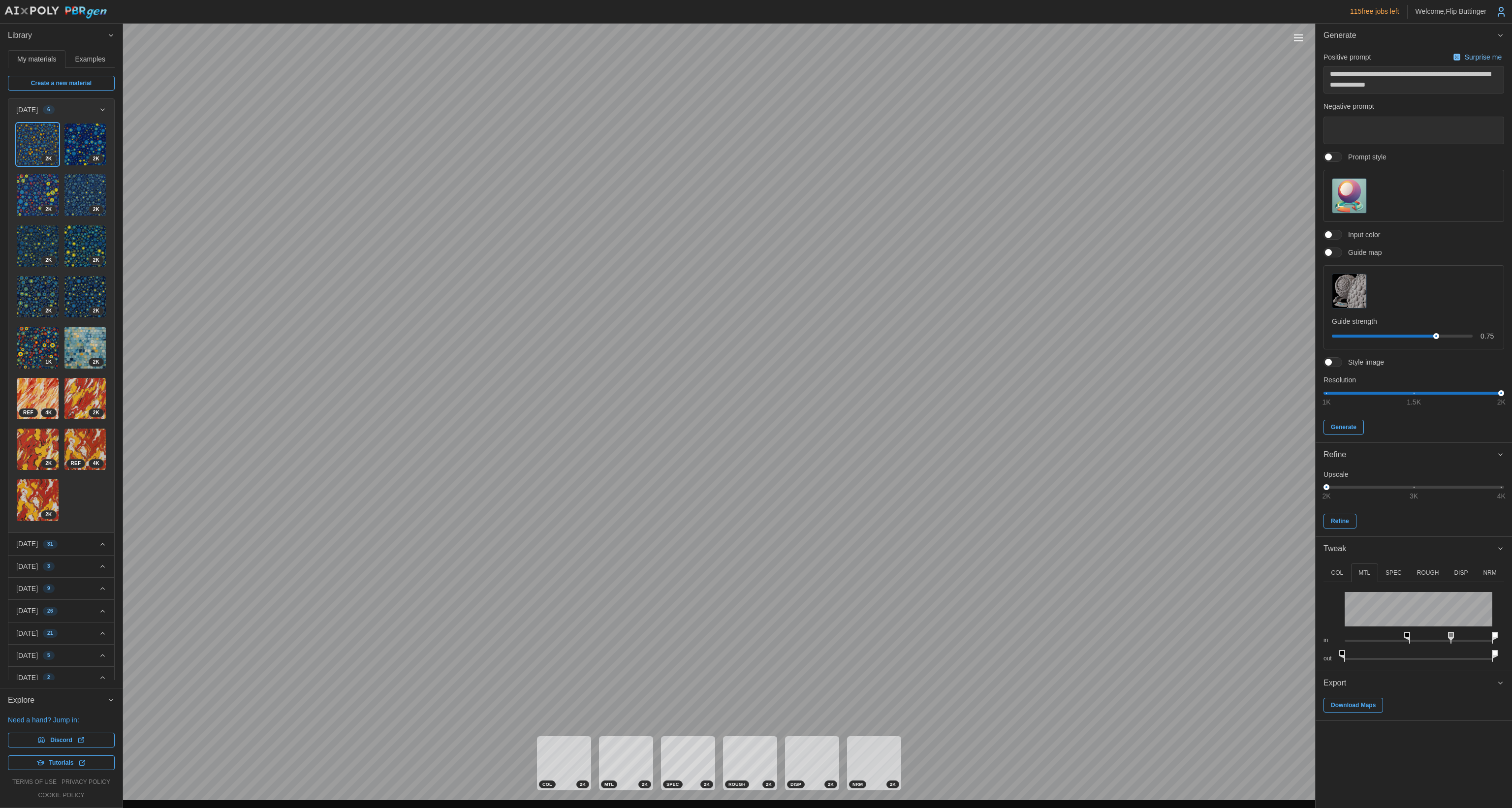 click on "SPEC" at bounding box center (1393, 573) 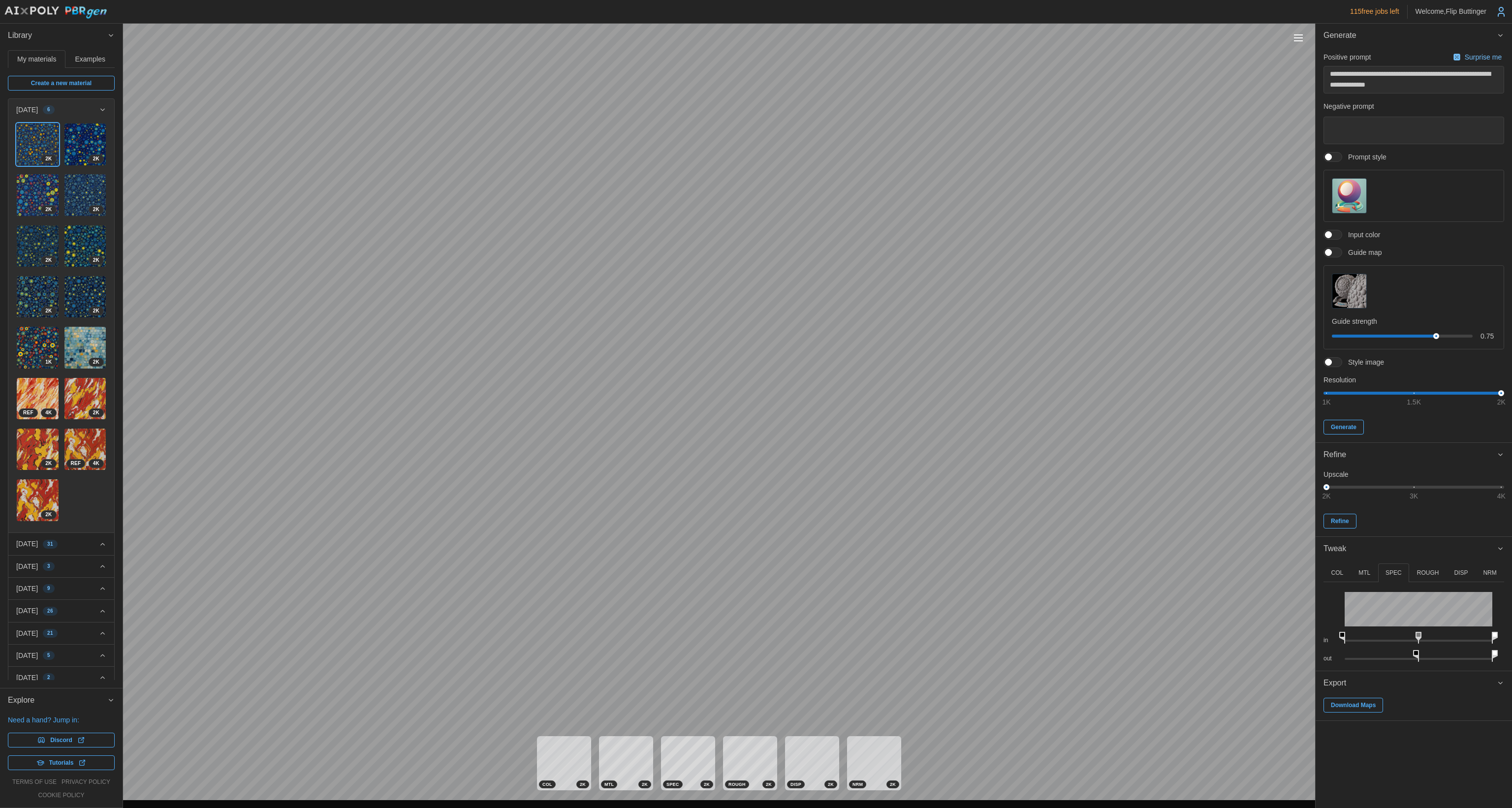 click on "ROUGH" at bounding box center [1428, 573] 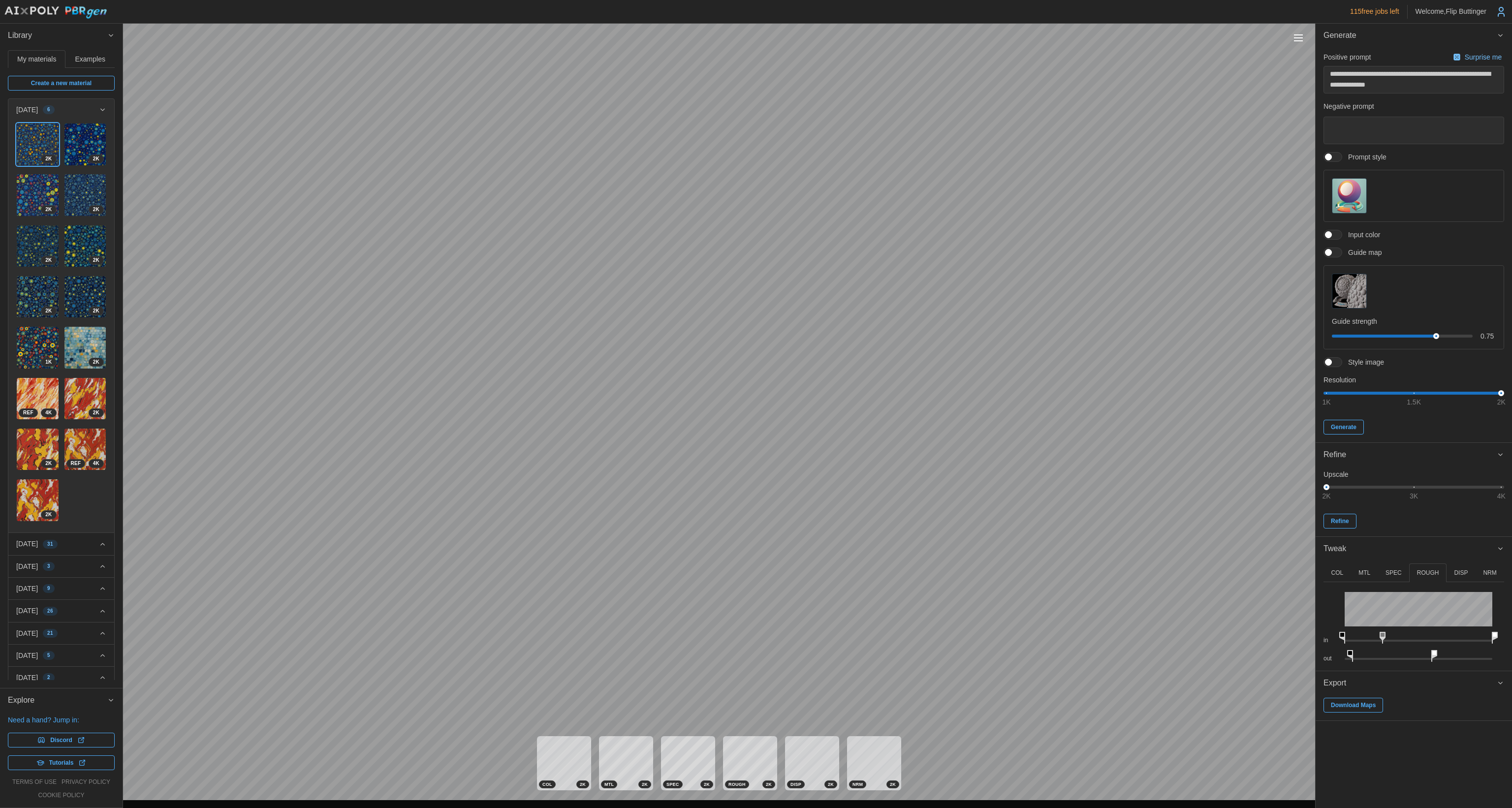 click on "DISP" at bounding box center (1461, 573) 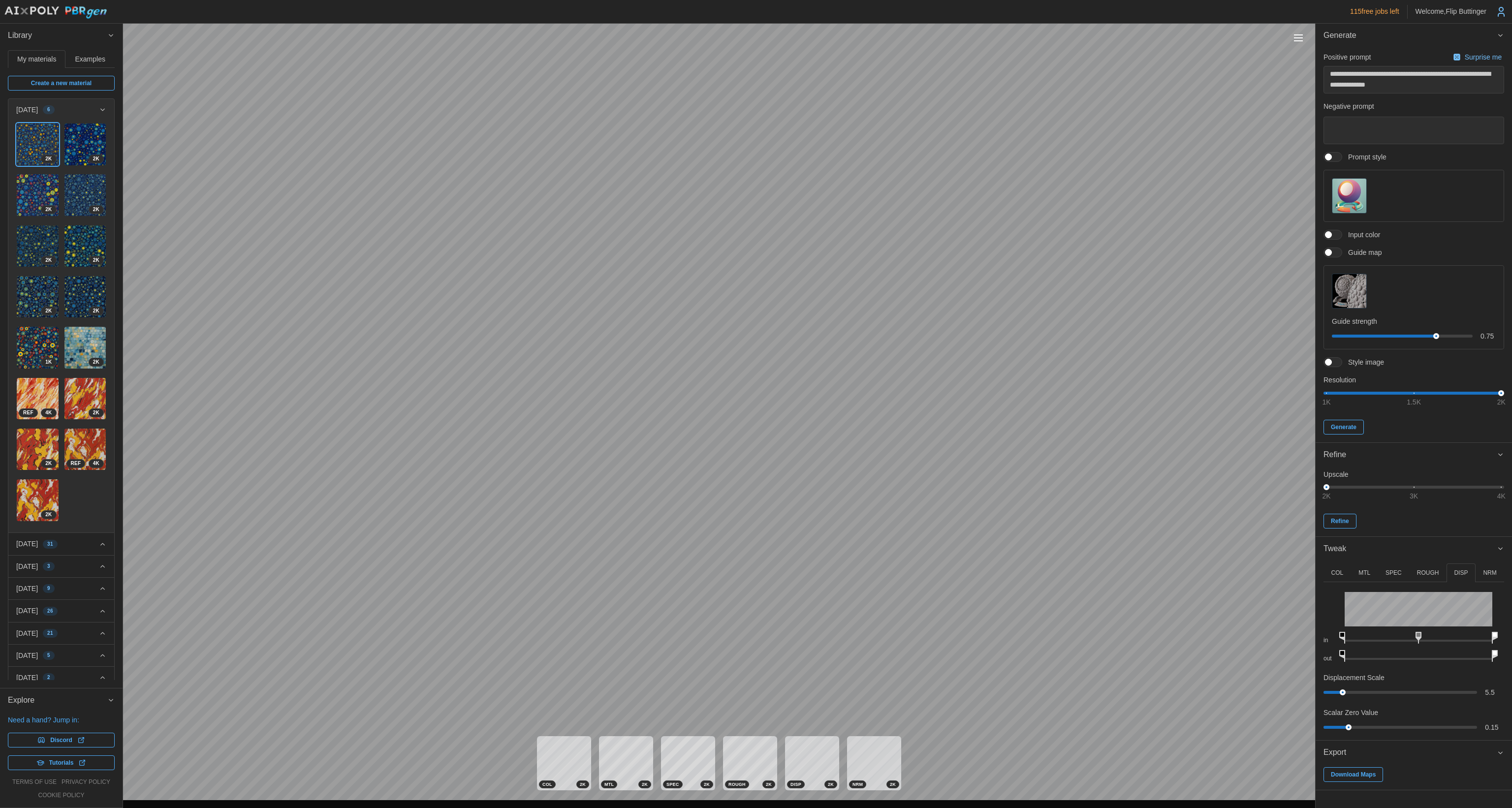 click on "NRM" at bounding box center [1489, 573] 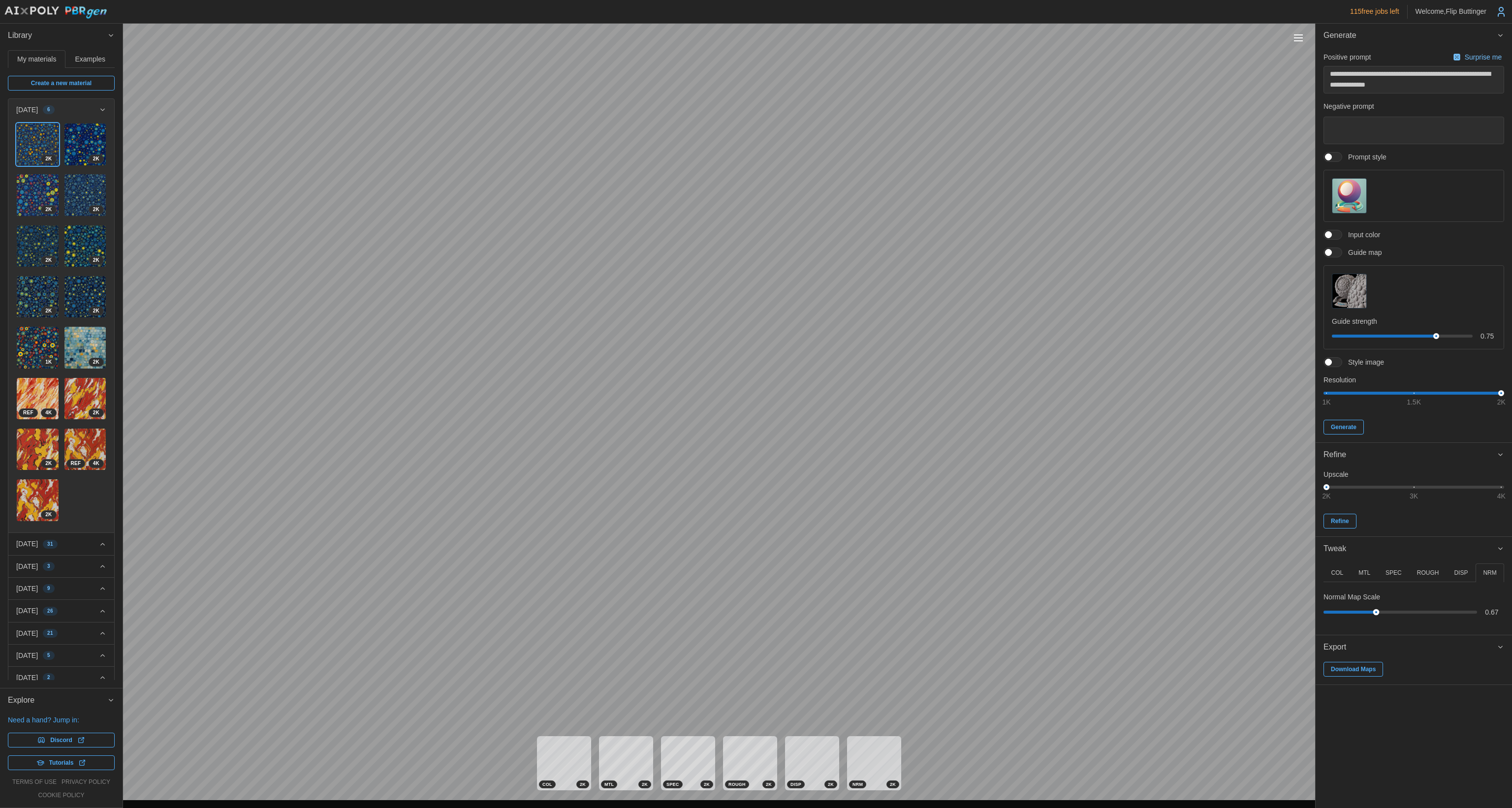 drag, startPoint x: 1355, startPoint y: 611, endPoint x: 1376, endPoint y: 615, distance: 21.377558 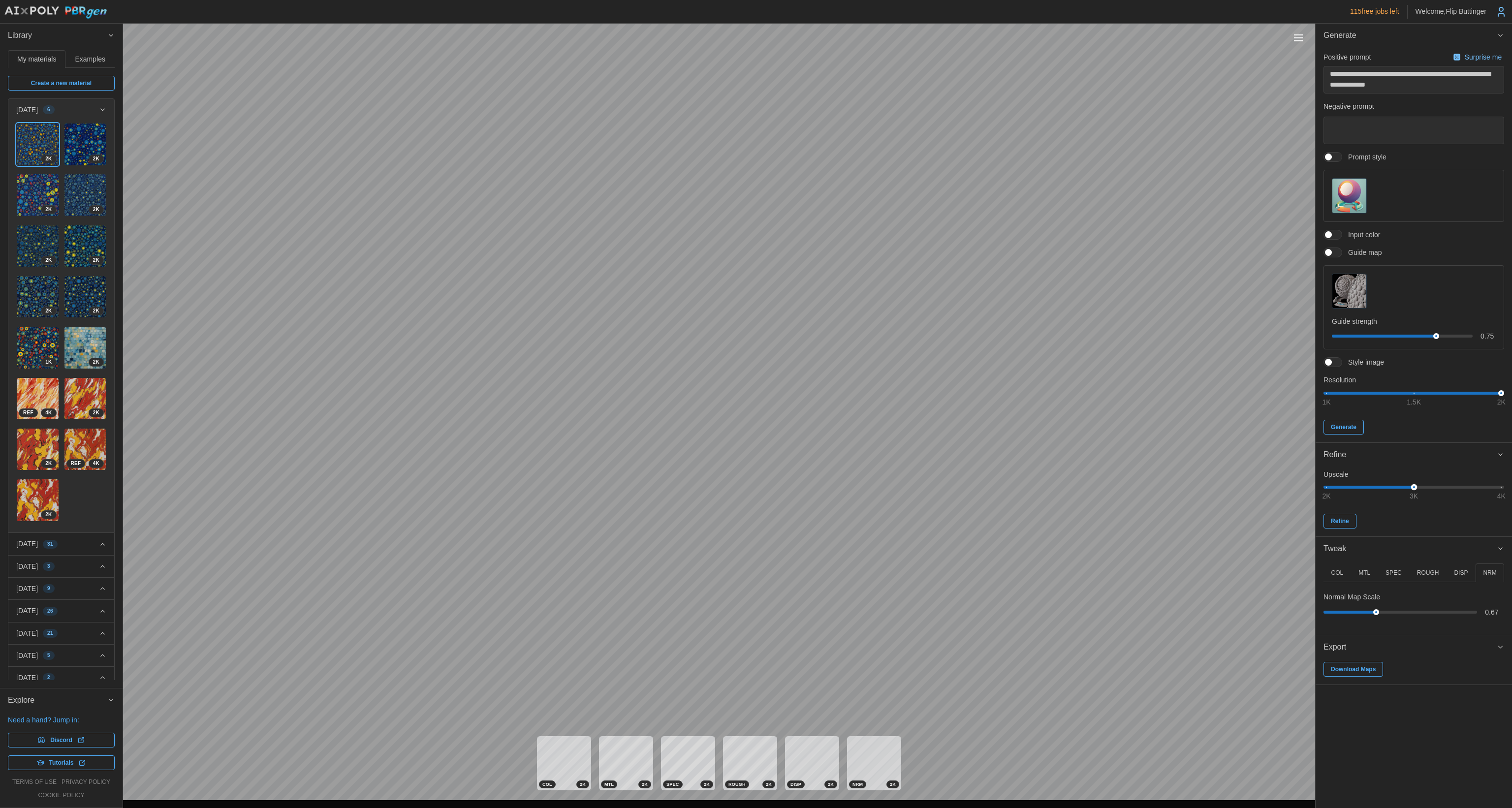 drag, startPoint x: 1323, startPoint y: 485, endPoint x: 1512, endPoint y: 489, distance: 189.04232 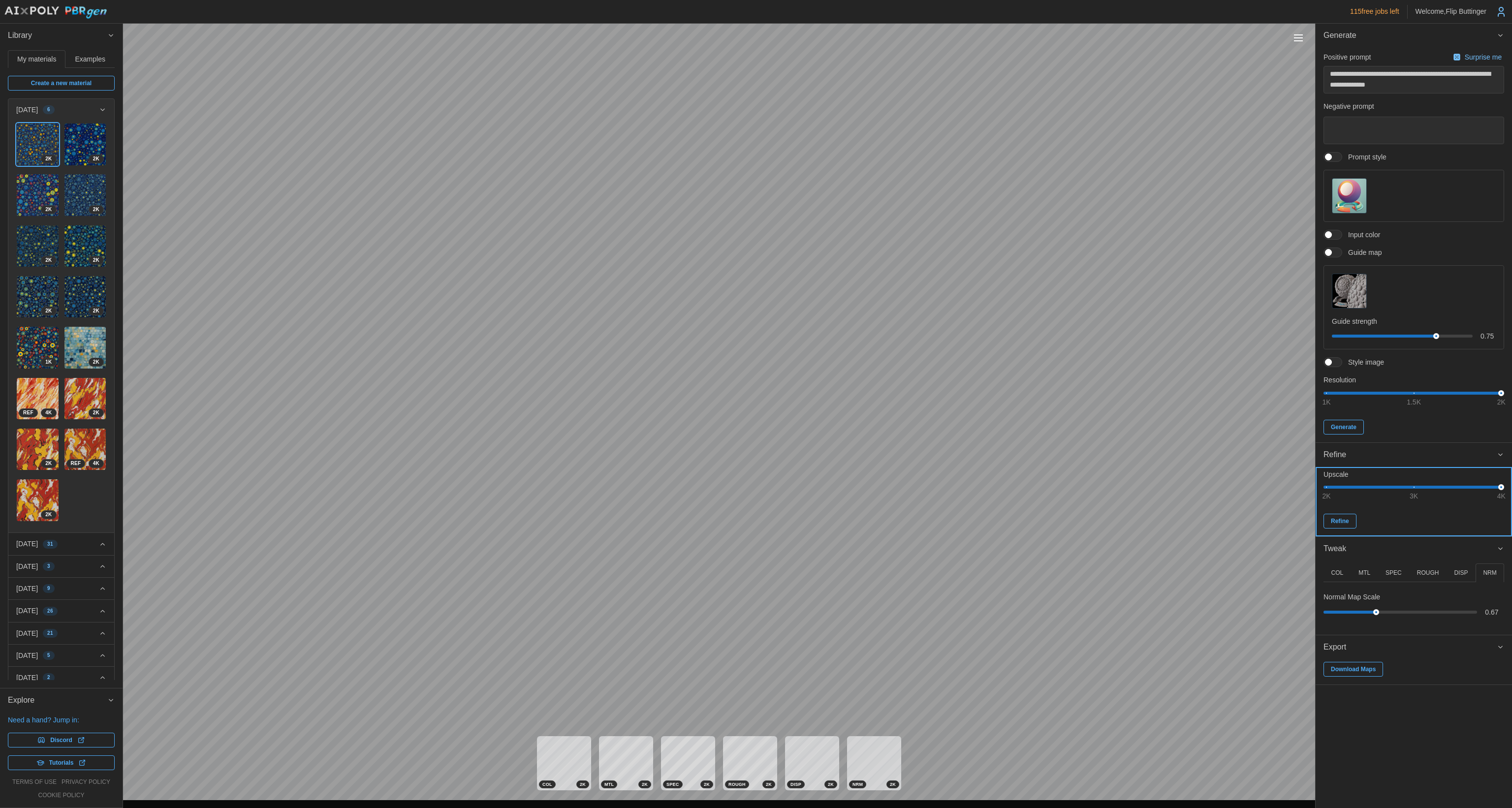 click on "Refine" at bounding box center [1340, 521] 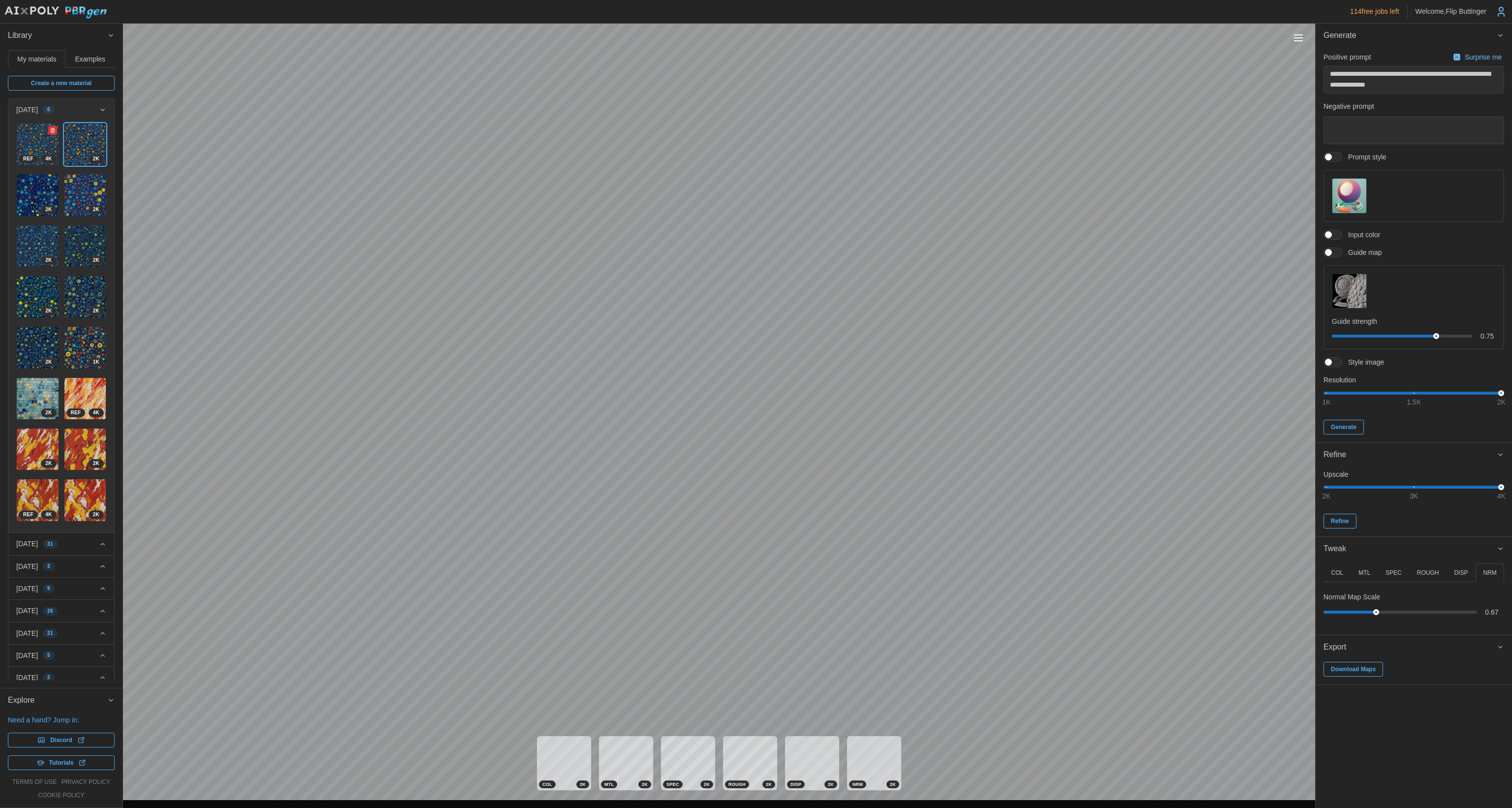 click at bounding box center (37, 144) 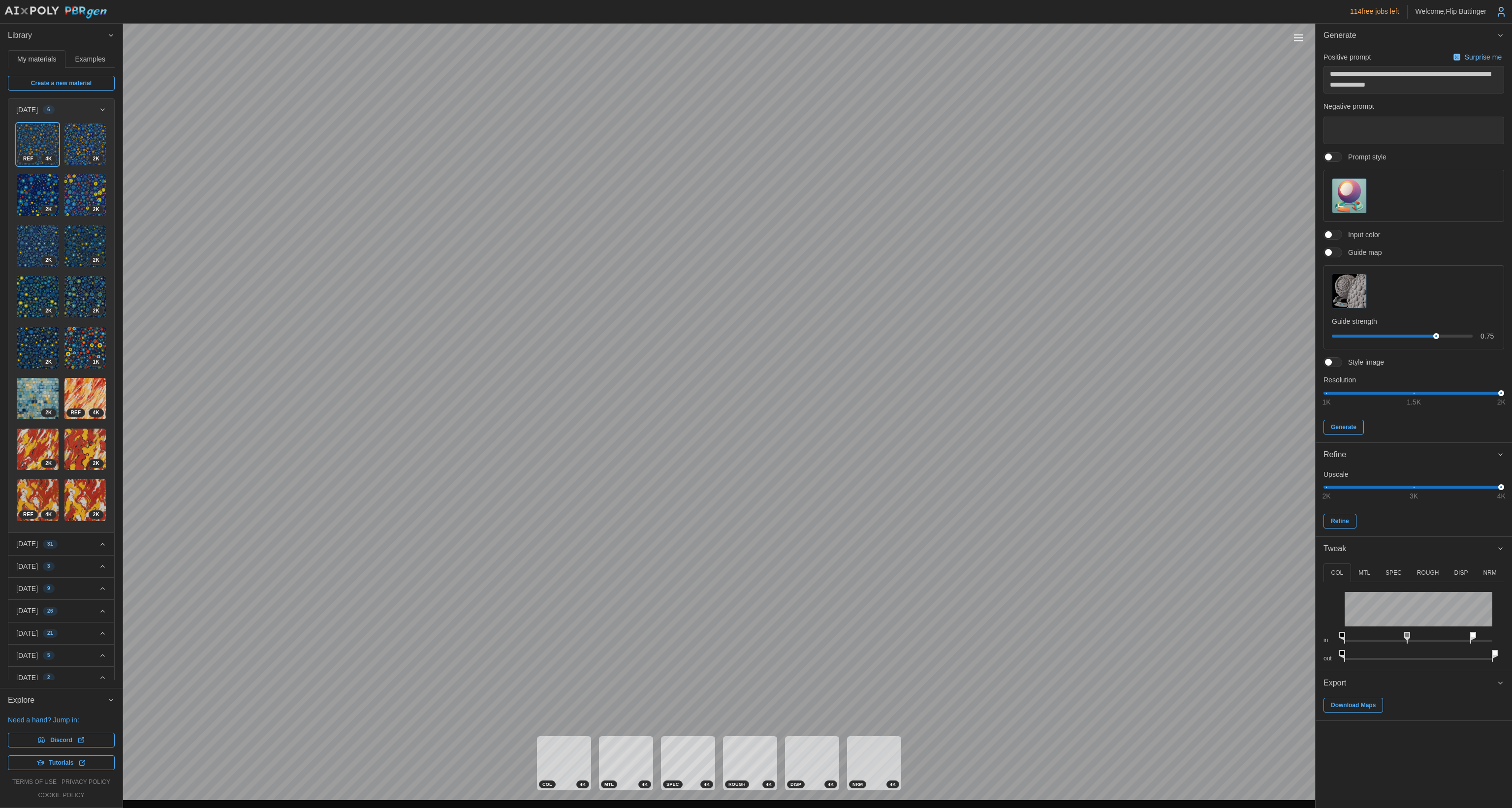 click on "DISP" at bounding box center (1461, 573) 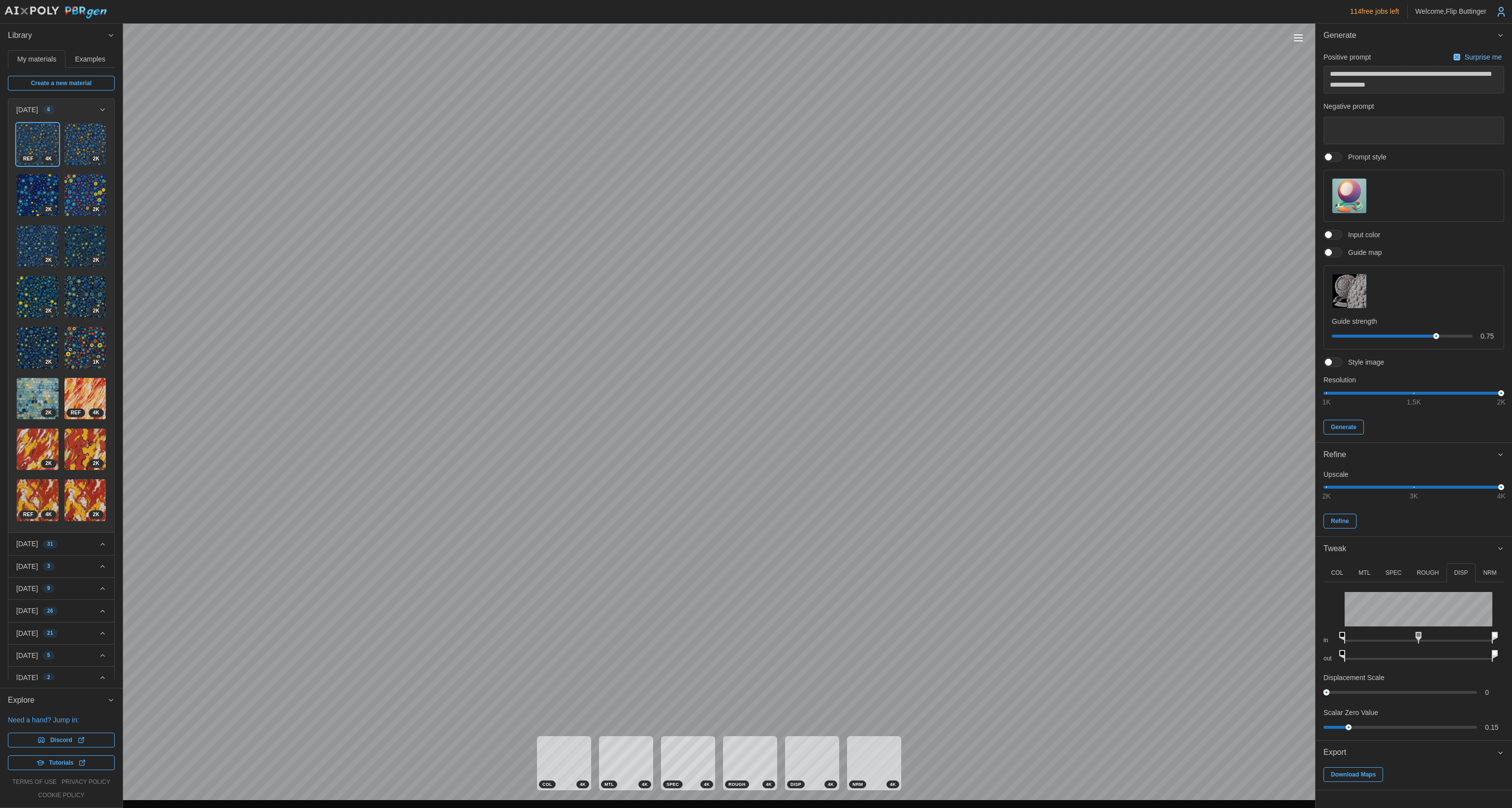 click on "**********" at bounding box center [756, 404] 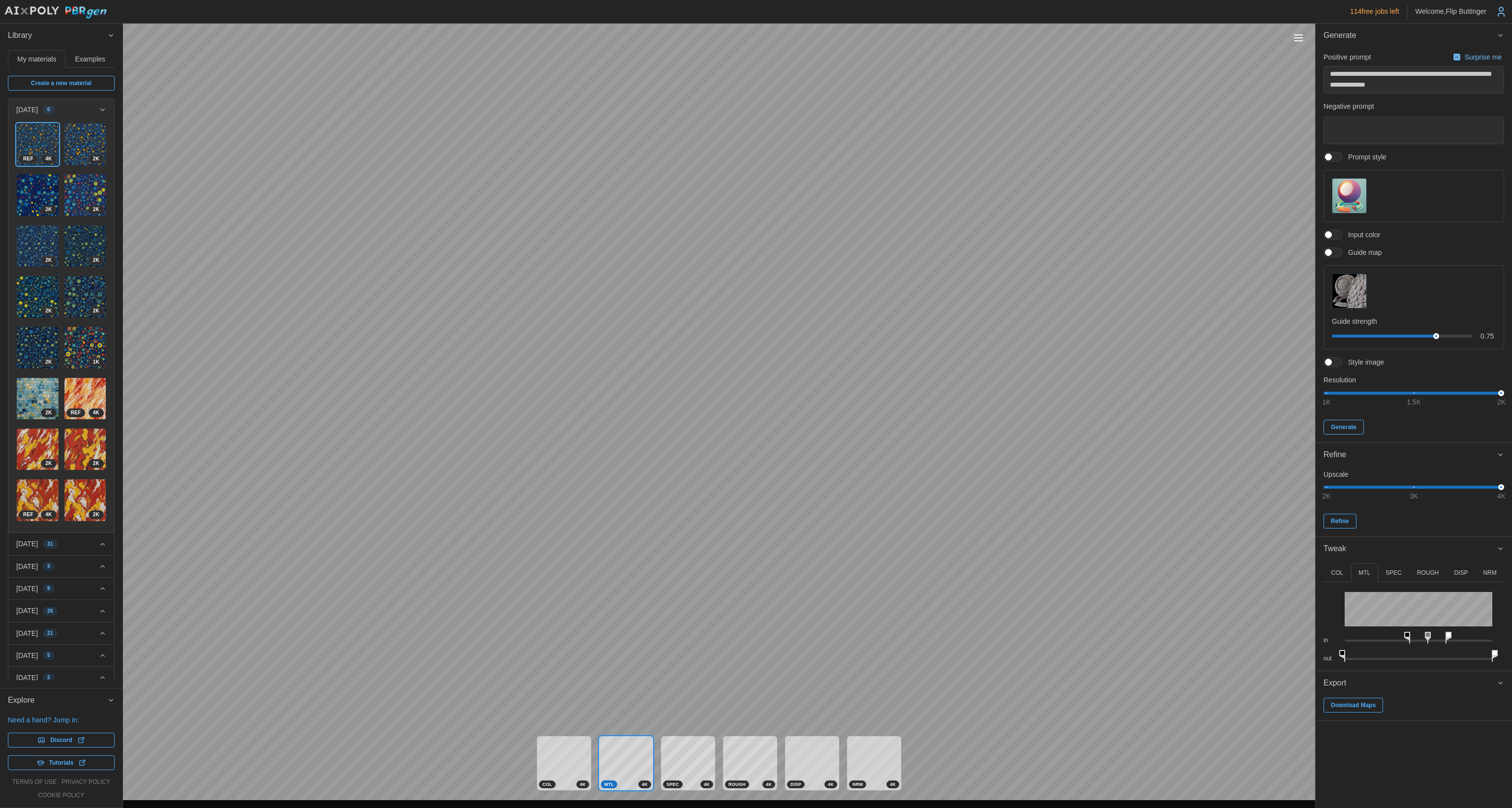 click on "in out" at bounding box center [1414, 622] 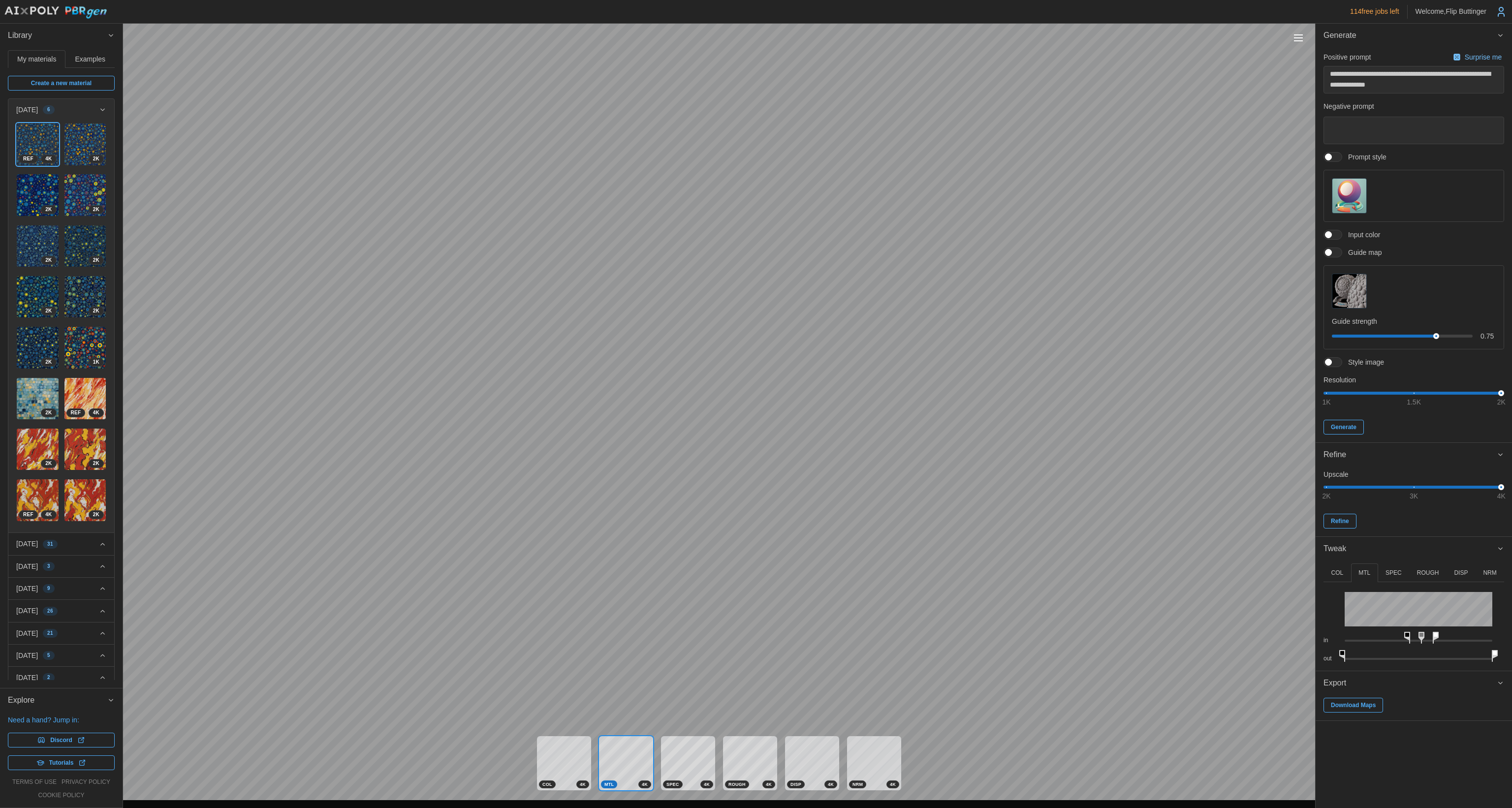 drag, startPoint x: 1446, startPoint y: 636, endPoint x: 1433, endPoint y: 631, distance: 13.92839 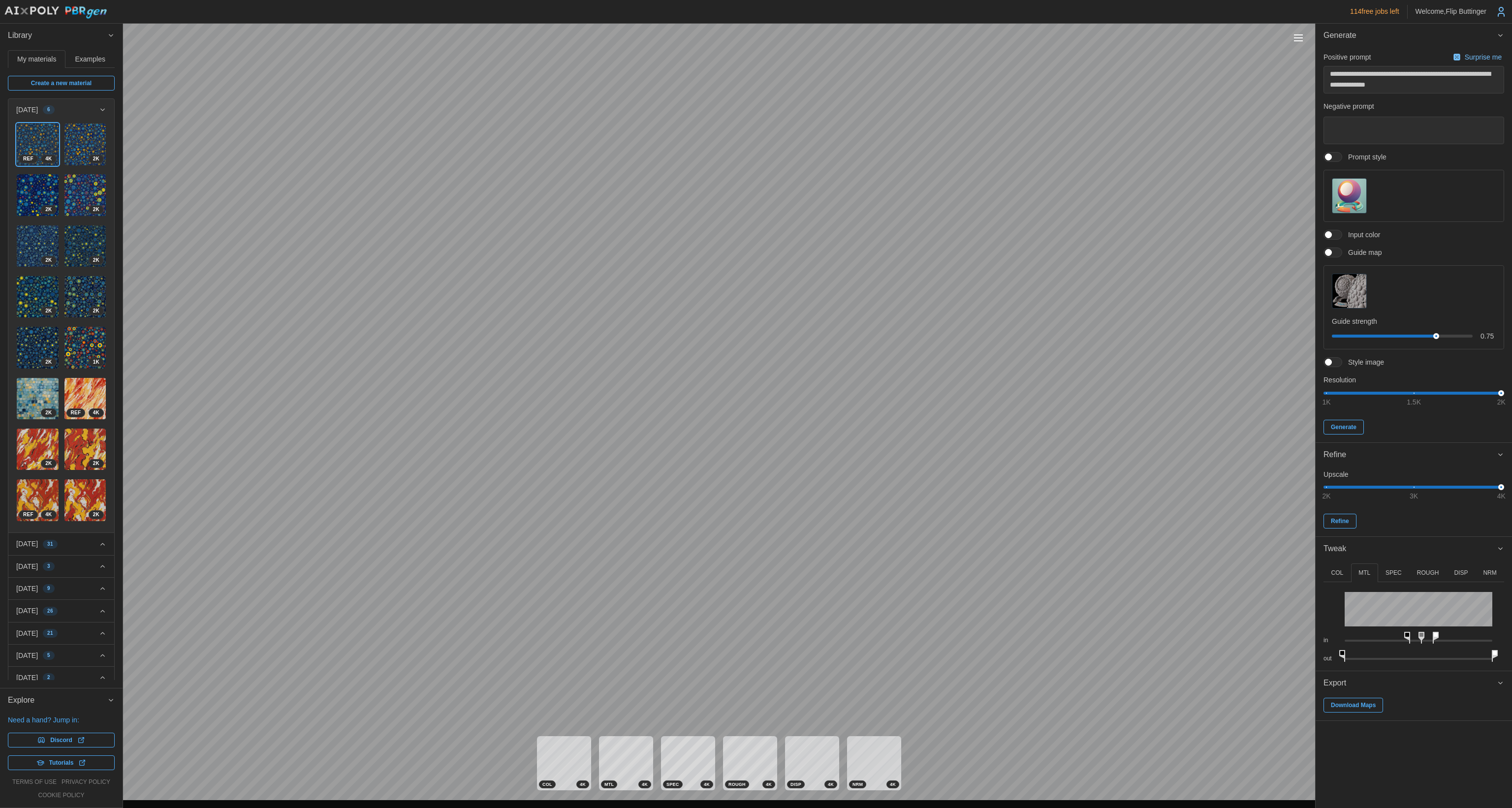 click on "SPEC" at bounding box center [1393, 573] 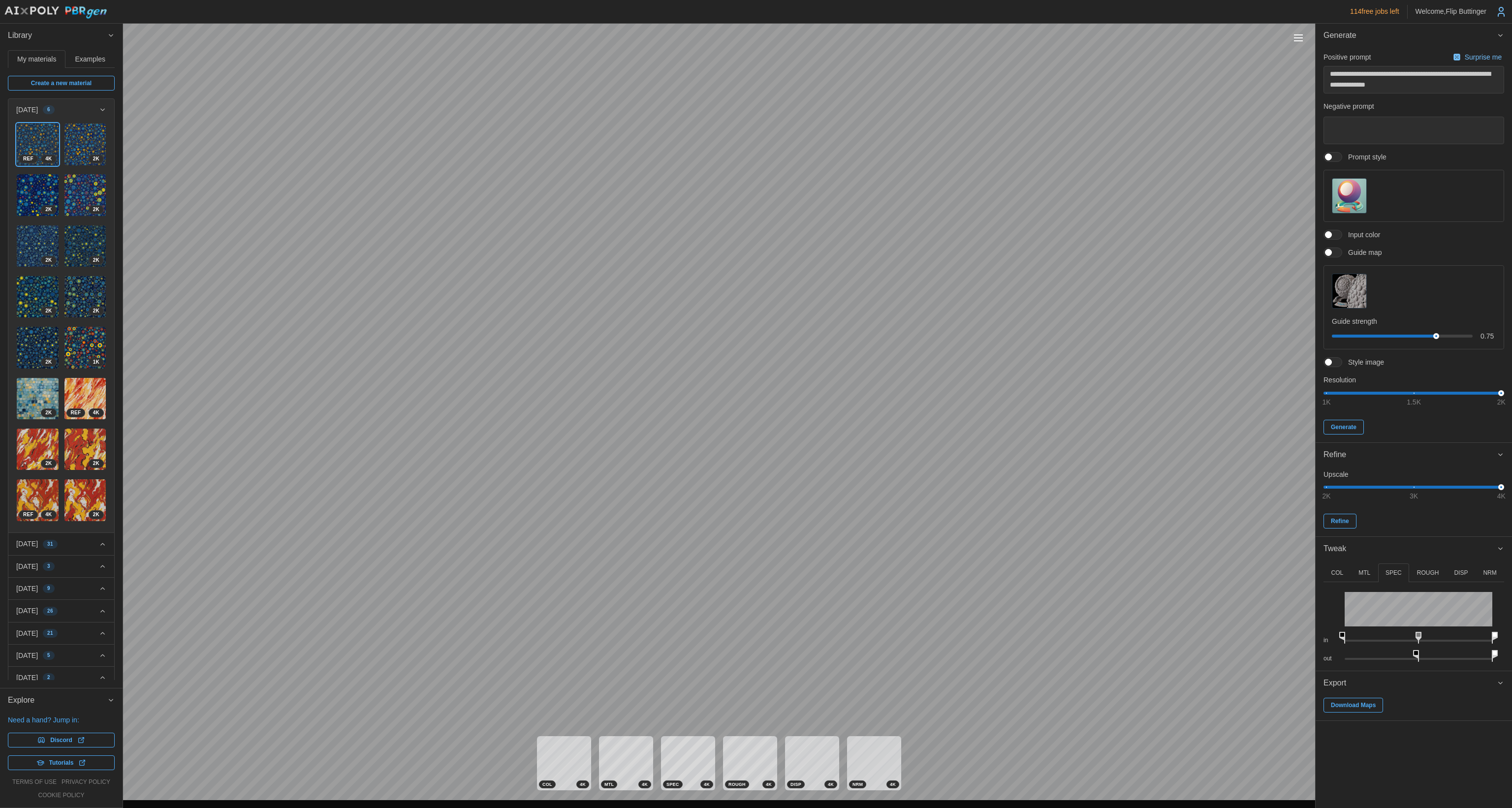 click on "SPEC" at bounding box center [1393, 573] 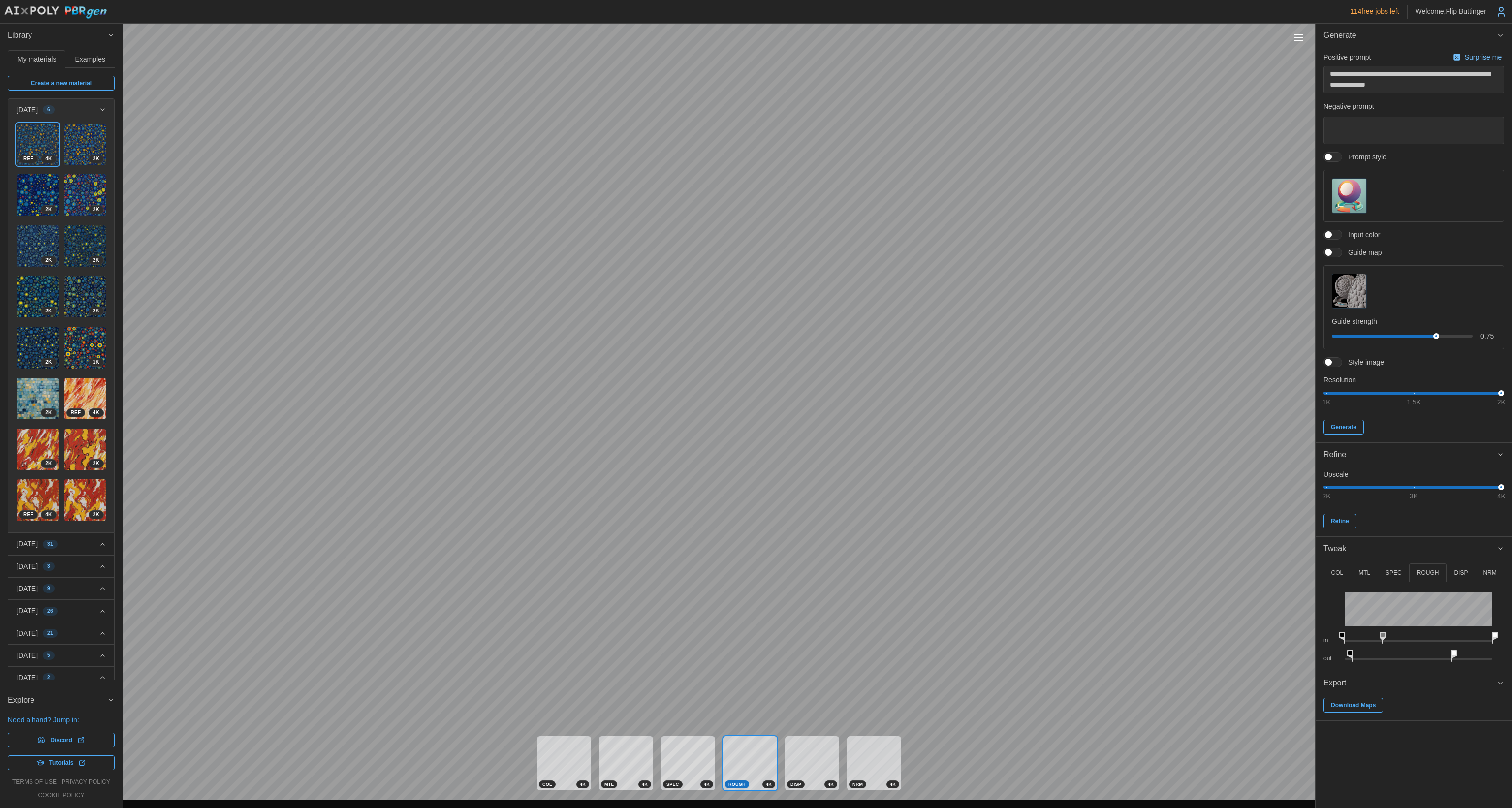 drag, startPoint x: 1435, startPoint y: 651, endPoint x: 1433, endPoint y: 643, distance: 8.246211 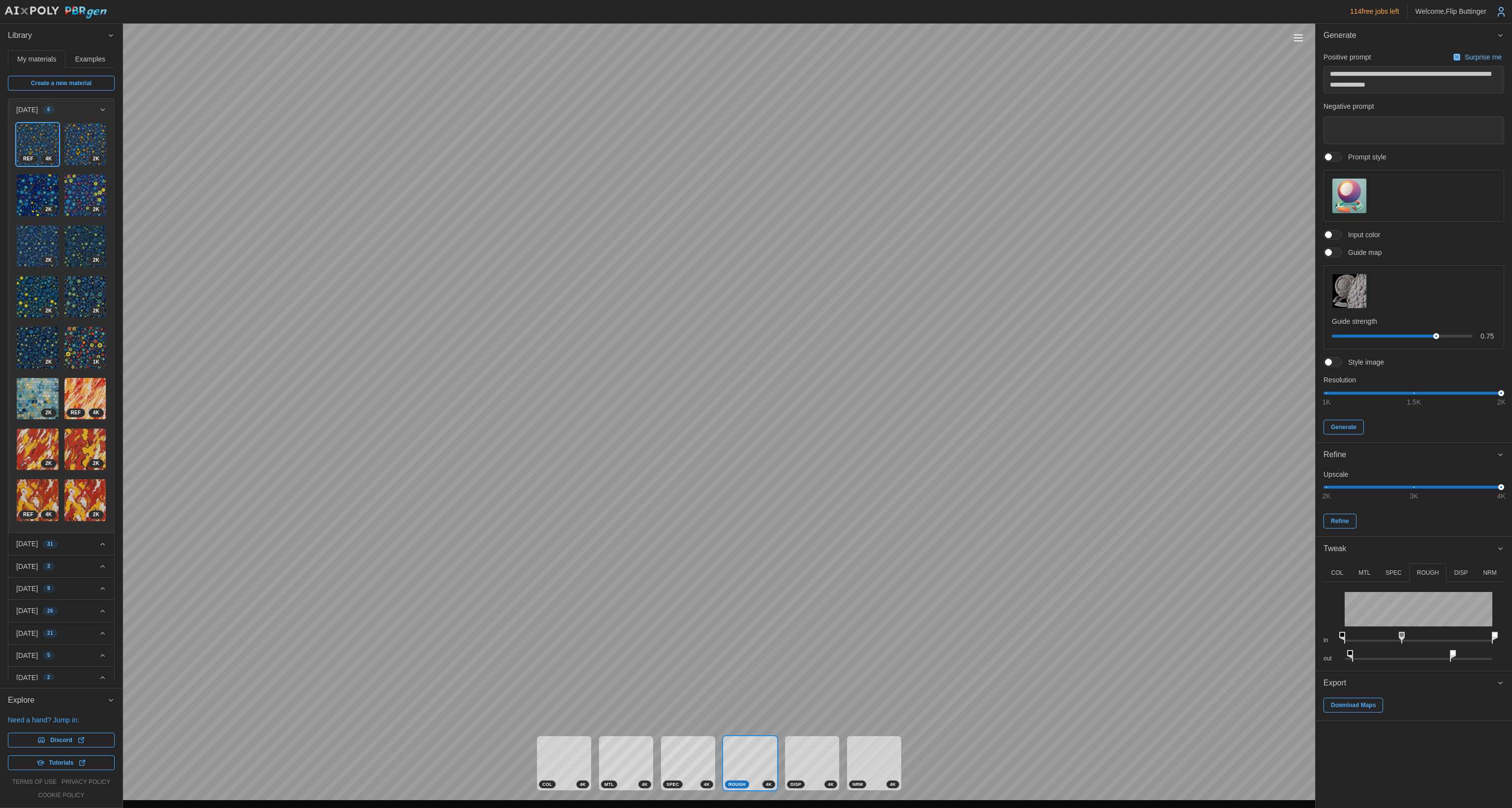 drag, startPoint x: 1392, startPoint y: 633, endPoint x: 1401, endPoint y: 632, distance: 9.055385 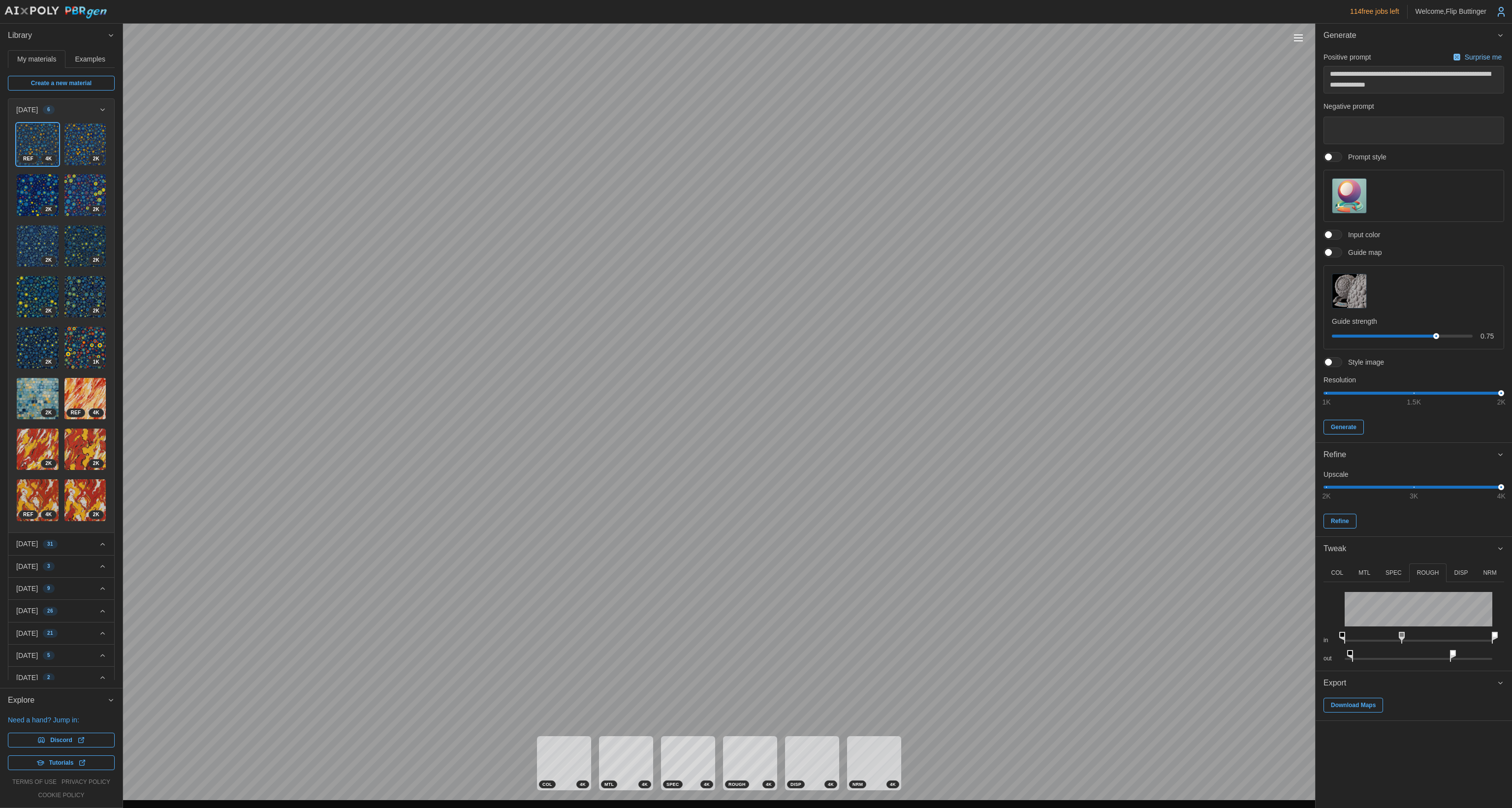 click on "SPEC" at bounding box center [1393, 573] 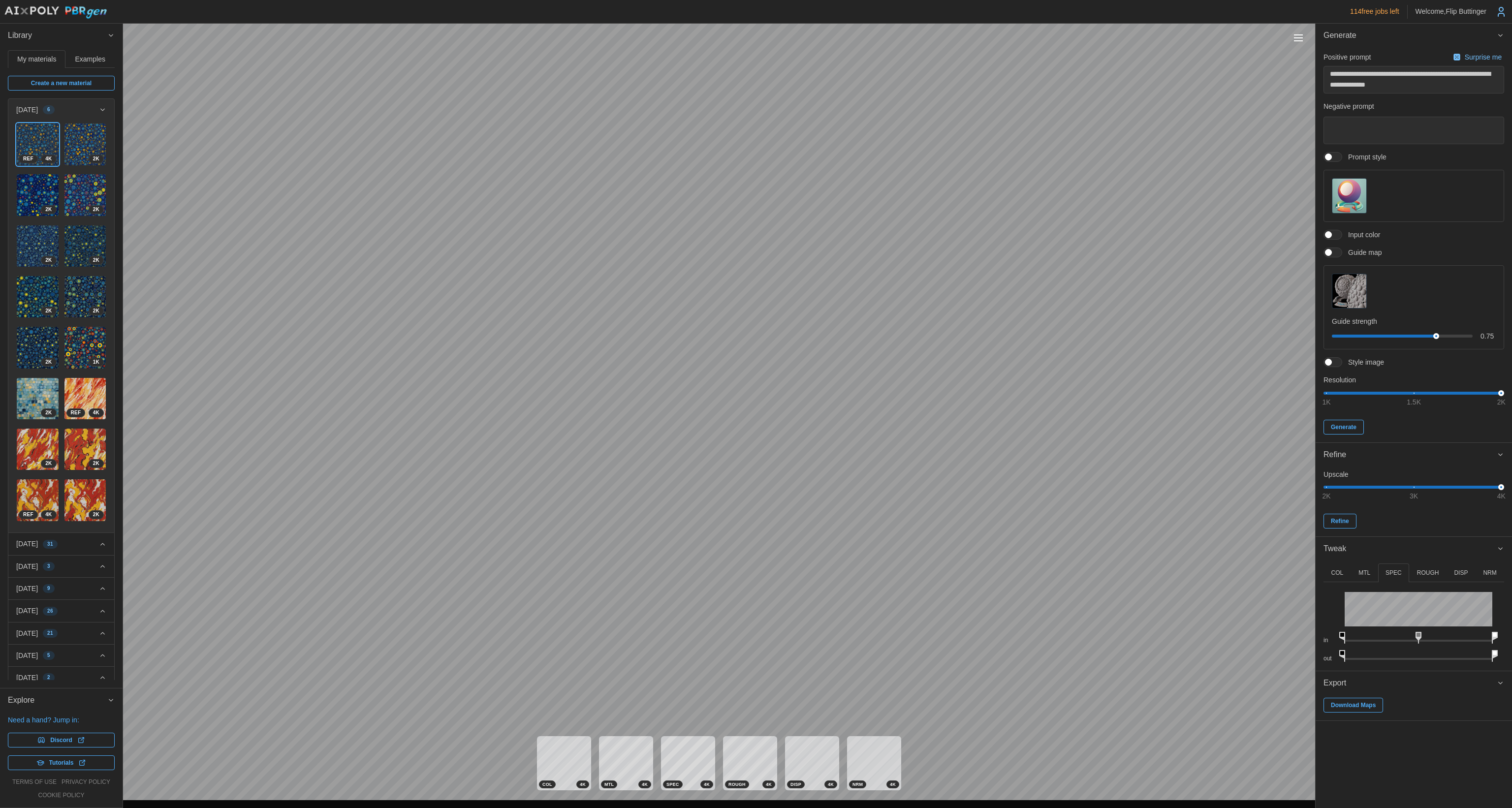 click on "**********" at bounding box center [756, 404] 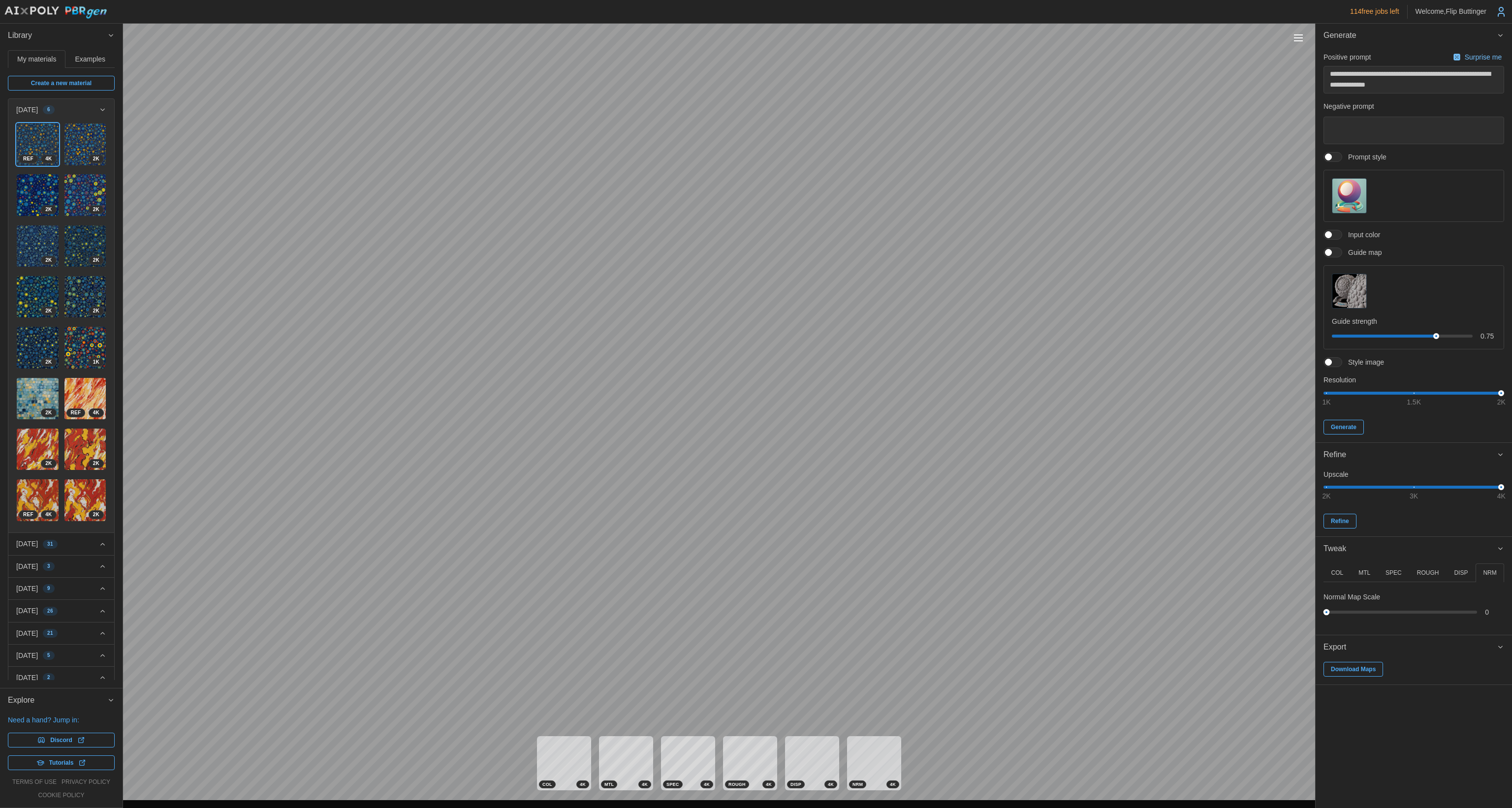 click on "**********" at bounding box center [756, 404] 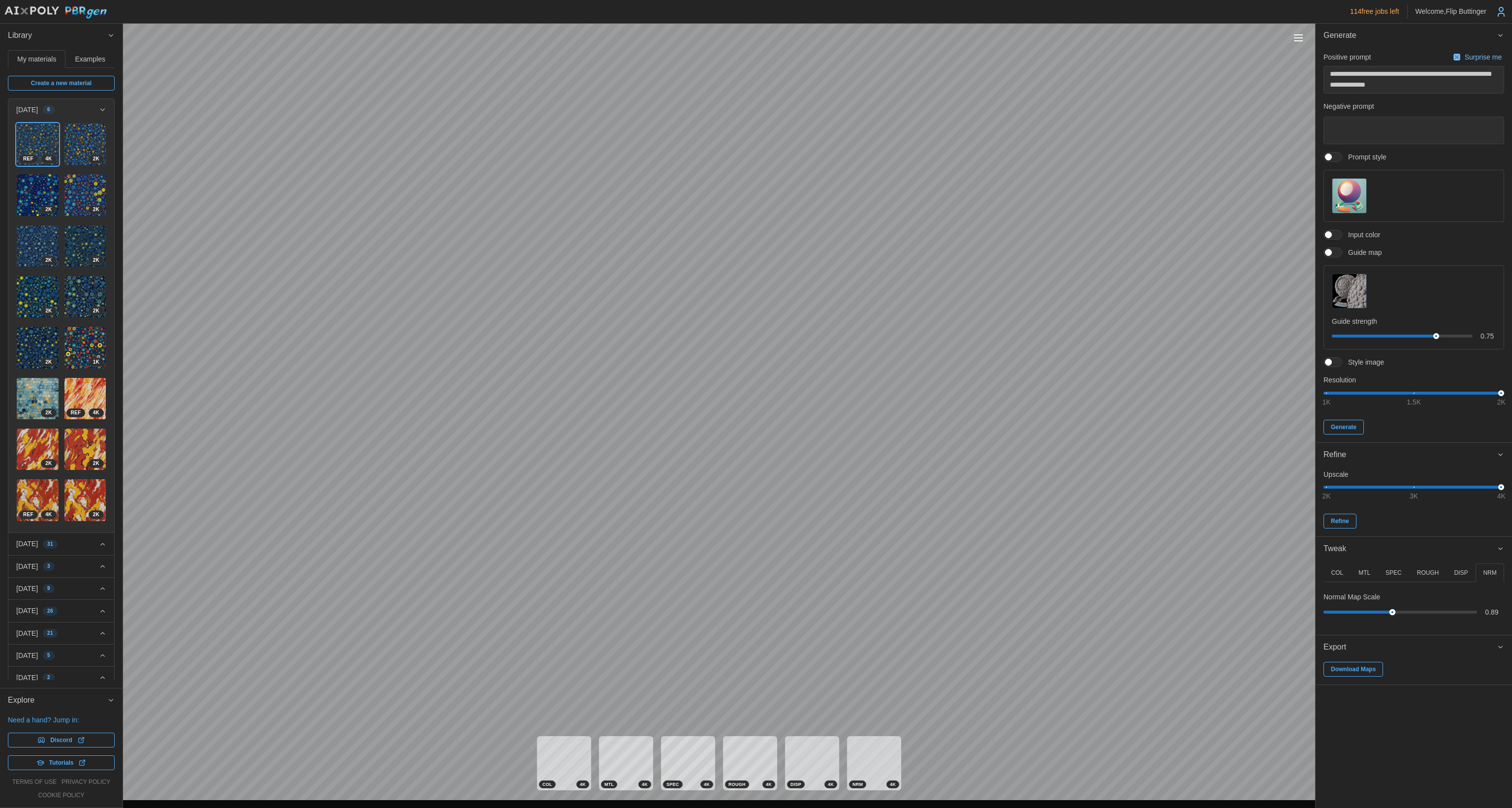drag, startPoint x: 1326, startPoint y: 610, endPoint x: 1394, endPoint y: 607, distance: 68.06614 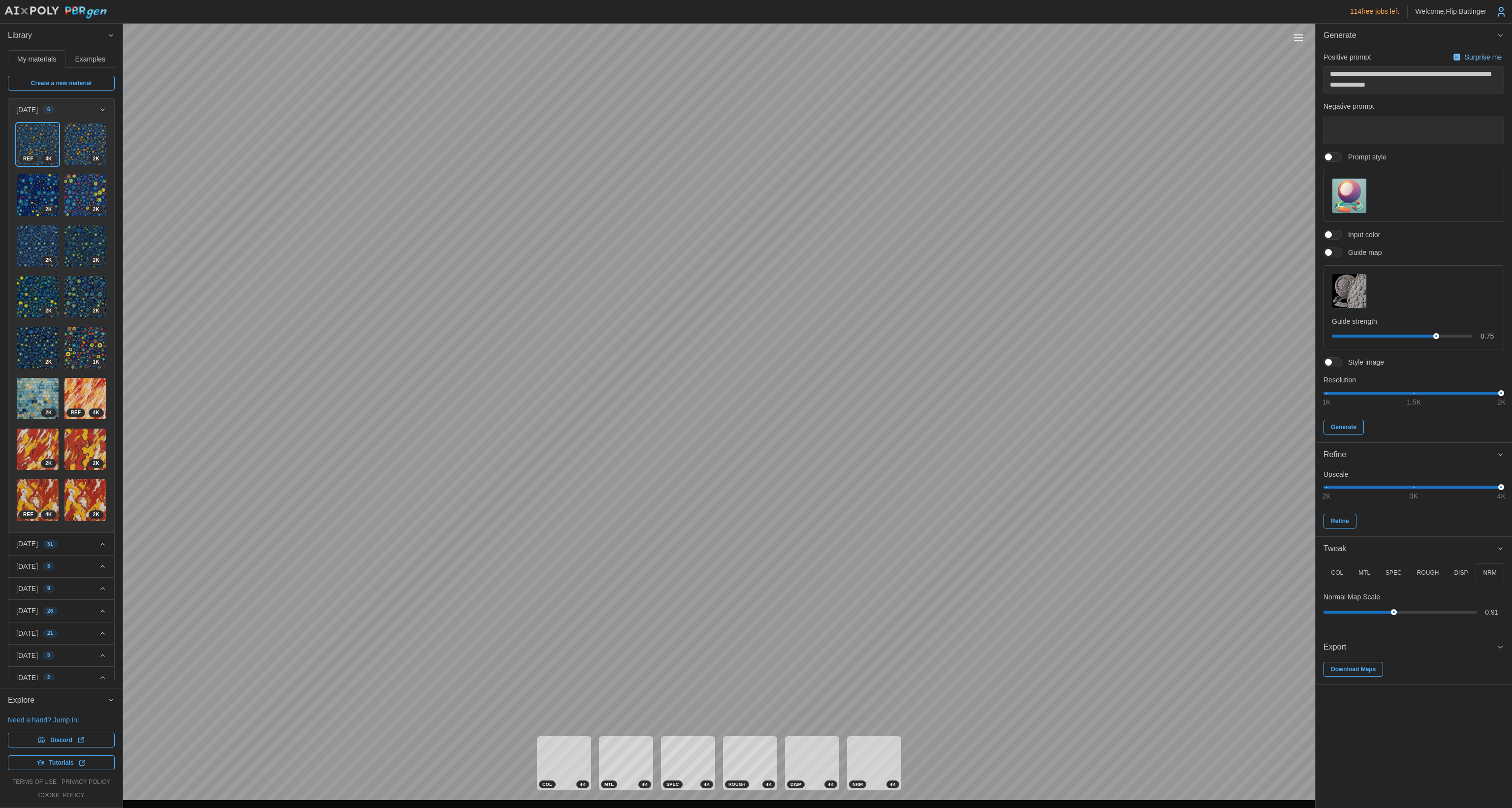drag, startPoint x: 1461, startPoint y: 574, endPoint x: 1455, endPoint y: 577, distance: 6.708204 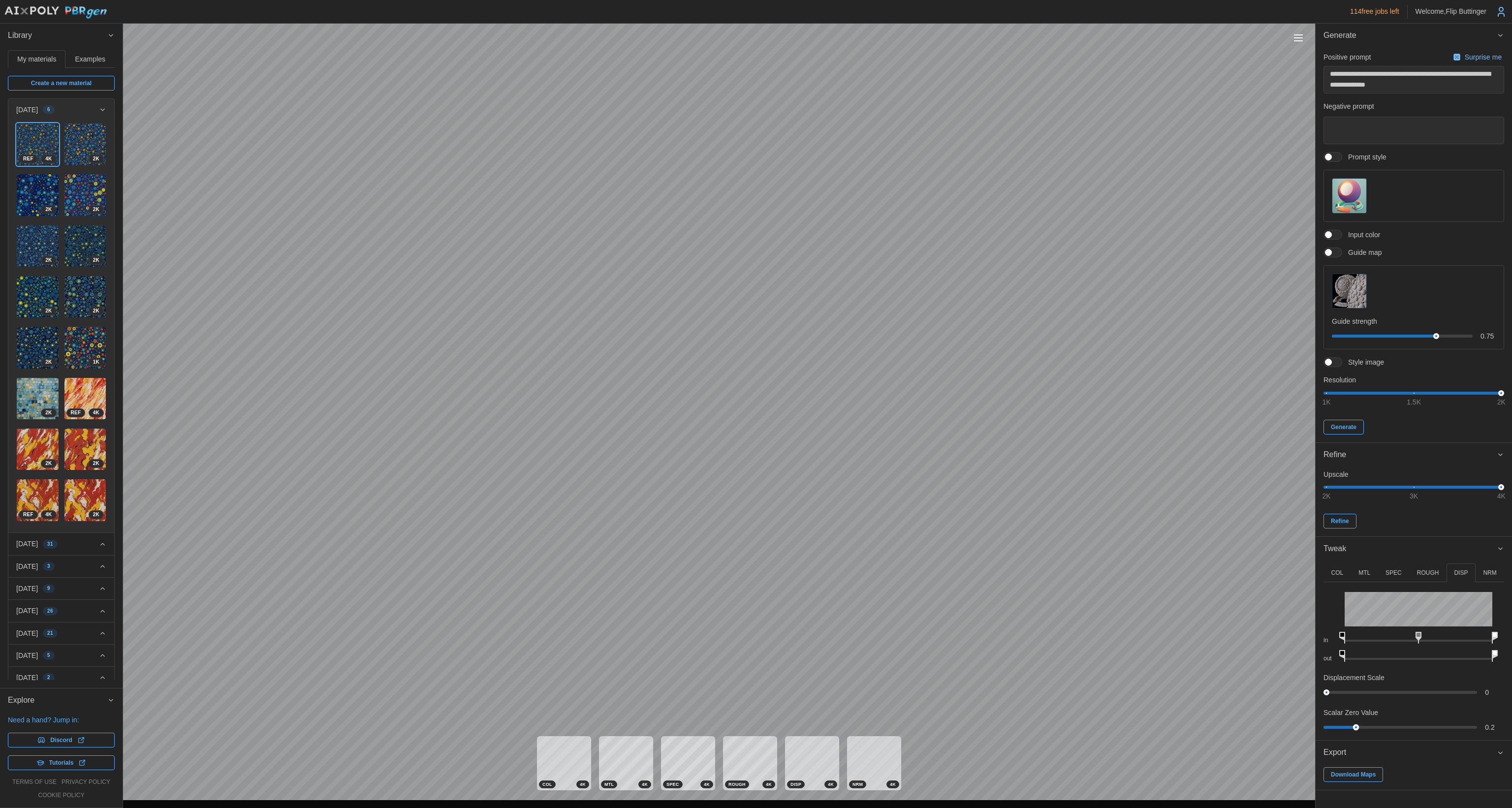 drag, startPoint x: 1354, startPoint y: 729, endPoint x: 1347, endPoint y: 717, distance: 13.89244 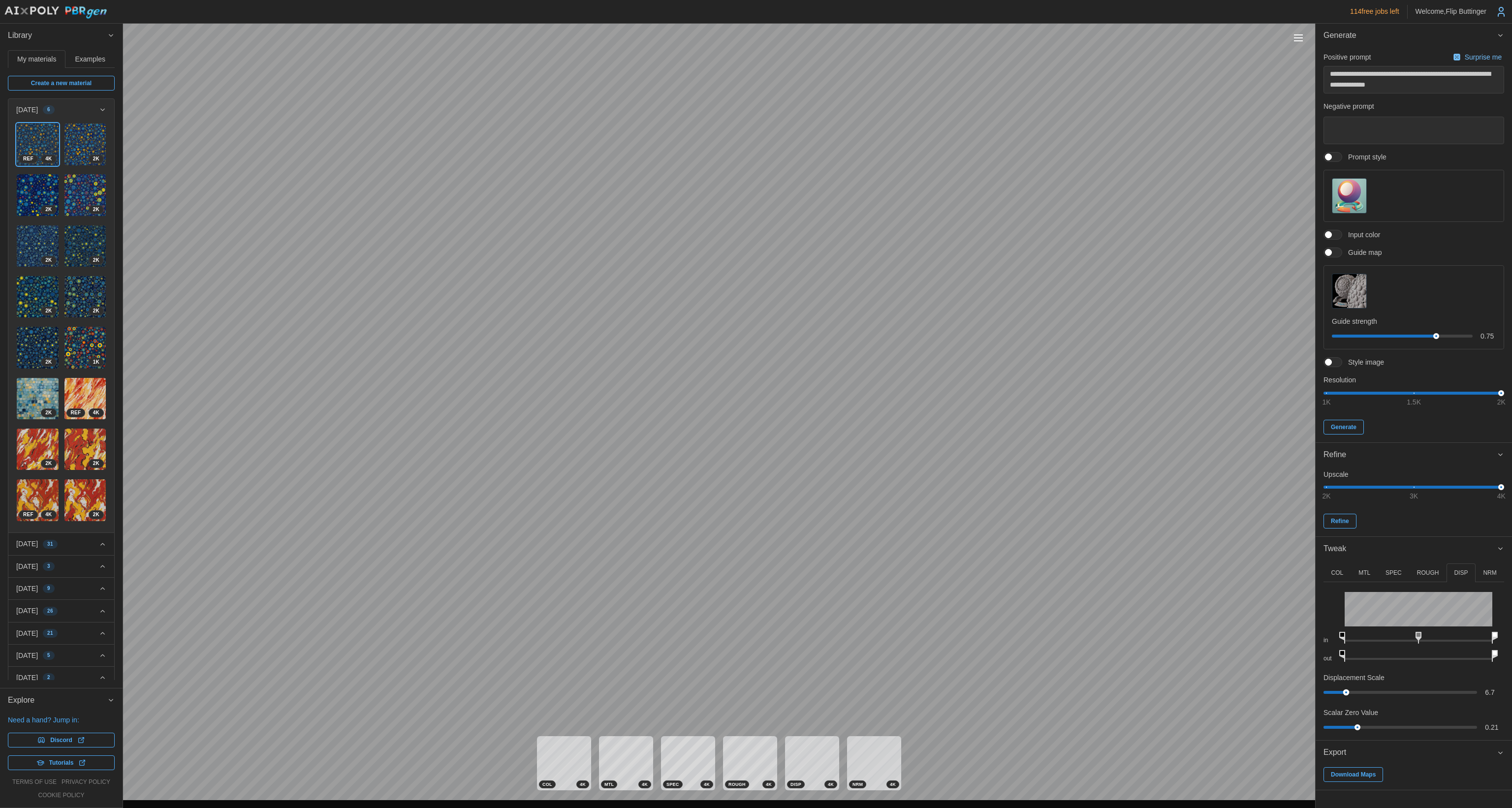 drag, startPoint x: 1329, startPoint y: 693, endPoint x: 1346, endPoint y: 685, distance: 18.788294 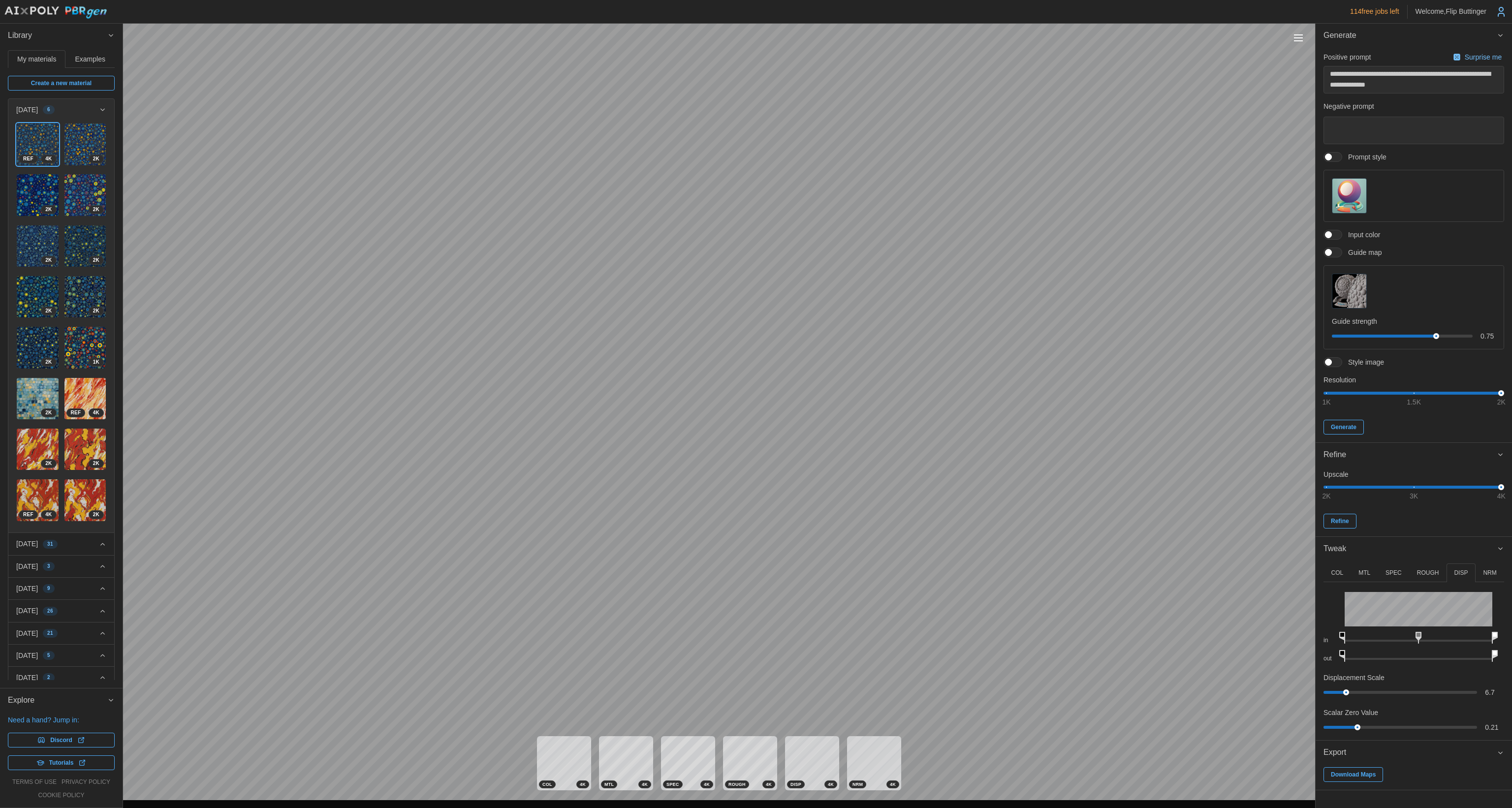 drag, startPoint x: 1360, startPoint y: 774, endPoint x: 38, endPoint y: 709, distance: 1323.597 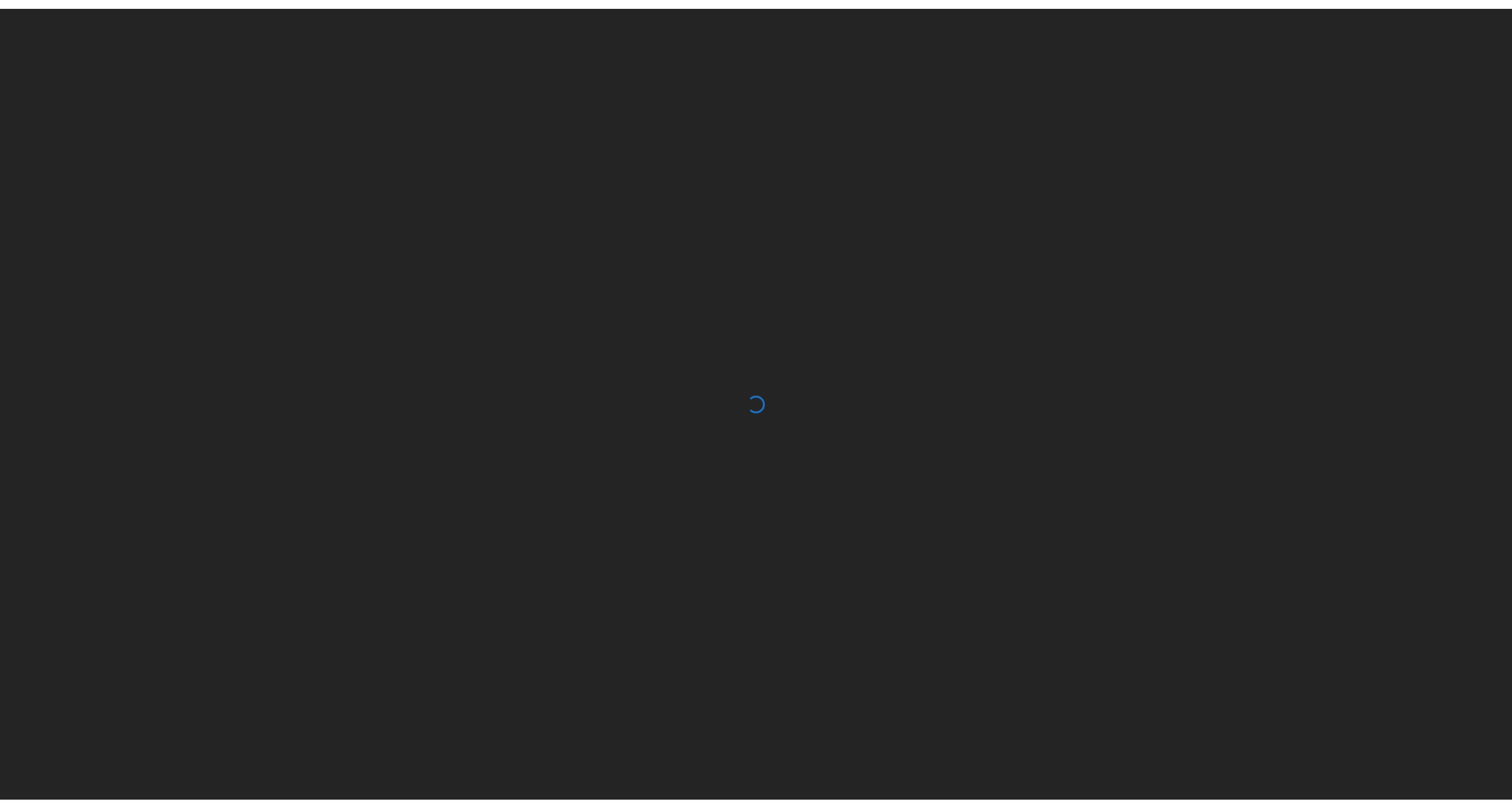 scroll, scrollTop: 0, scrollLeft: 0, axis: both 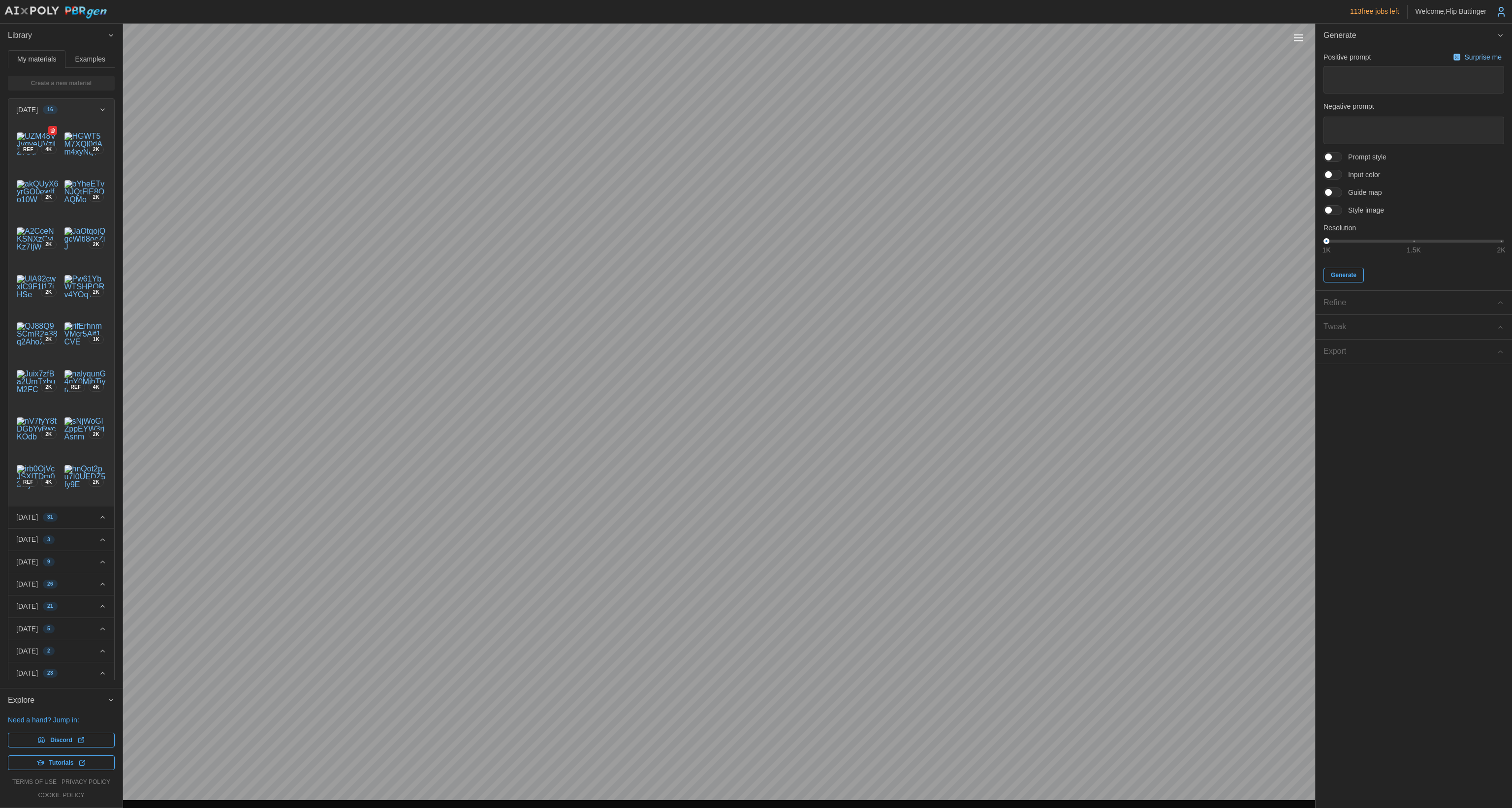 click at bounding box center [37, 144] 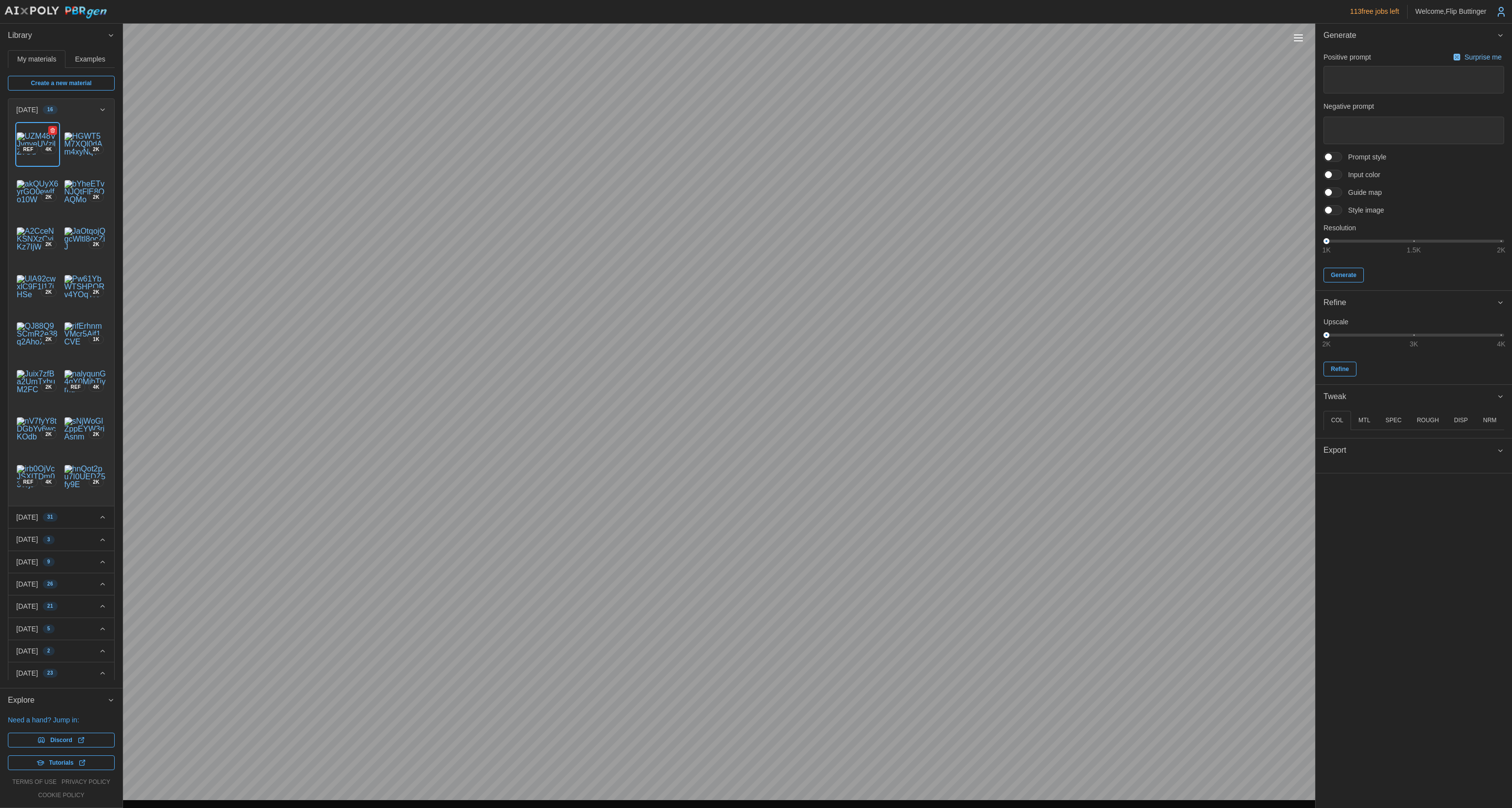 type on "*" 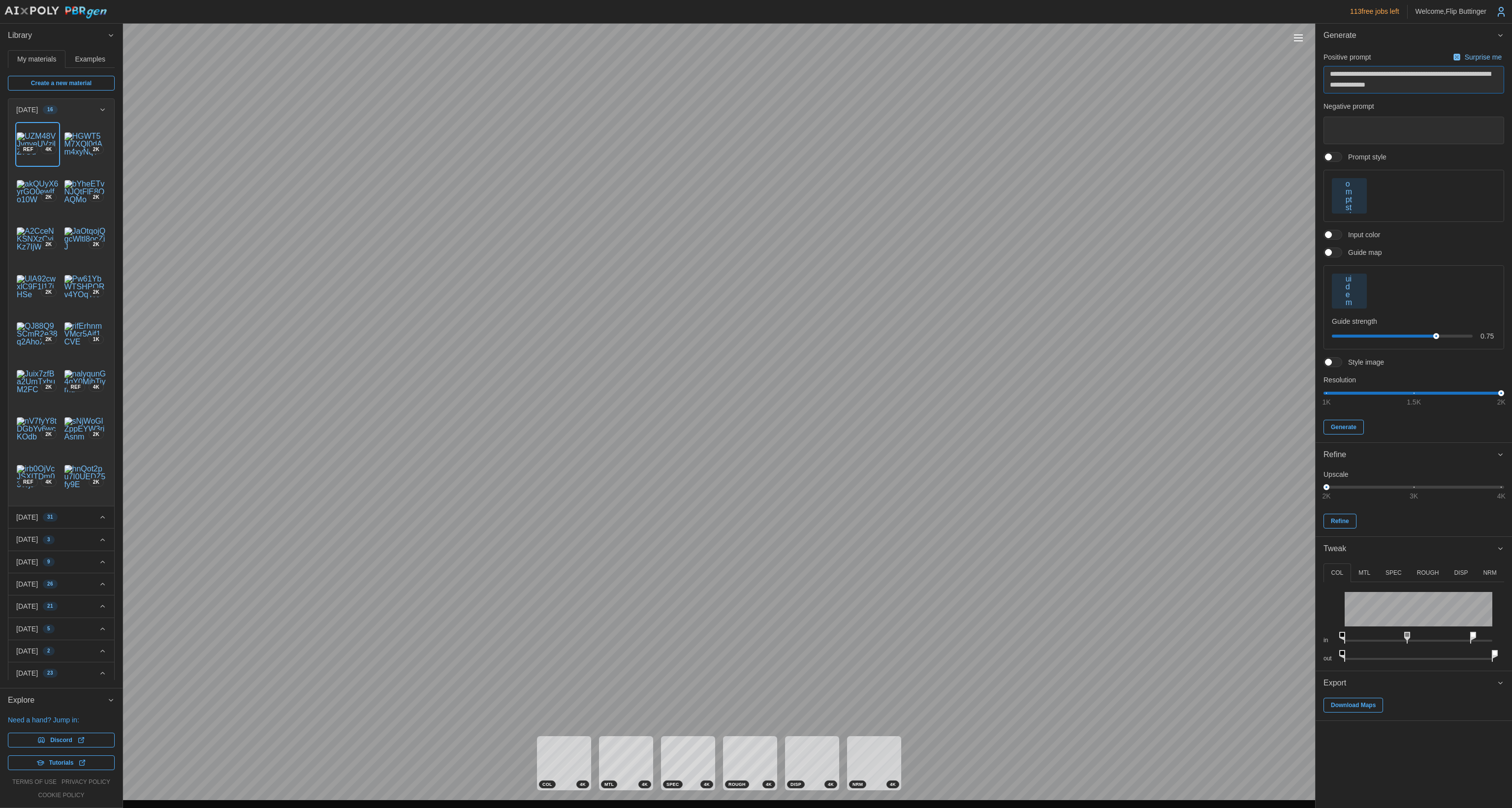 drag, startPoint x: 1439, startPoint y: 75, endPoint x: 1483, endPoint y: 96, distance: 48.754487 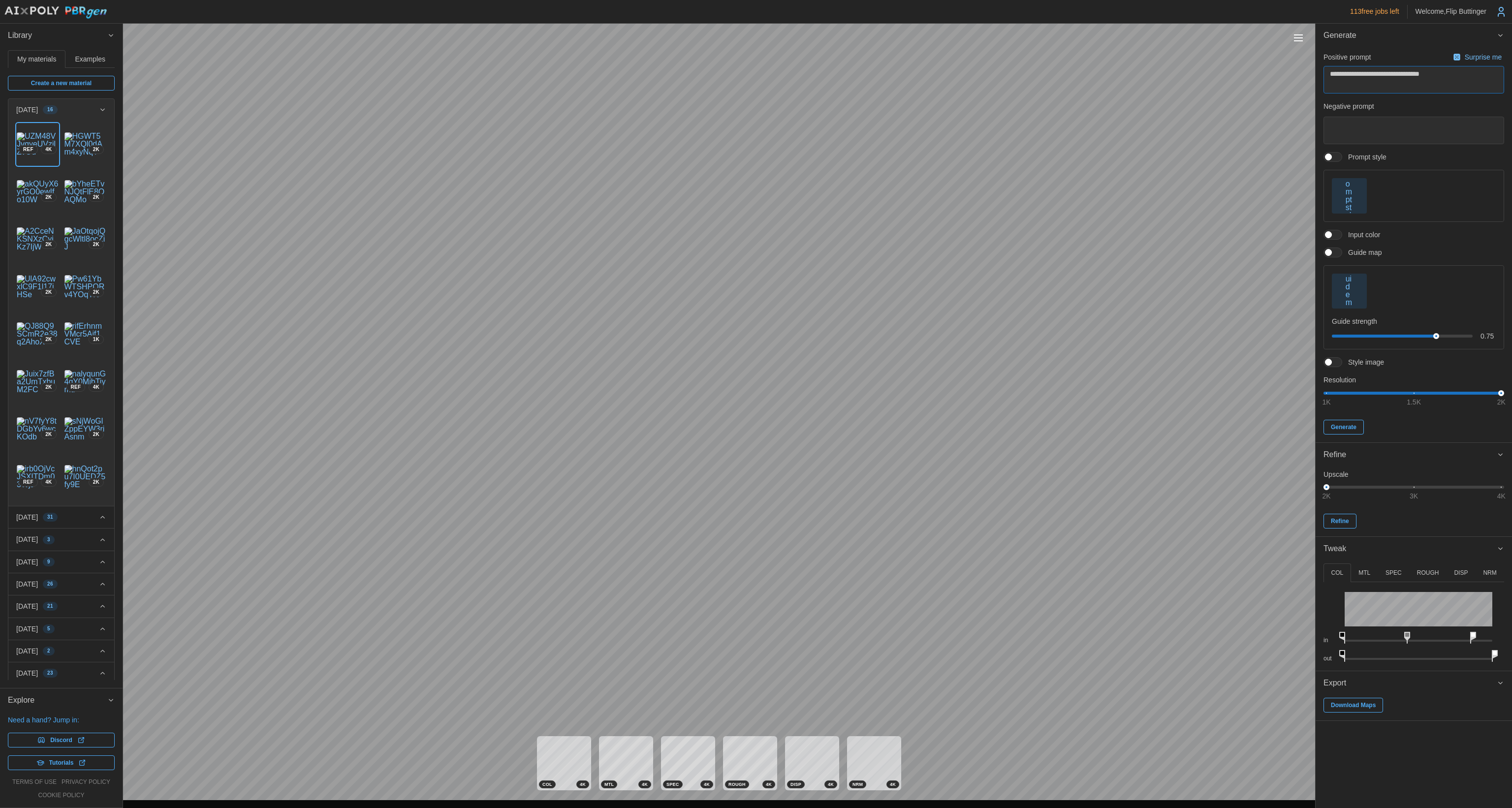 type on "*" 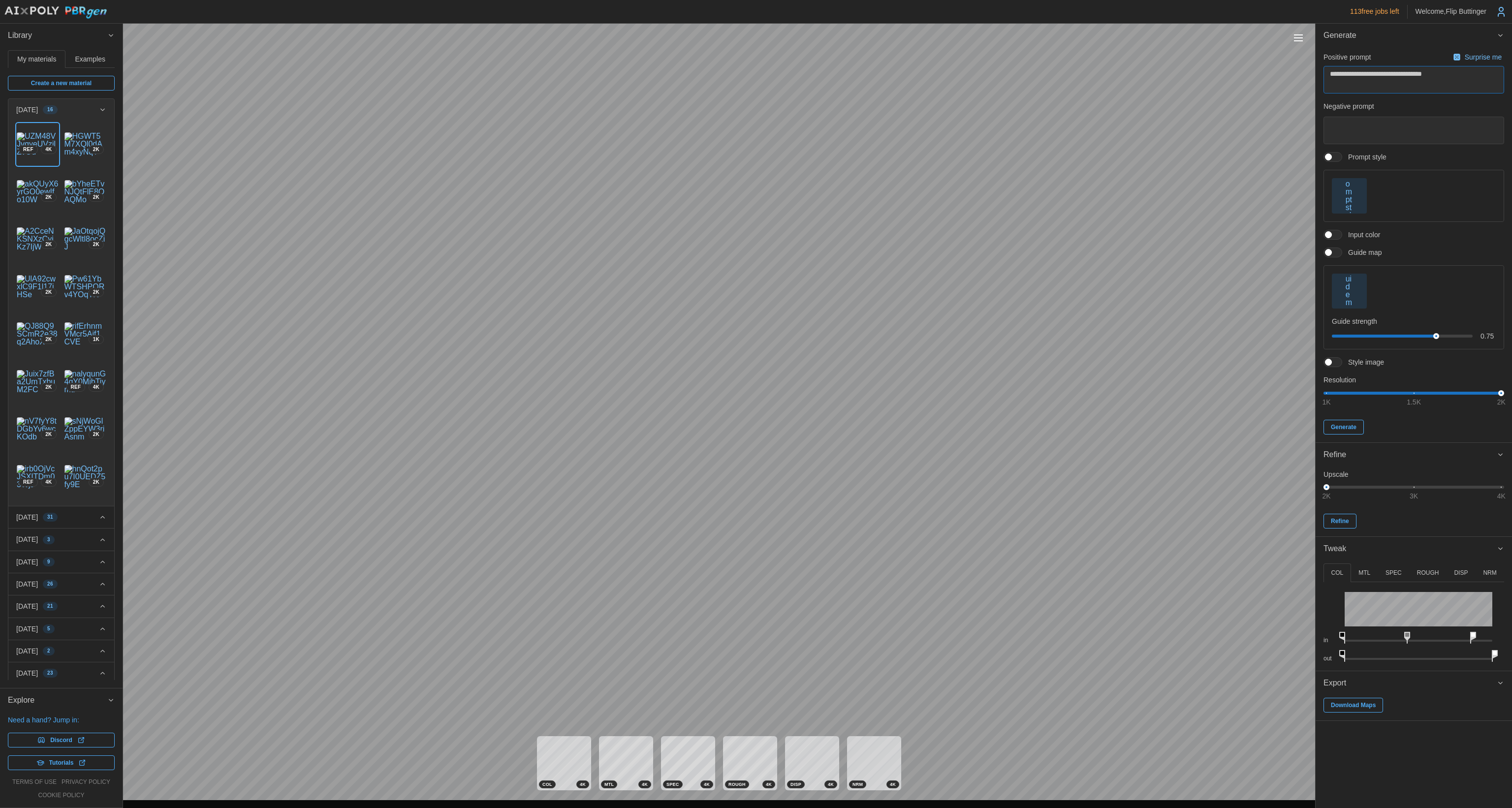 type on "*" 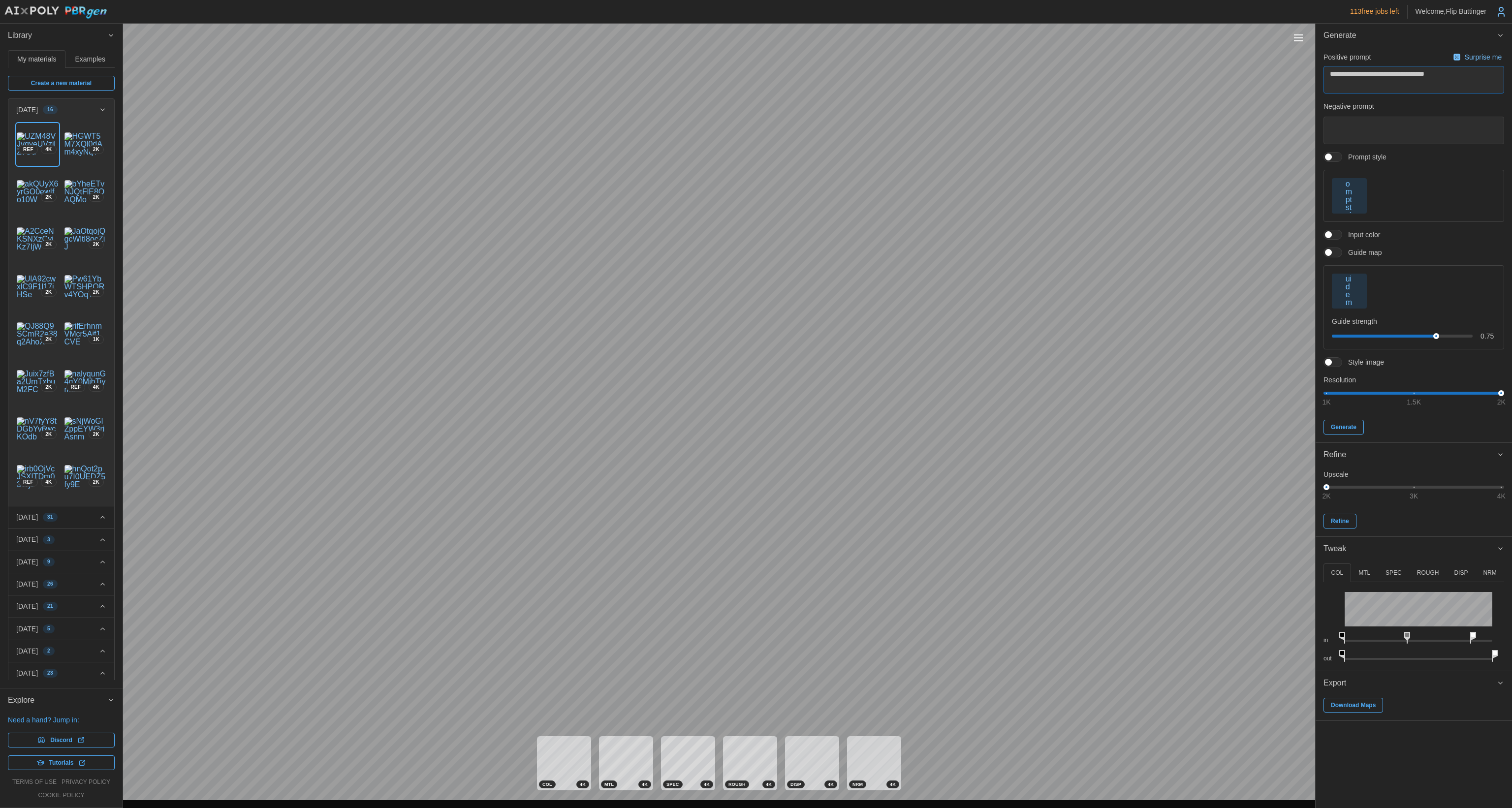 type on "*" 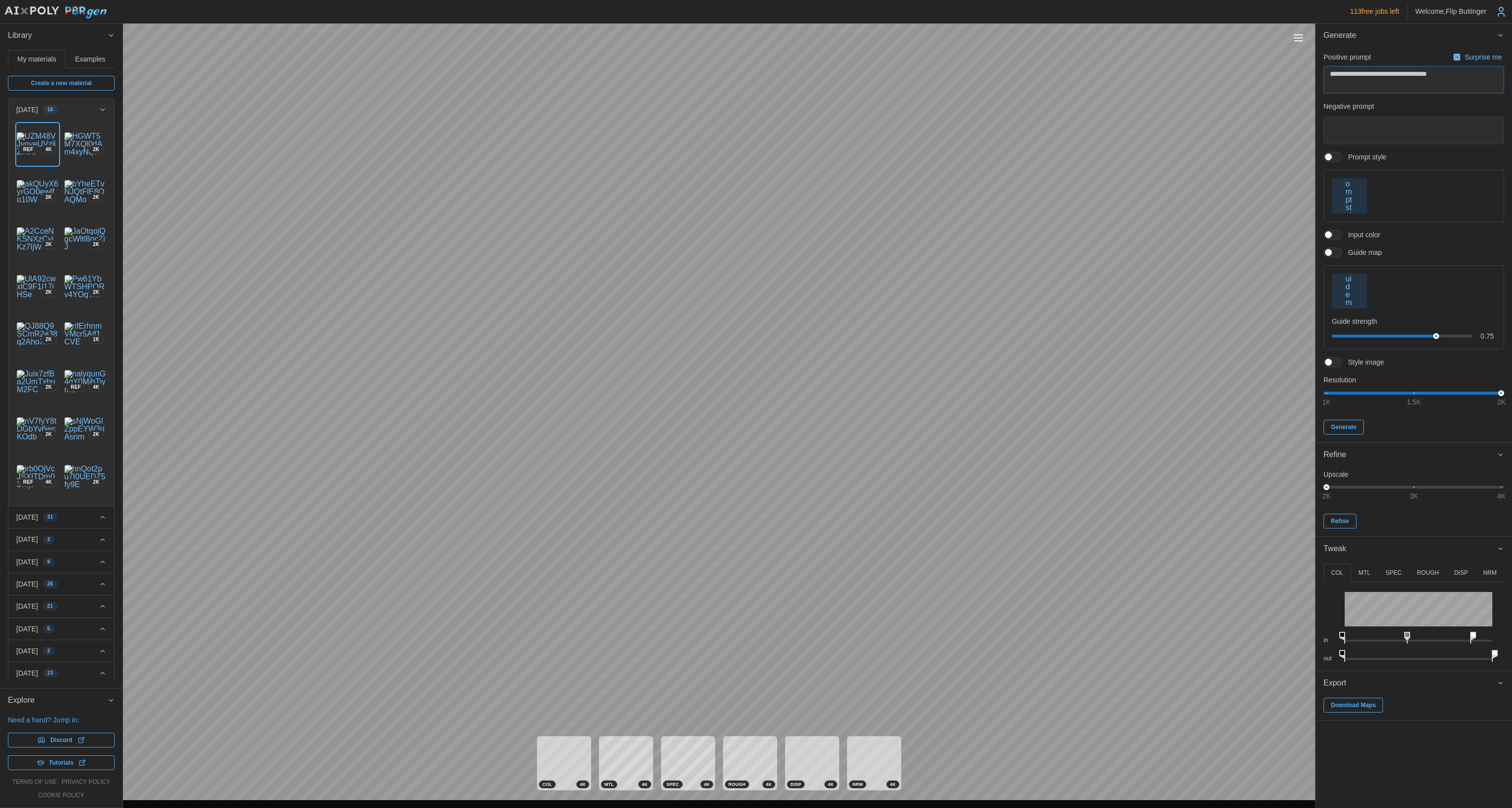 type on "*" 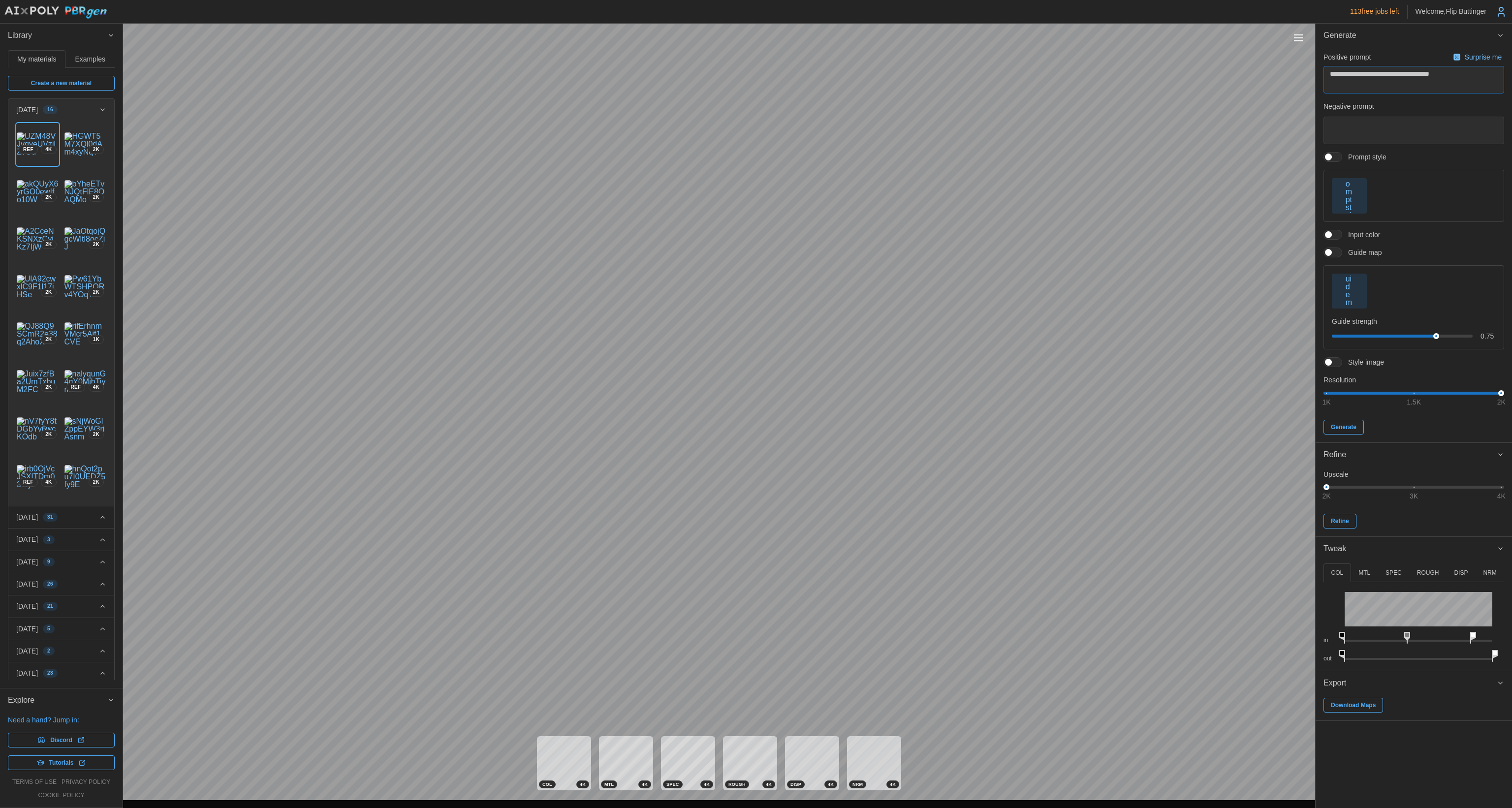 type on "*" 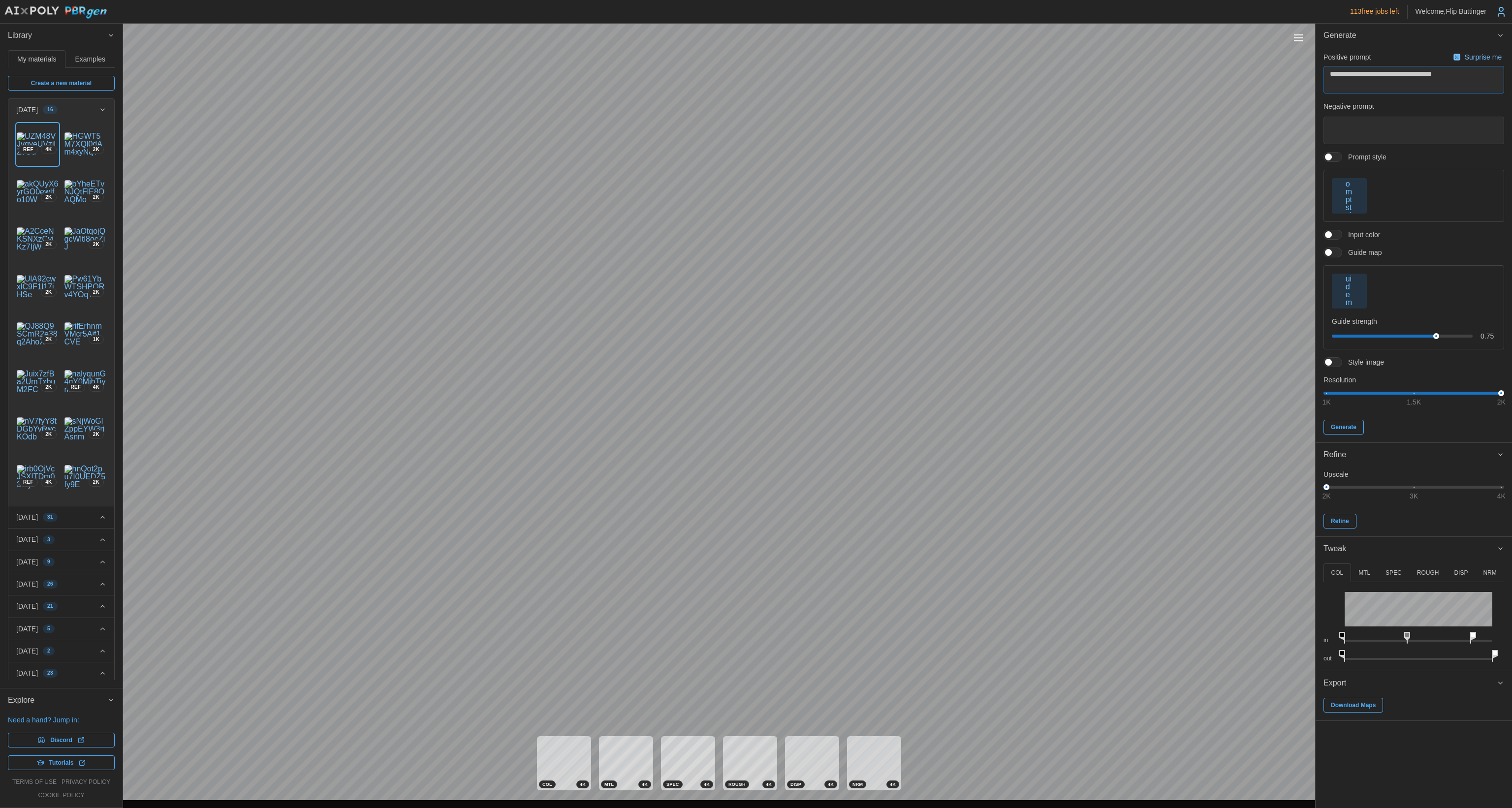 type on "*" 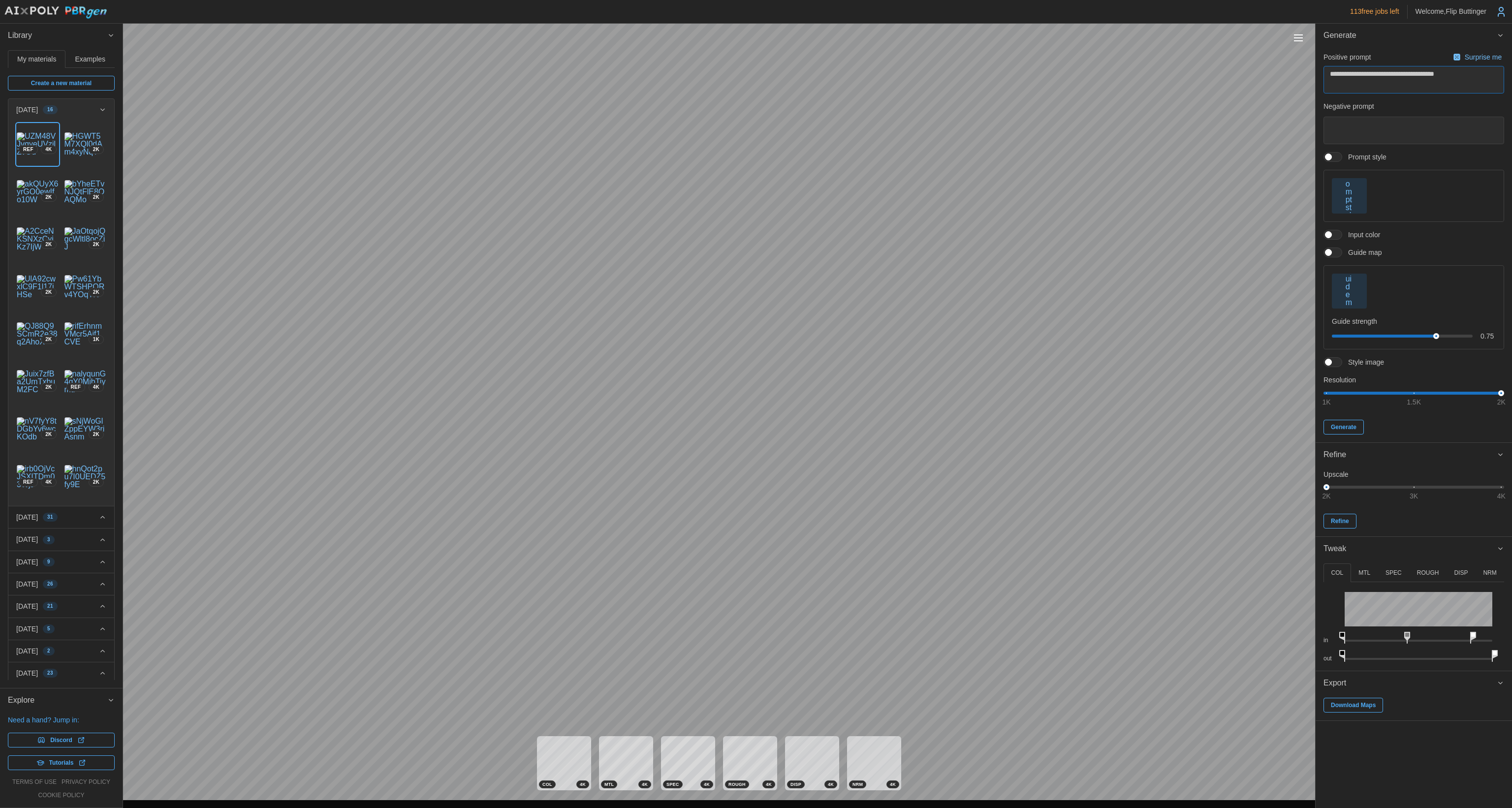 type on "*" 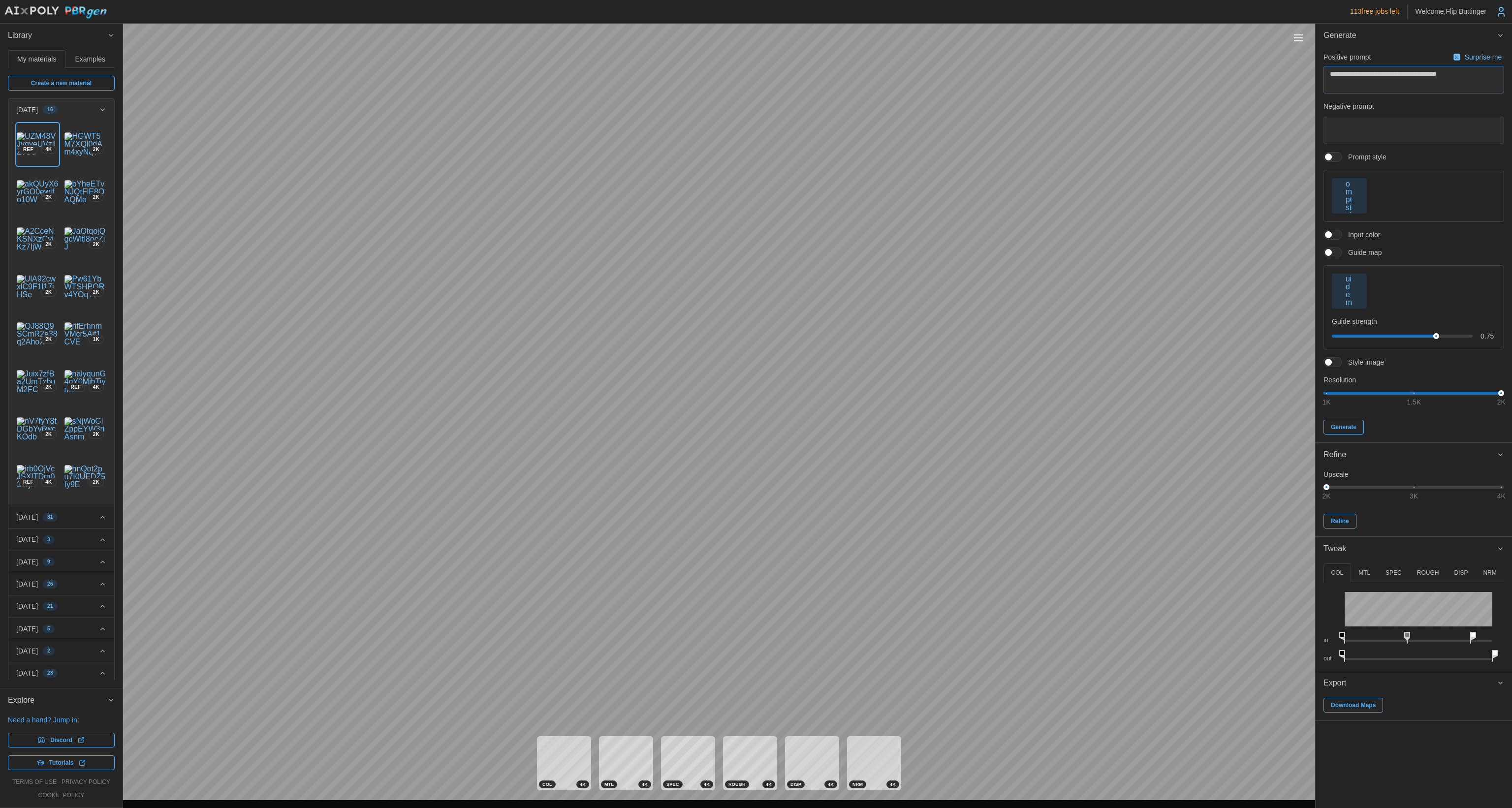 type on "*" 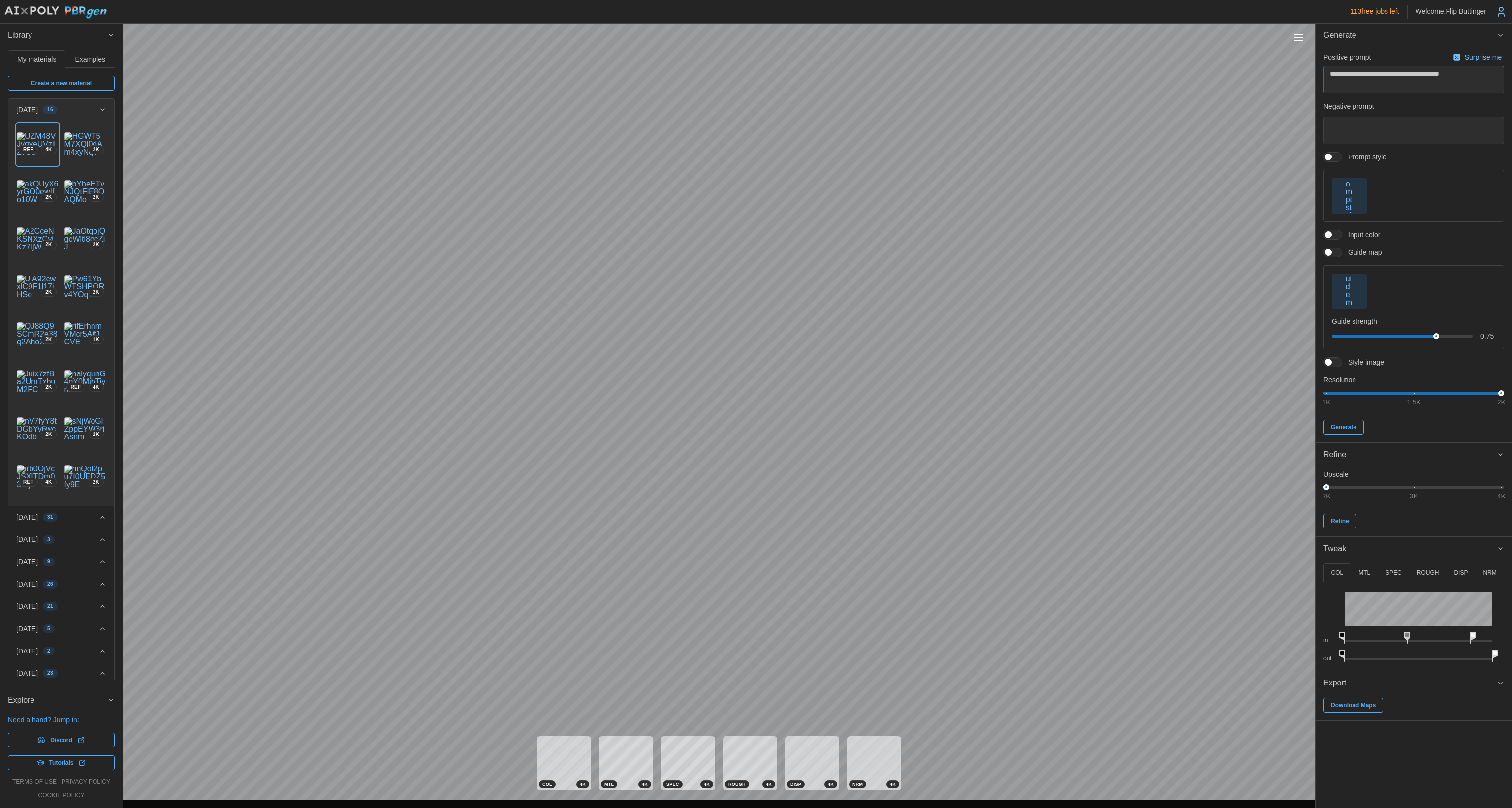type on "*" 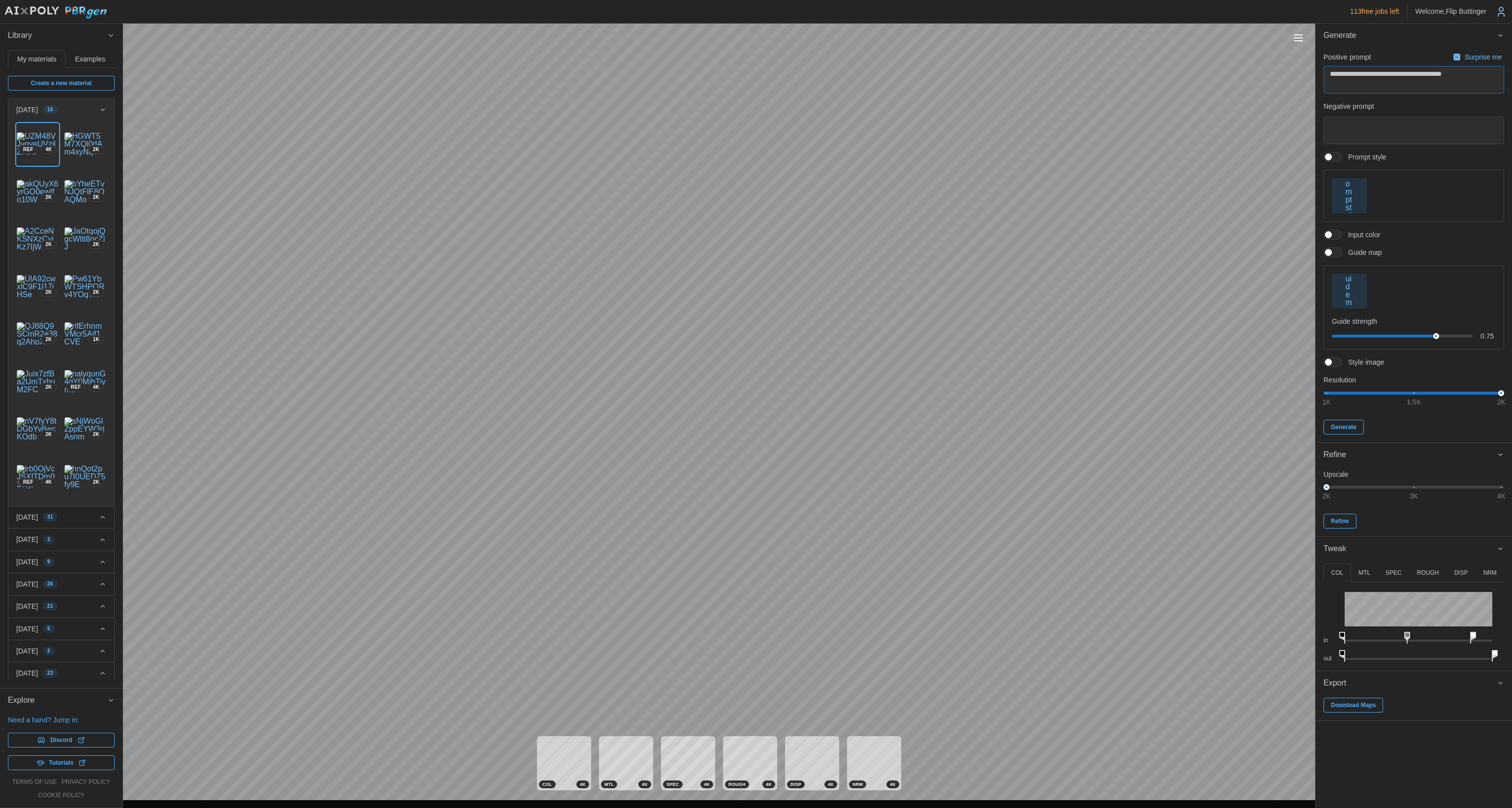 type on "*" 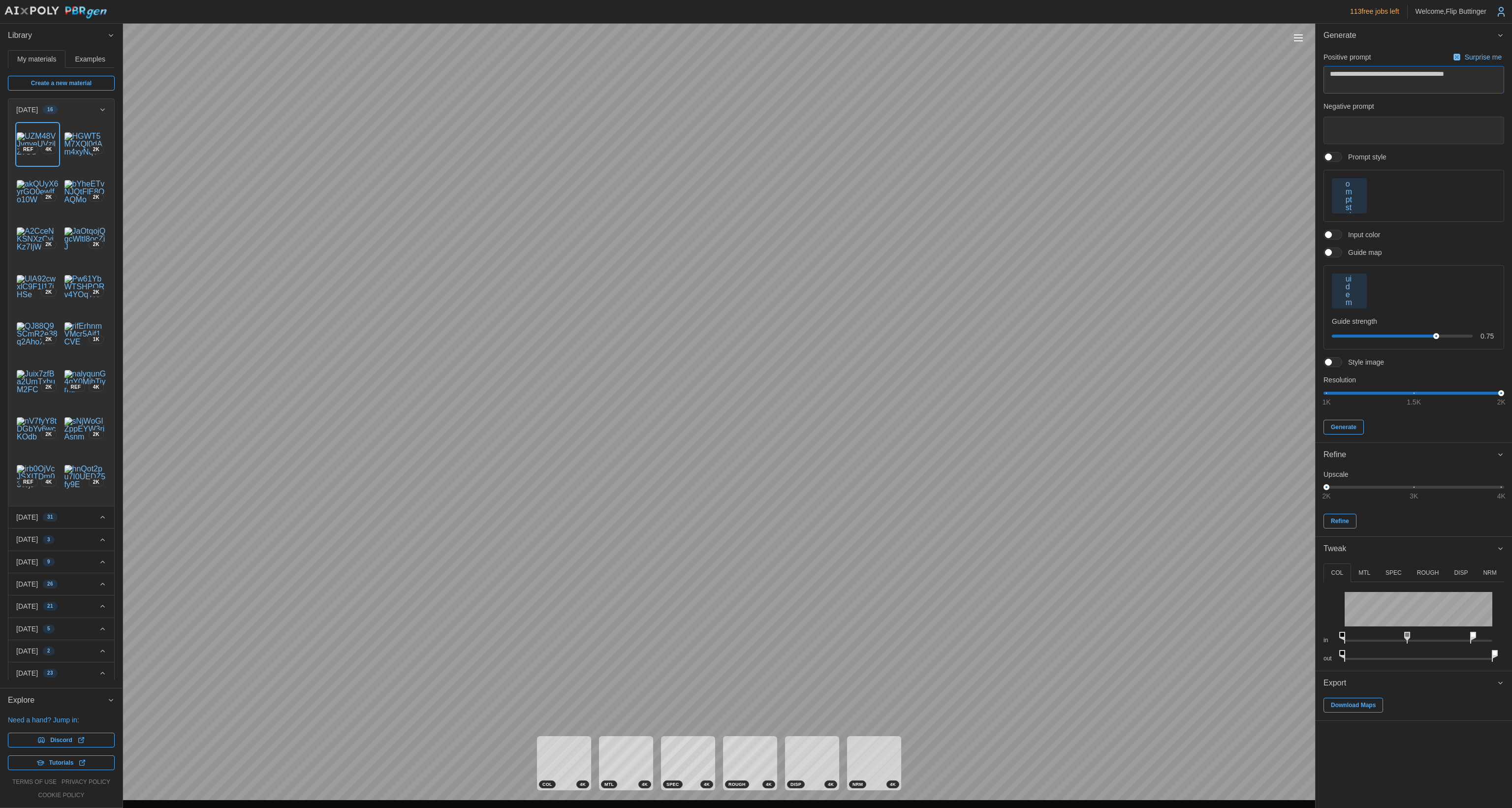 type on "*" 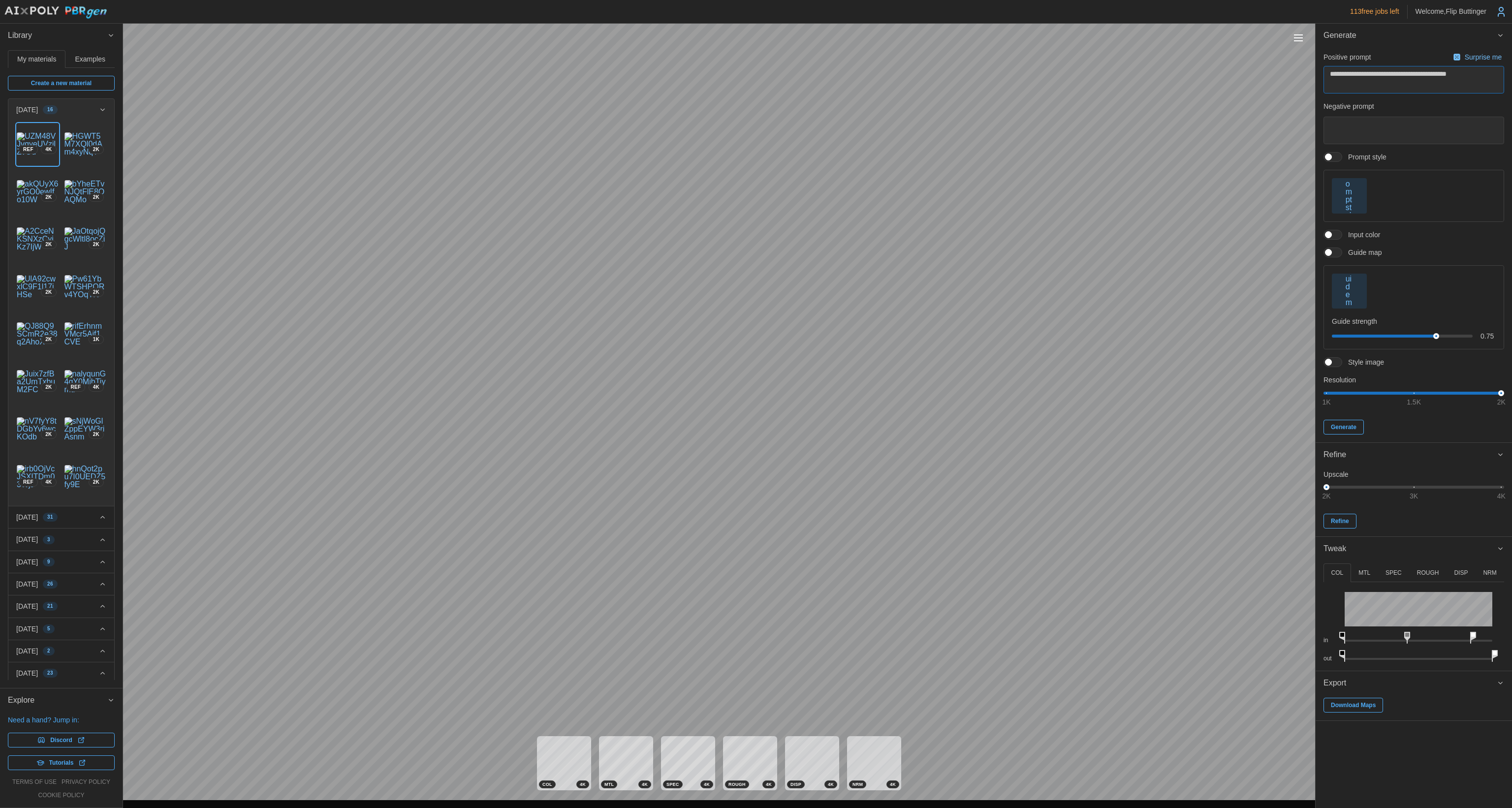 type on "*" 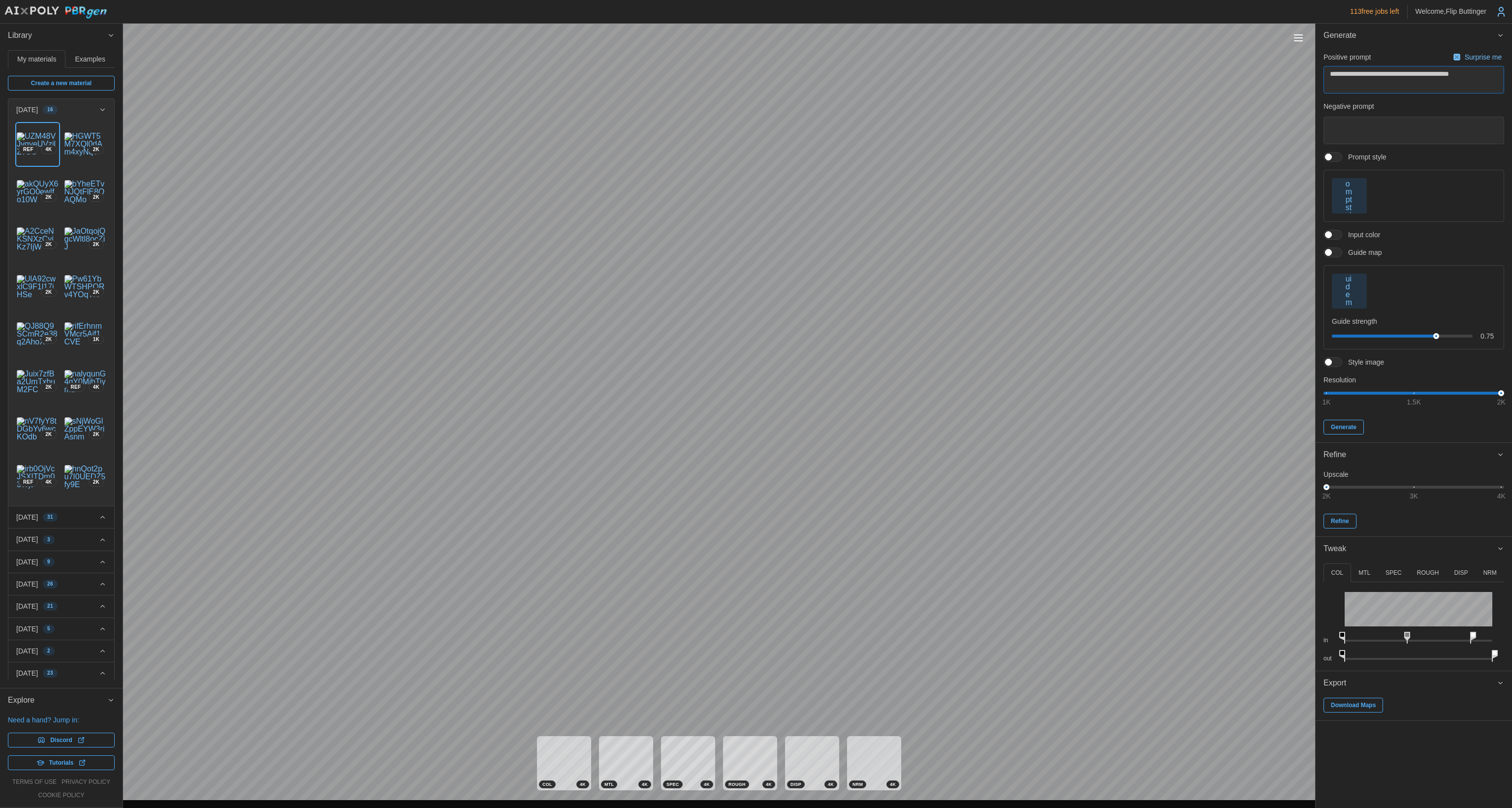 type on "*" 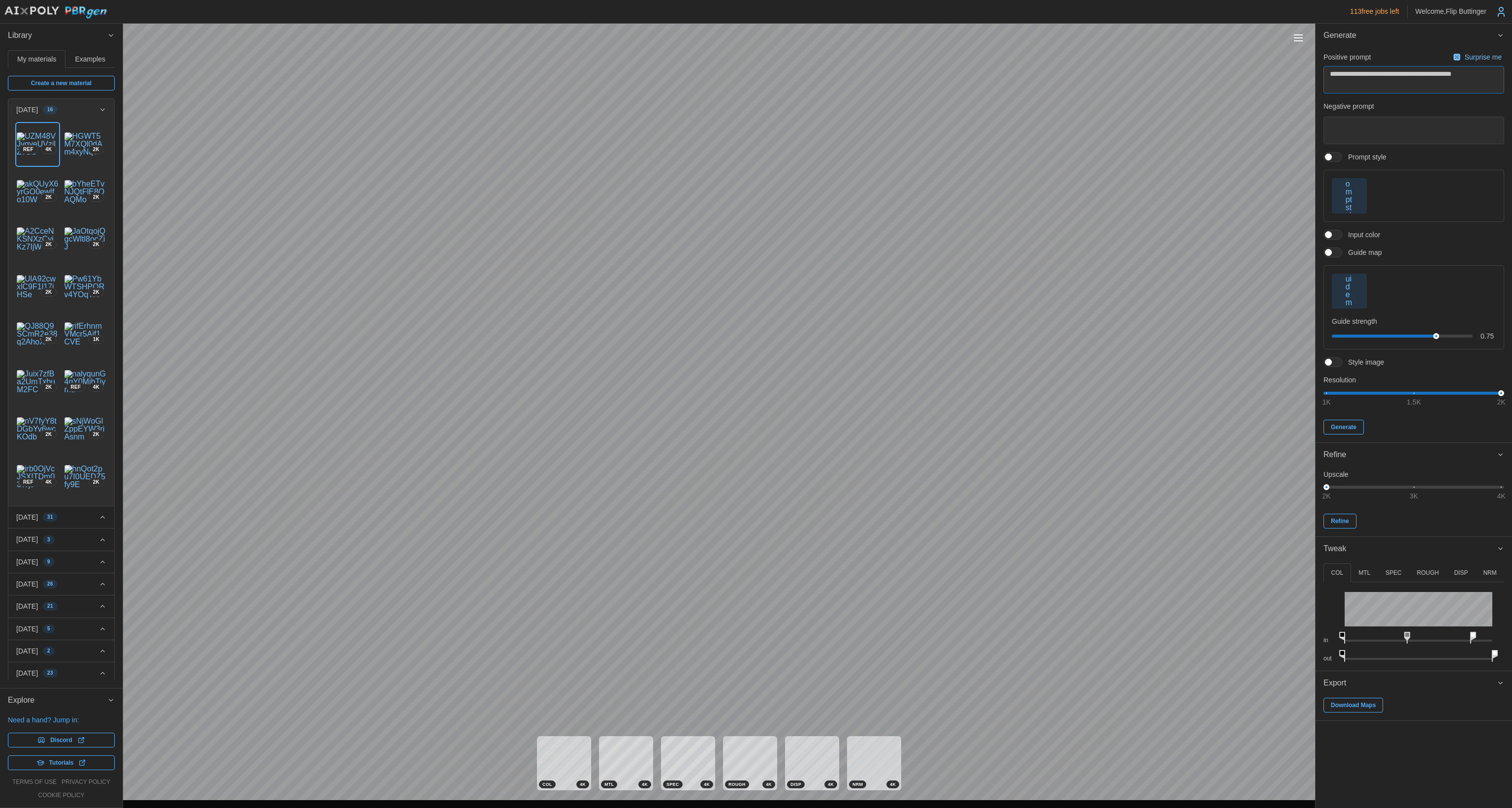 type on "*" 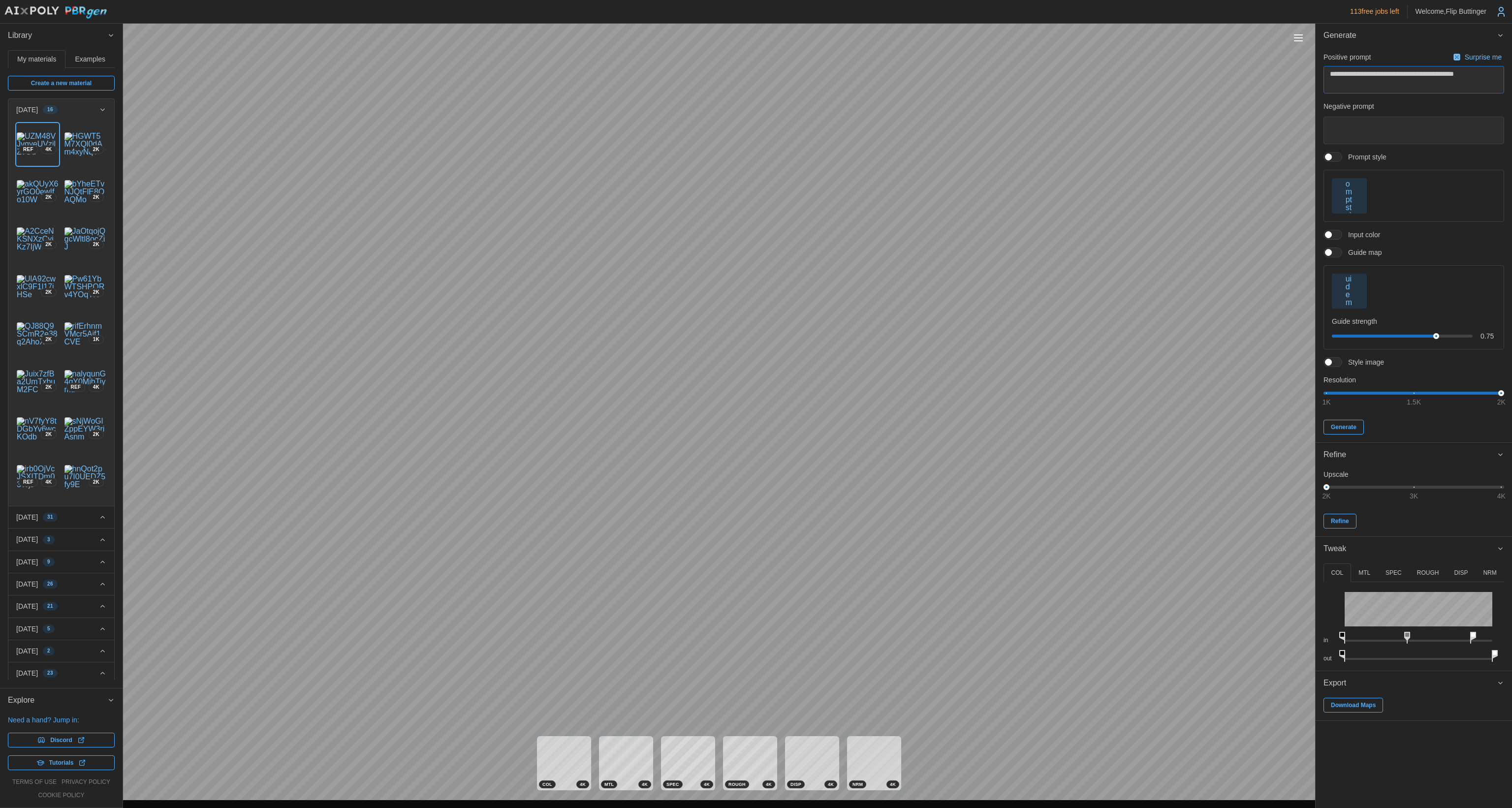 type on "*" 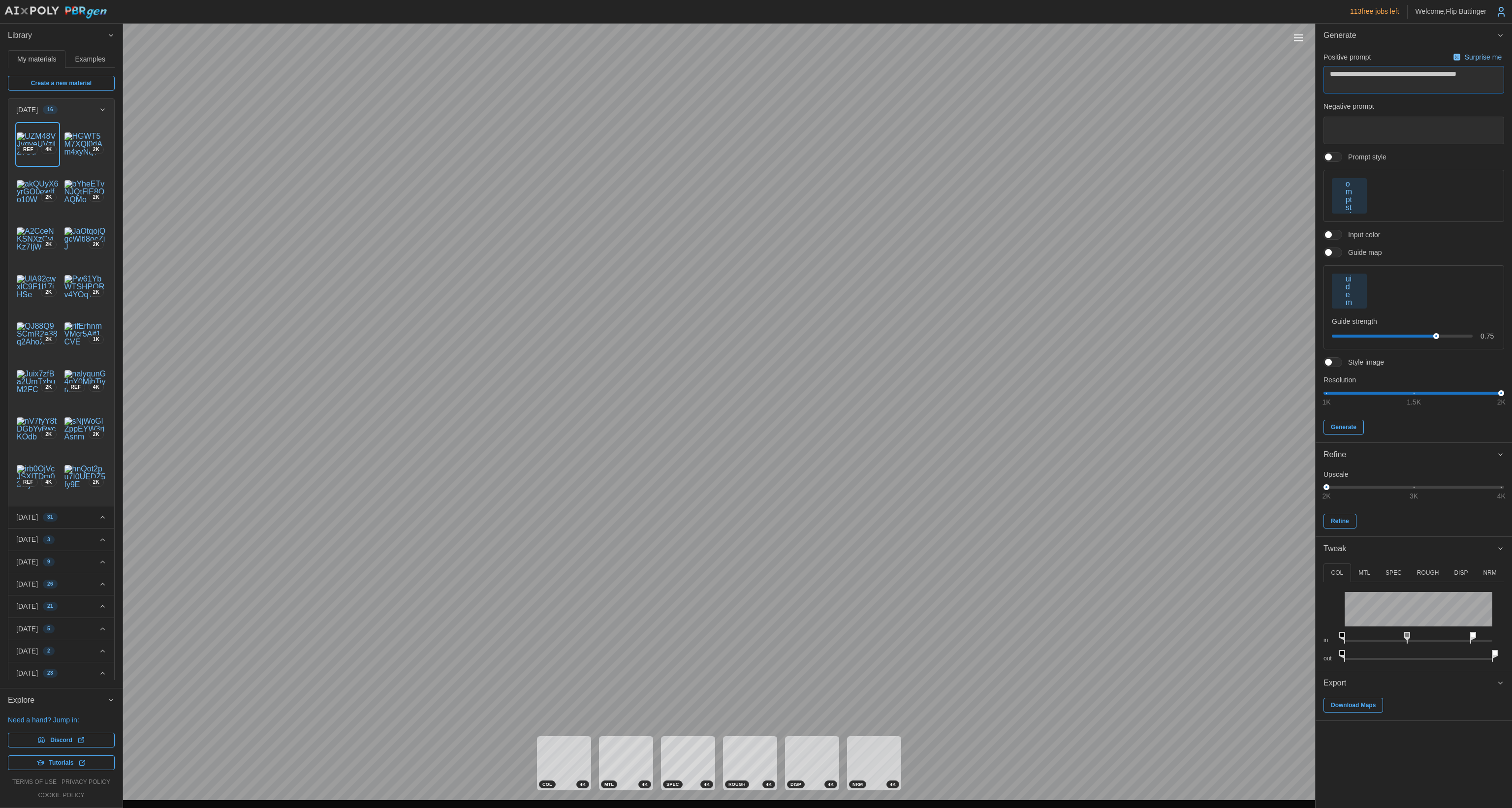 type on "*" 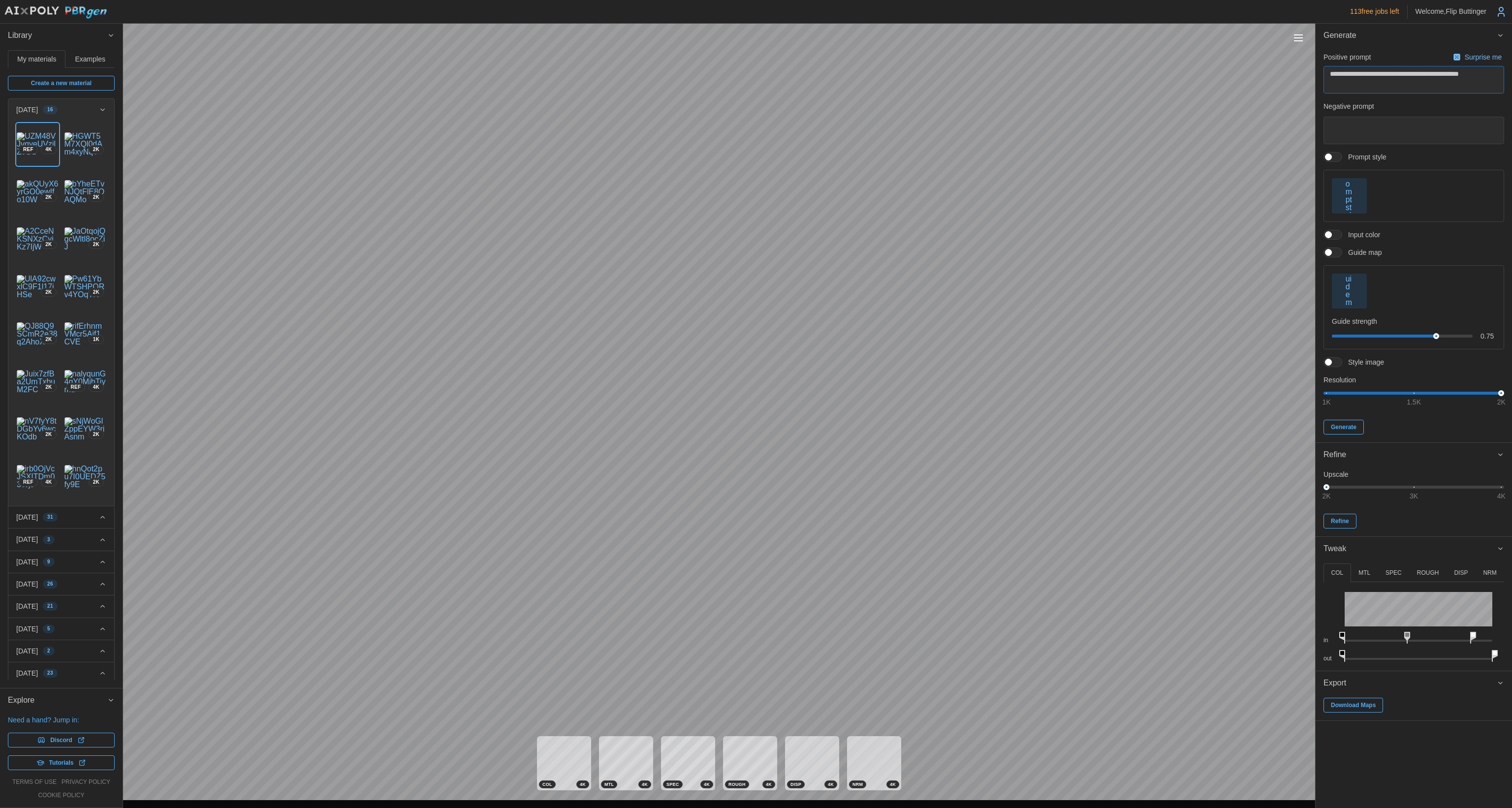 type on "*" 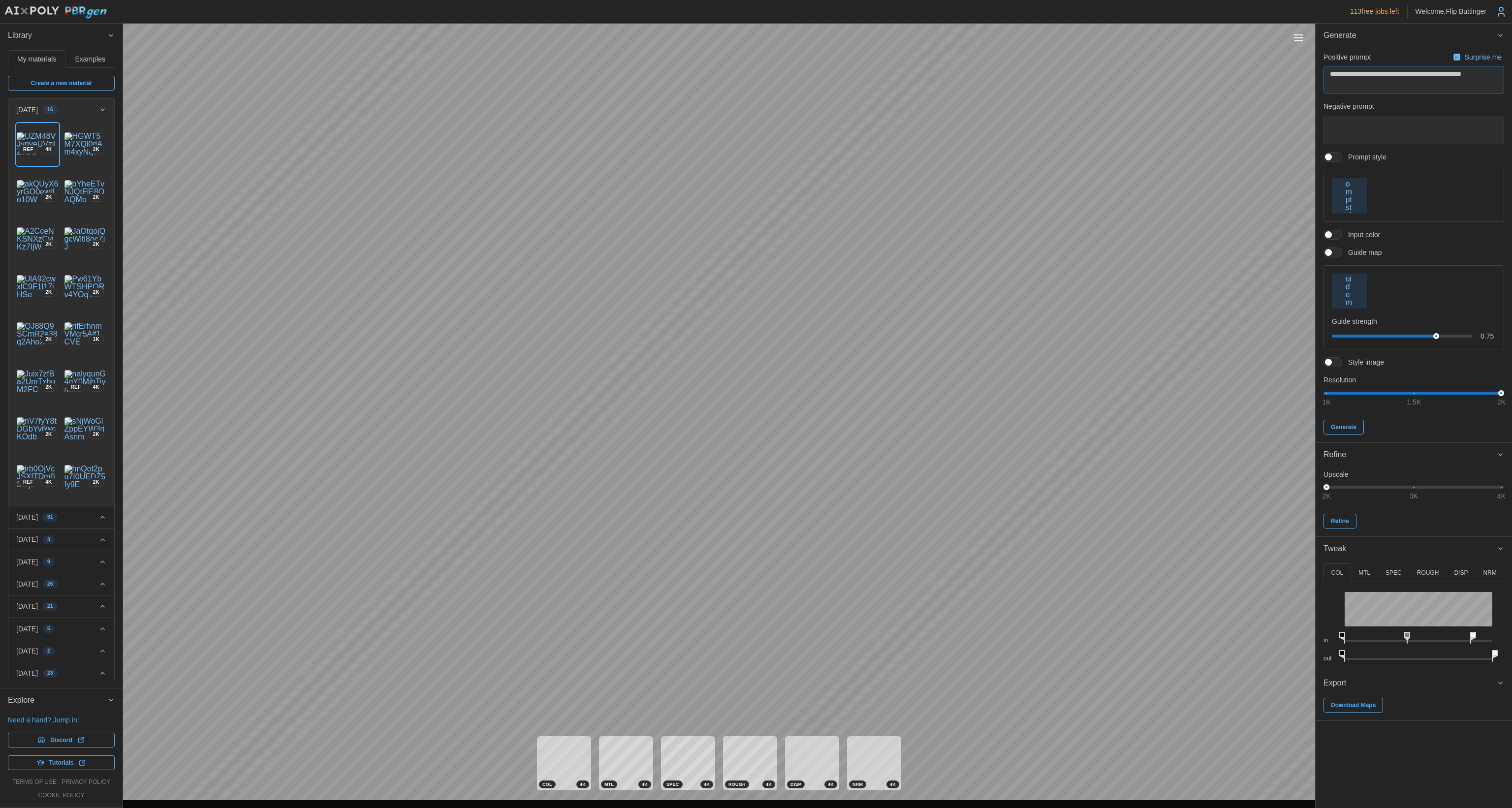 type on "*" 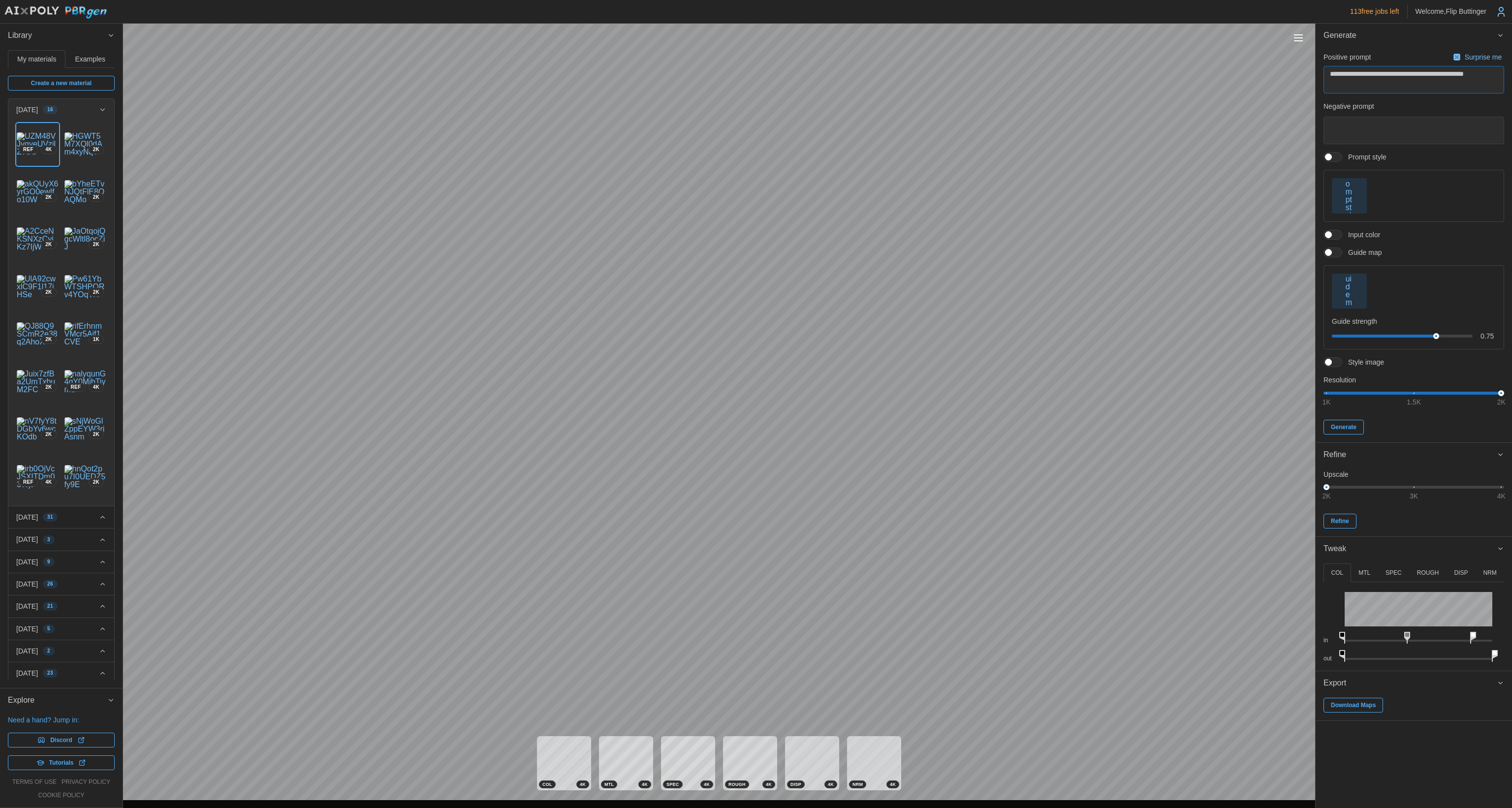 type on "*" 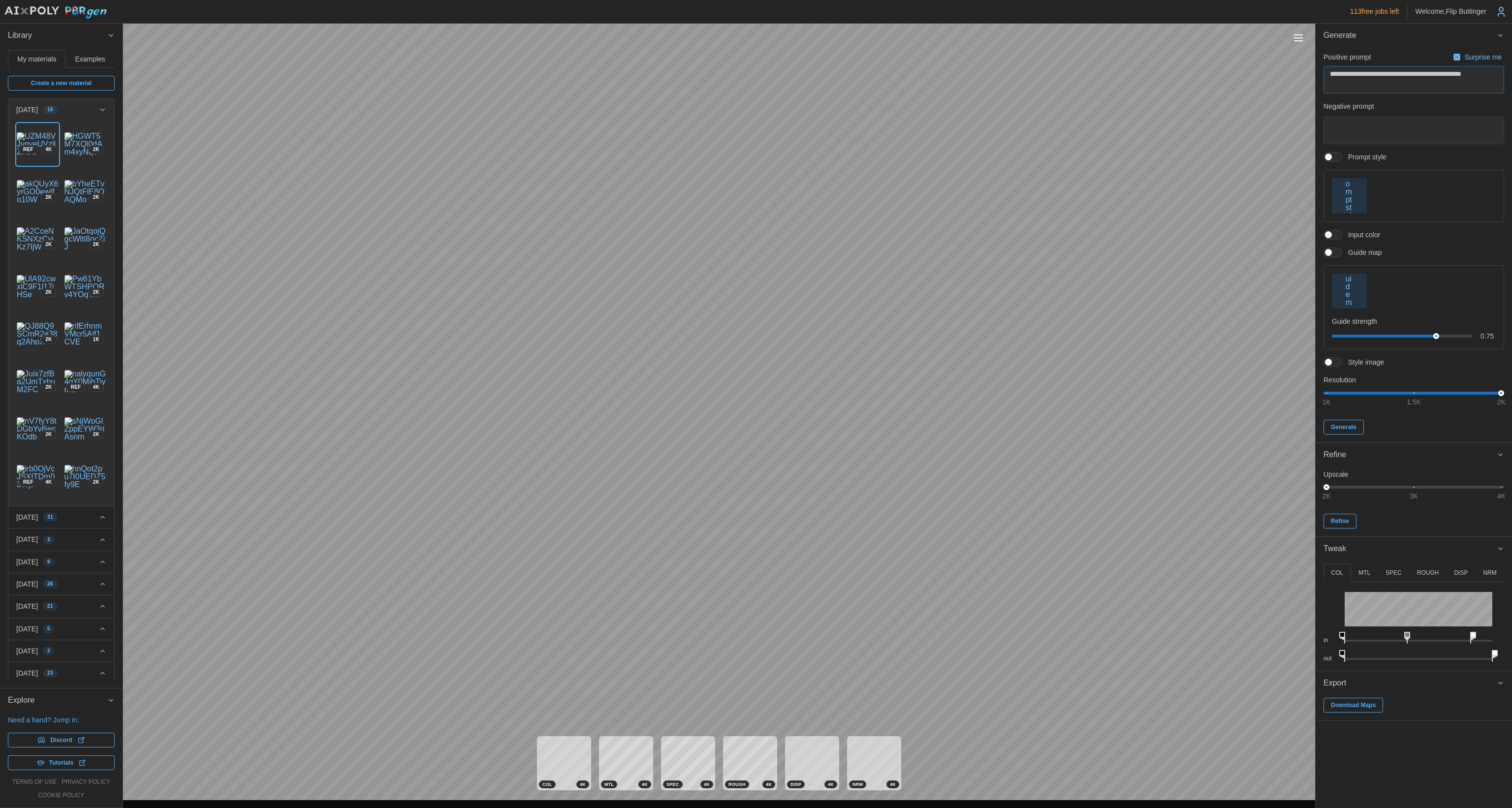 type on "*" 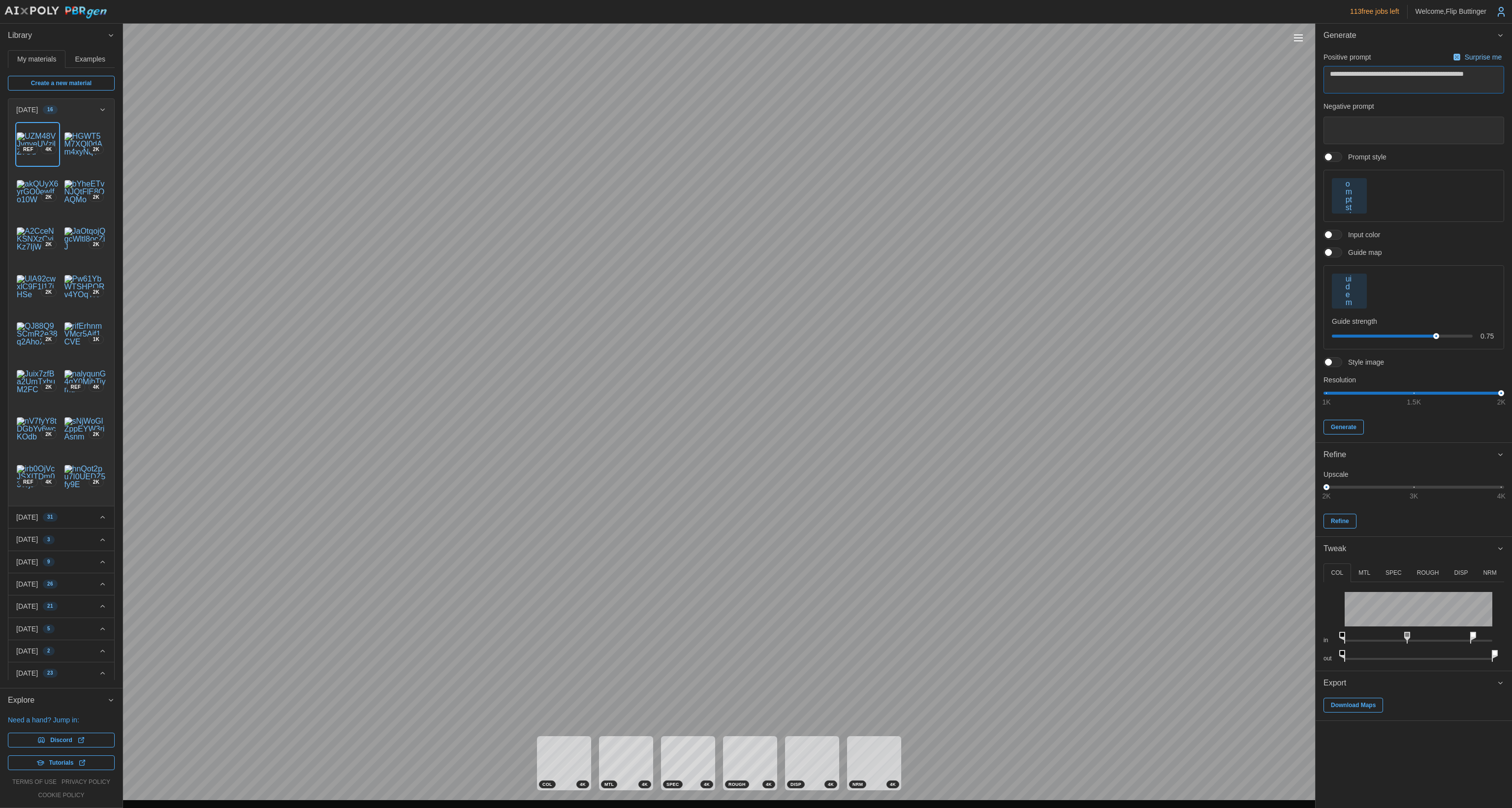 type on "*" 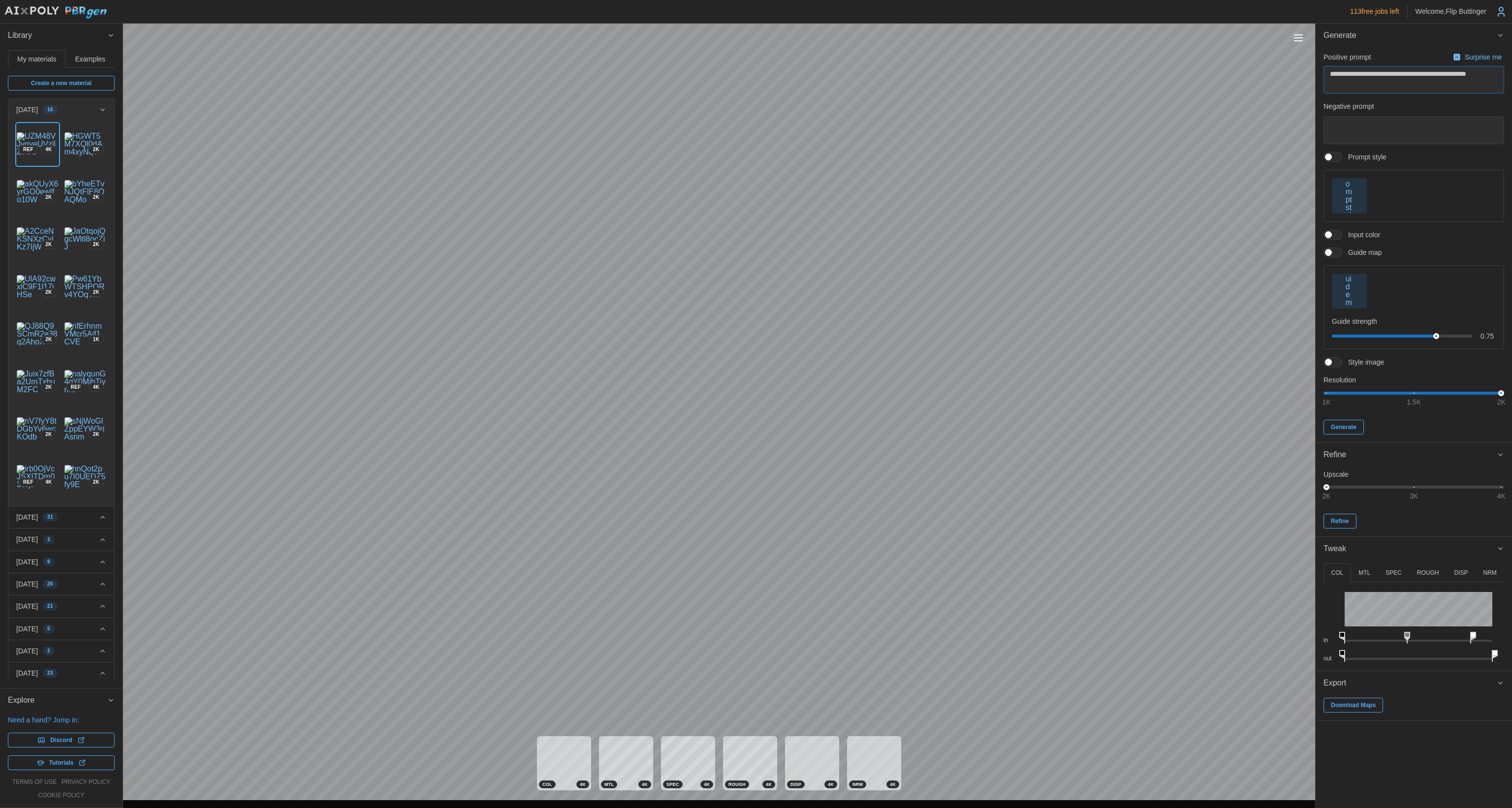 type on "*" 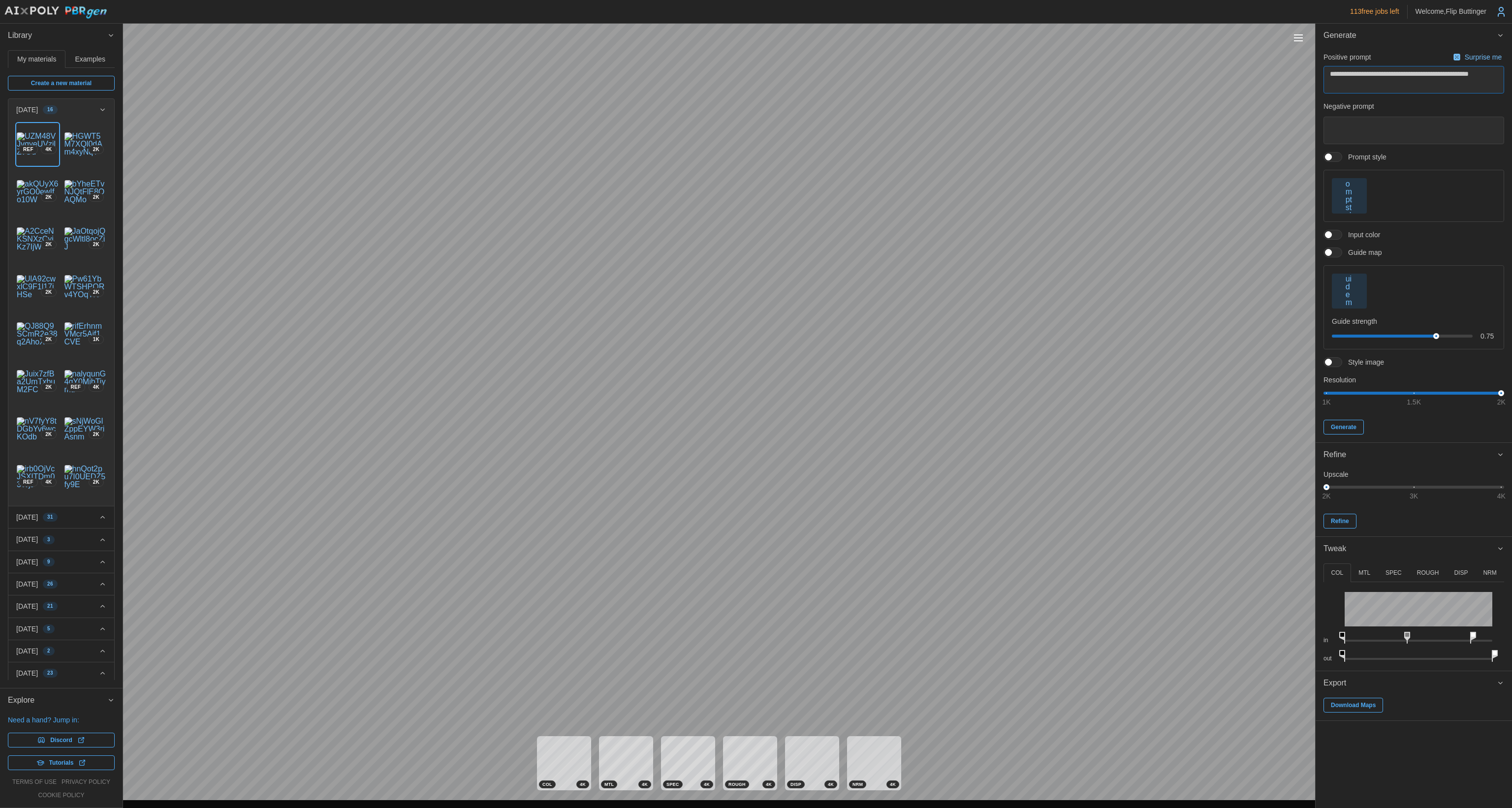 type on "*" 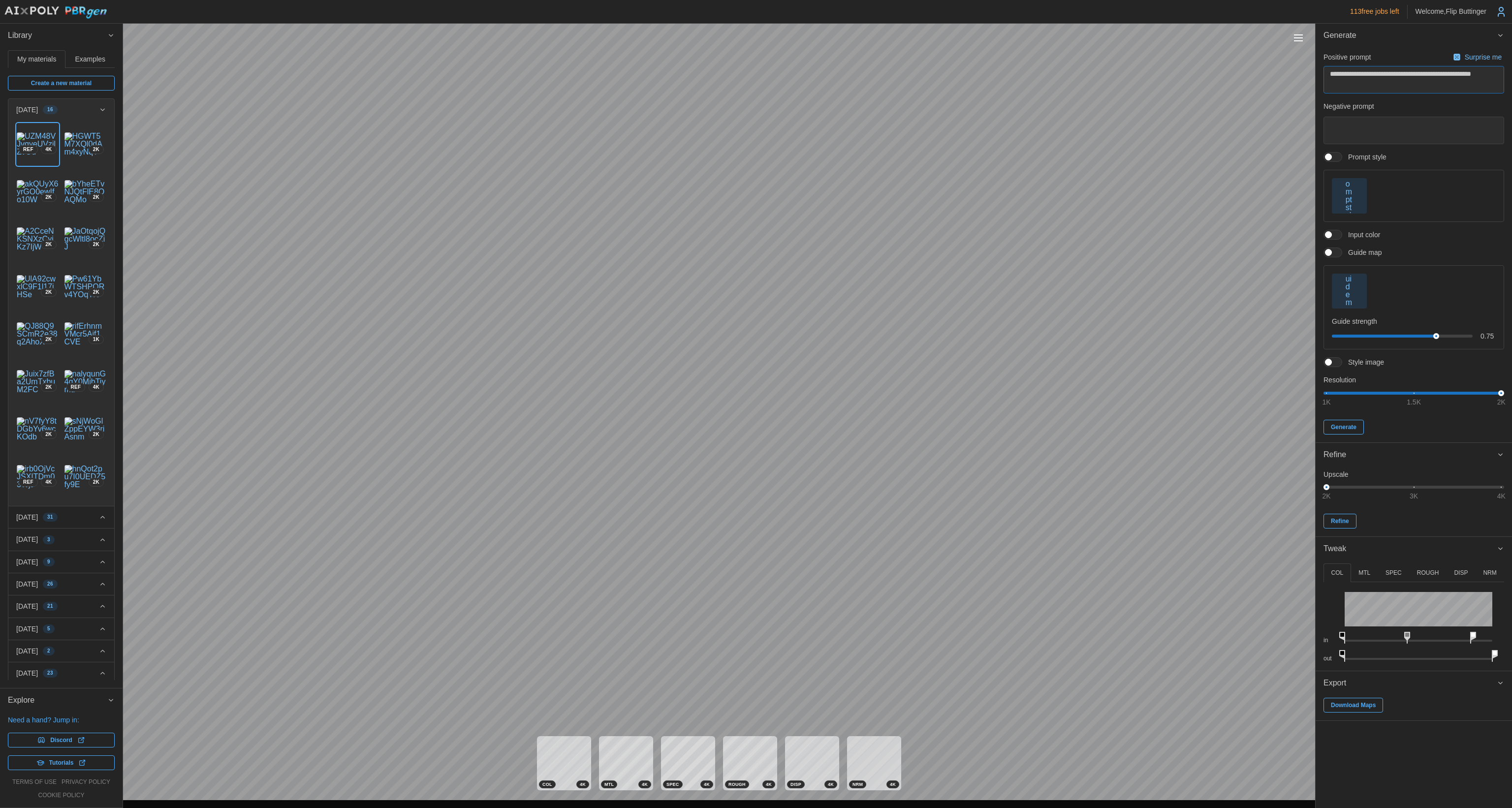 type on "*" 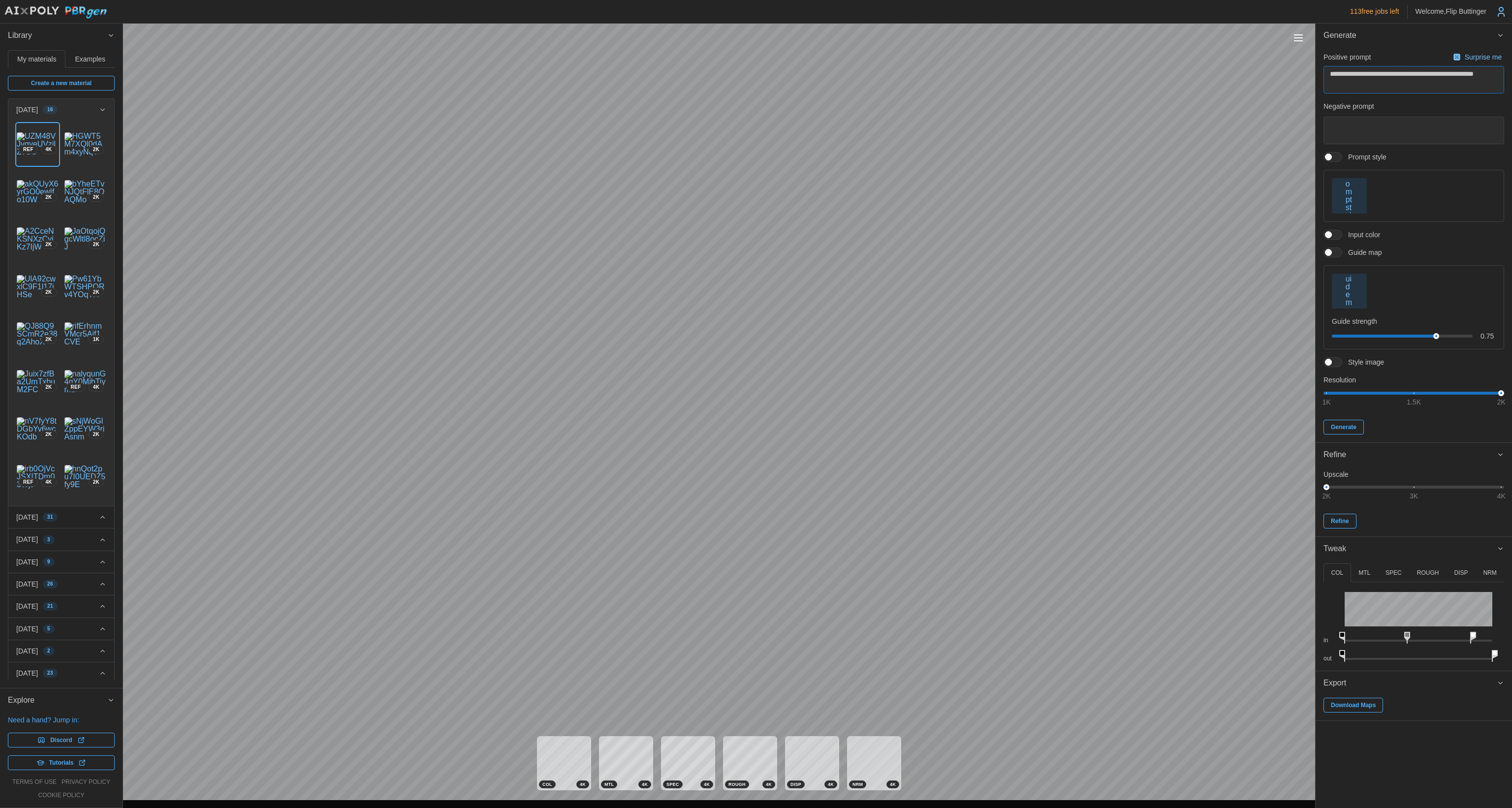 type on "*" 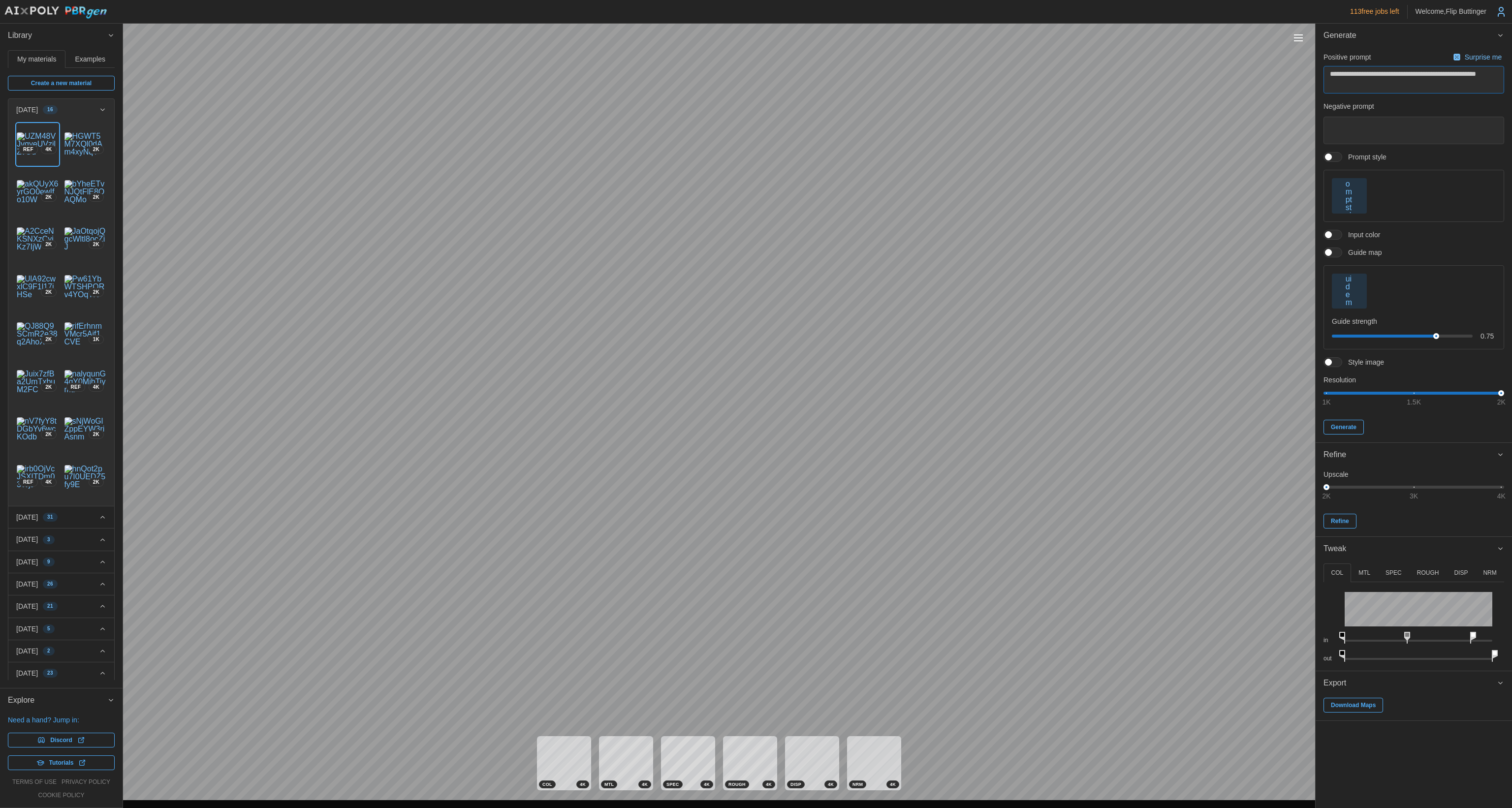 type on "*" 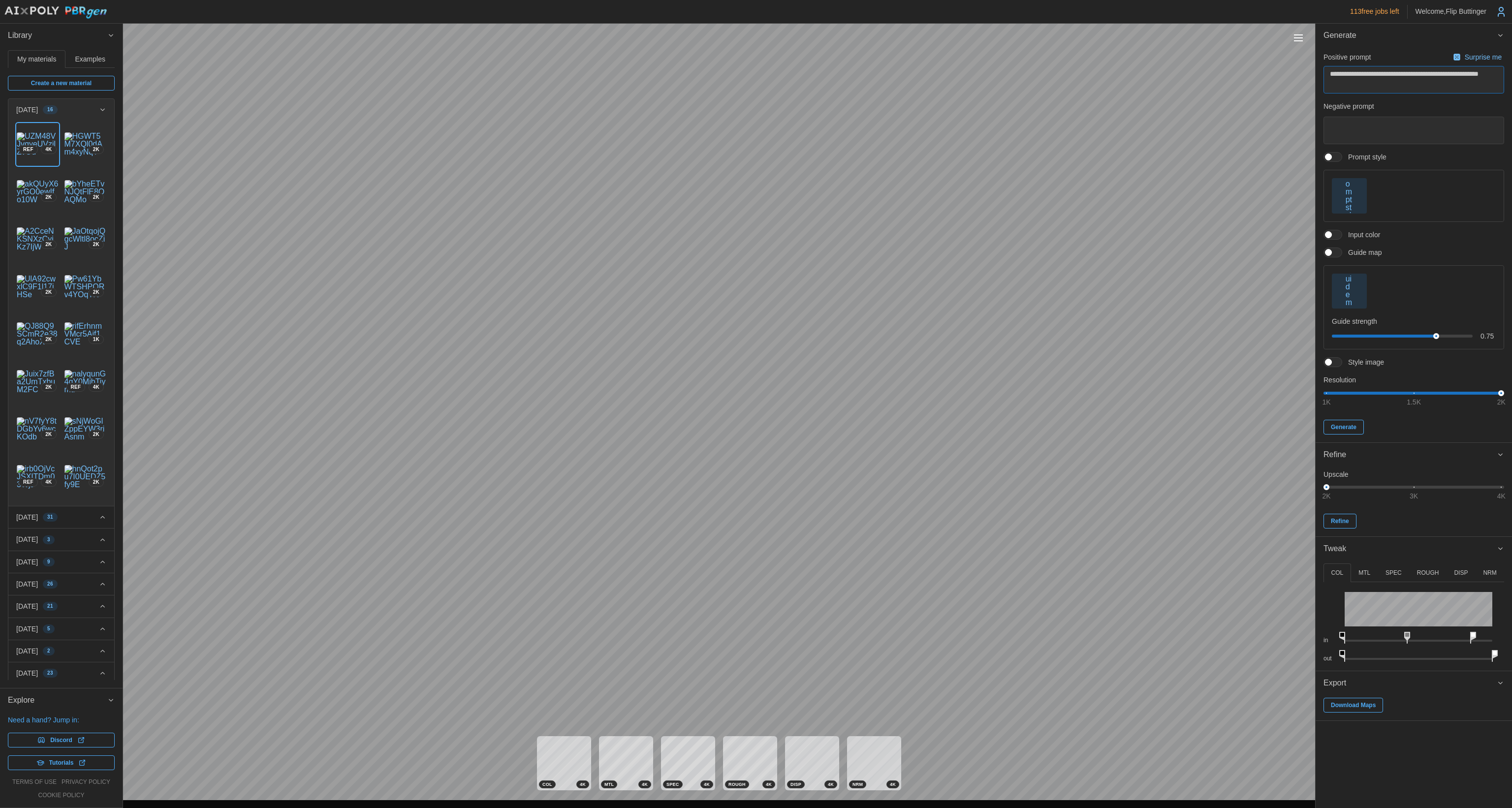 type on "*" 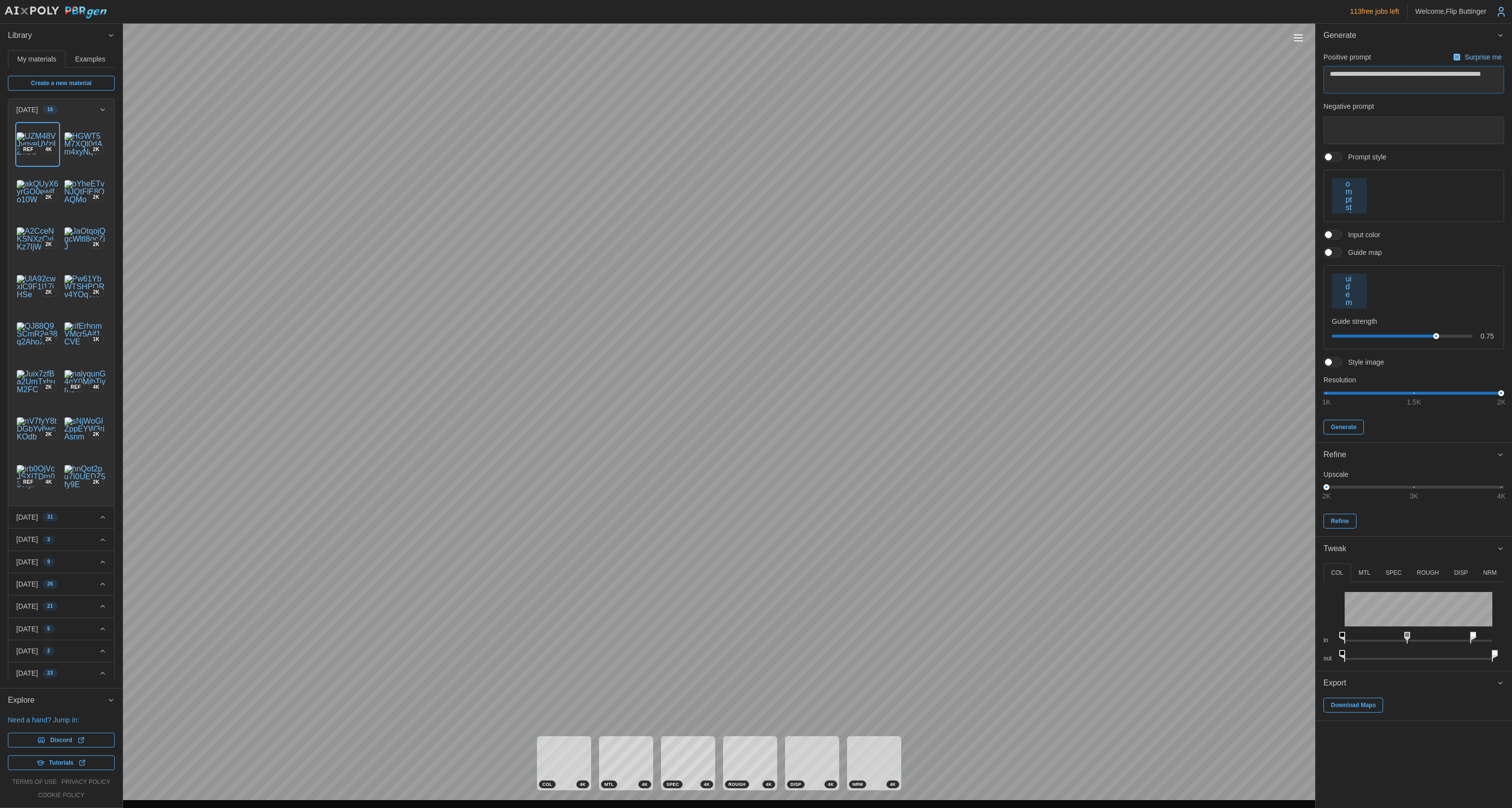 type on "*" 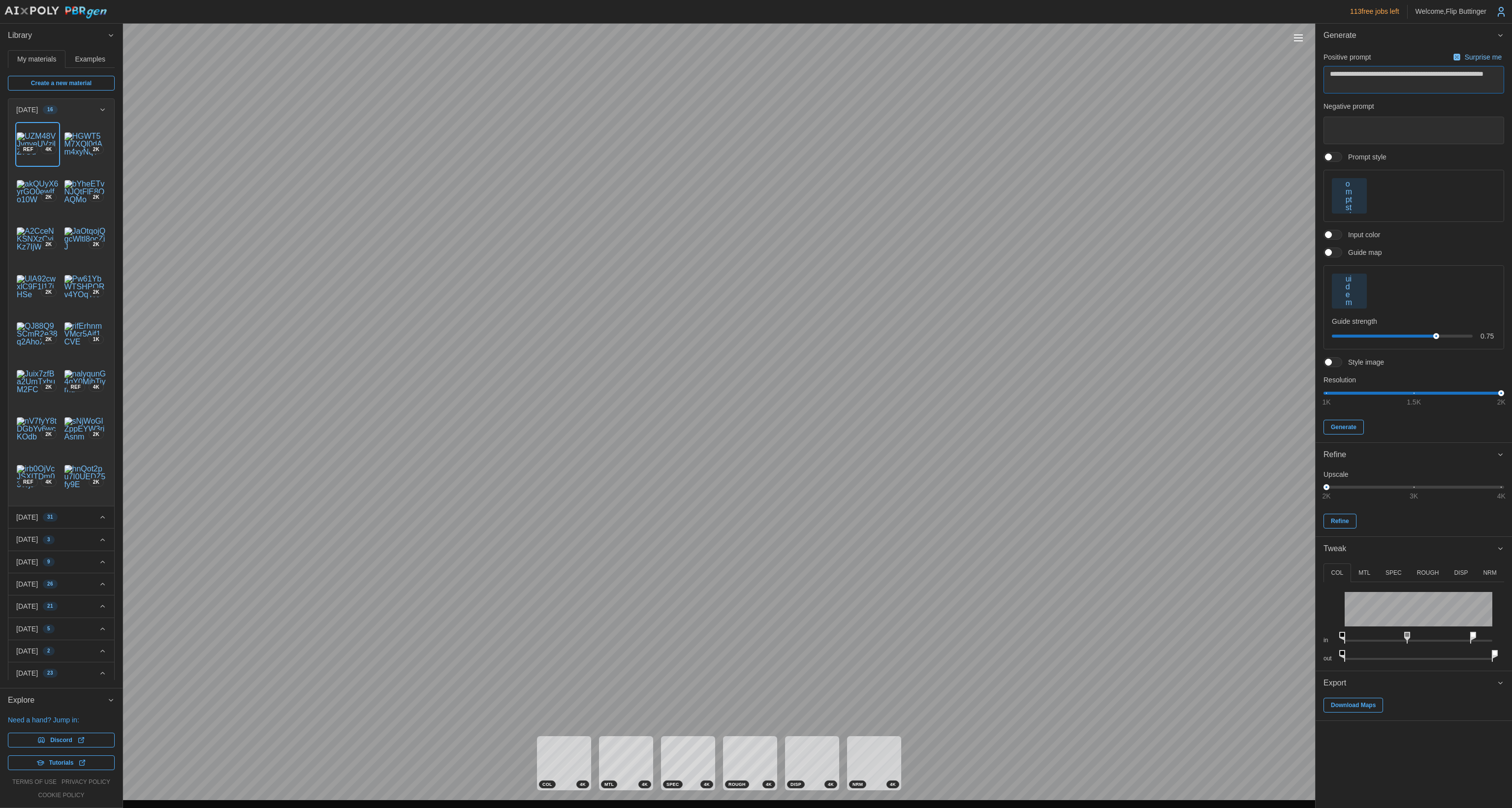 type on "*" 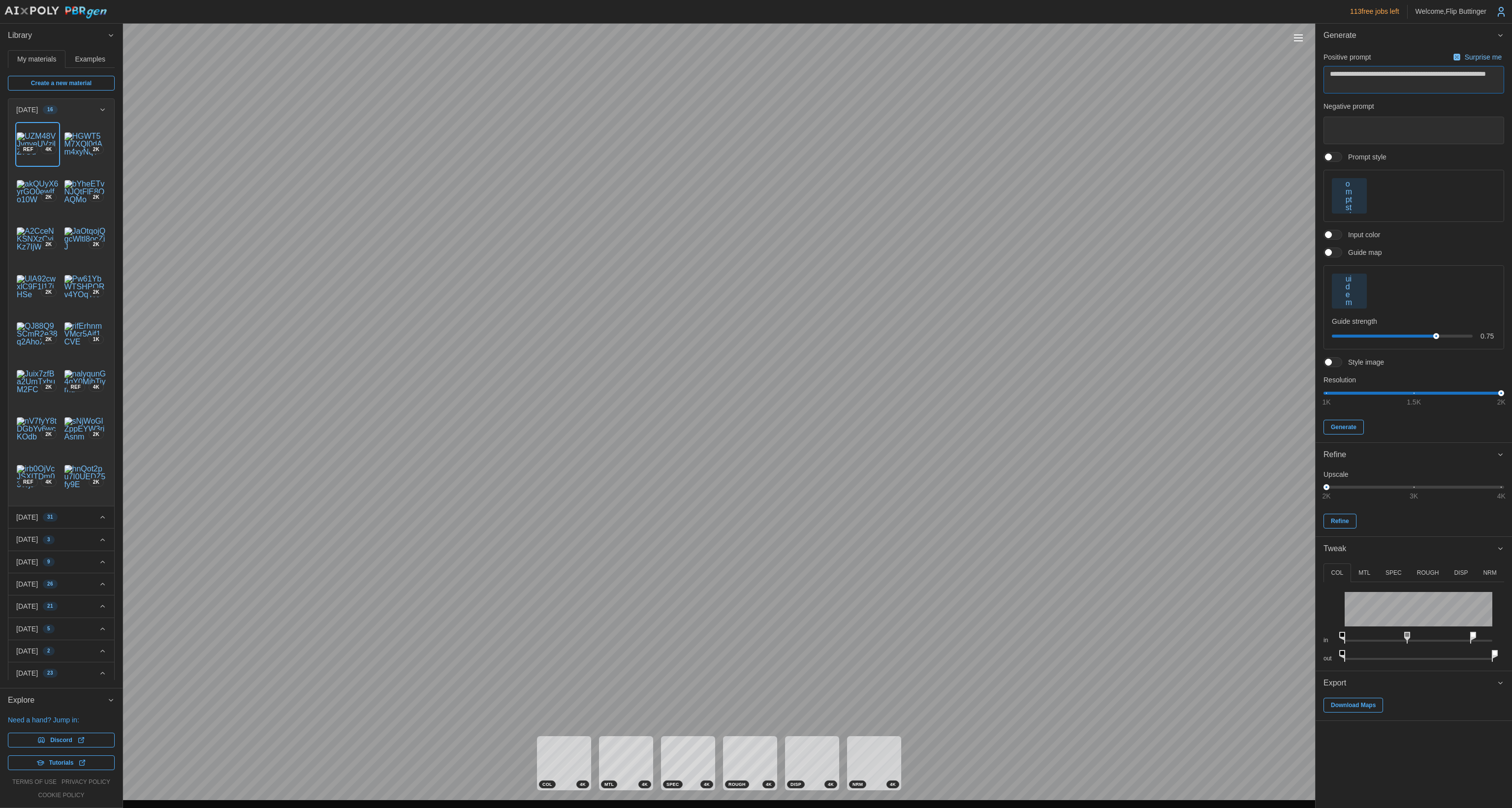 type on "*" 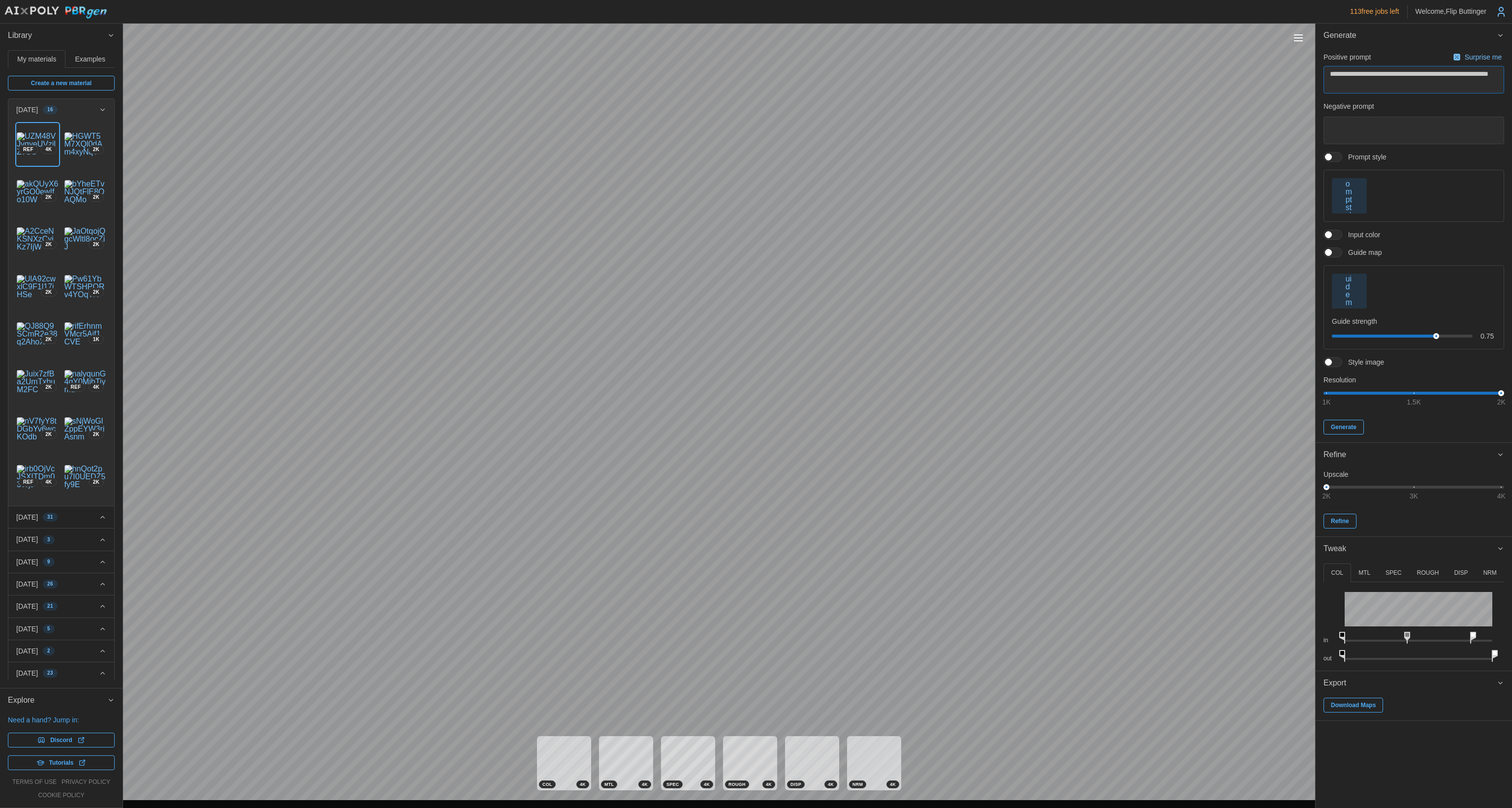 type on "*" 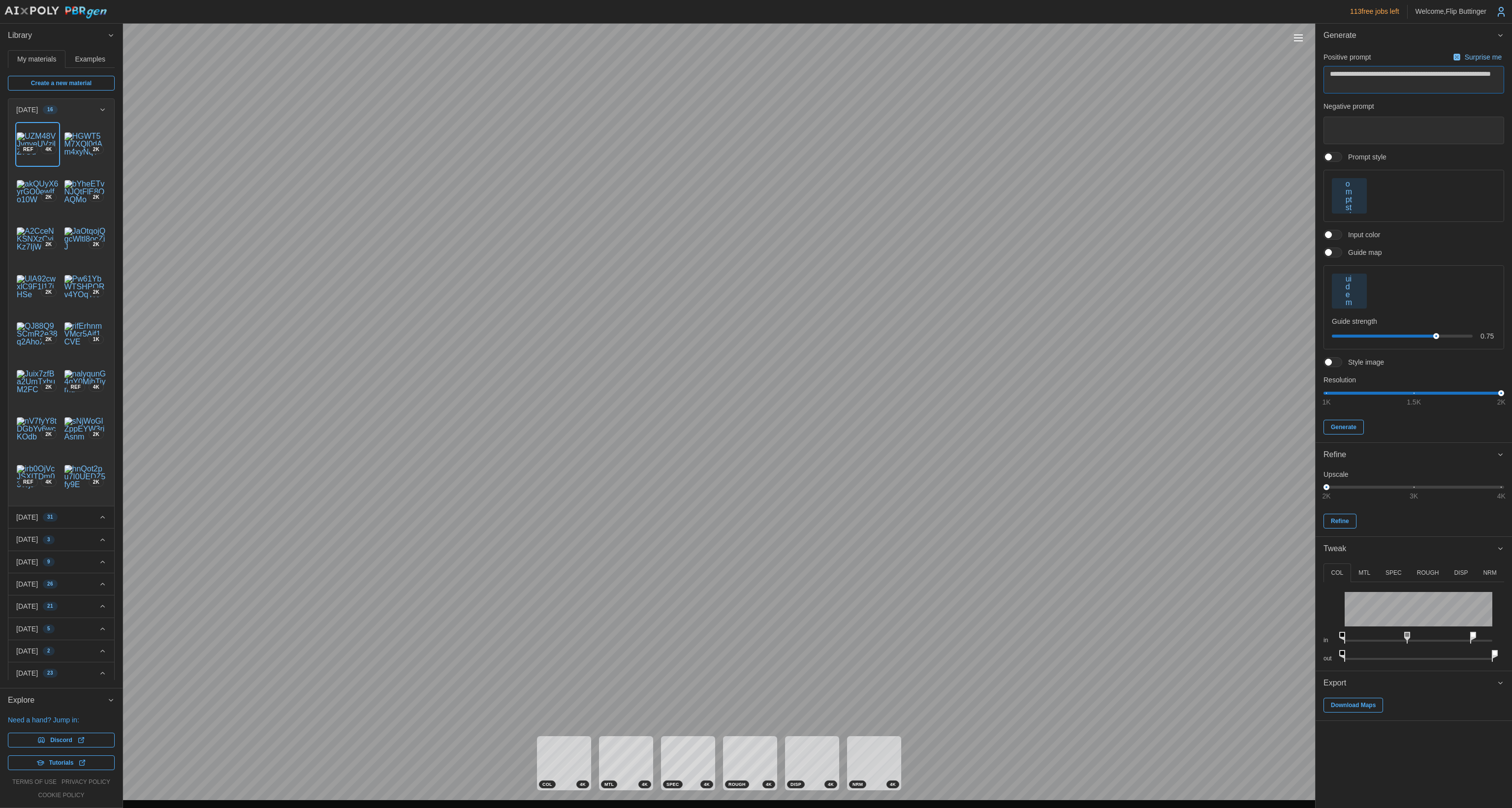 type on "*" 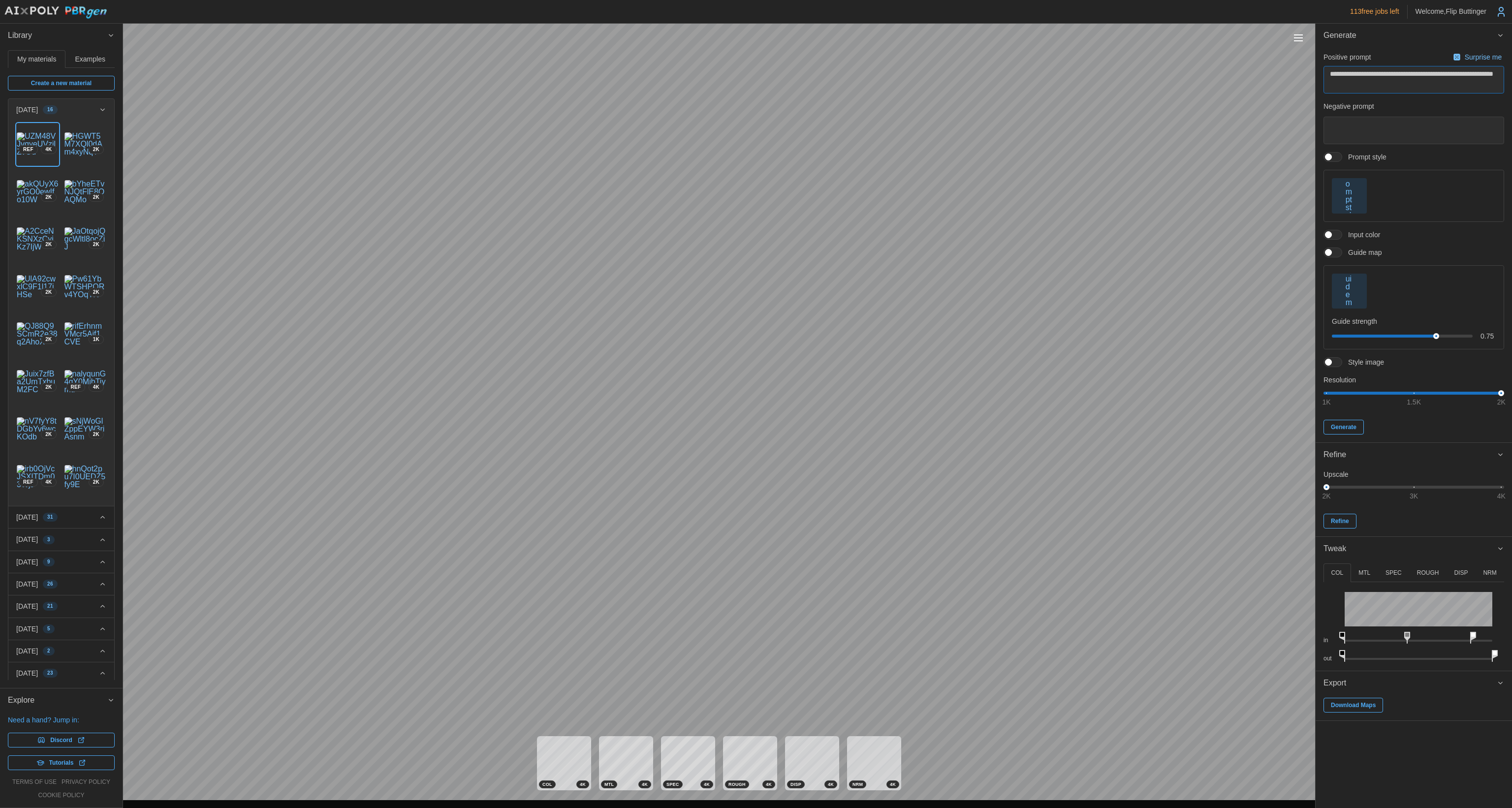 type on "*" 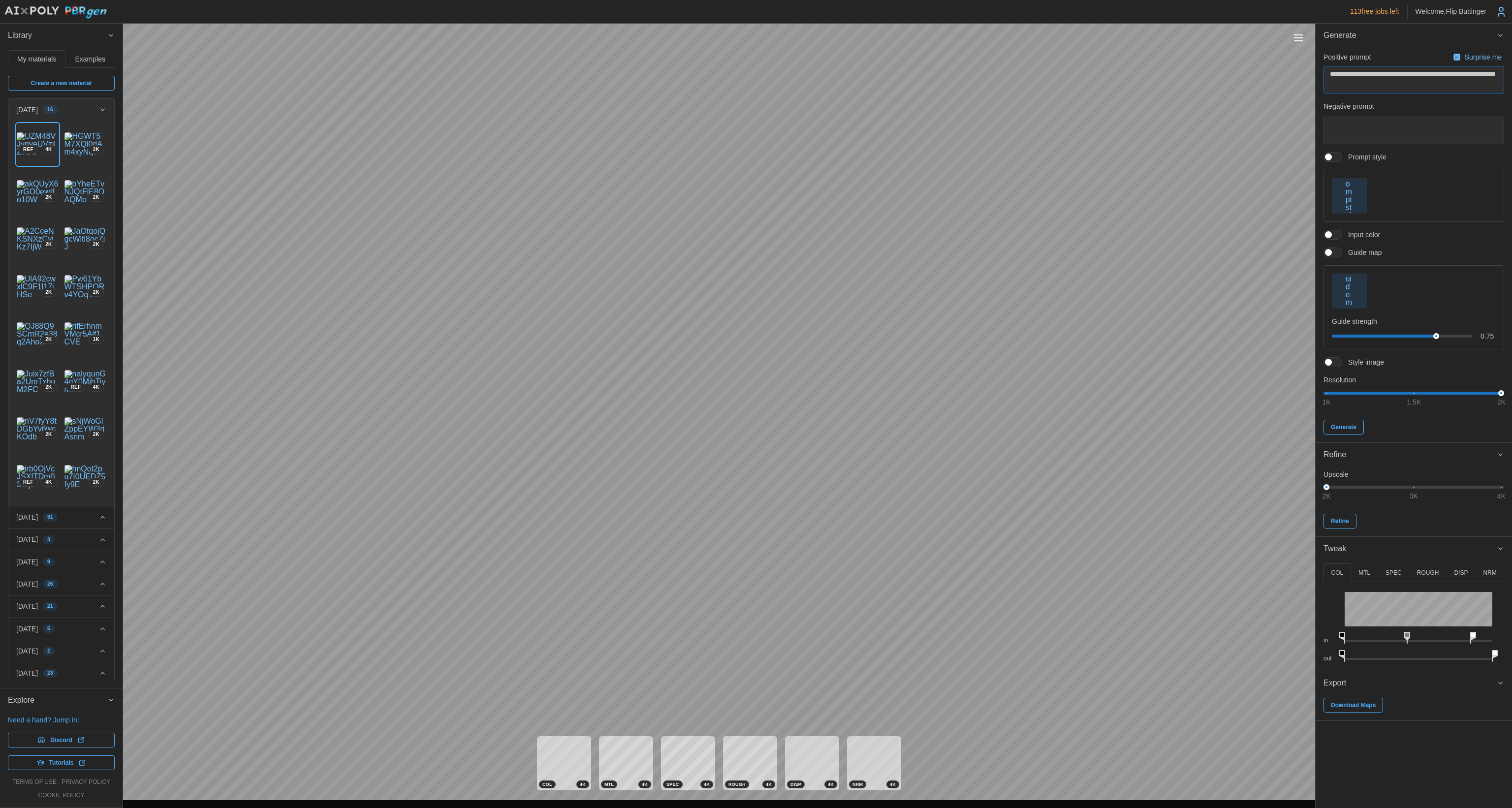 type on "*" 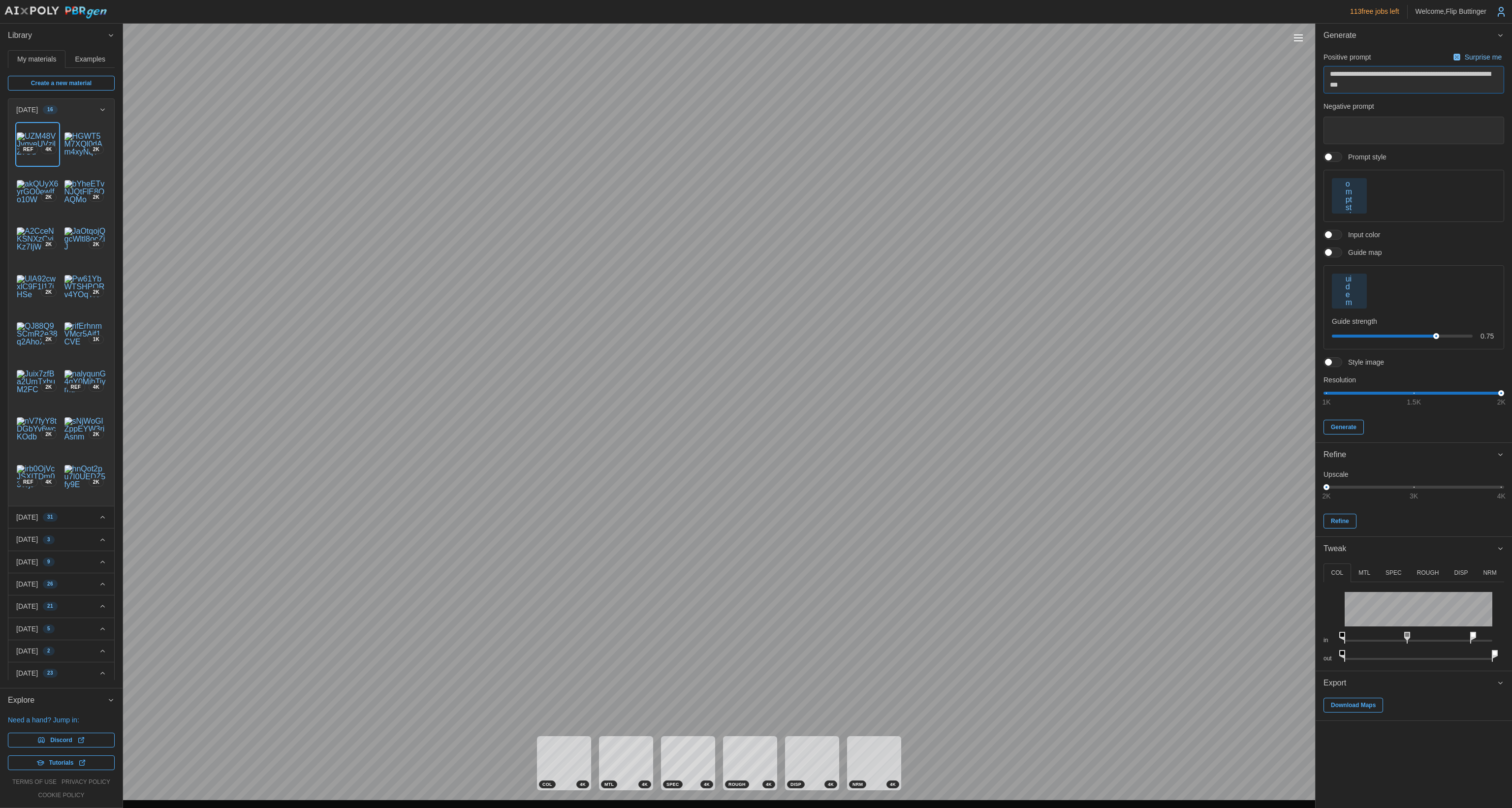 type on "*" 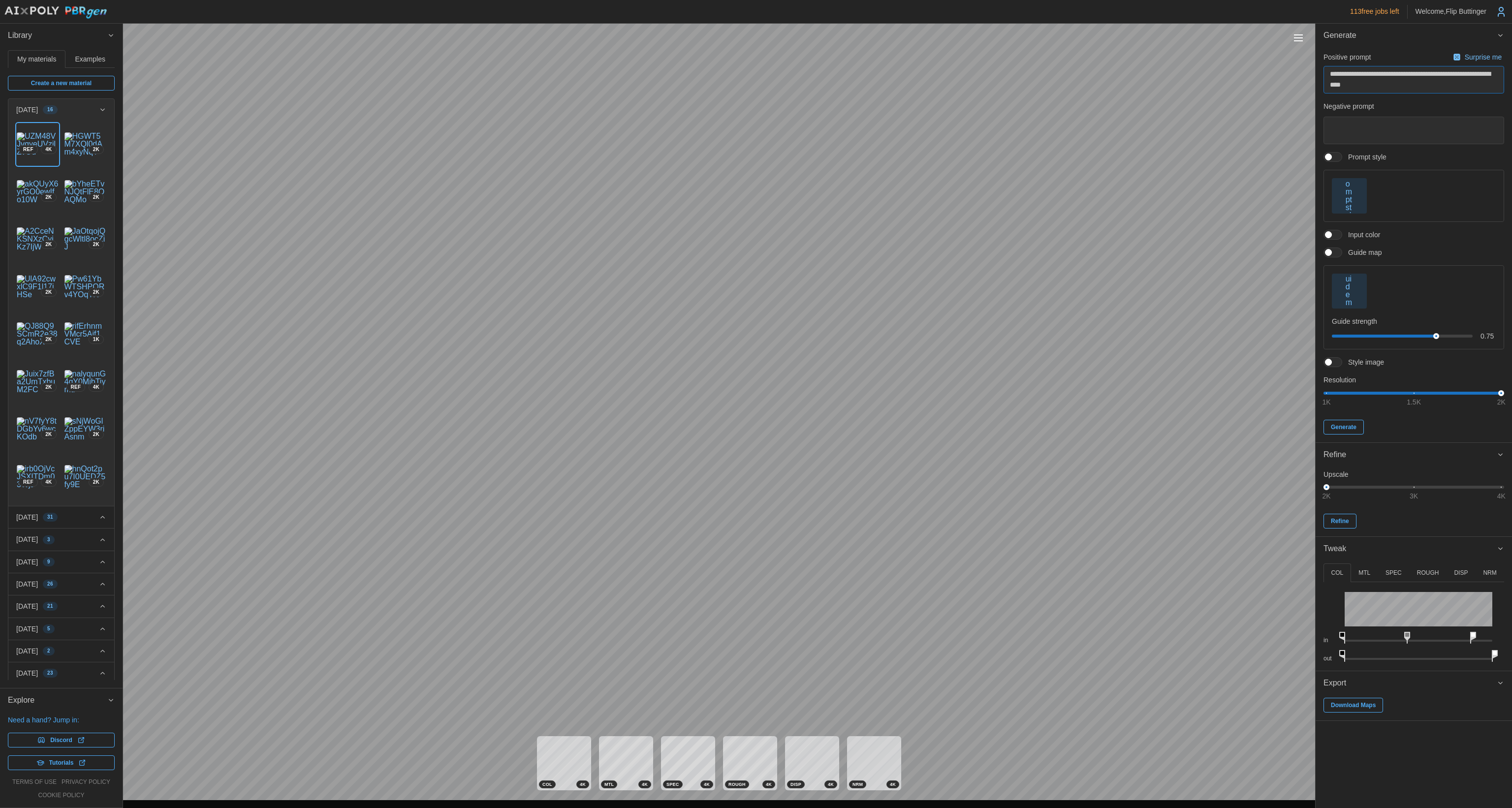 type on "*" 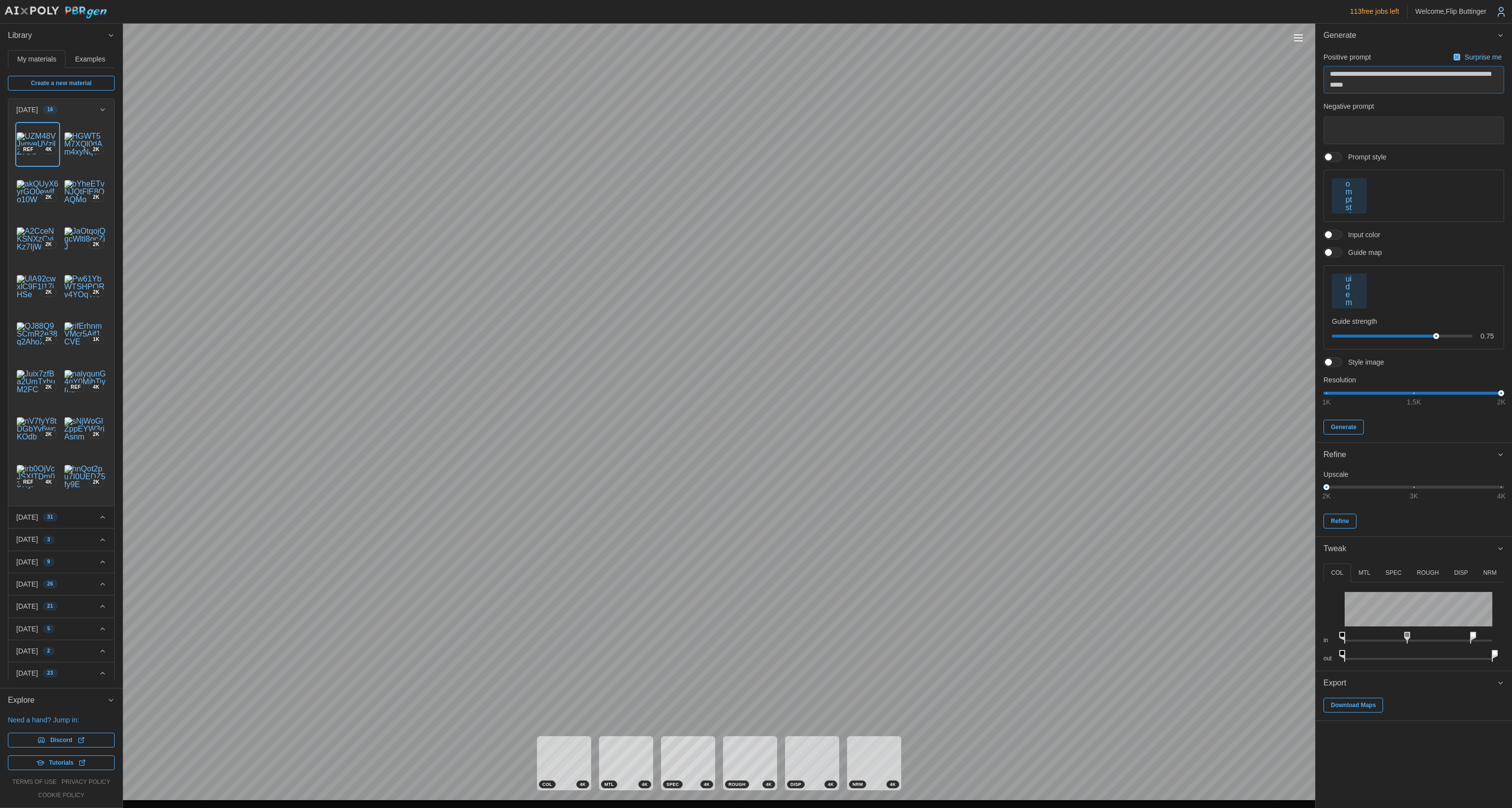 type on "*" 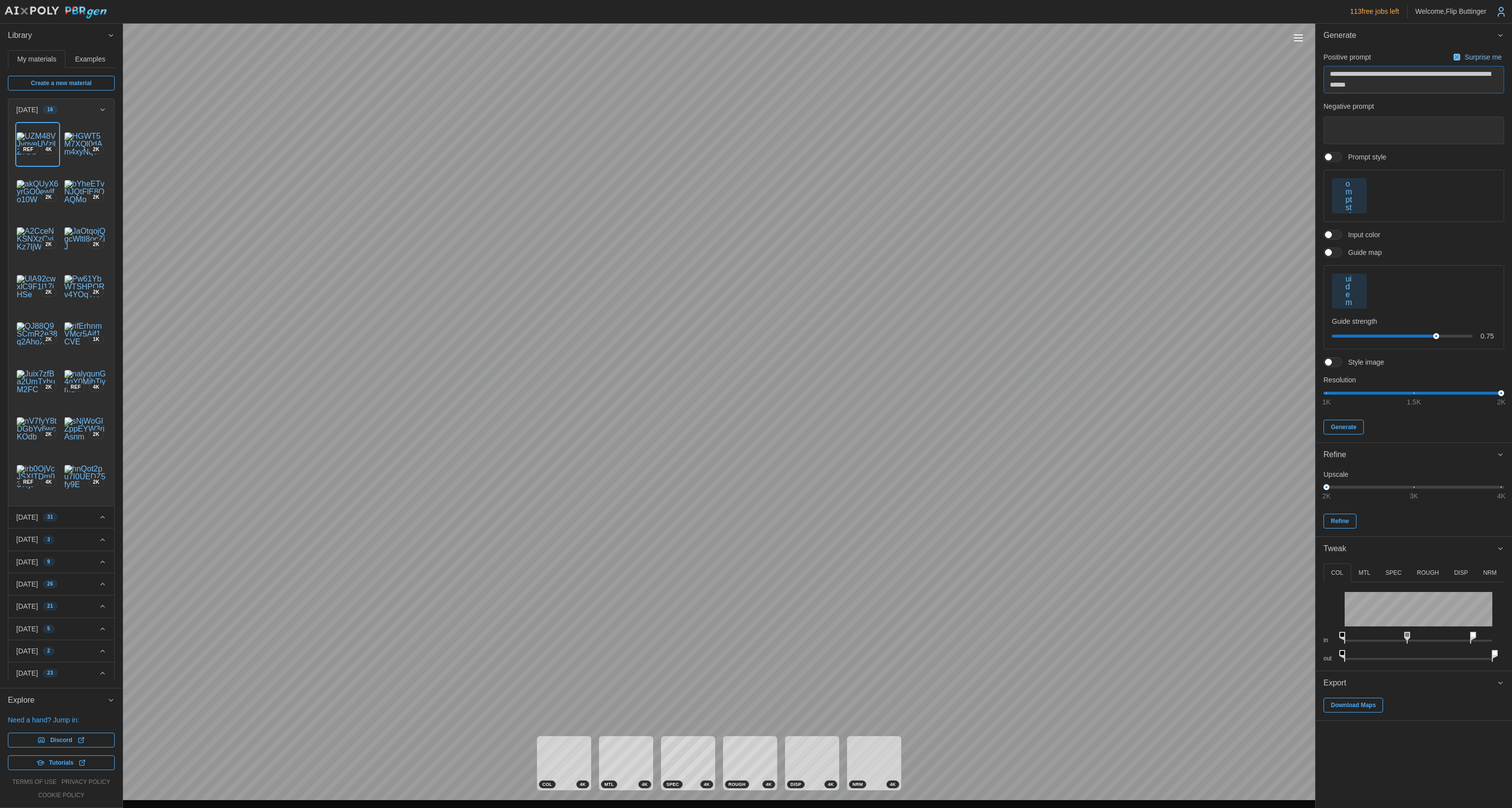 type on "*" 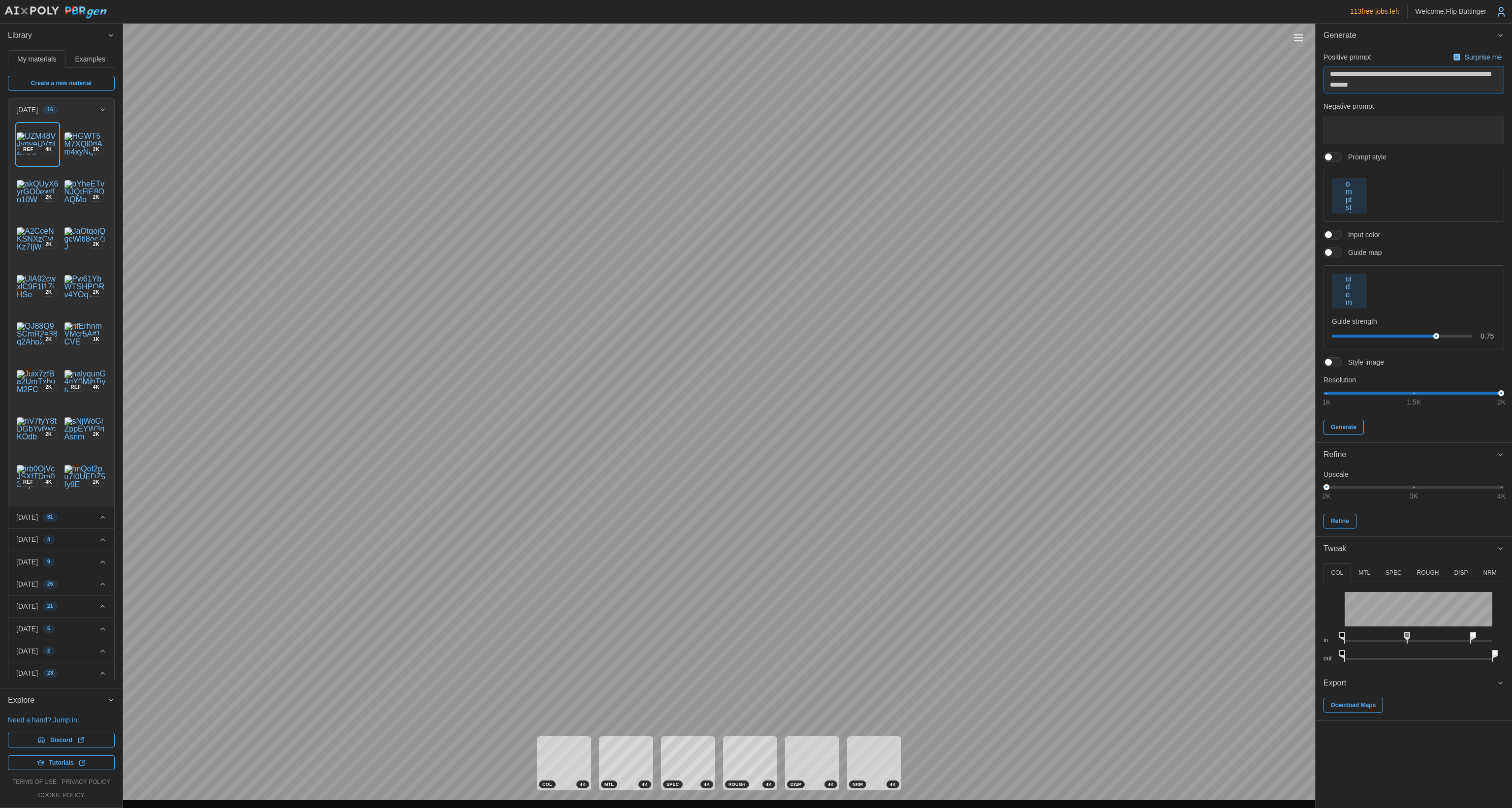 type on "**********" 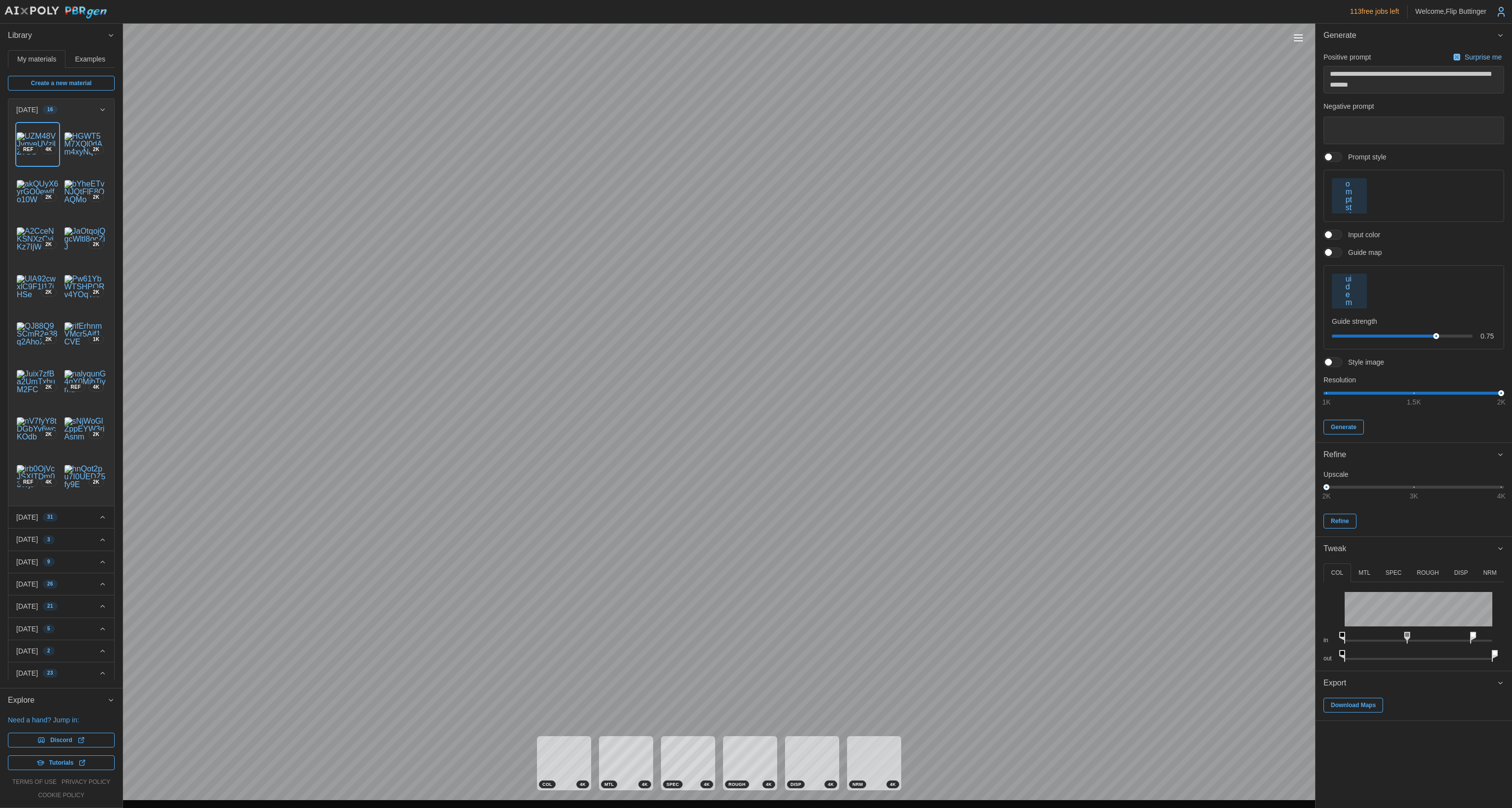click at bounding box center (1350, 196) 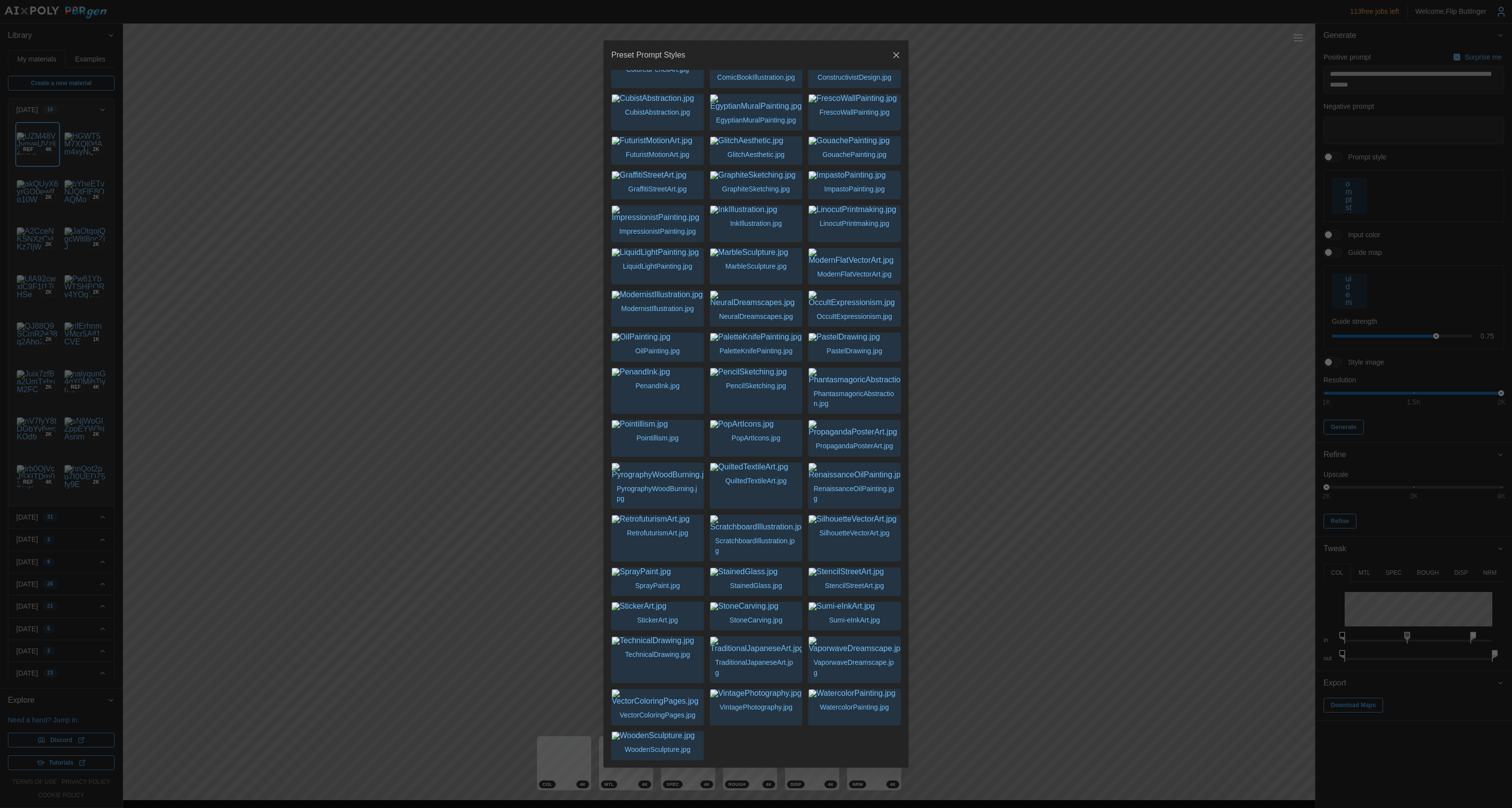 scroll, scrollTop: 405, scrollLeft: 0, axis: vertical 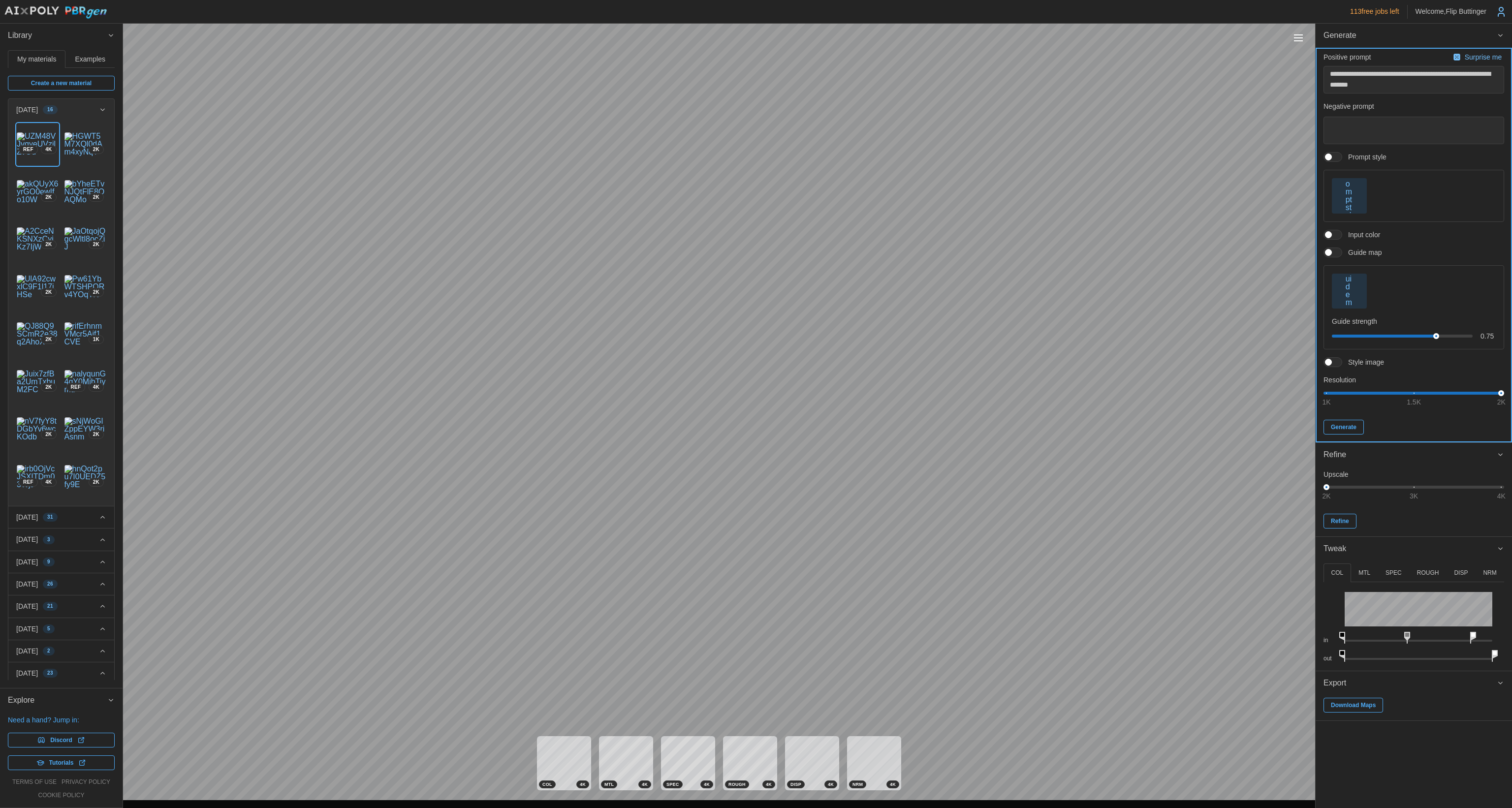 click on "Generate" at bounding box center (1344, 427) 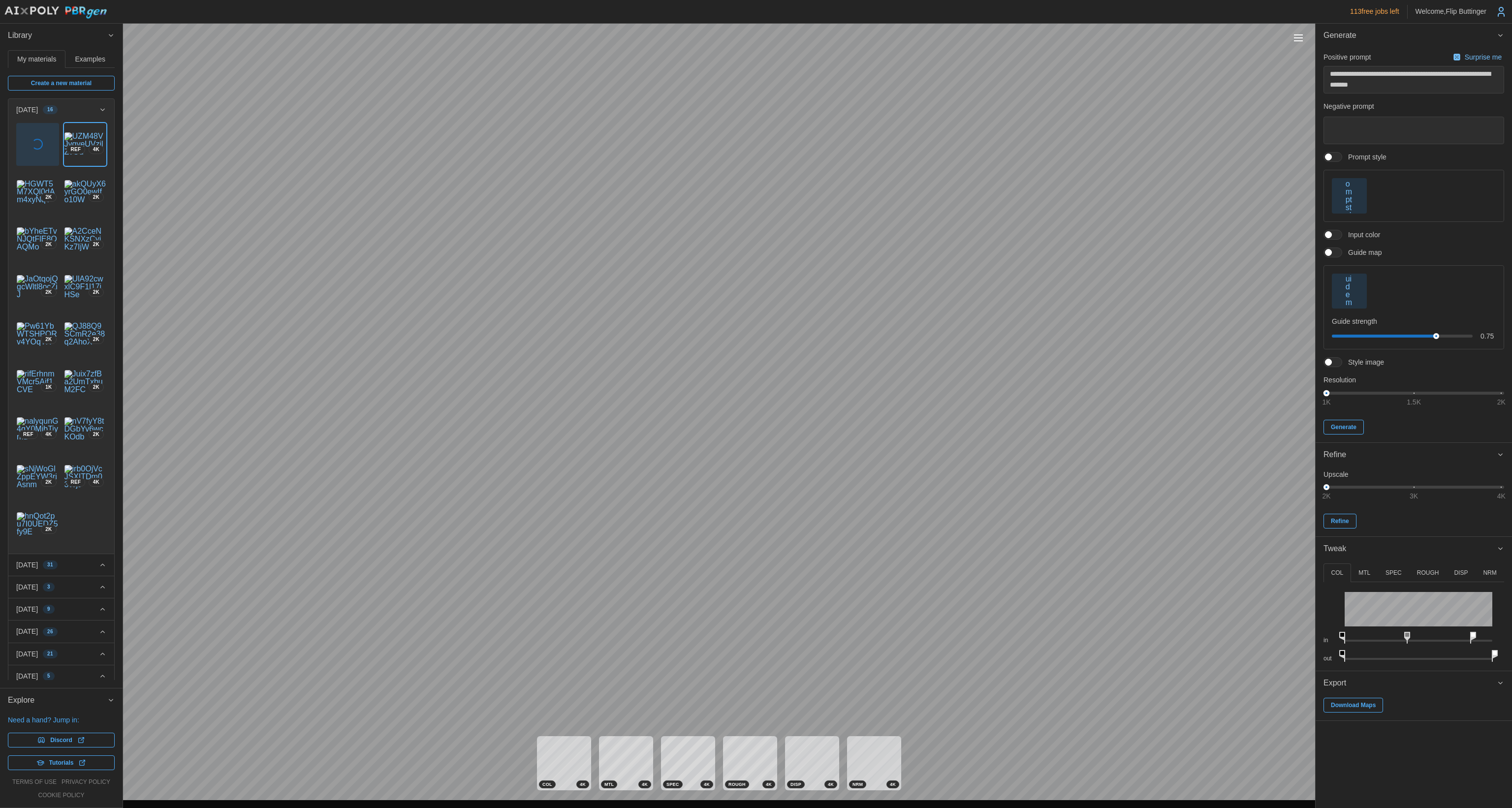 click on "**********" at bounding box center (756, 404) 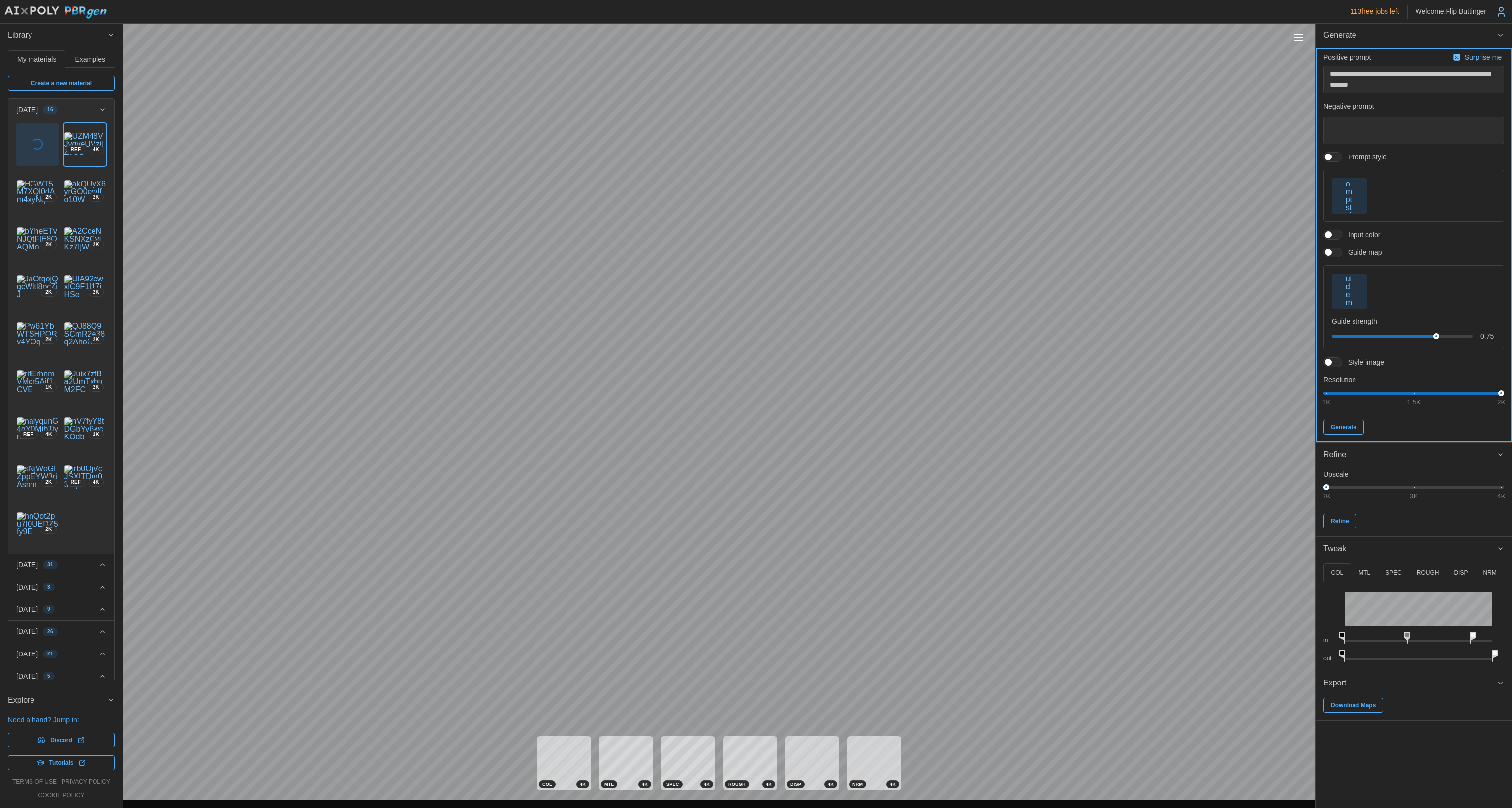 click on "Generate" at bounding box center [1344, 427] 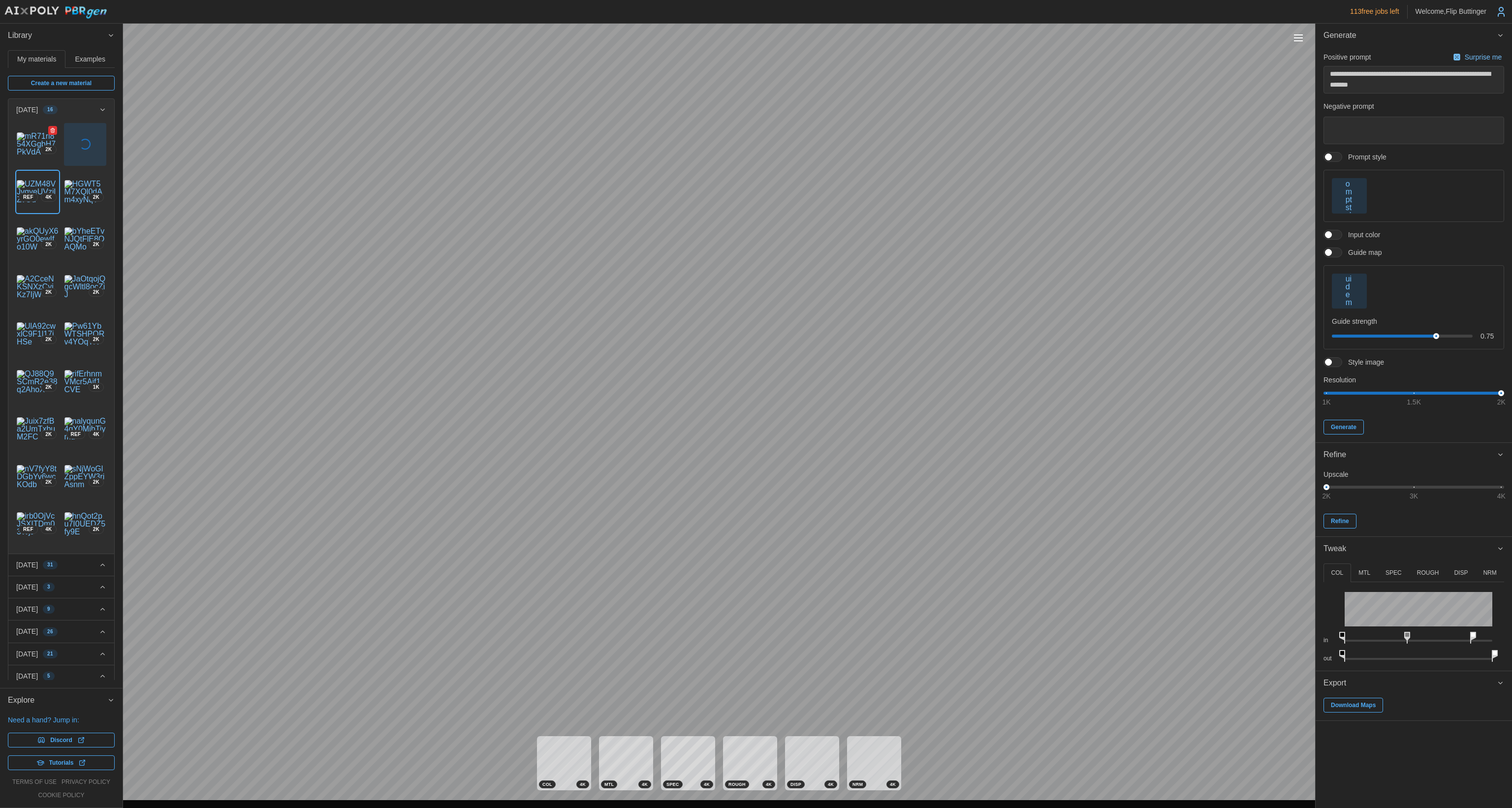 click at bounding box center (37, 144) 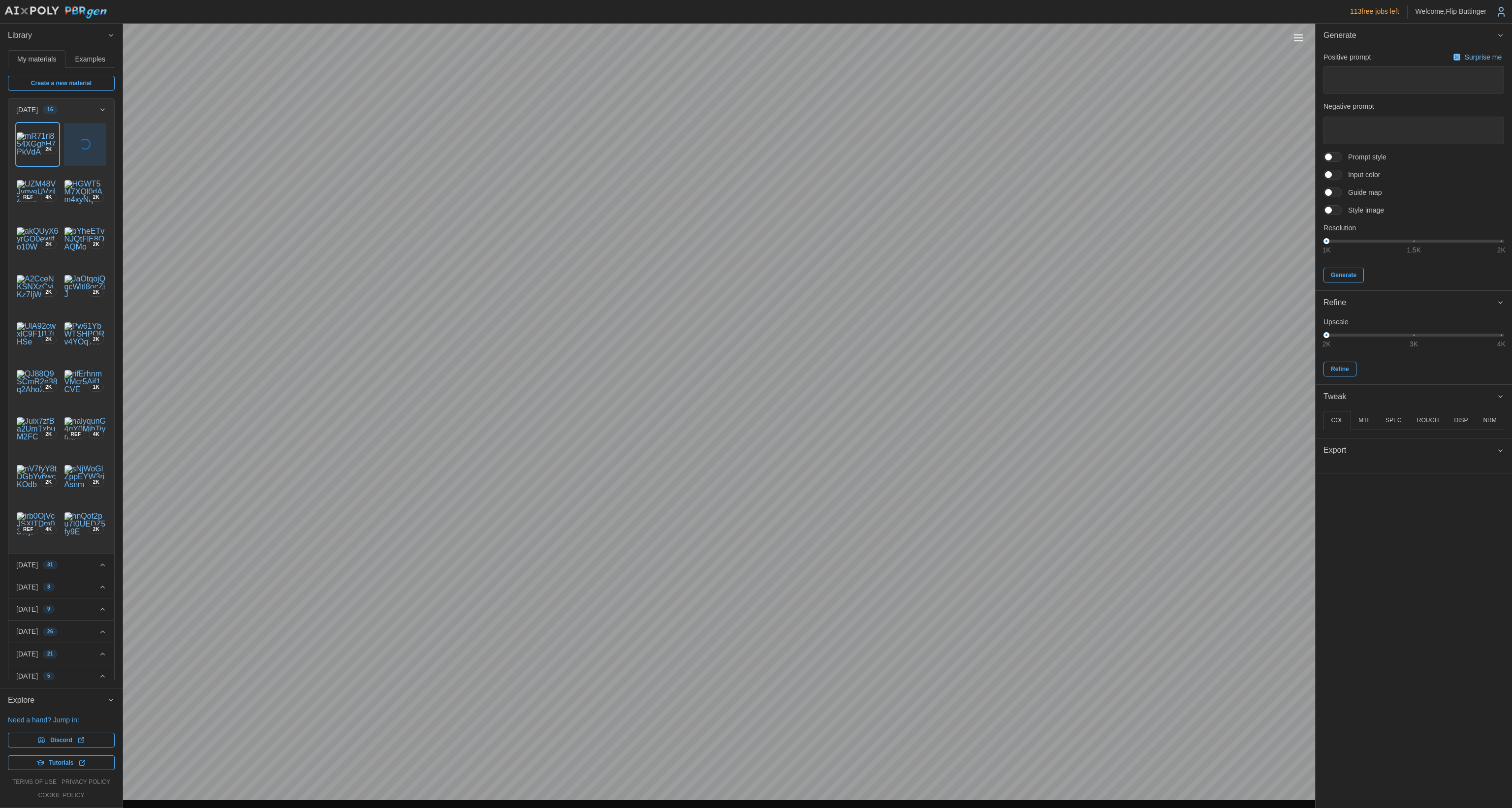 type on "*" 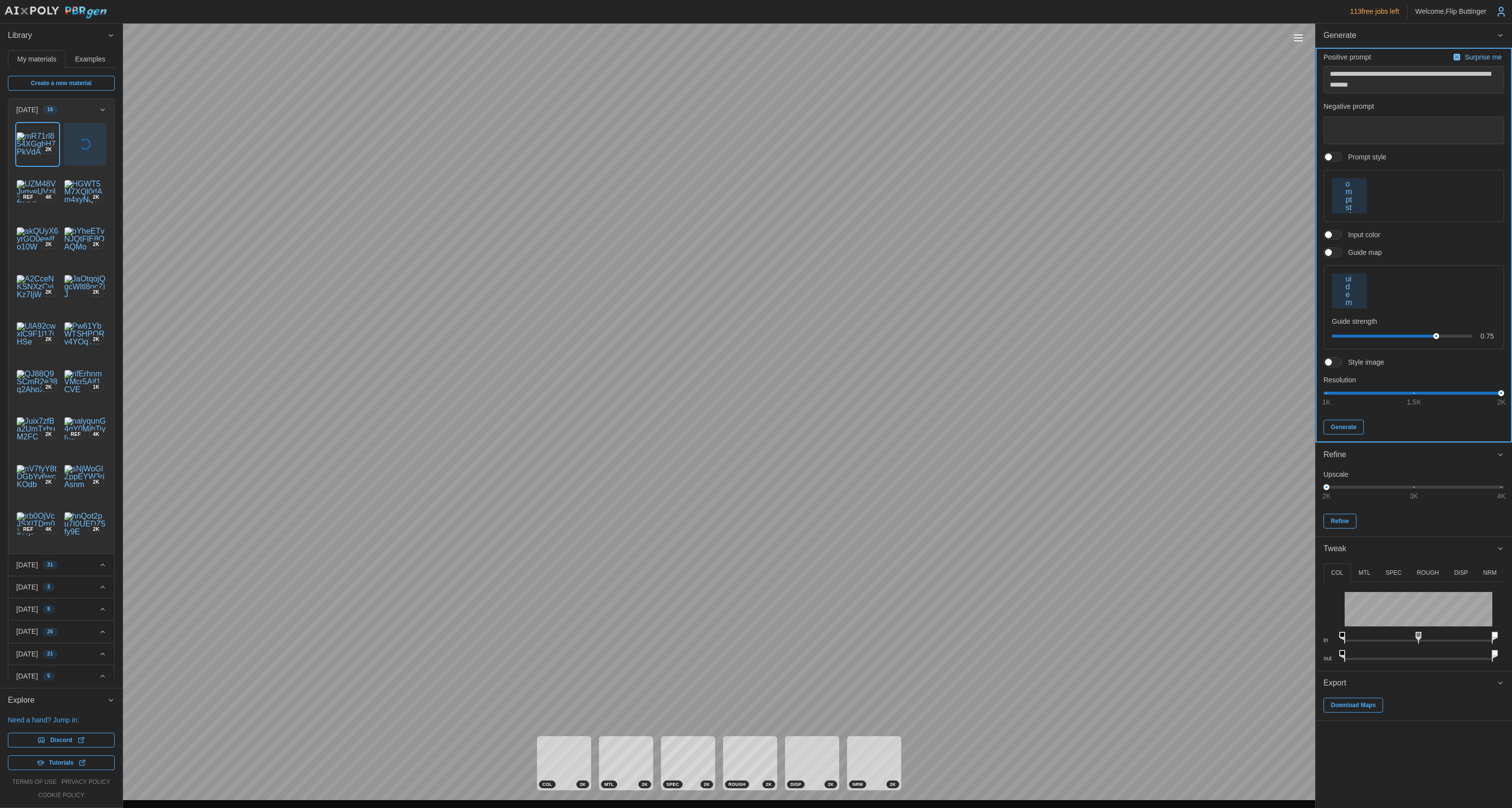 click on "Generate" at bounding box center [1344, 427] 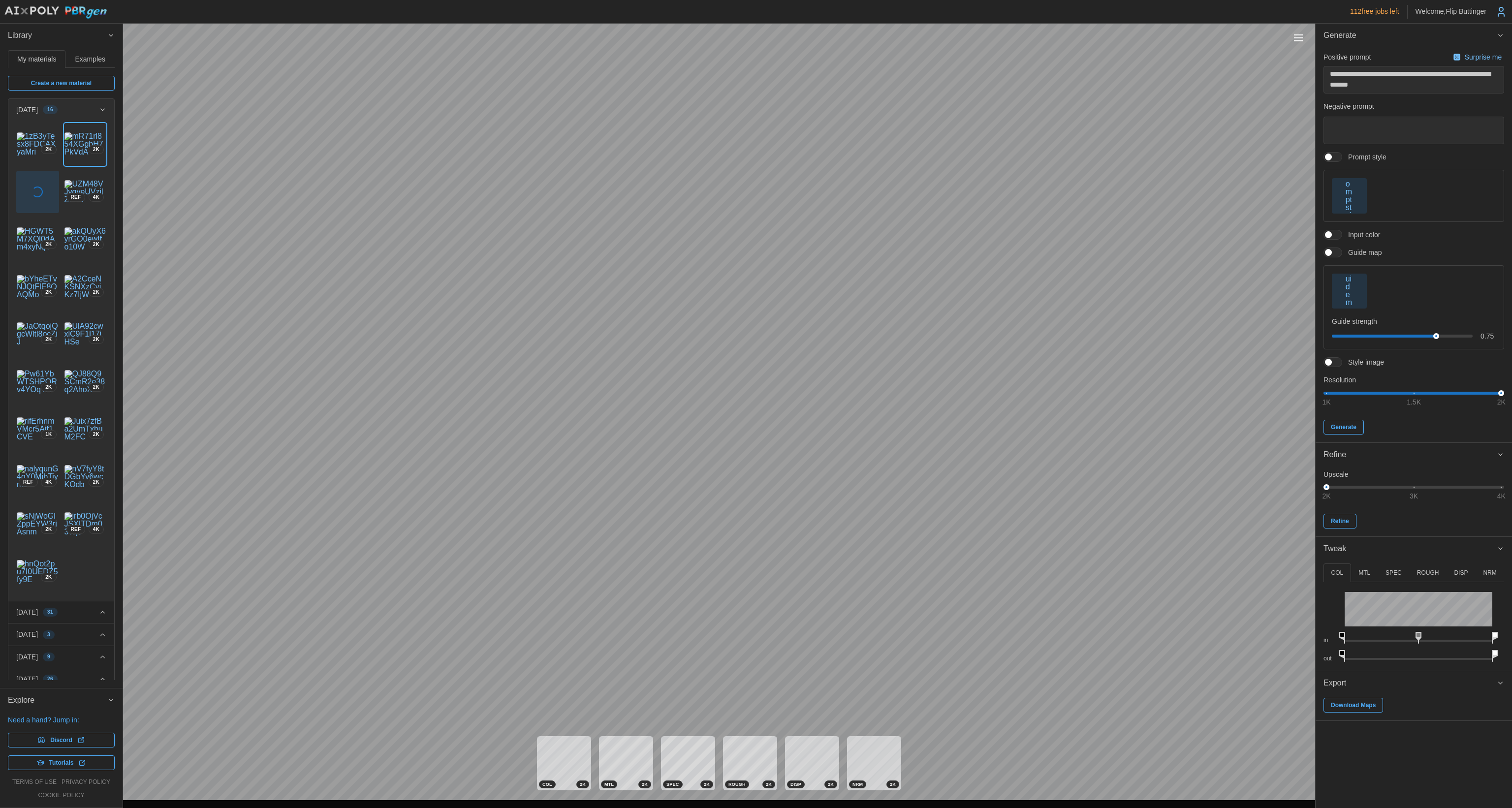 click at bounding box center (1338, 157) 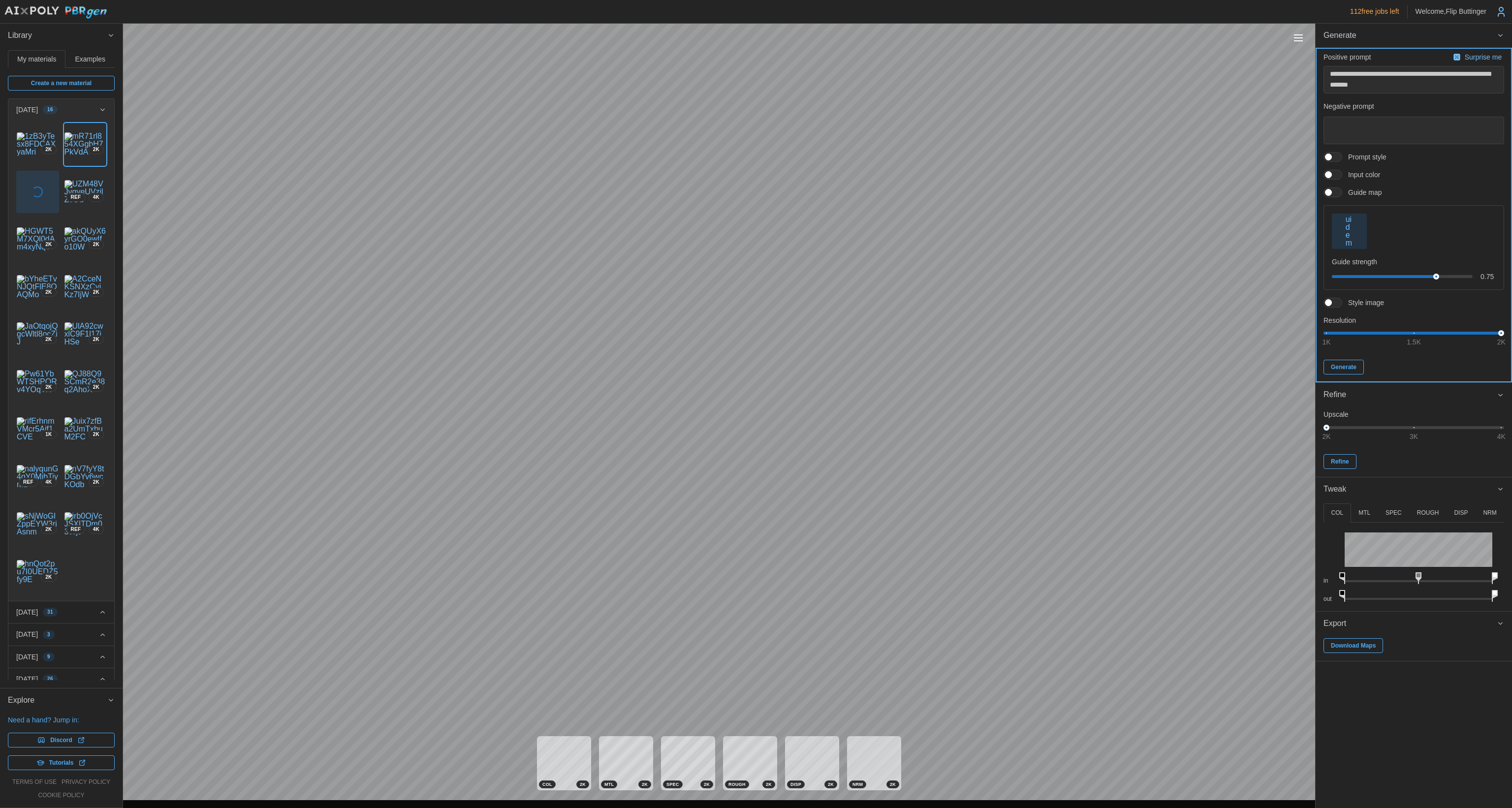 click on "Generate" at bounding box center (1344, 367) 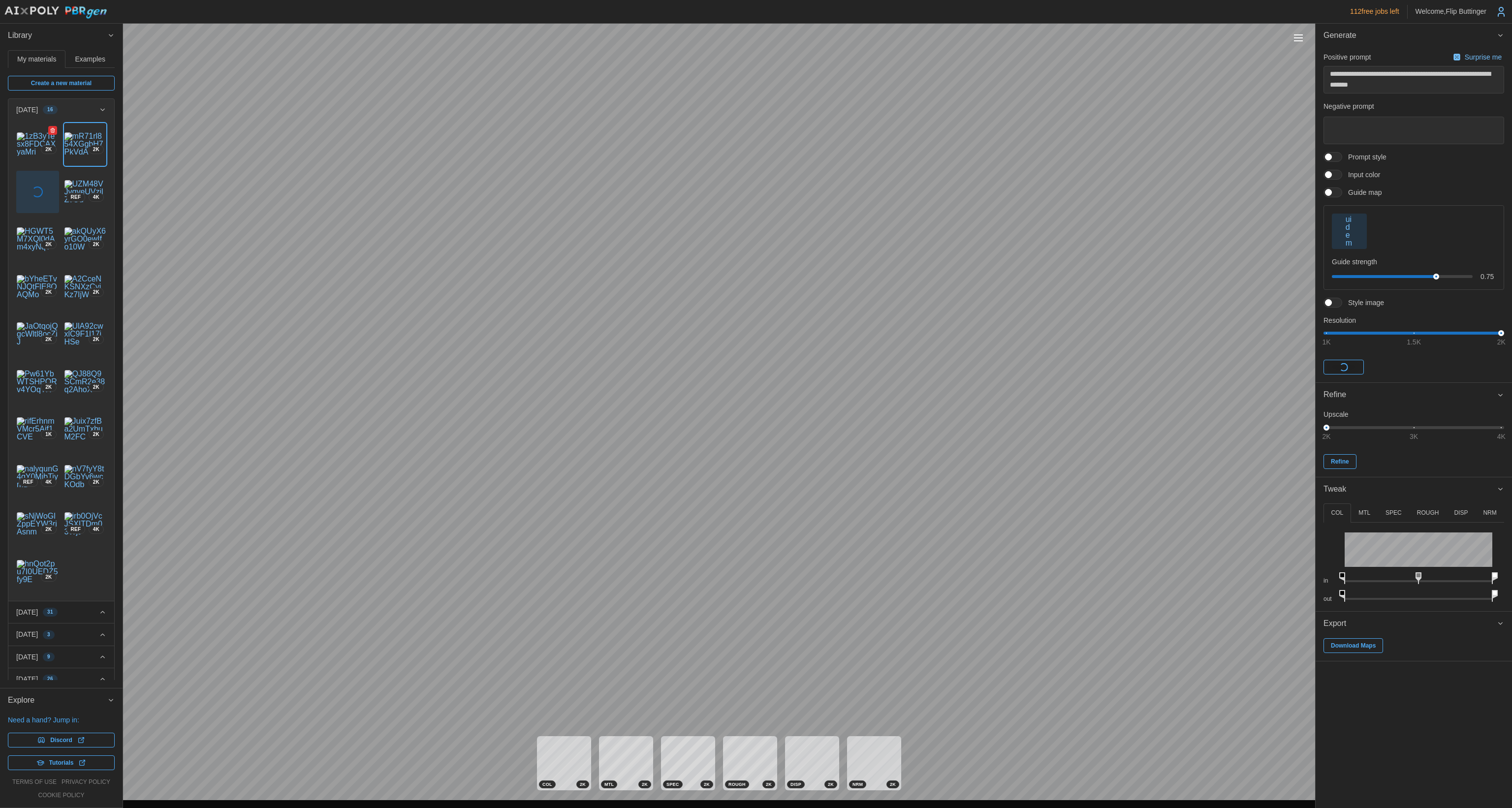 click at bounding box center [37, 144] 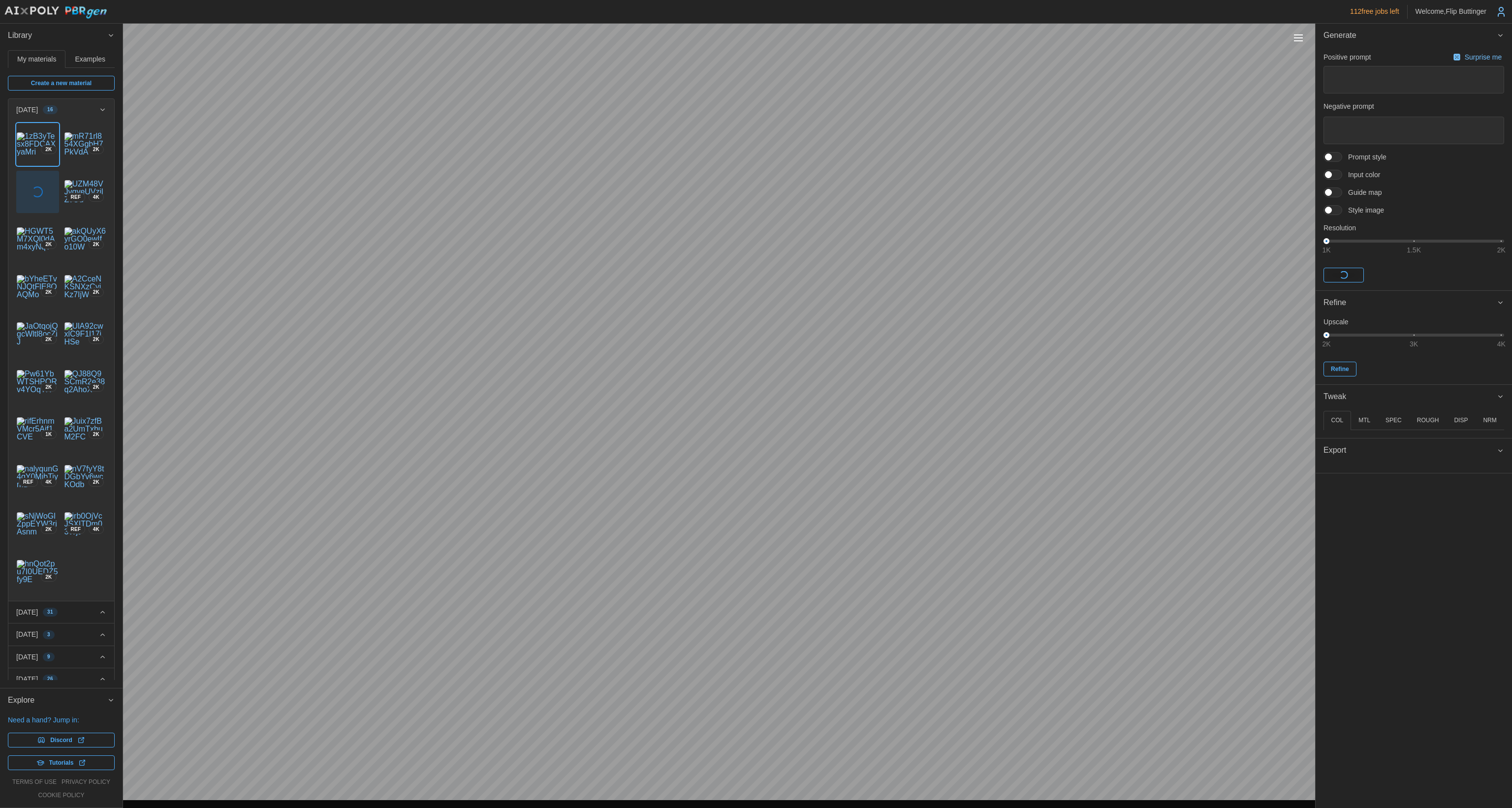 type on "*" 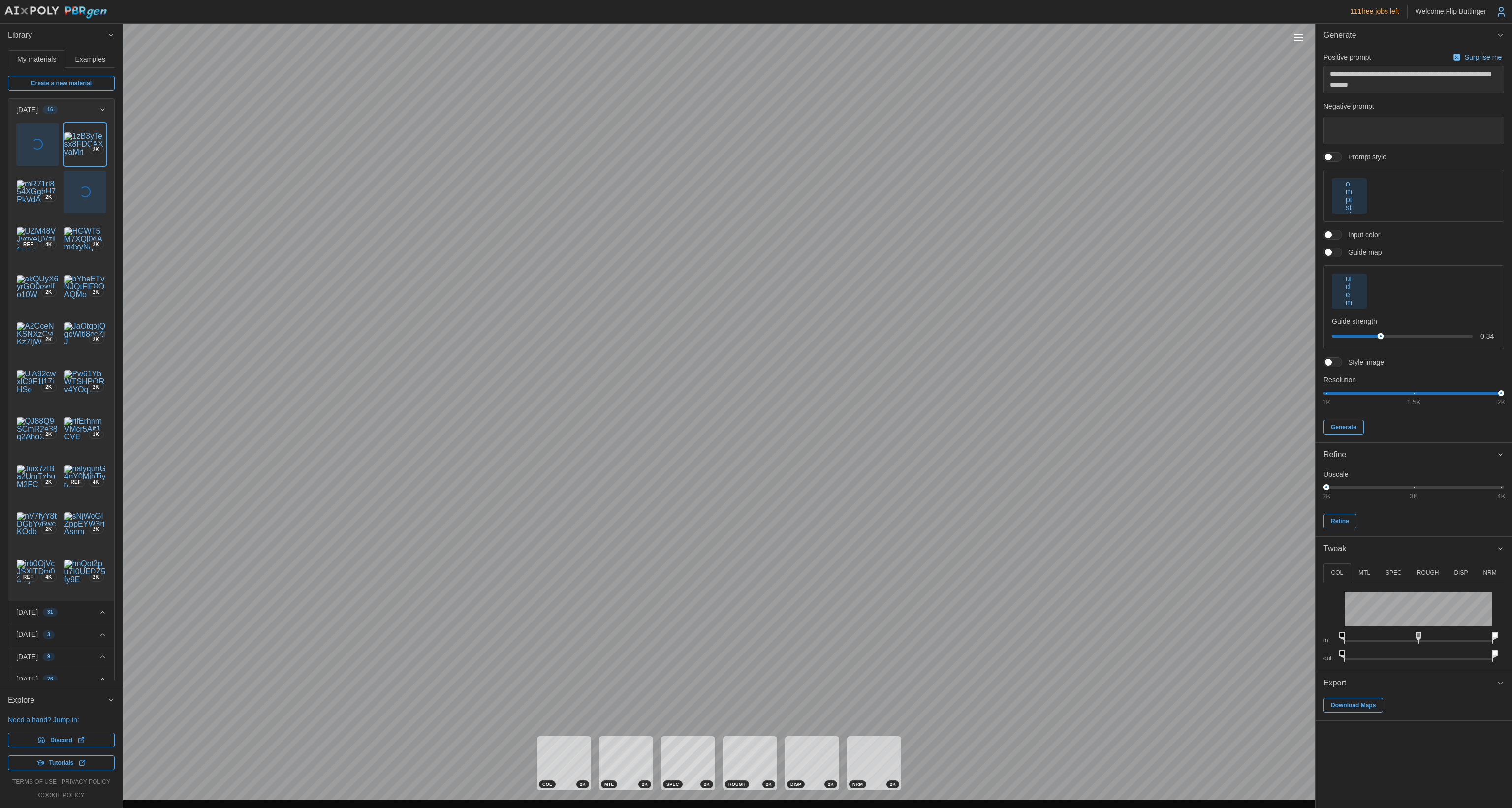 drag, startPoint x: 1405, startPoint y: 336, endPoint x: 1381, endPoint y: 339, distance: 24.186773 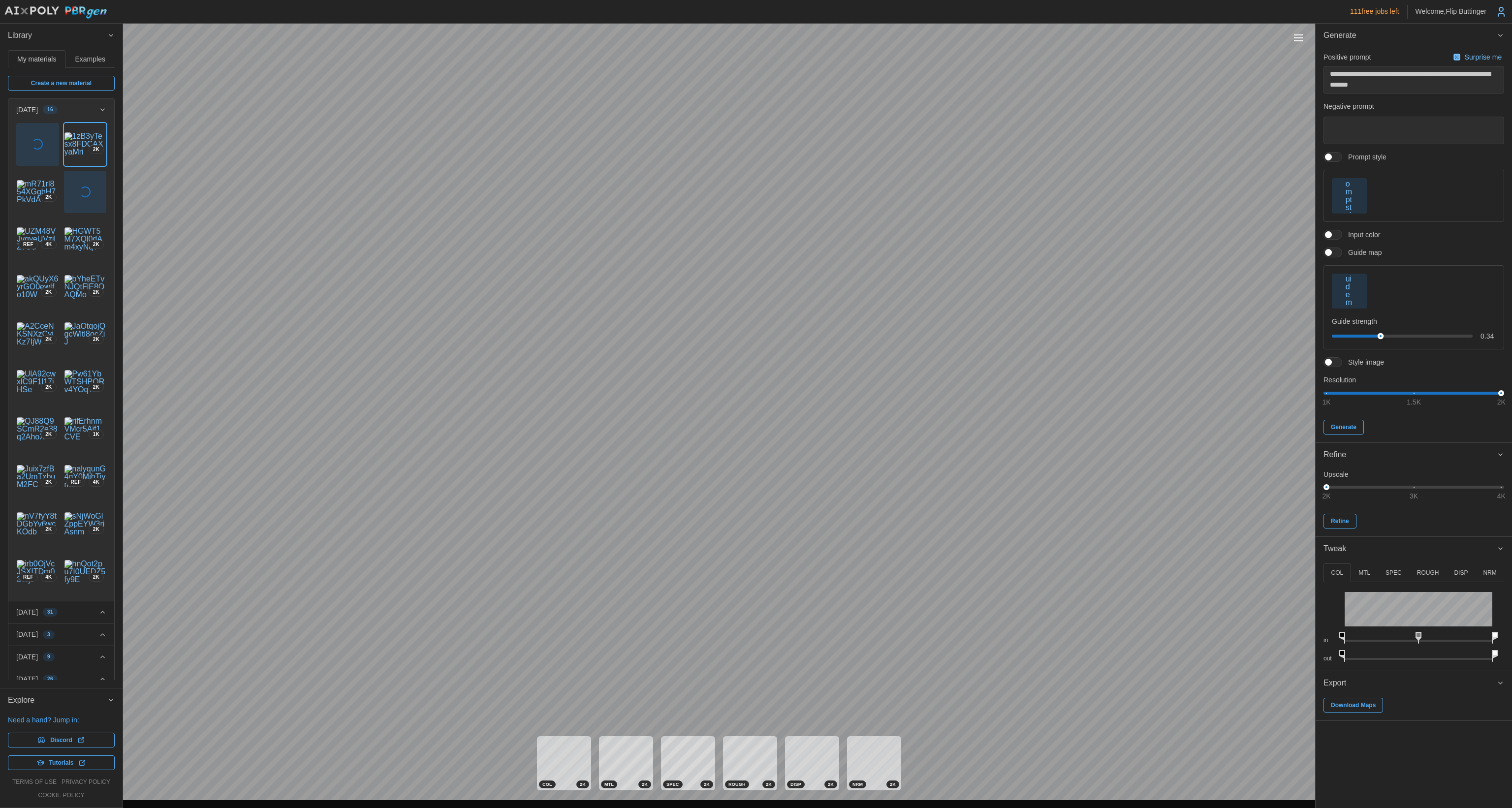 click at bounding box center (1402, 336) 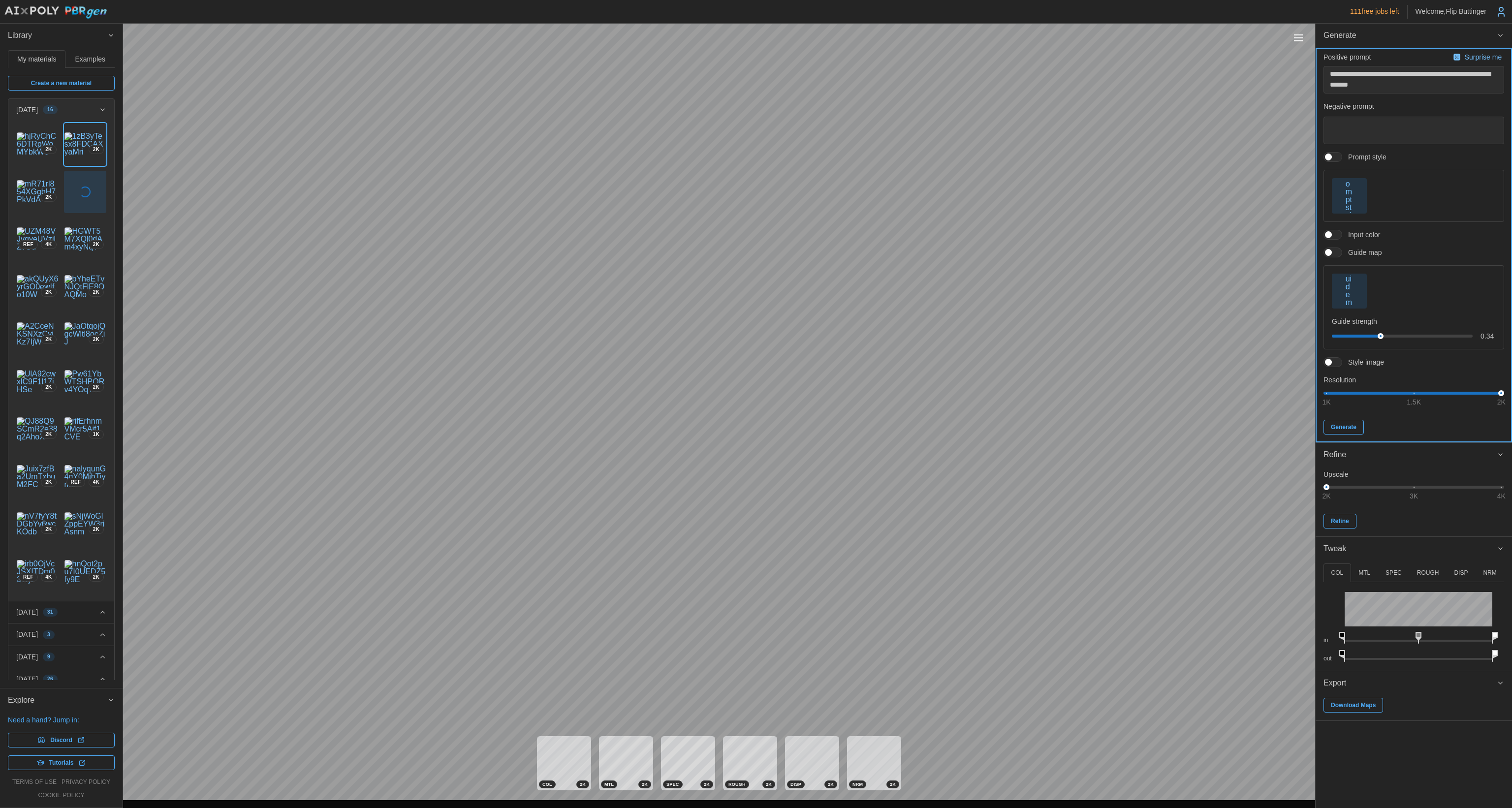 click on "Generate" at bounding box center (1344, 427) 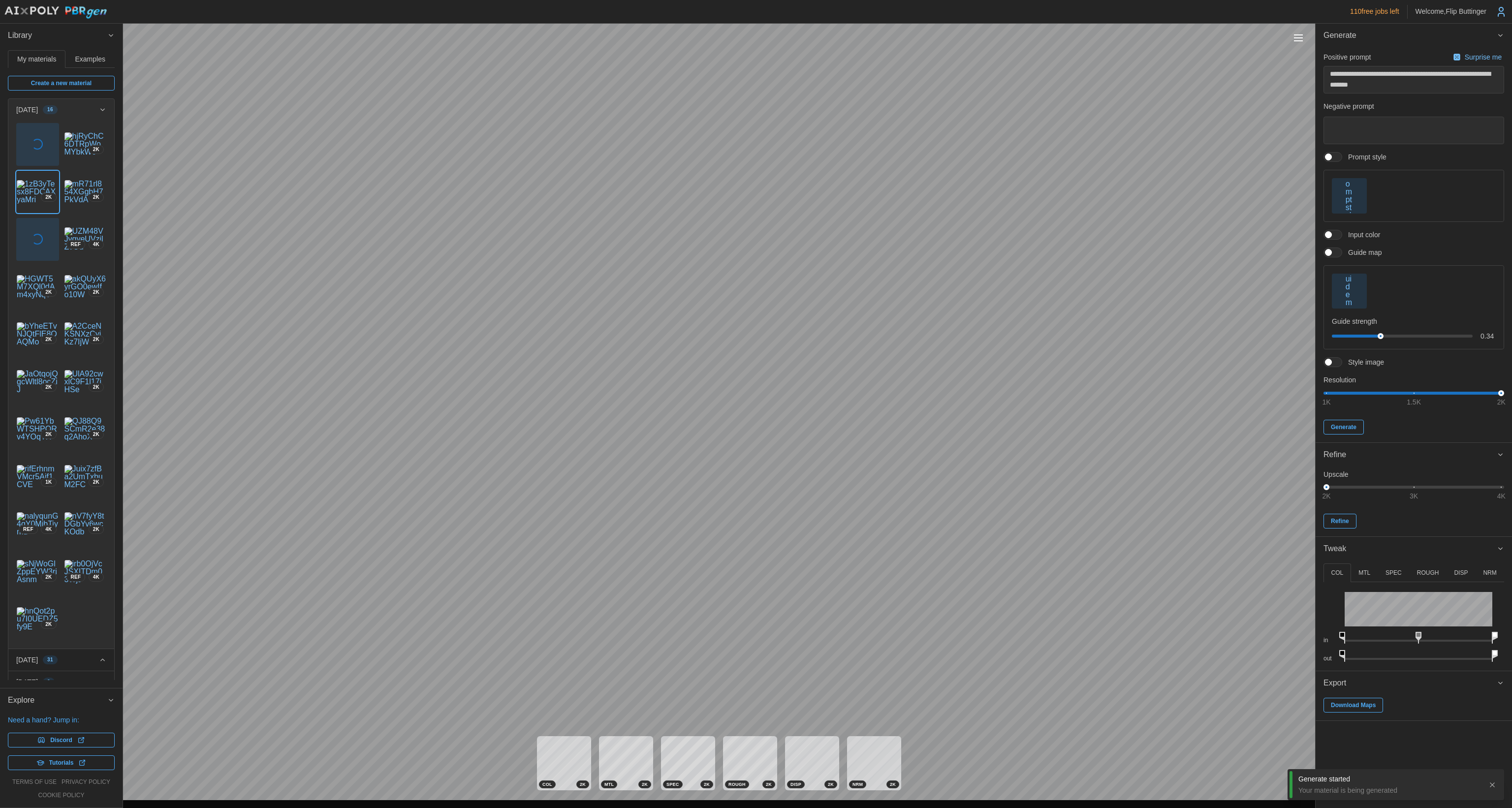 click at bounding box center [1338, 157] 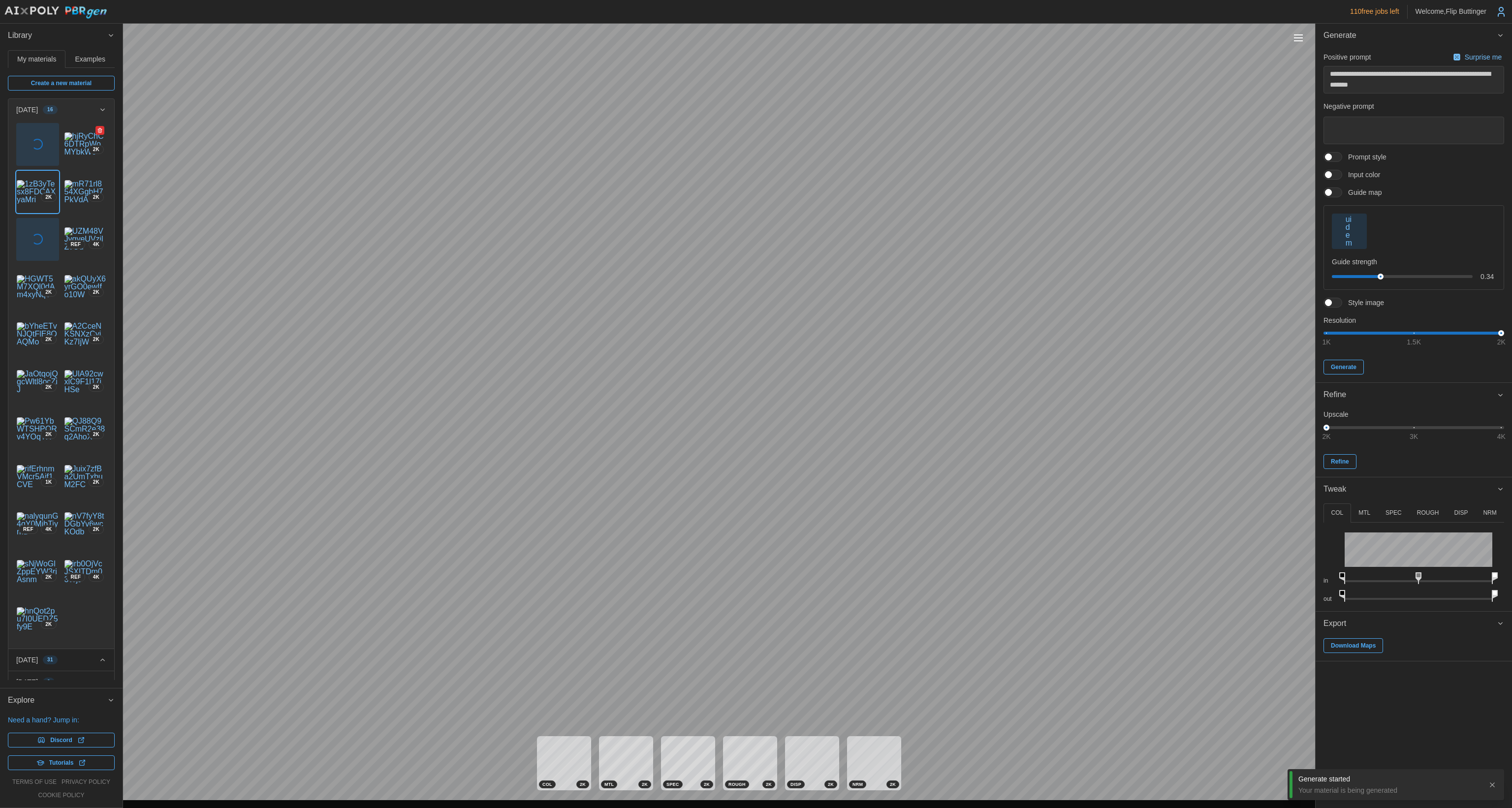 click at bounding box center (85, 144) 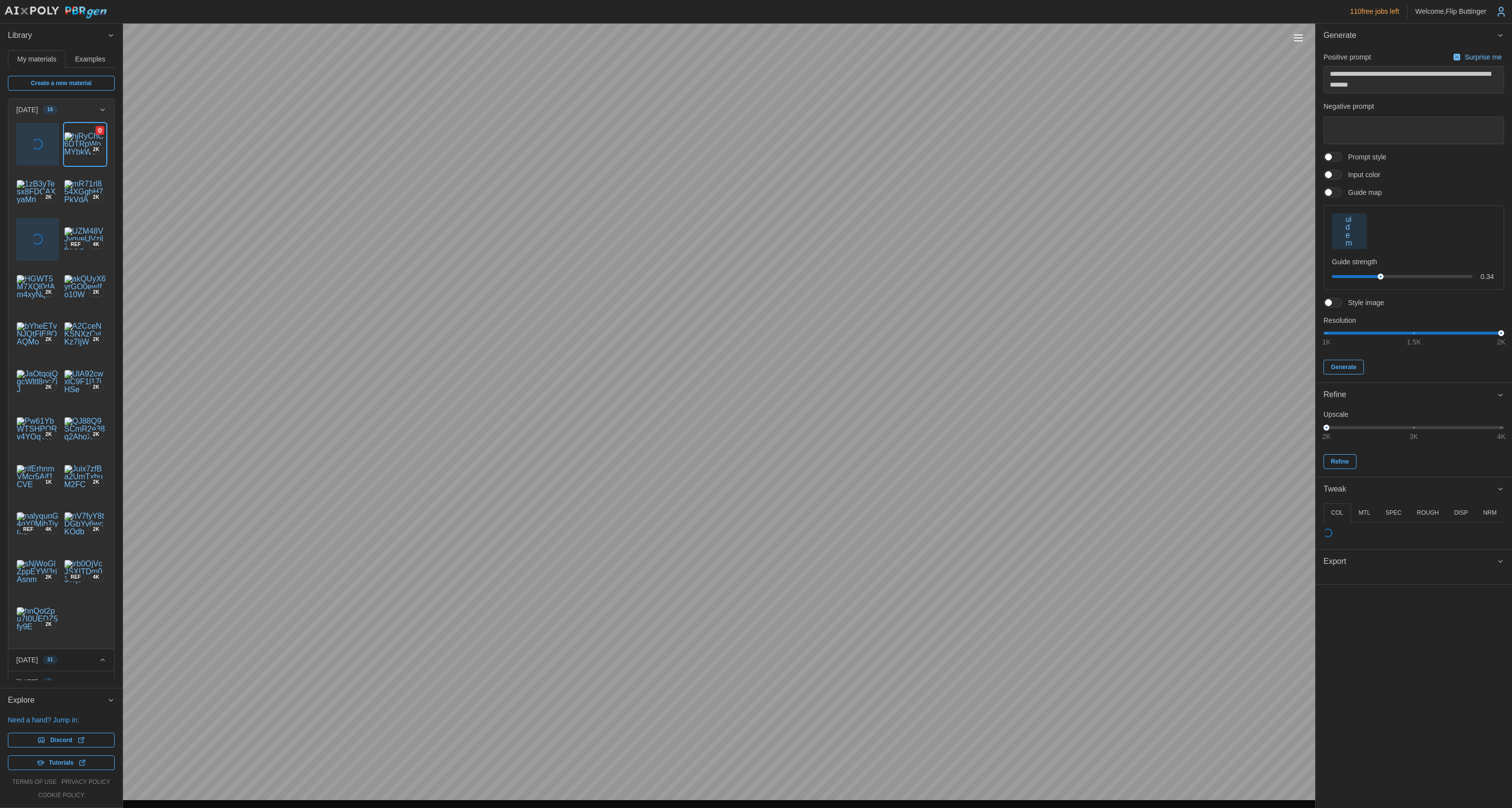 type on "*" 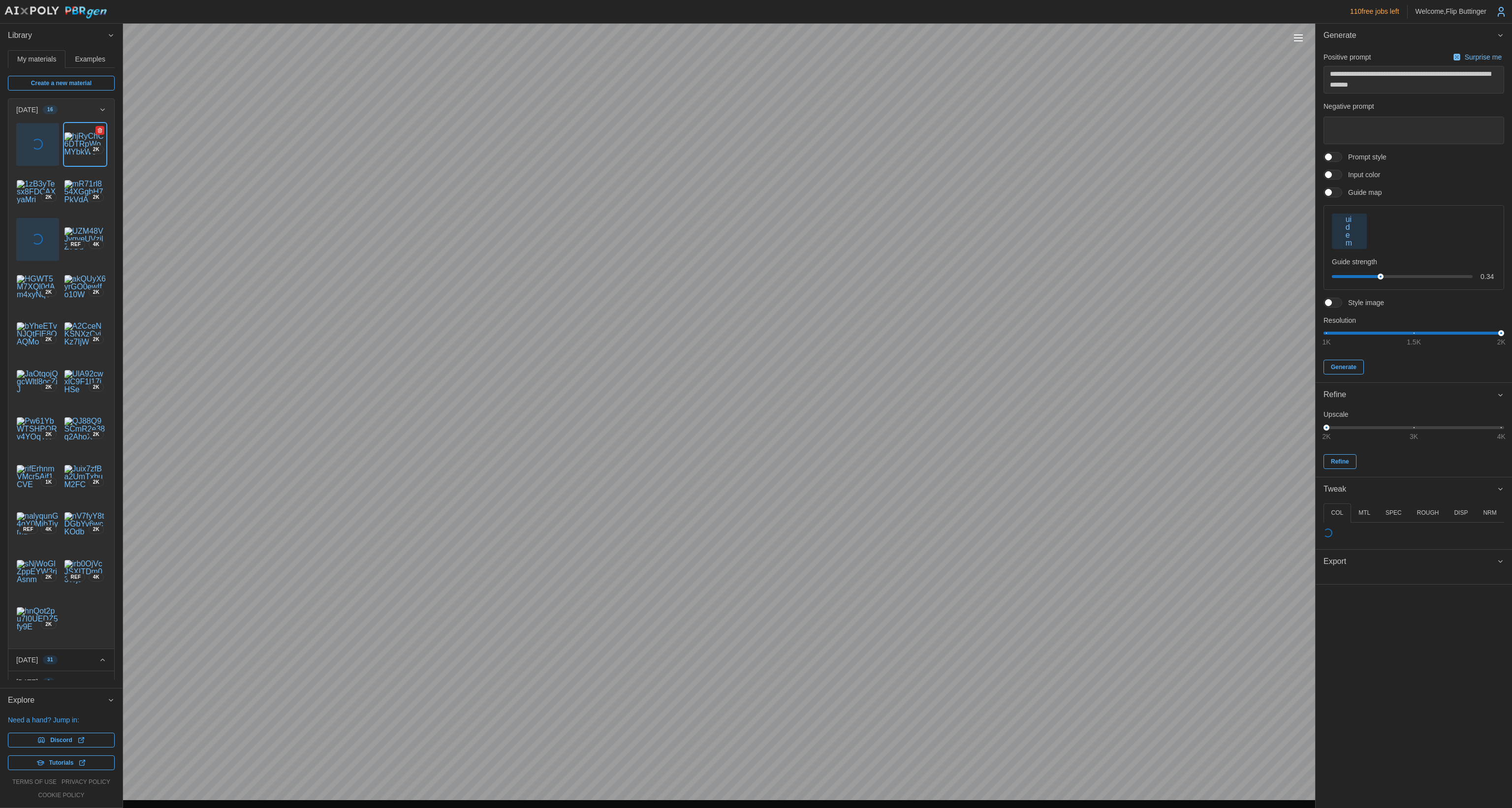 type 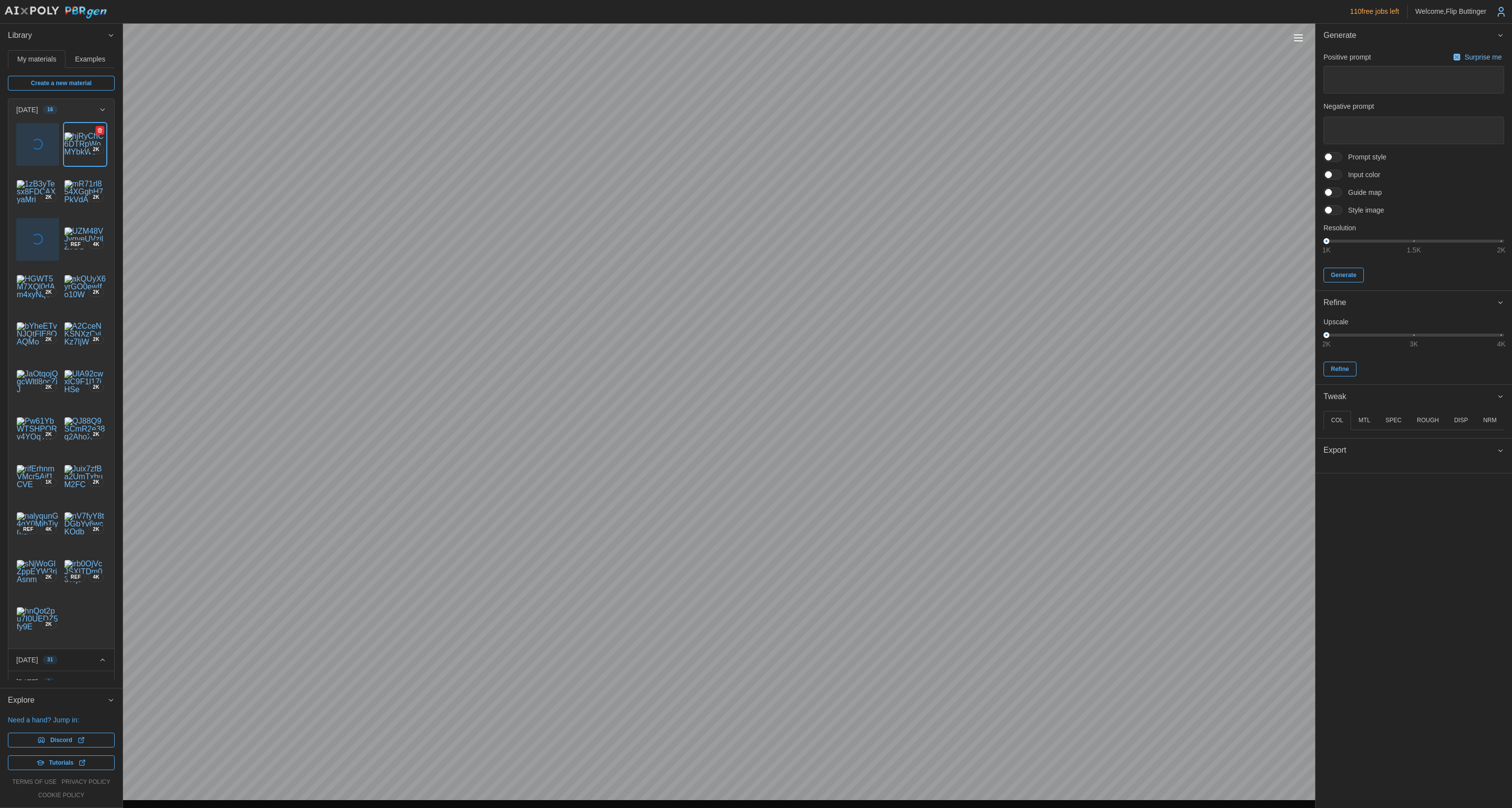 type on "*" 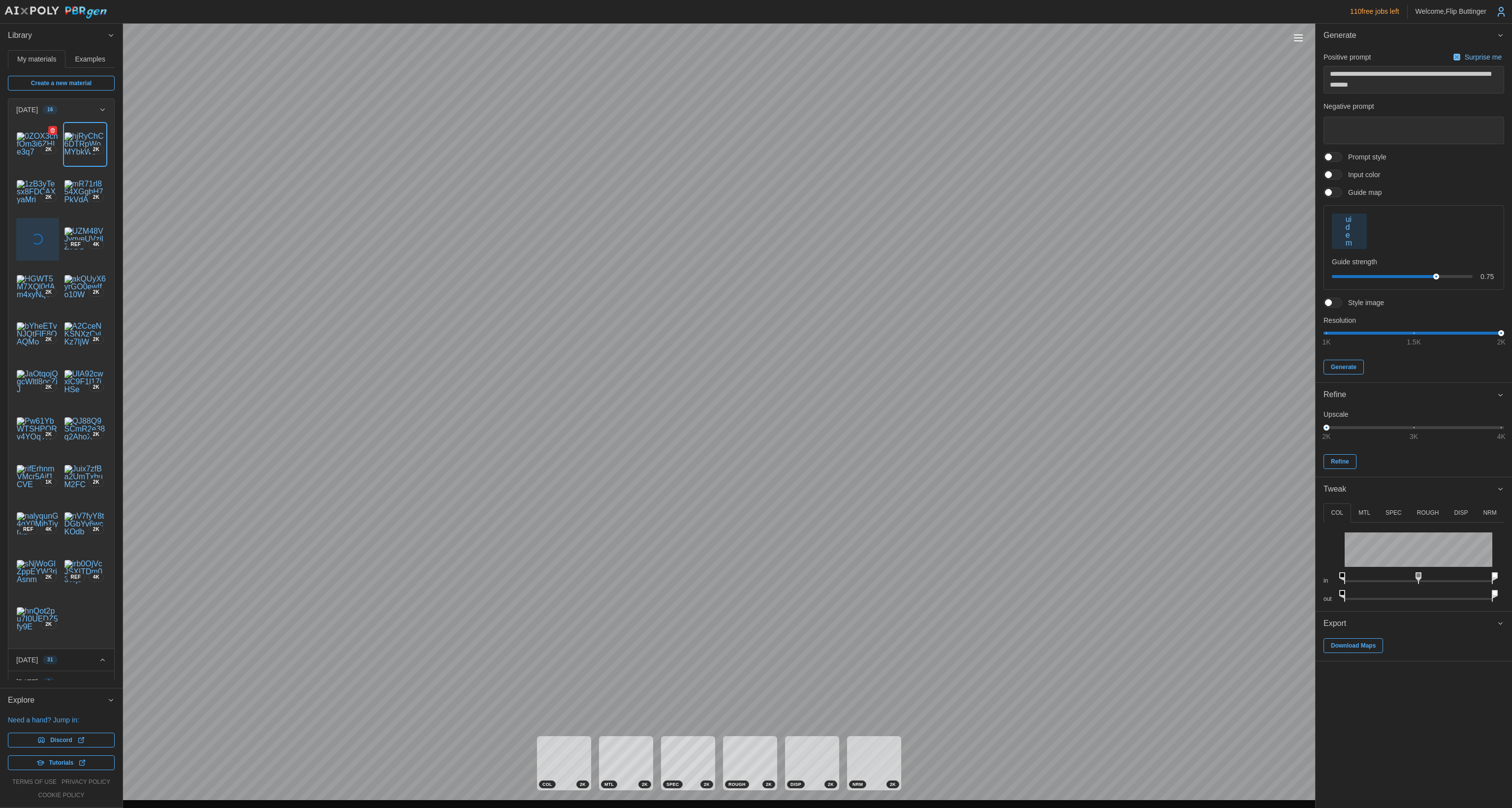 click at bounding box center (37, 144) 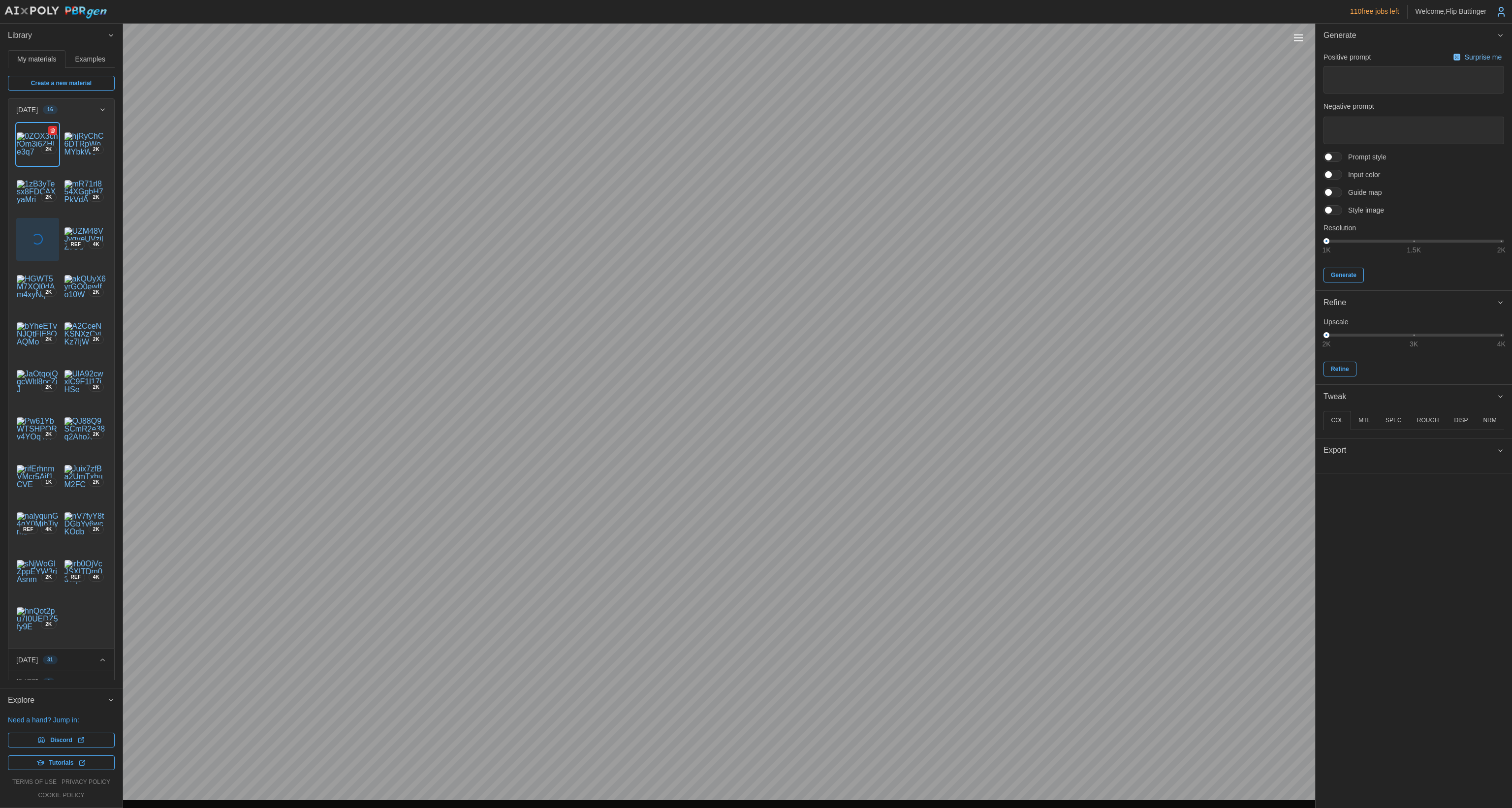 type on "*" 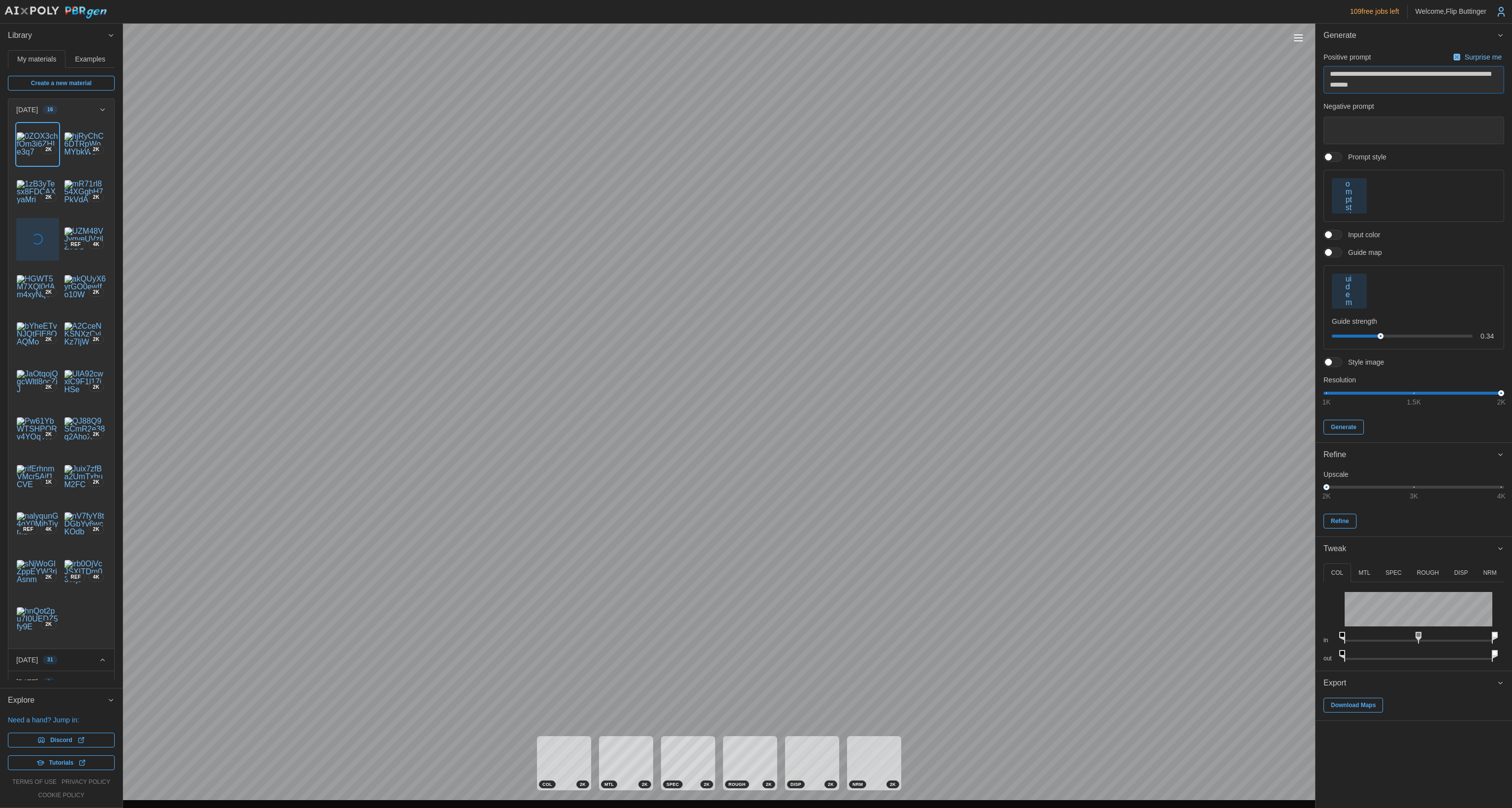 click on "**********" at bounding box center (756, 404) 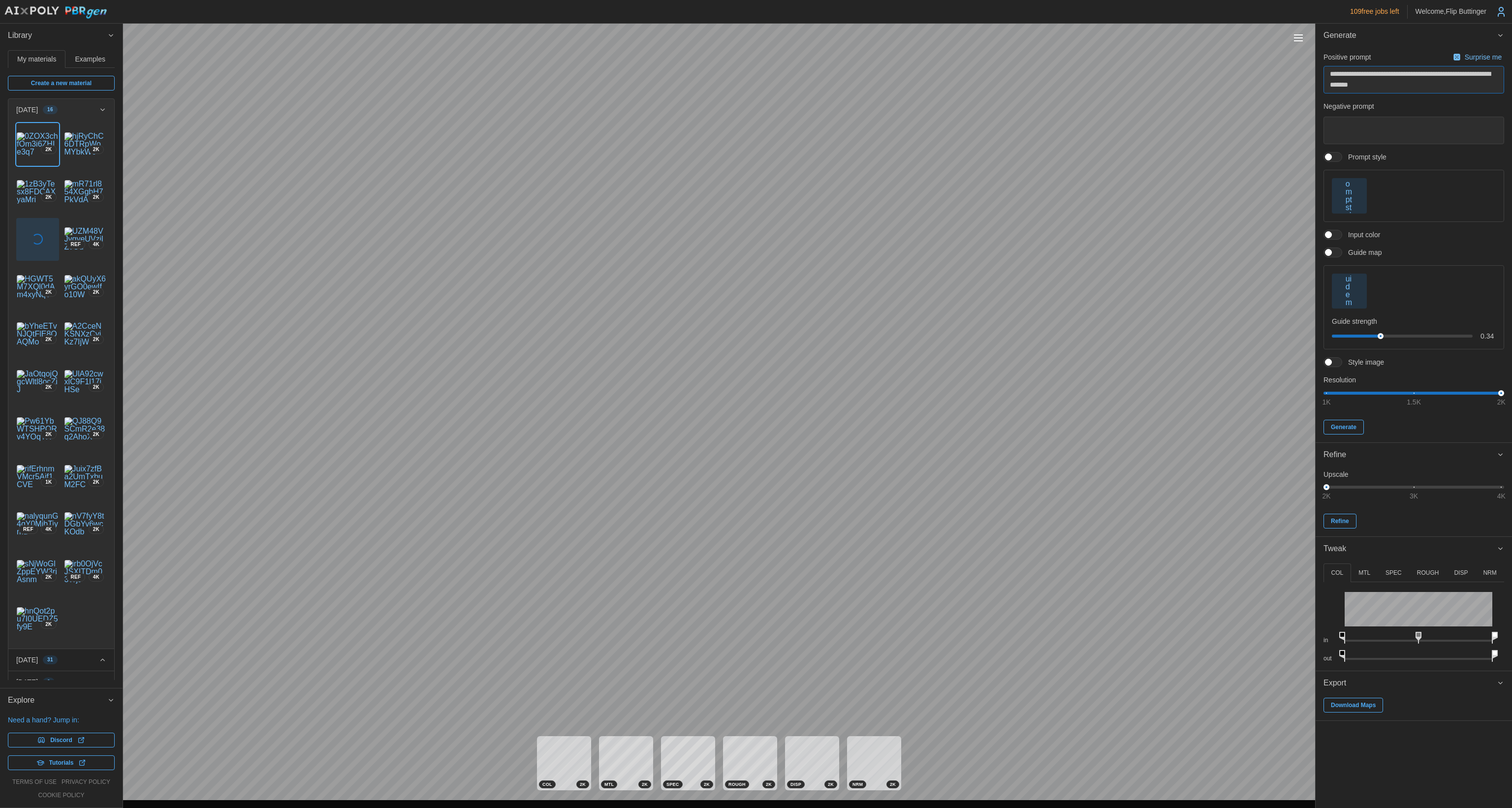 type on "*" 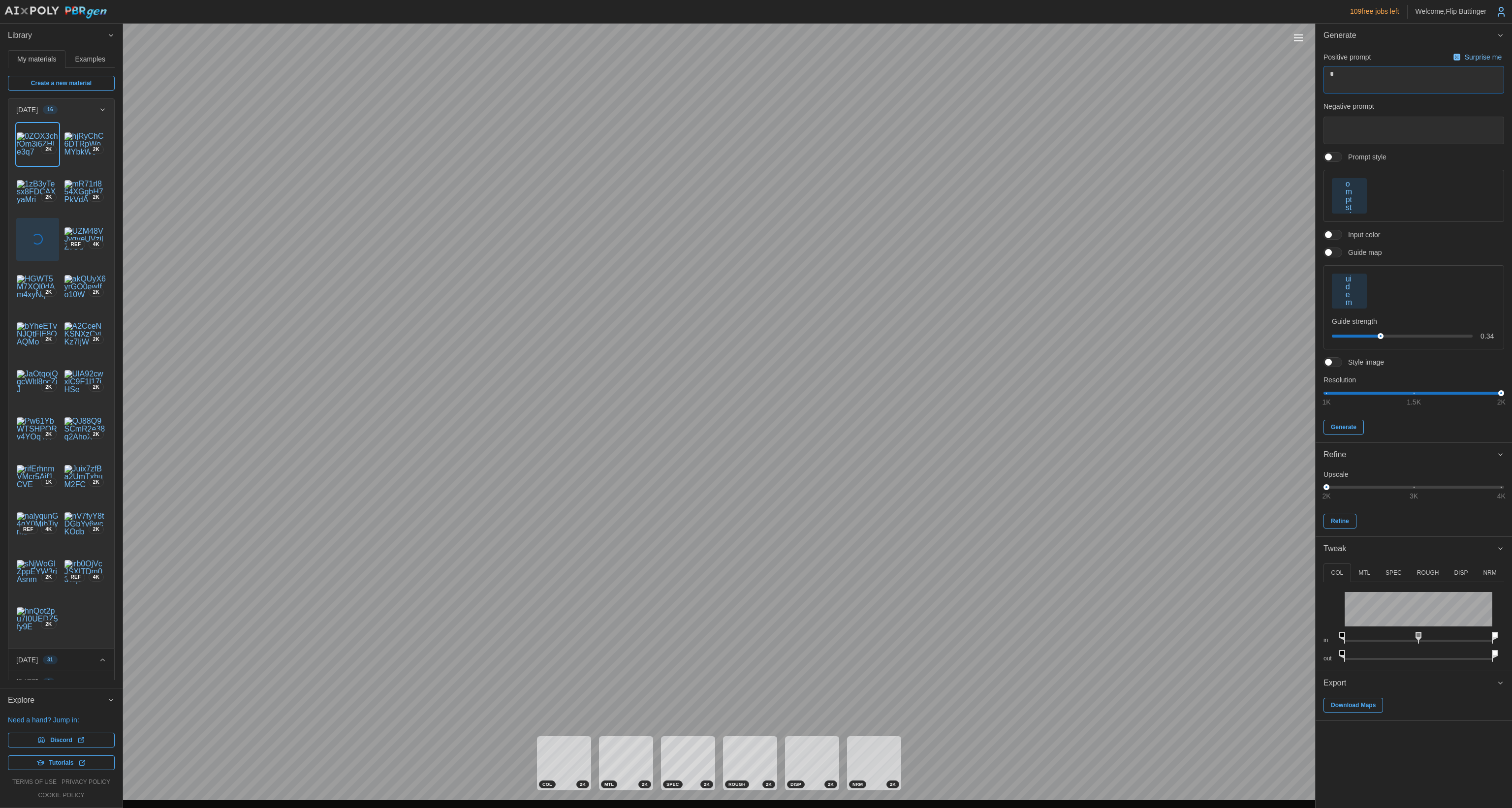 type on "*" 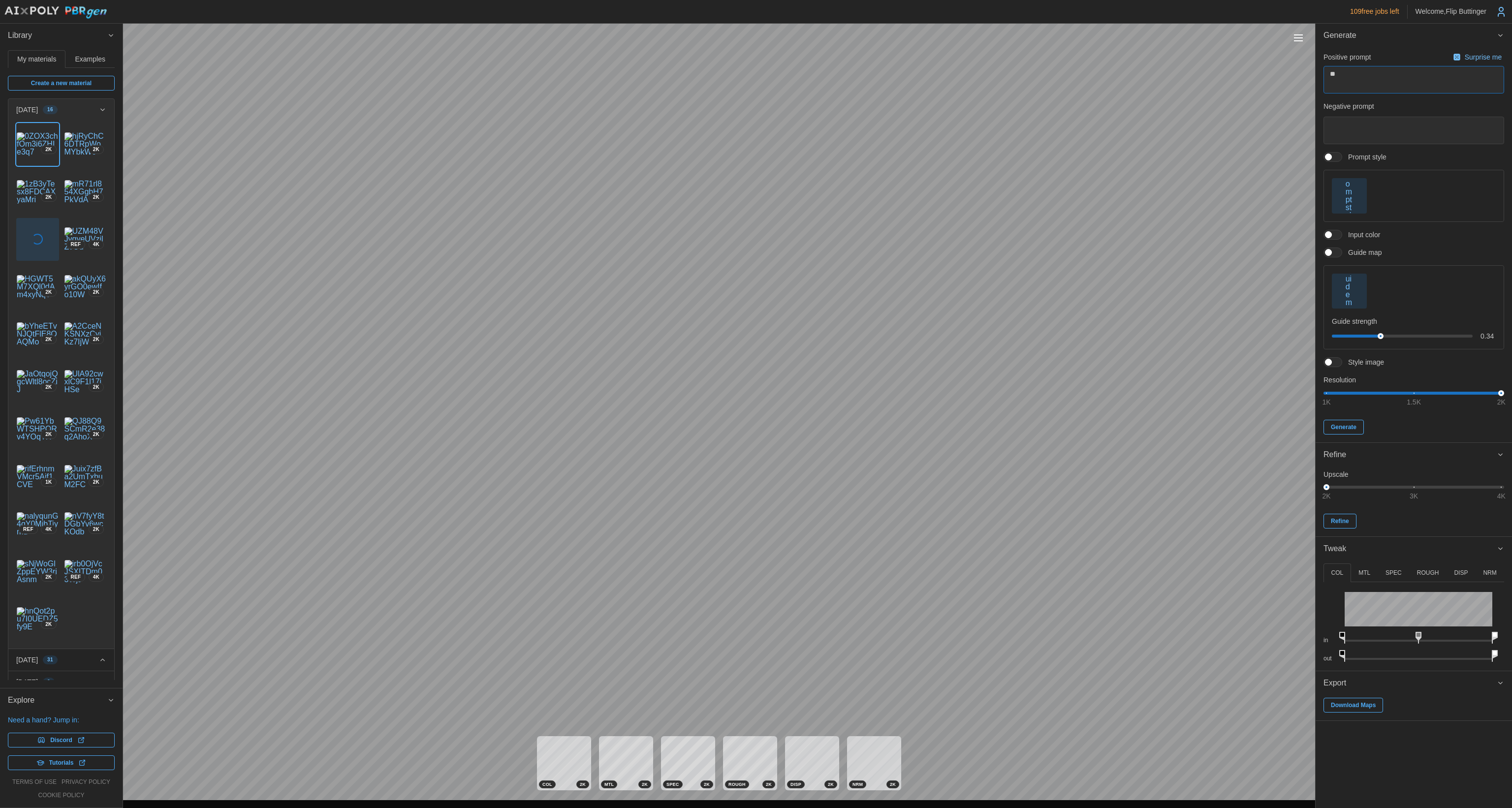 type on "*" 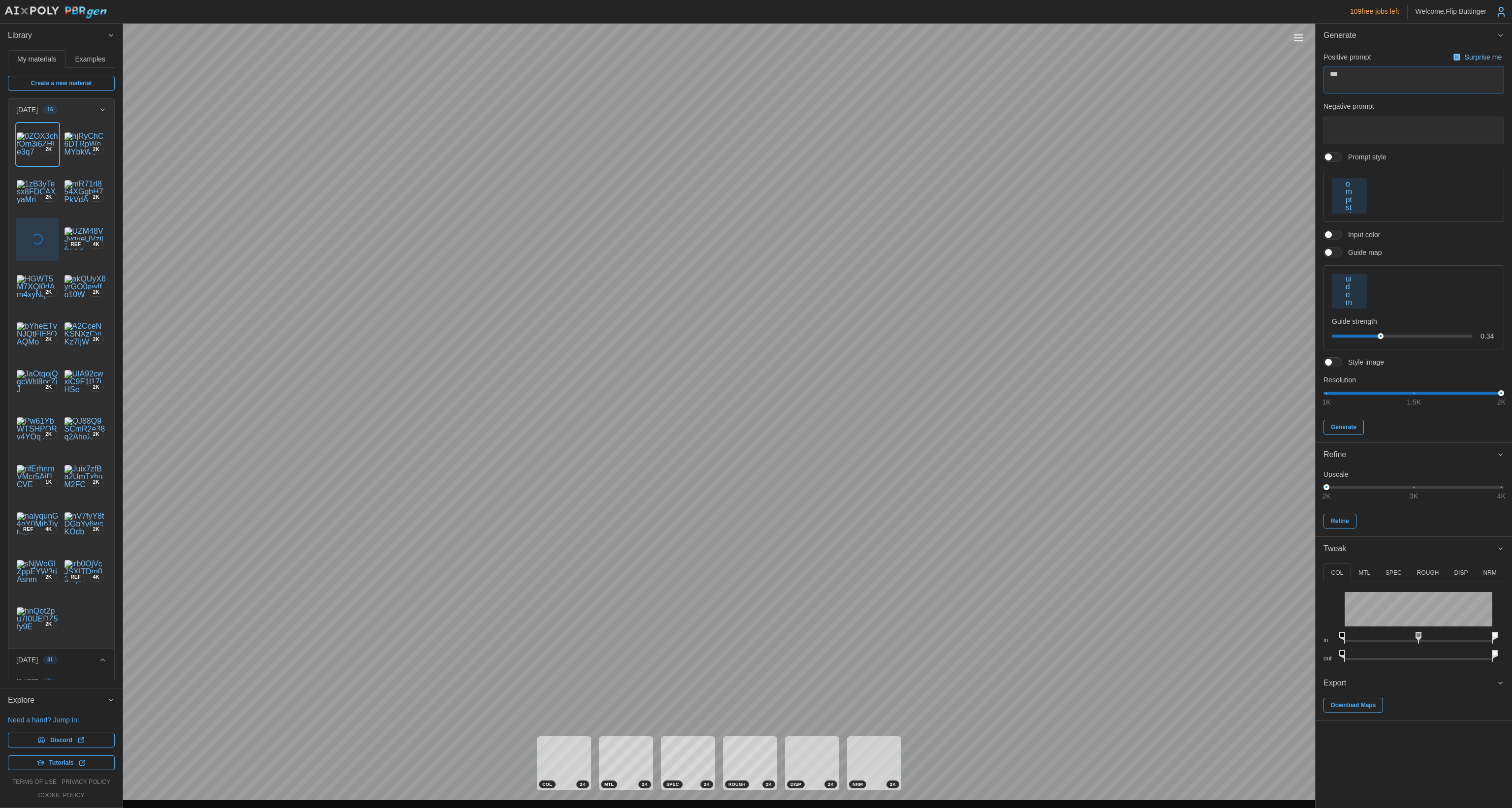 type on "*" 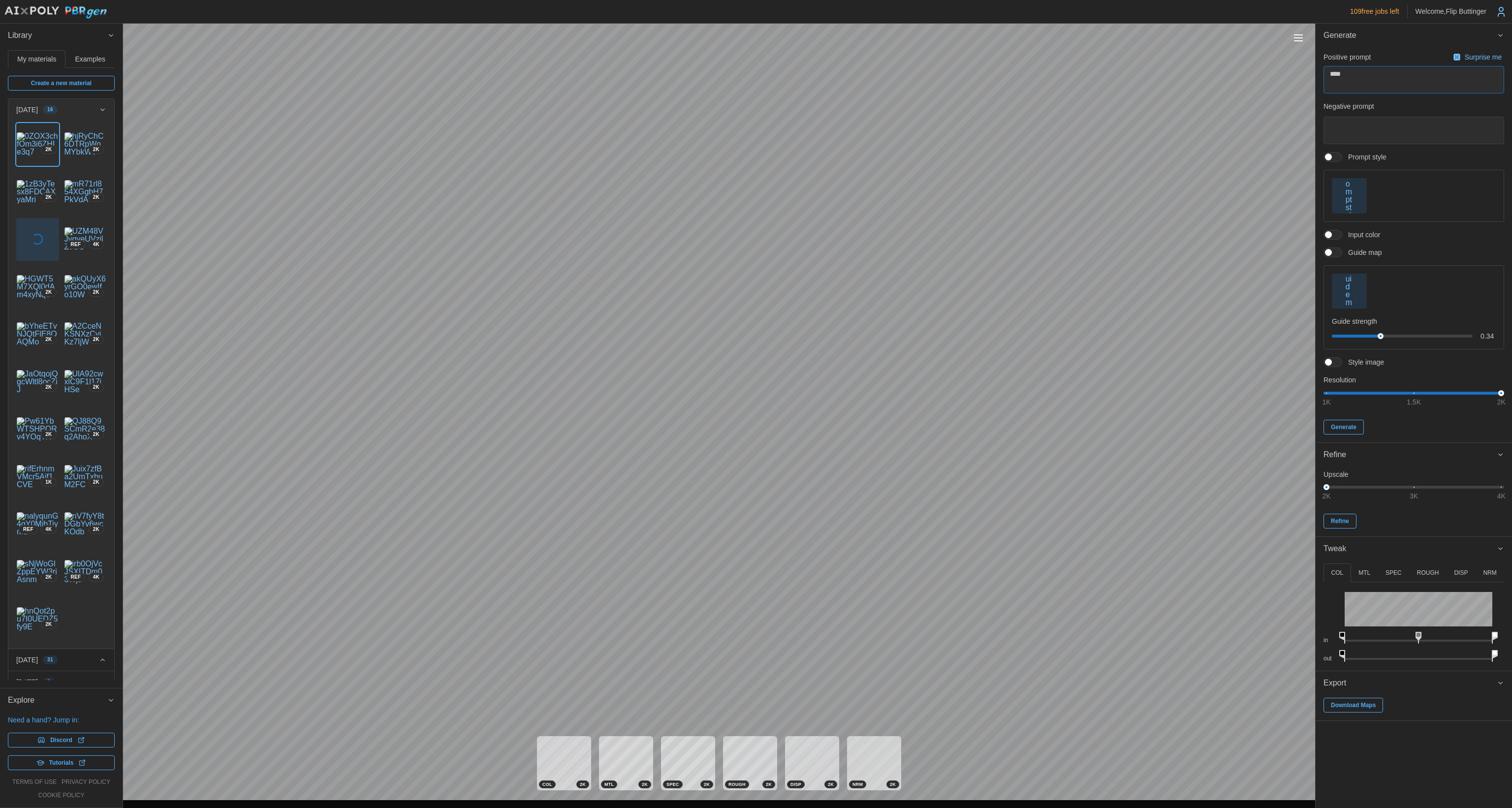 type on "*" 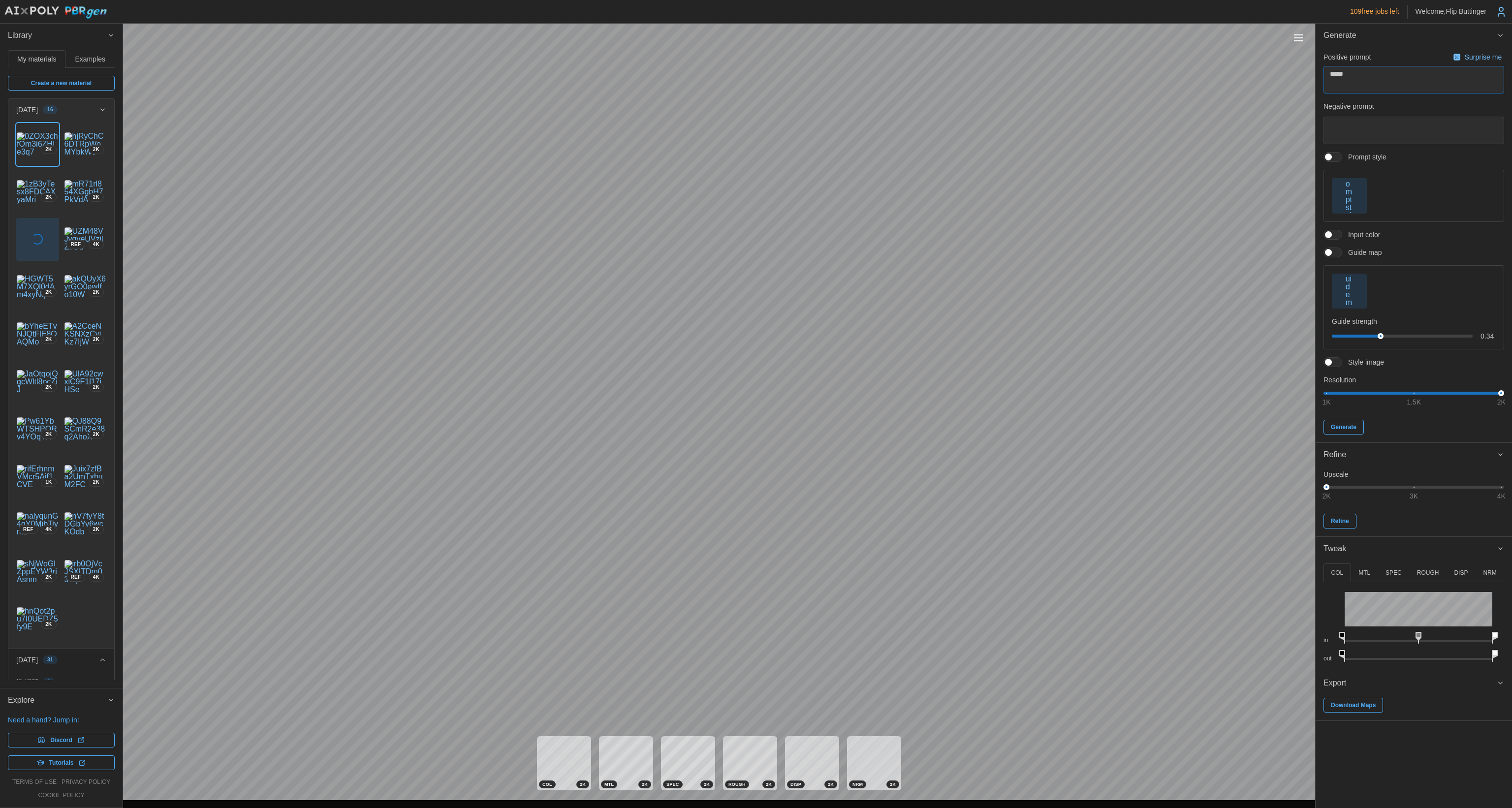 type on "*" 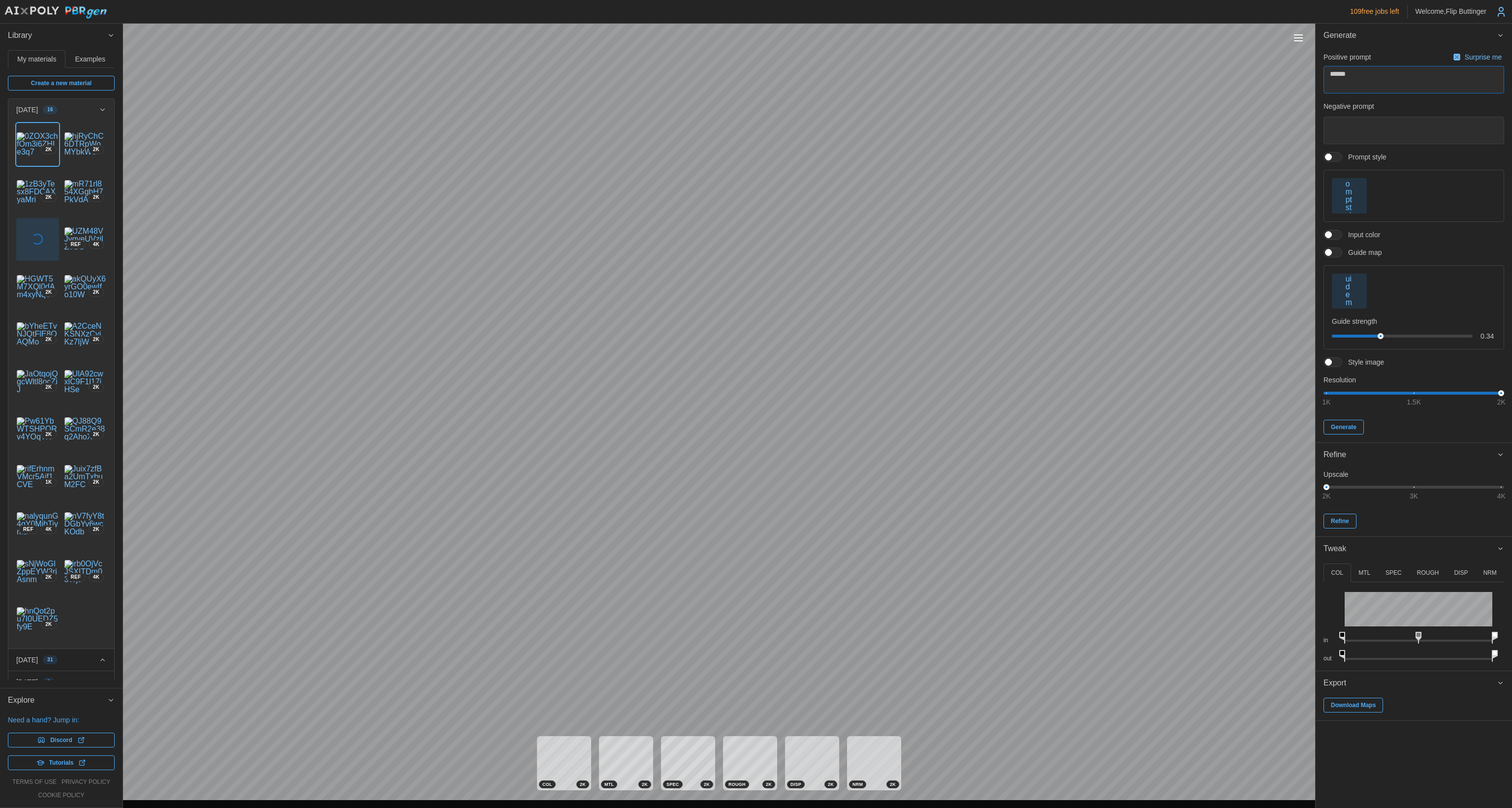 type on "*" 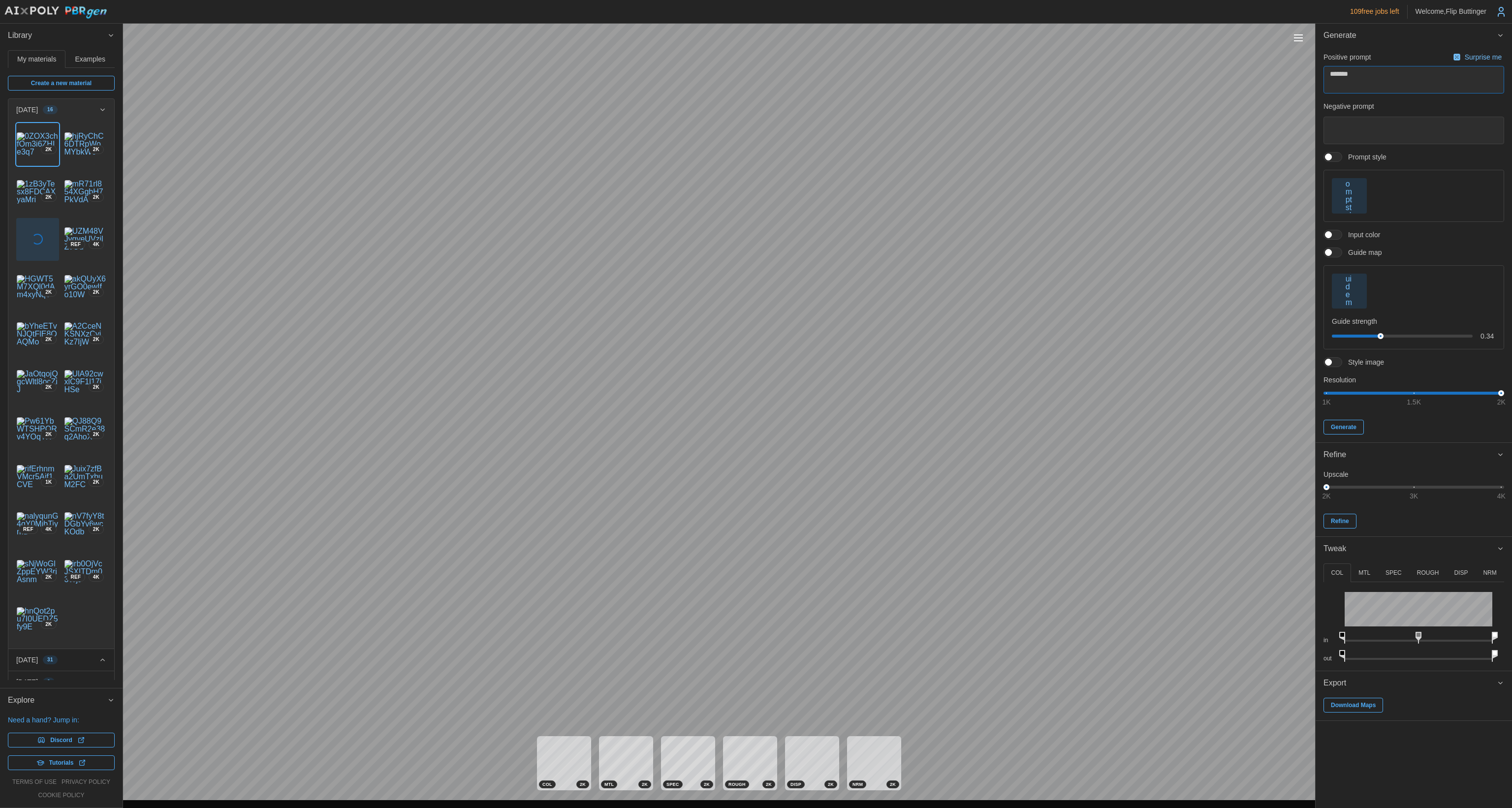 type on "*" 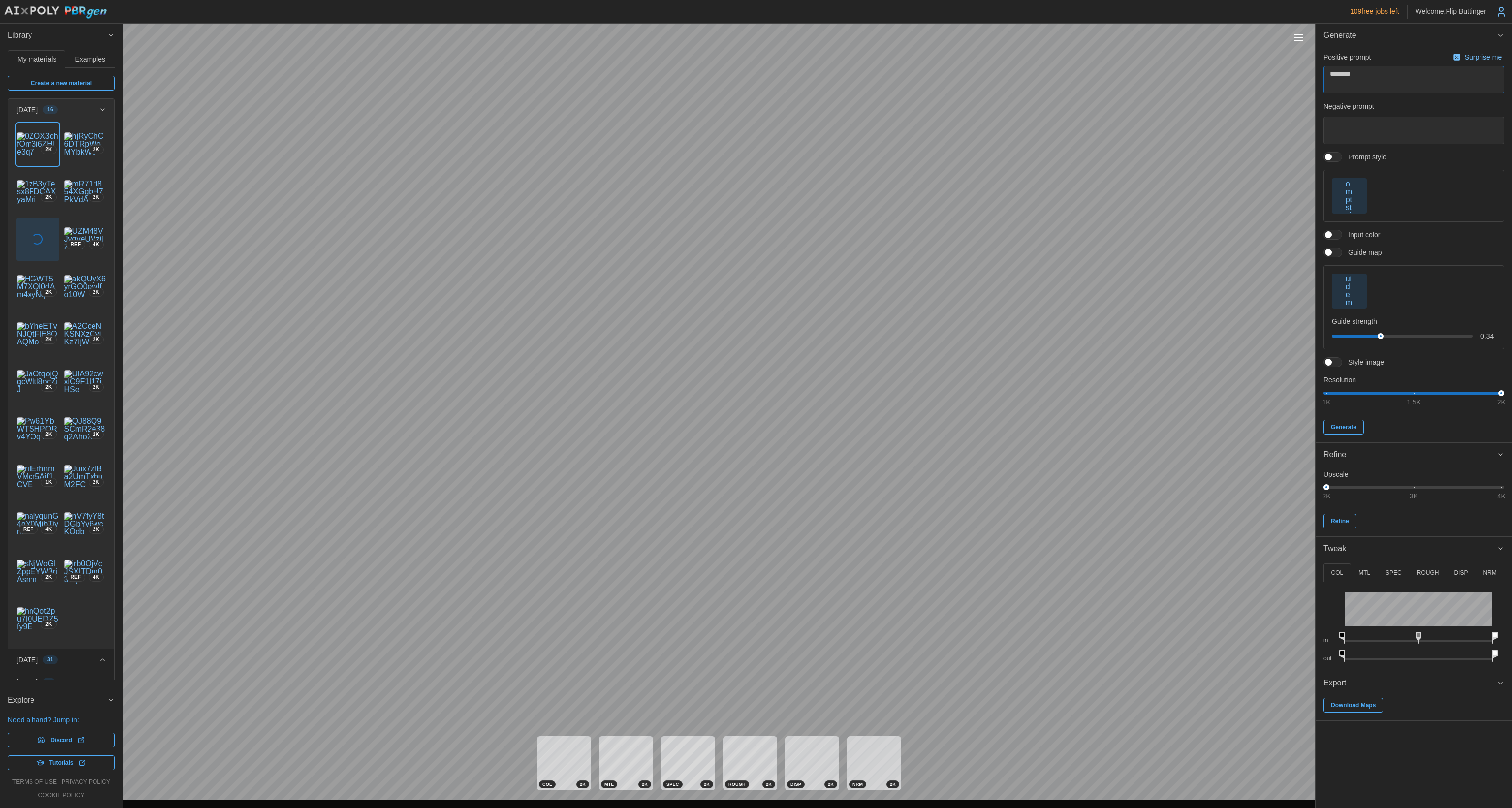 type on "*" 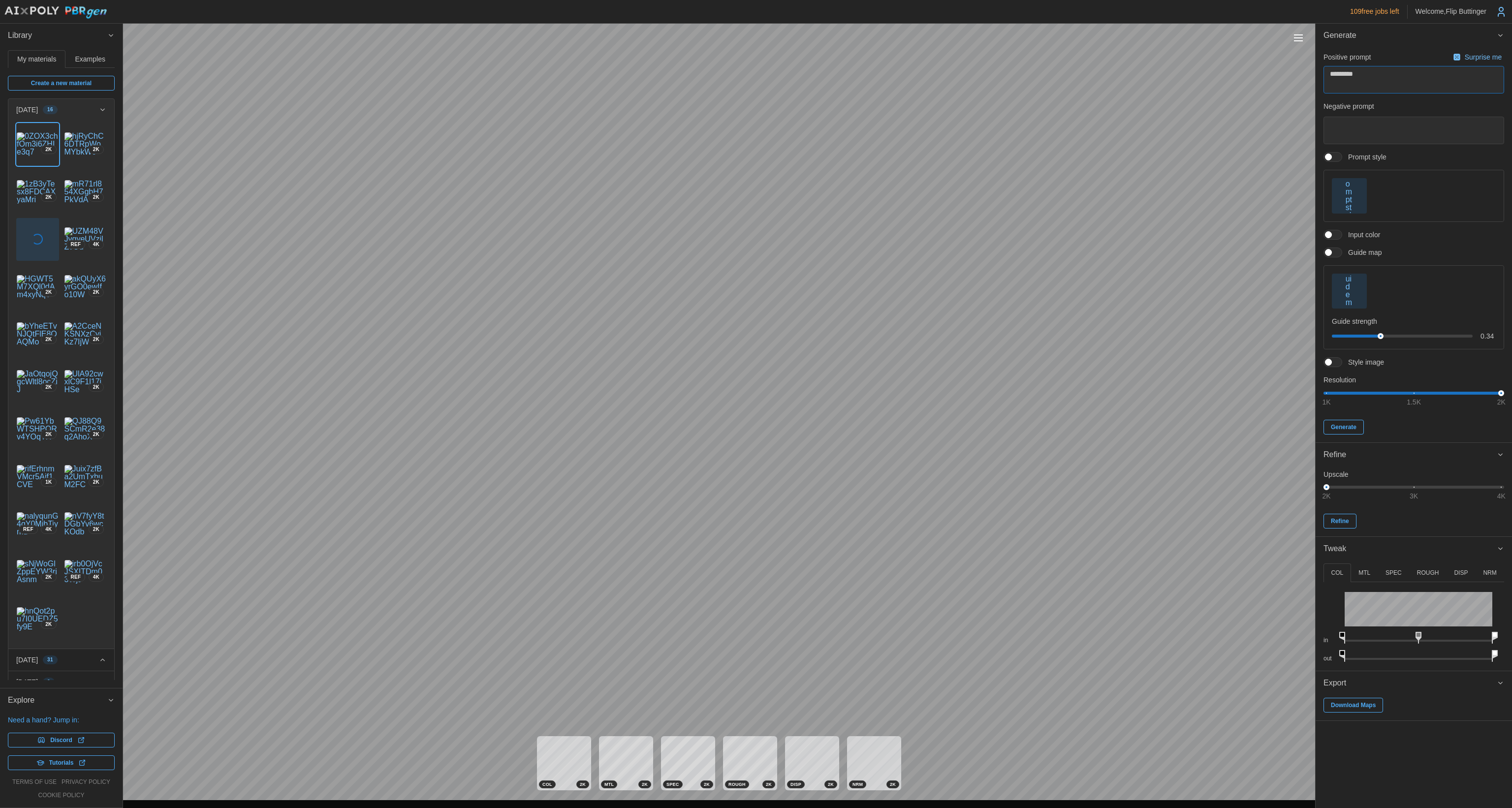type on "*" 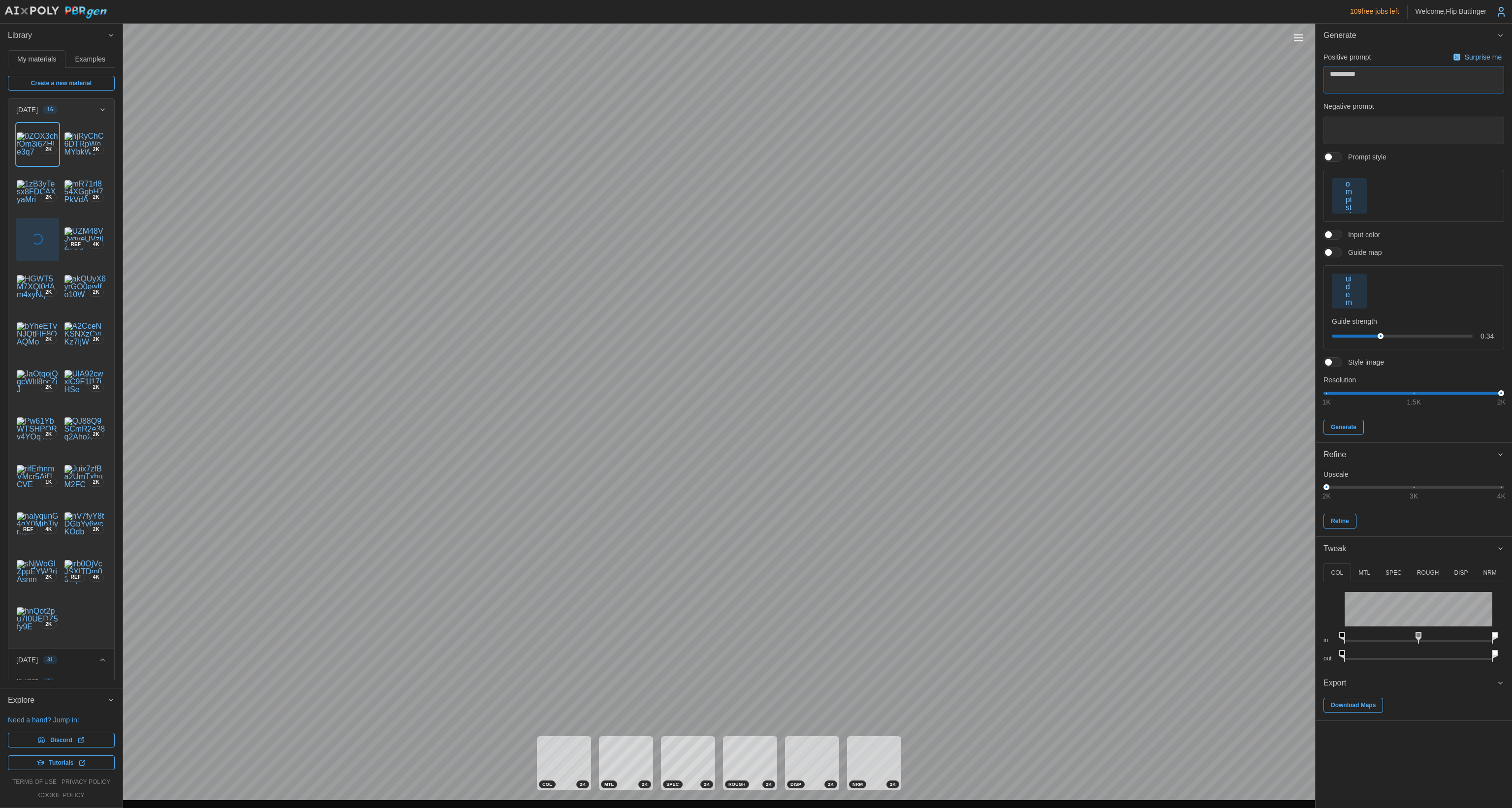 type on "*" 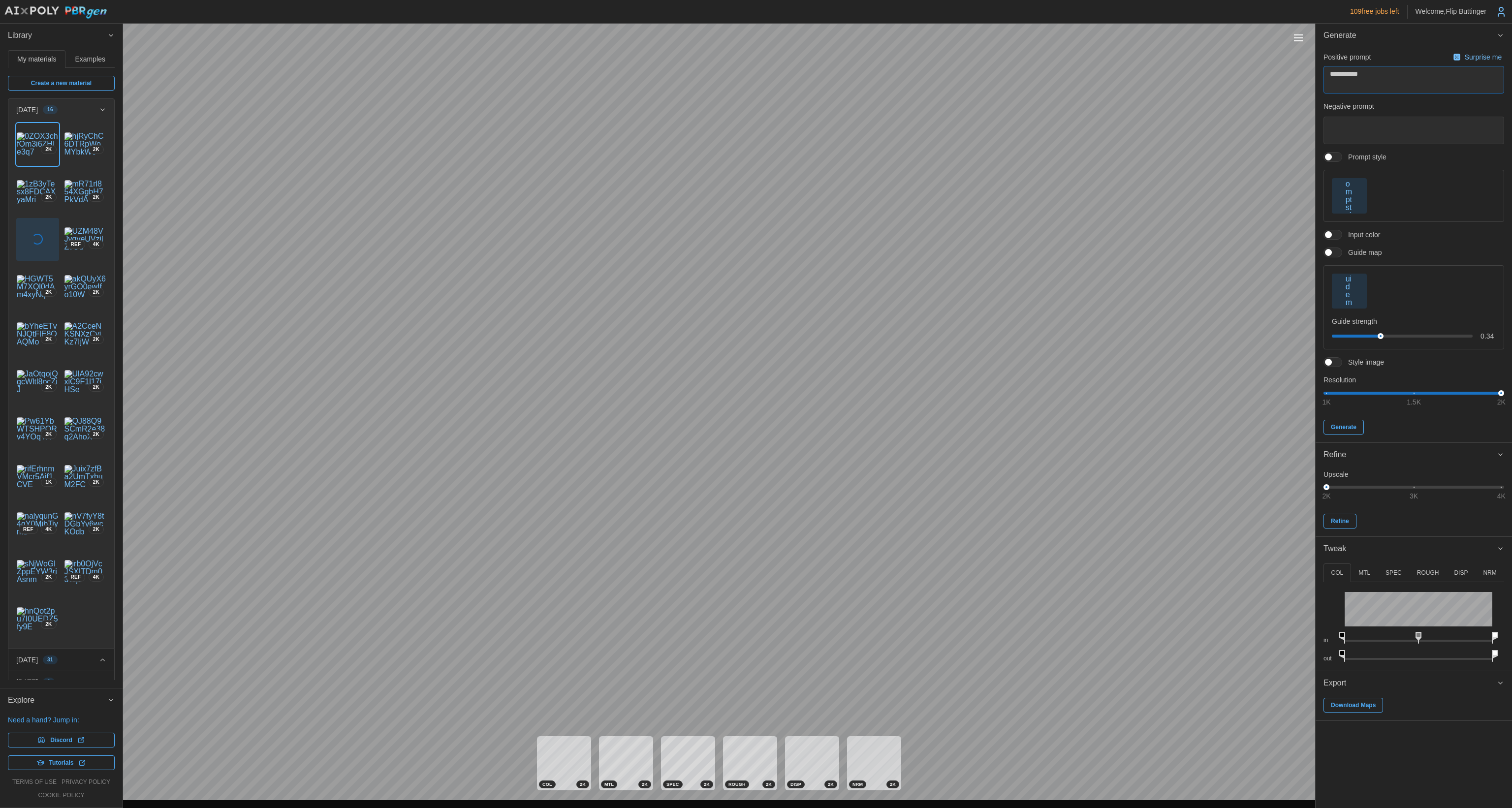 type on "*" 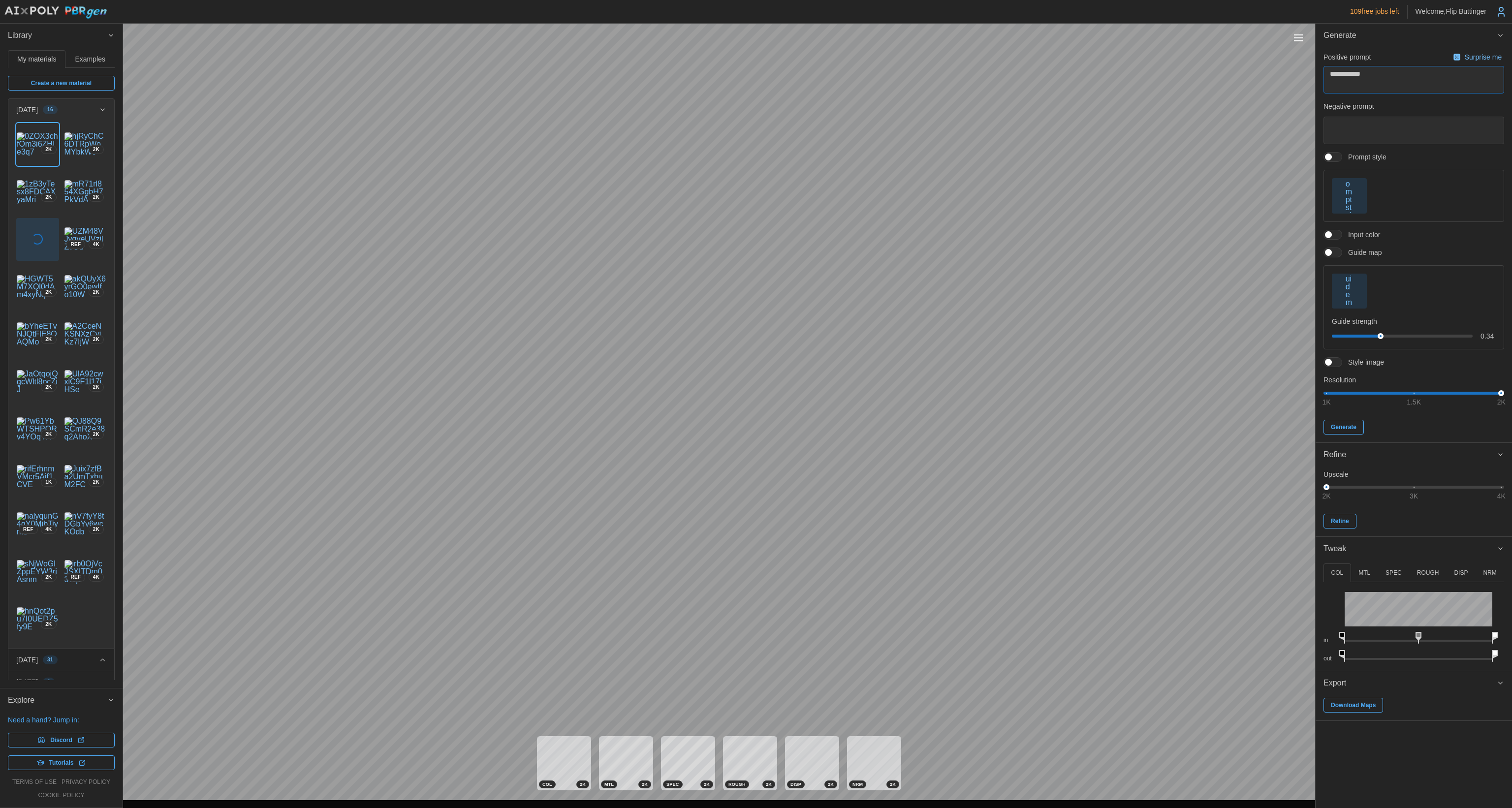 type on "*" 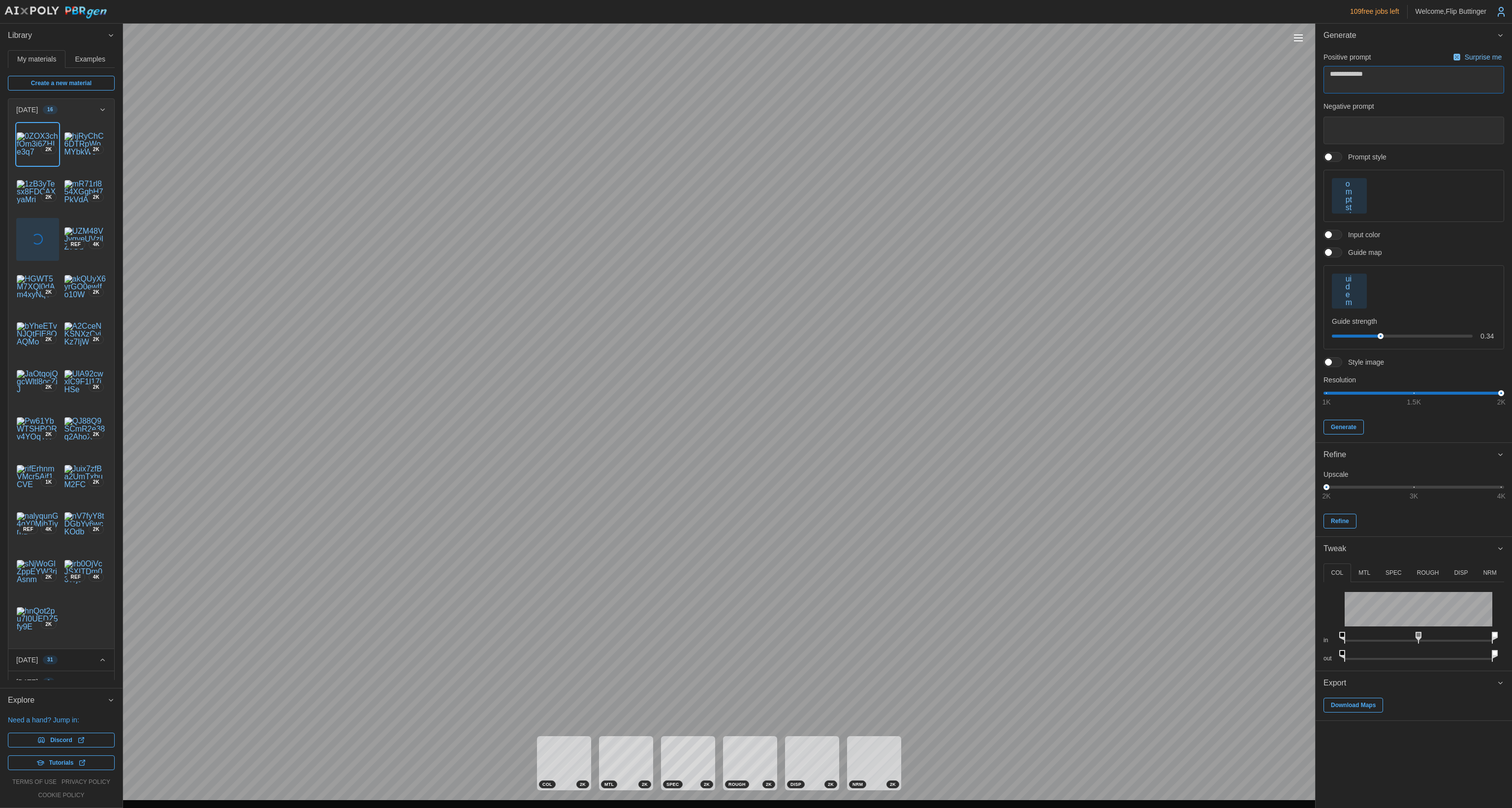 type on "*" 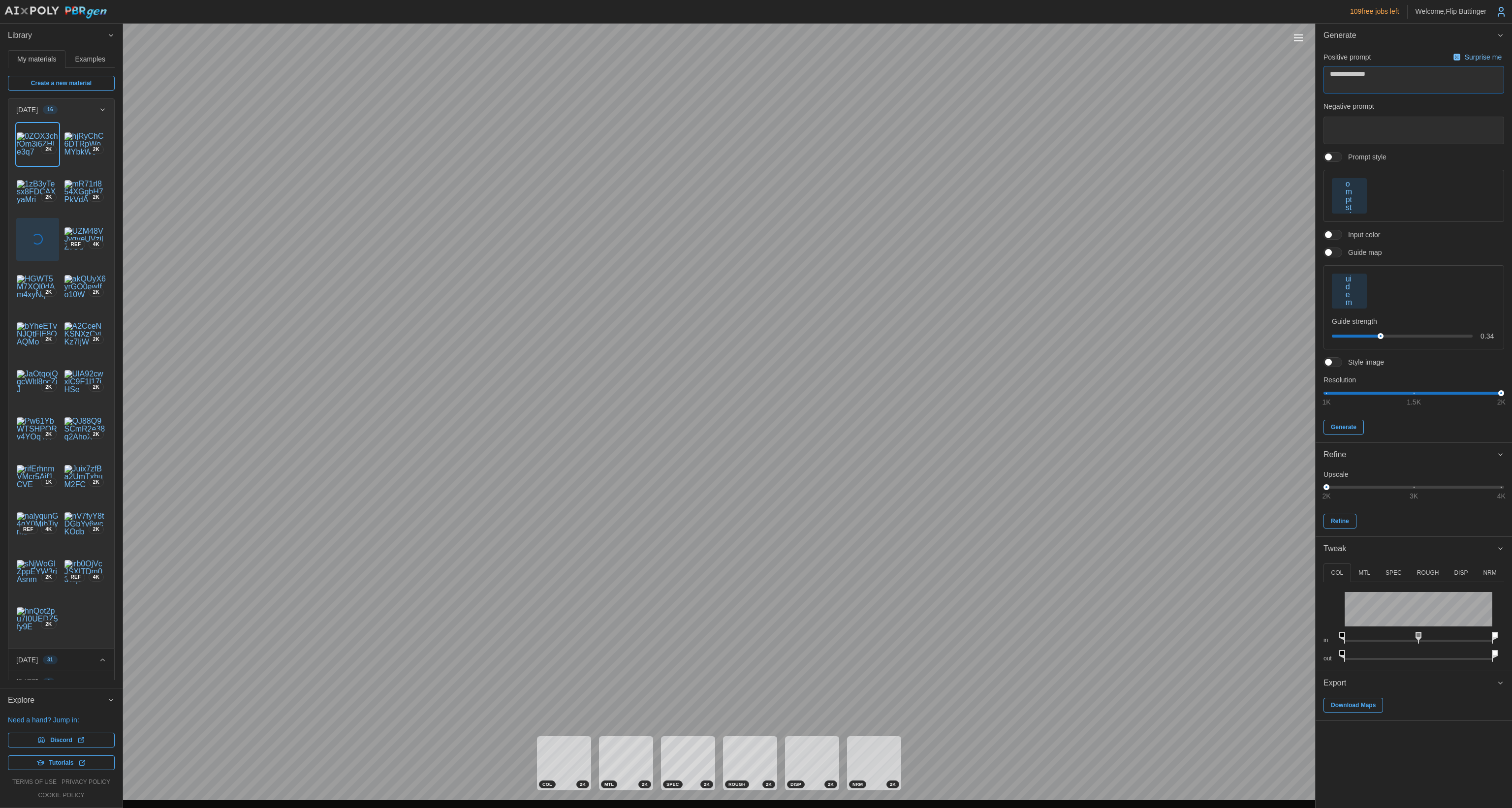 type on "*" 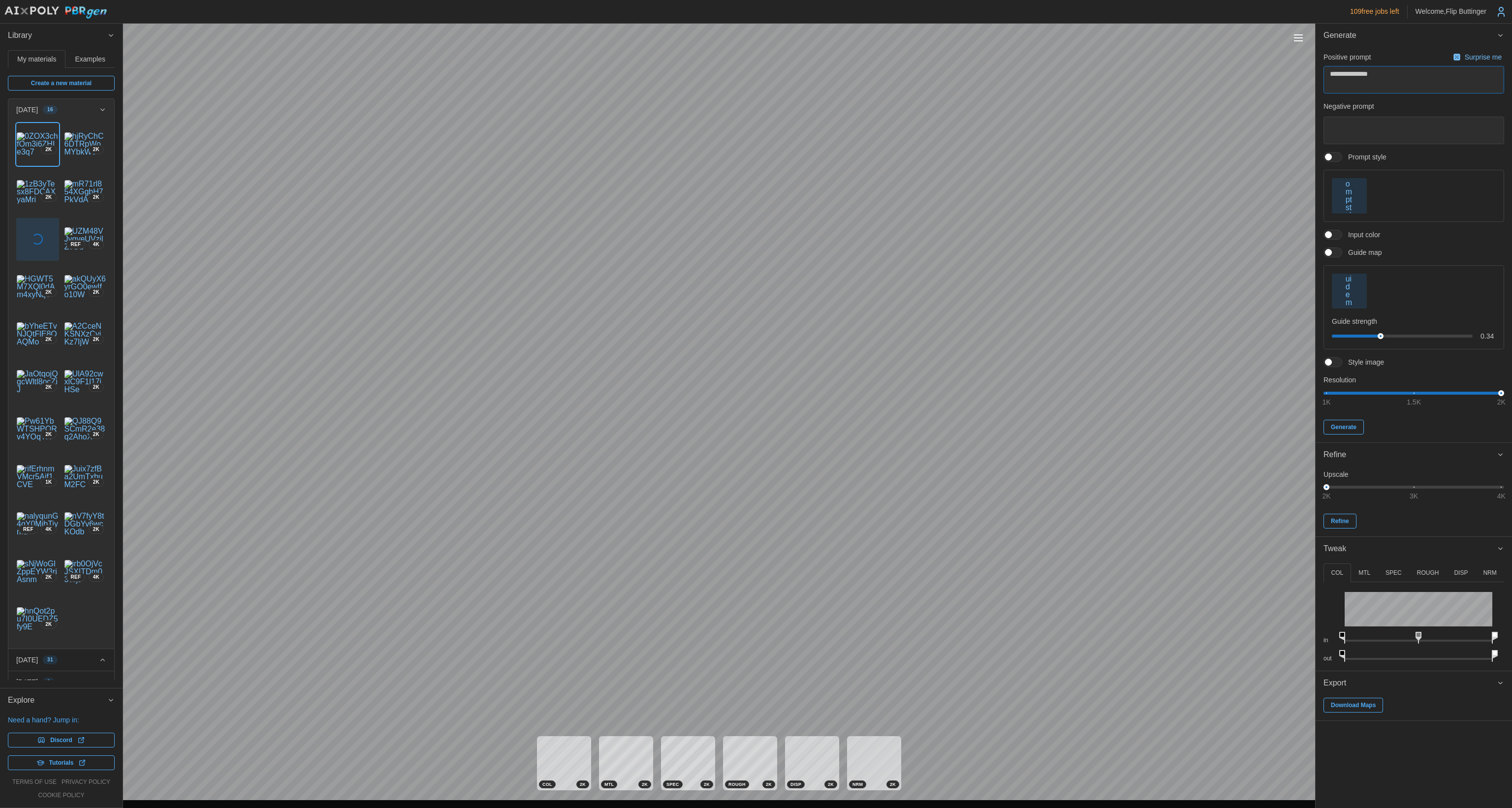 type on "*" 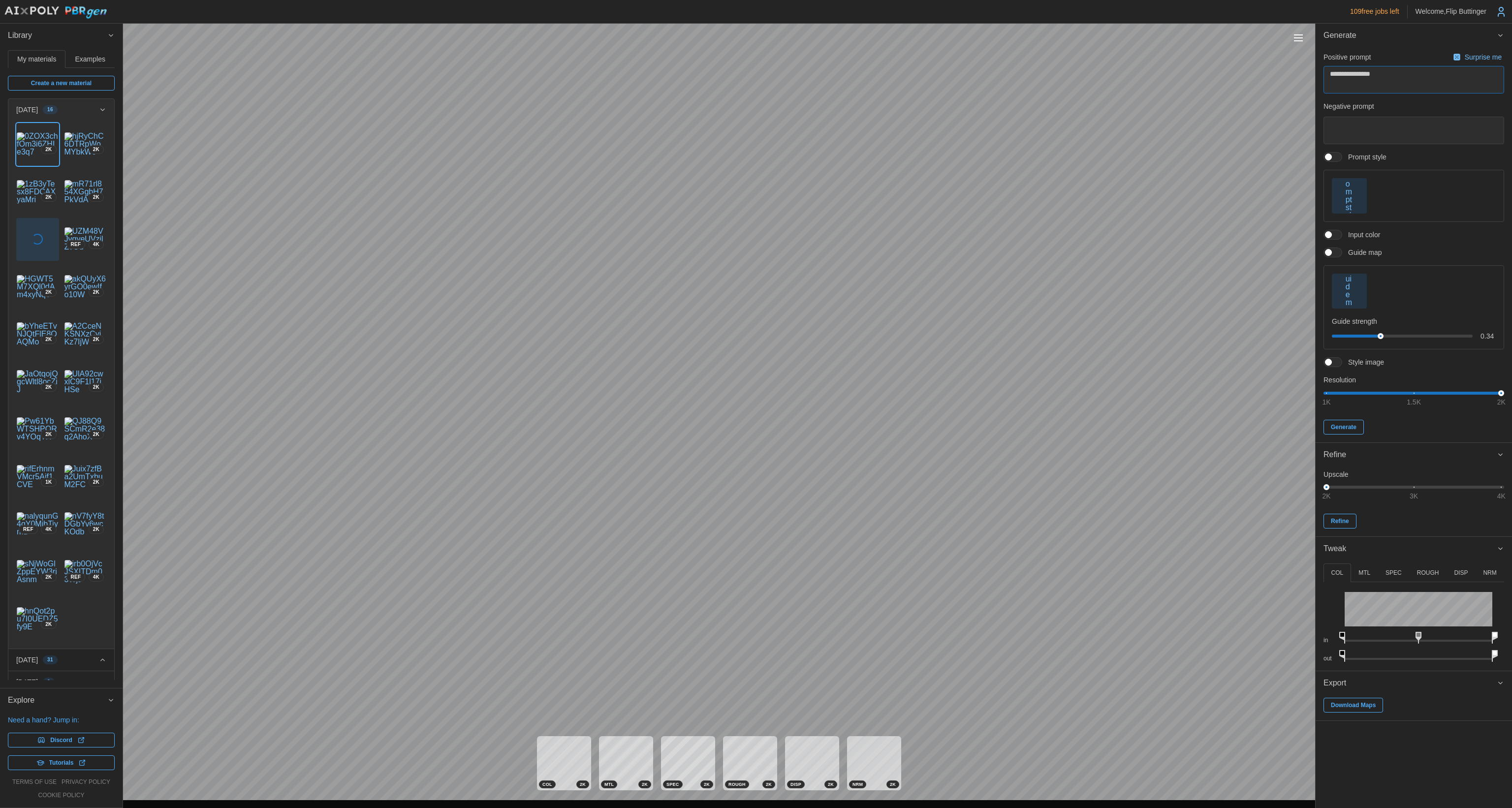 type on "*" 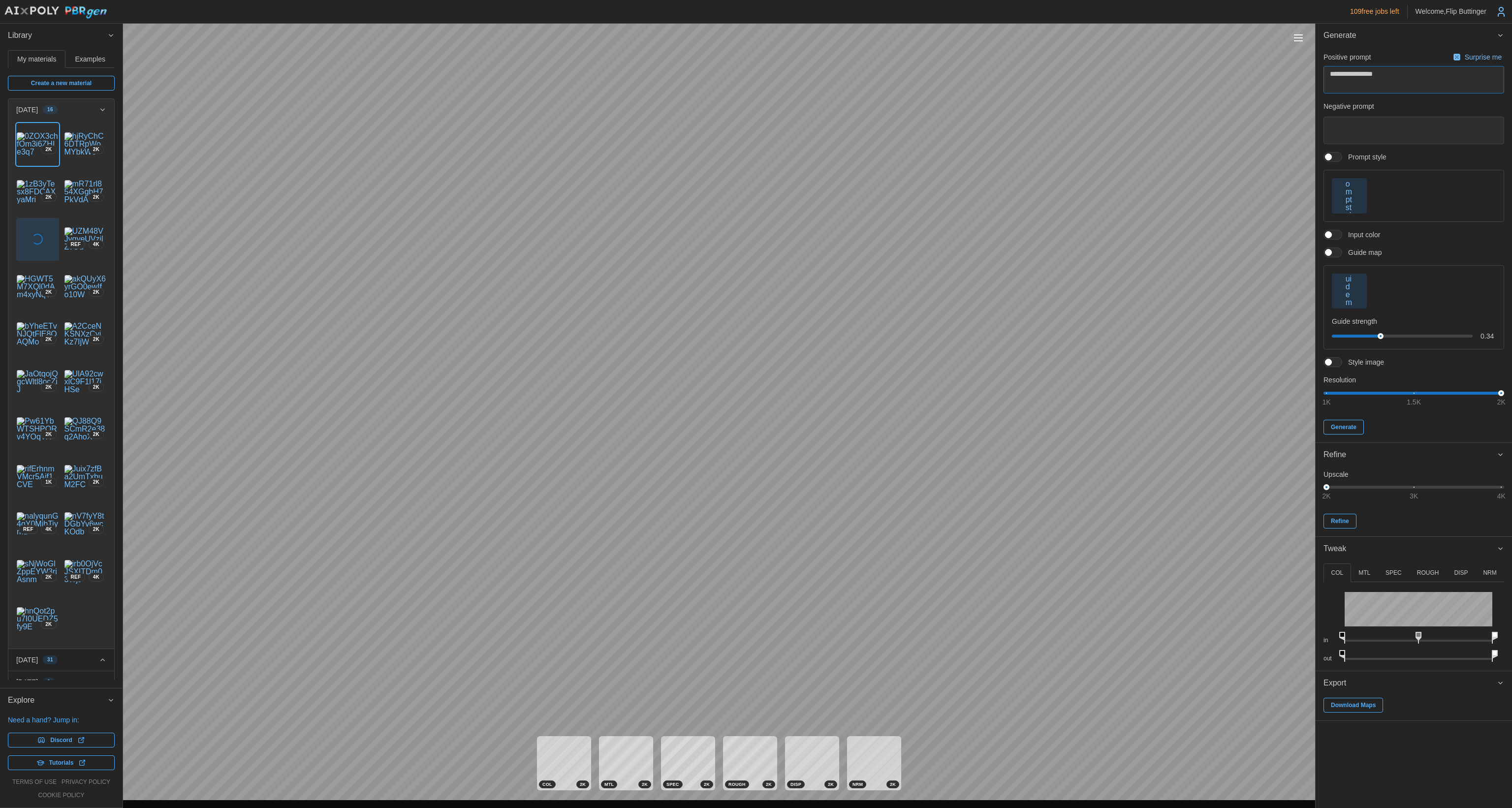 type on "*" 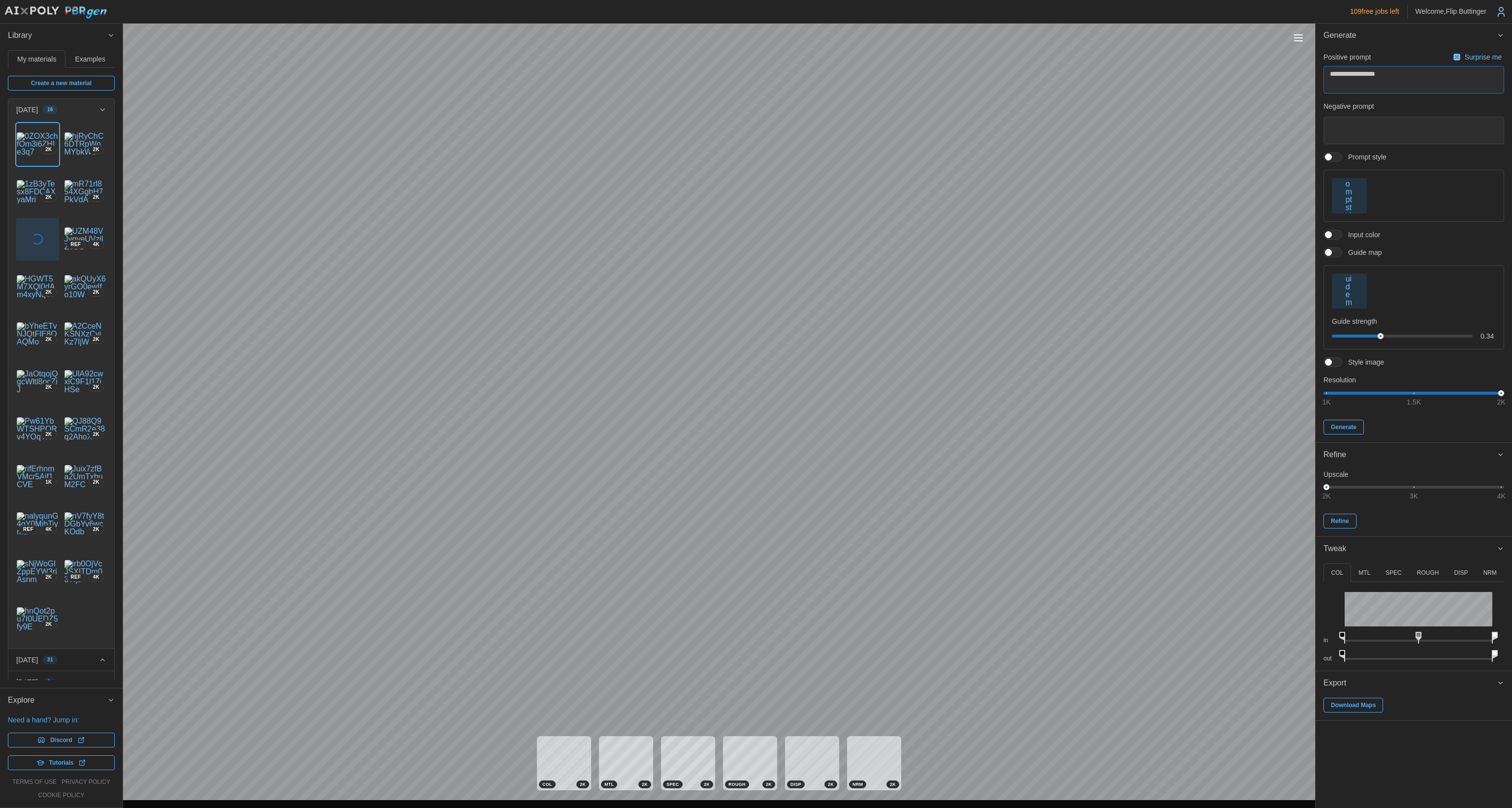 type on "*" 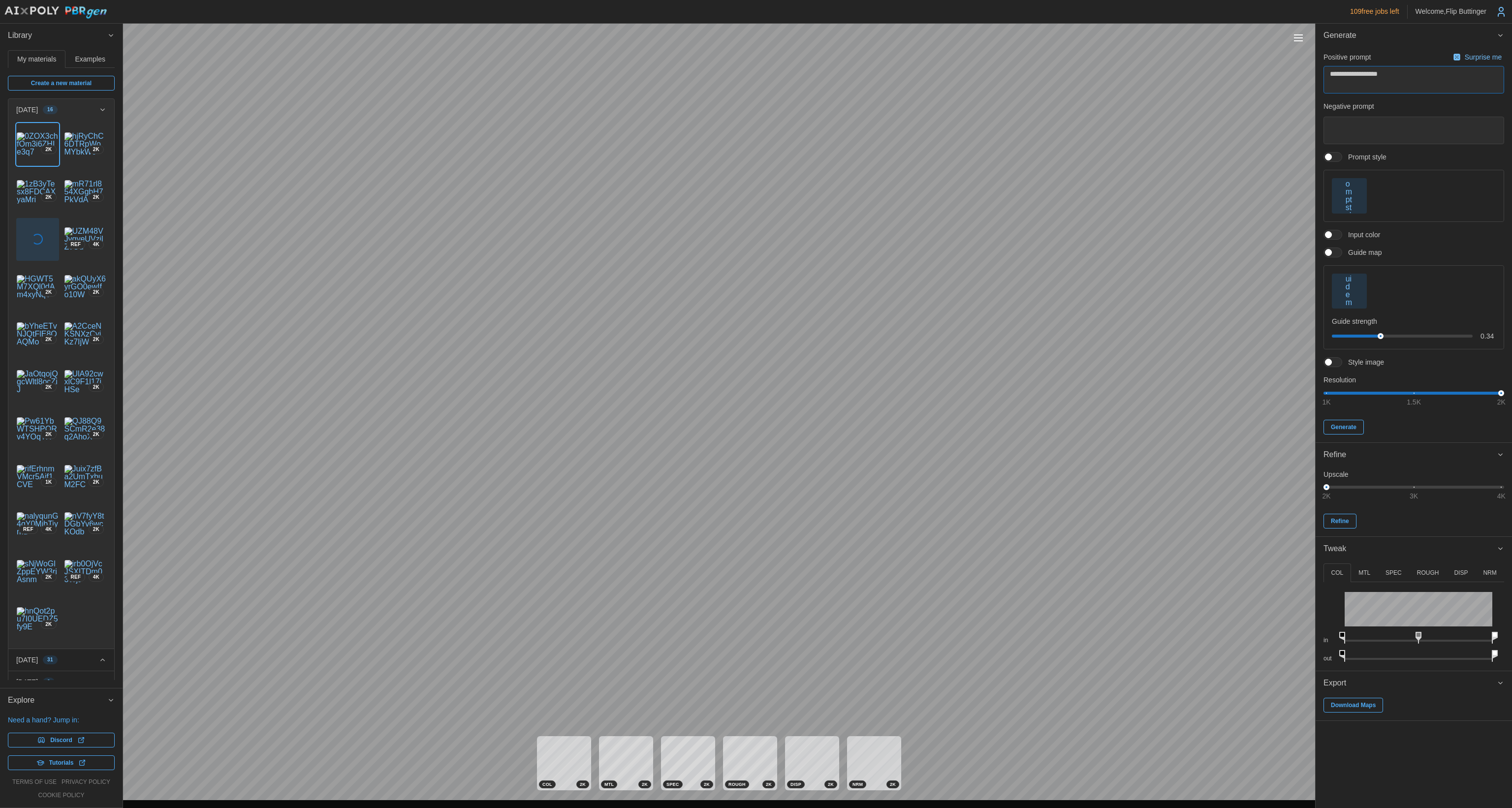 type on "**********" 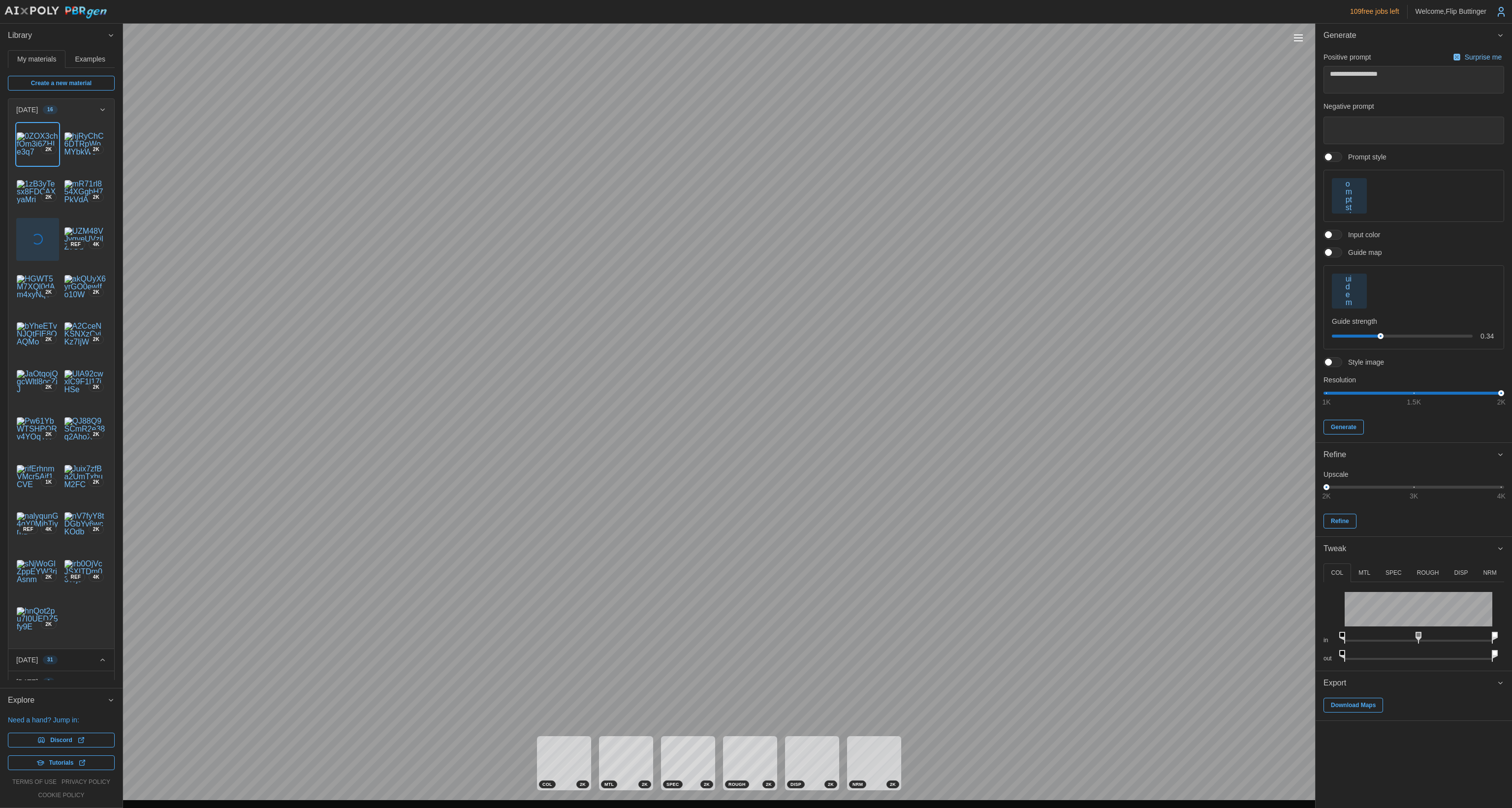 click at bounding box center (1350, 196) 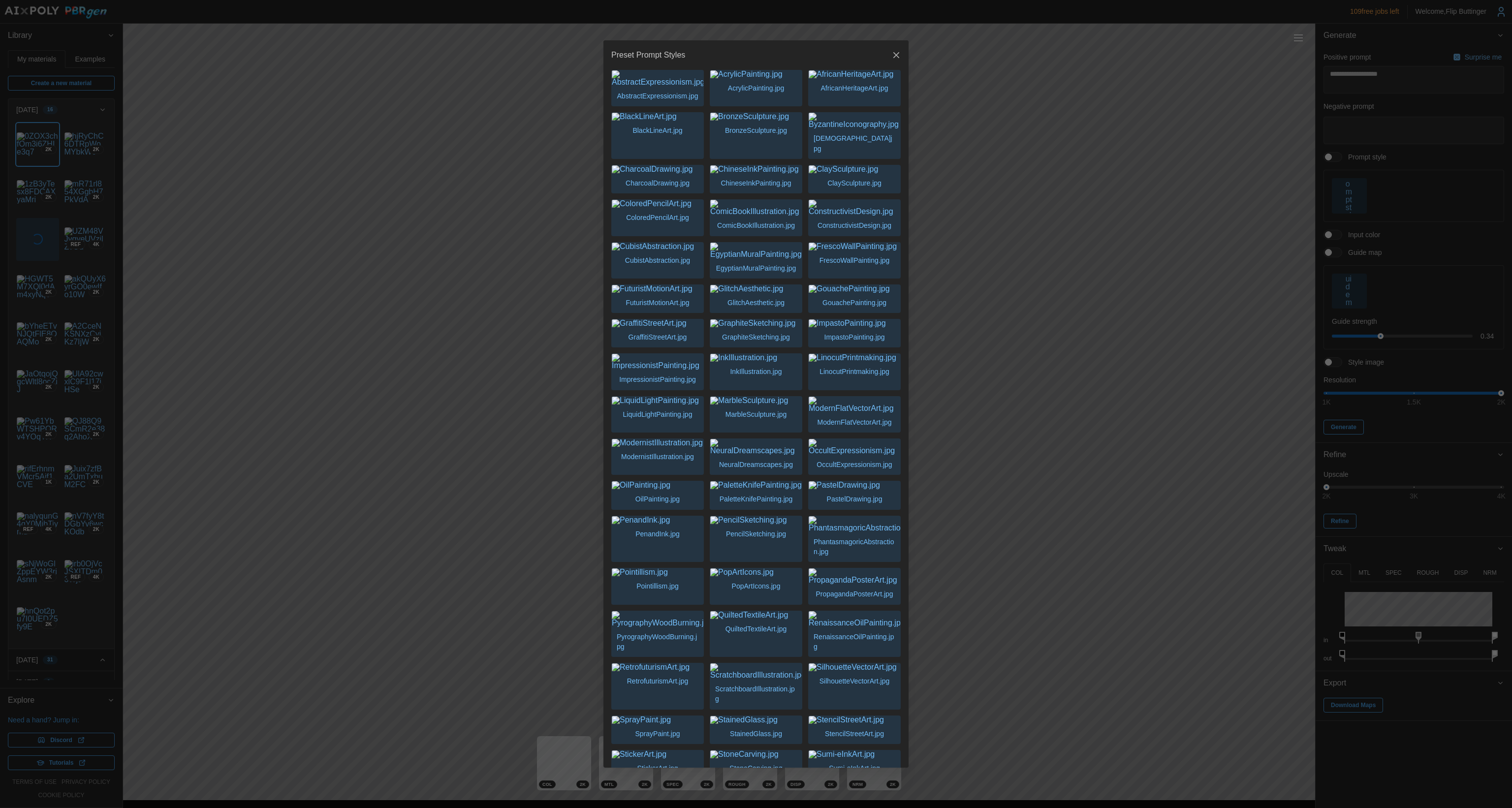 click 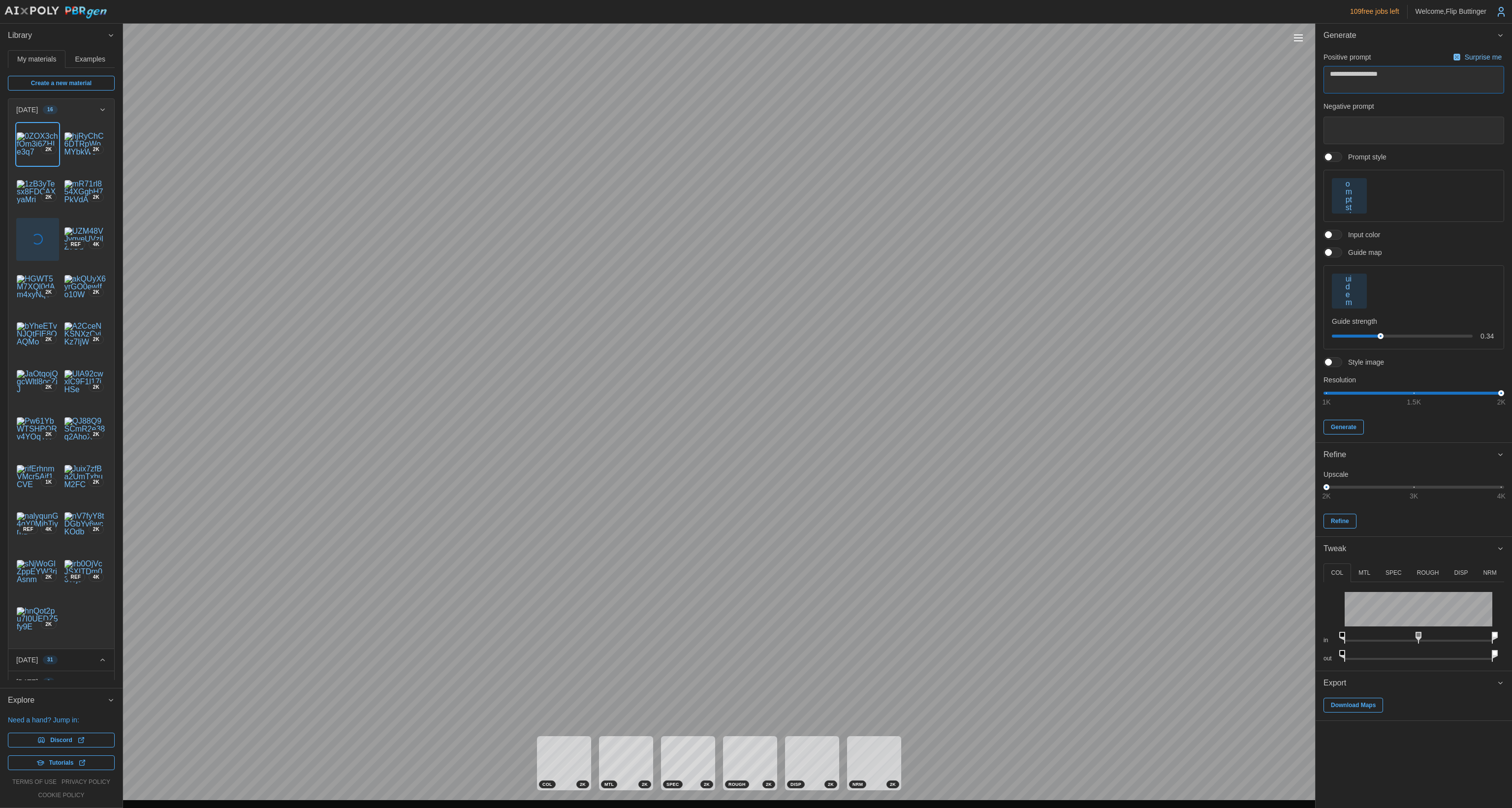 click on "**********" at bounding box center [1414, 80] 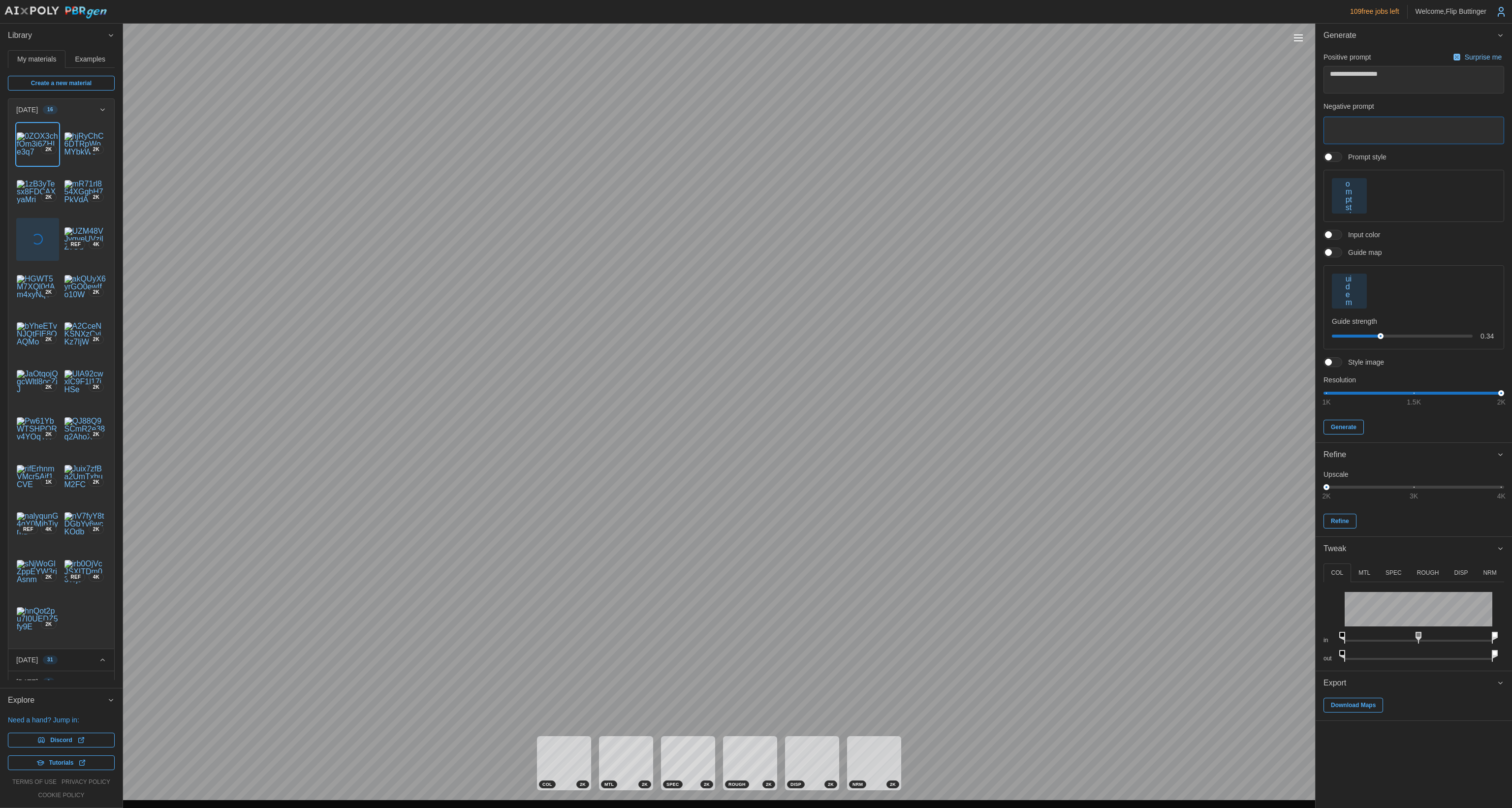 click at bounding box center [1414, 130] 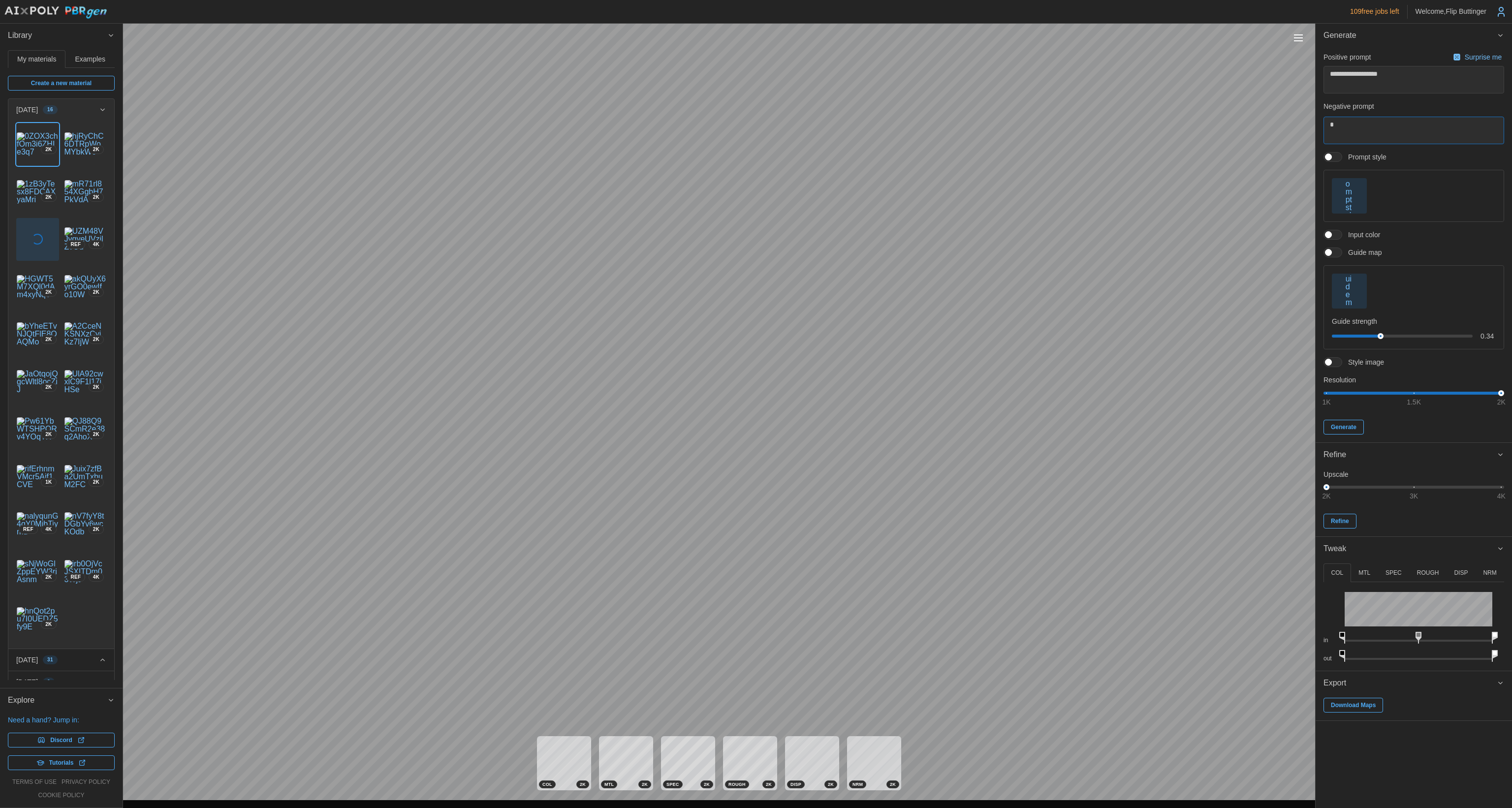 type on "*" 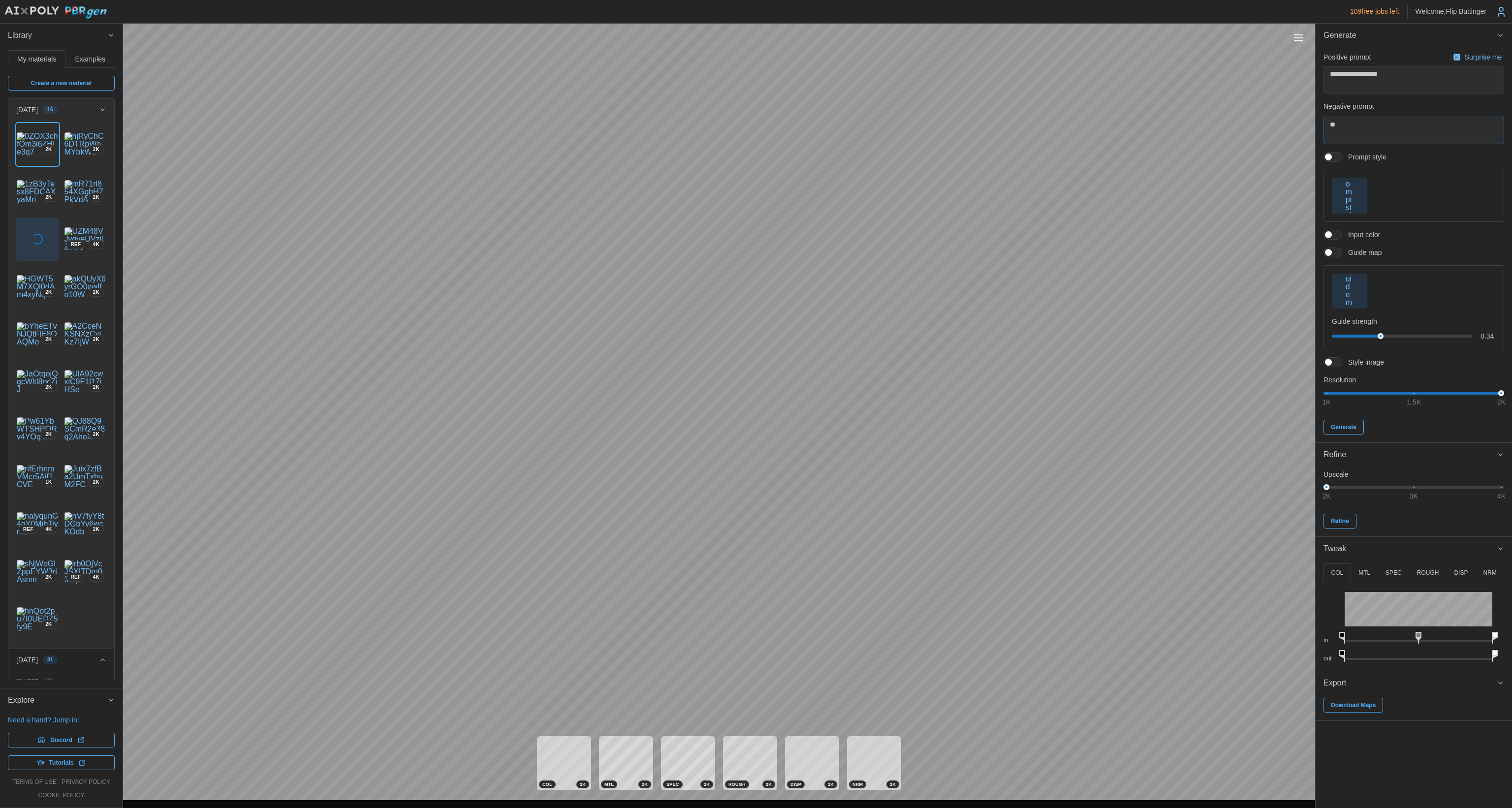 type on "*" 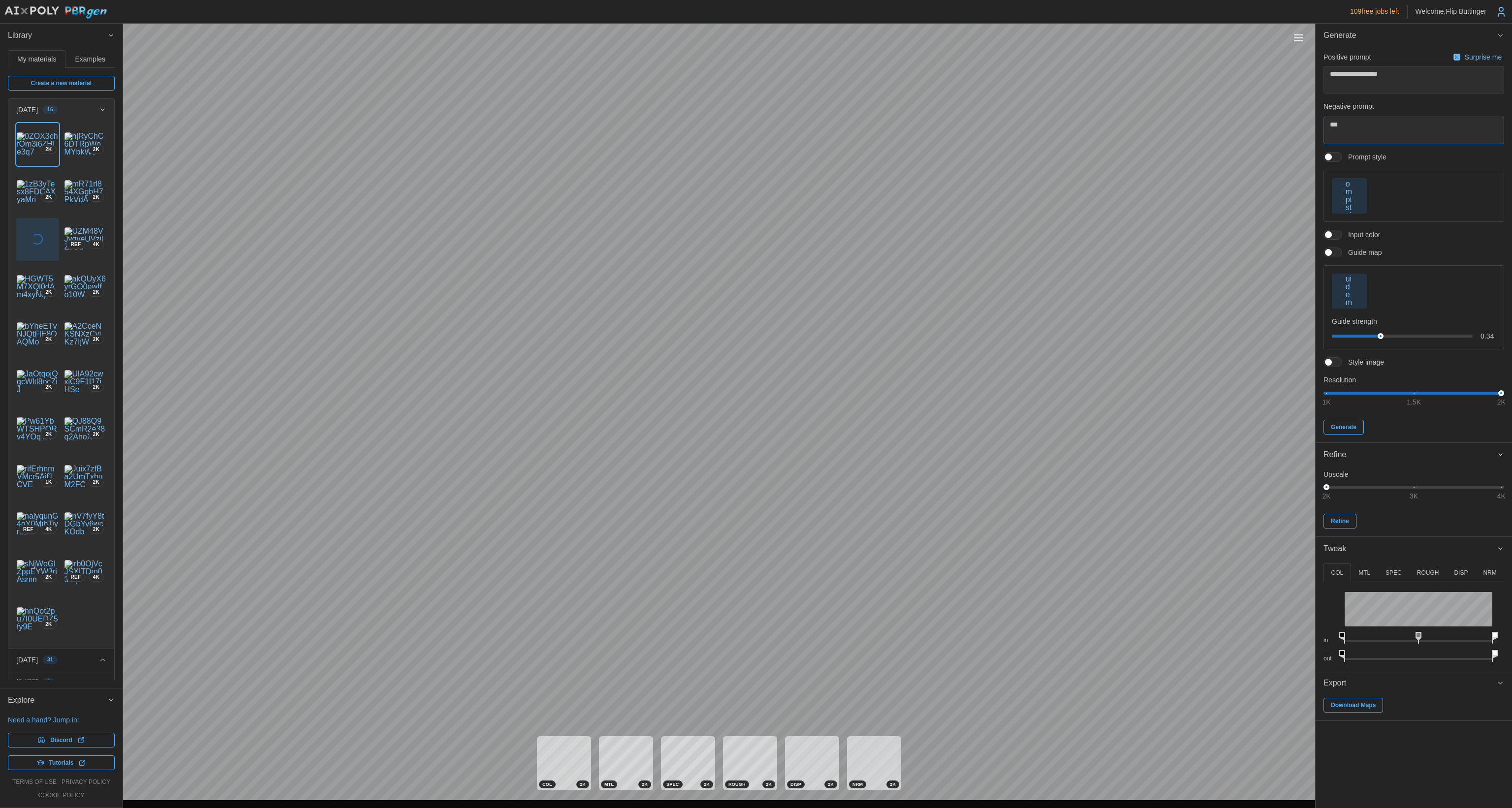 type on "*" 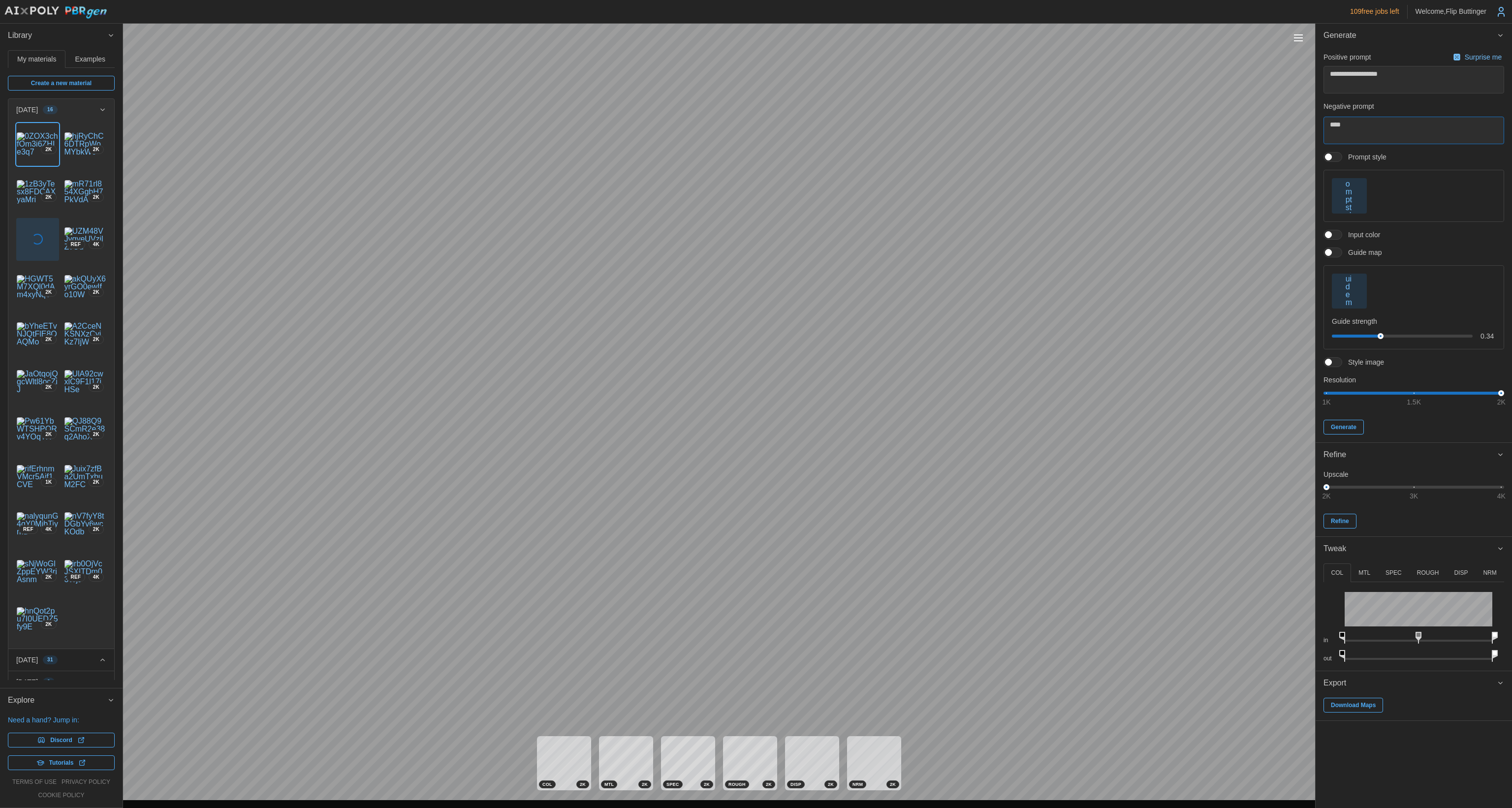 type on "*" 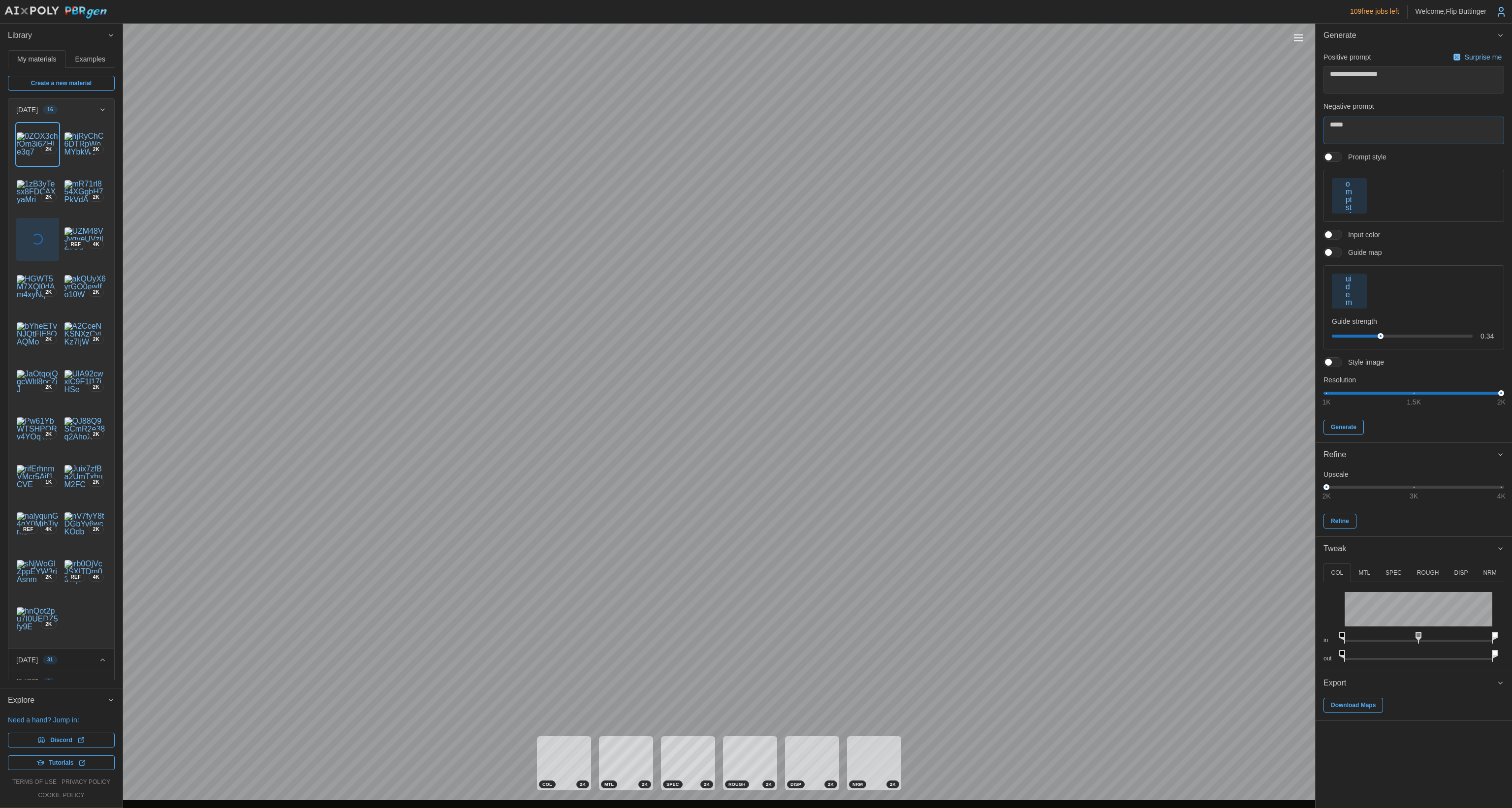 type on "*" 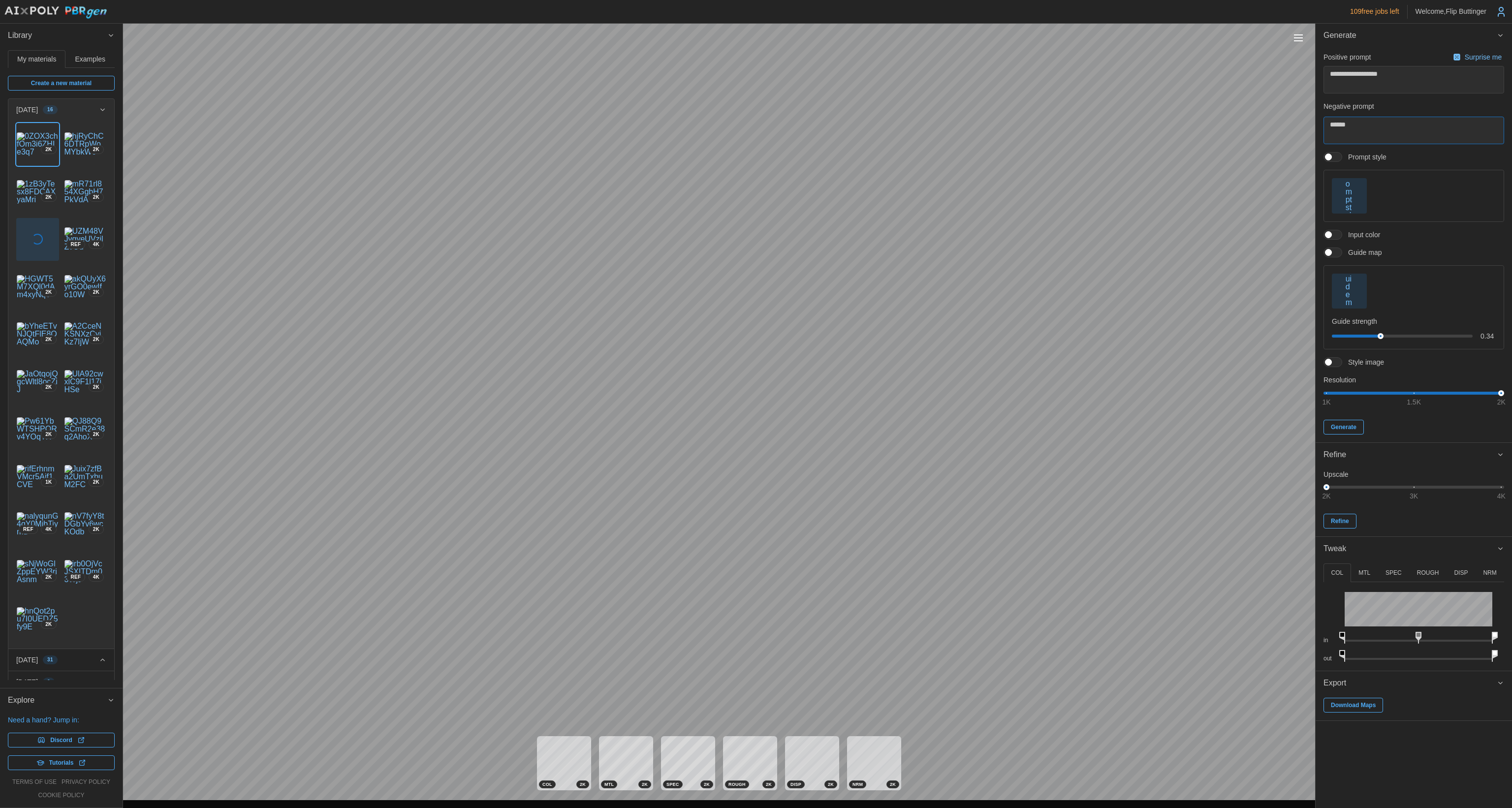 type on "*" 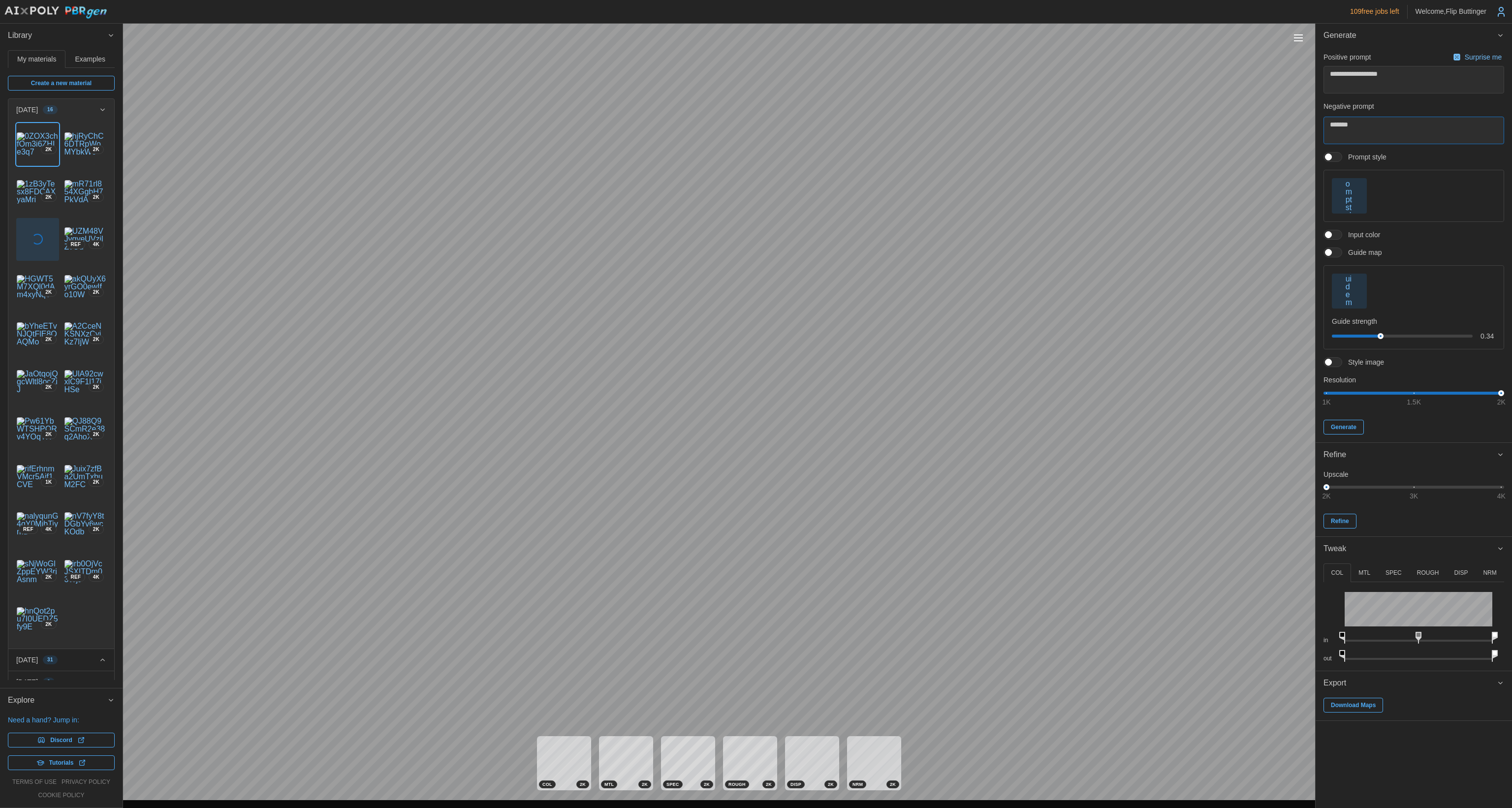 type on "*" 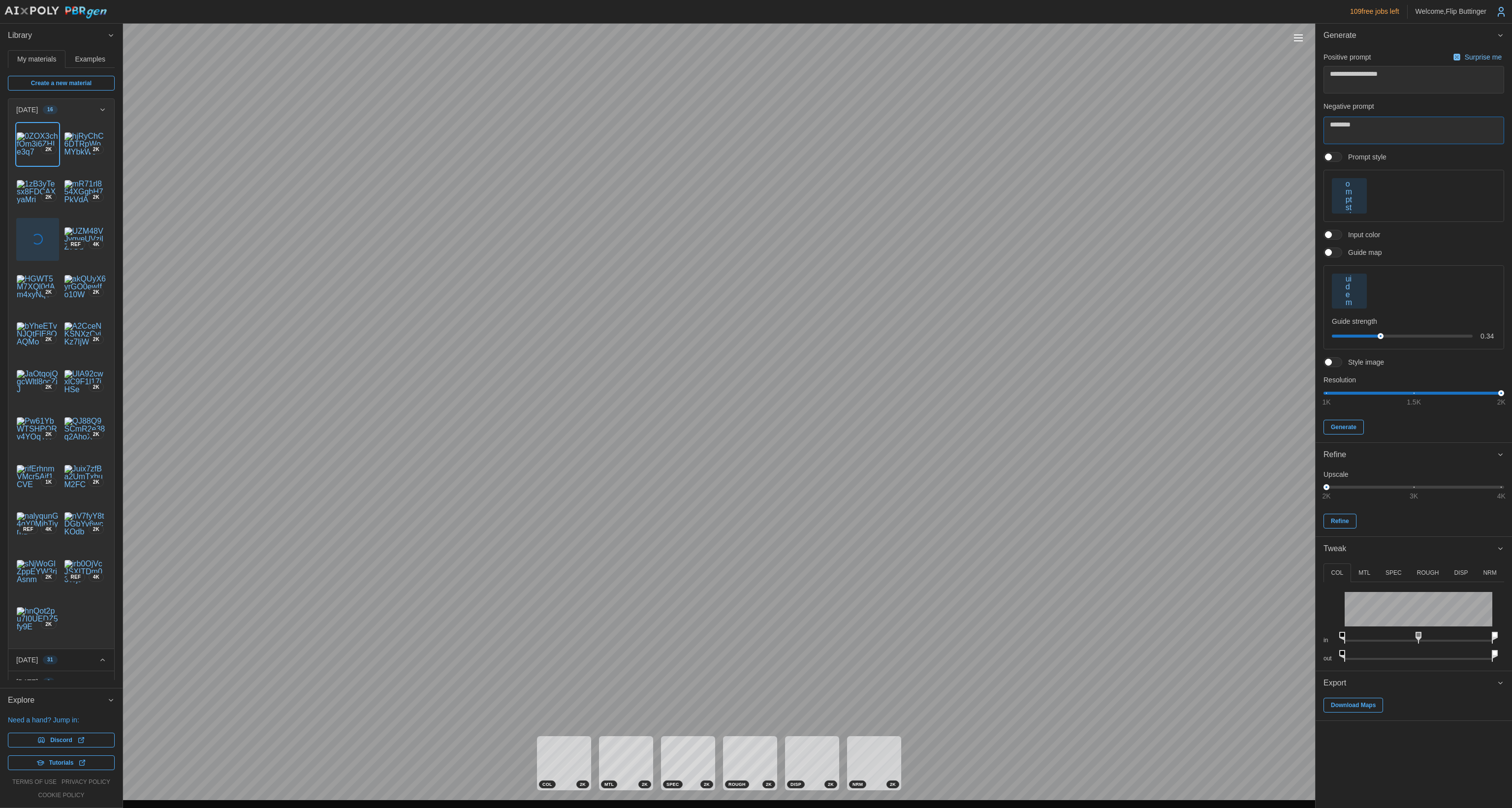 type on "********" 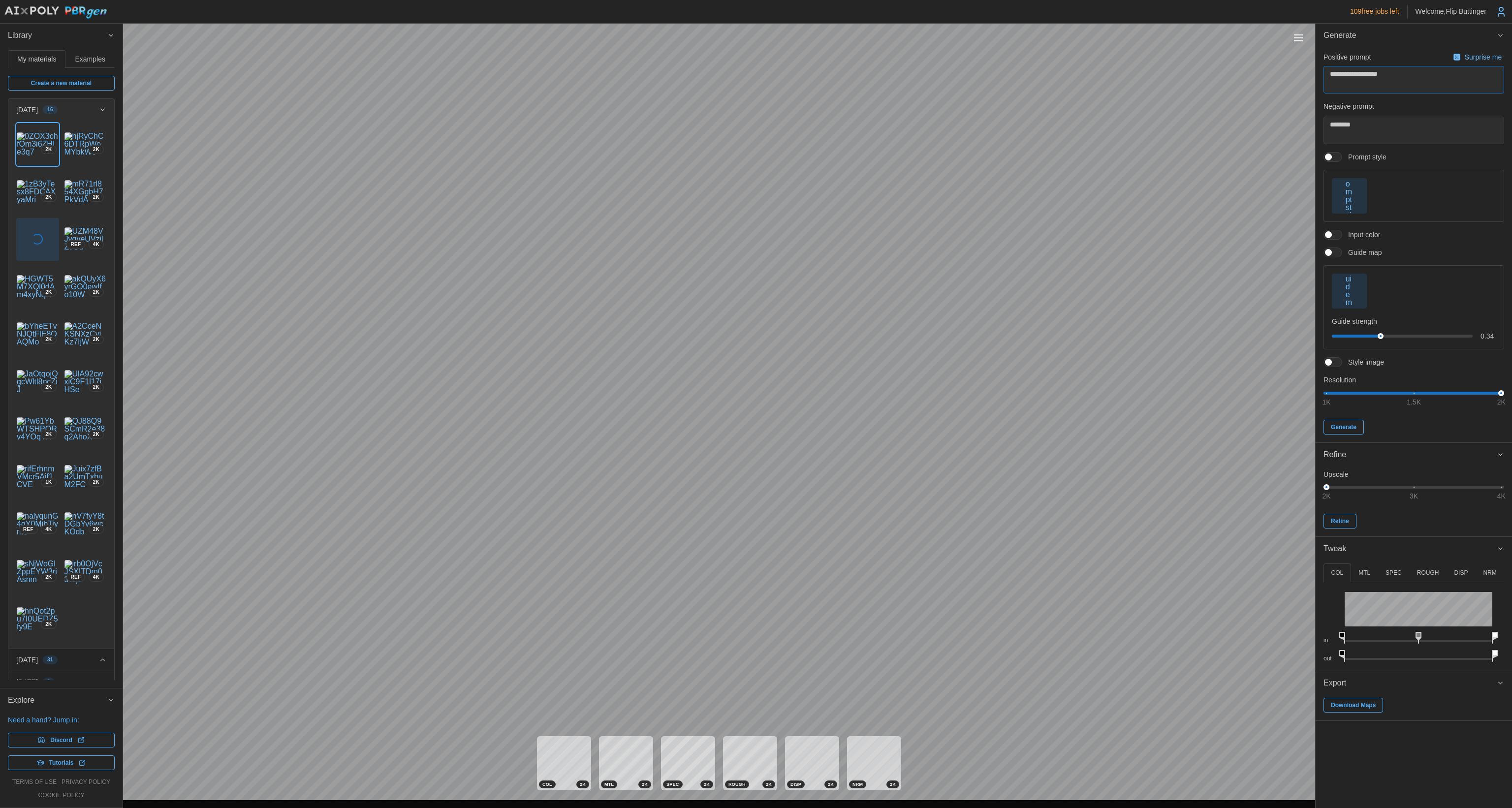 click on "**********" at bounding box center (1414, 80) 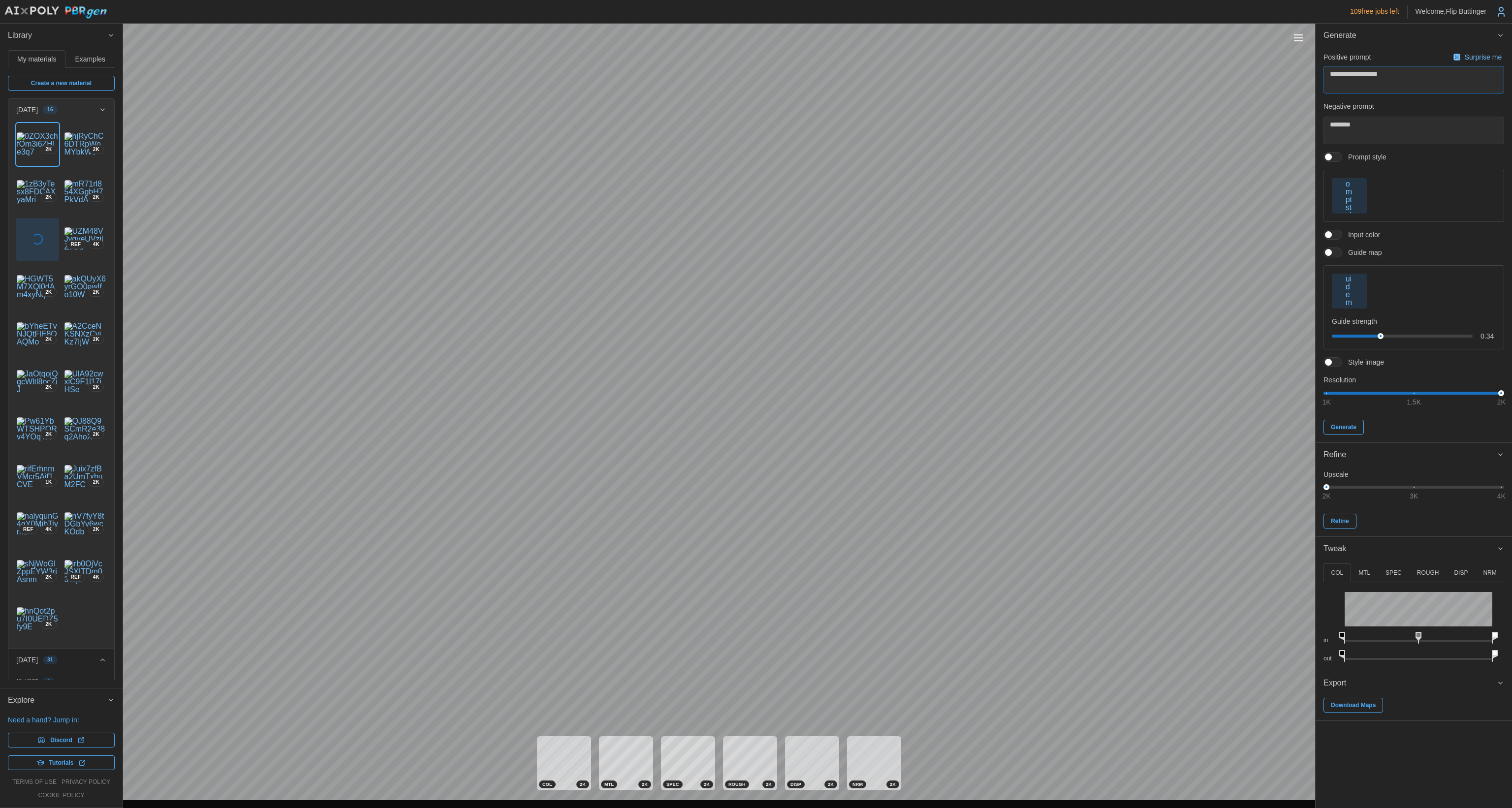 type on "*" 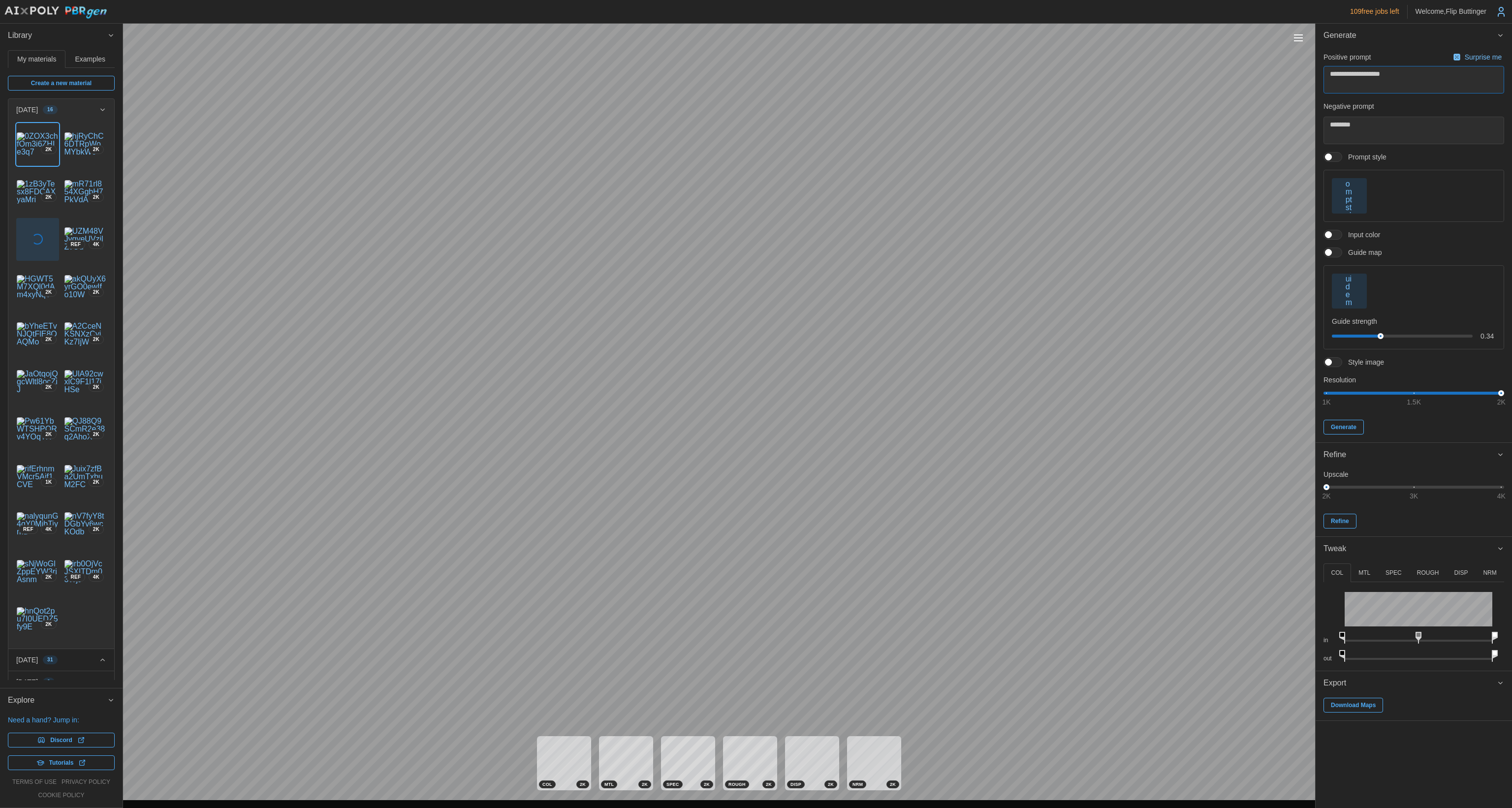 type on "*" 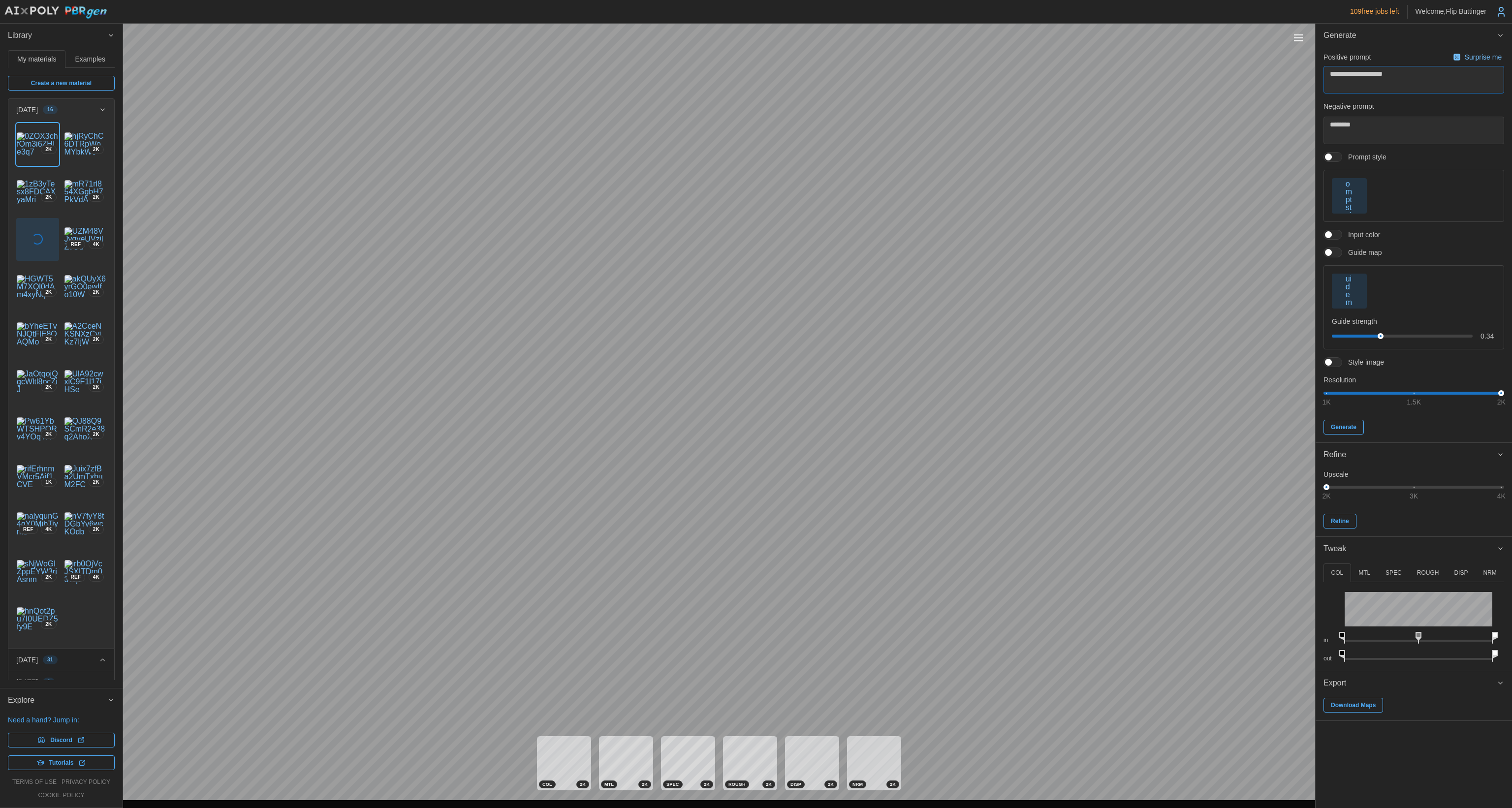 type on "*" 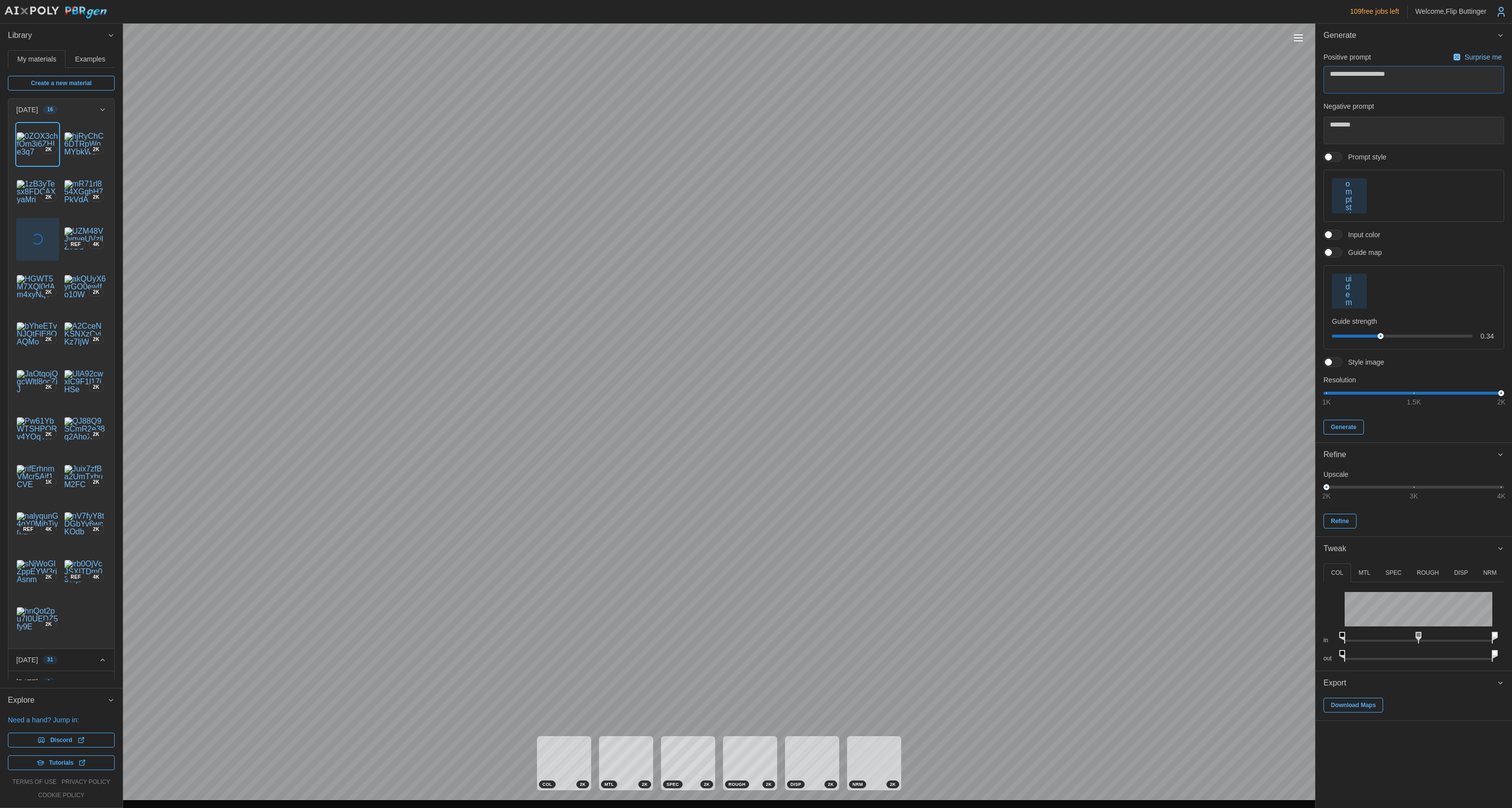 type on "*" 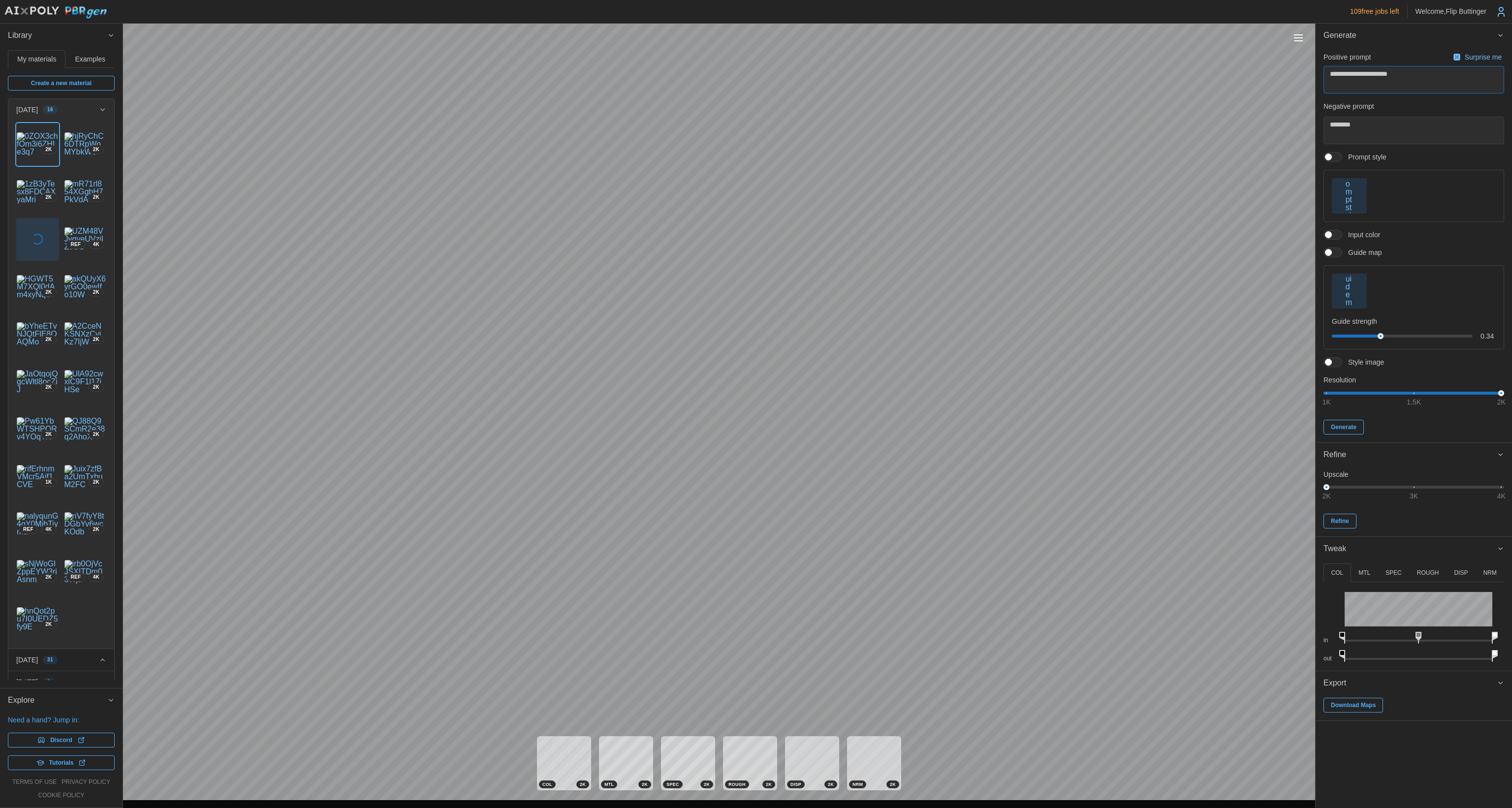 type on "*" 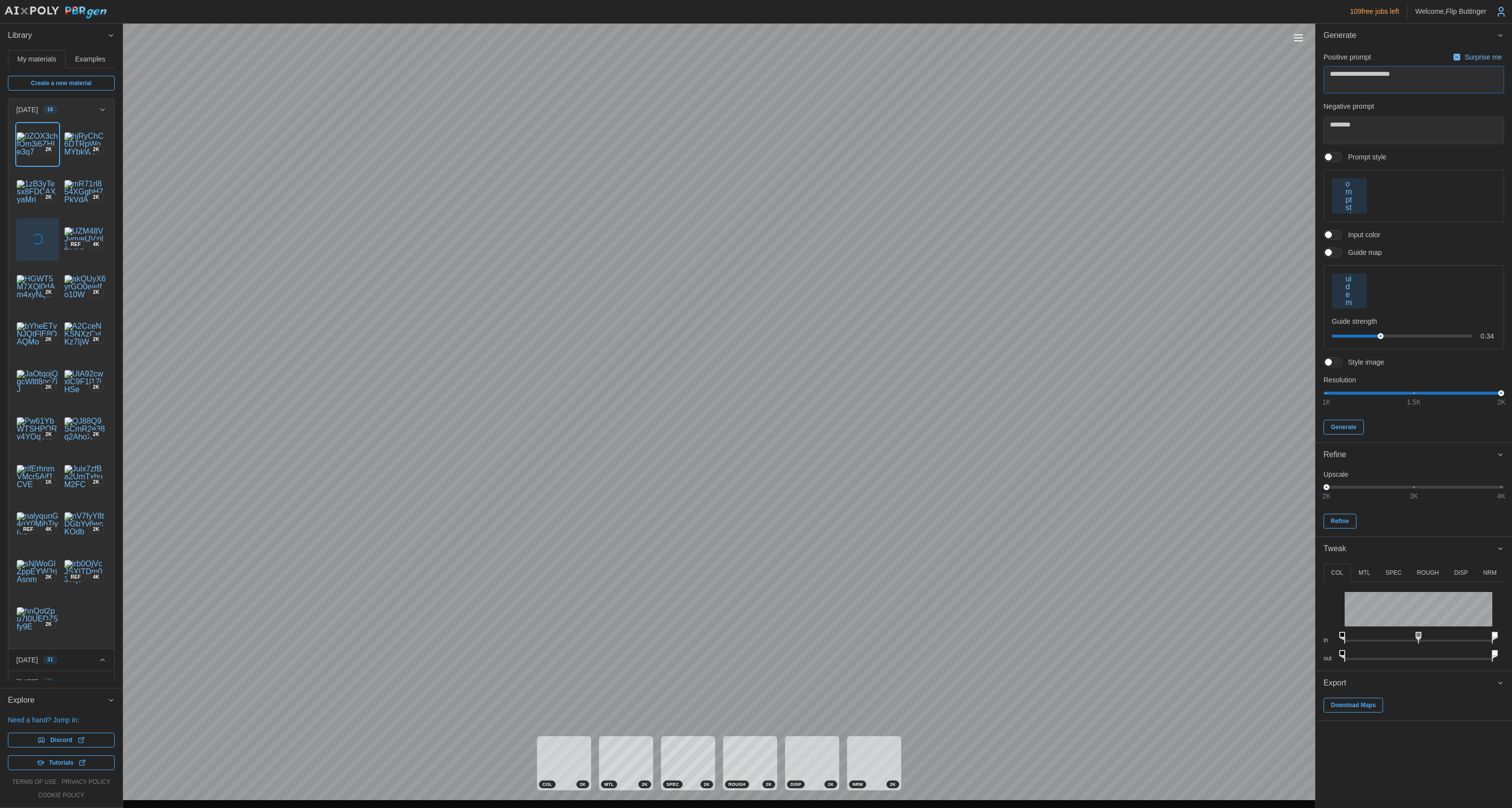 type on "*" 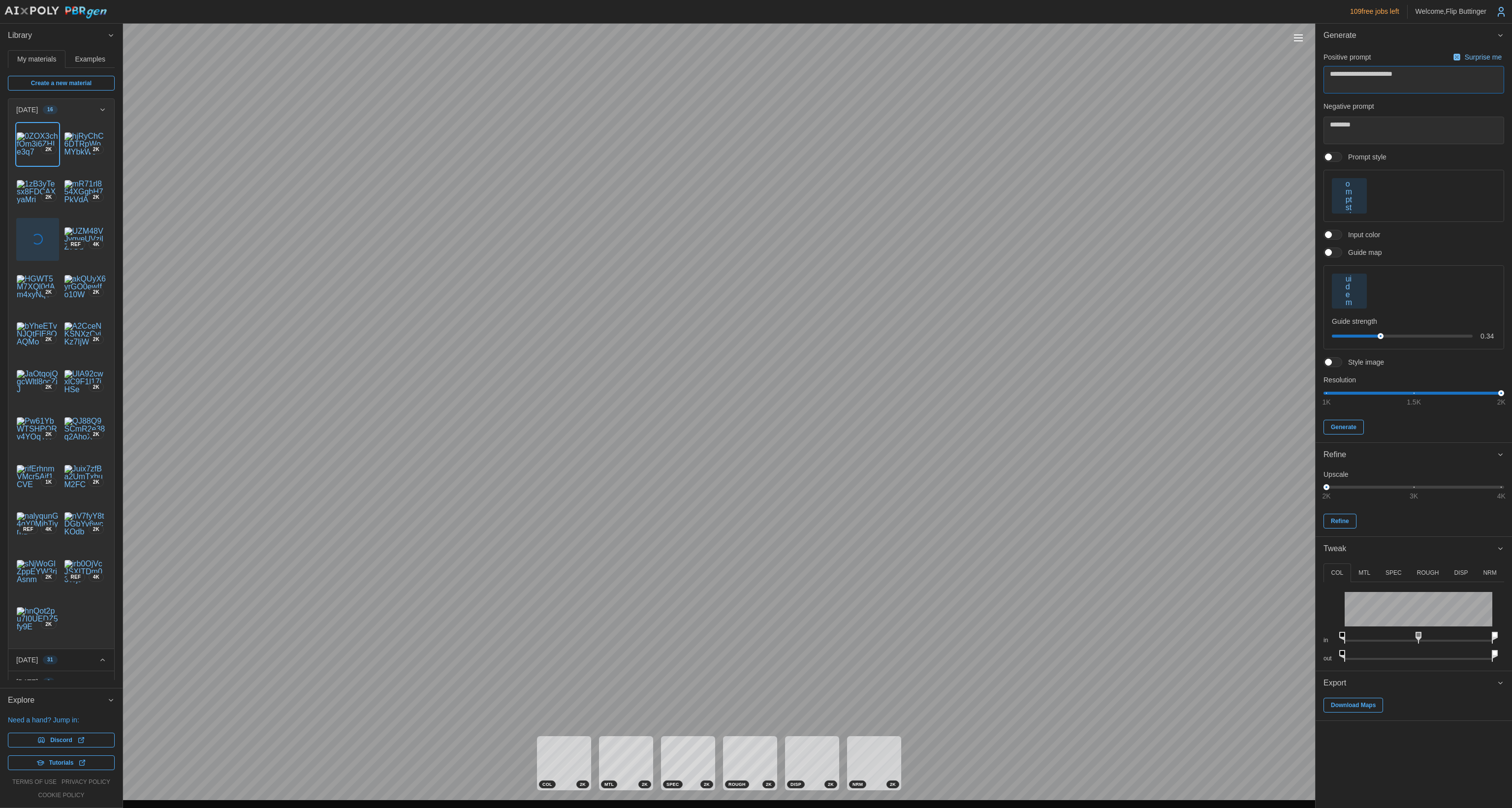 type on "*" 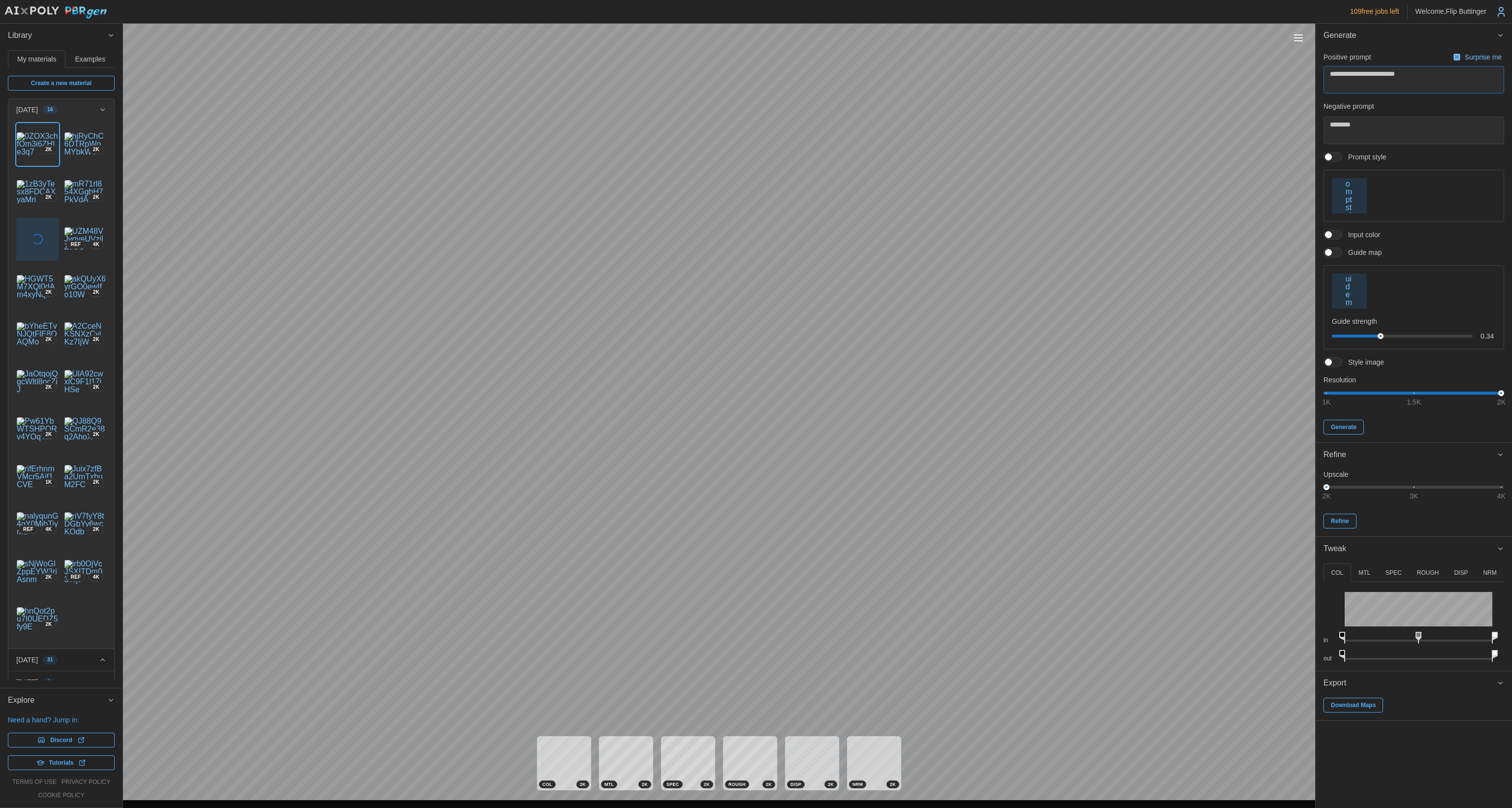 type on "*" 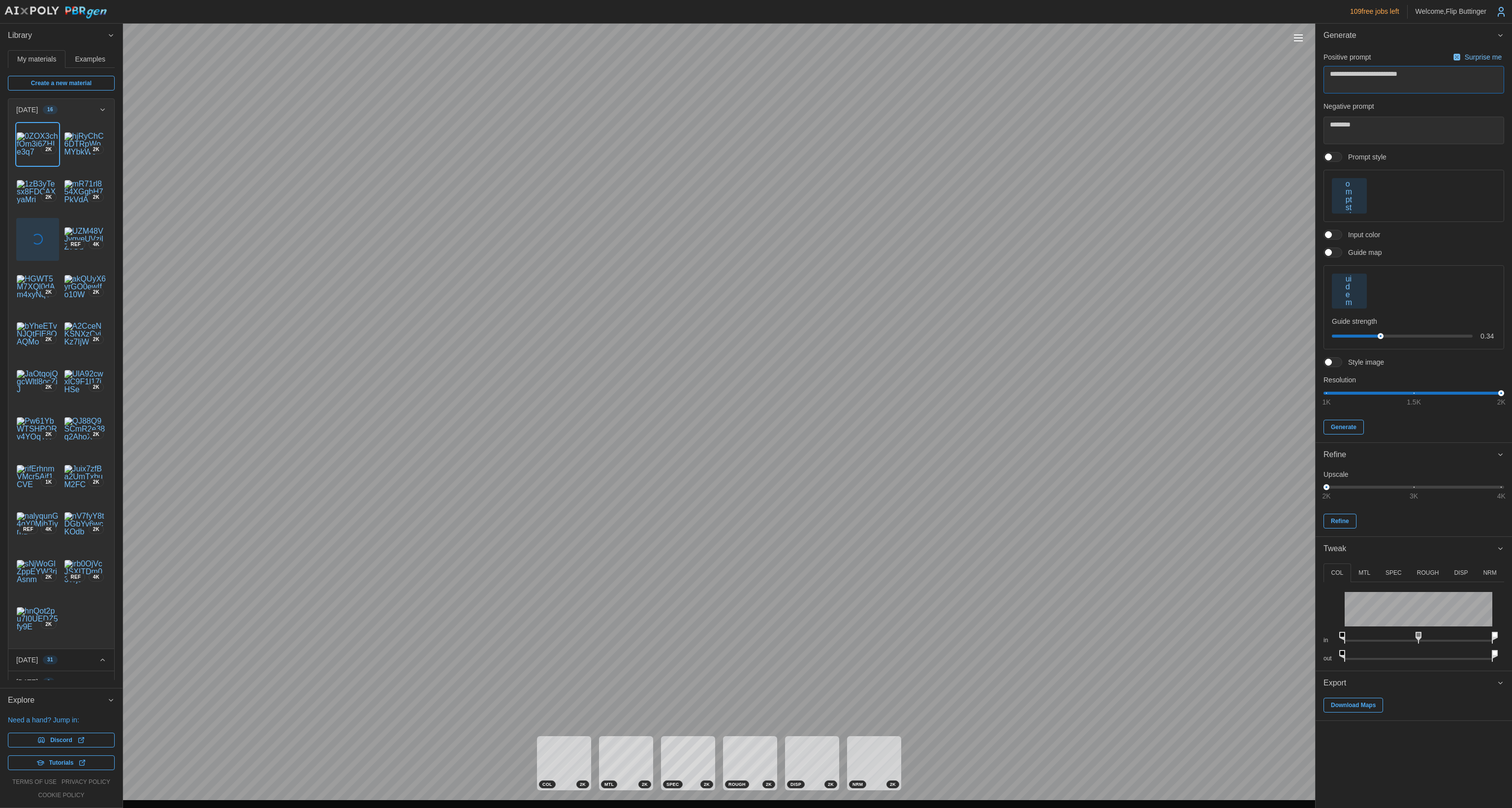 type on "*" 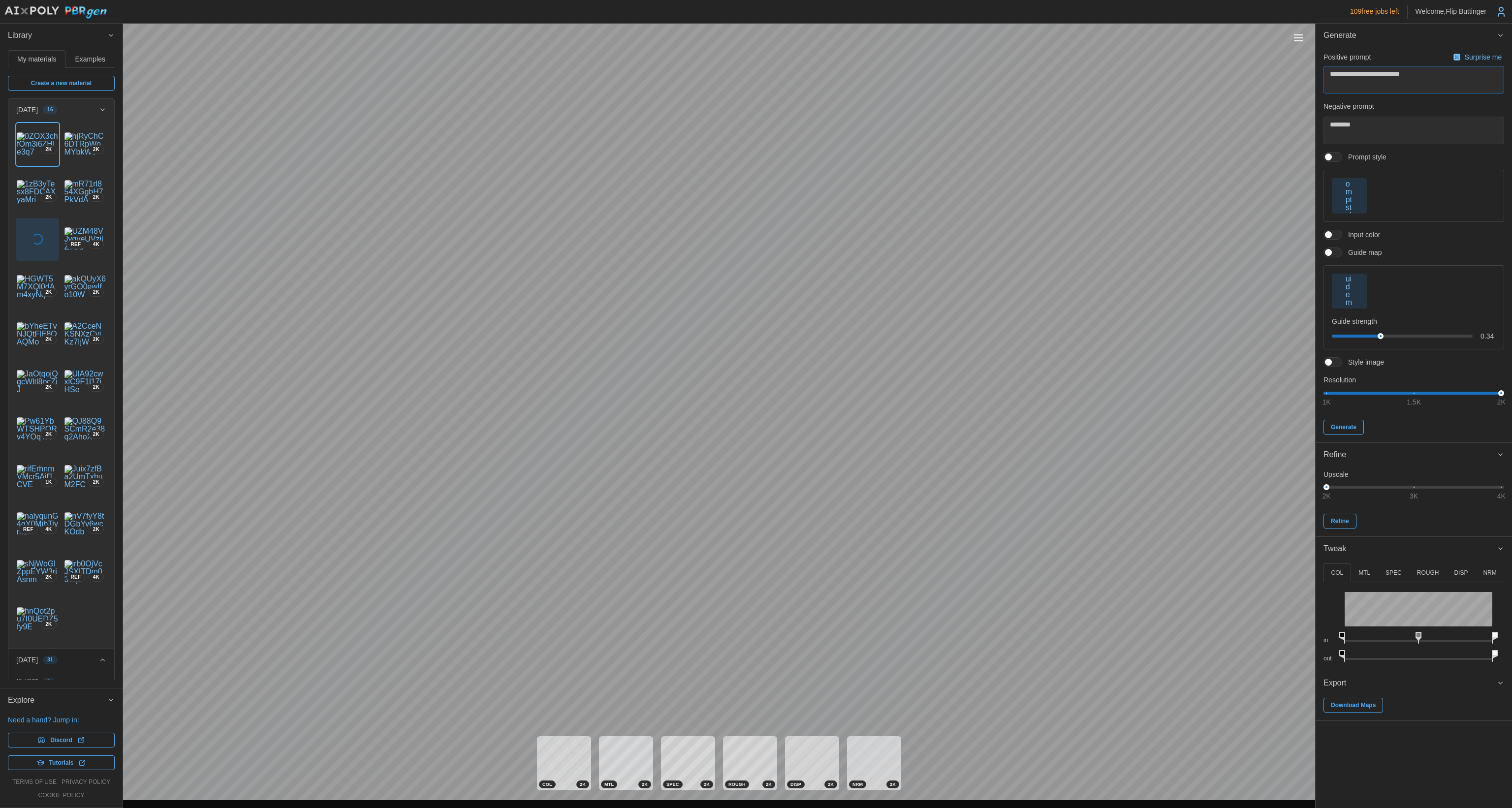 type on "*" 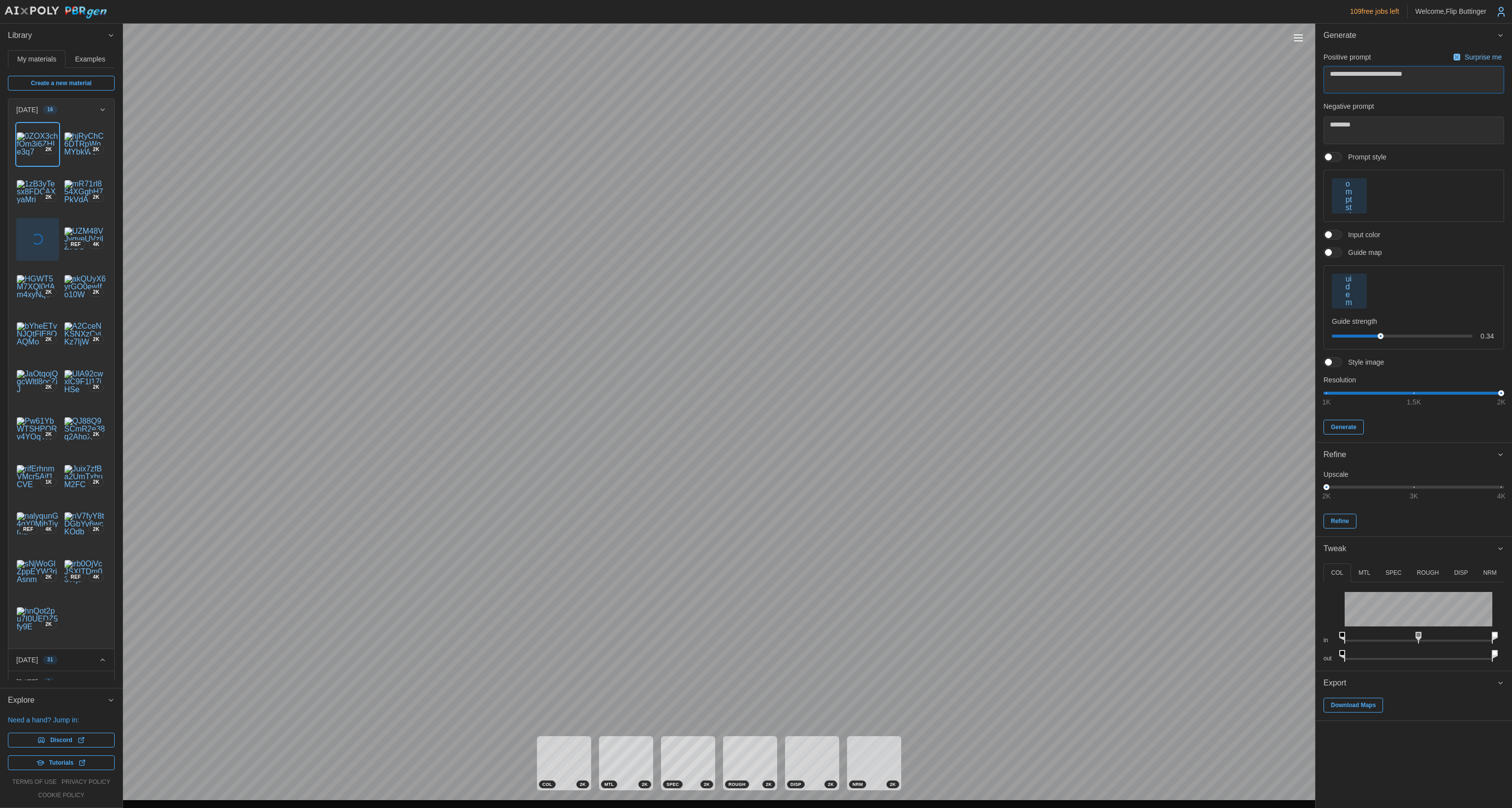 type on "*" 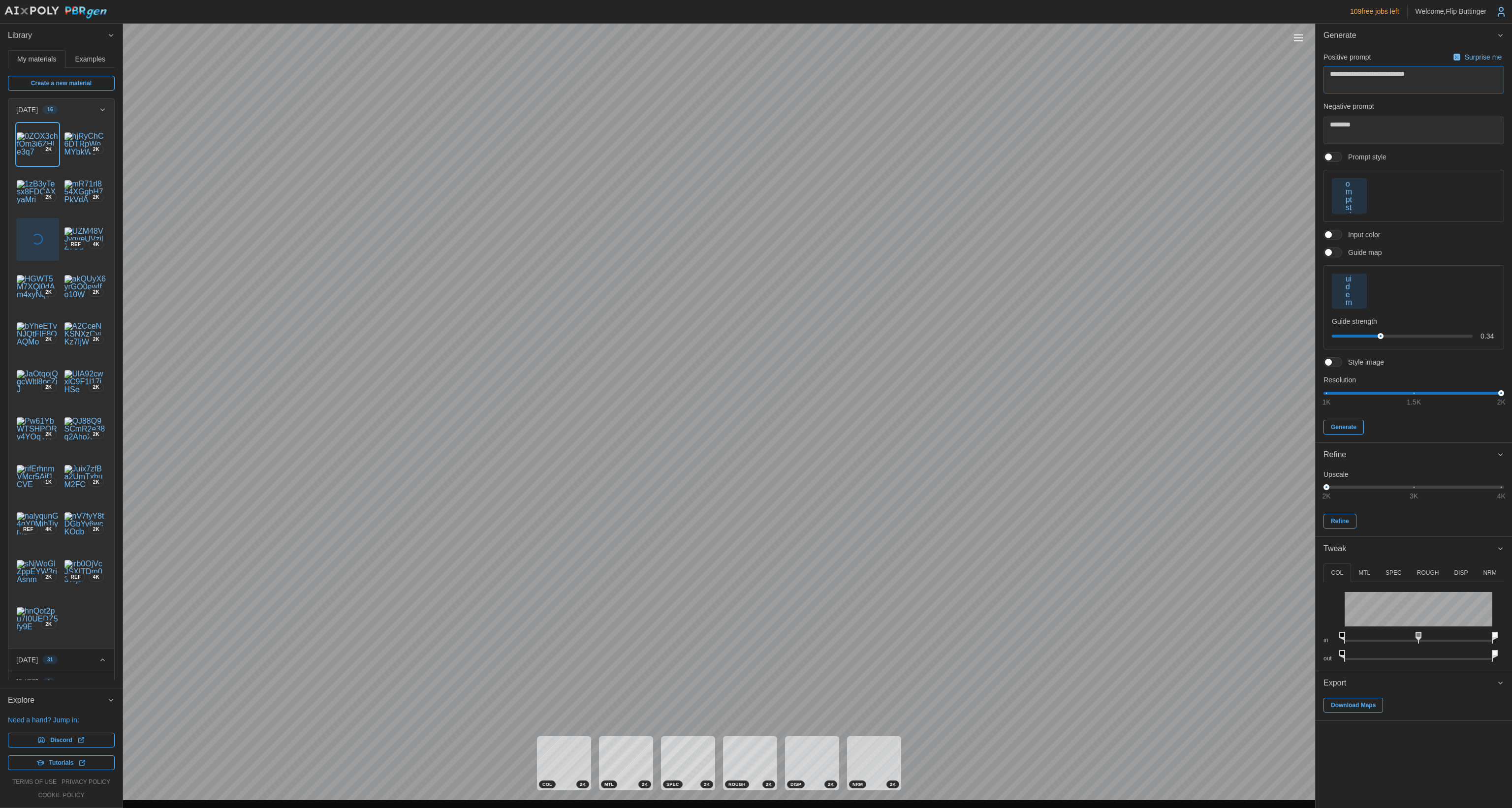 type on "*" 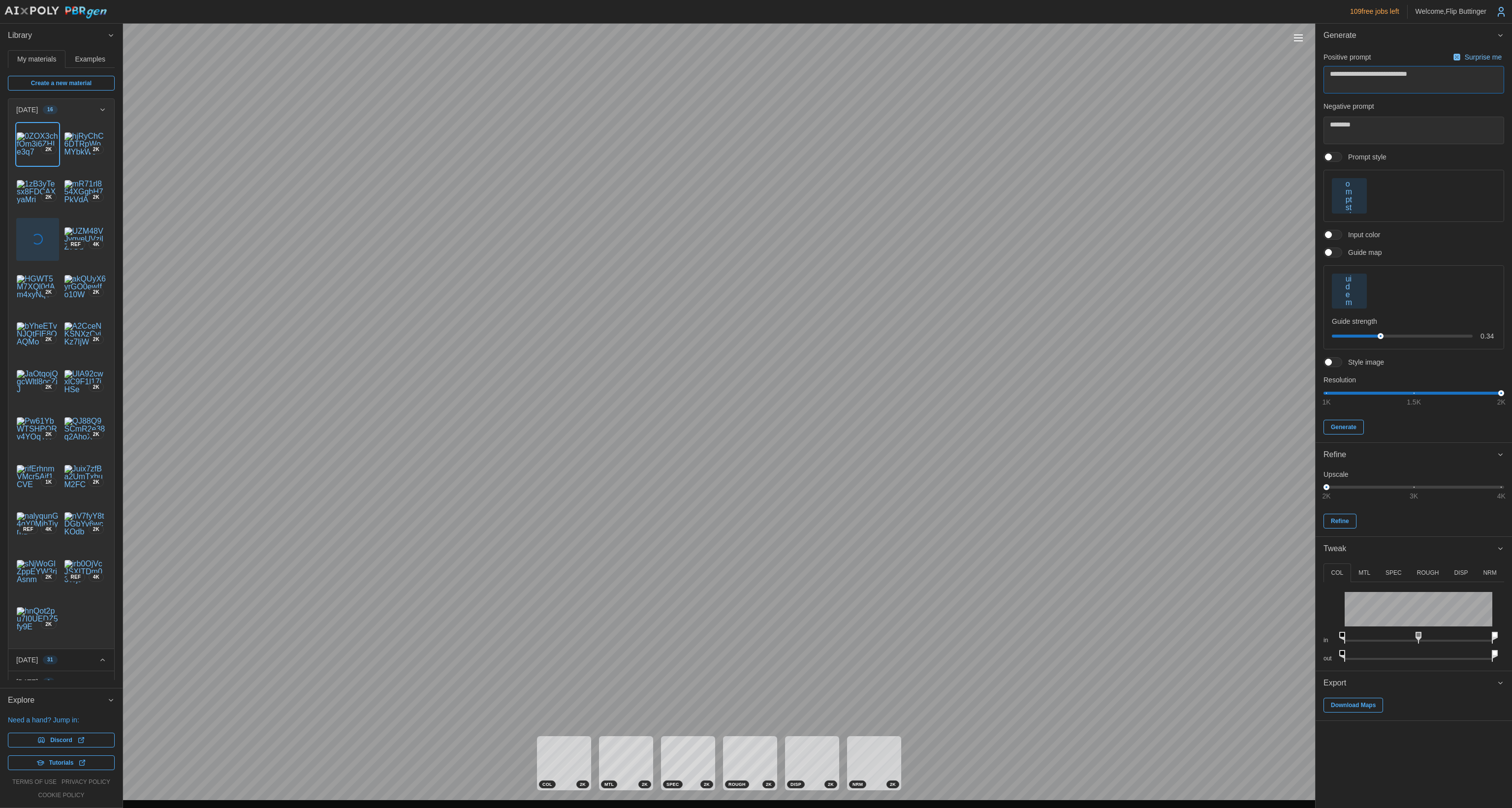 type on "*" 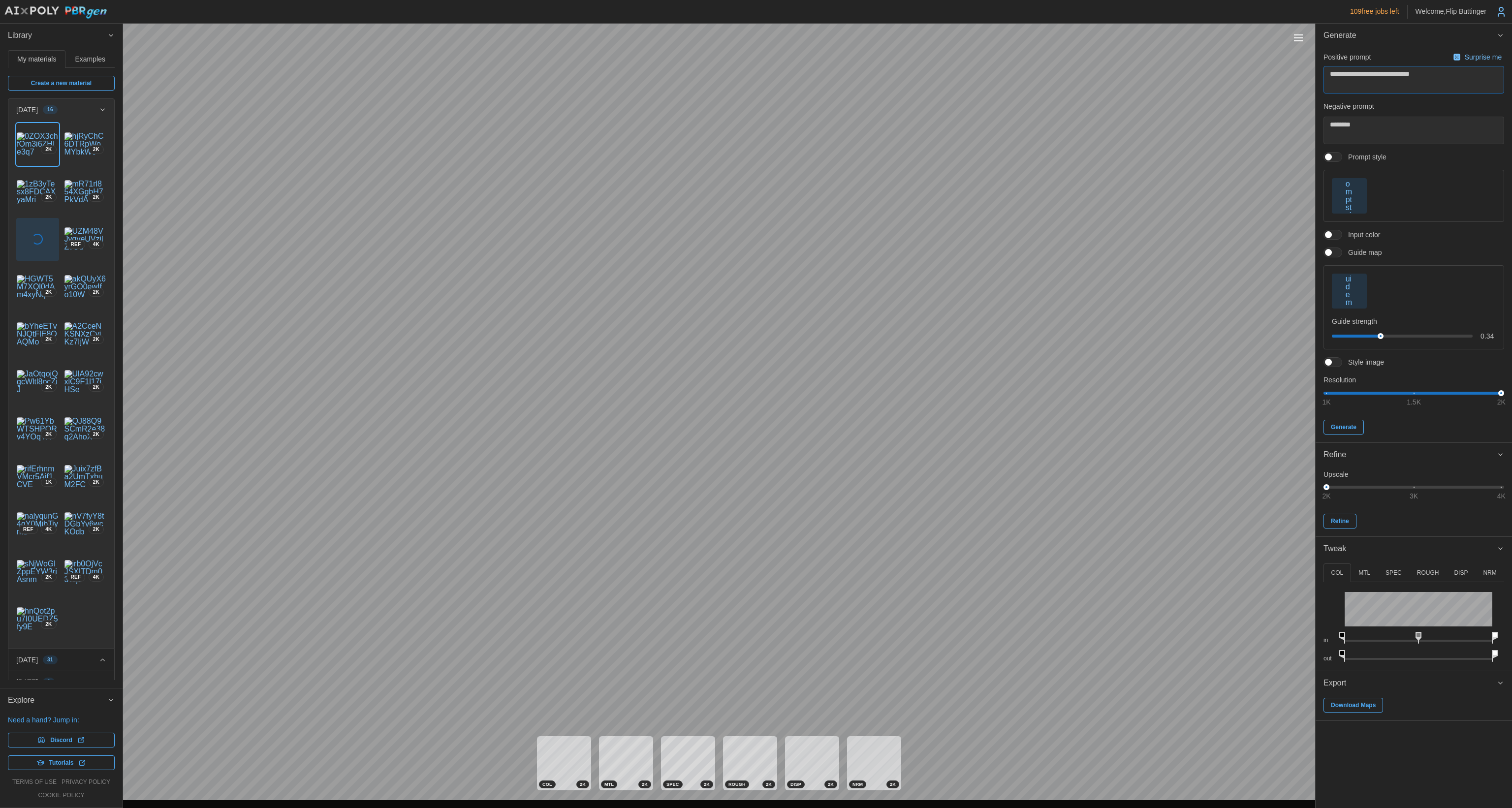 type on "*" 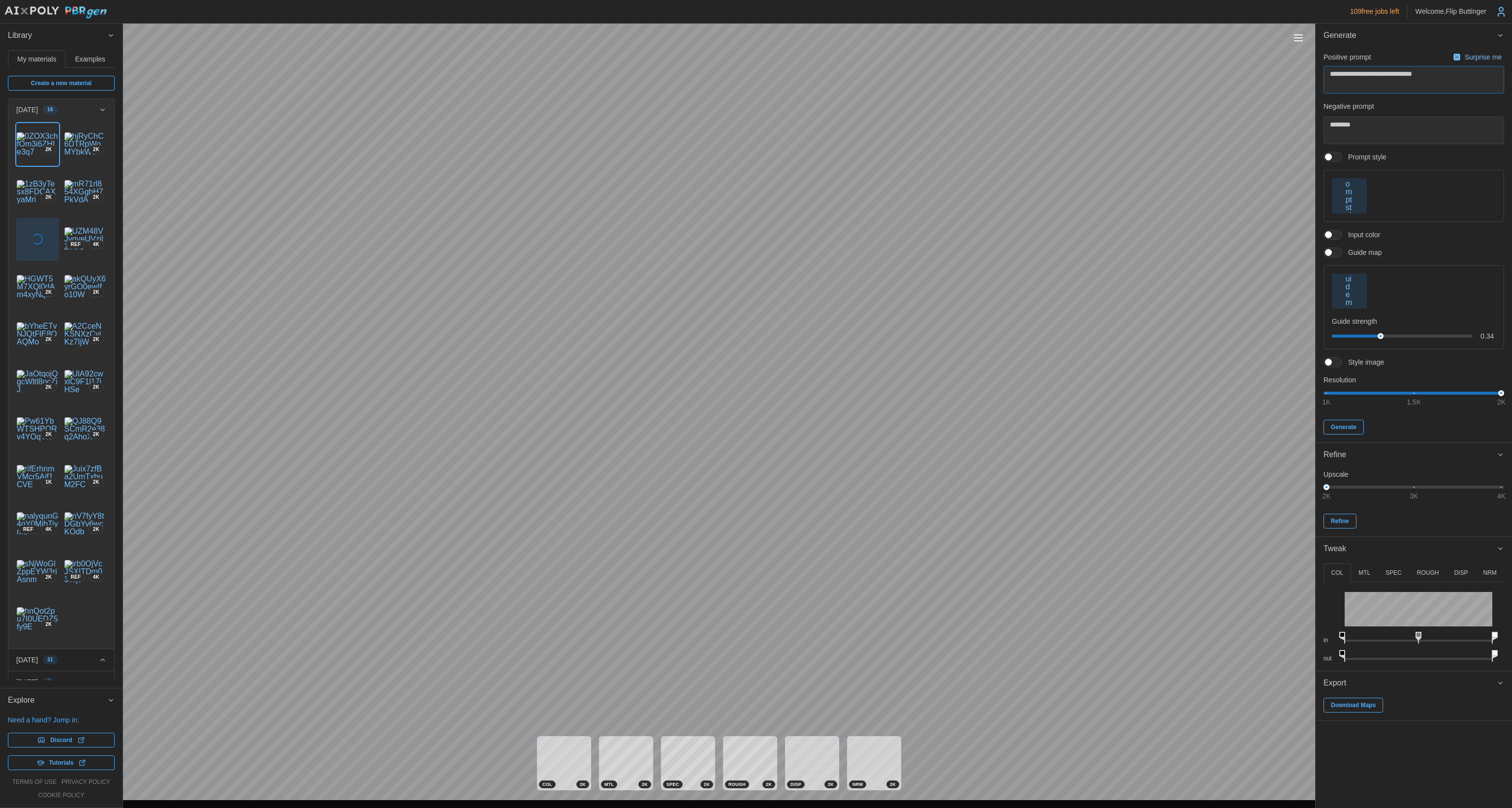 type on "*" 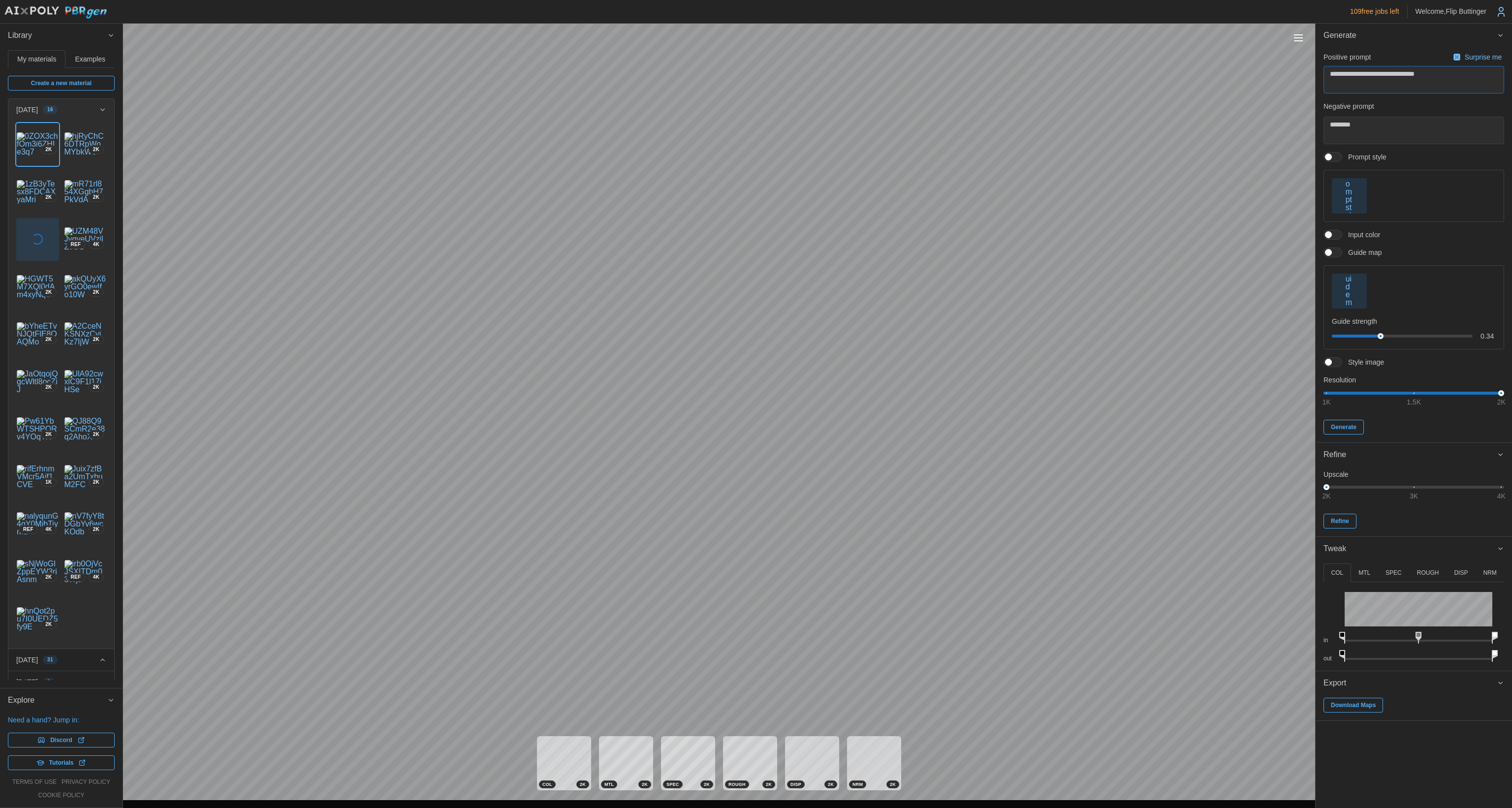 type on "*" 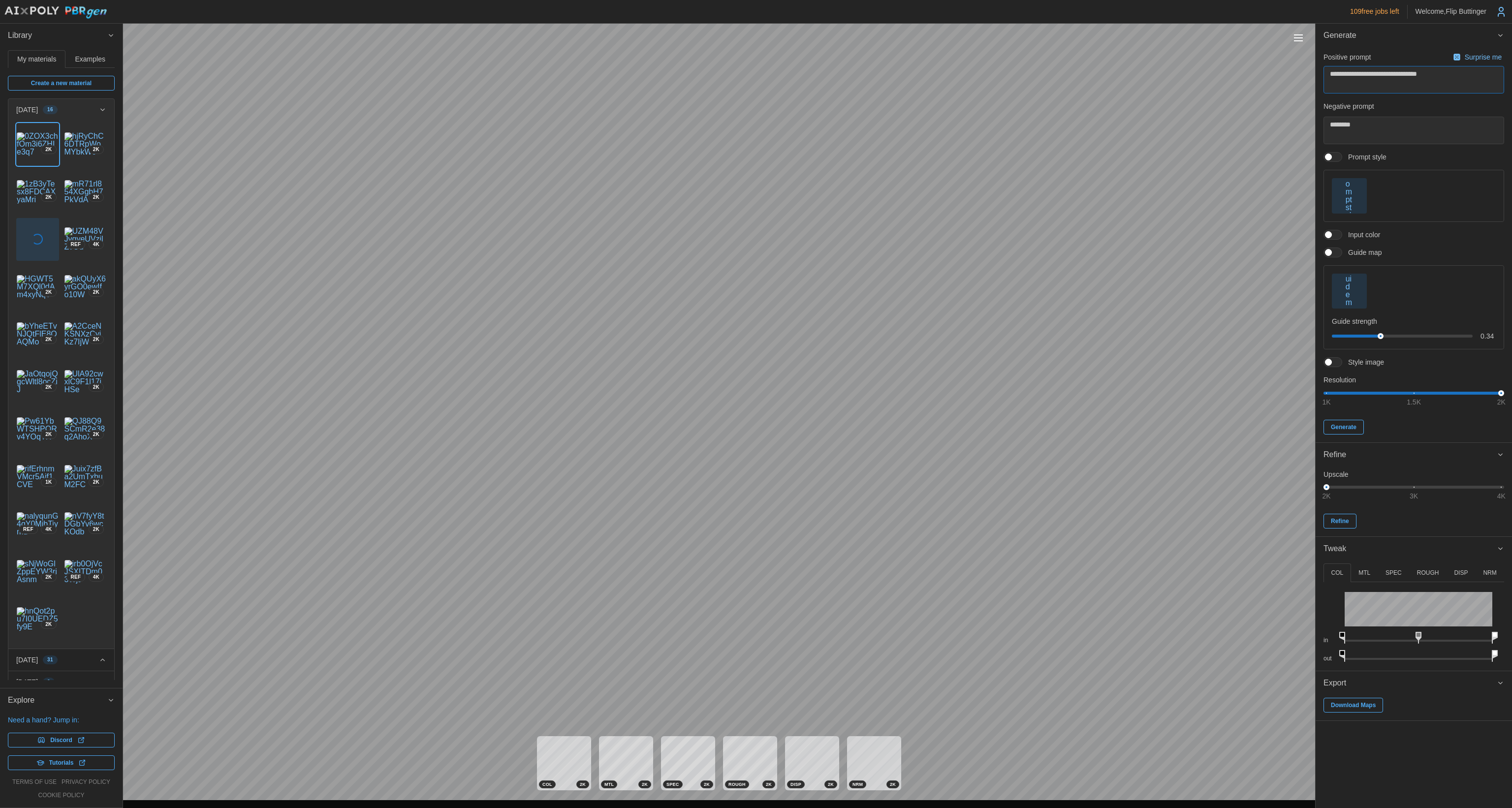 type on "*" 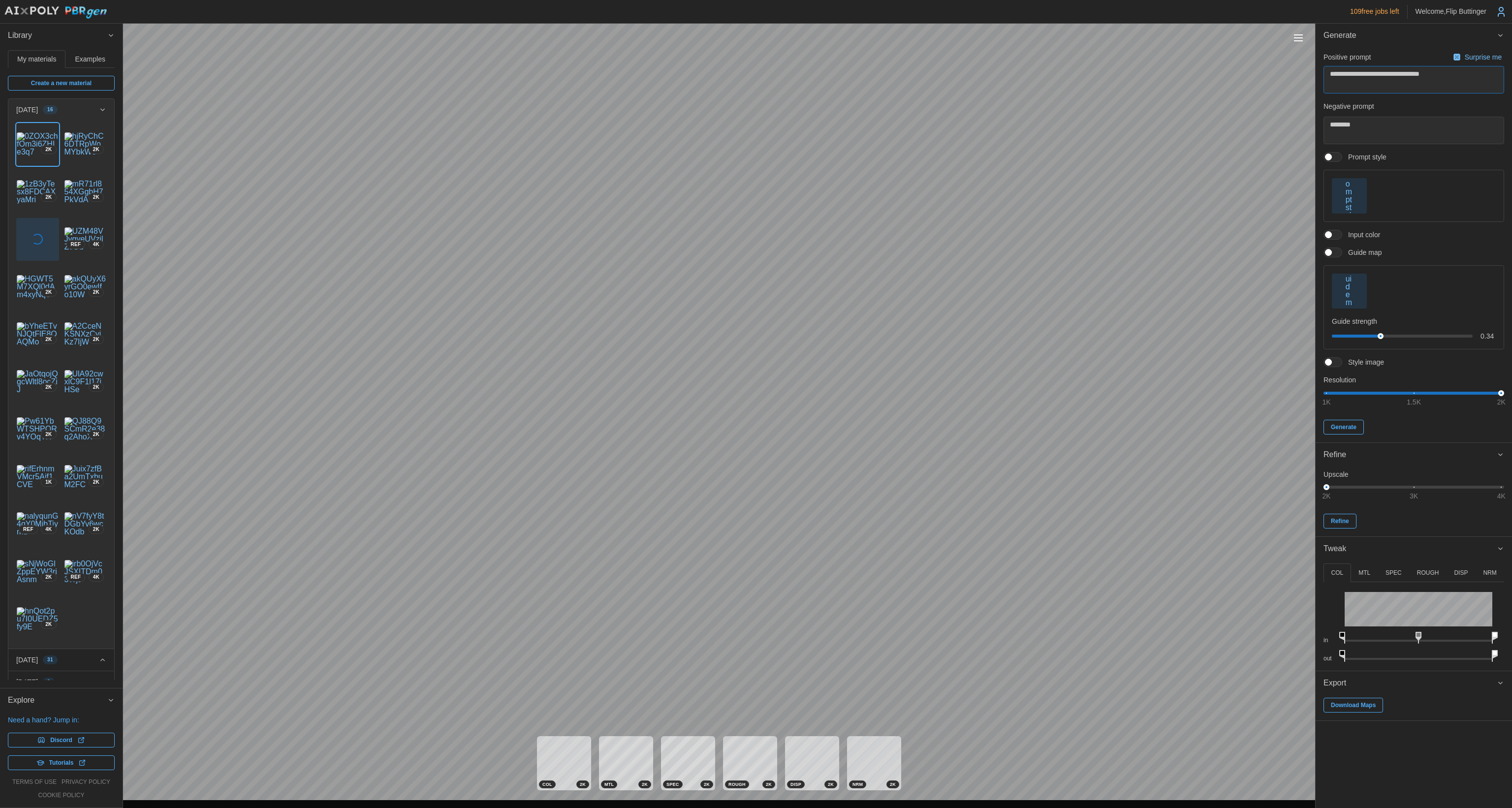 type on "*" 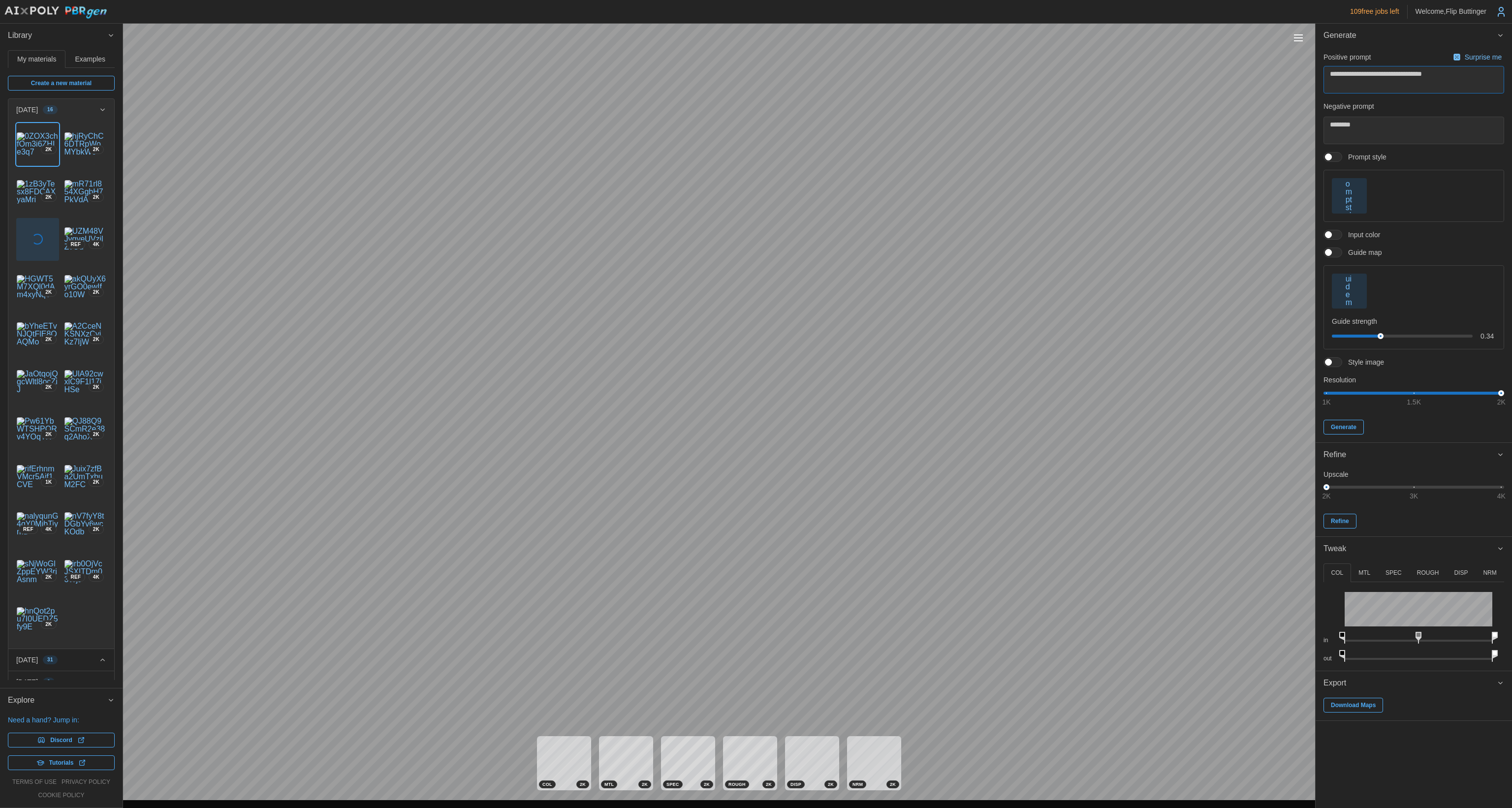 type on "*" 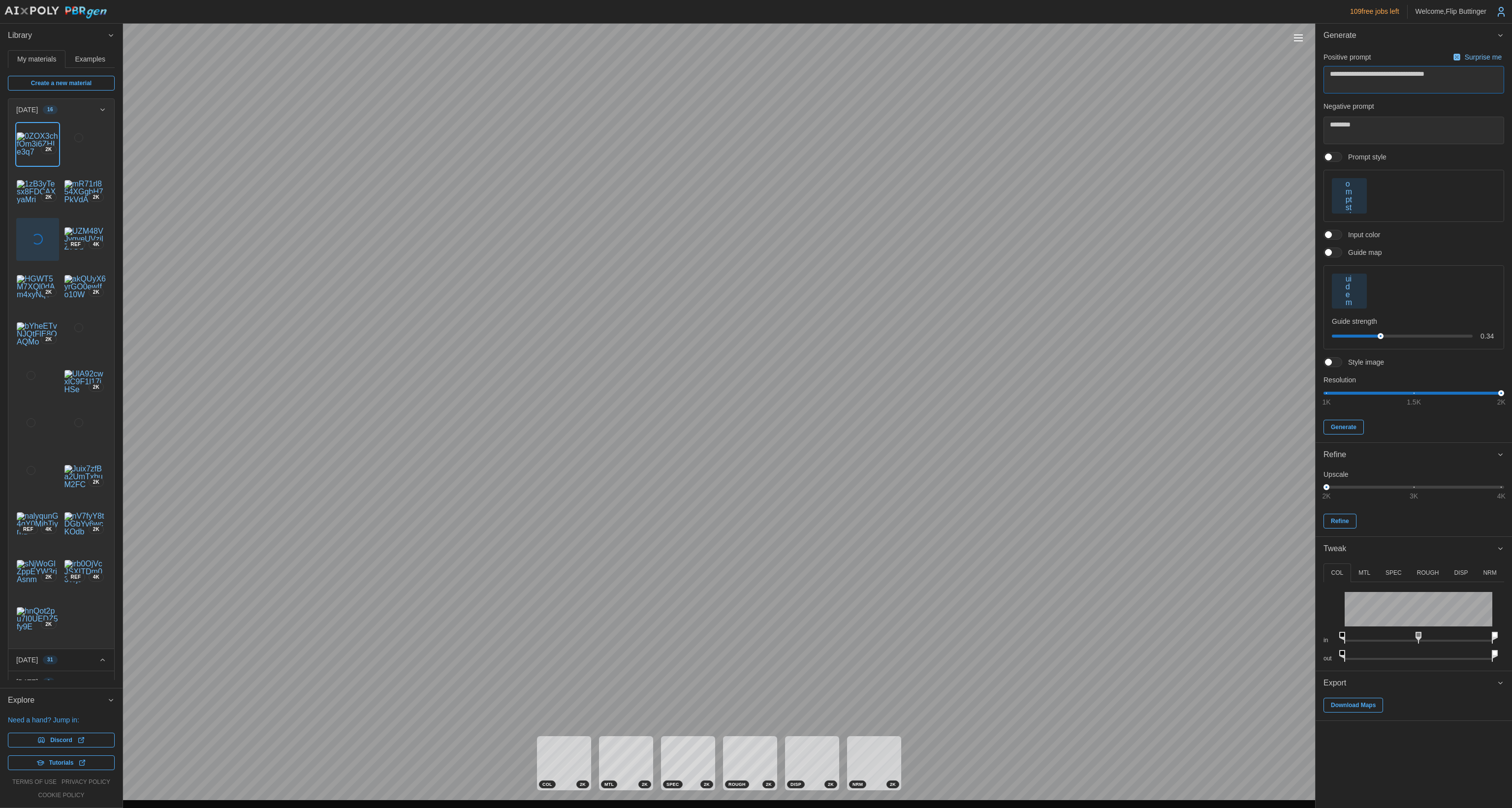 type on "*" 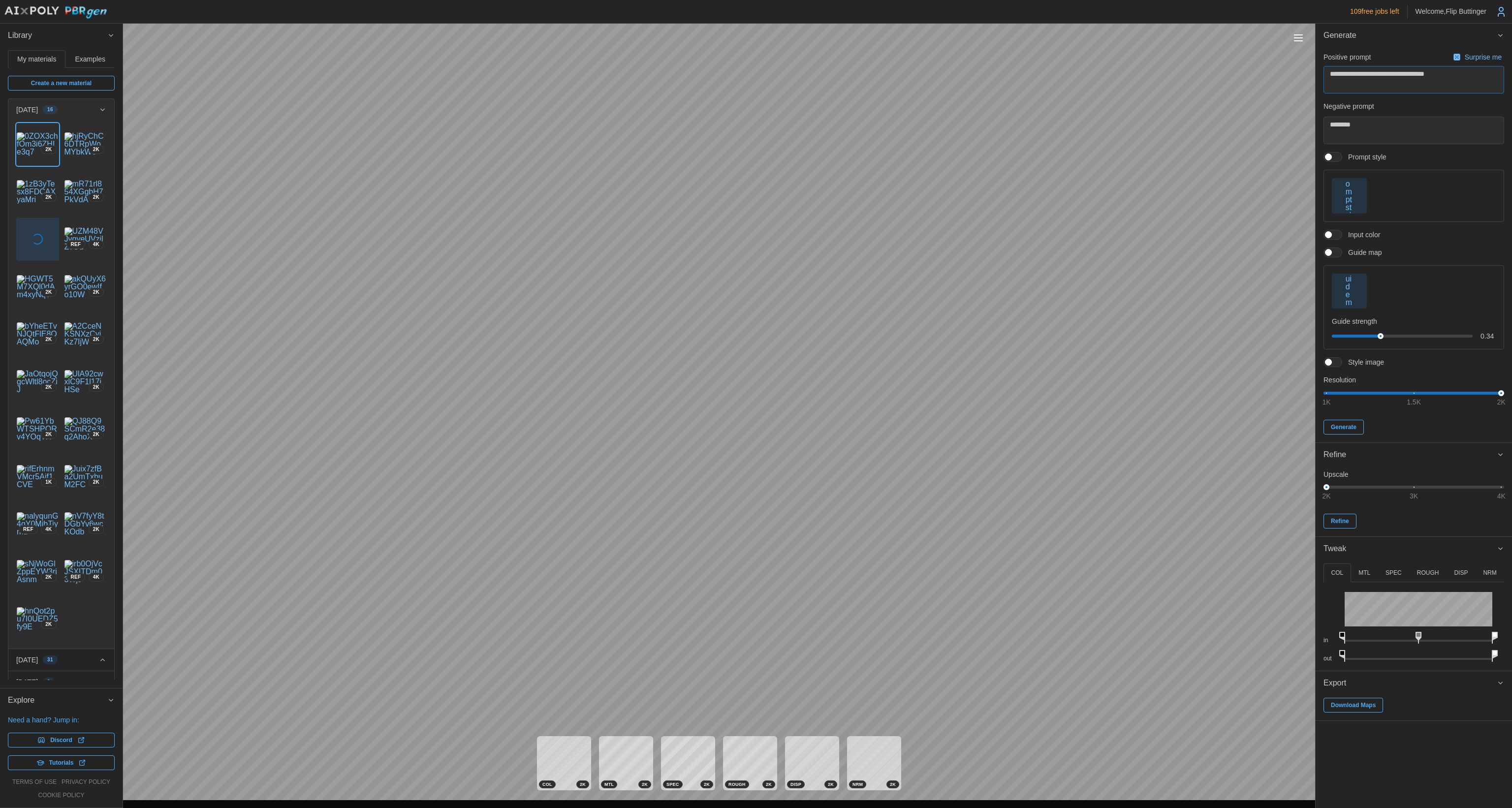 type on "**********" 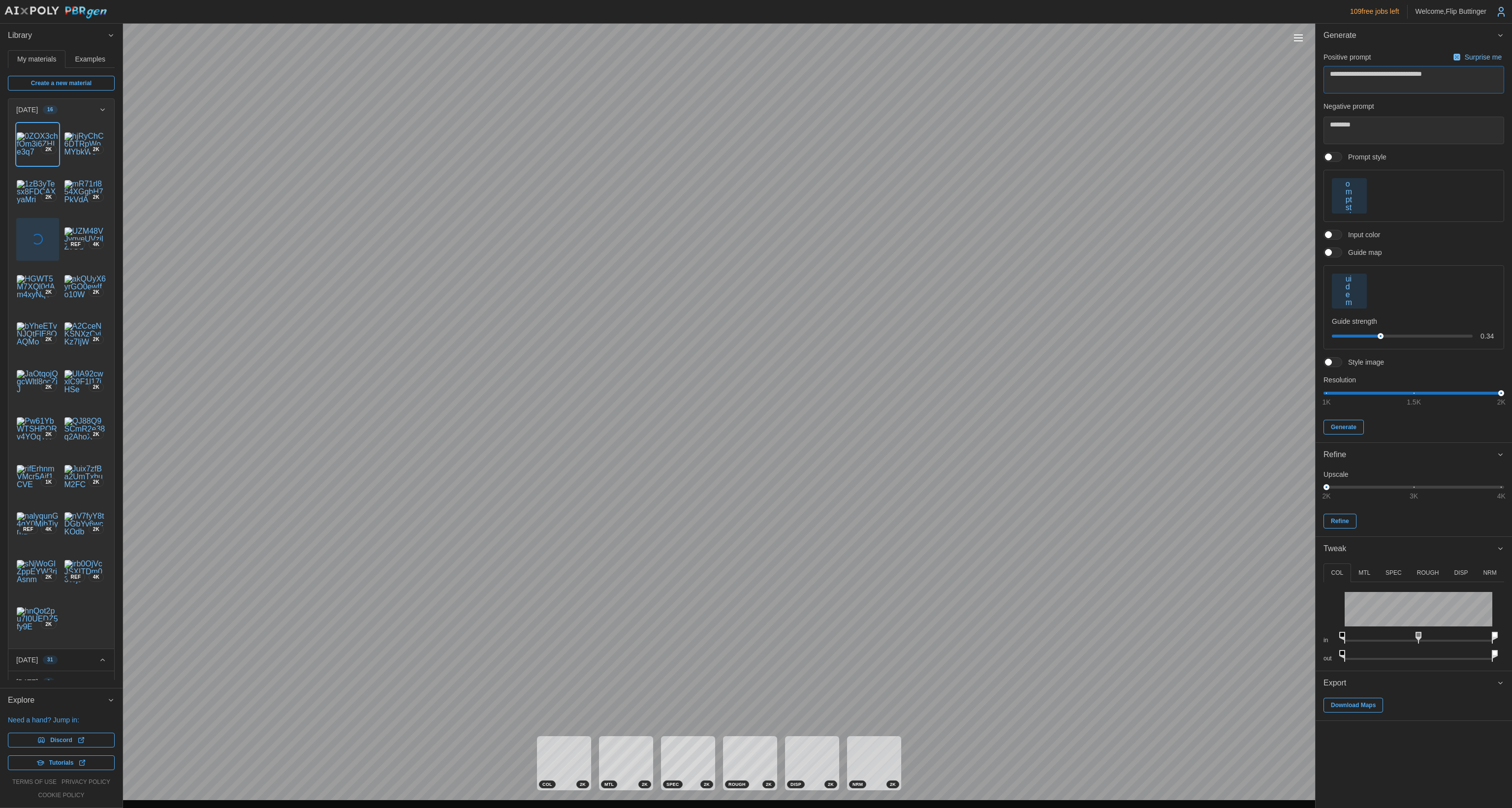 type on "*" 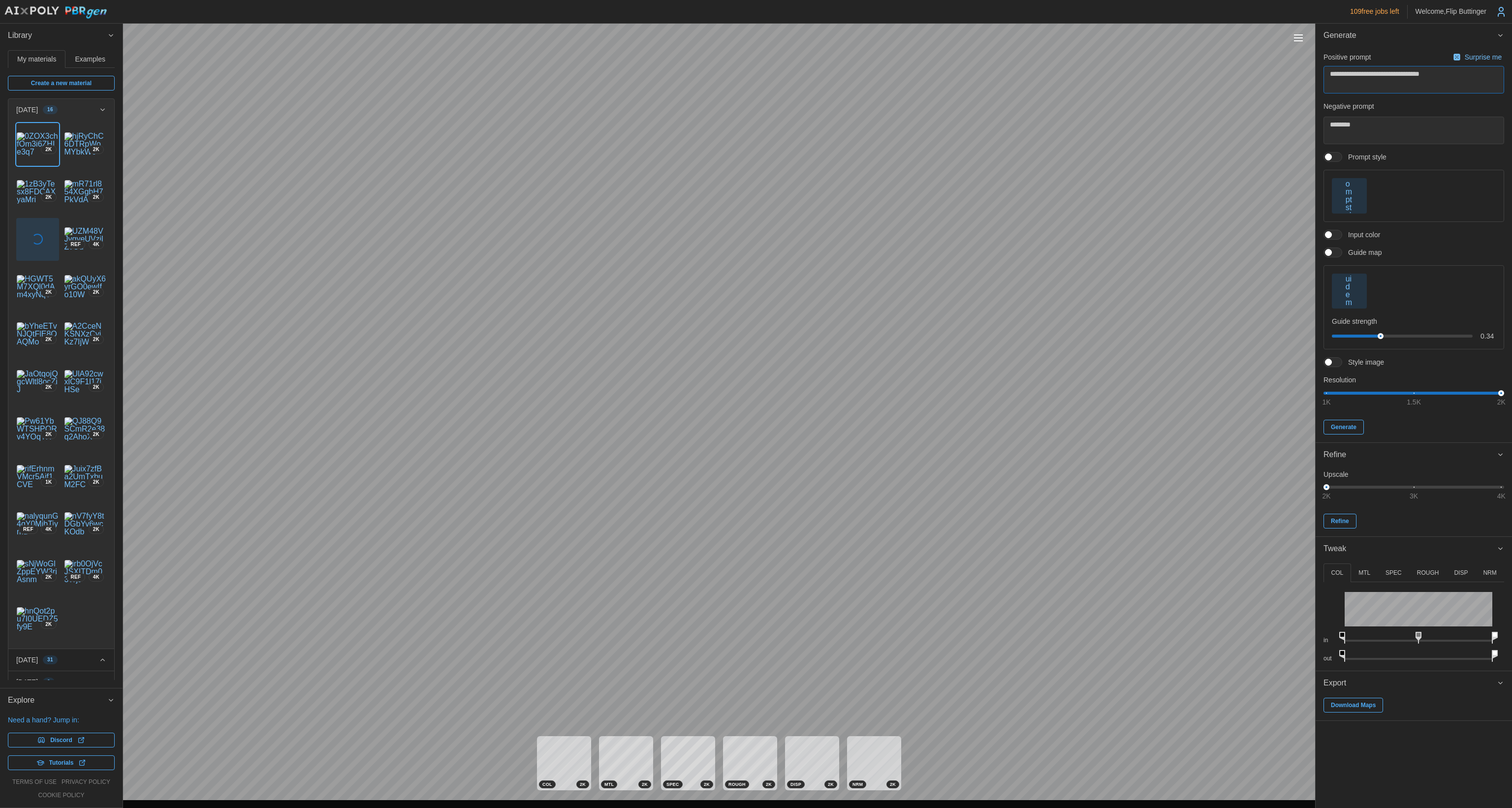 type on "*" 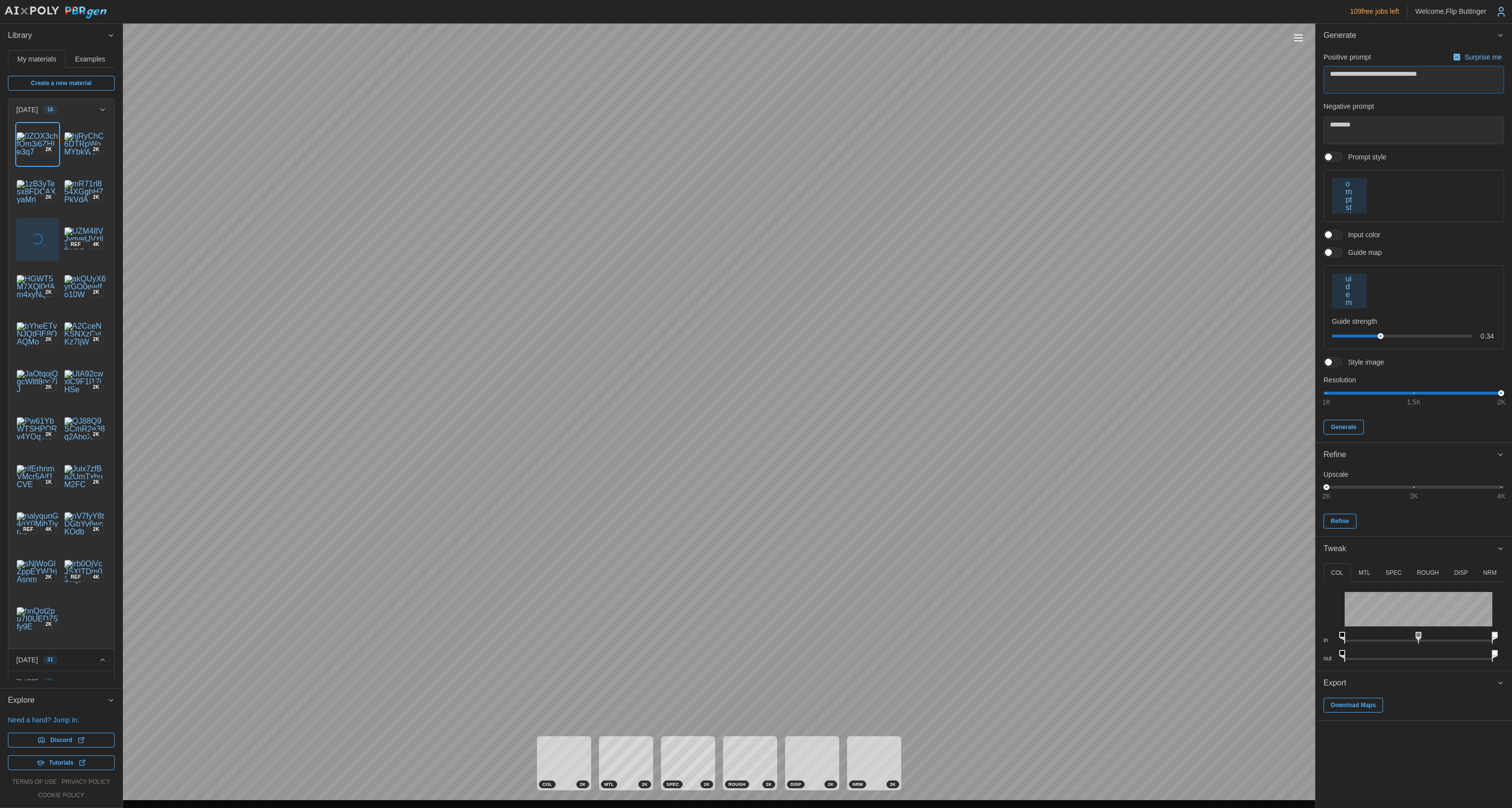 type on "*" 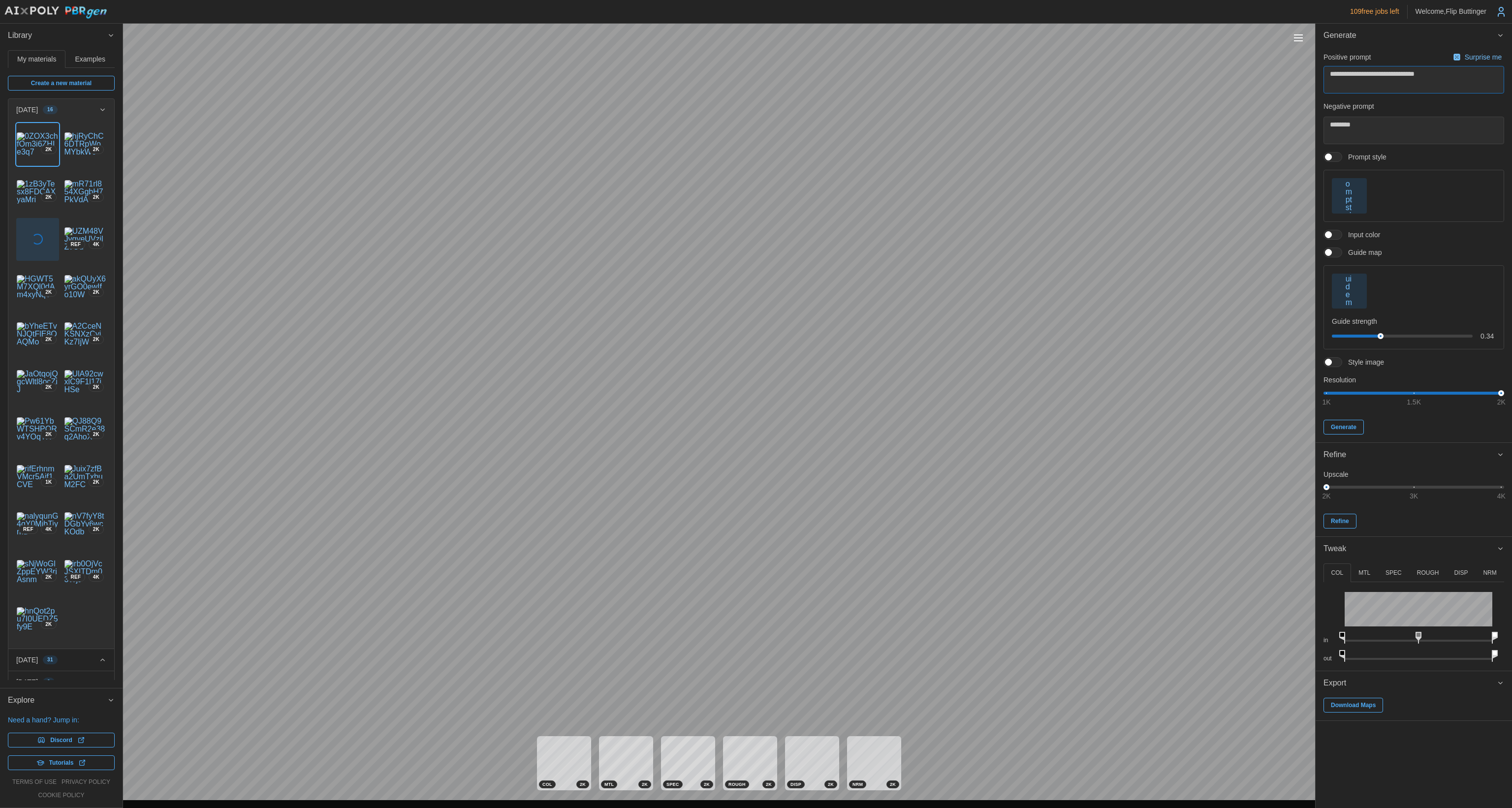 type on "*" 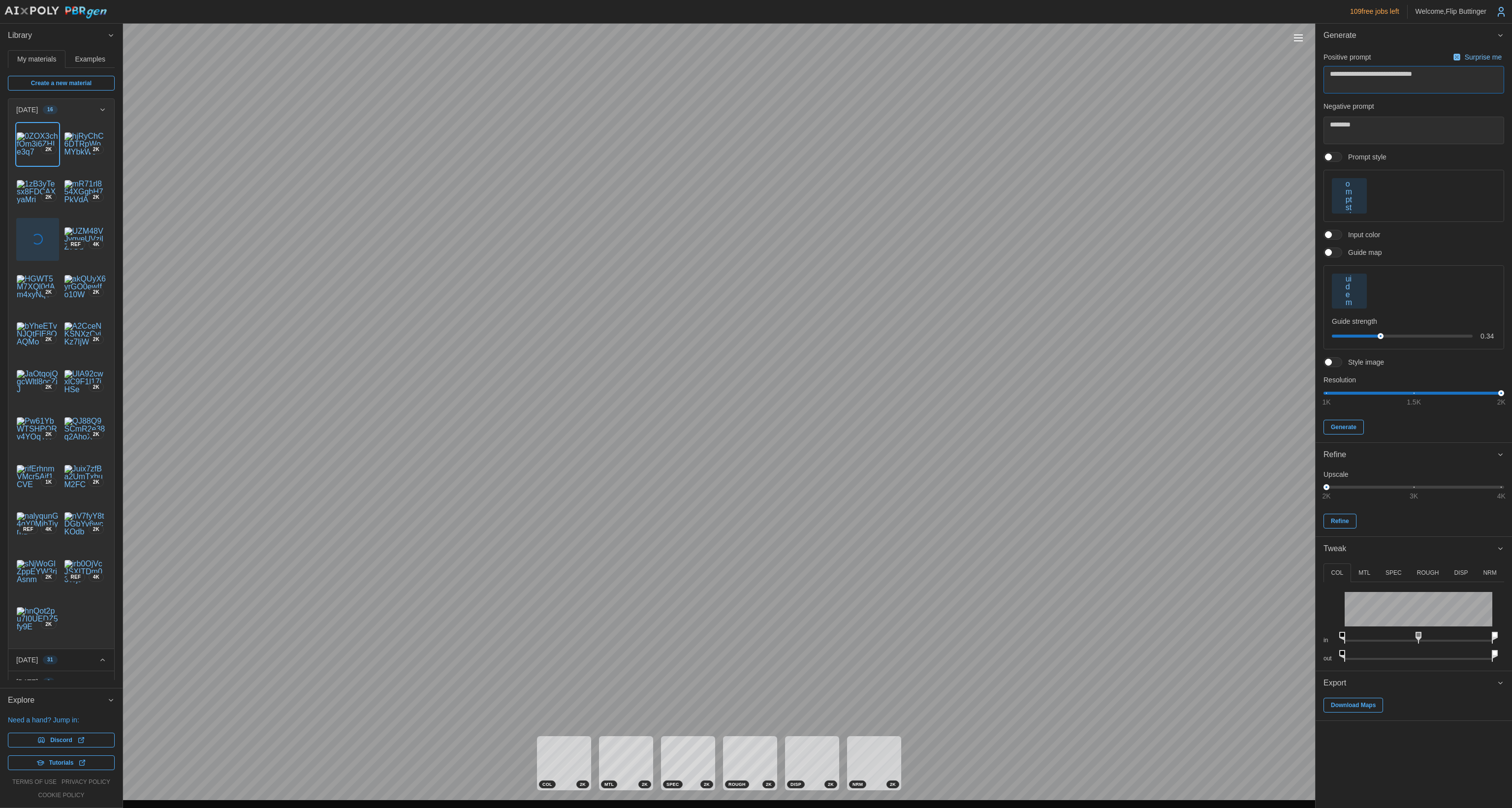 type on "*" 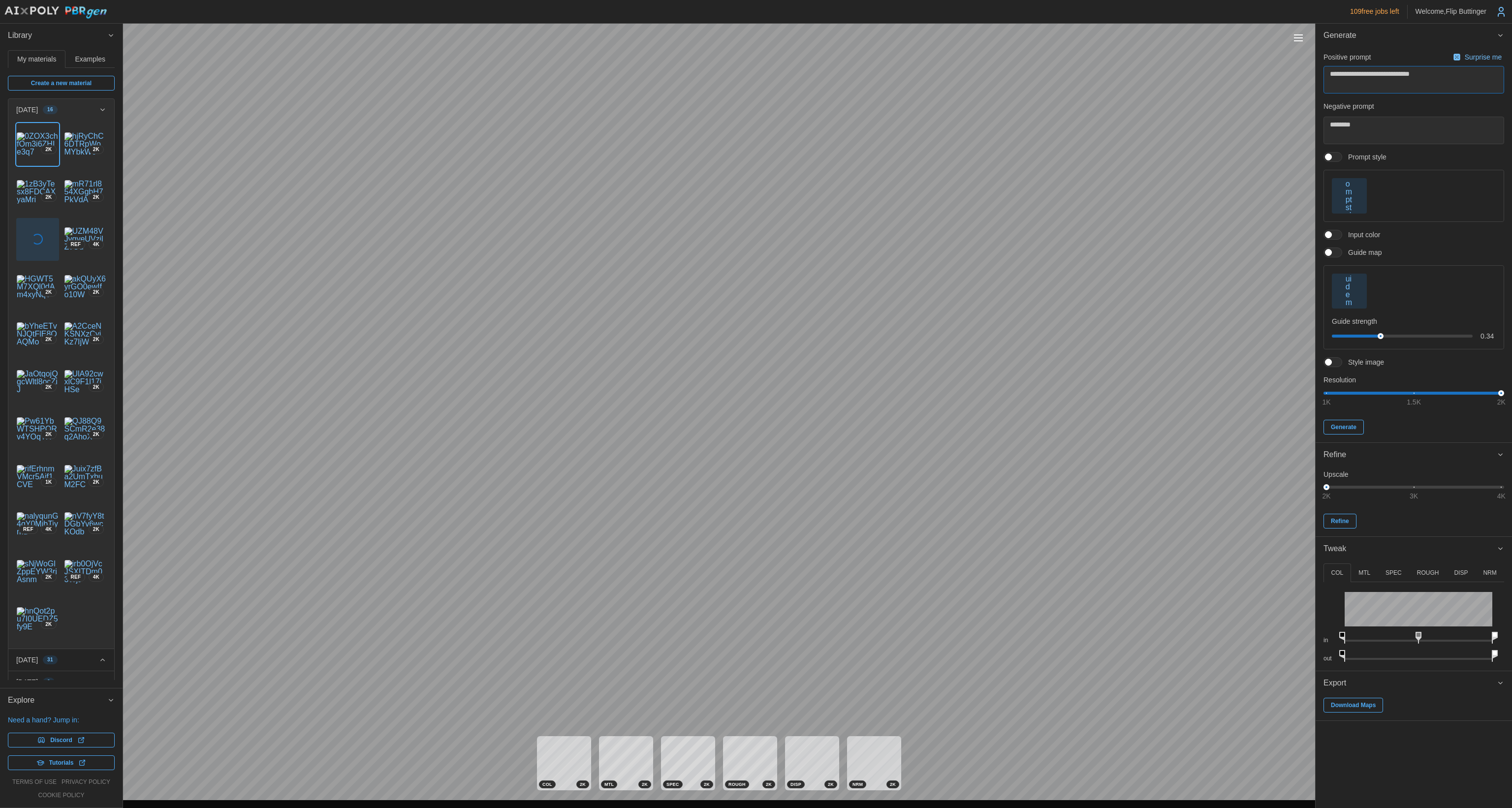 type 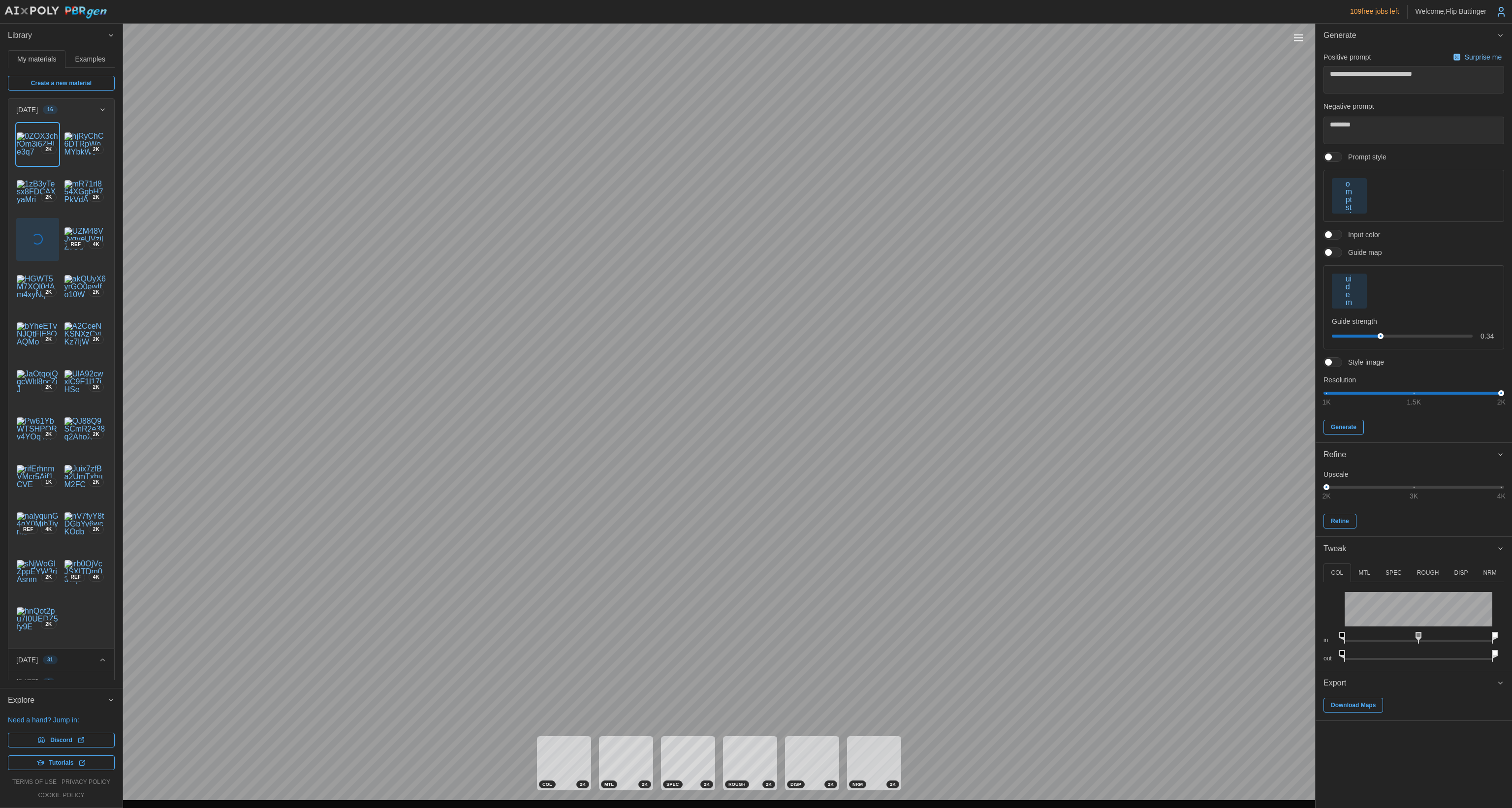 click at bounding box center (1338, 157) 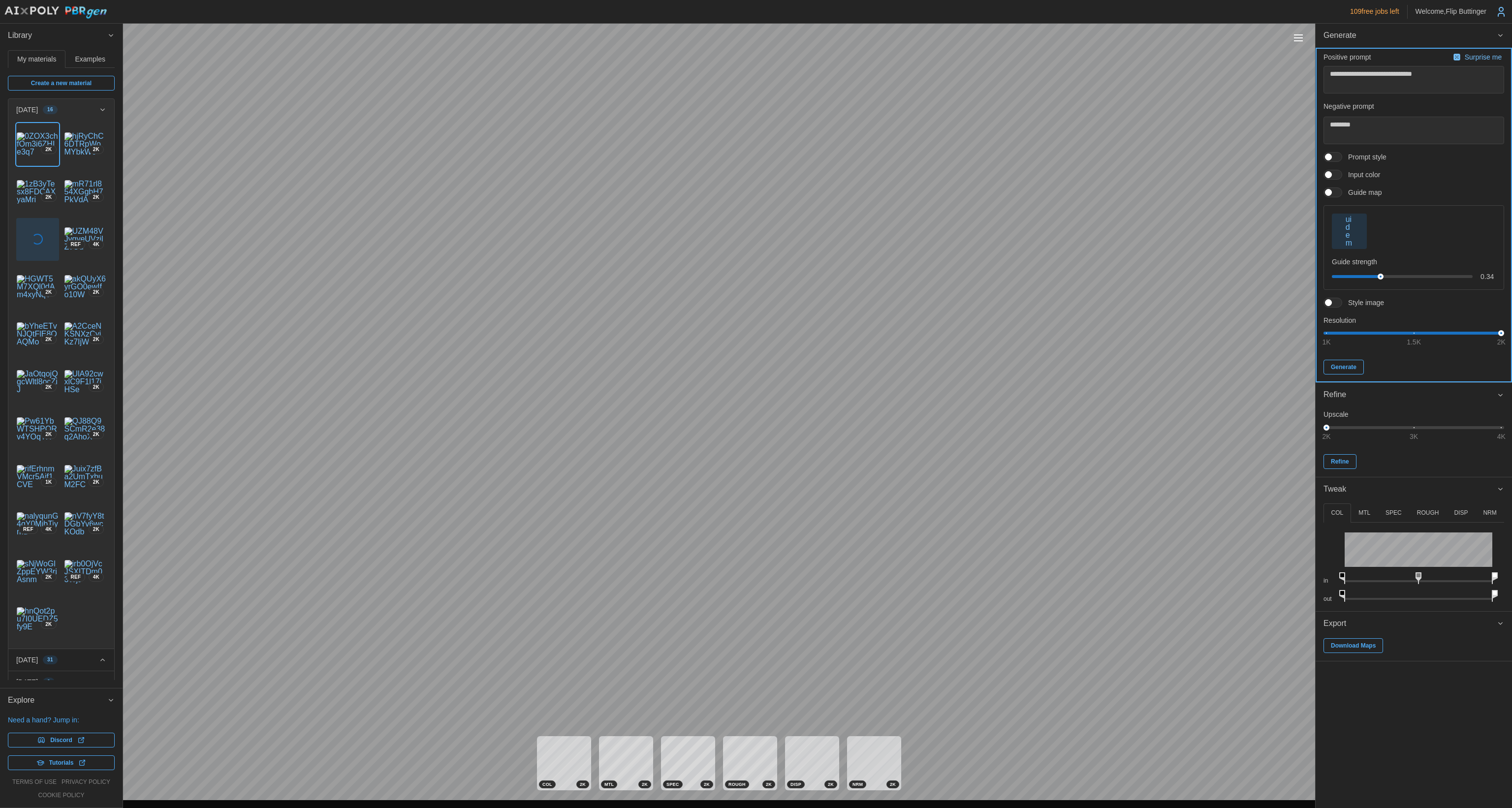click on "Generate" at bounding box center [1344, 367] 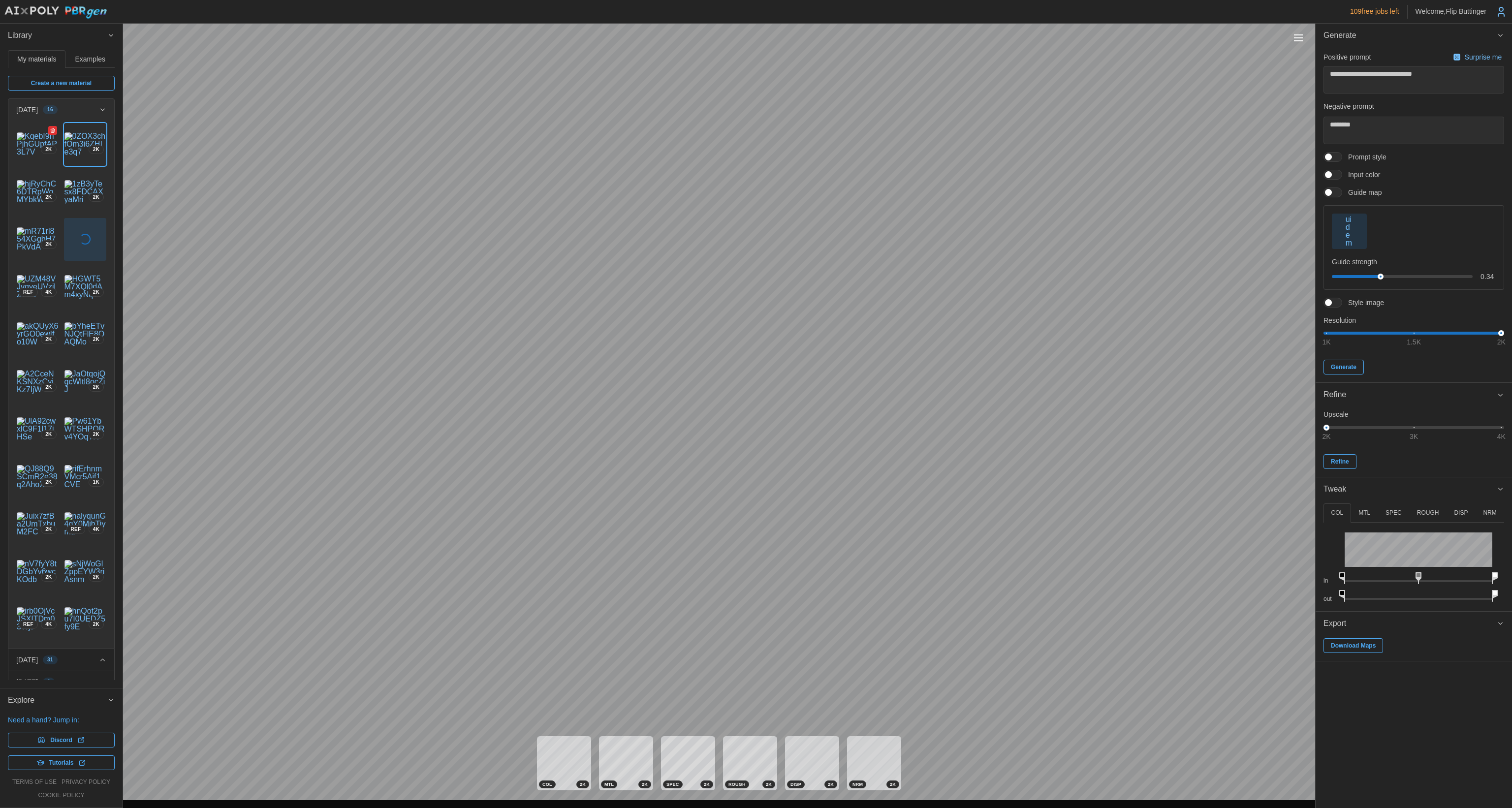click at bounding box center (37, 144) 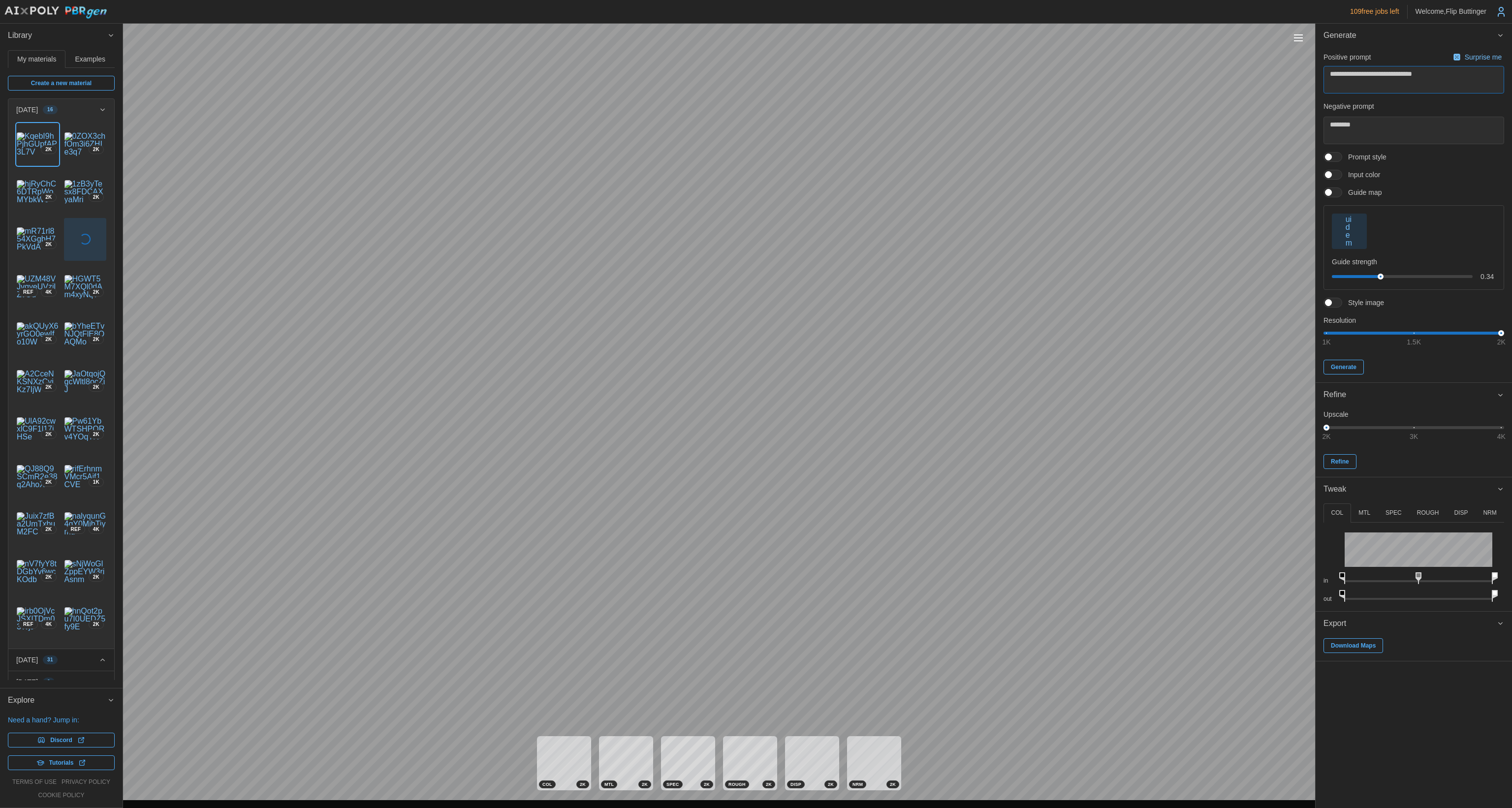 click on "**********" at bounding box center (1414, 80) 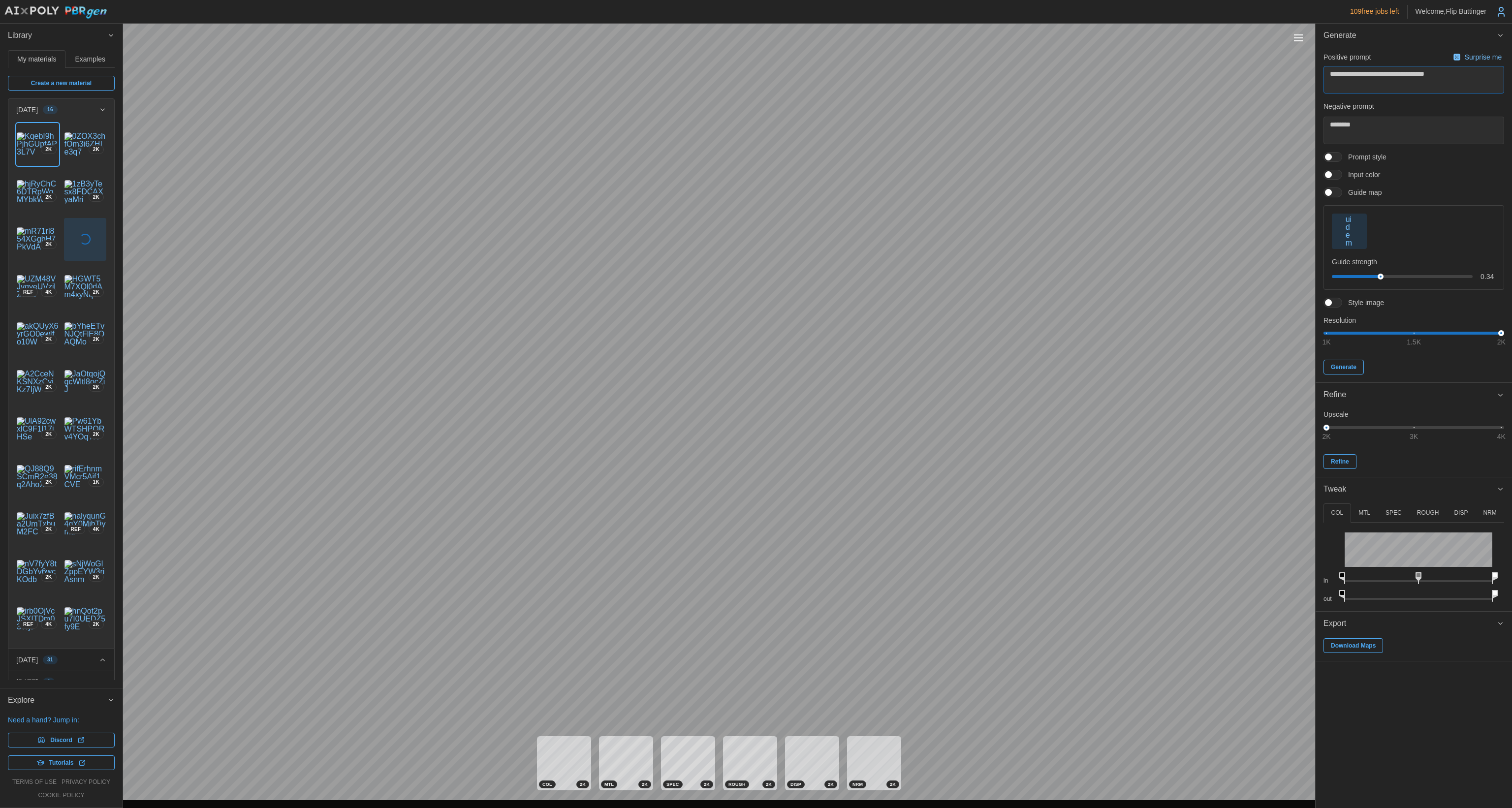 click on "**********" at bounding box center (1414, 80) 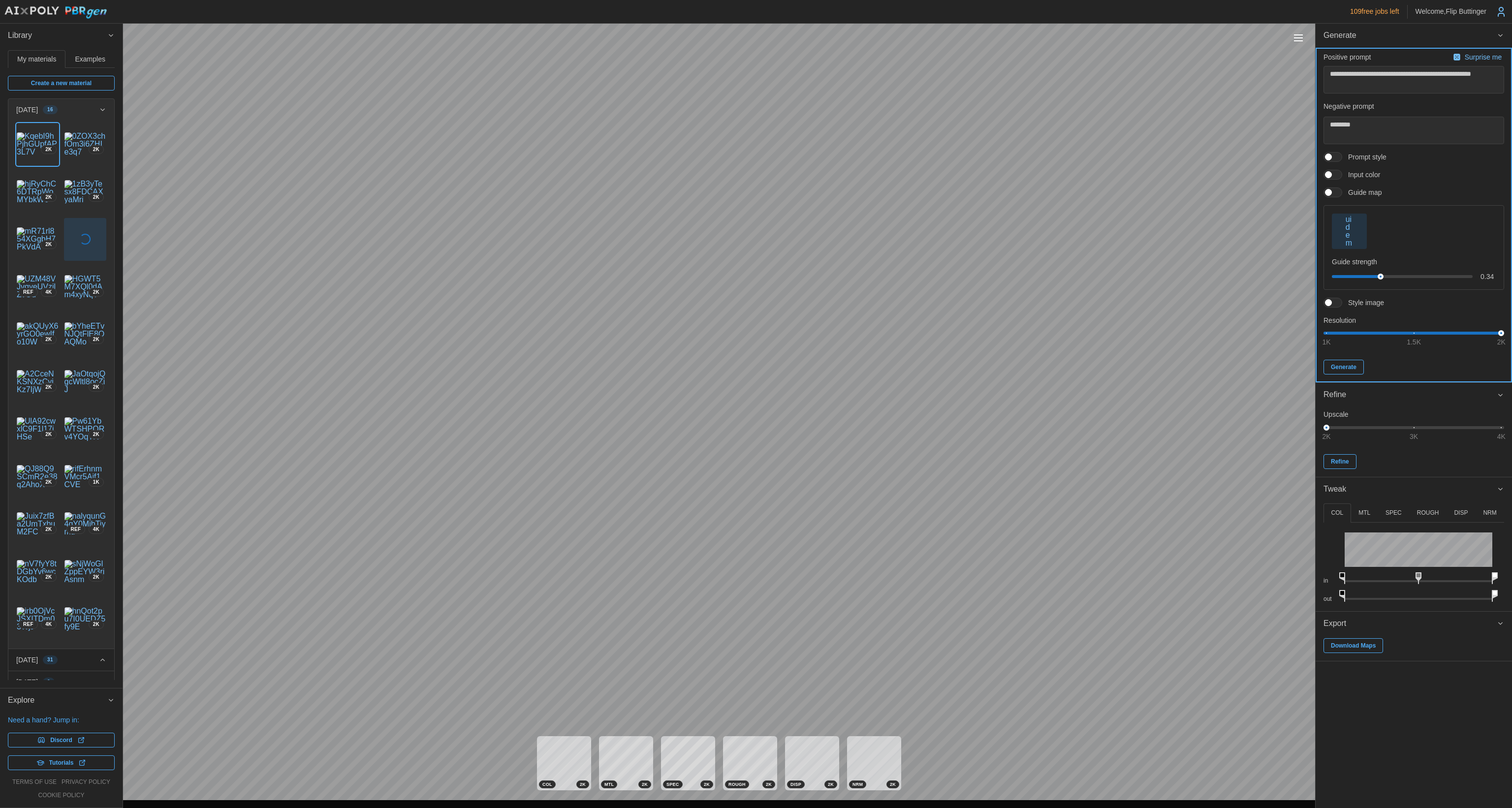 click on "Generate" at bounding box center (1344, 367) 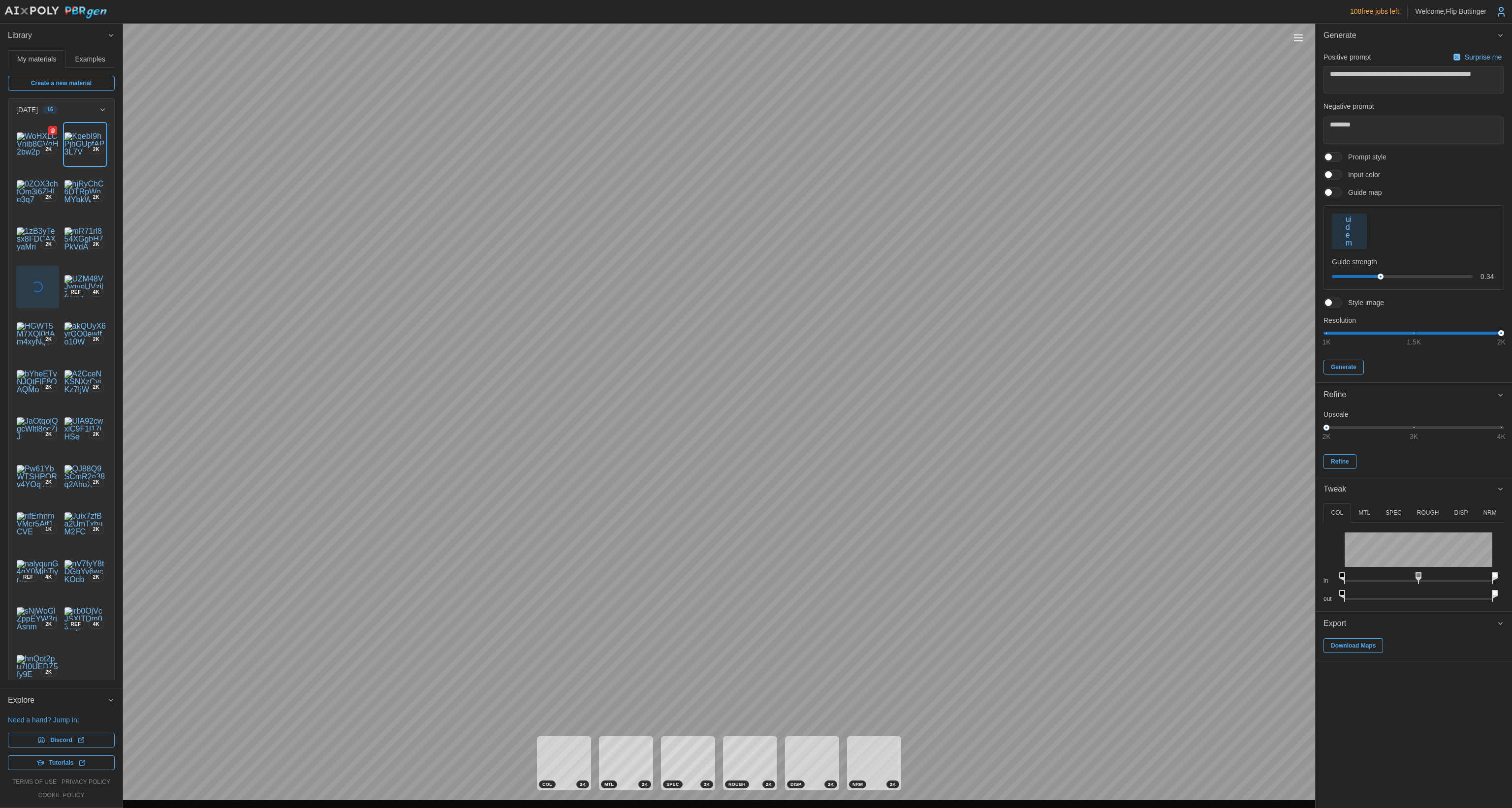 click at bounding box center [37, 144] 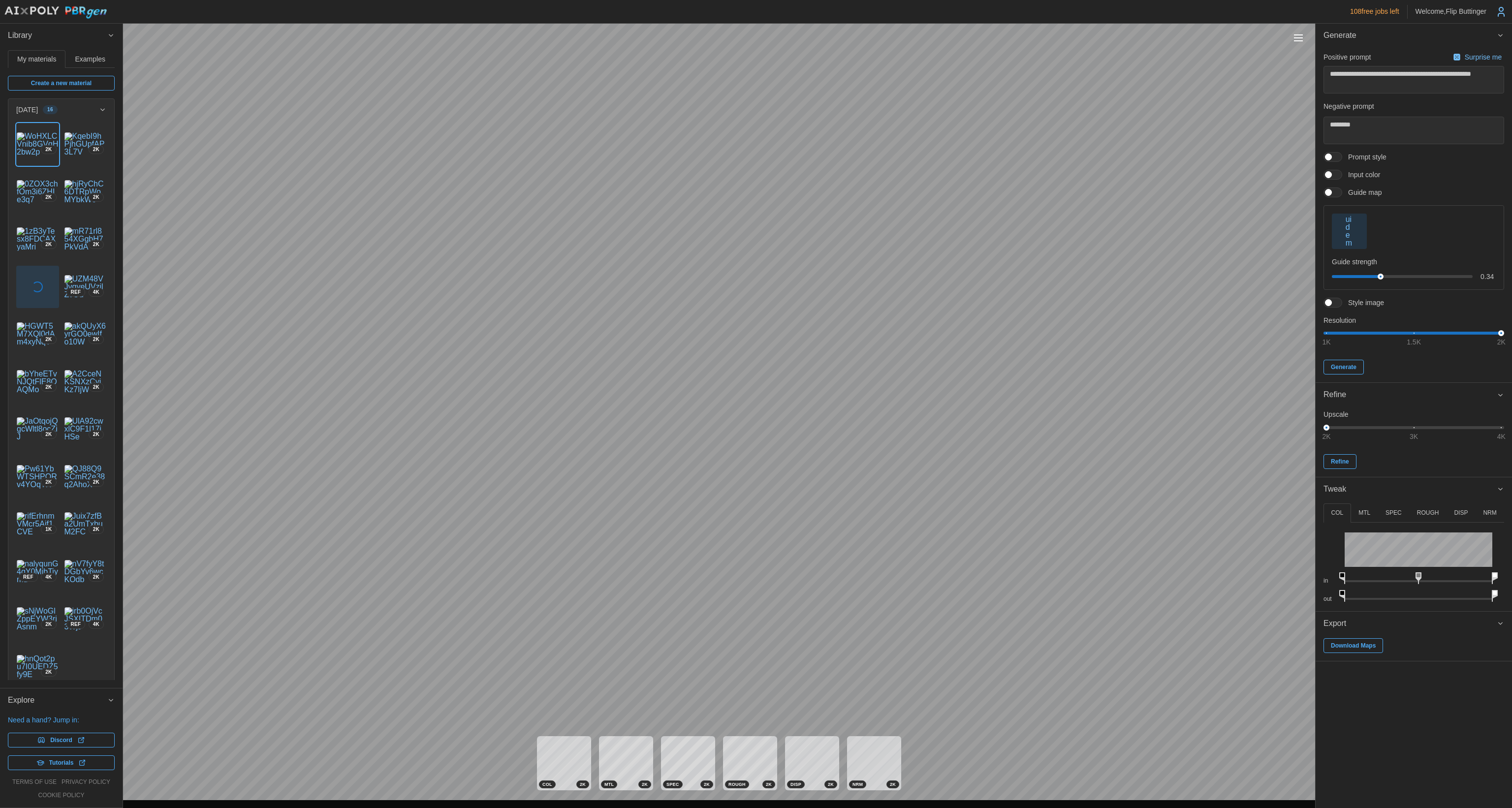 click on "COL" at bounding box center (1337, 513) 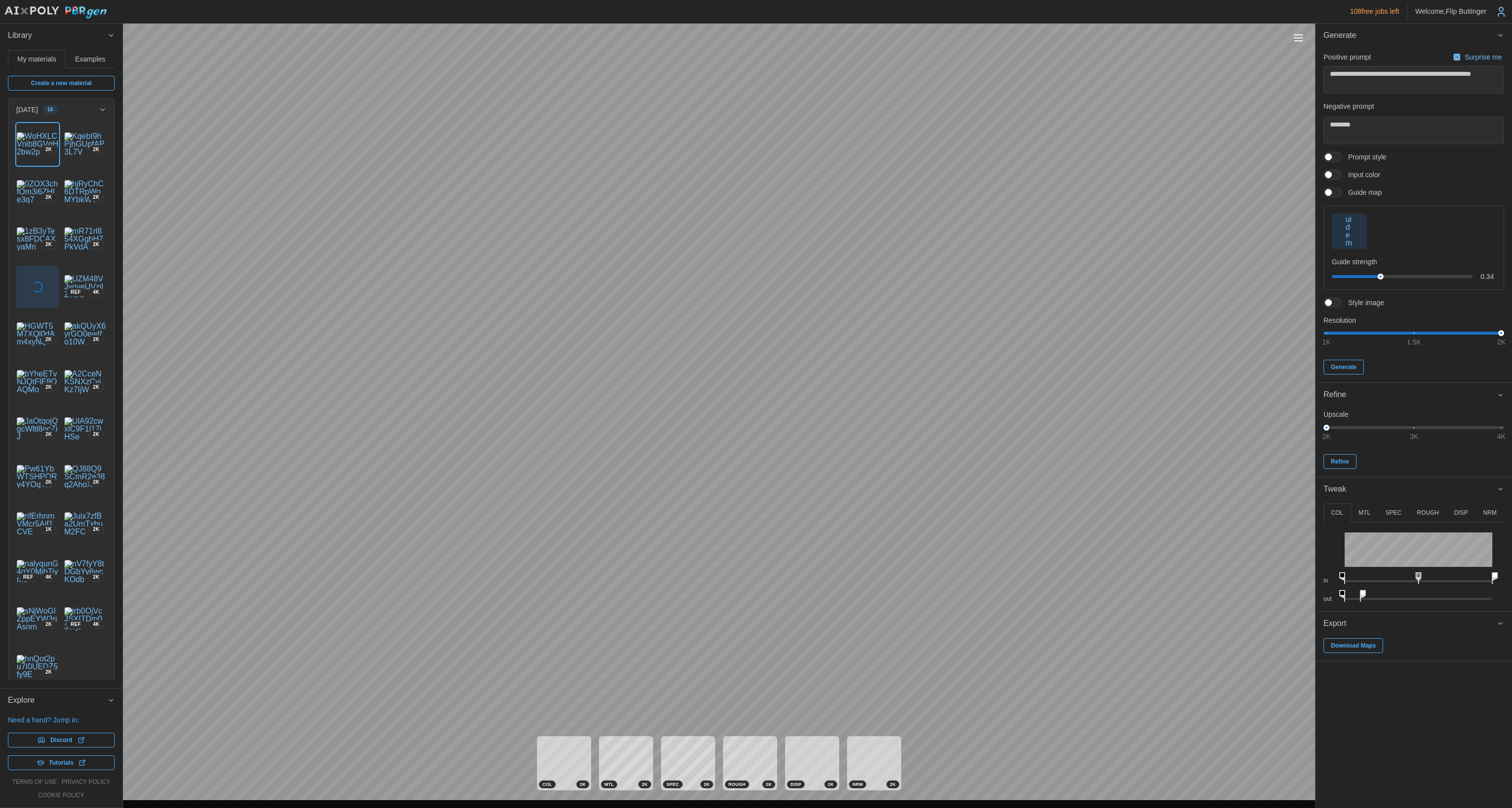 drag, startPoint x: 1491, startPoint y: 593, endPoint x: 1360, endPoint y: 587, distance: 131.13733 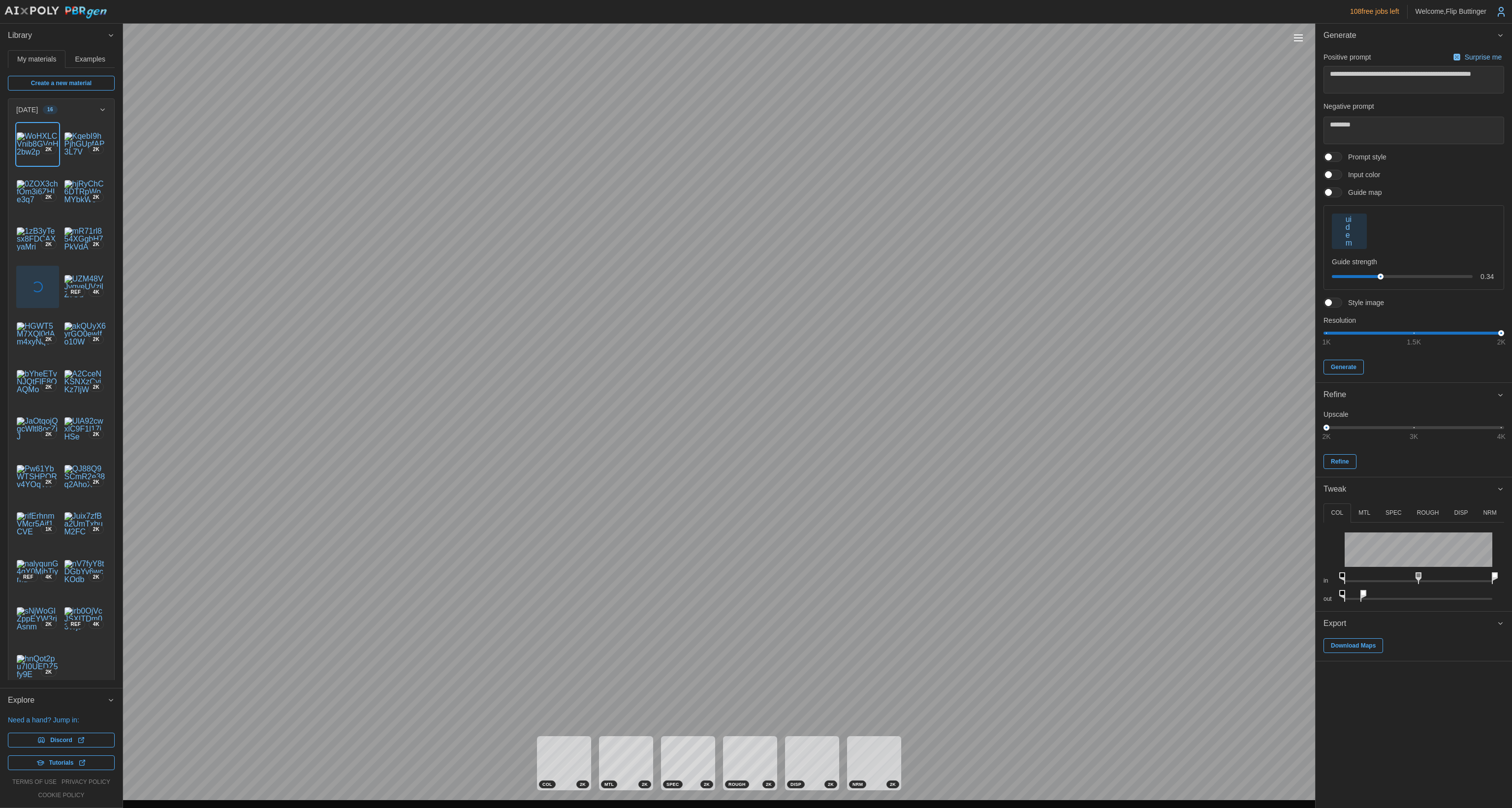 drag, startPoint x: 1426, startPoint y: 512, endPoint x: 1431, endPoint y: 516, distance: 6.403124 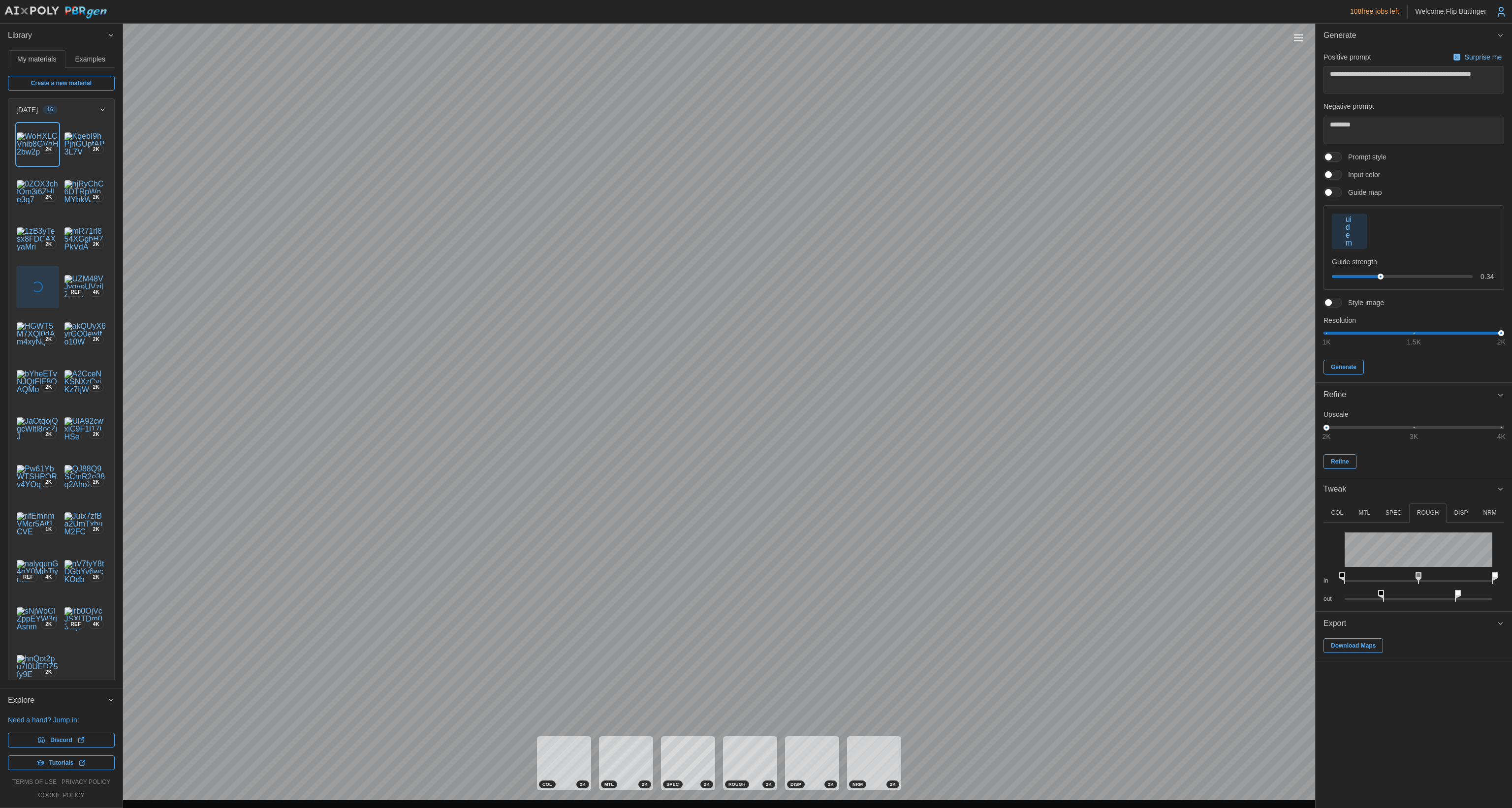 drag, startPoint x: 1423, startPoint y: 594, endPoint x: 1383, endPoint y: 598, distance: 40.1995 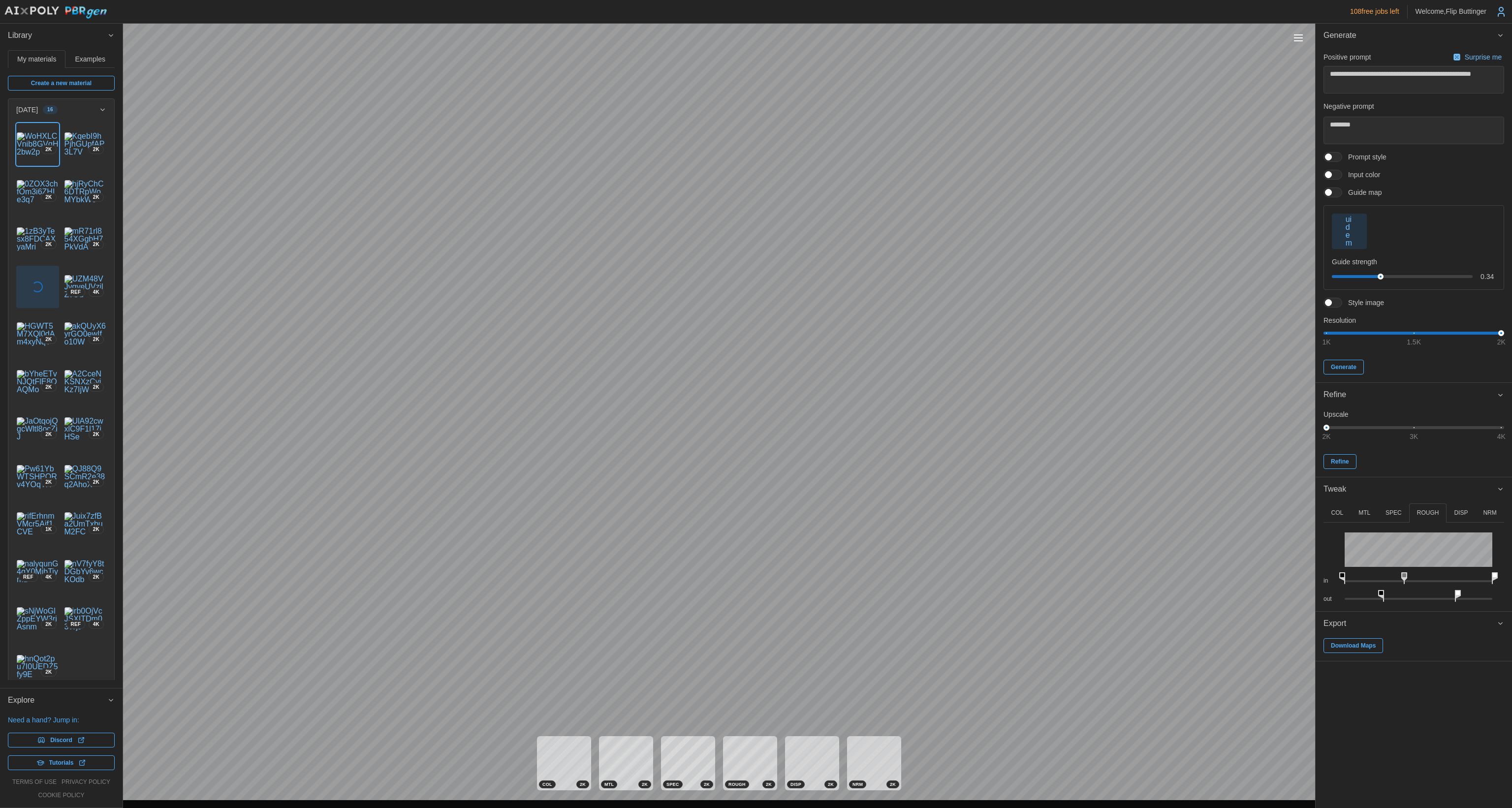click on "in out" at bounding box center [1414, 563] 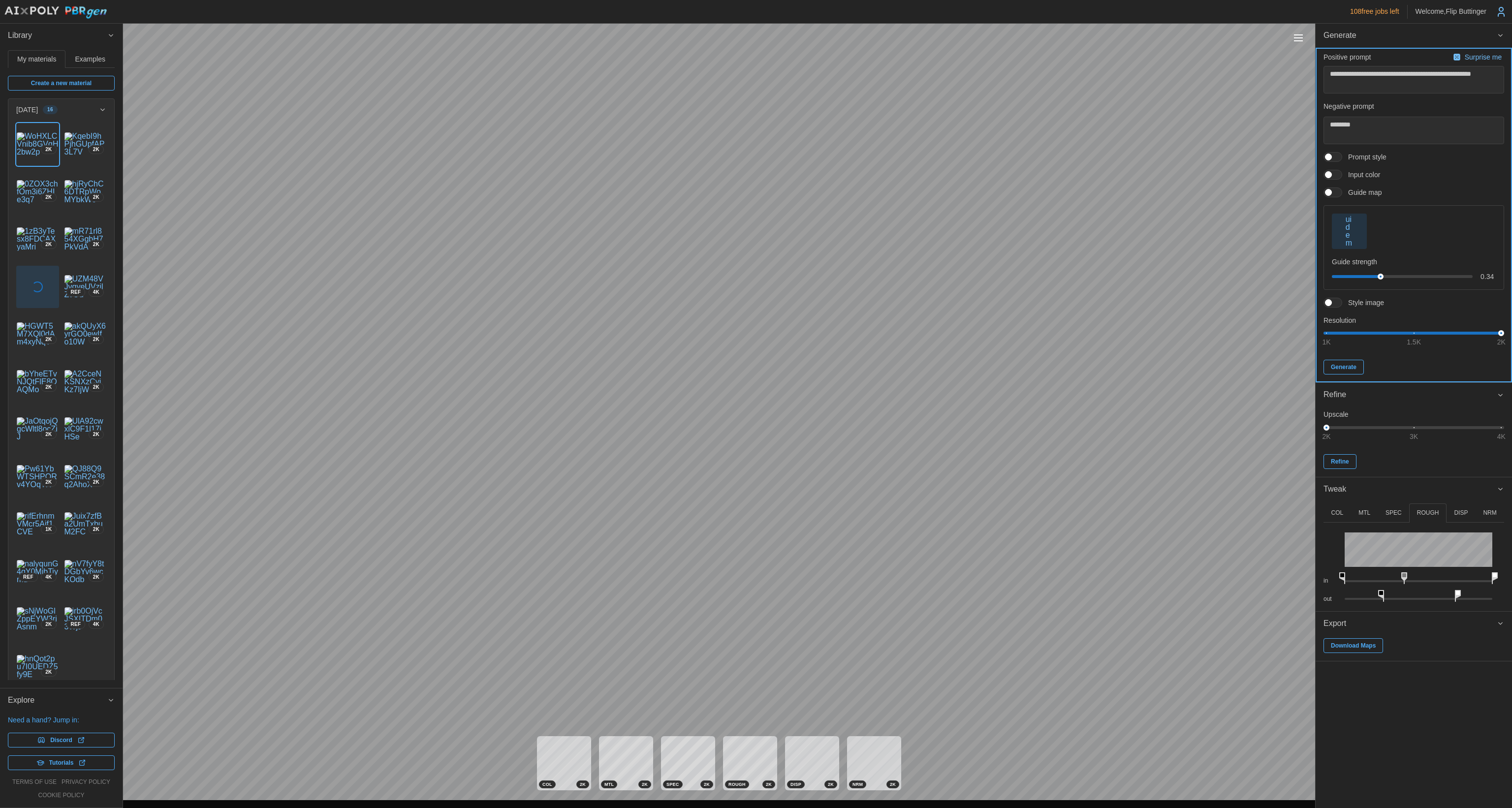 click on "Generate" at bounding box center (1344, 367) 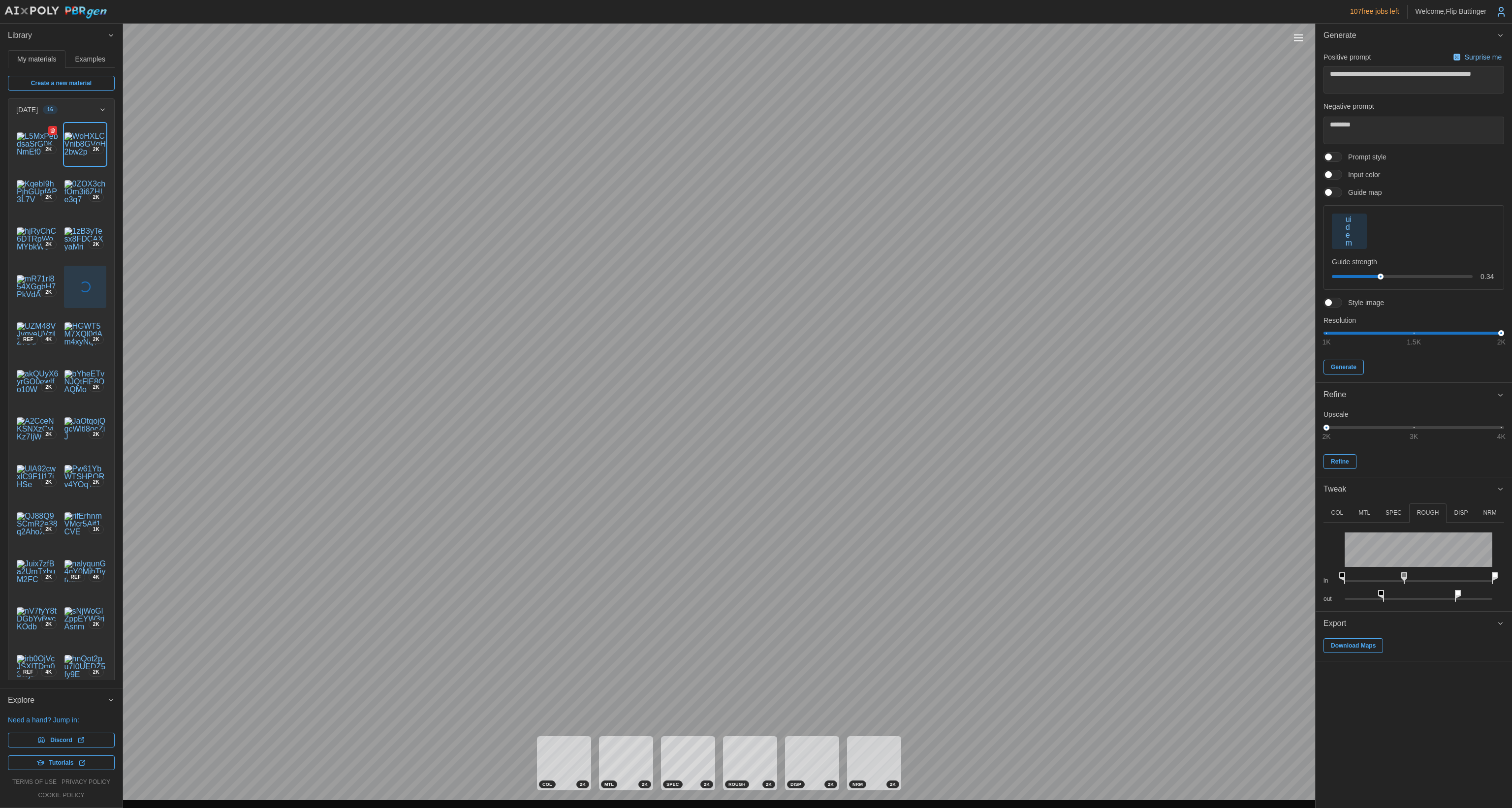 click at bounding box center (37, 144) 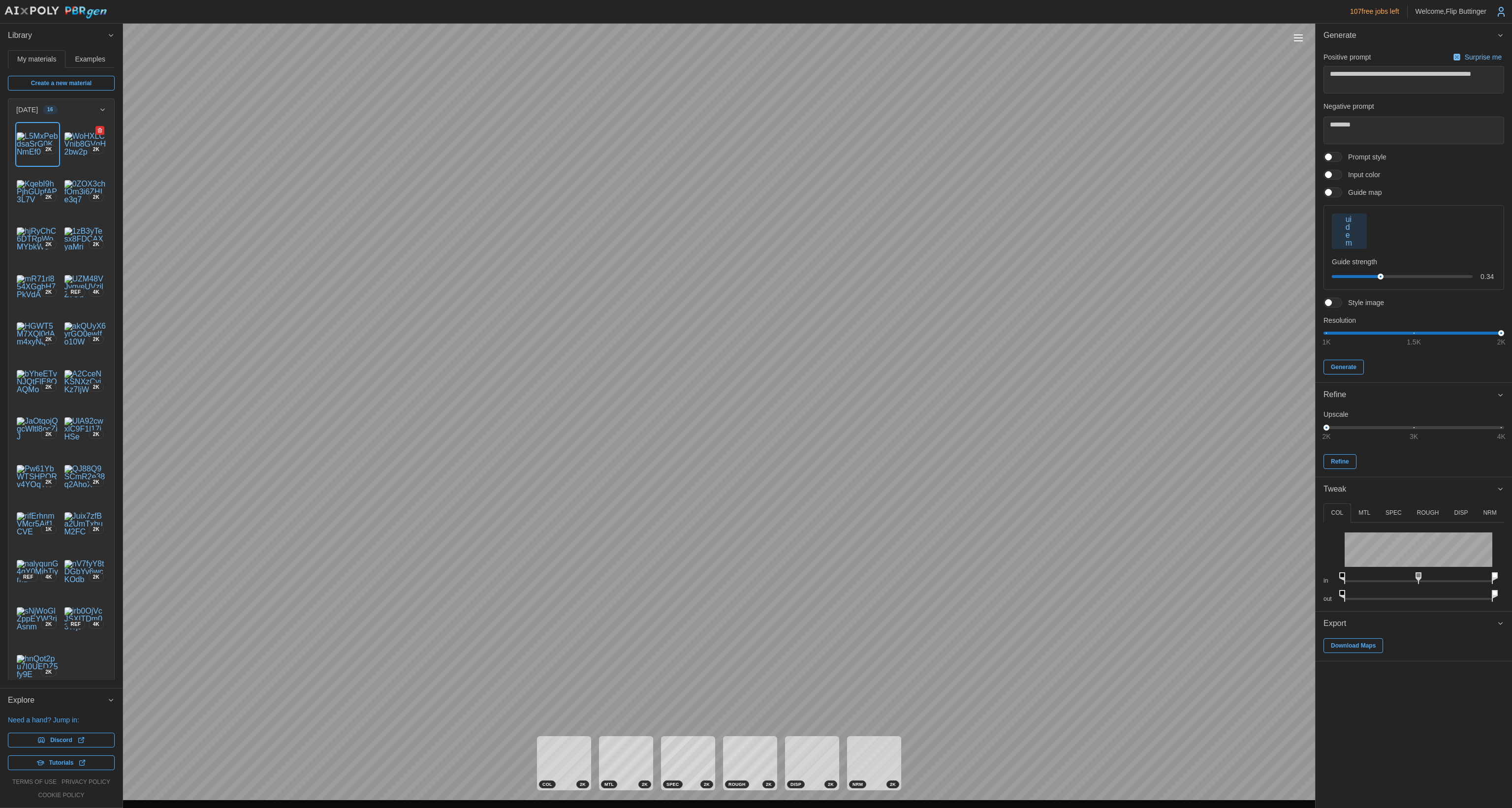 click at bounding box center (85, 144) 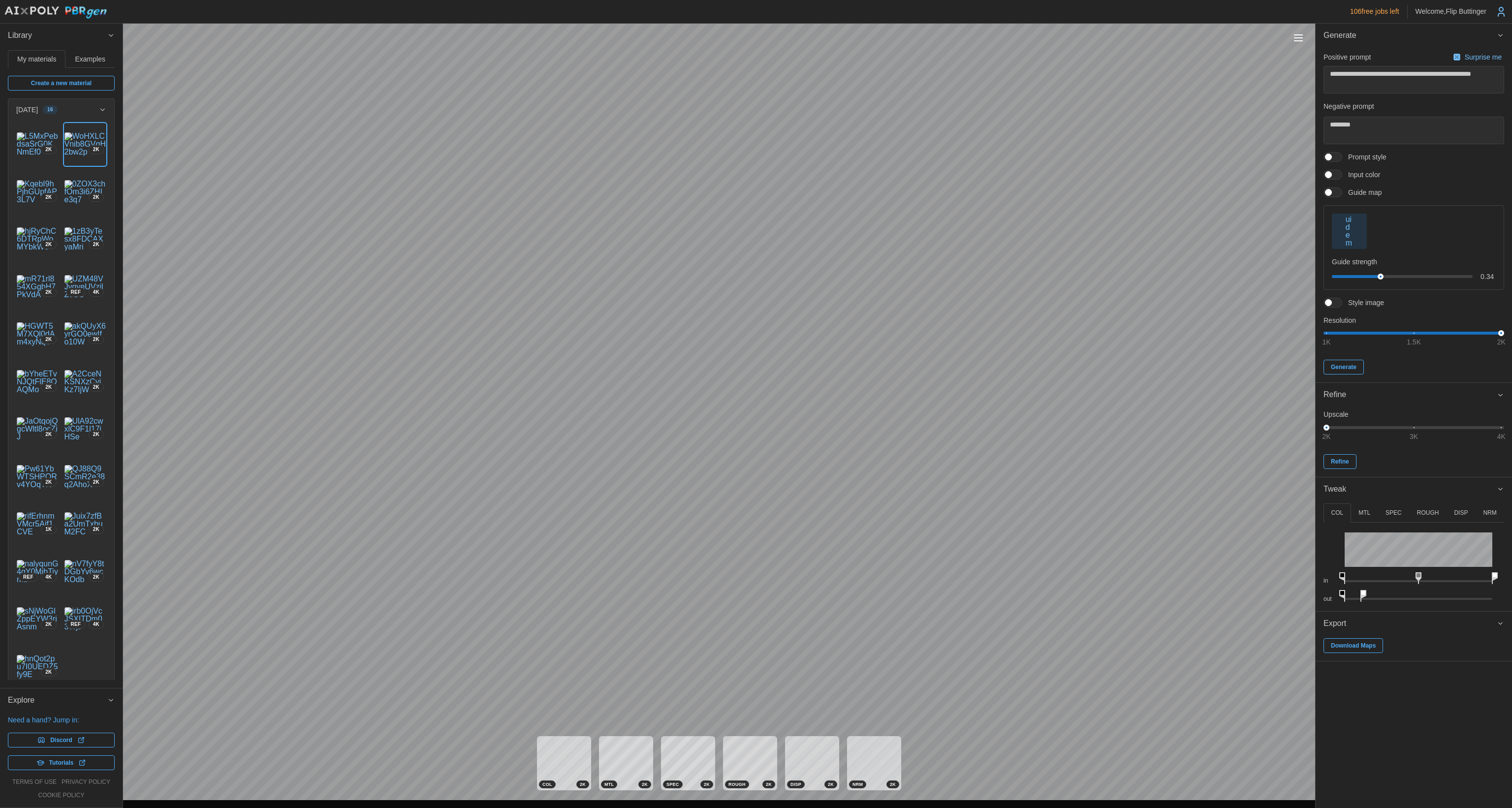 drag, startPoint x: 1395, startPoint y: 514, endPoint x: 1402, endPoint y: 515, distance: 7.071068 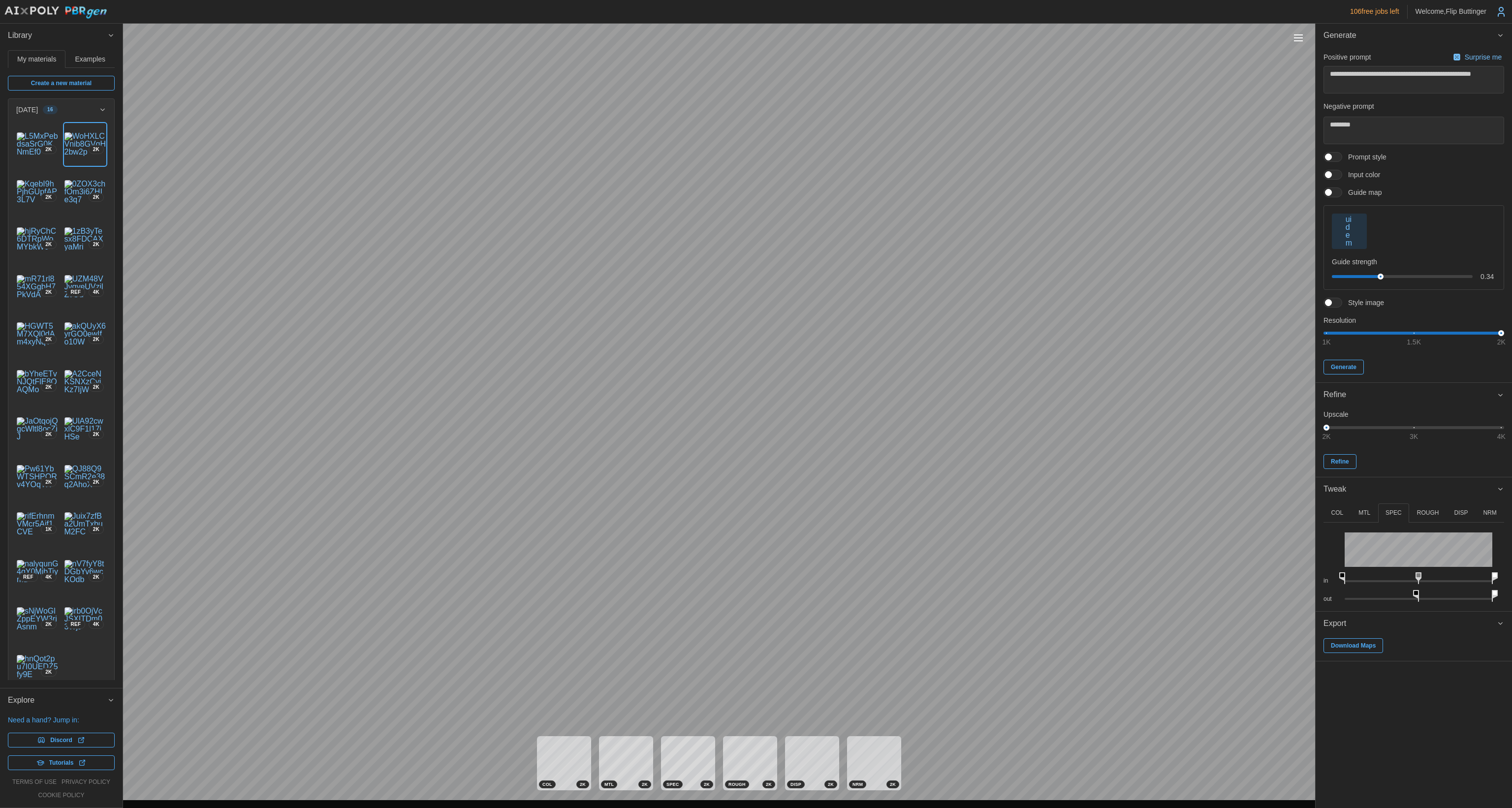 drag, startPoint x: 1422, startPoint y: 514, endPoint x: 1421, endPoint y: 527, distance: 13.038405 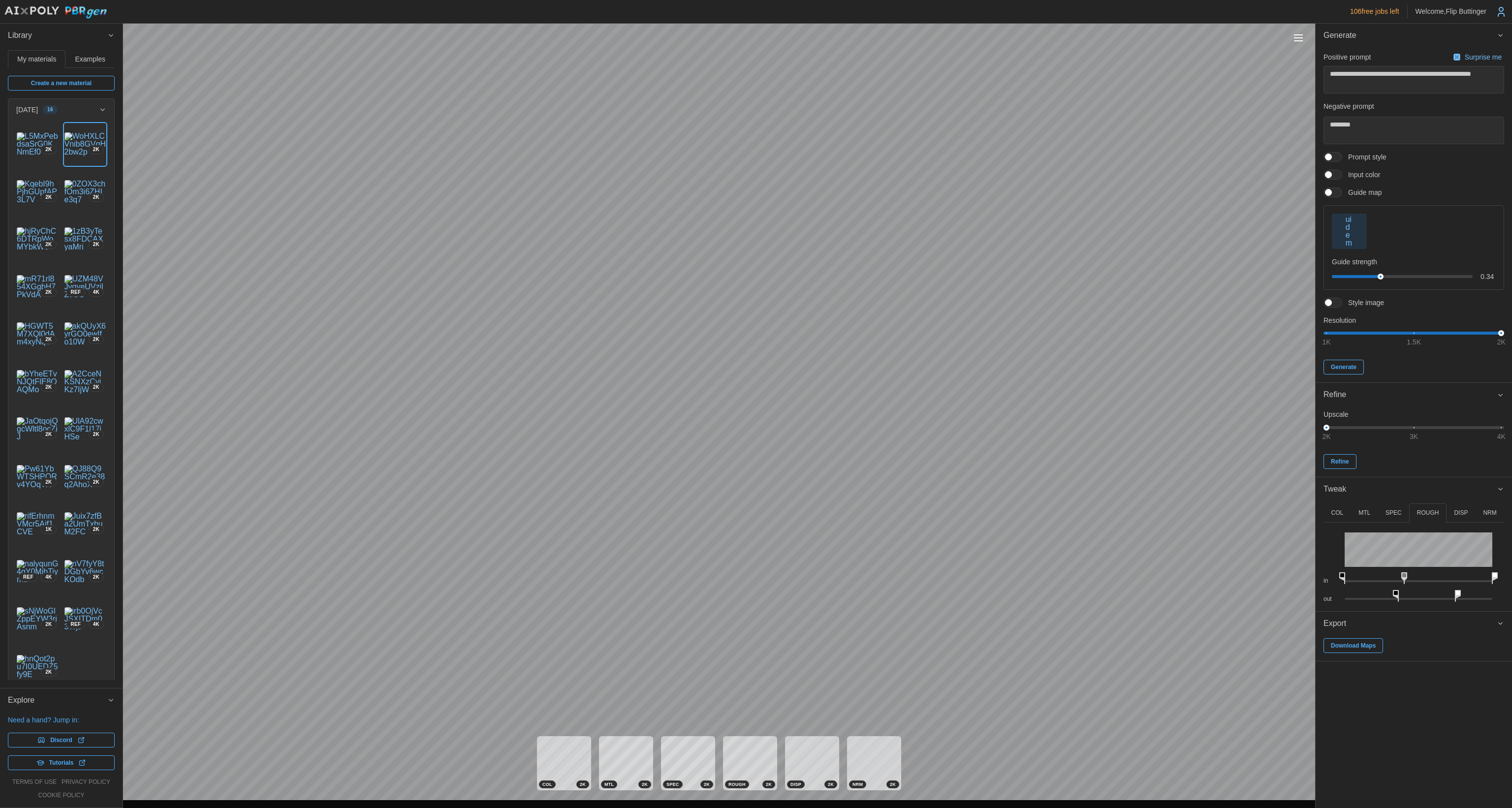 drag, startPoint x: 1369, startPoint y: 593, endPoint x: 1403, endPoint y: 597, distance: 34.23449 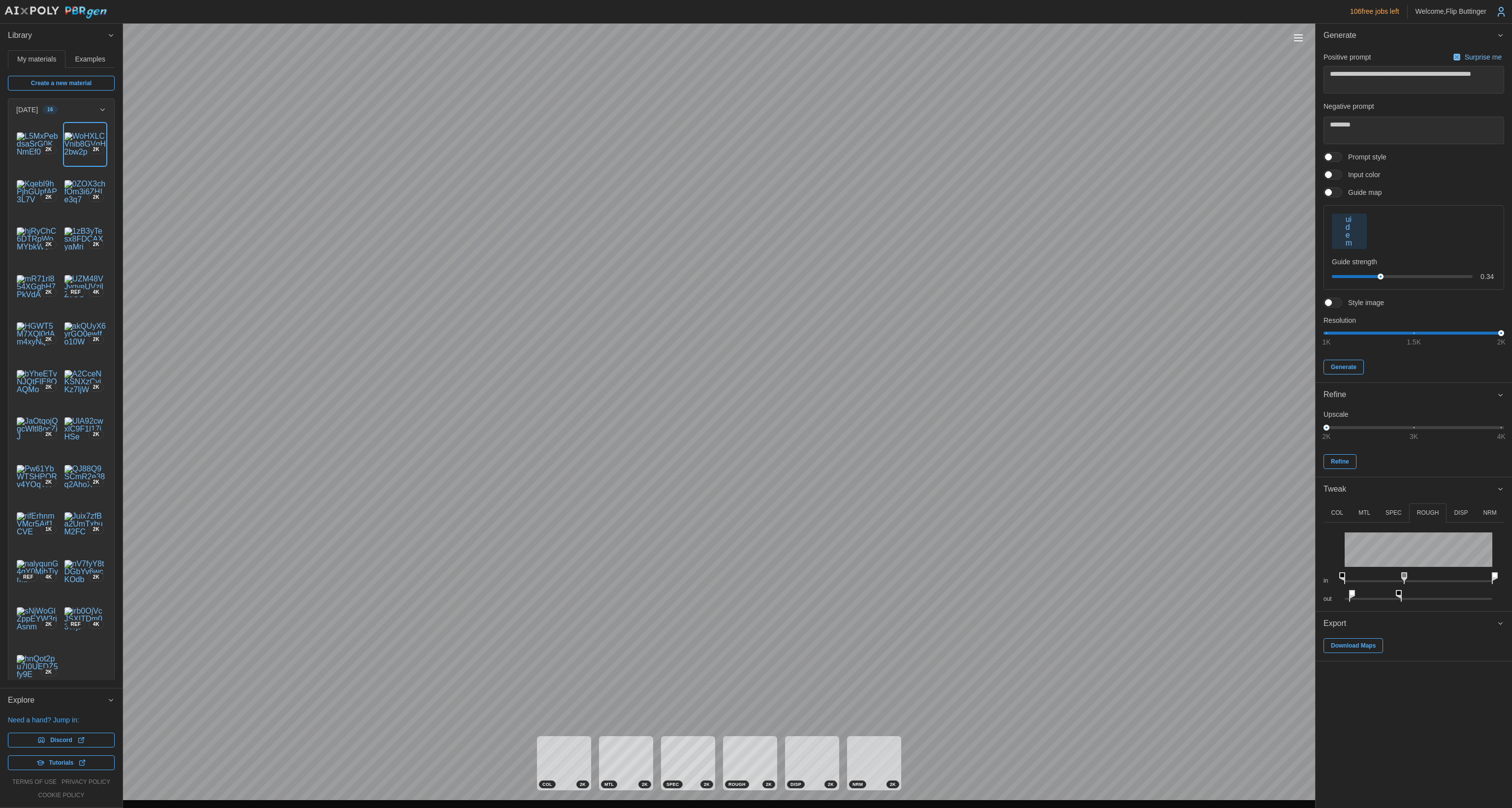 drag, startPoint x: 1455, startPoint y: 594, endPoint x: 1349, endPoint y: 599, distance: 106.11786 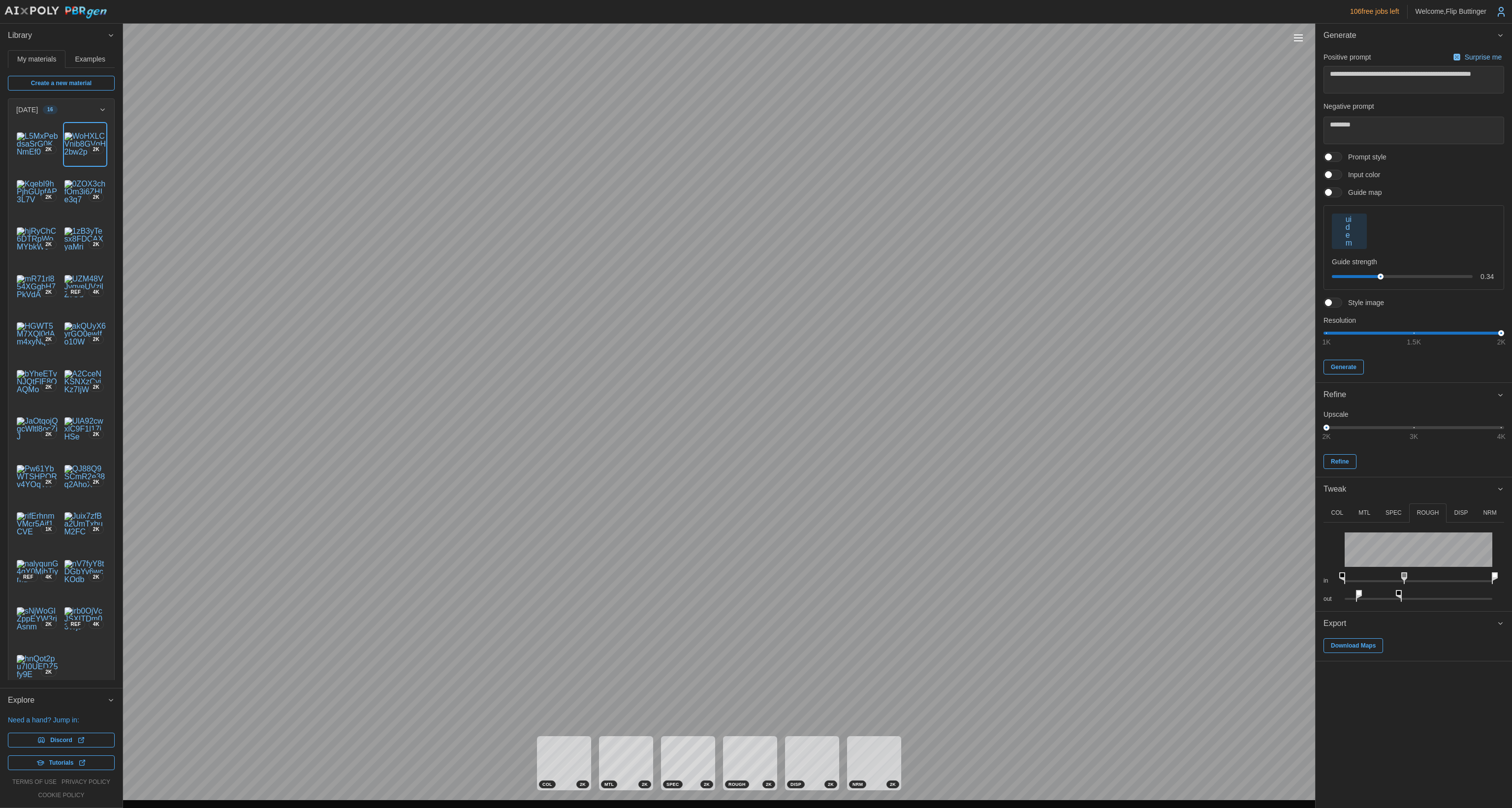 click 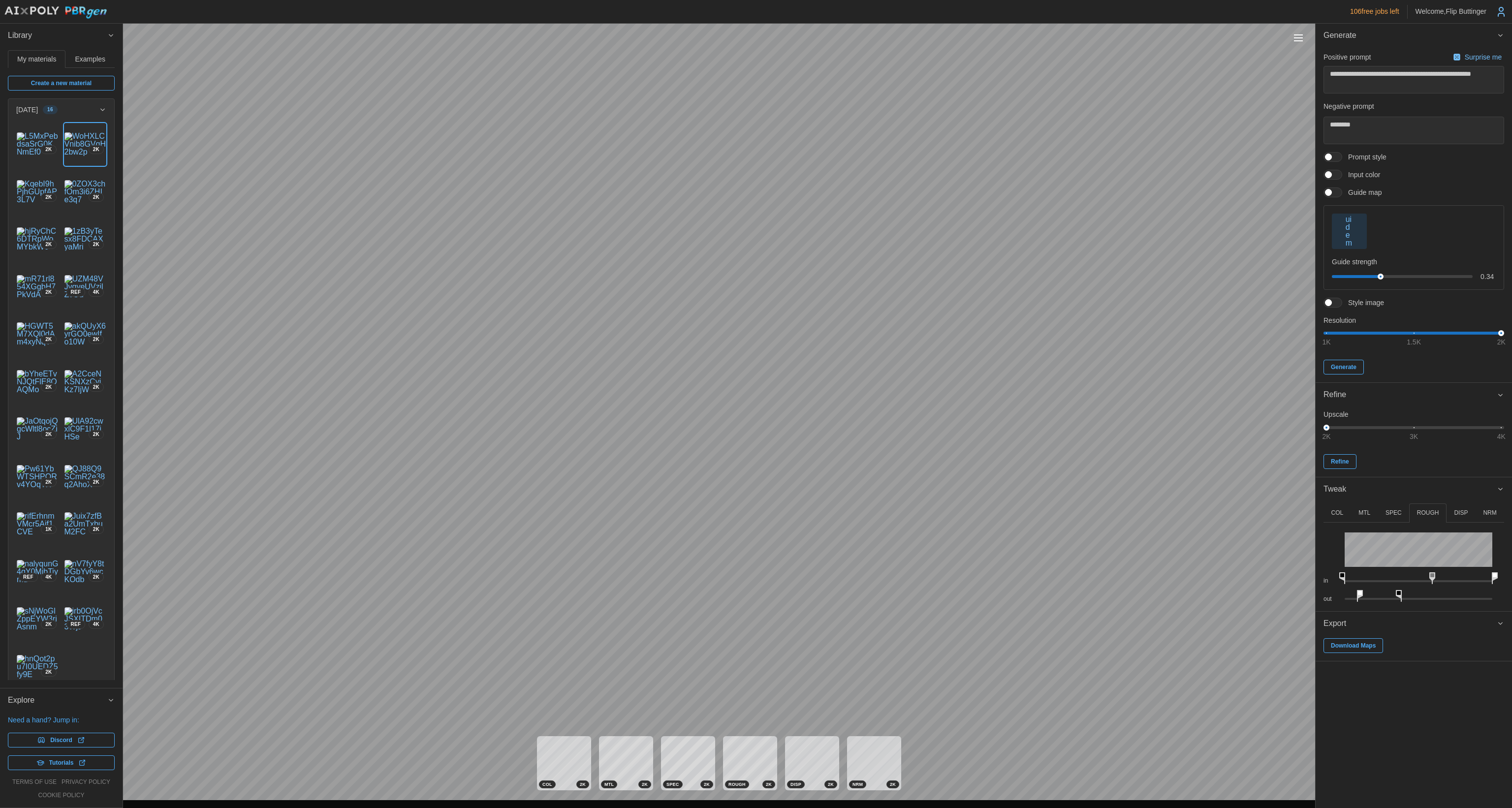 drag, startPoint x: 1403, startPoint y: 576, endPoint x: 1433, endPoint y: 576, distance: 30 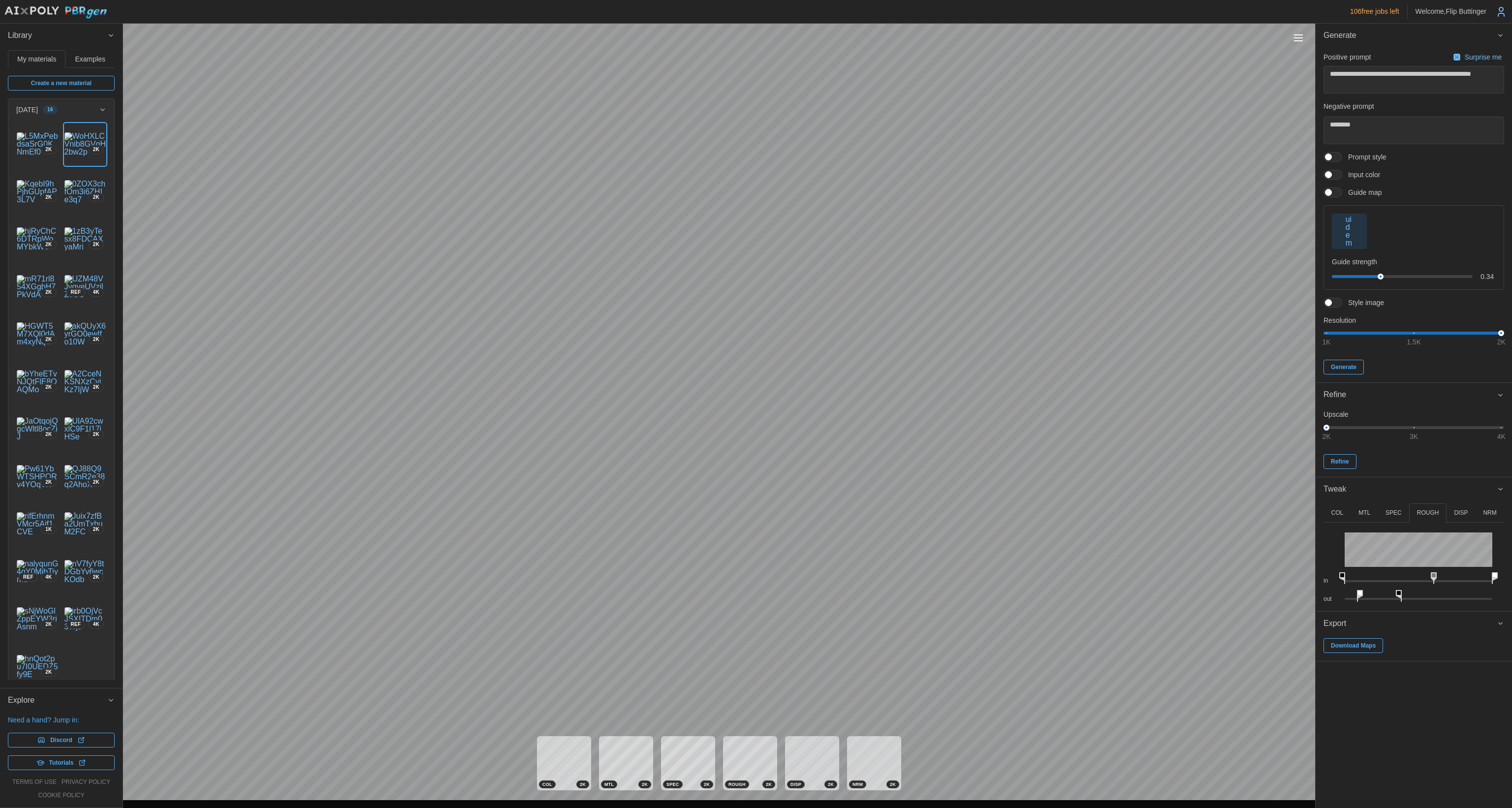 click on "SPEC" at bounding box center (1393, 513) 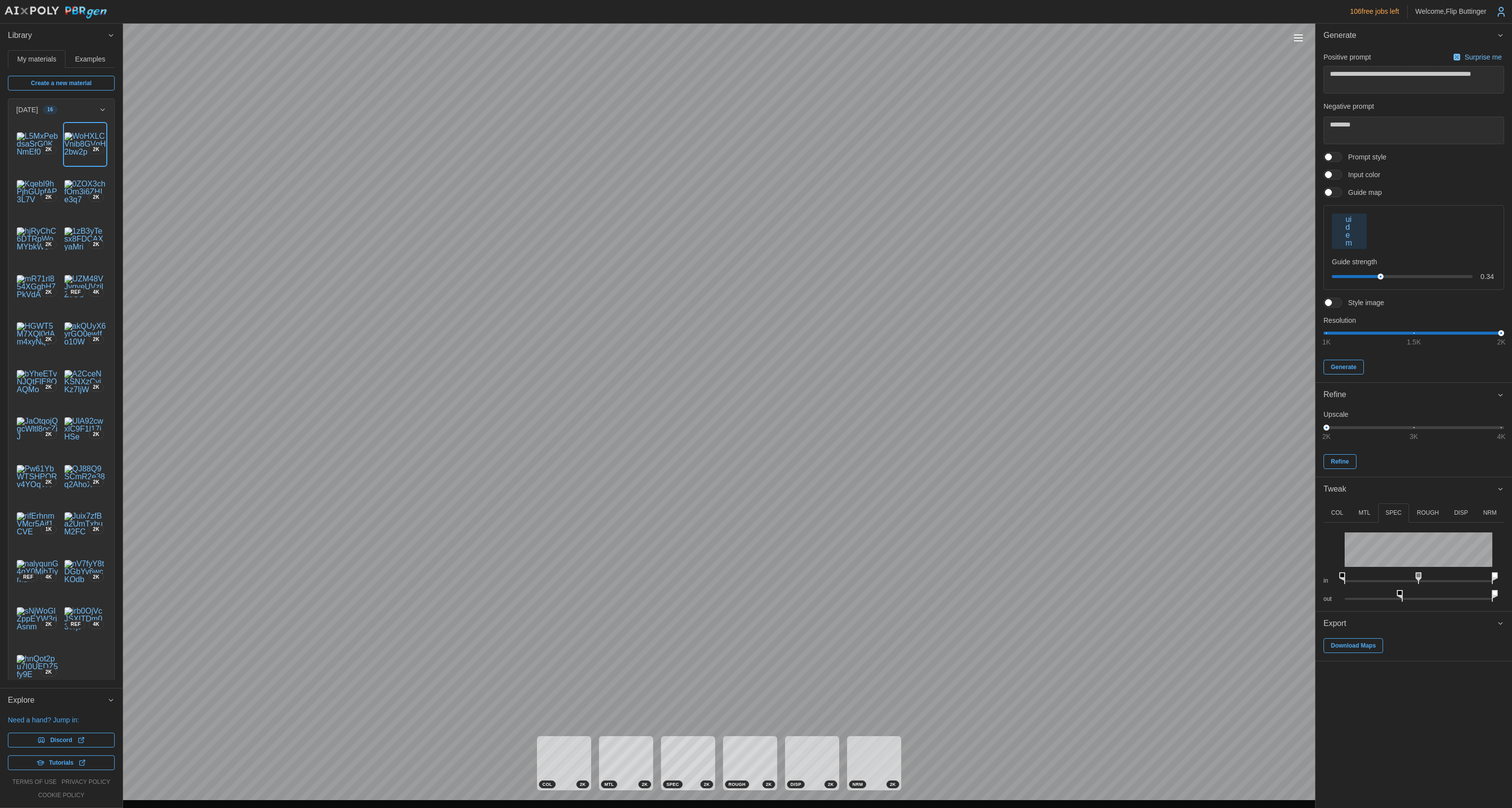 drag, startPoint x: 1394, startPoint y: 592, endPoint x: 1412, endPoint y: 606, distance: 23 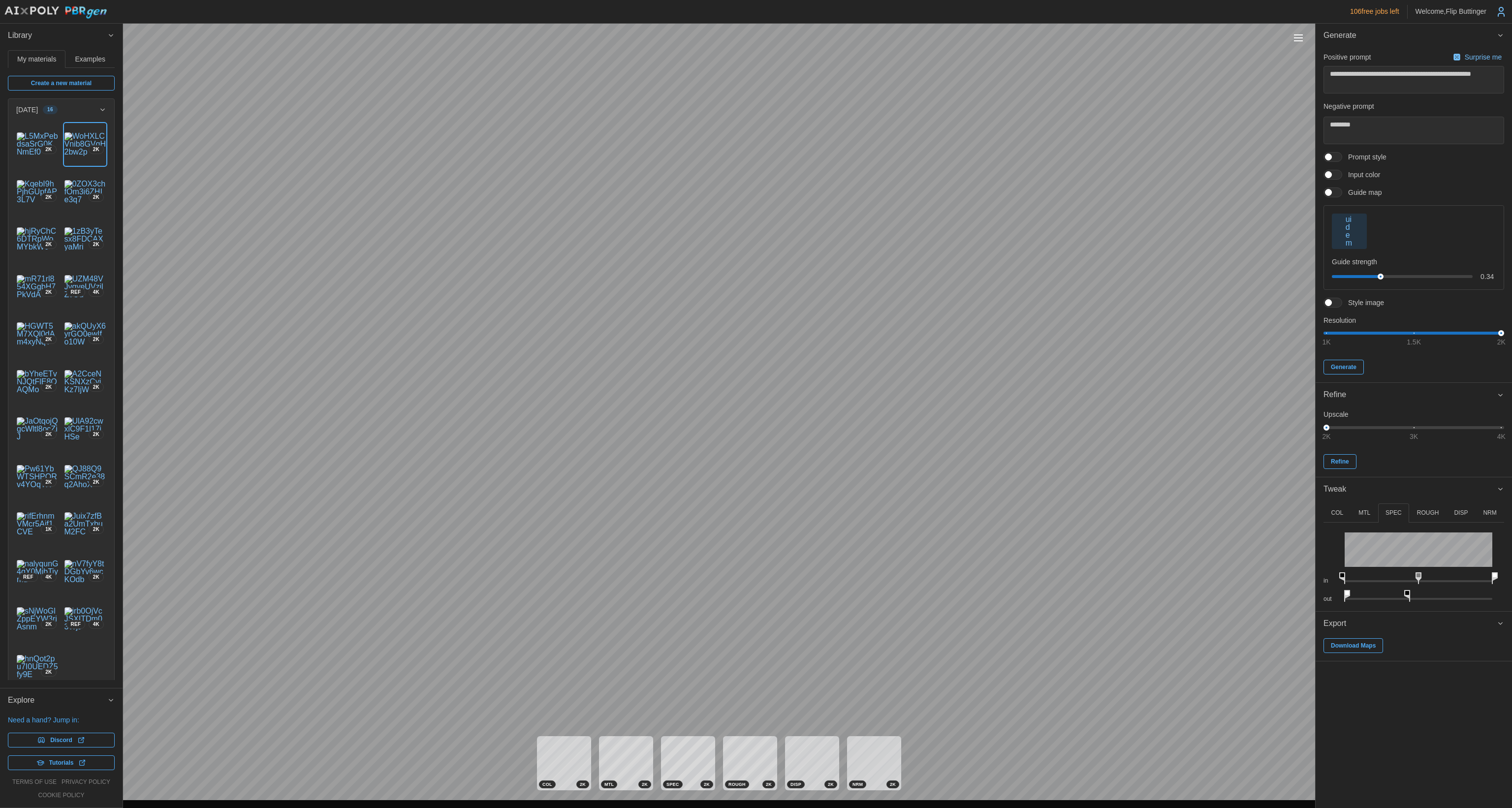 click on "**********" at bounding box center (756, 404) 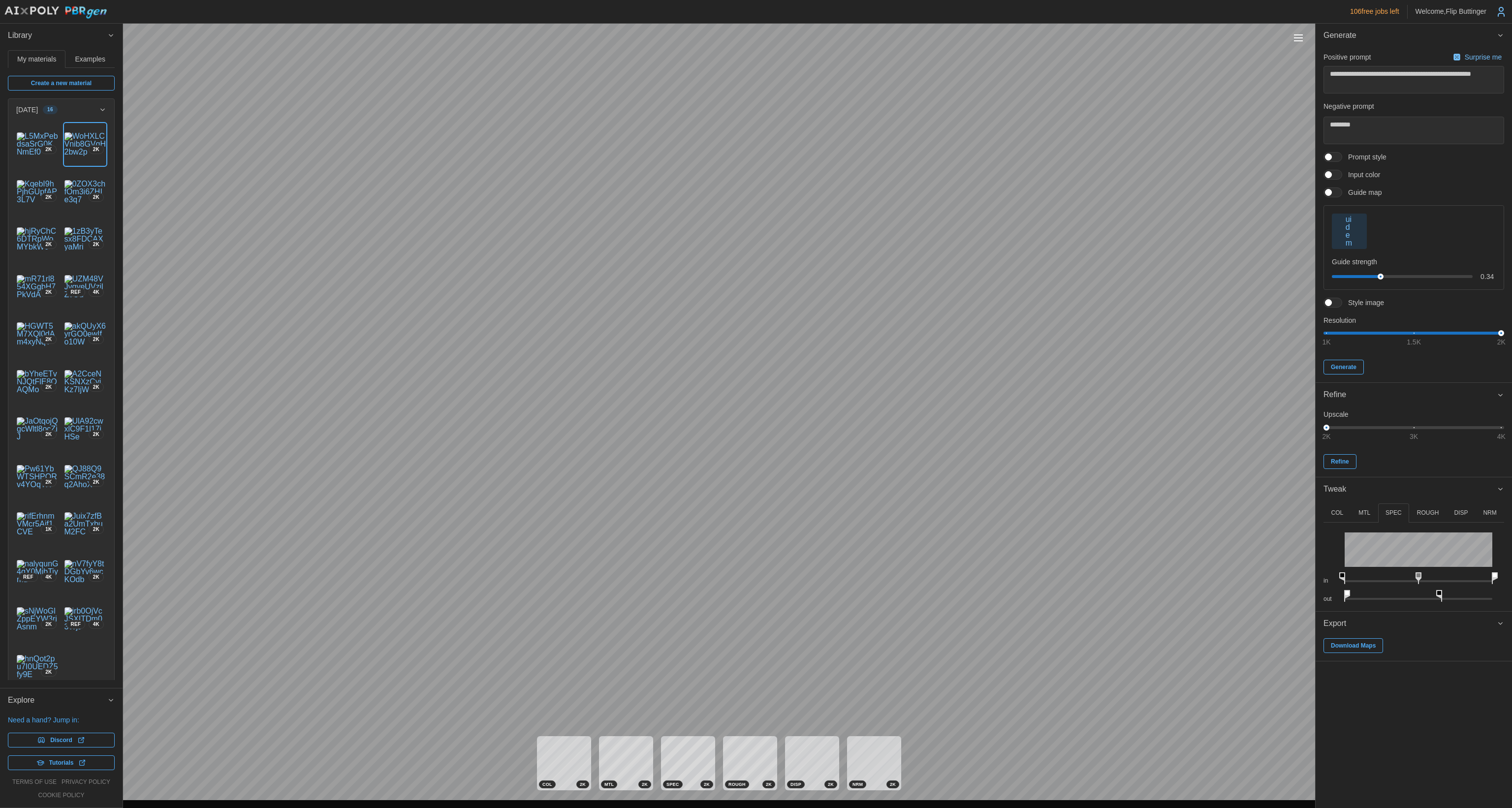 drag, startPoint x: 1408, startPoint y: 593, endPoint x: 1437, endPoint y: 594, distance: 29.017236 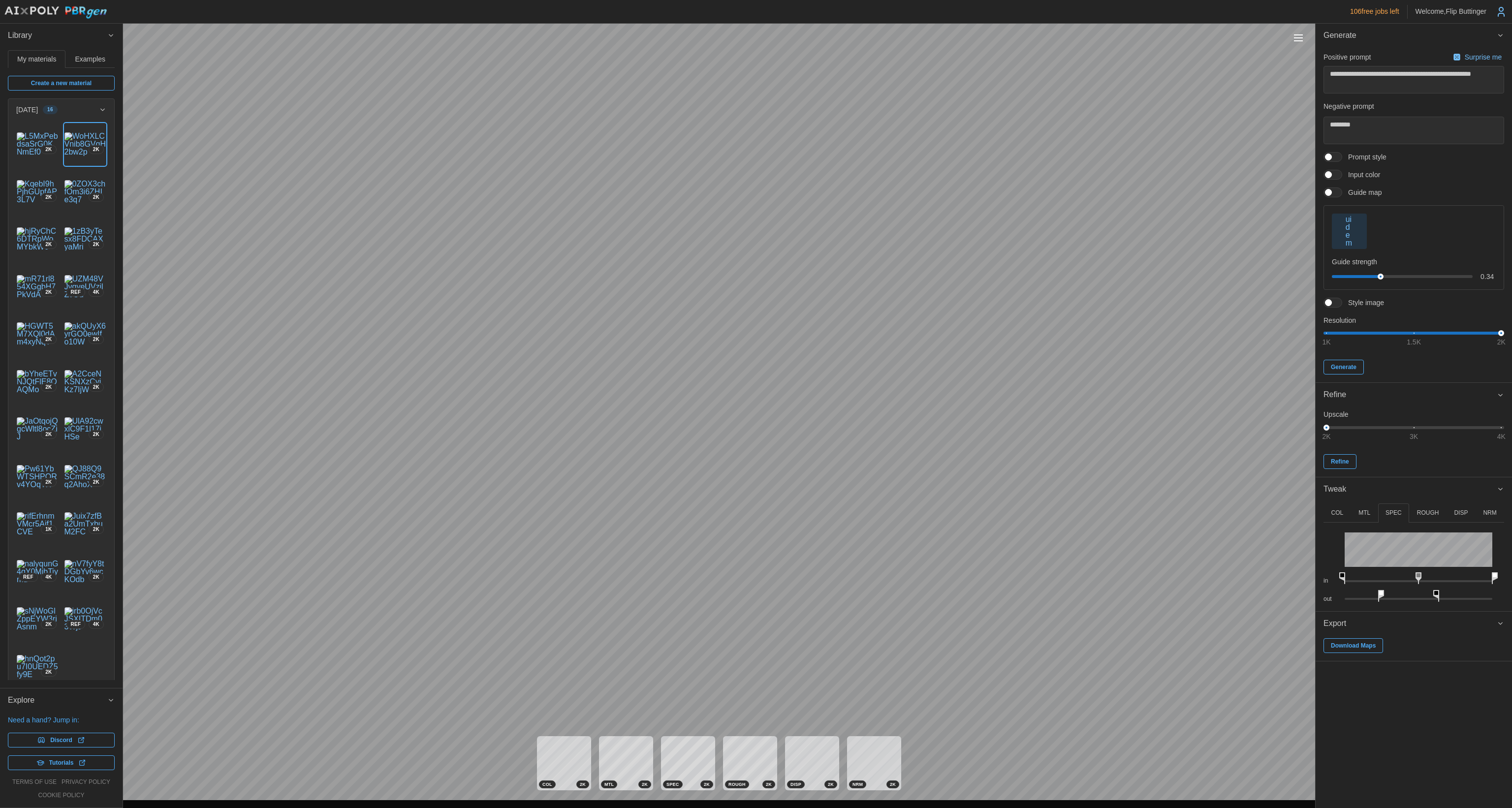 click 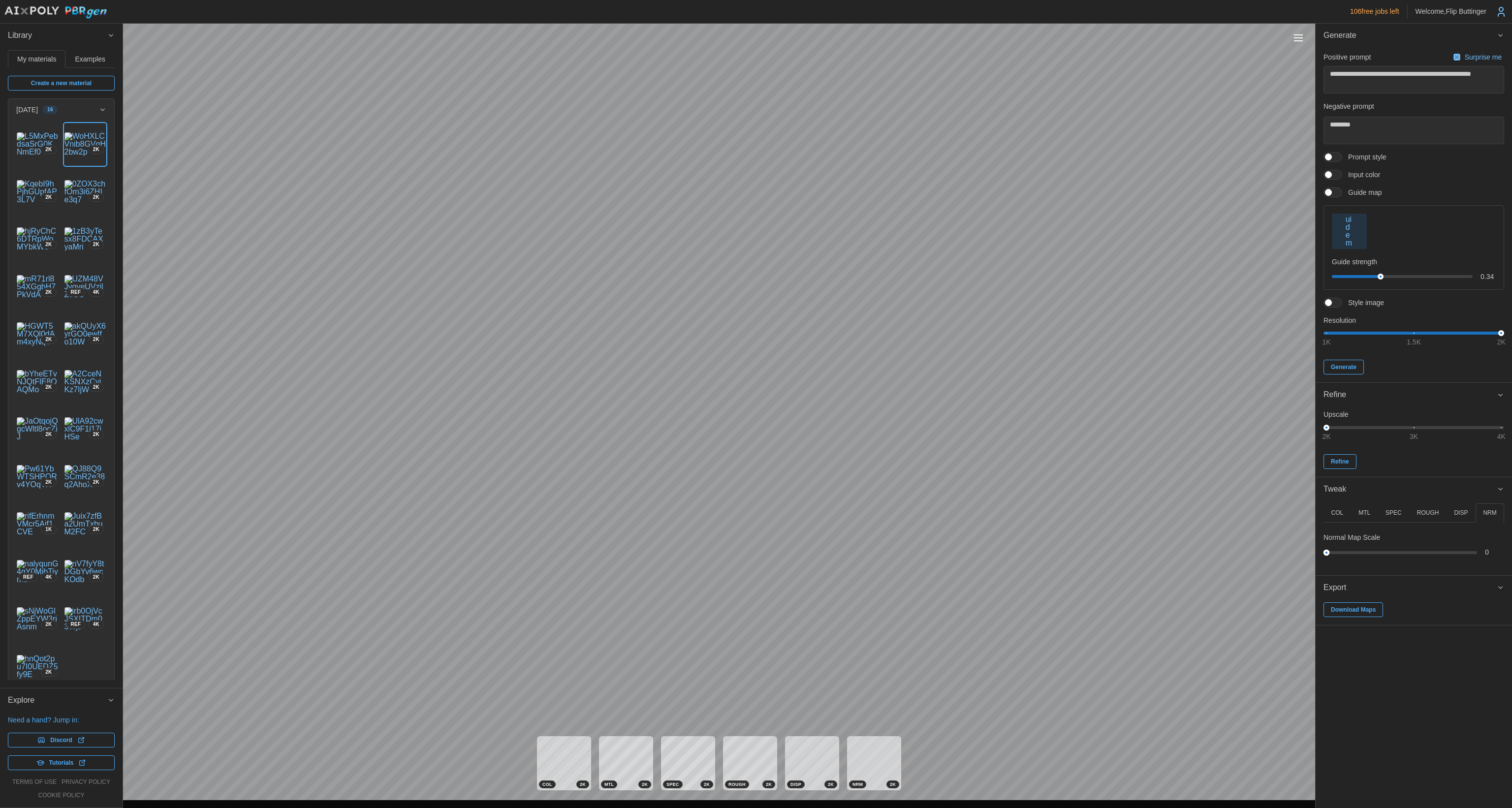 click on "**********" at bounding box center (756, 404) 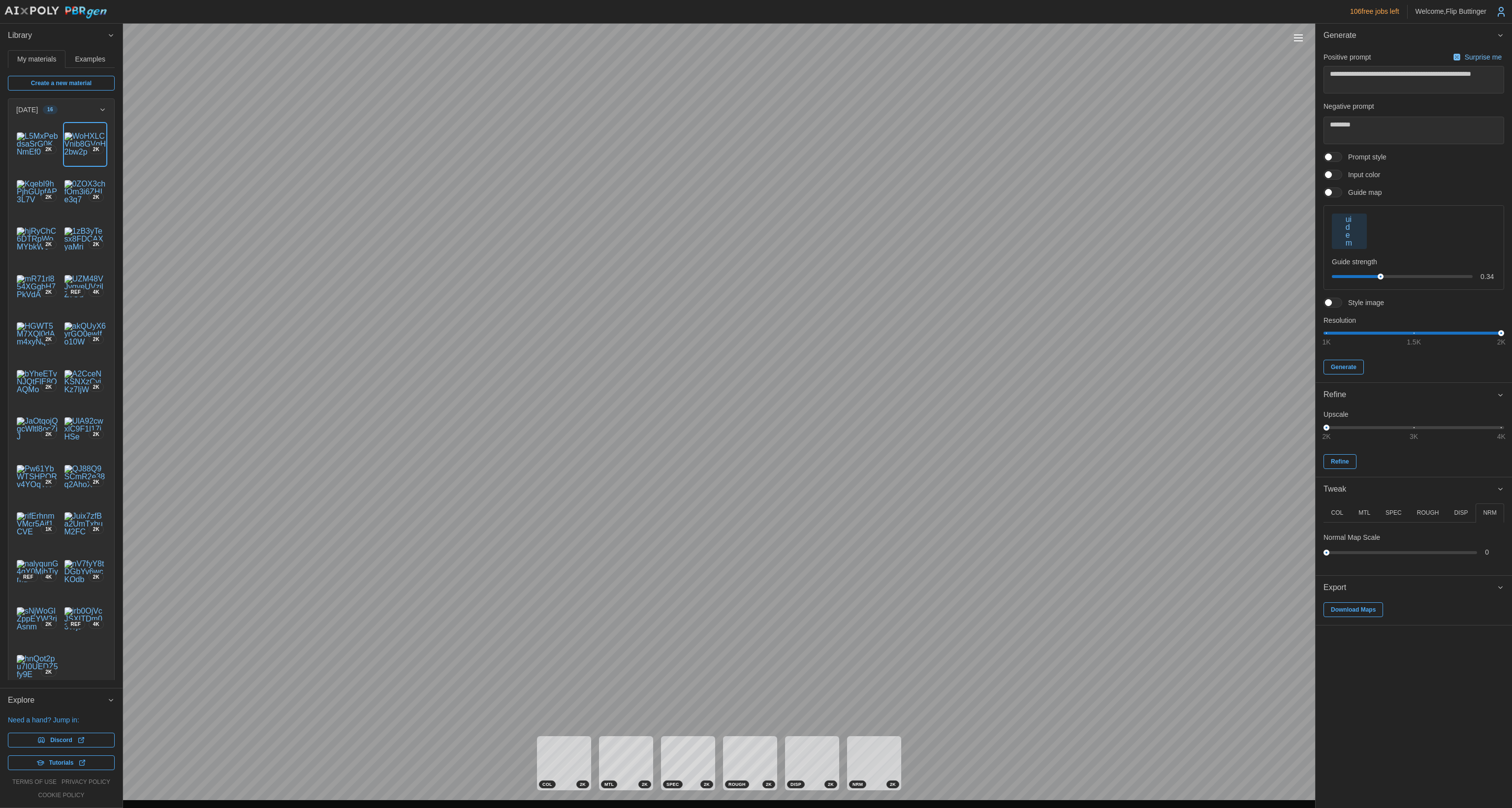 click on "DISP" at bounding box center (1461, 513) 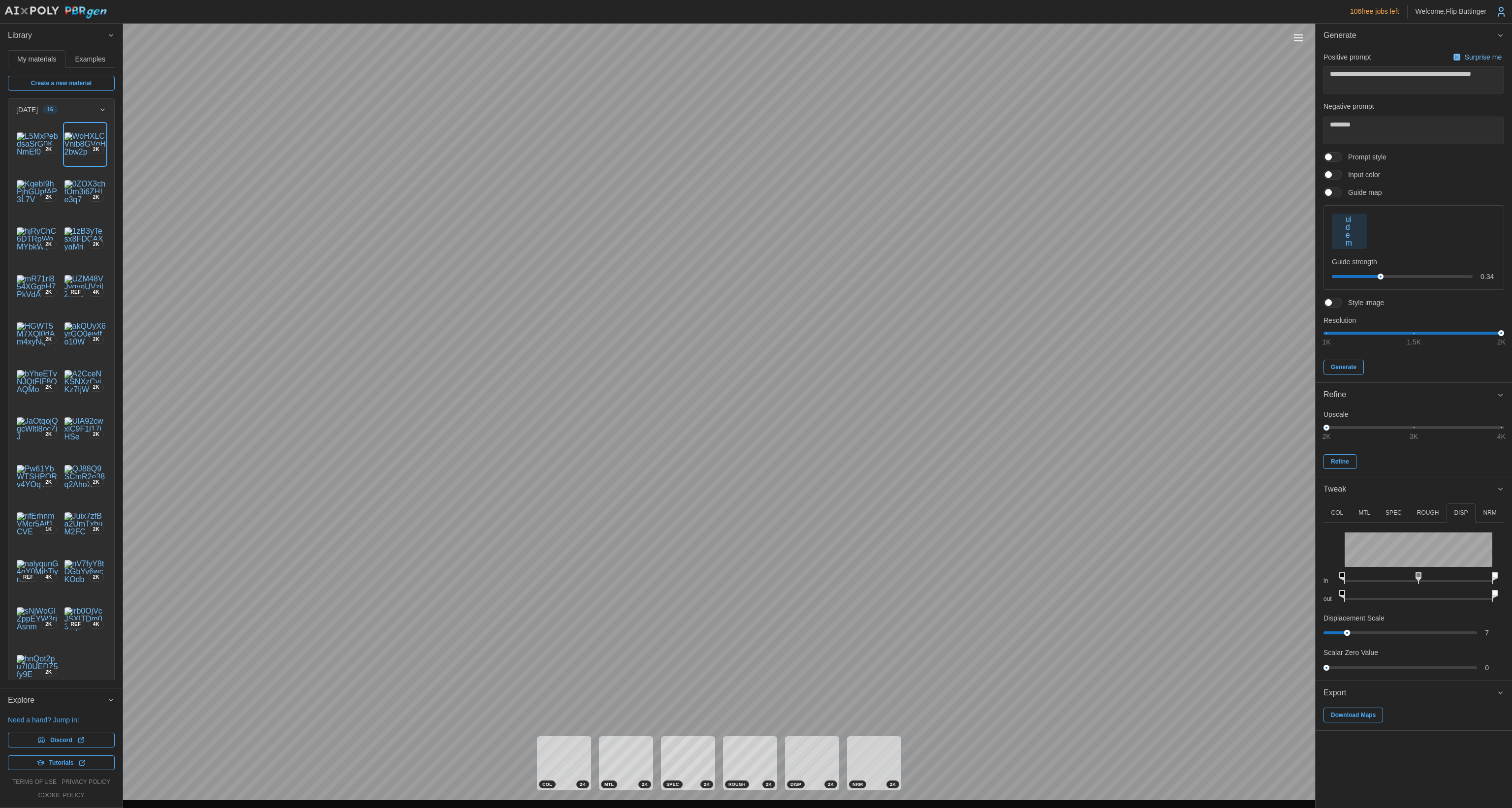drag, startPoint x: 1330, startPoint y: 632, endPoint x: 1347, endPoint y: 628, distance: 17.464249 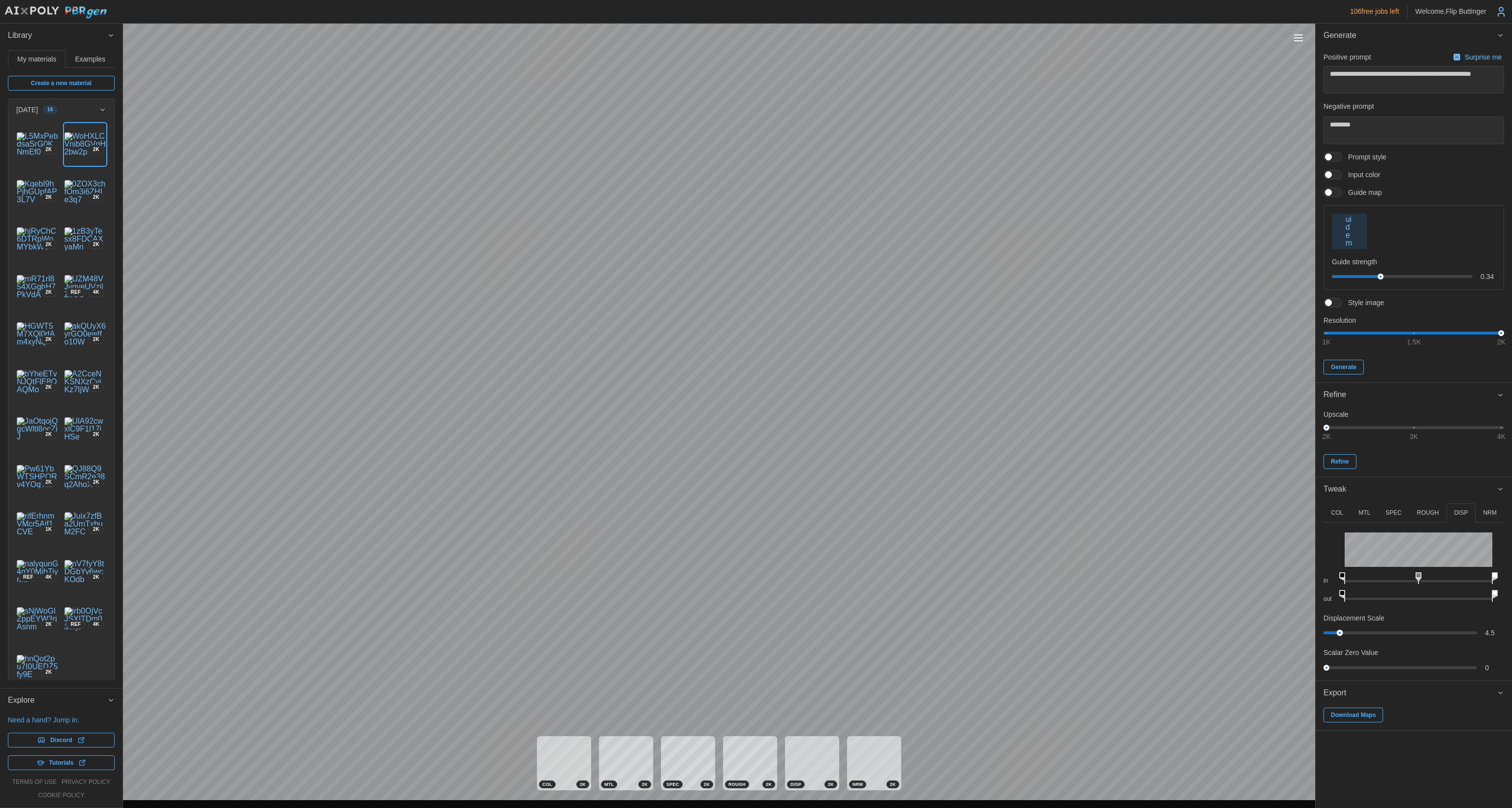 click at bounding box center [1340, 633] 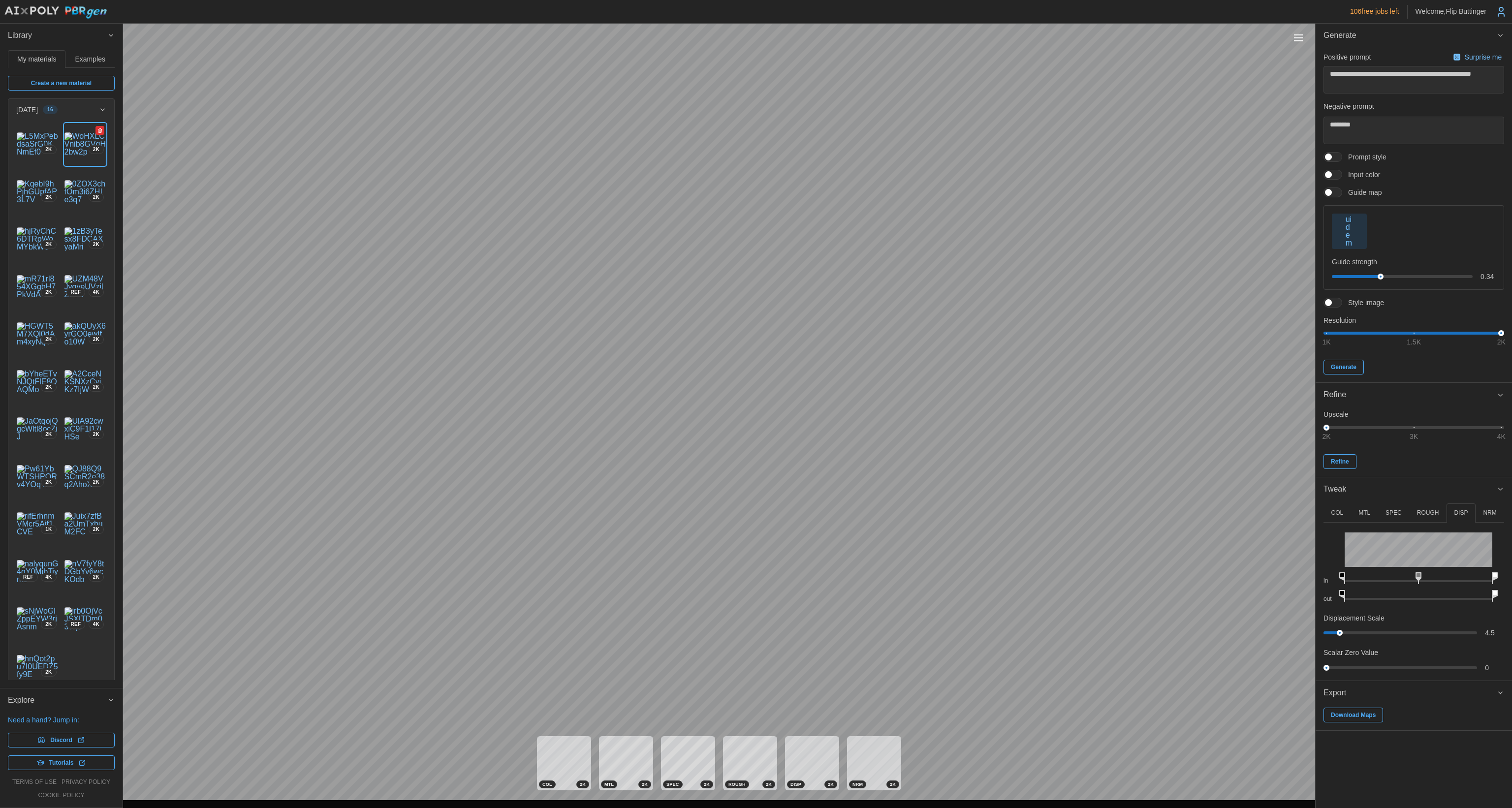 click at bounding box center [85, 144] 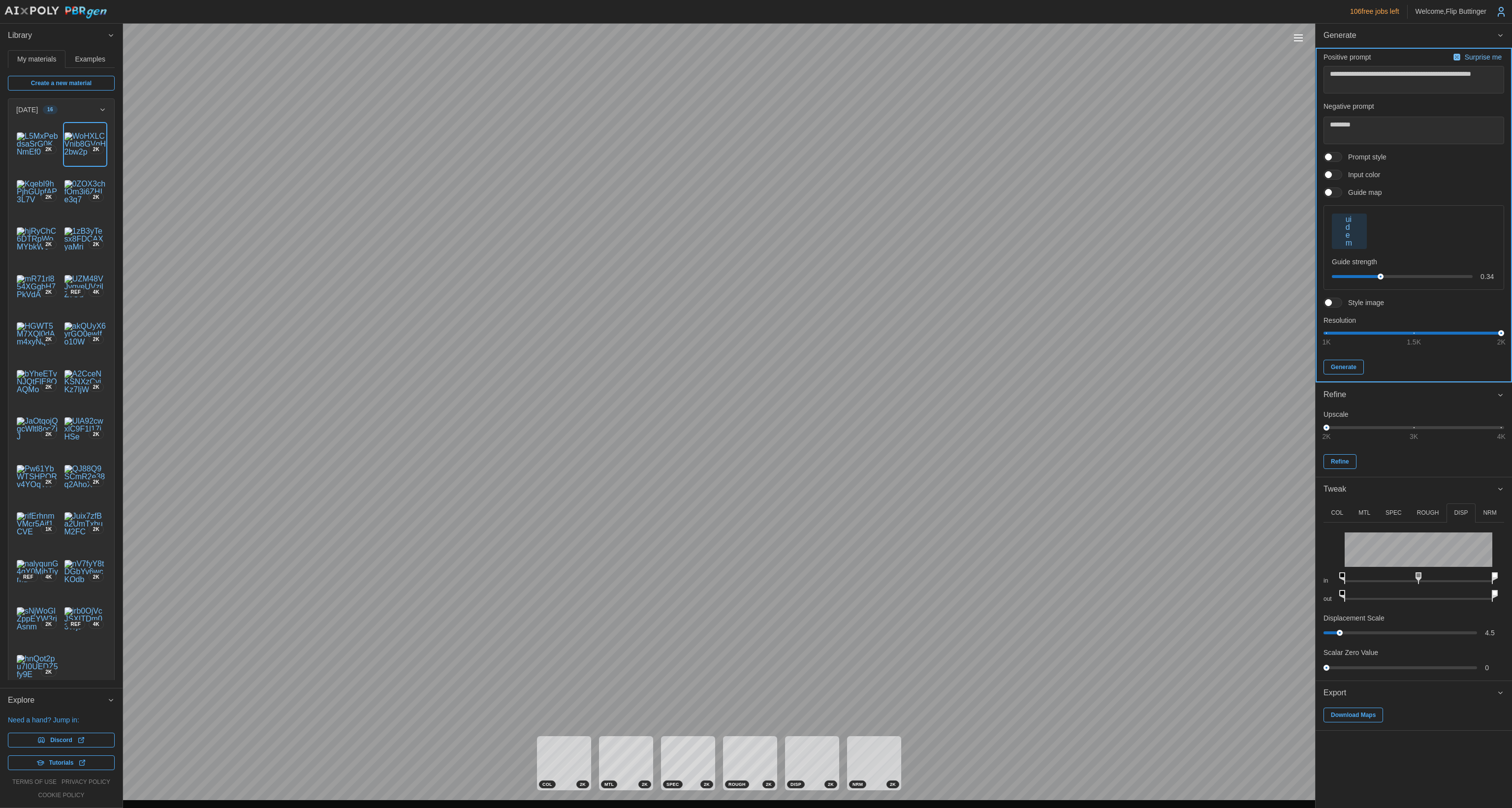 click on "Generate" at bounding box center [1344, 367] 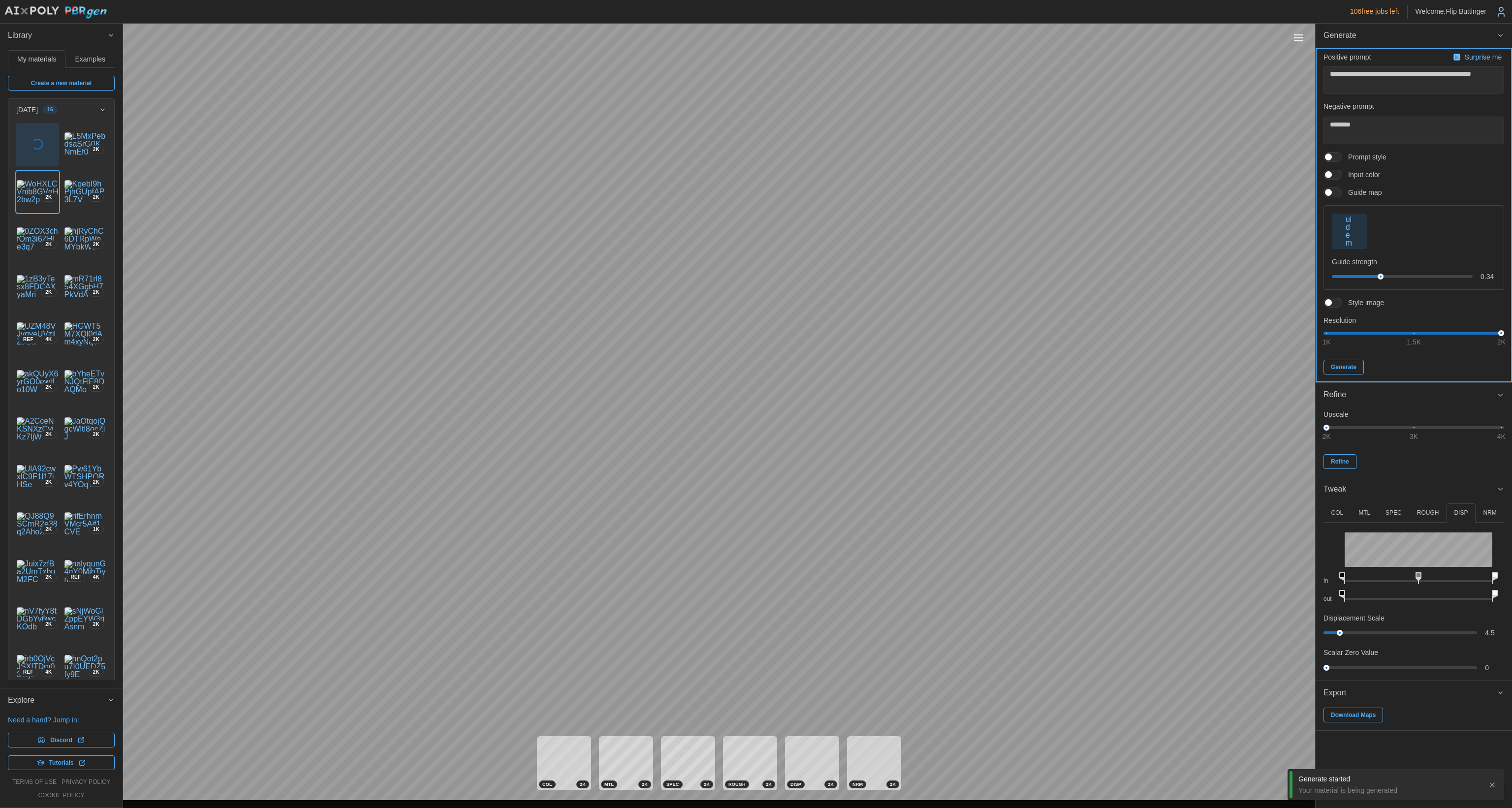 click on "Generate" at bounding box center [1344, 367] 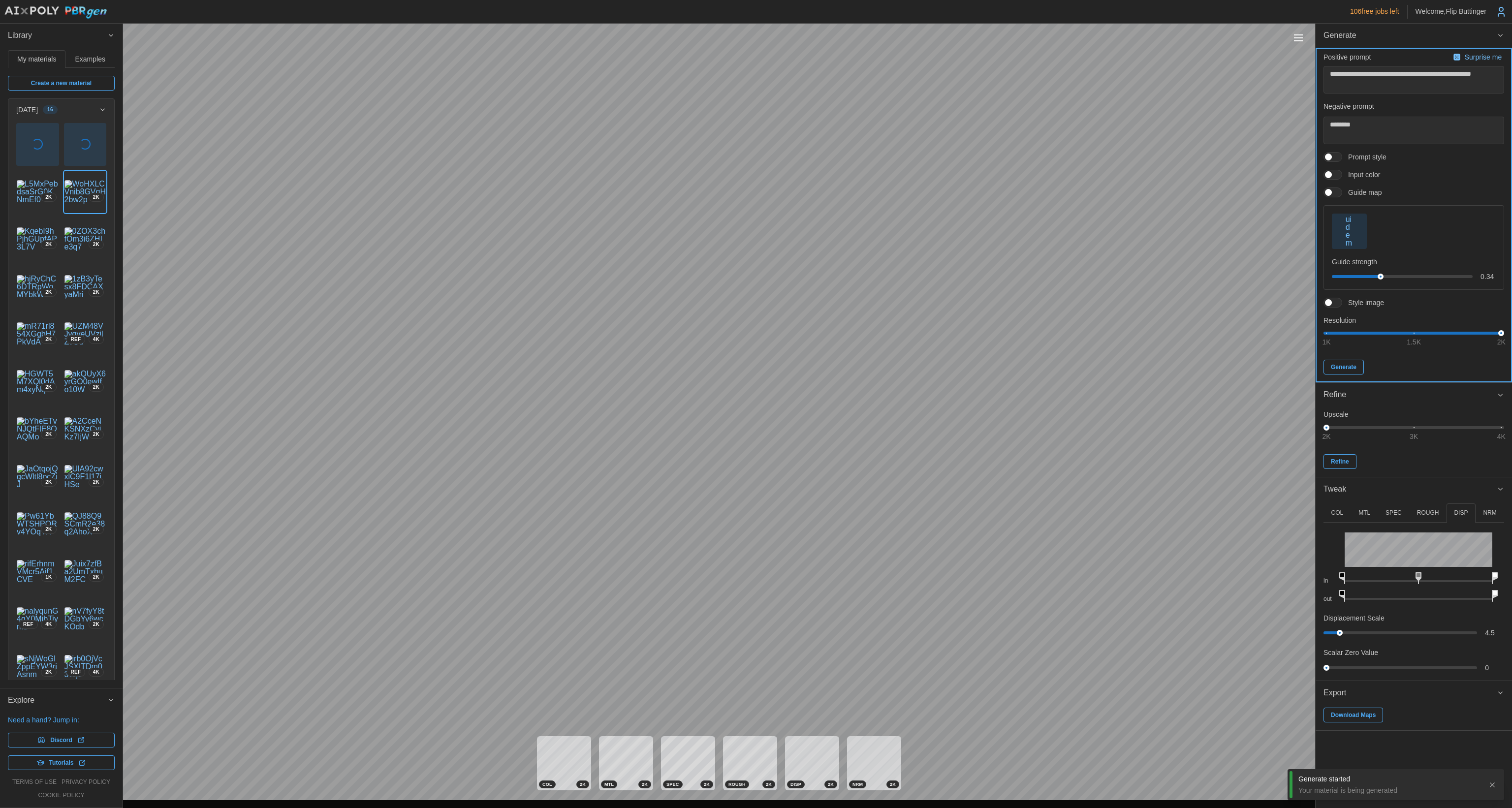 click on "Generate" at bounding box center (1344, 367) 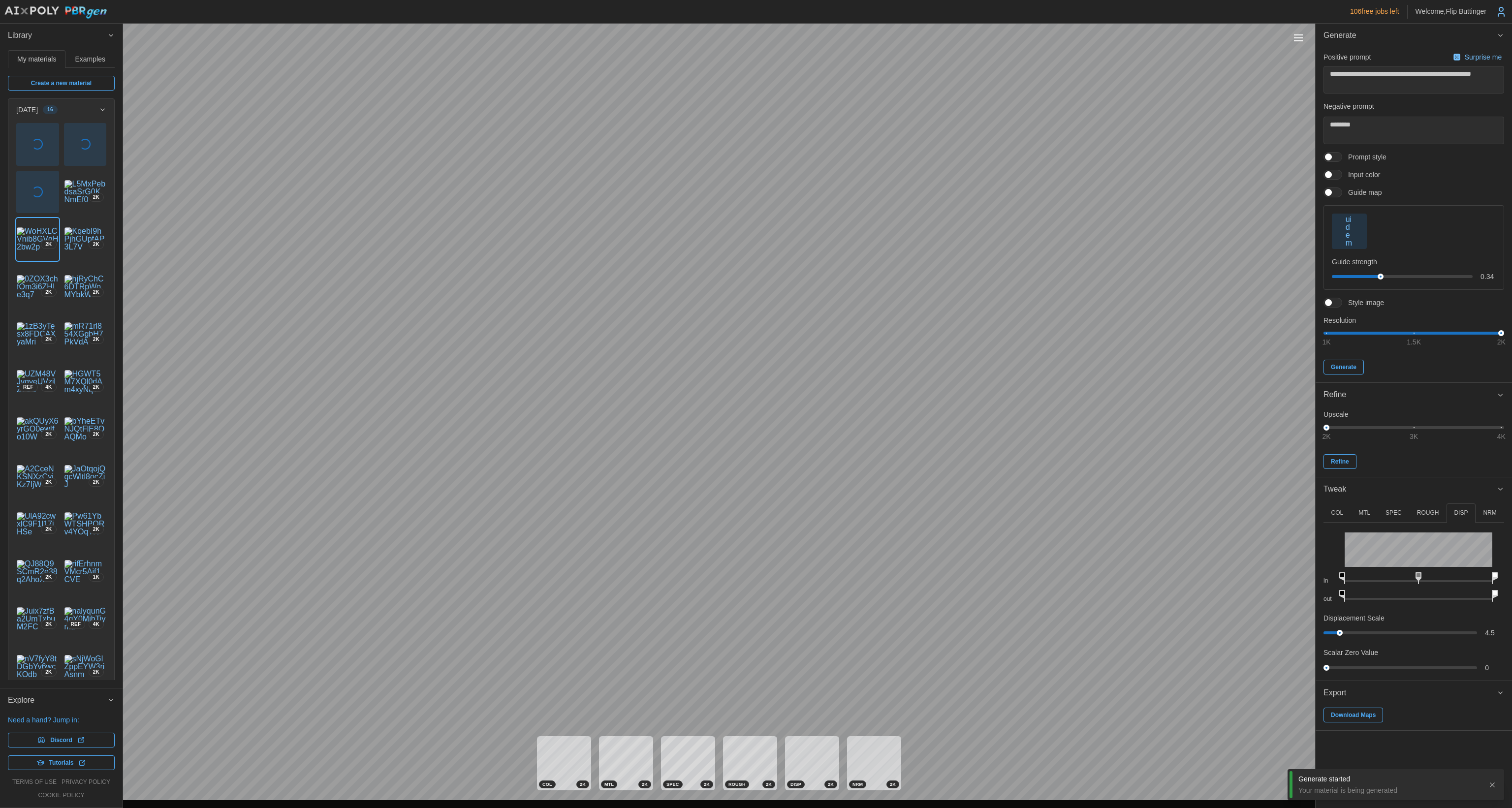 click at bounding box center [1338, 157] 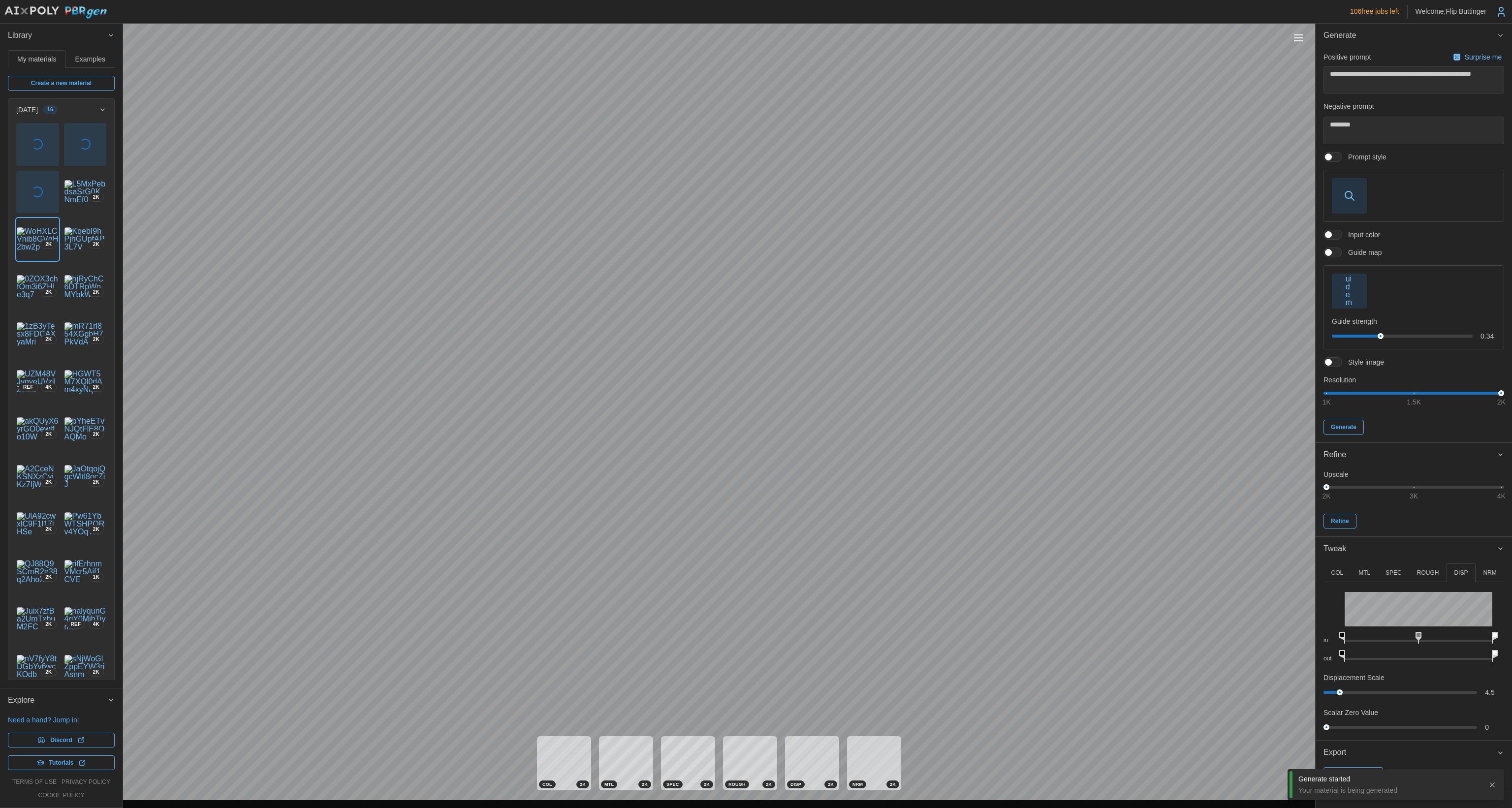click 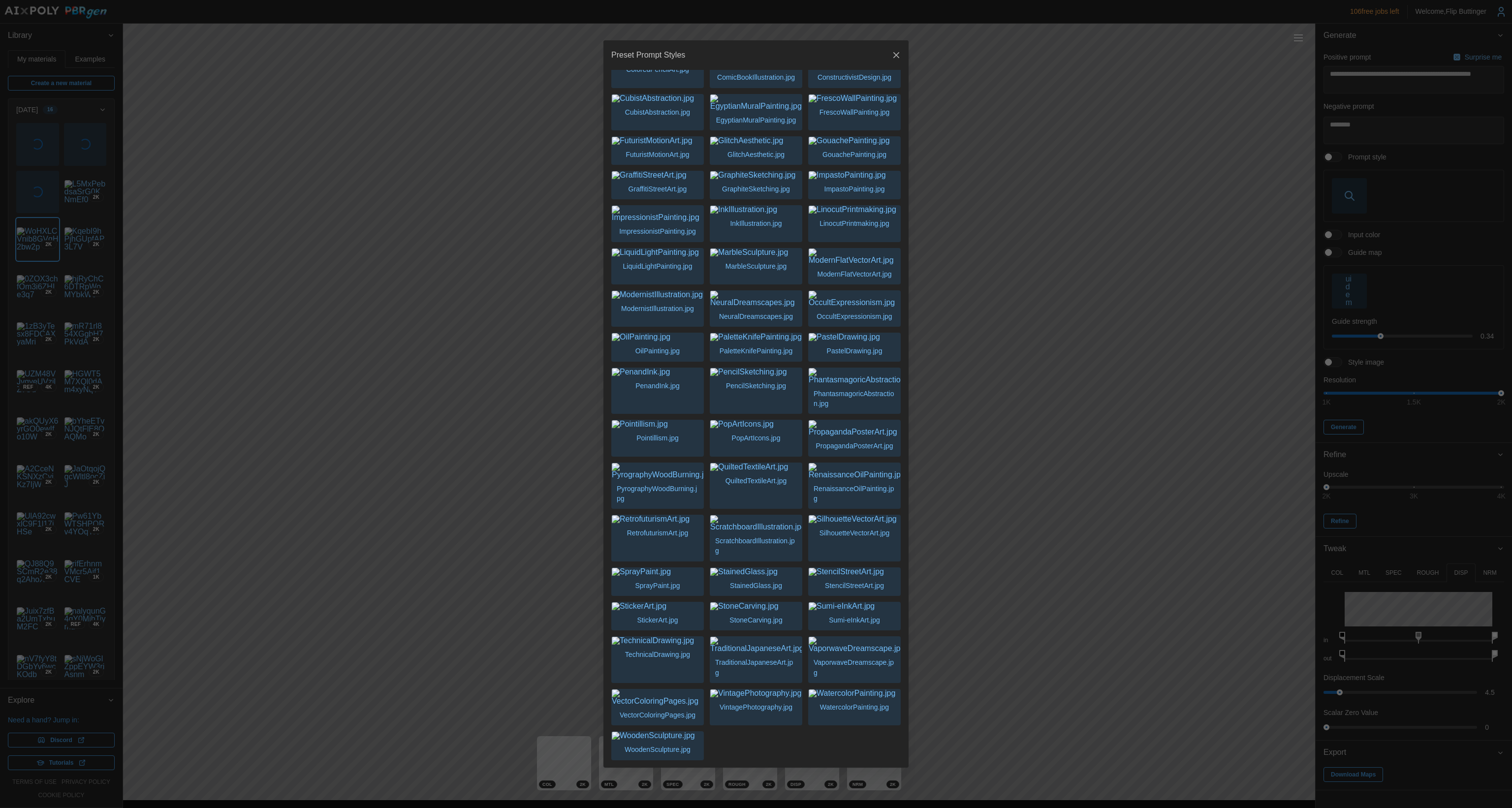 scroll, scrollTop: 1177, scrollLeft: 0, axis: vertical 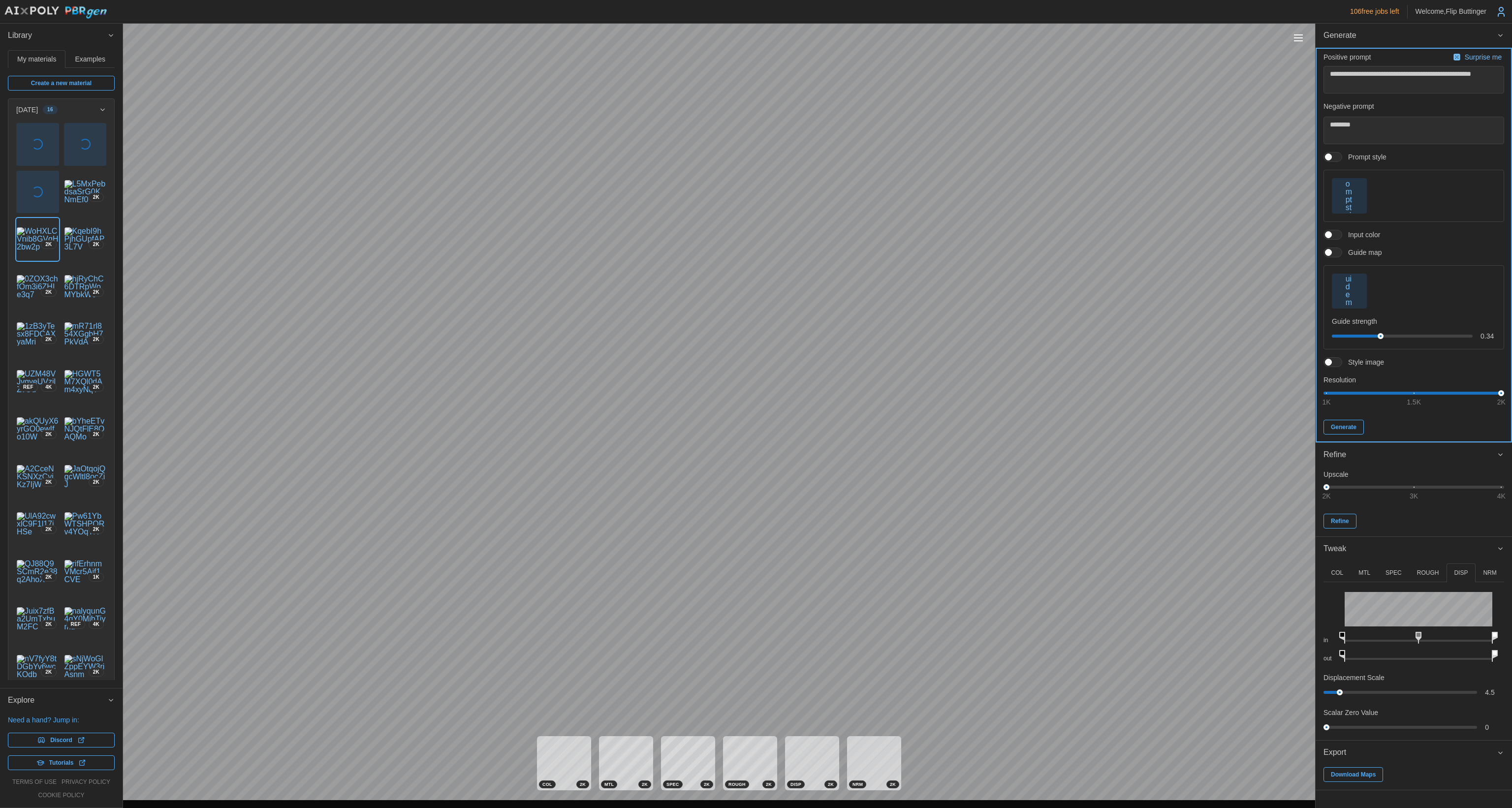 click on "Generate" at bounding box center (1344, 427) 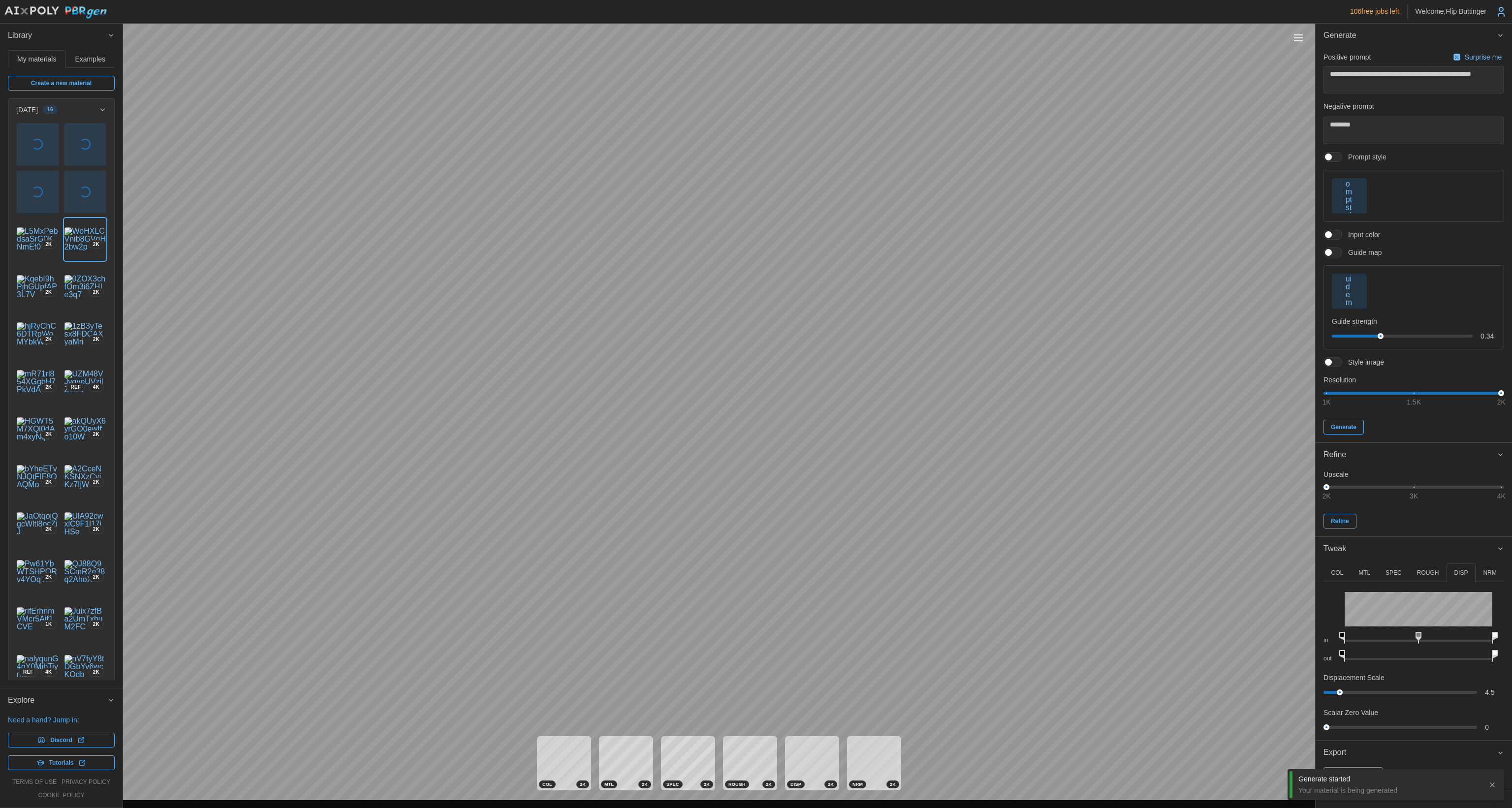 click at bounding box center [1350, 196] 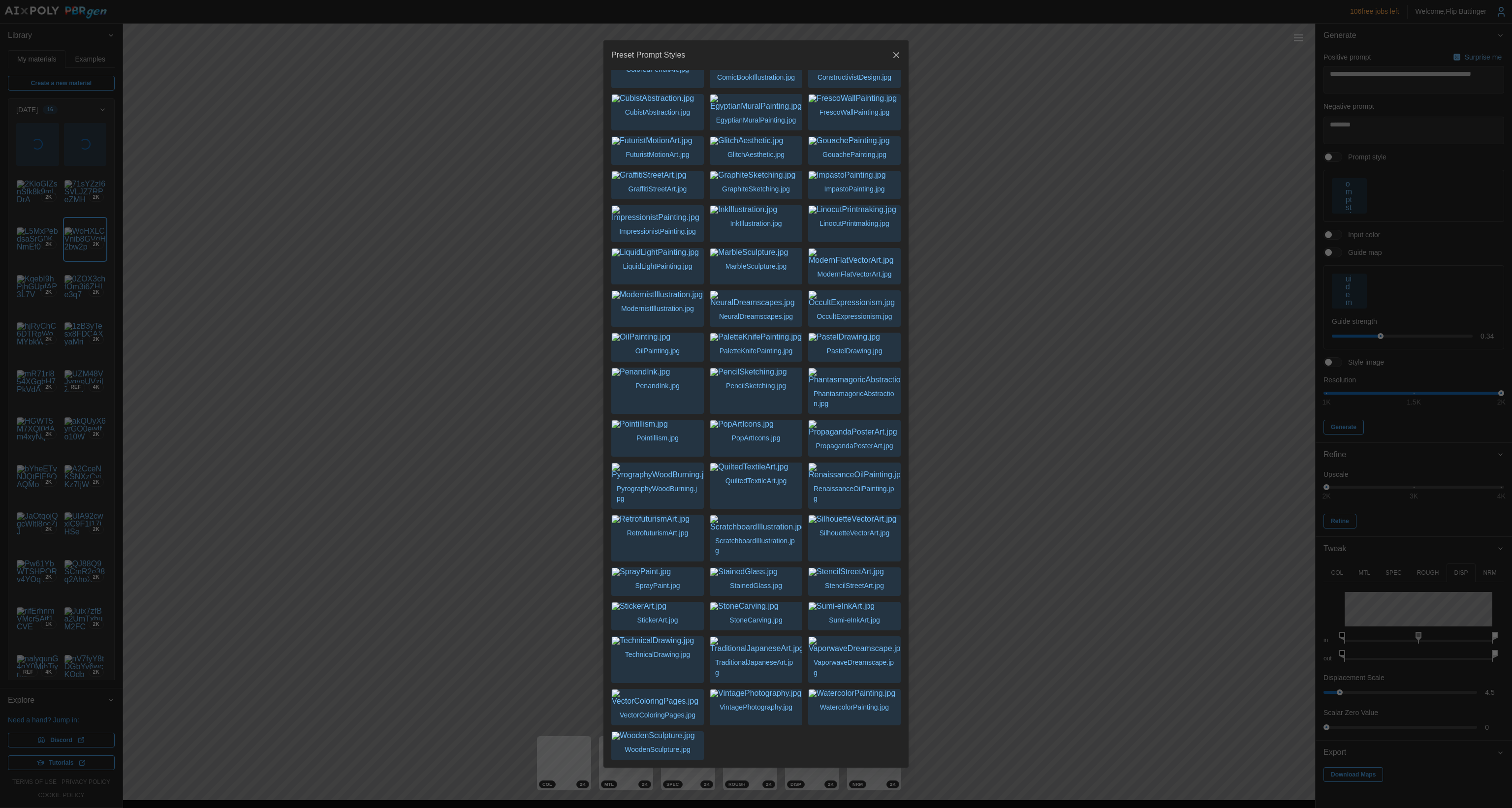 scroll, scrollTop: 1669, scrollLeft: 0, axis: vertical 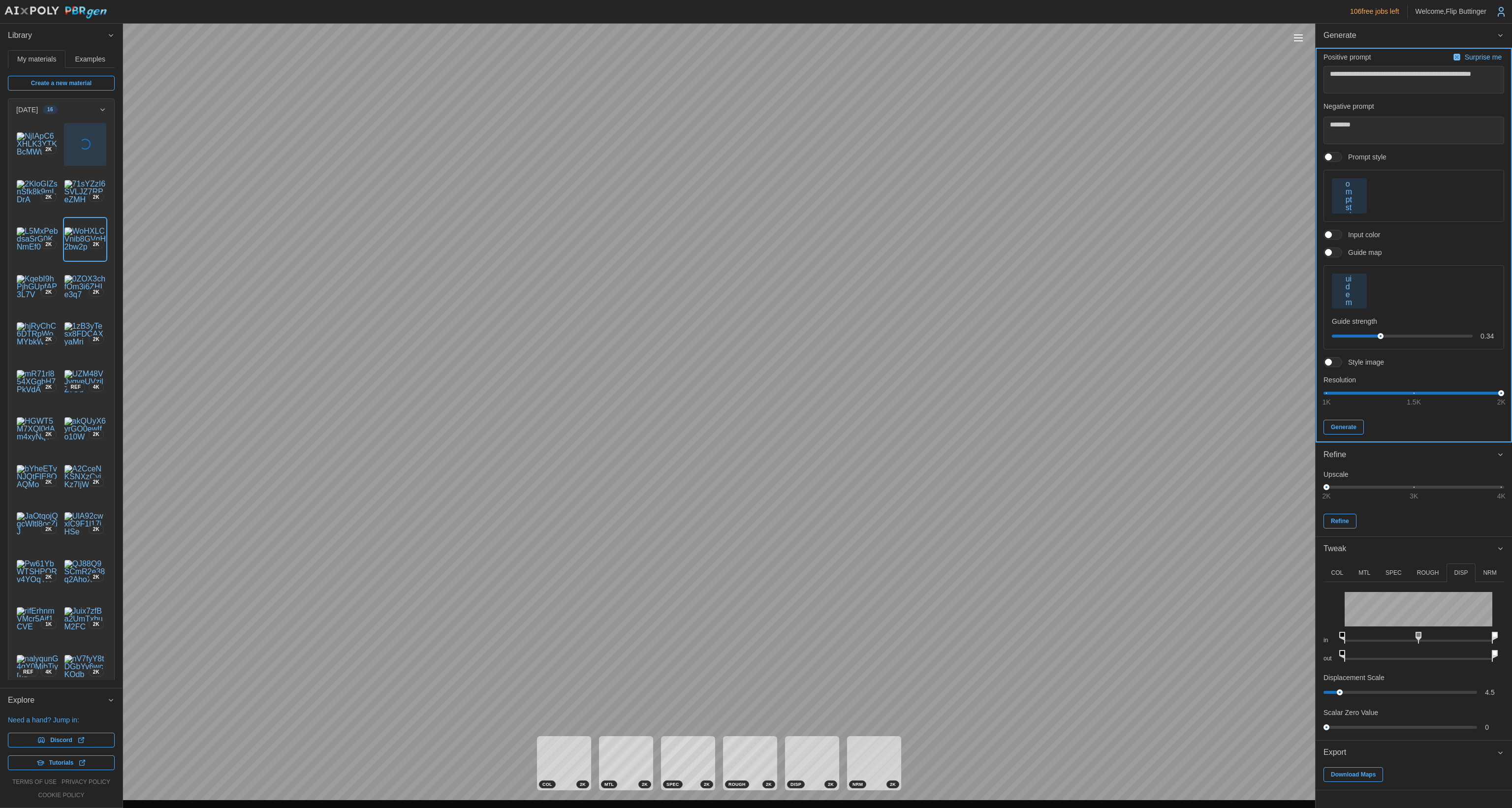 click on "Generate" at bounding box center [1344, 427] 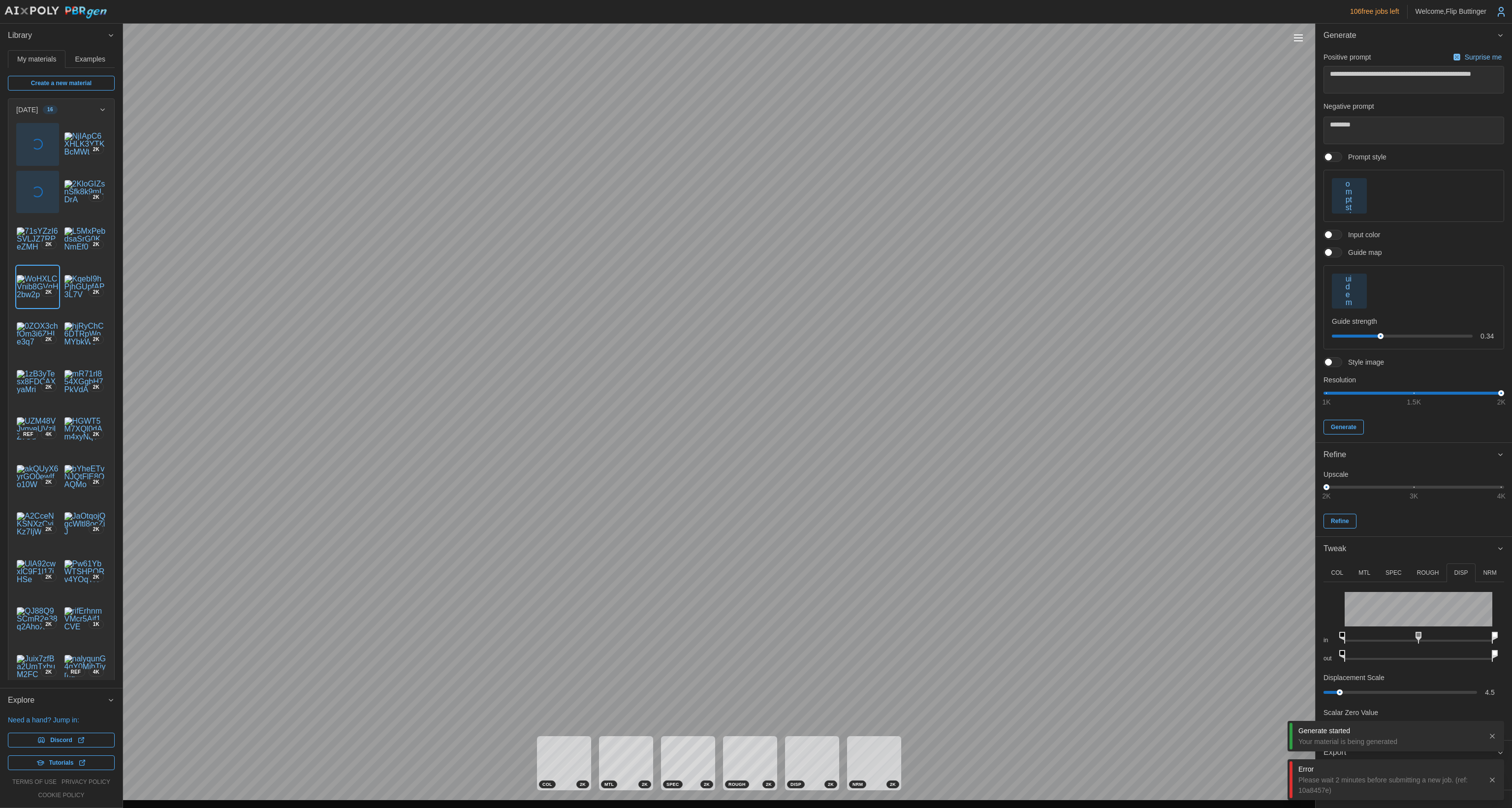 click at bounding box center (1350, 196) 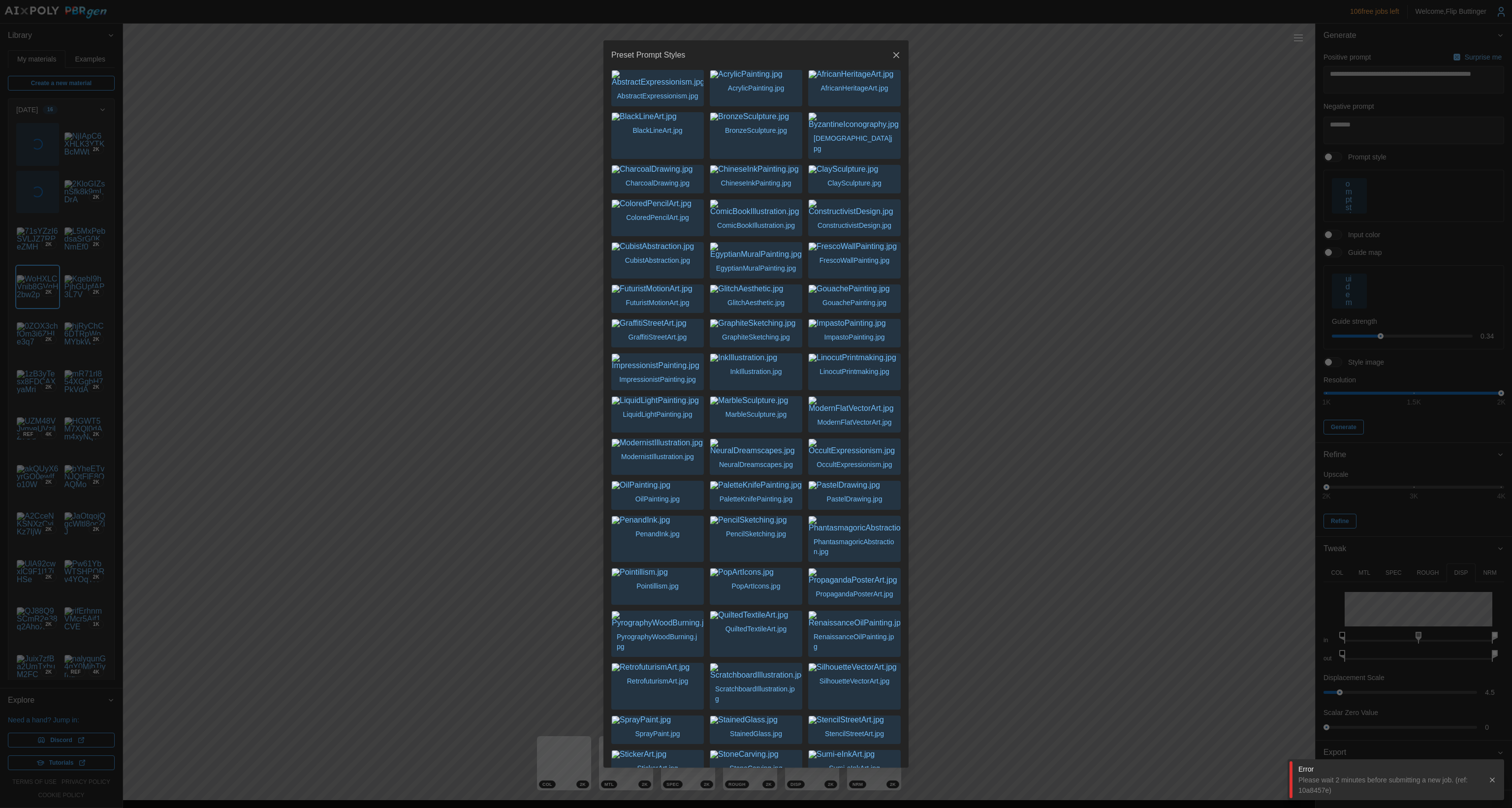click at bounding box center [658, 117] 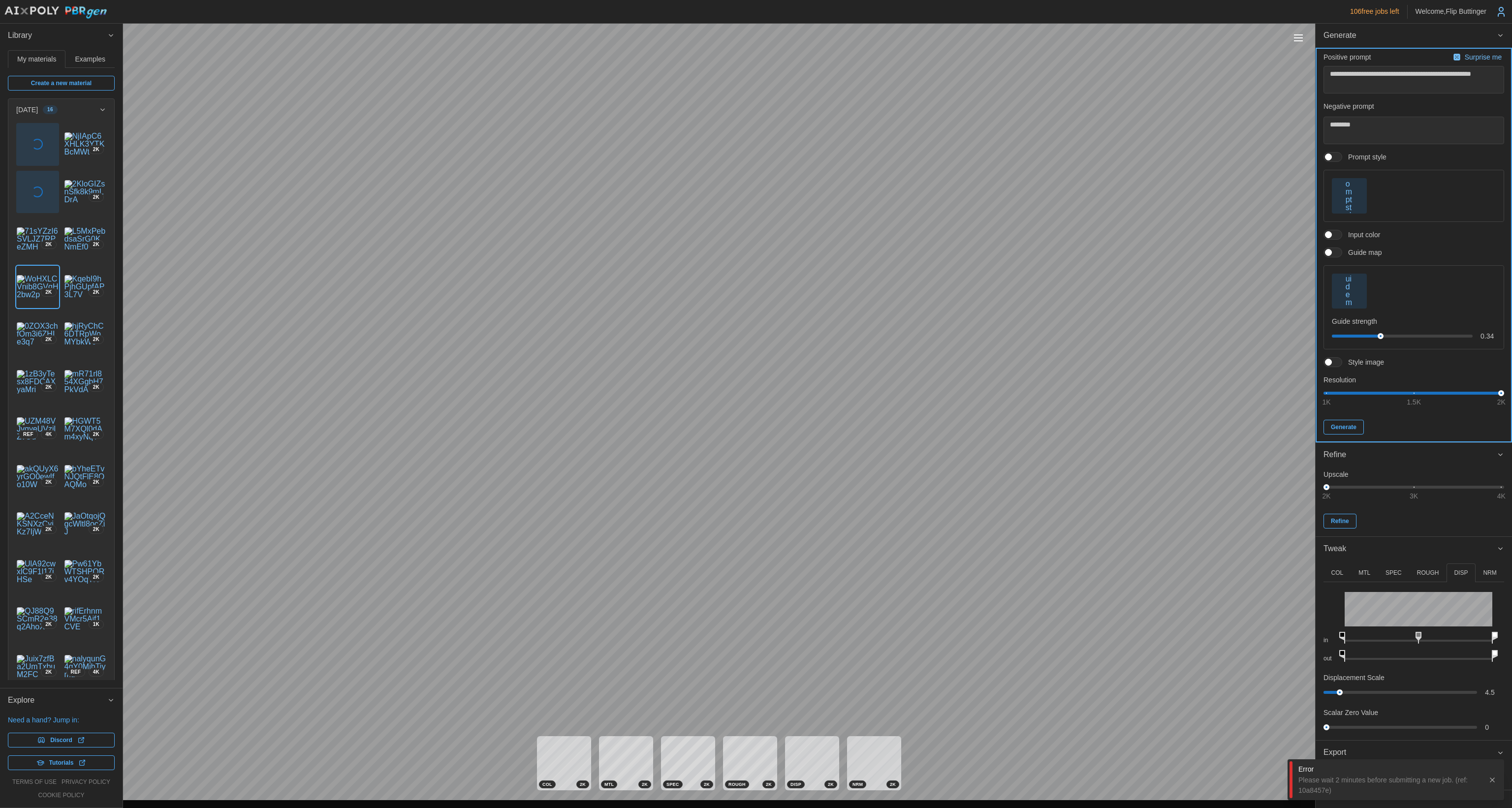 click on "Generate" at bounding box center [1344, 427] 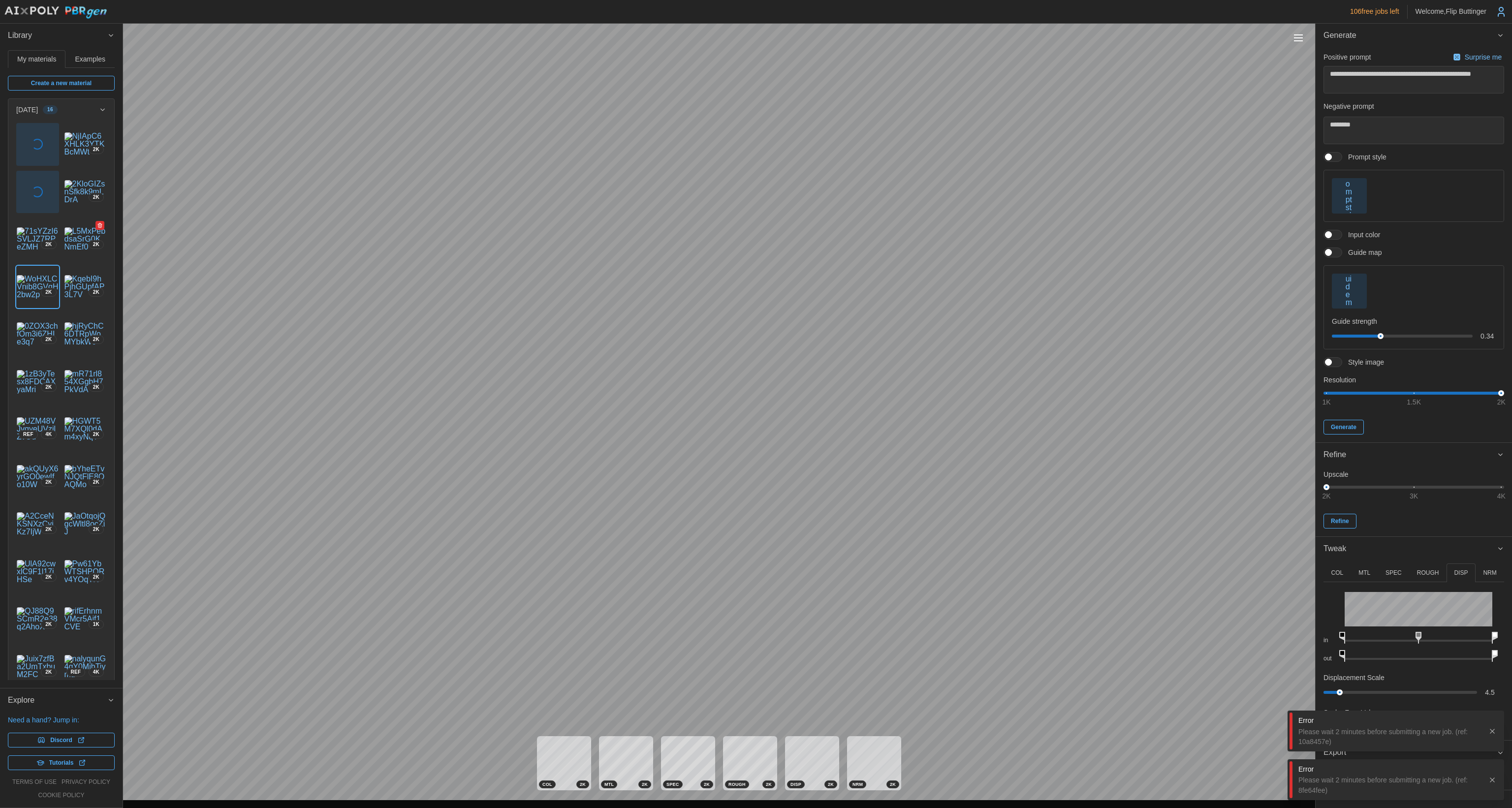 click at bounding box center (85, 239) 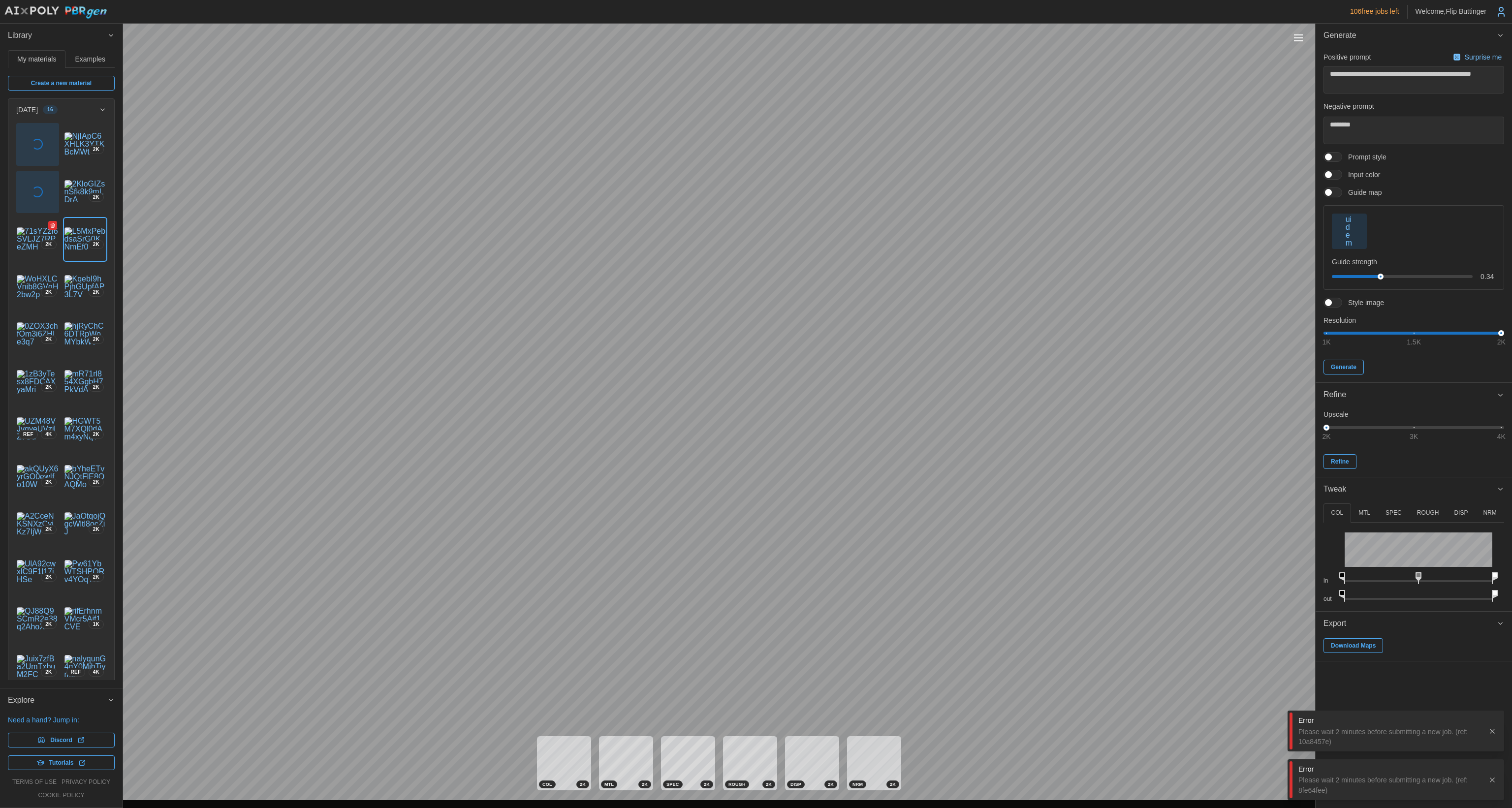 click at bounding box center (37, 239) 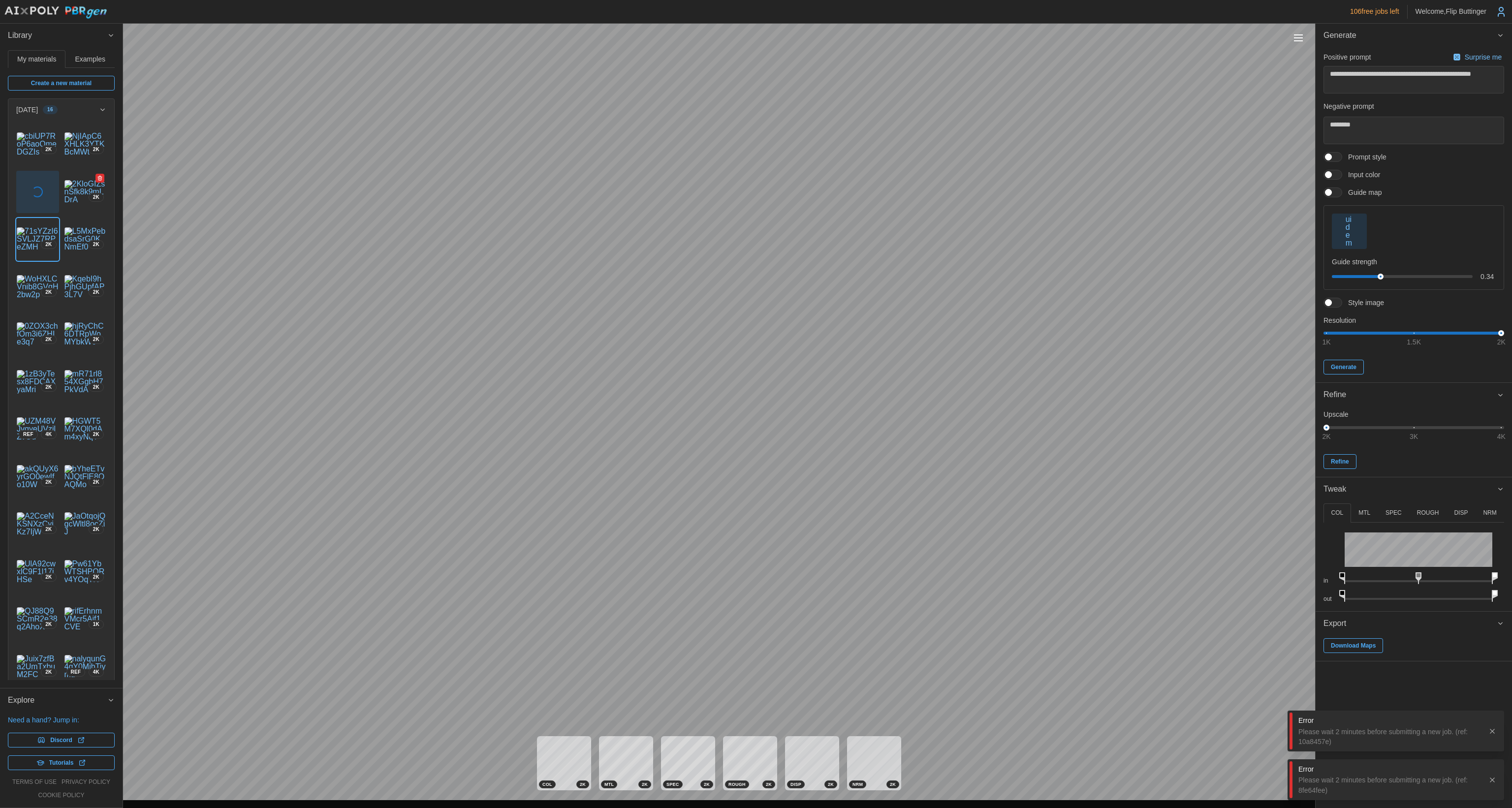 click at bounding box center [85, 192] 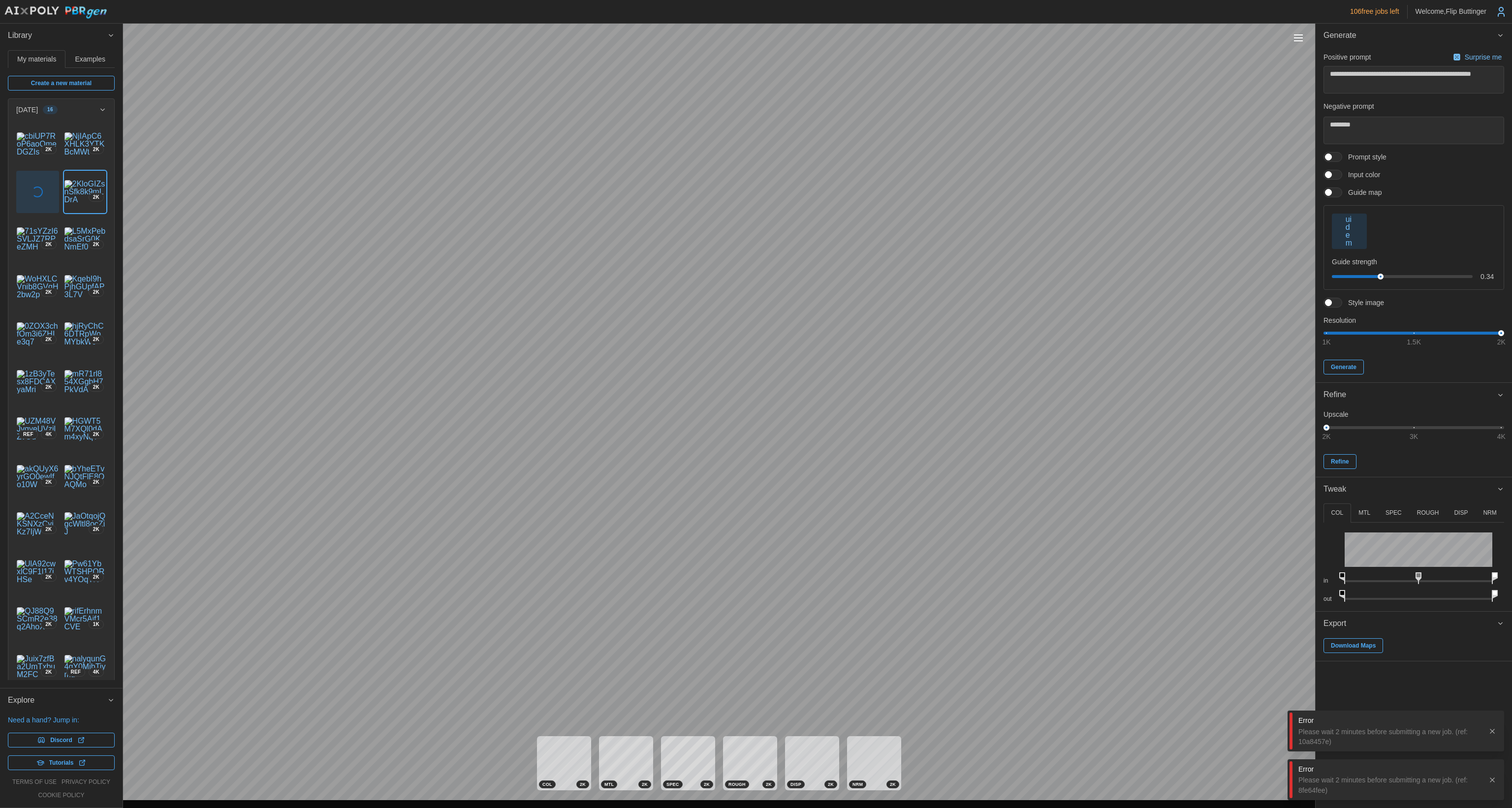 click at bounding box center (37, 192) 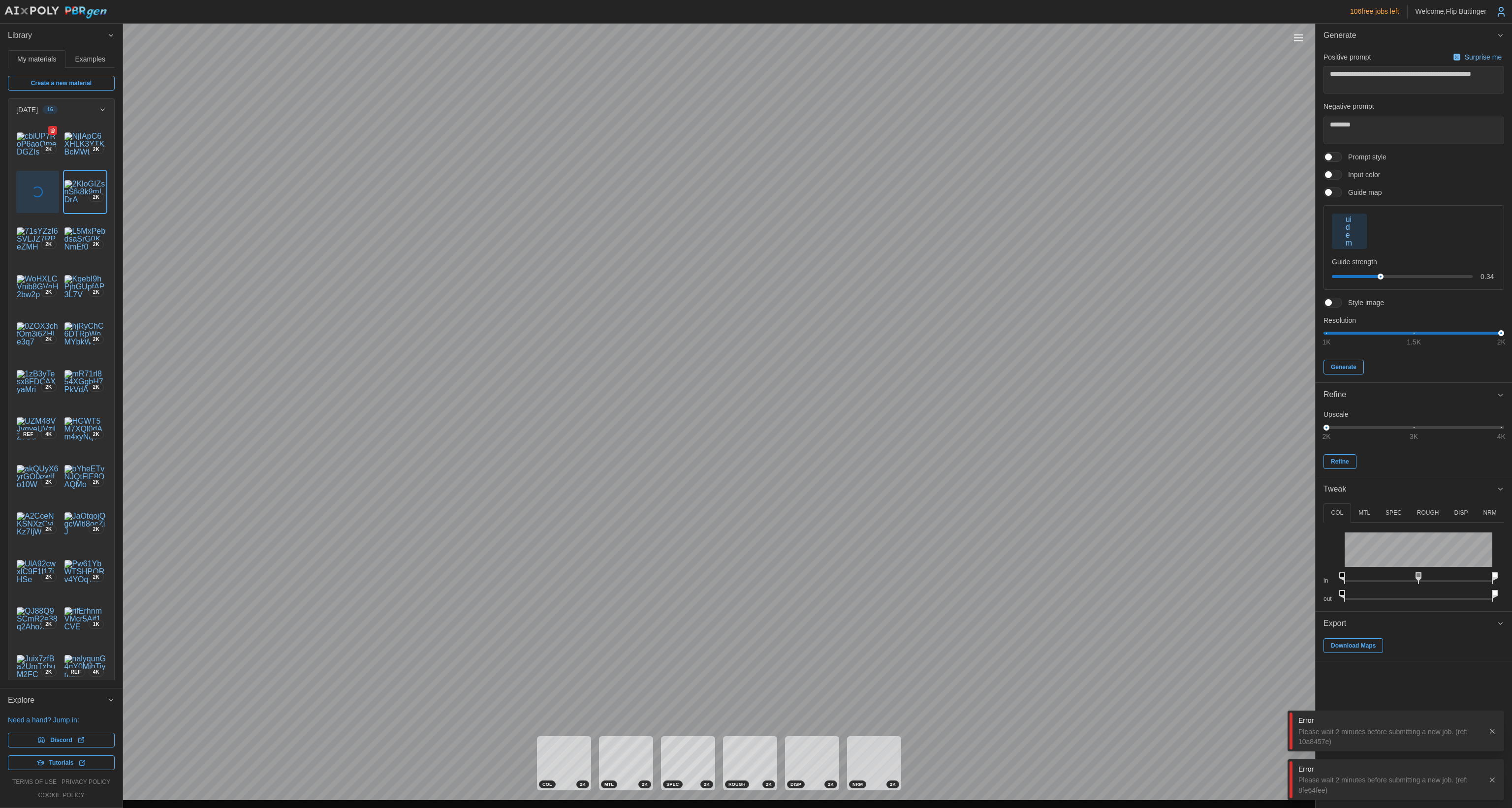 click at bounding box center (37, 144) 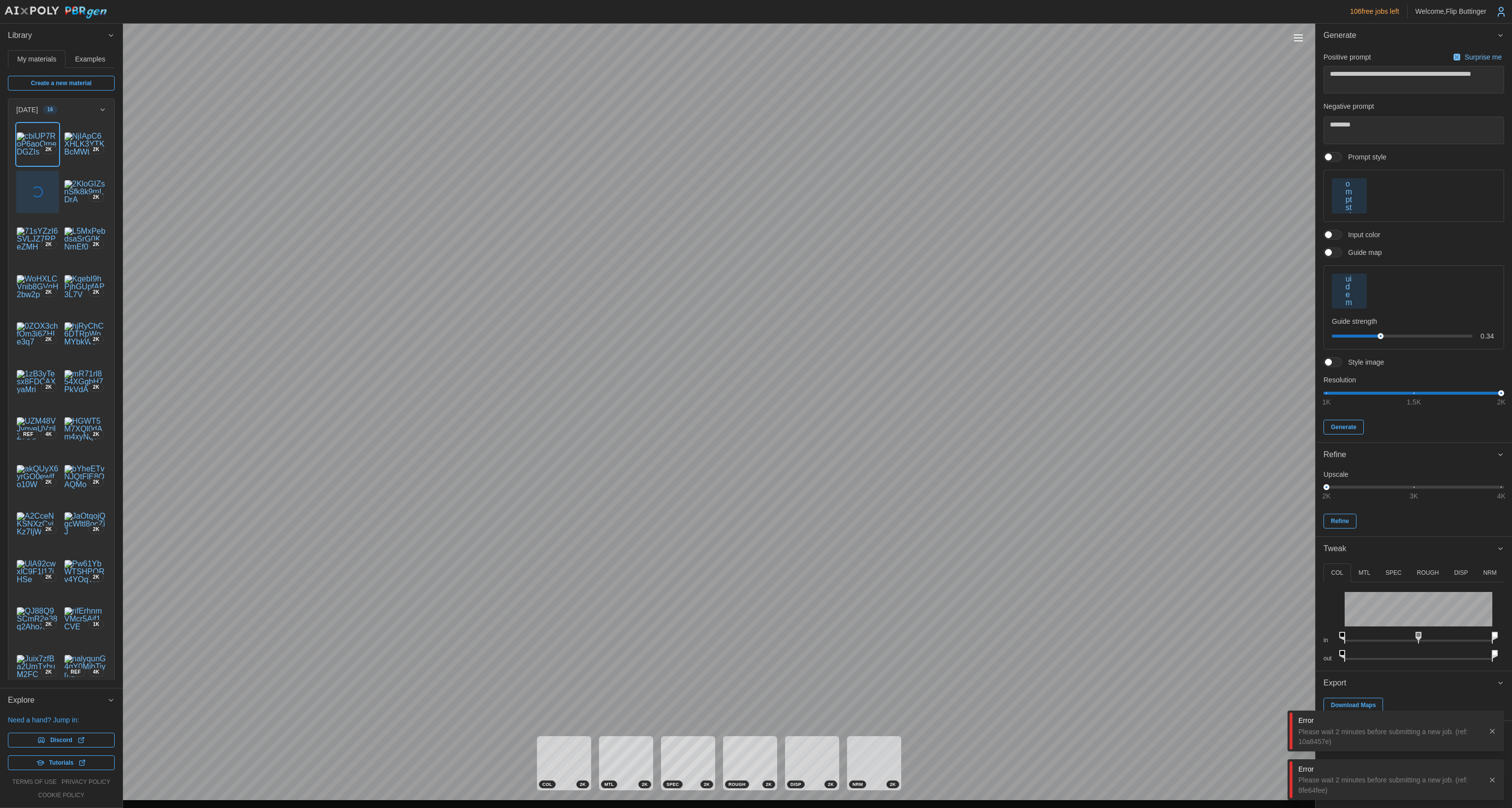 click at bounding box center (1350, 196) 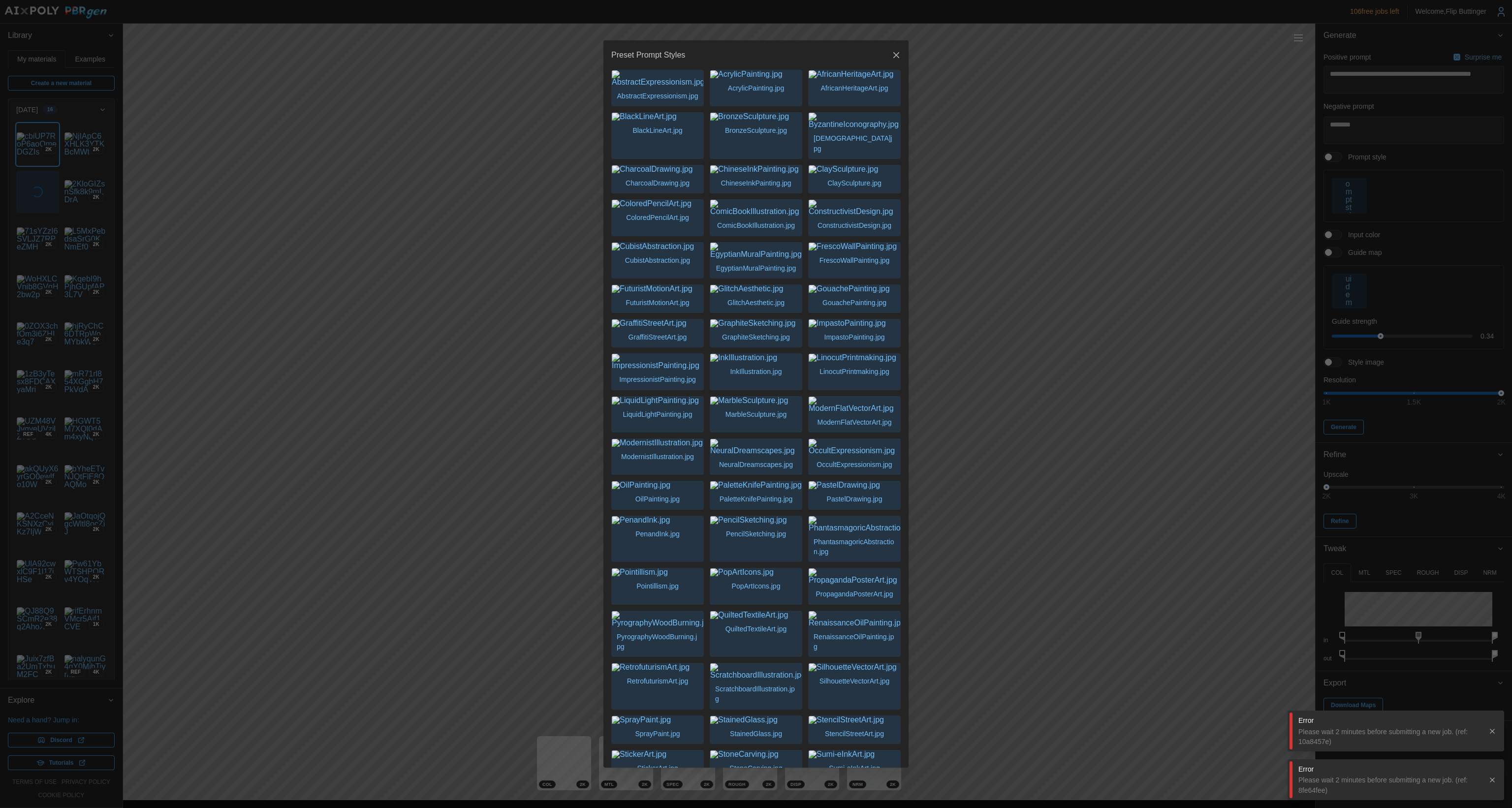 click at bounding box center [658, 117] 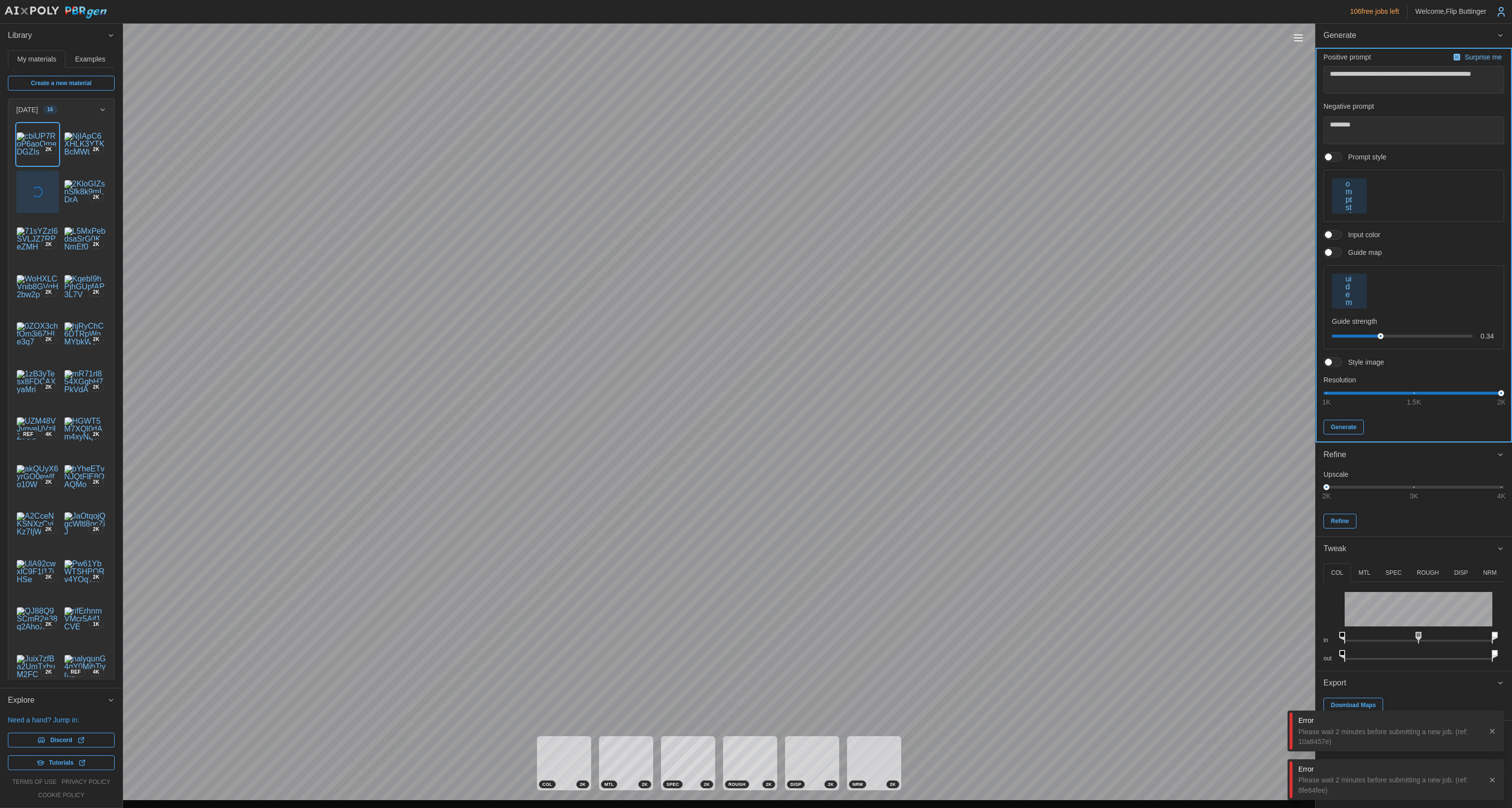 click on "Generate" at bounding box center (1344, 427) 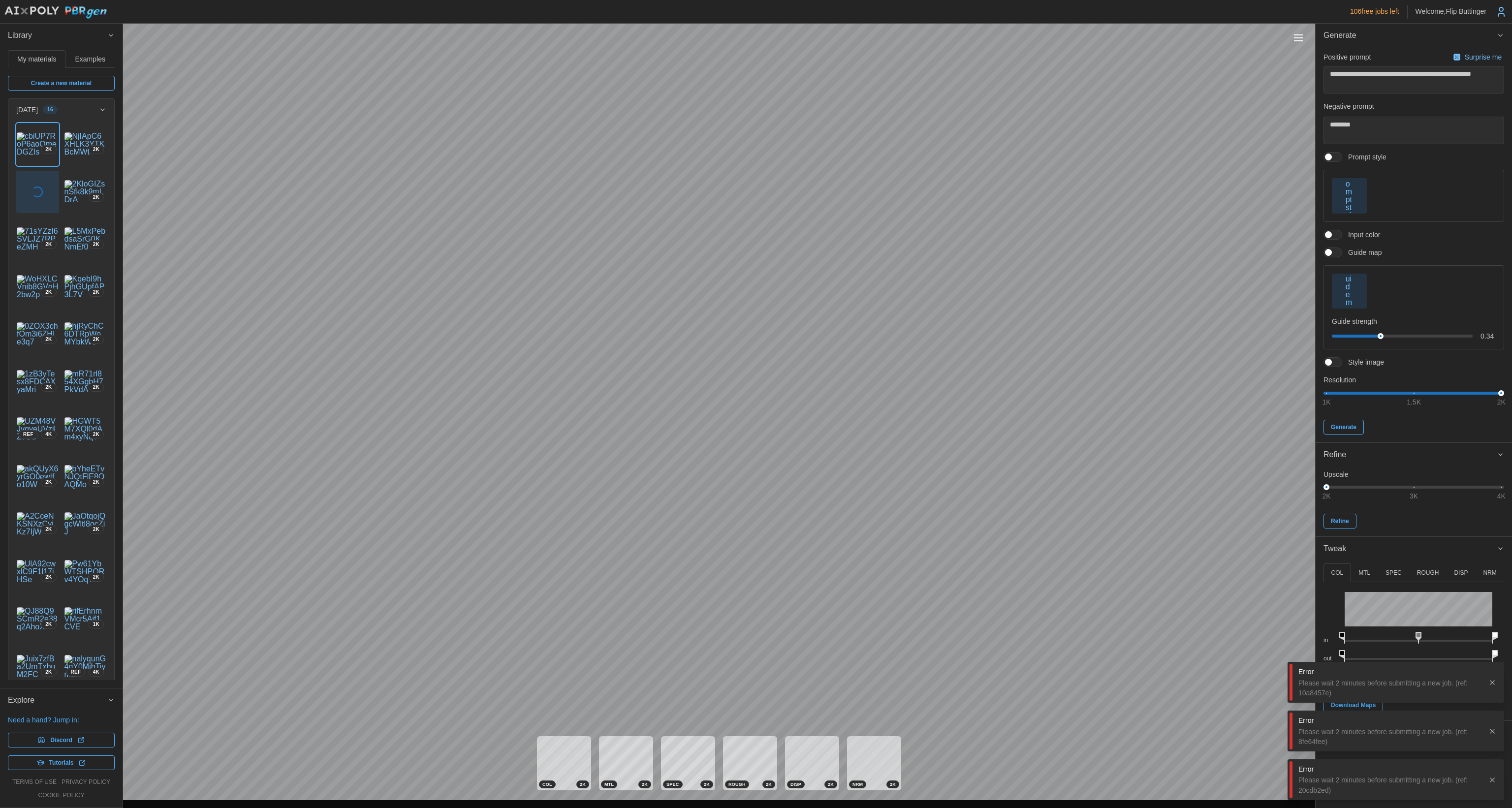 click 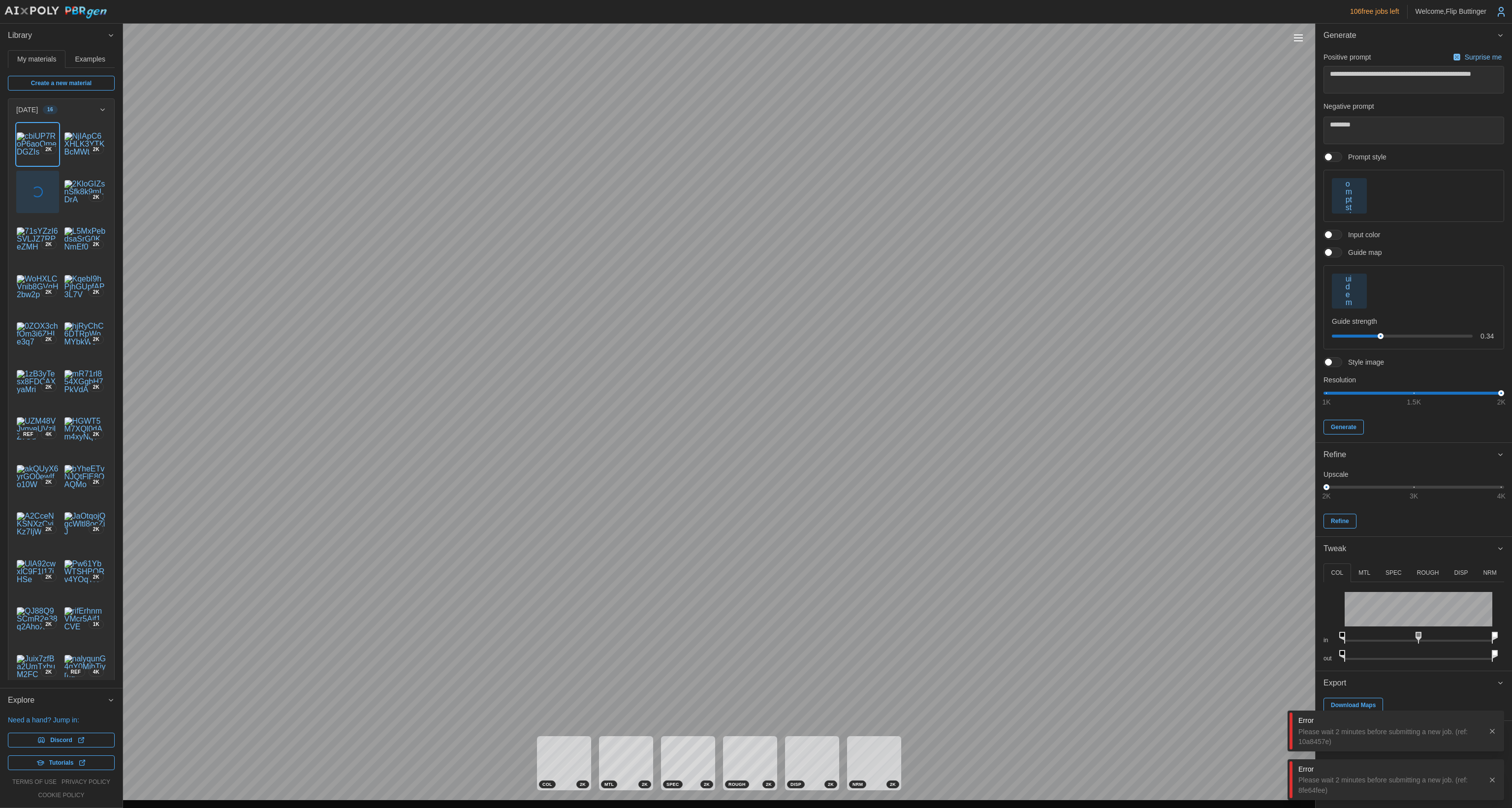 click 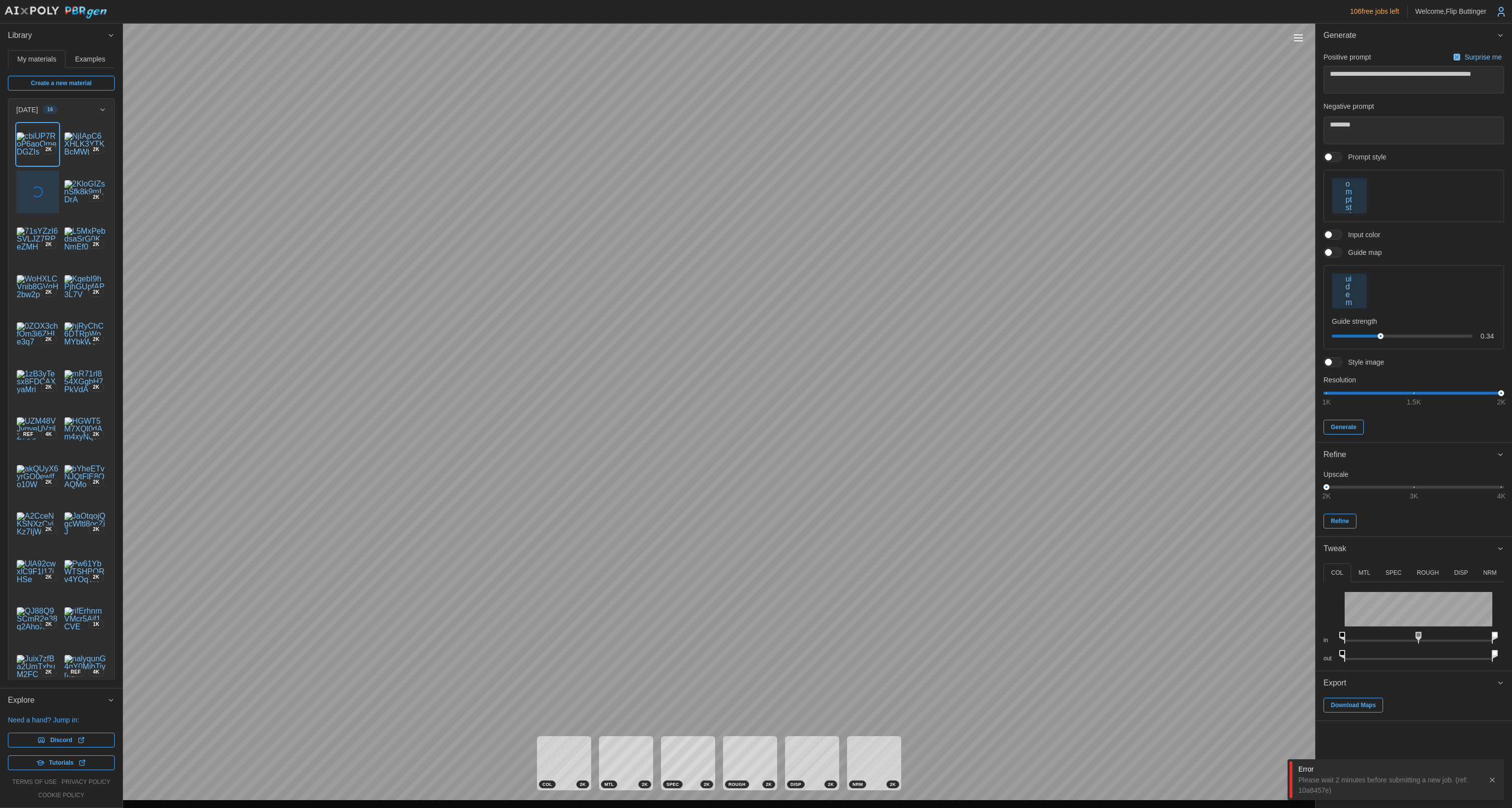 click 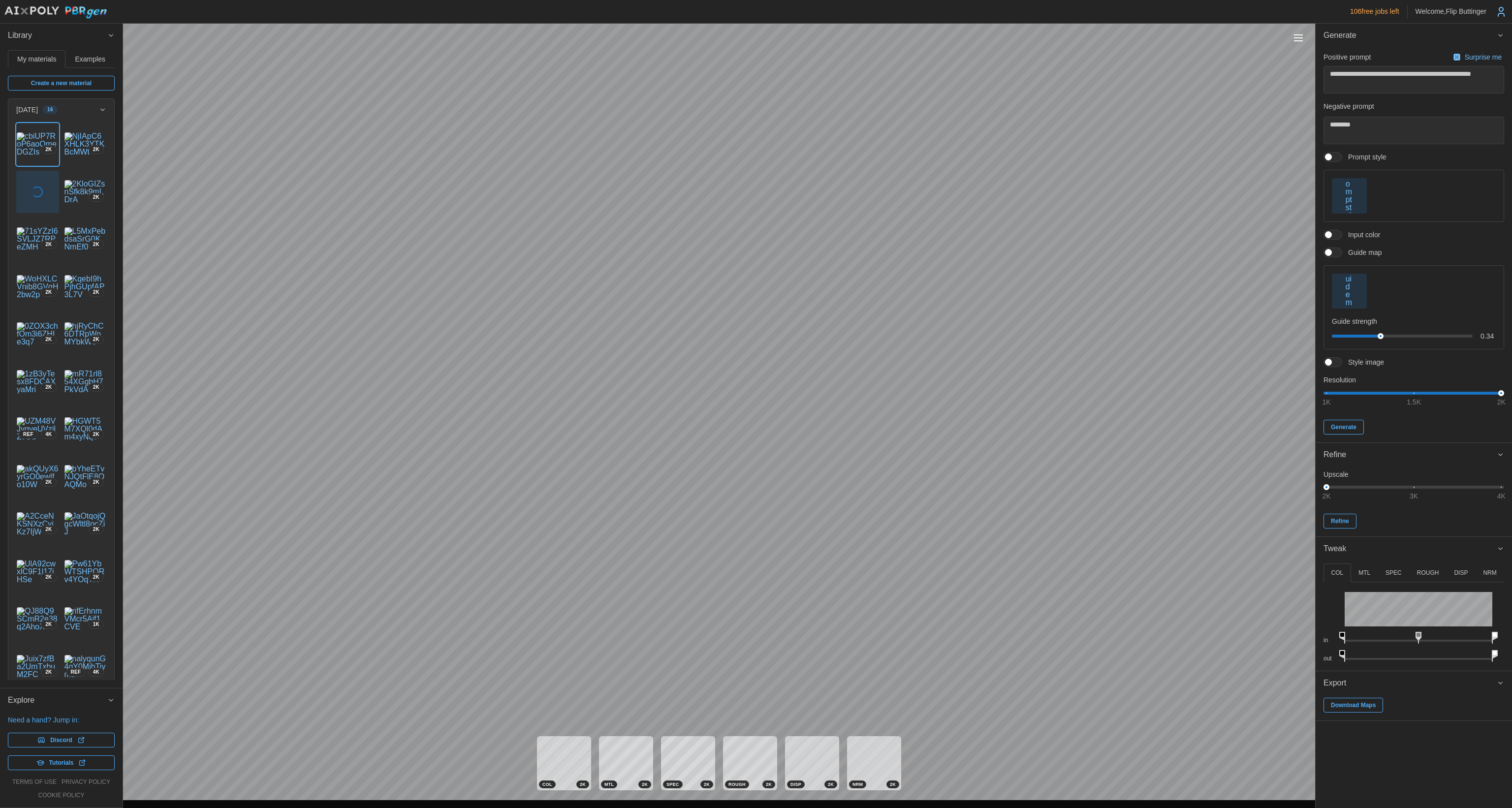 click at bounding box center [1350, 196] 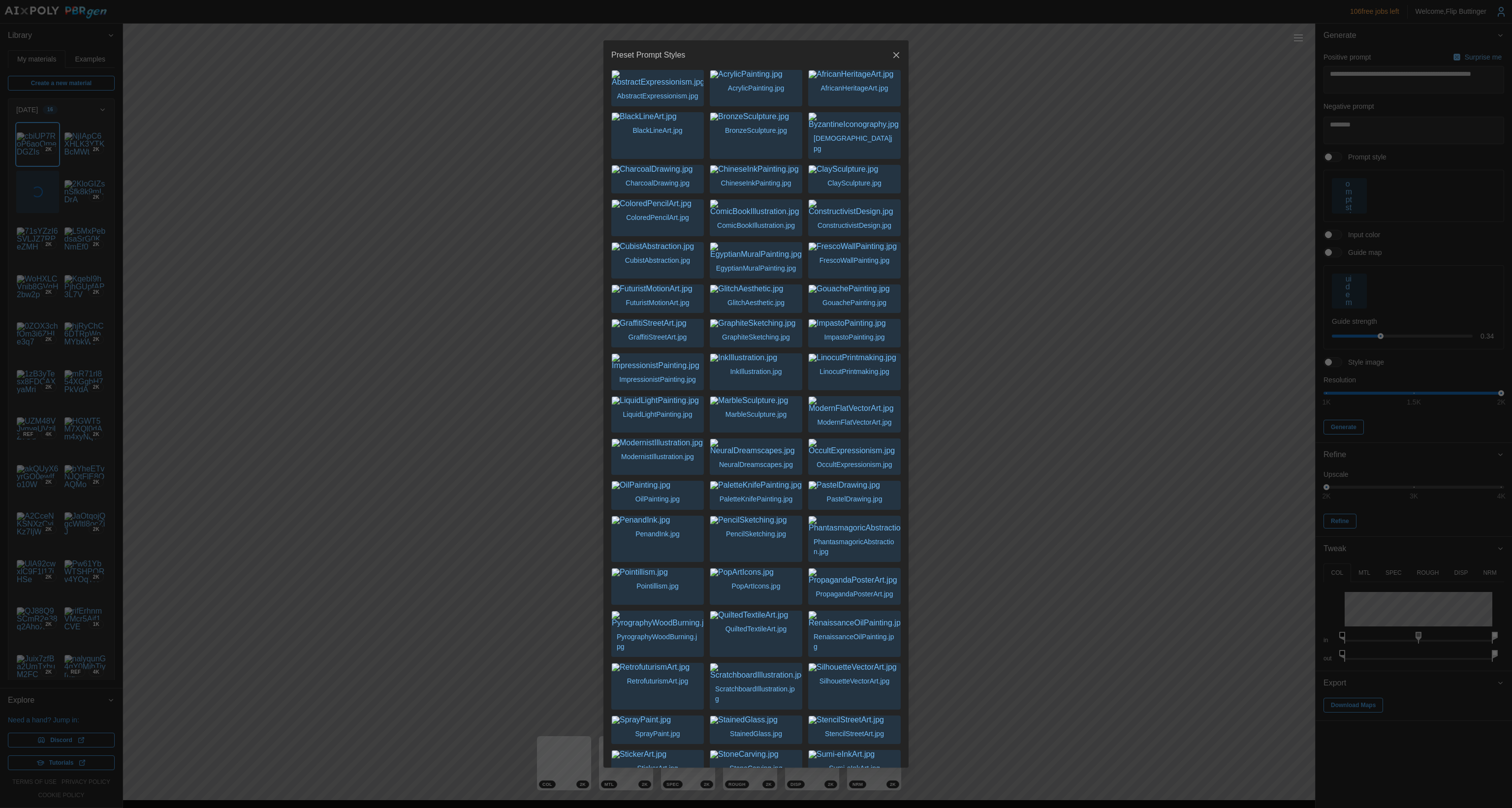 click at bounding box center (658, 117) 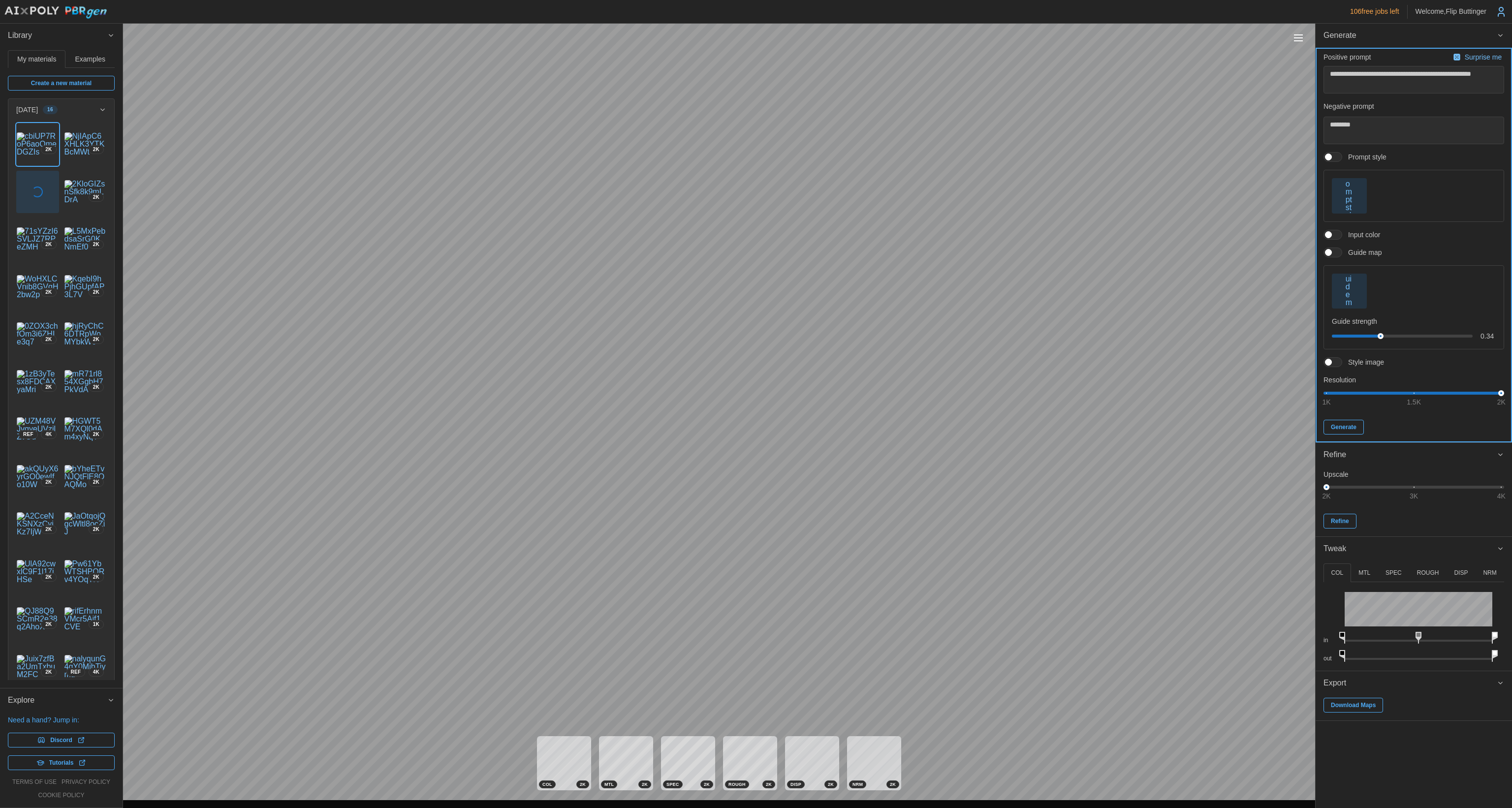 click on "Generate" at bounding box center (1344, 427) 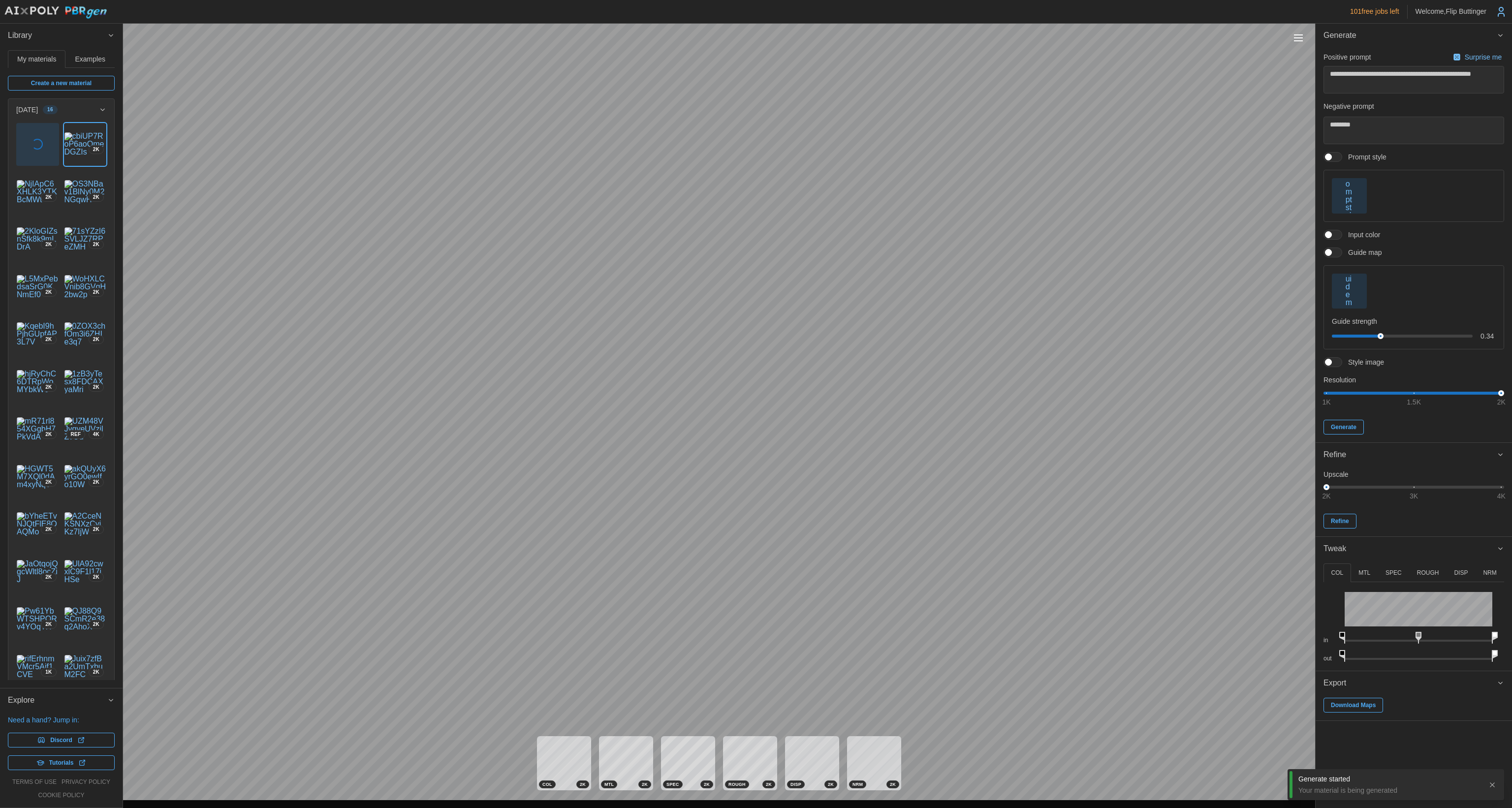 click at bounding box center [1350, 196] 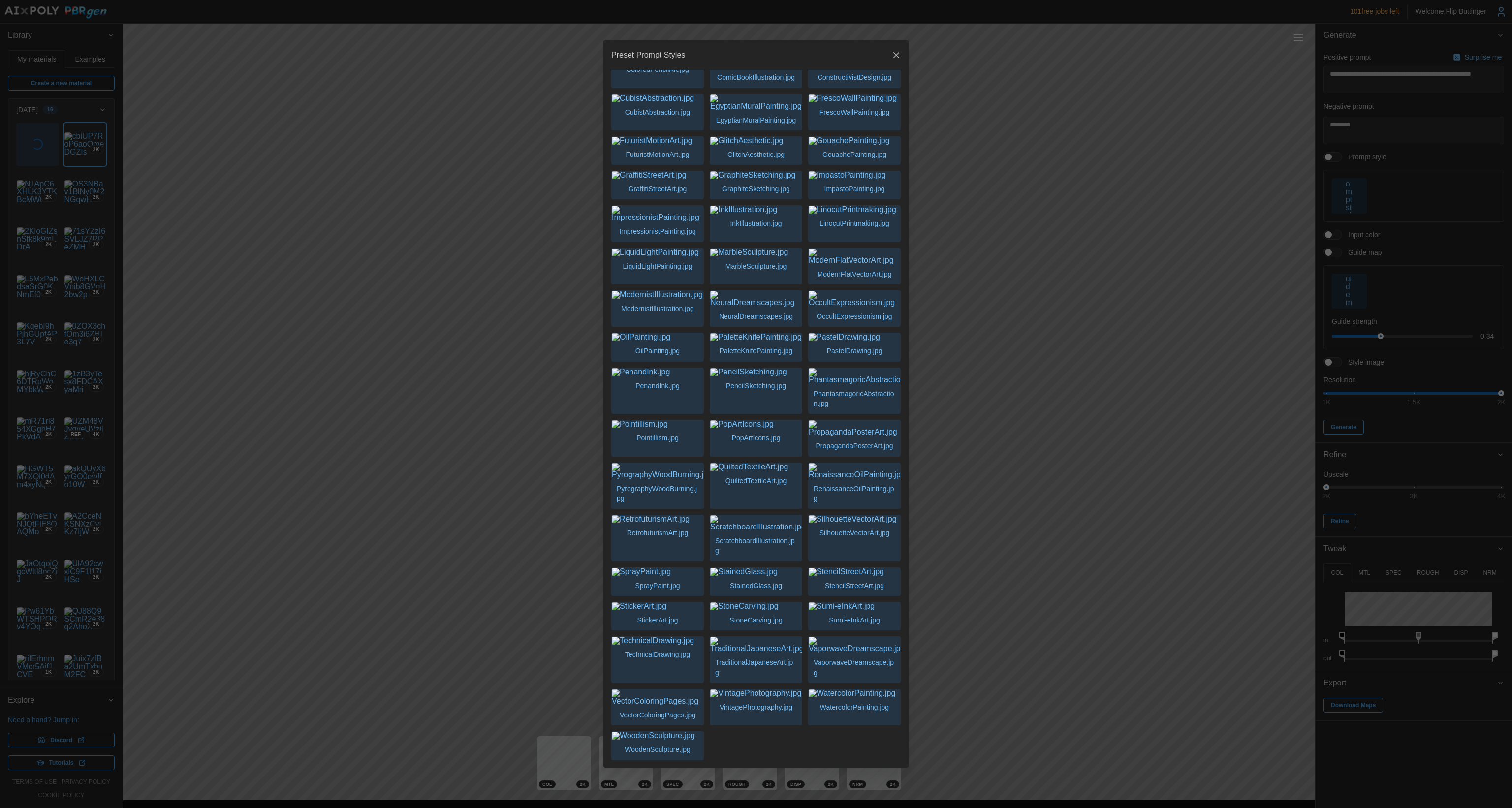 scroll, scrollTop: 545, scrollLeft: 0, axis: vertical 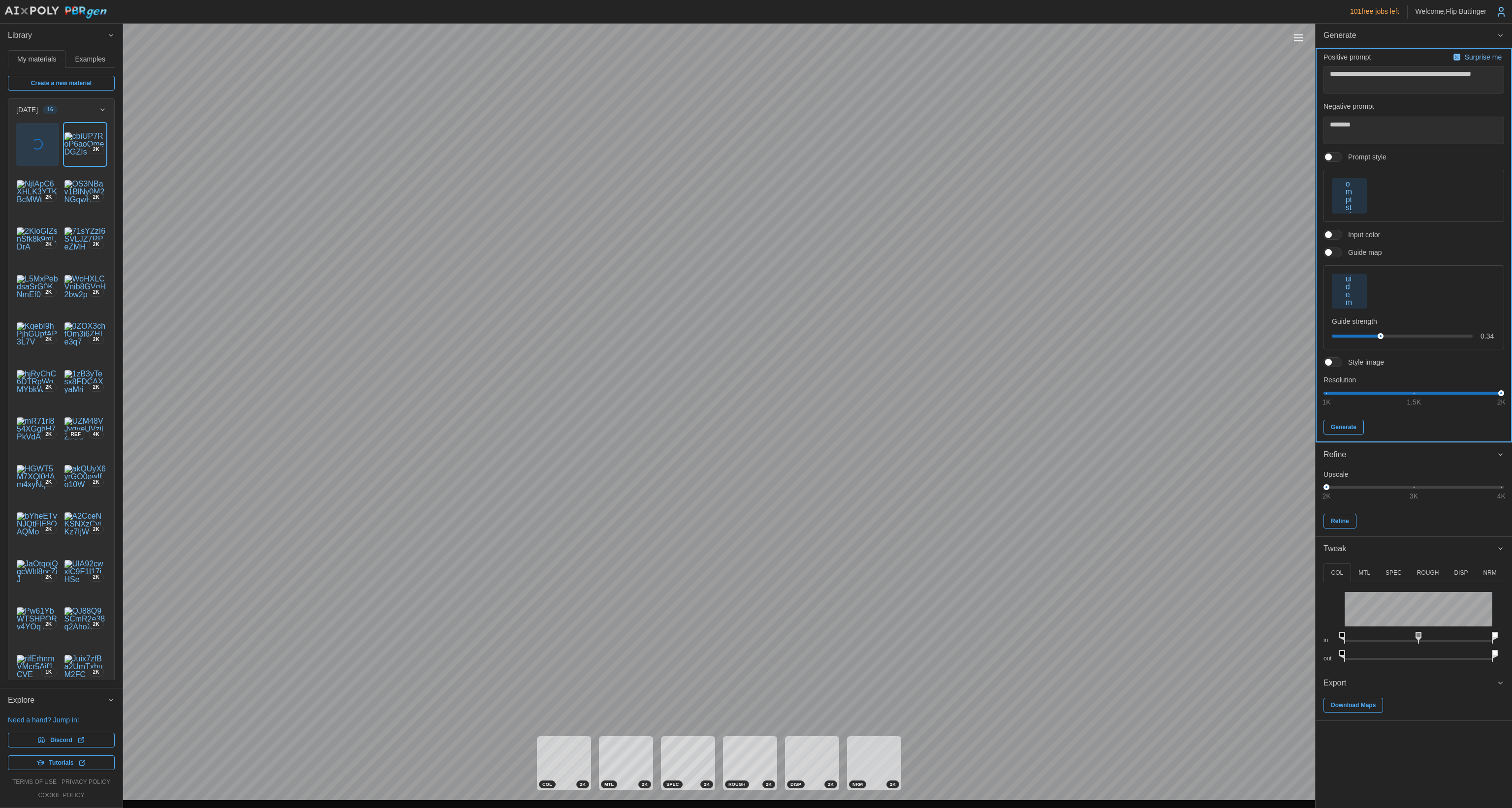 click on "Generate" at bounding box center [1344, 427] 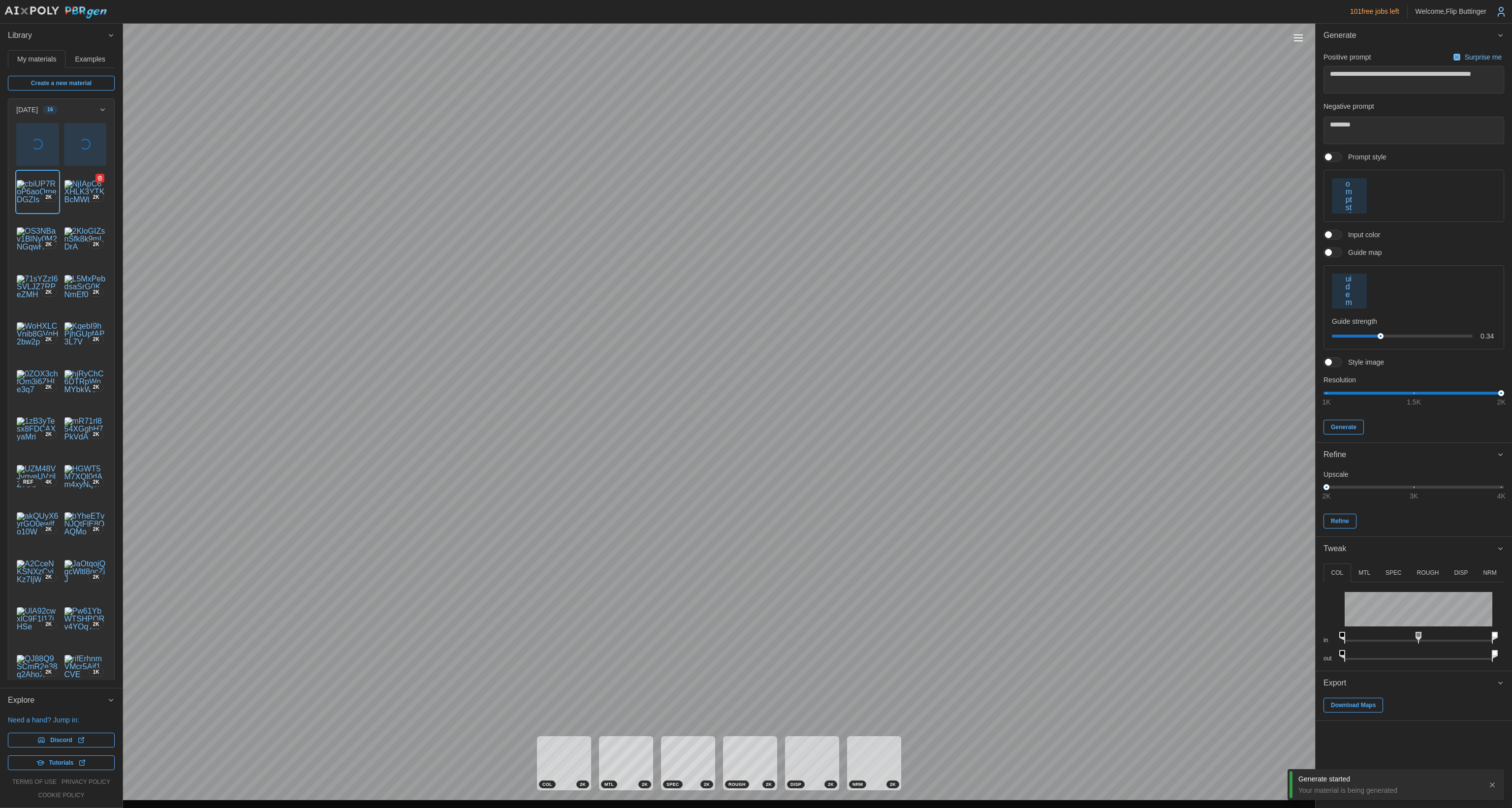 click at bounding box center (85, 192) 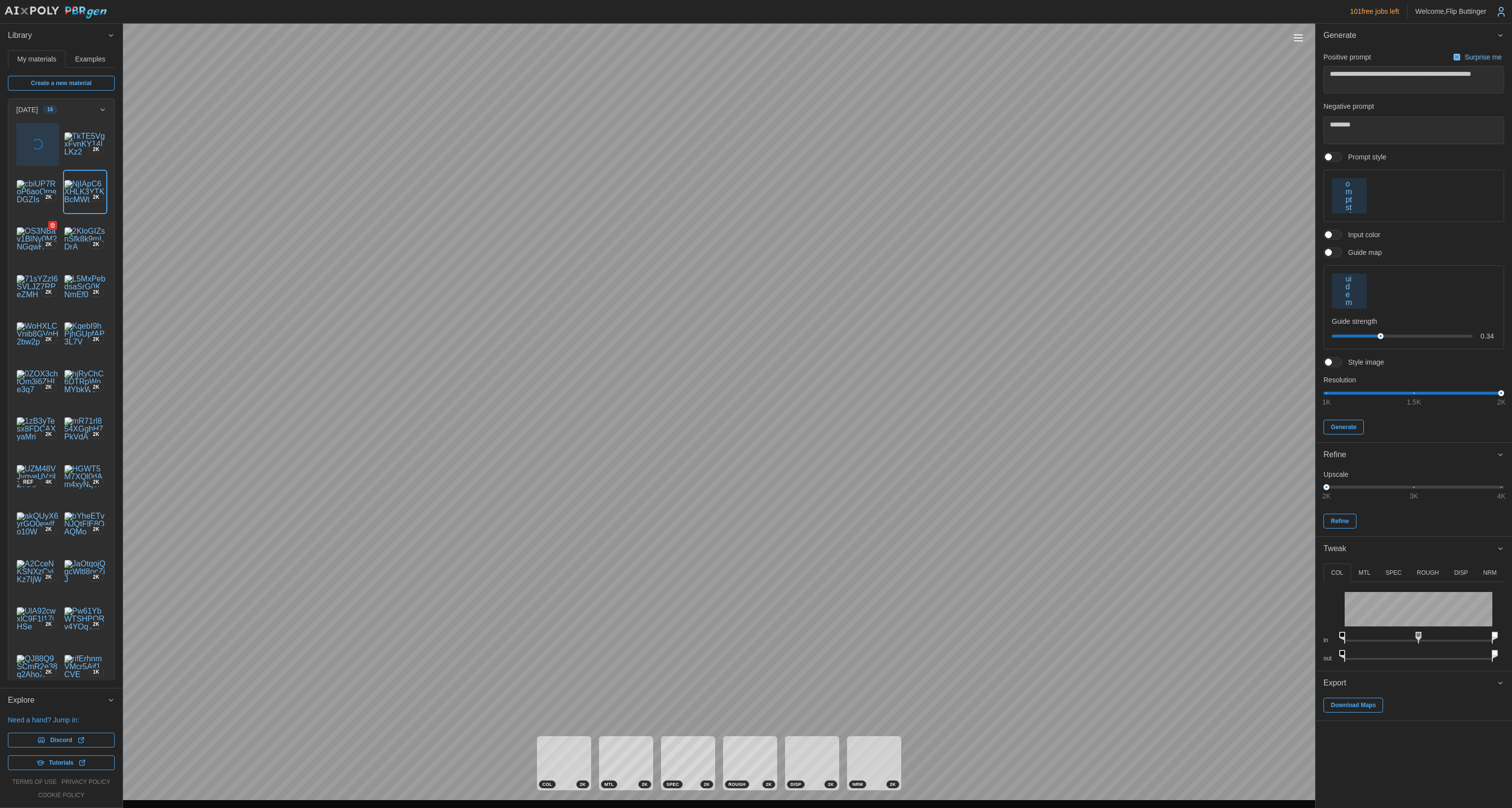 click at bounding box center (37, 239) 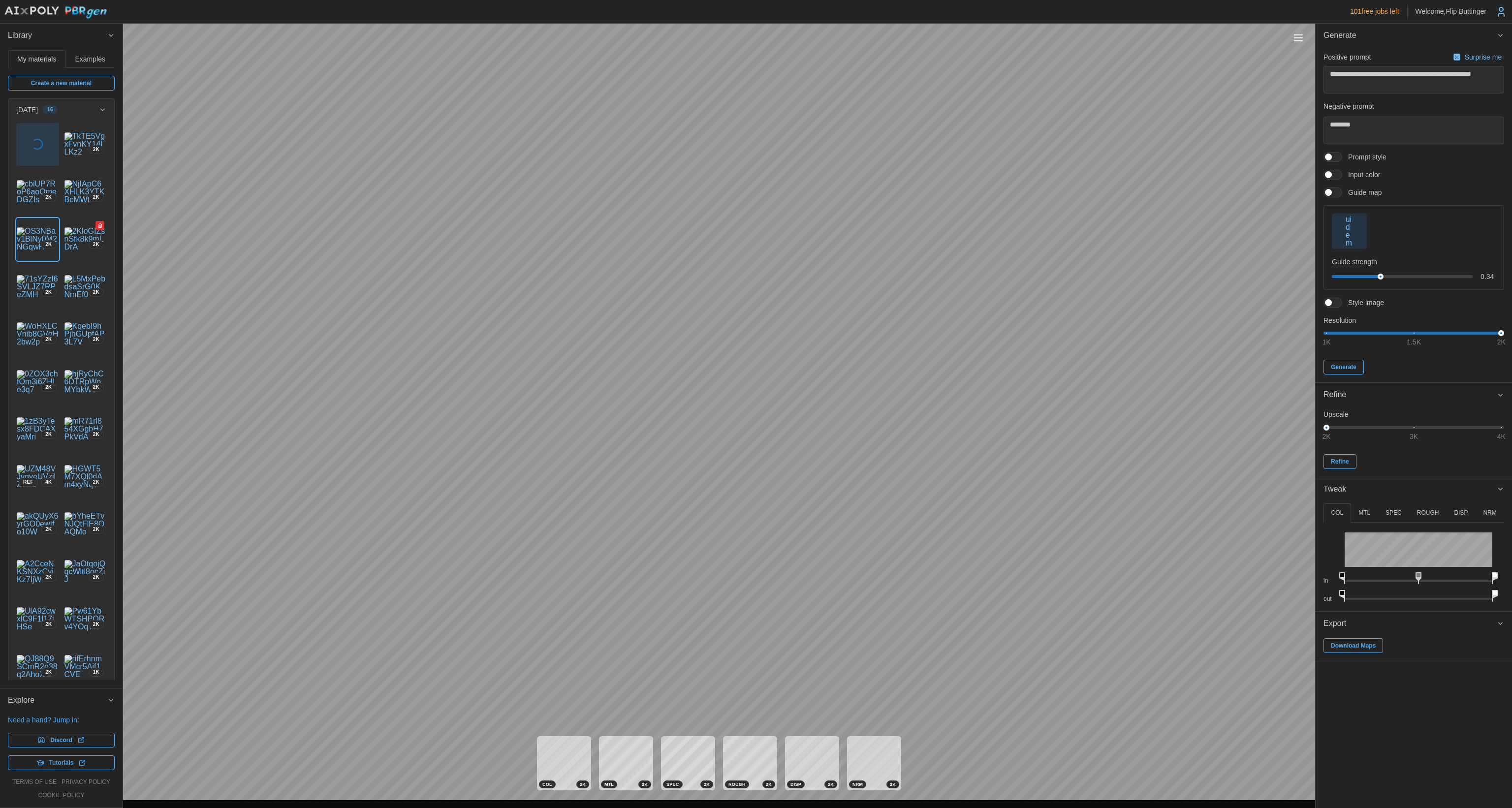 drag, startPoint x: 71, startPoint y: 237, endPoint x: 80, endPoint y: 260, distance: 24.698178 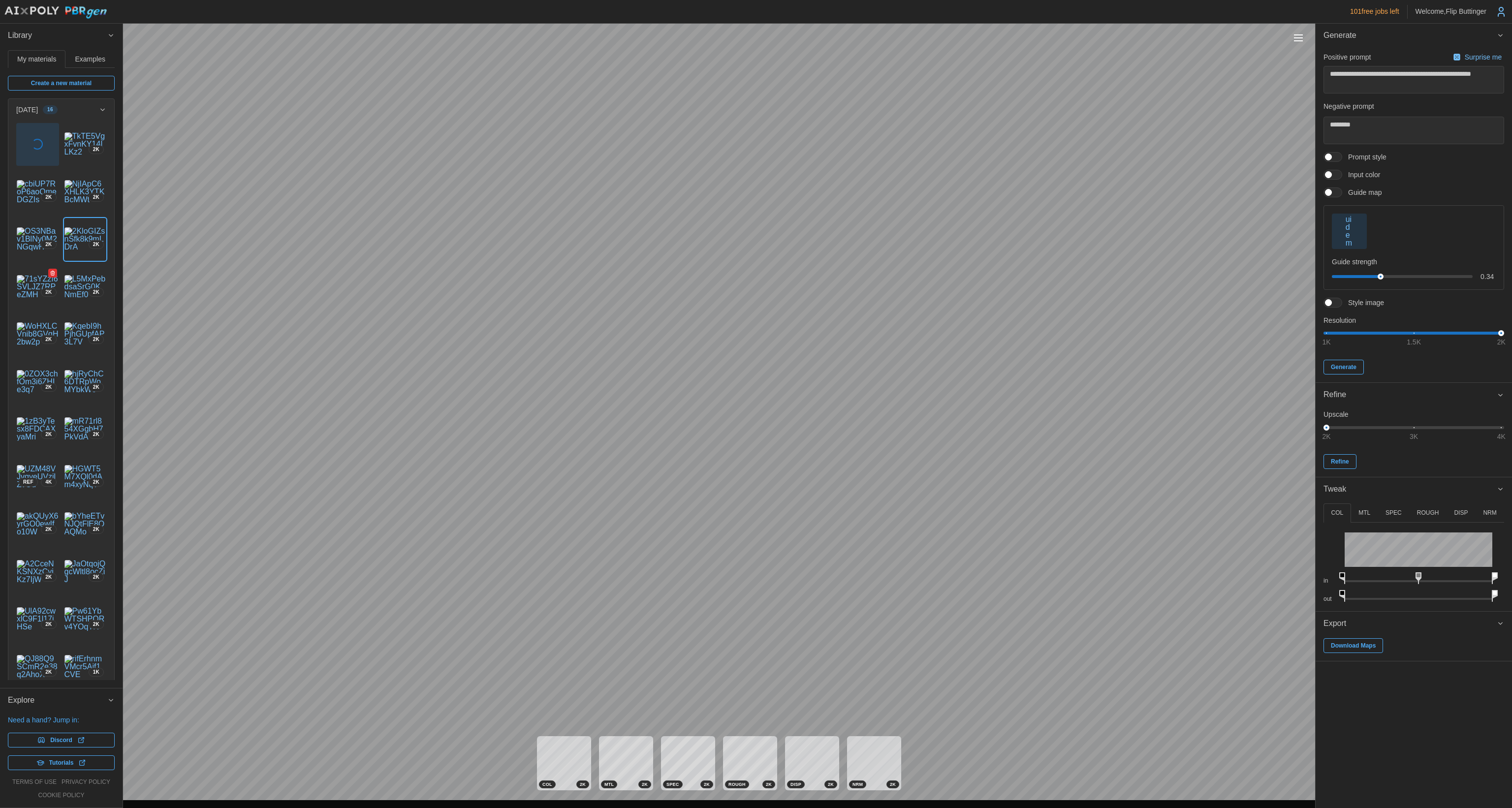 click at bounding box center [37, 287] 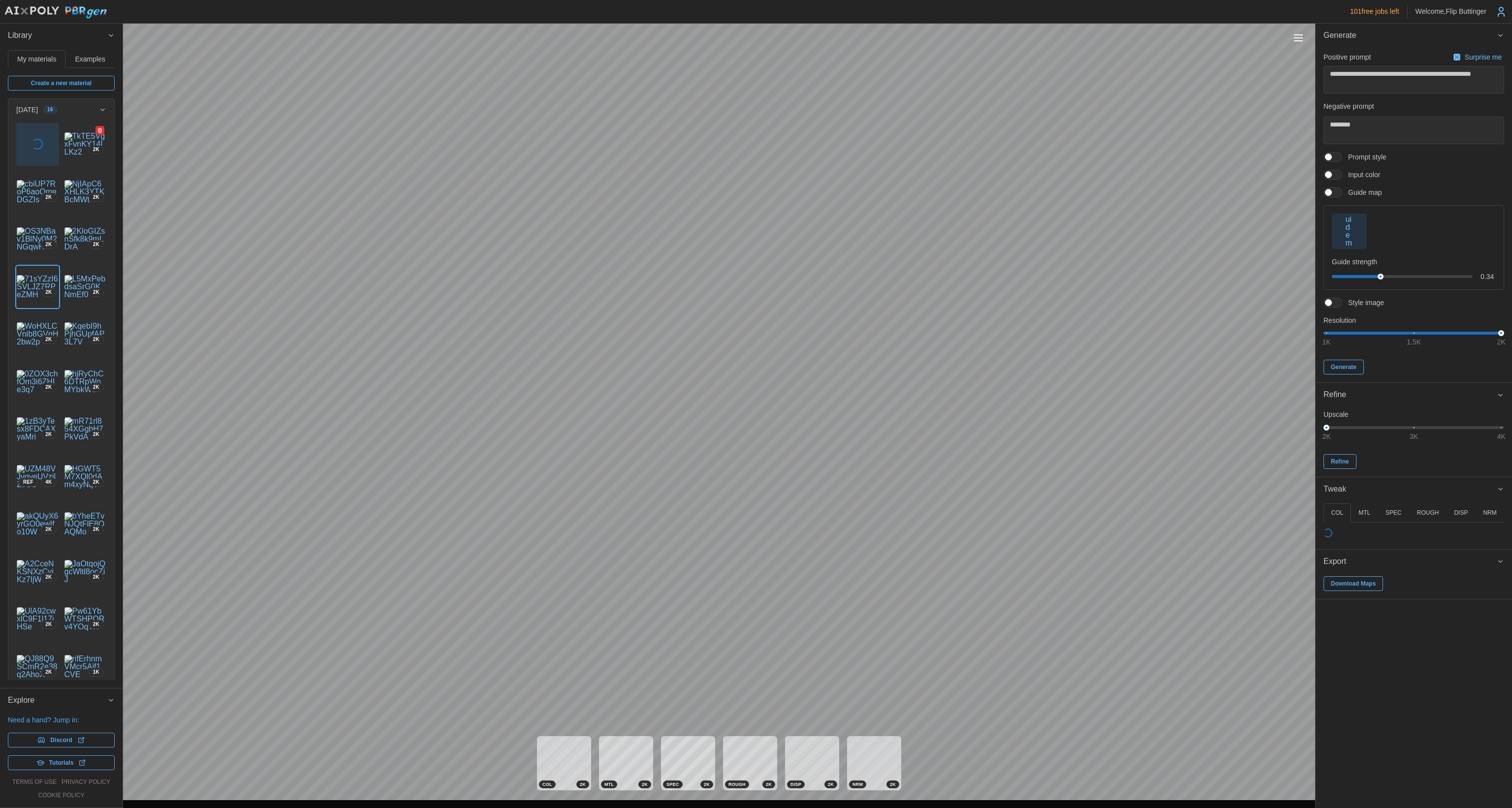 click at bounding box center (85, 144) 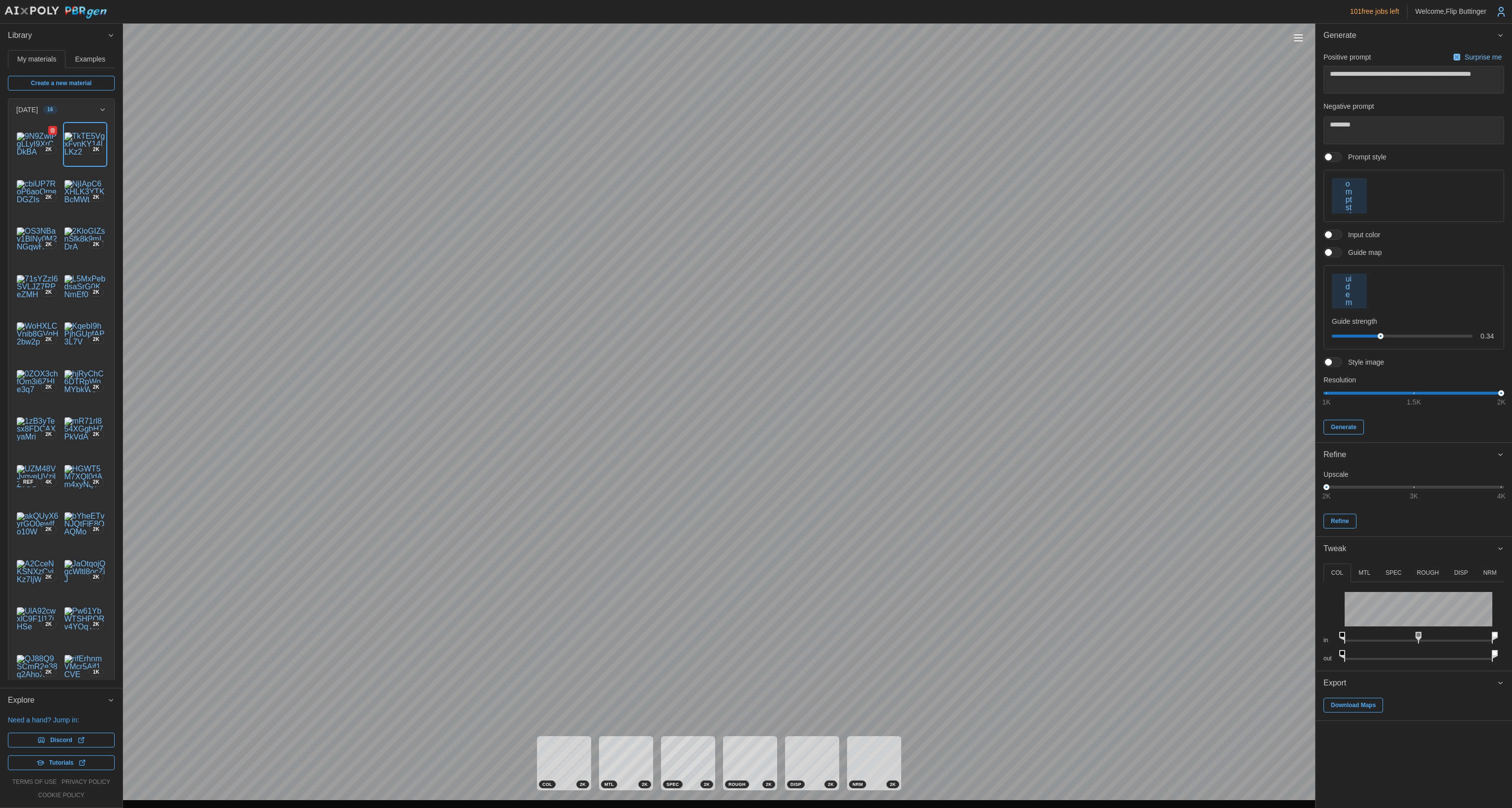 click at bounding box center (37, 144) 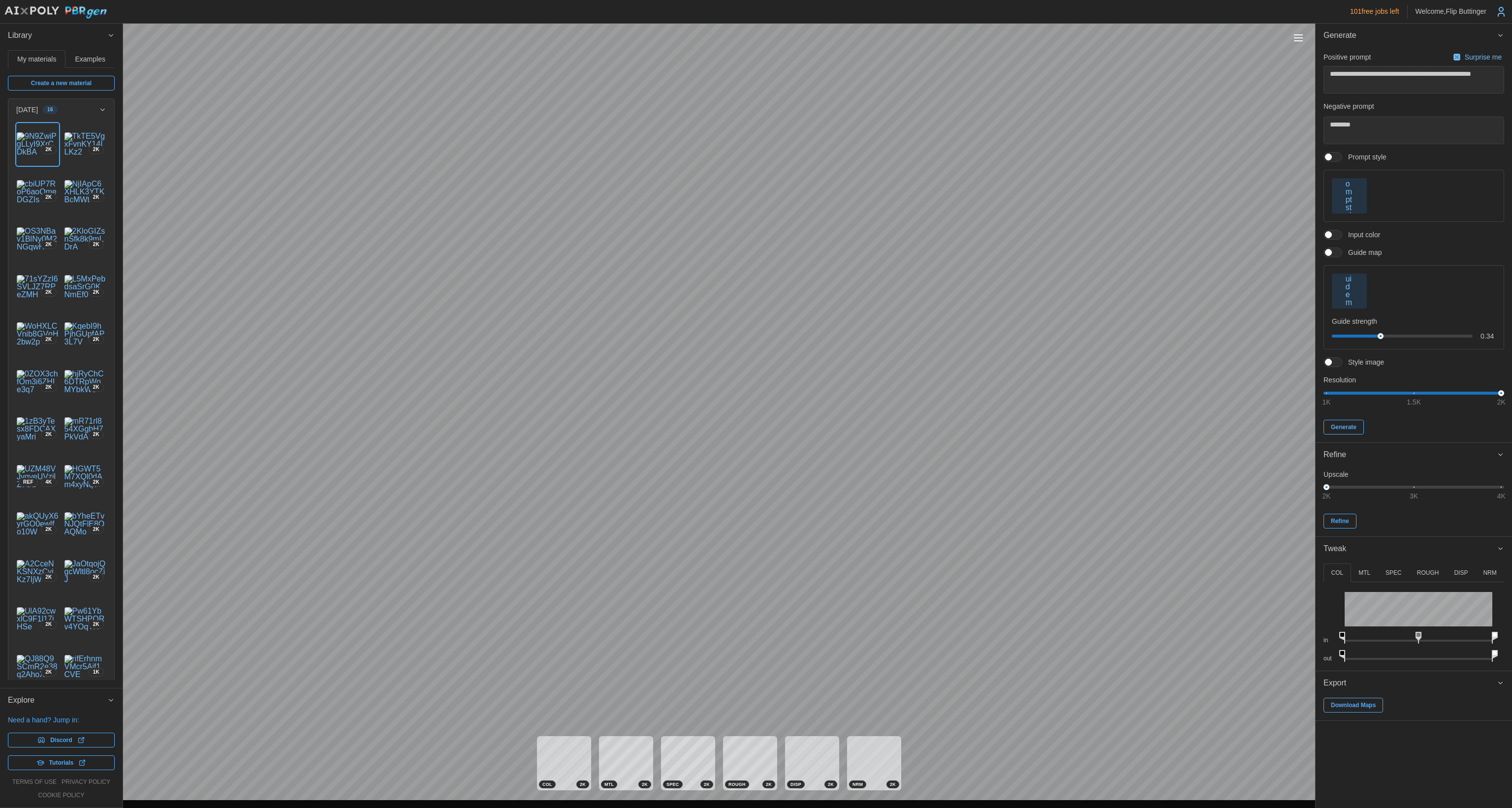 click at bounding box center (1350, 196) 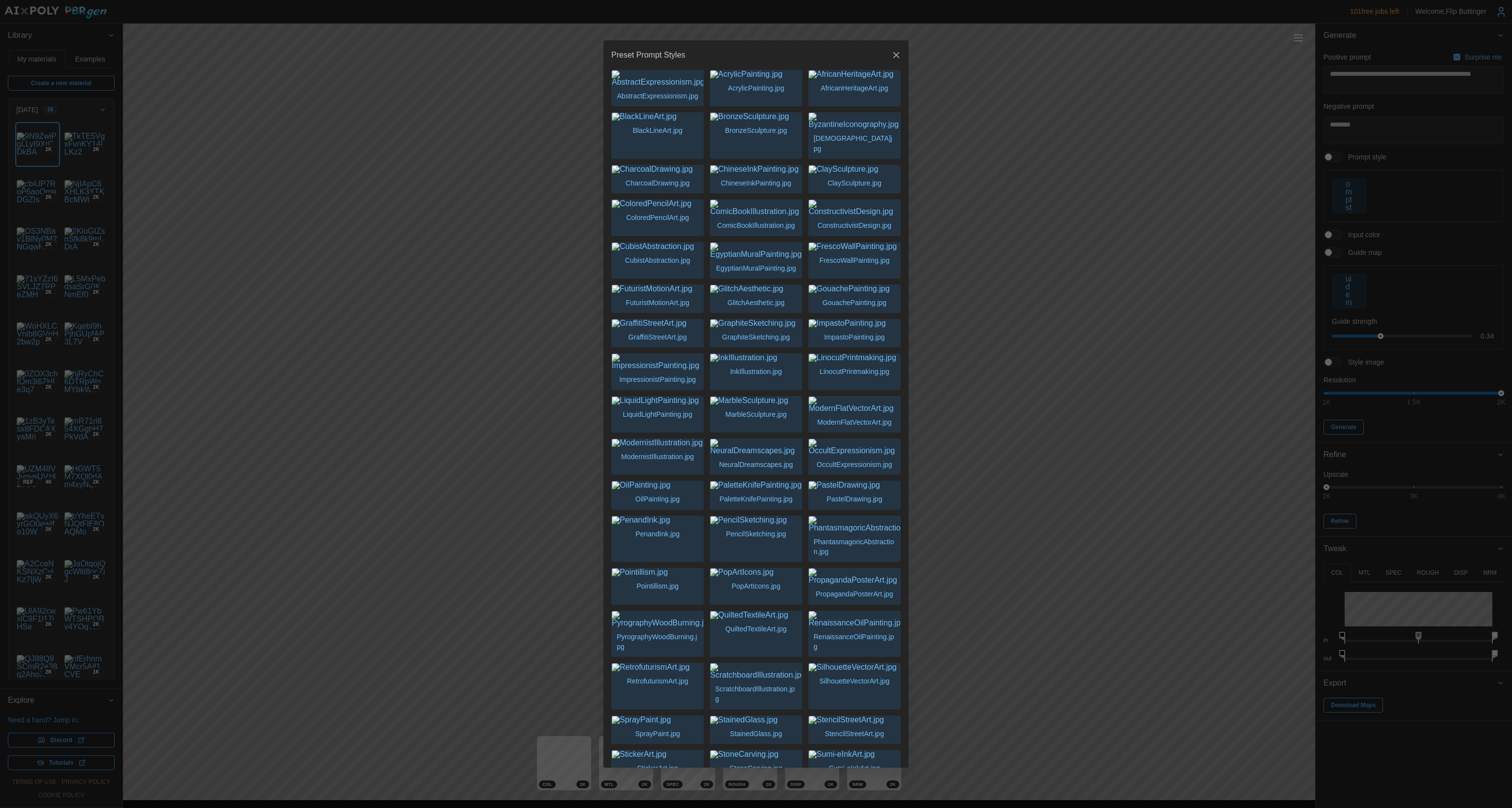 scroll, scrollTop: 0, scrollLeft: 0, axis: both 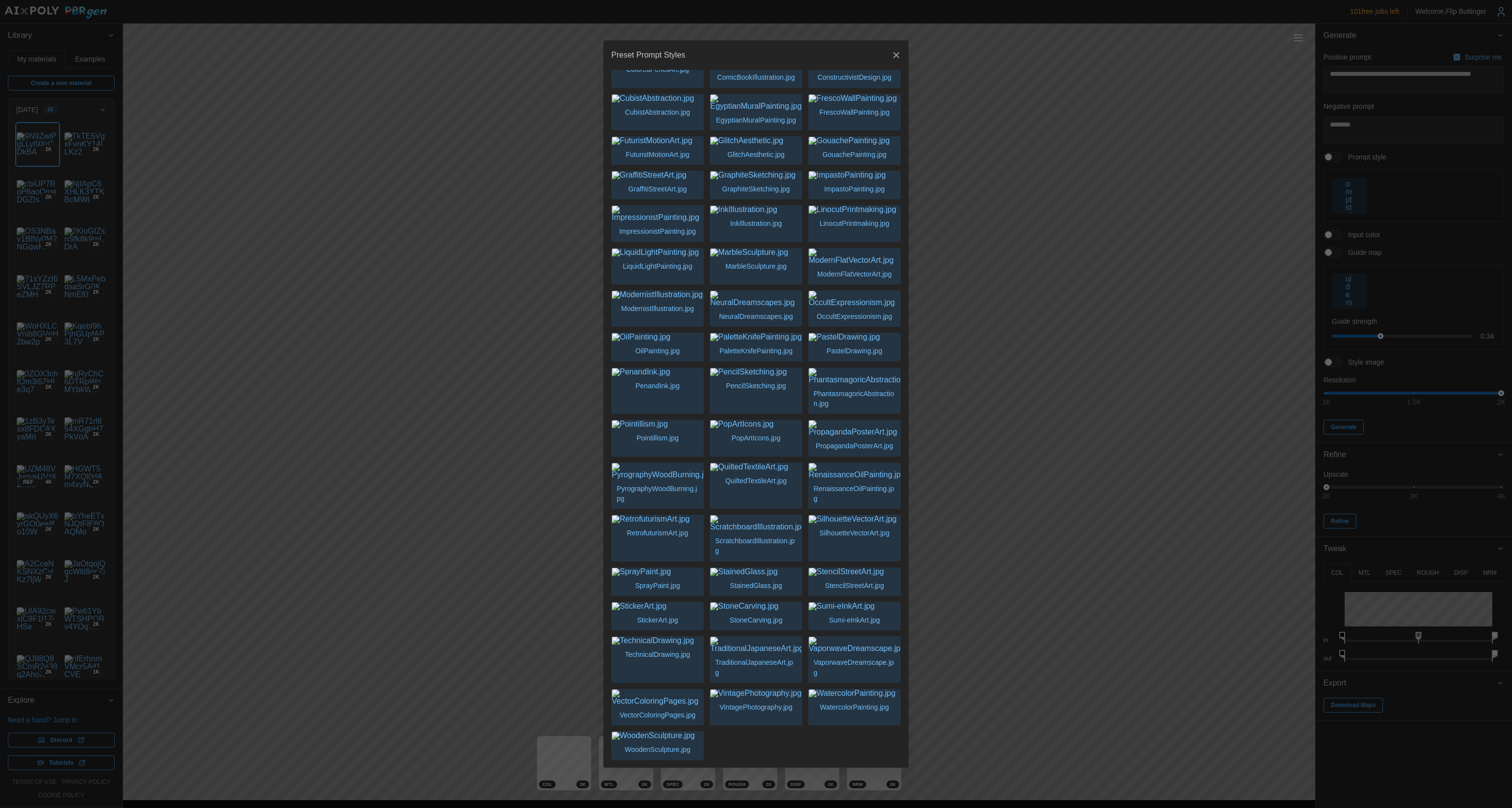 click at bounding box center (756, 299) 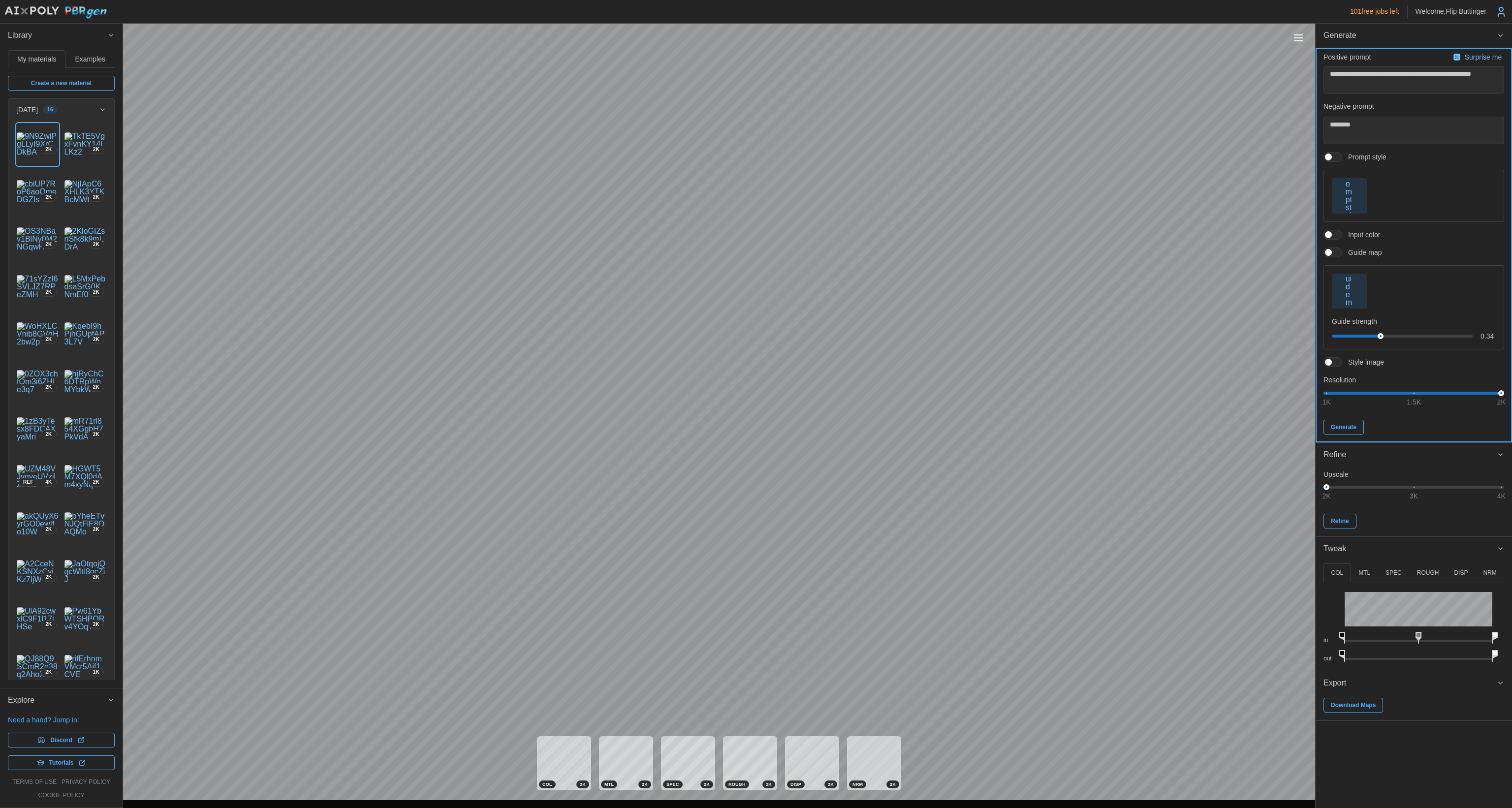 click on "Generate" at bounding box center [1344, 427] 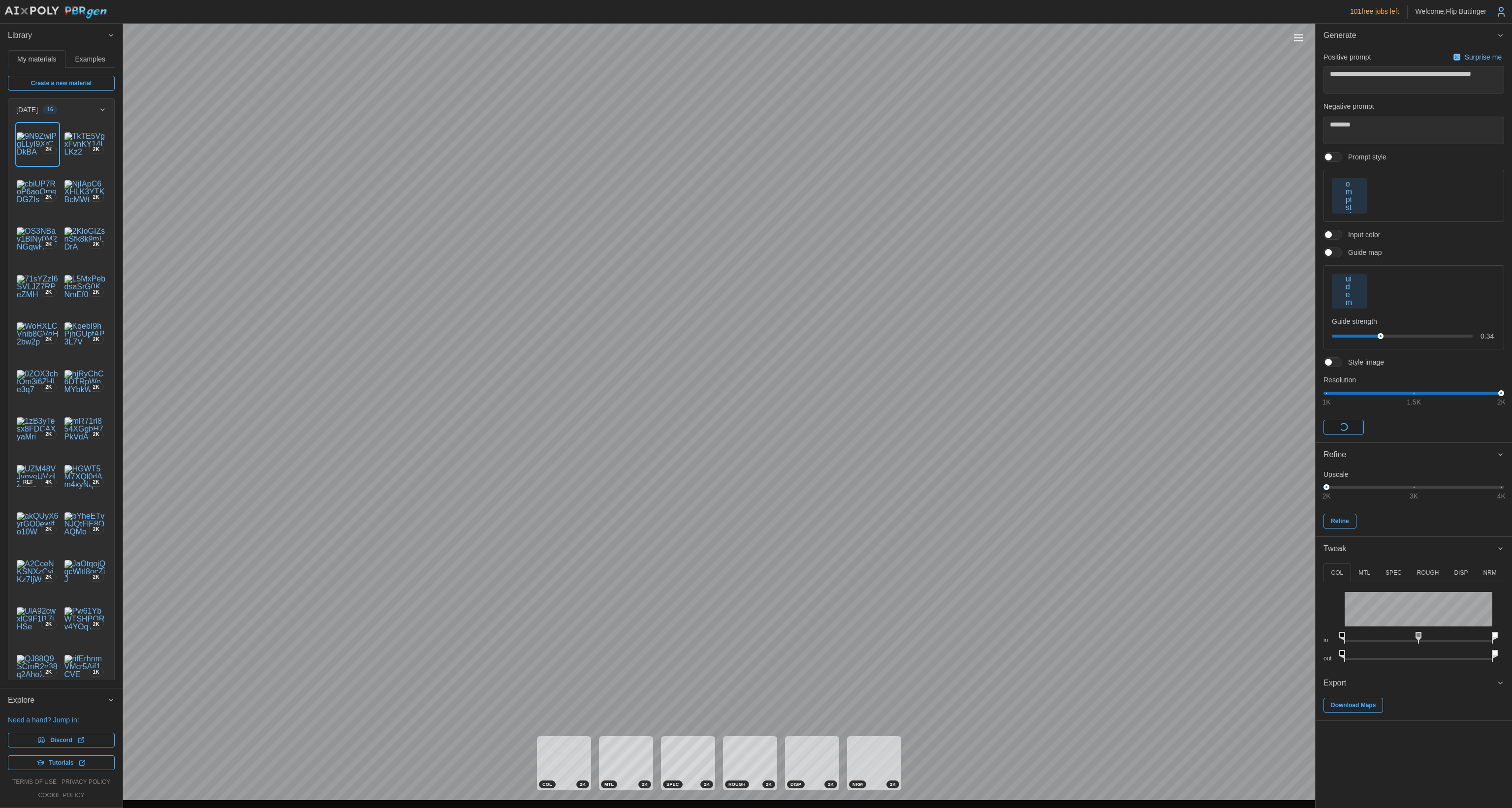 click at bounding box center [1350, 196] 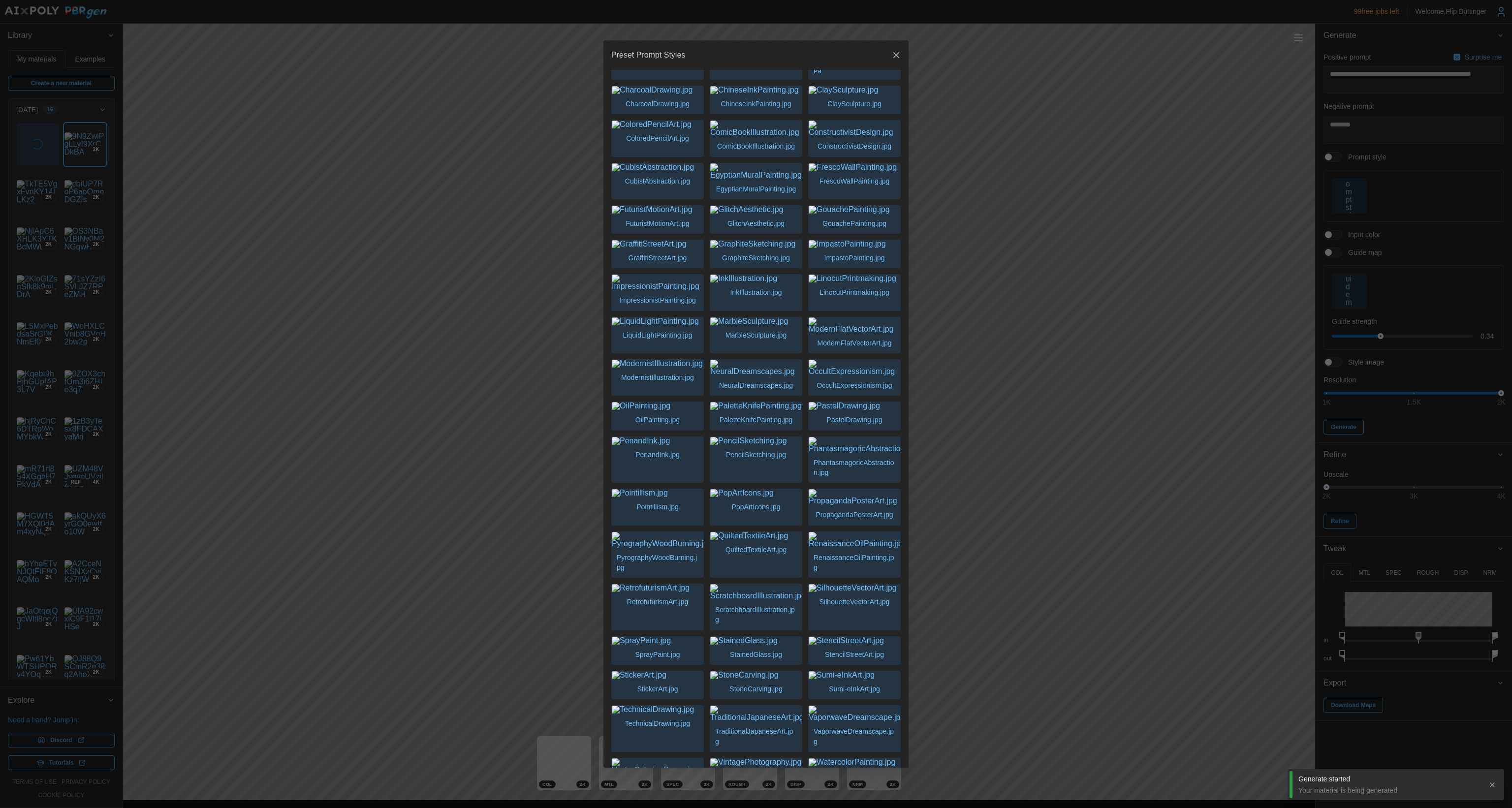 scroll, scrollTop: 82, scrollLeft: 0, axis: vertical 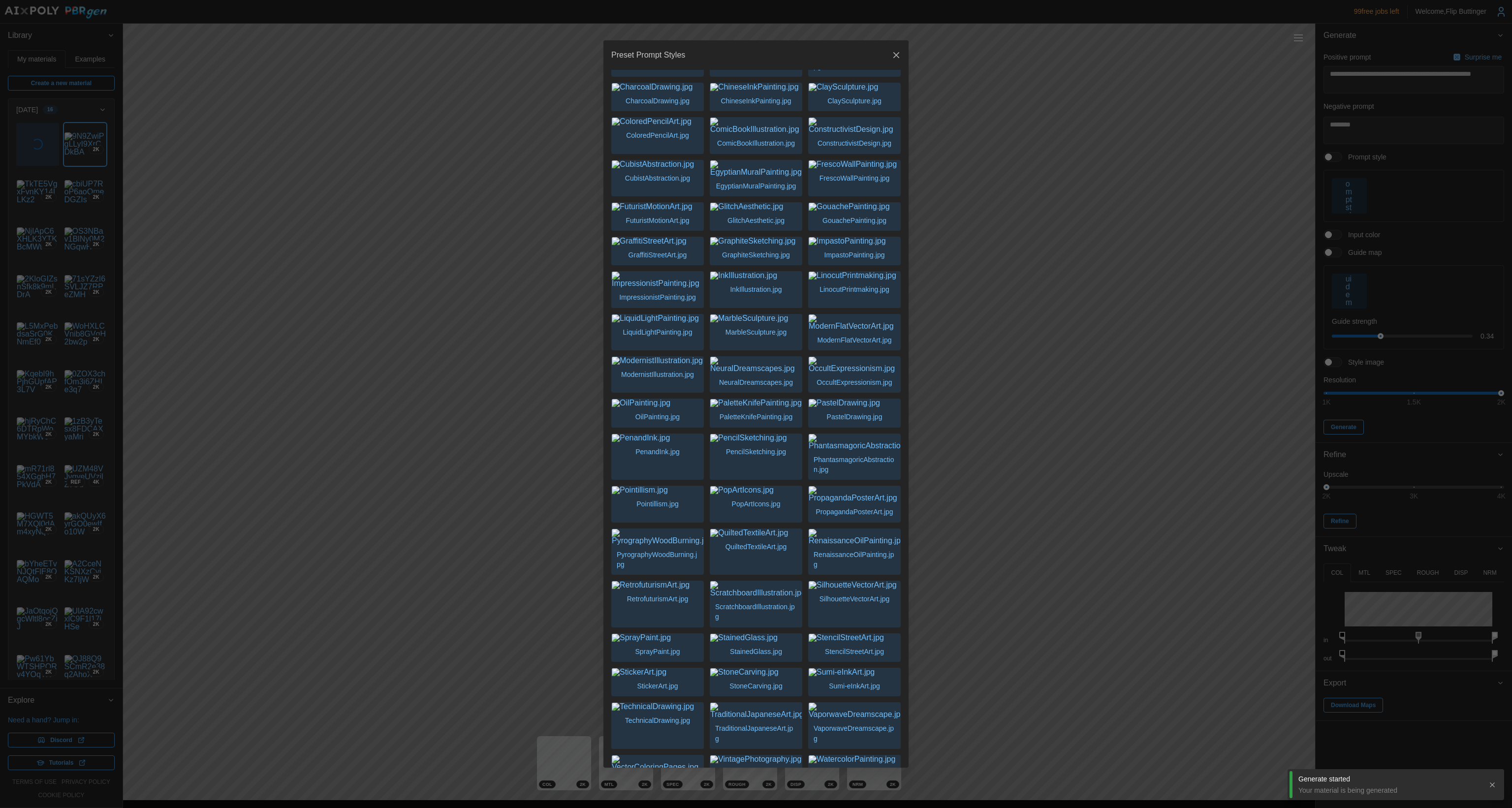 click at bounding box center (854, 125) 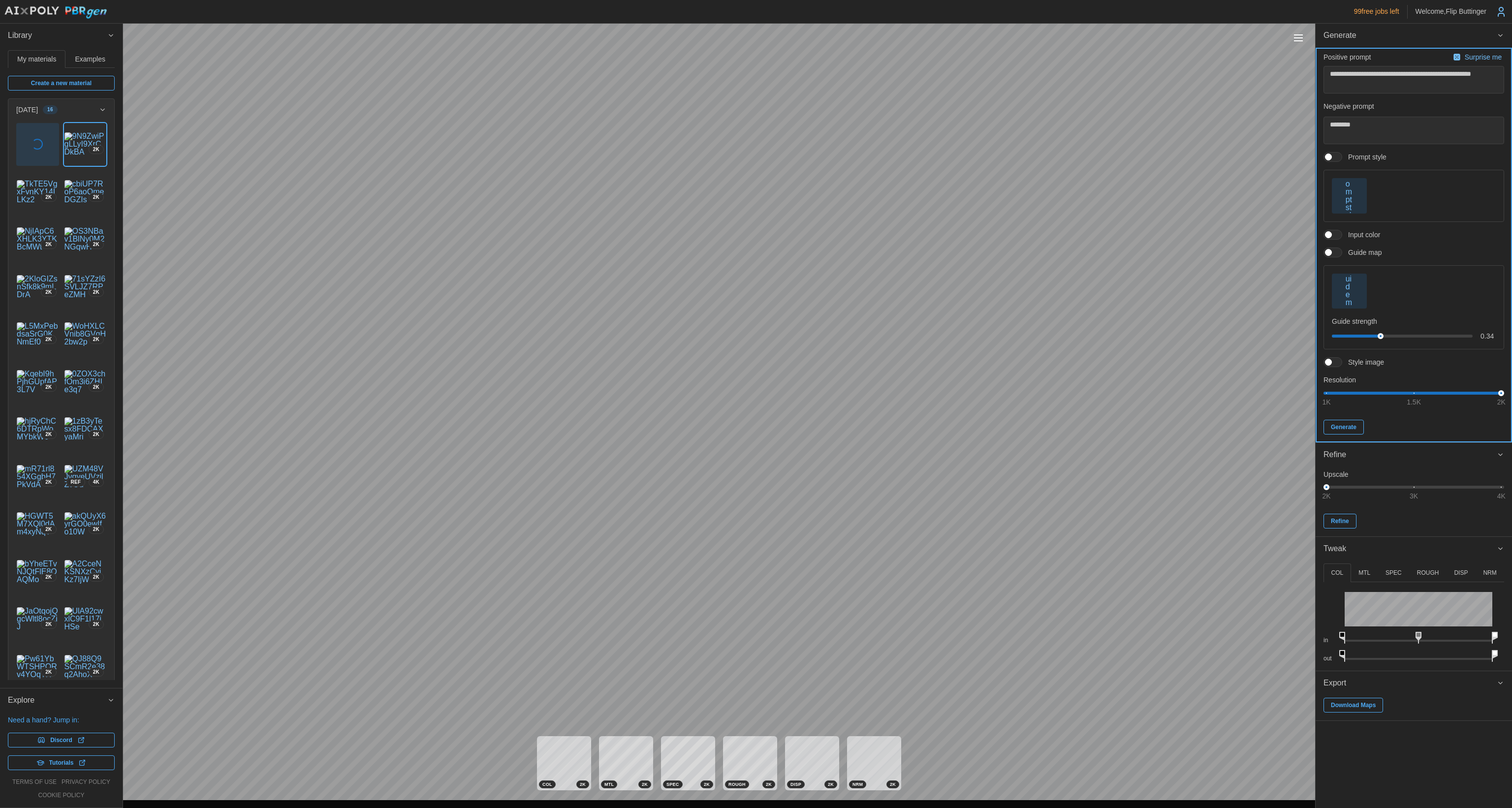 click on "Generate" at bounding box center [1344, 427] 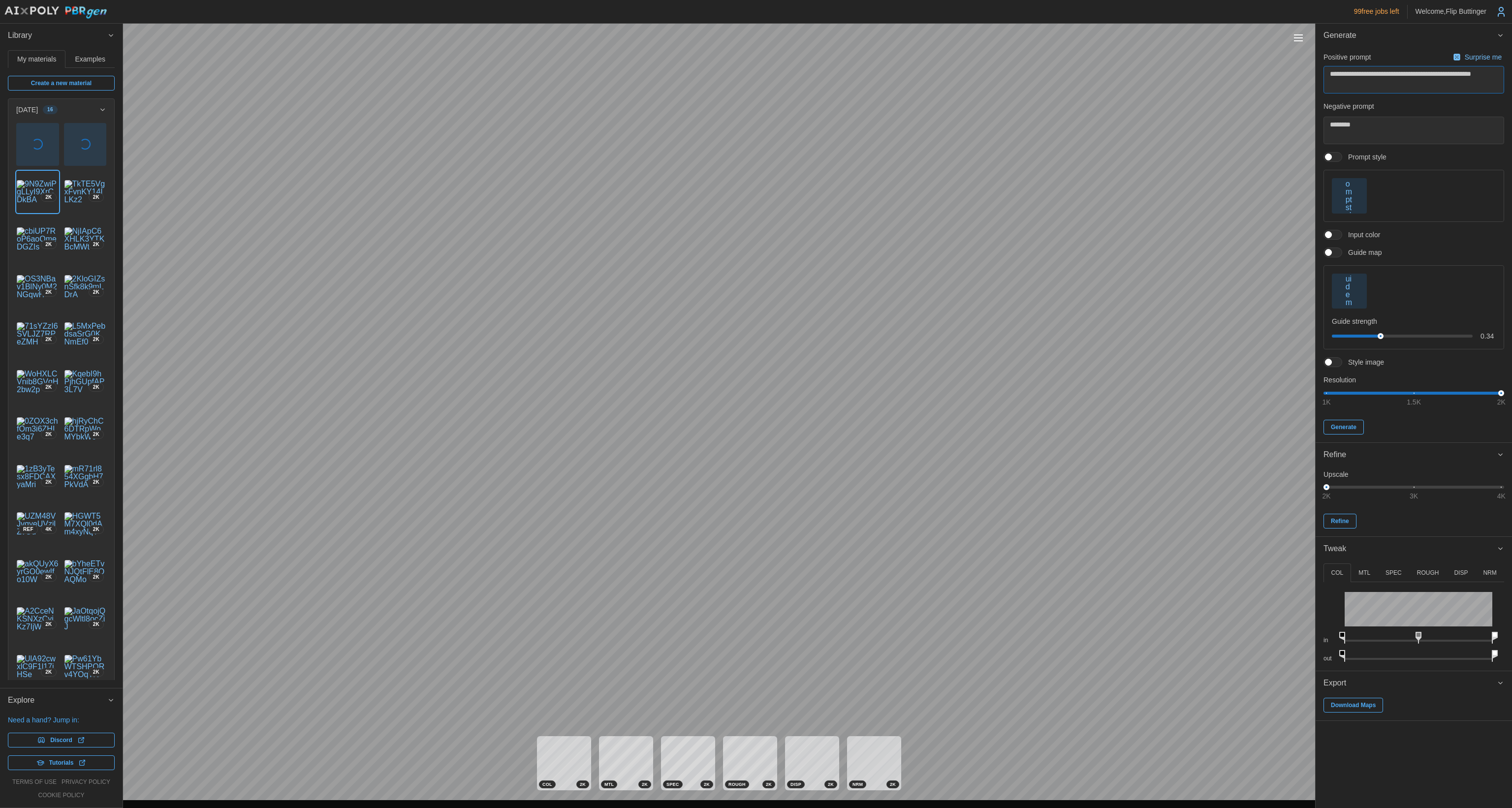 click on "**********" at bounding box center [756, 404] 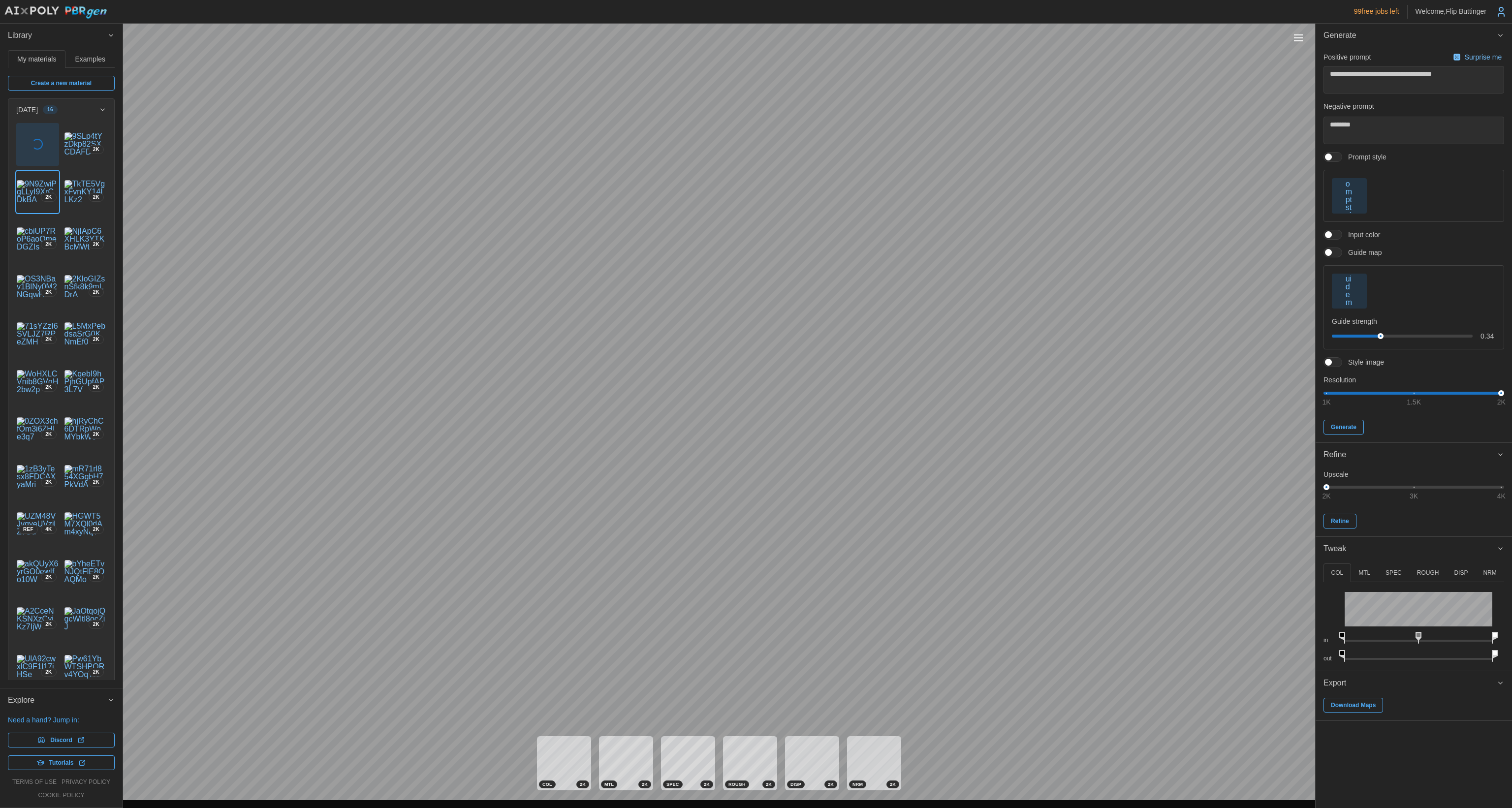 click at bounding box center (1333, 157) 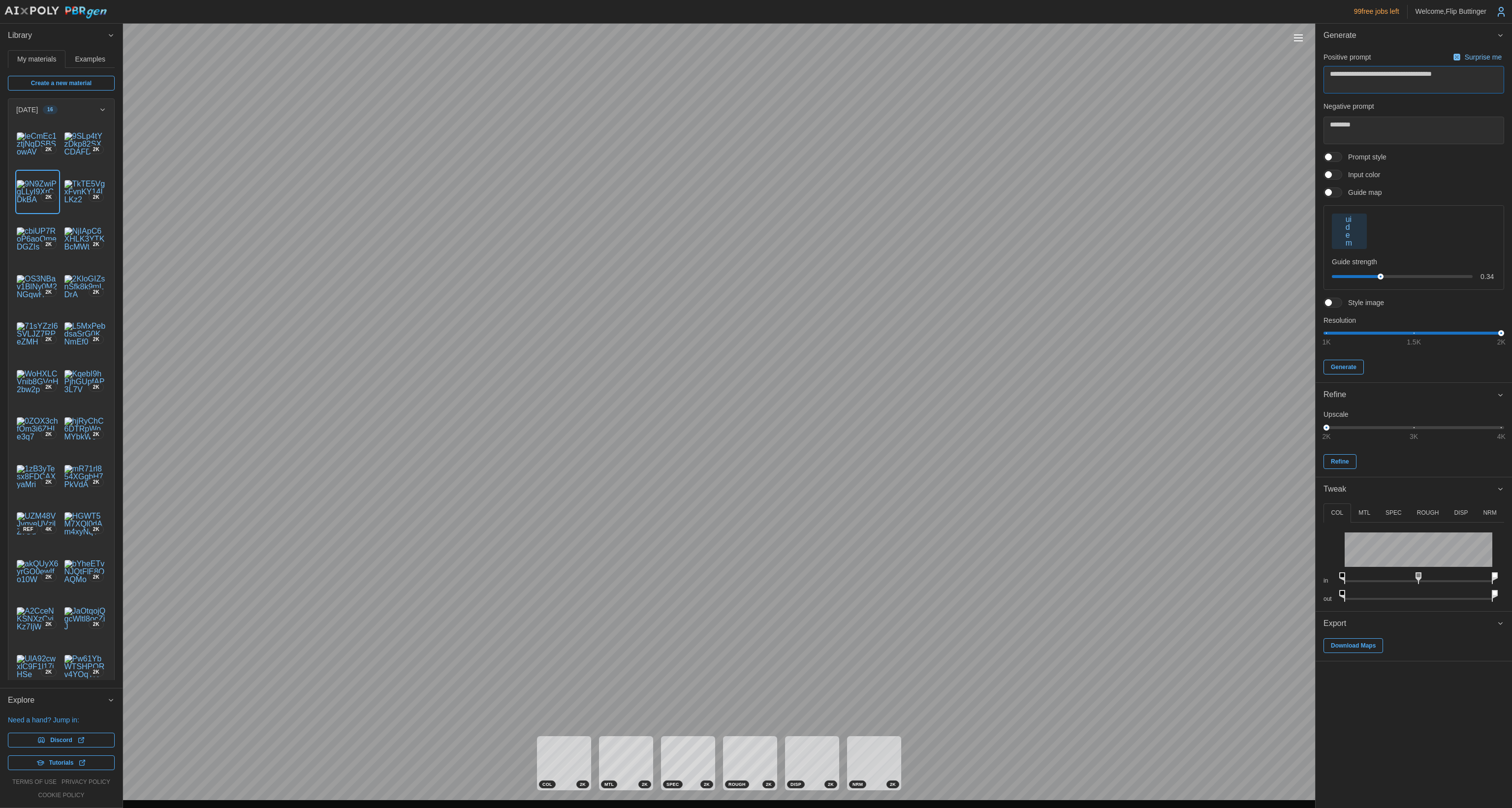 click on "**********" at bounding box center (1414, 80) 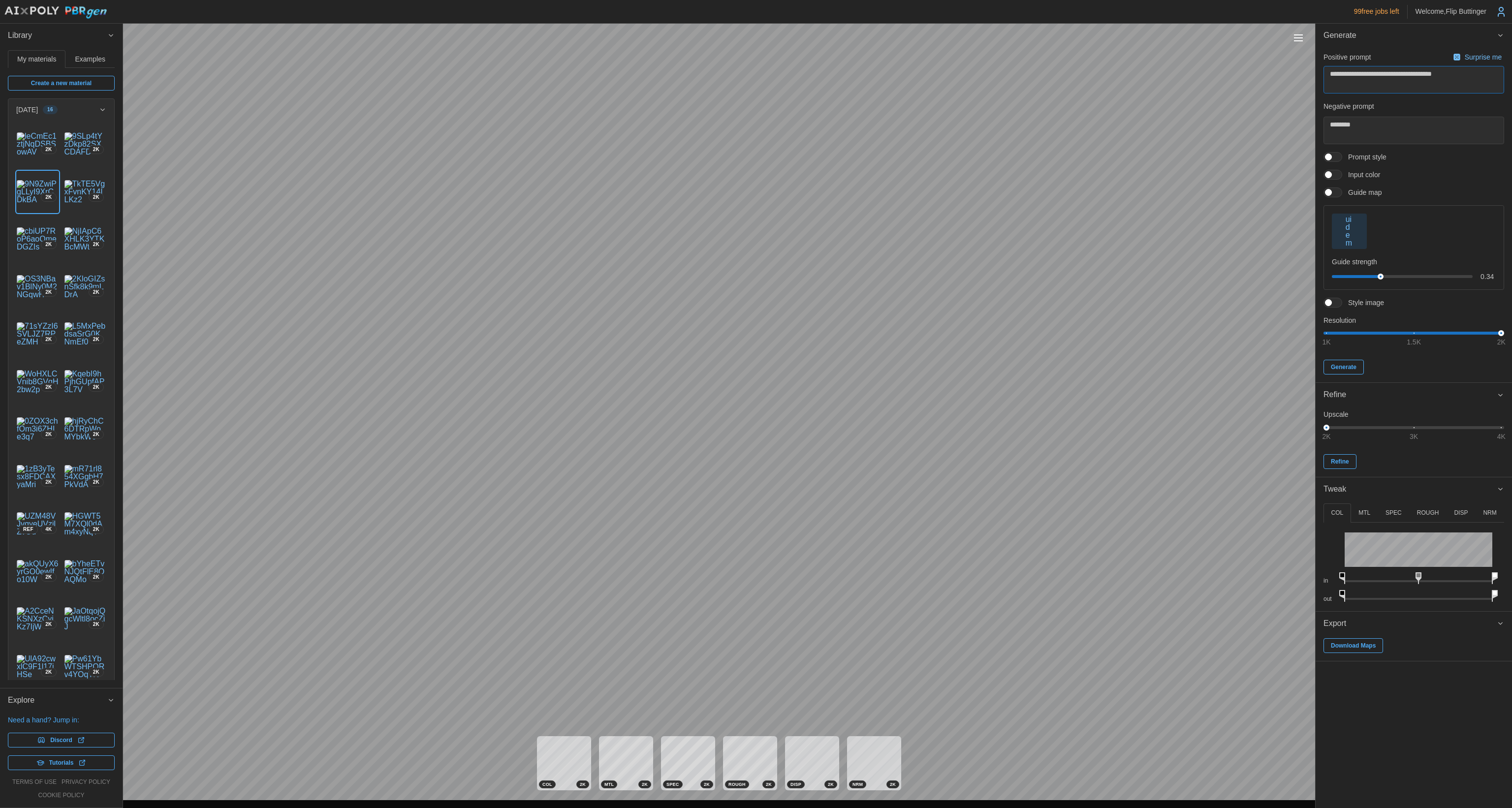 click on "**********" at bounding box center (1414, 80) 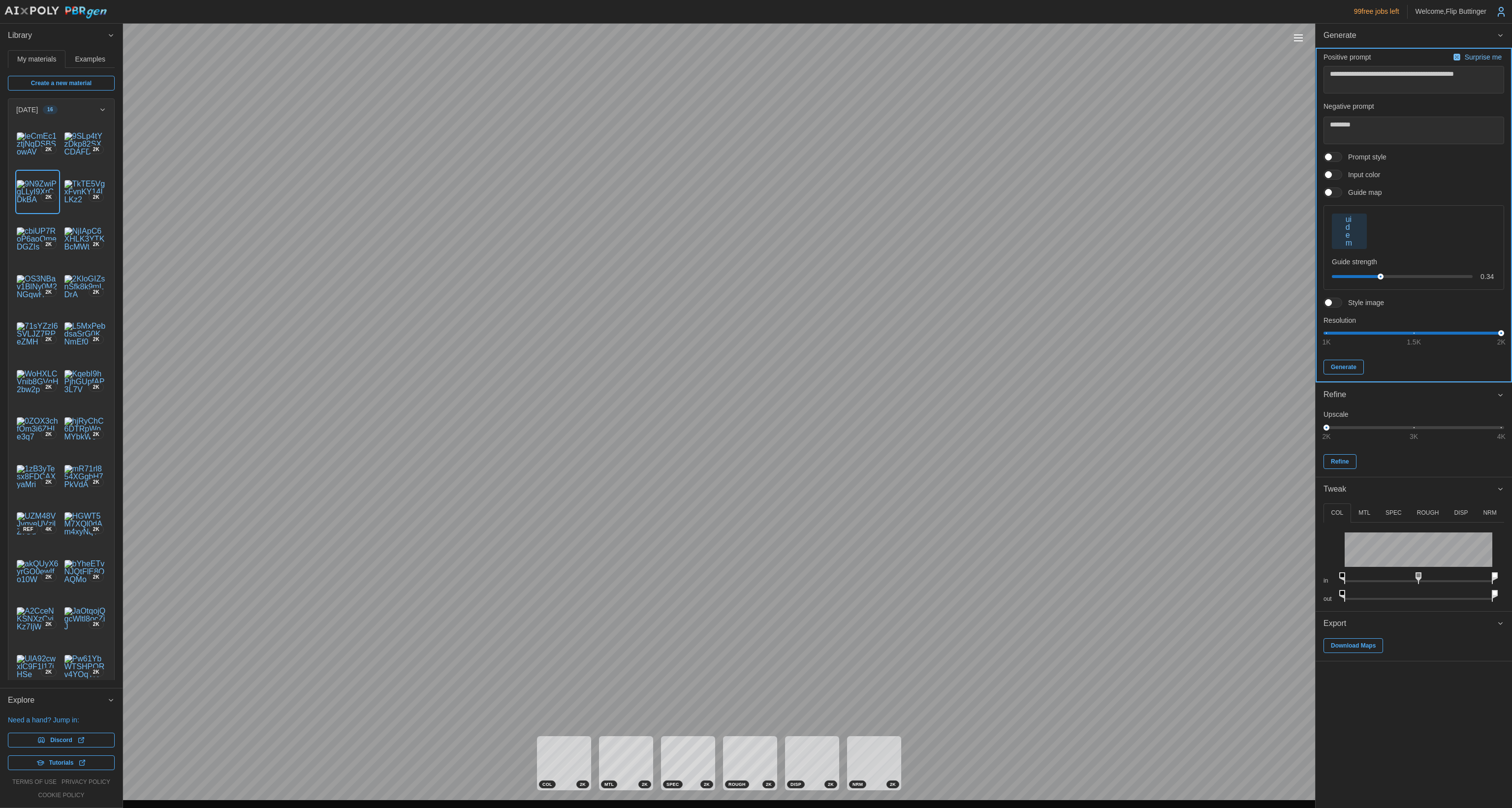 click on "Generate" at bounding box center [1344, 367] 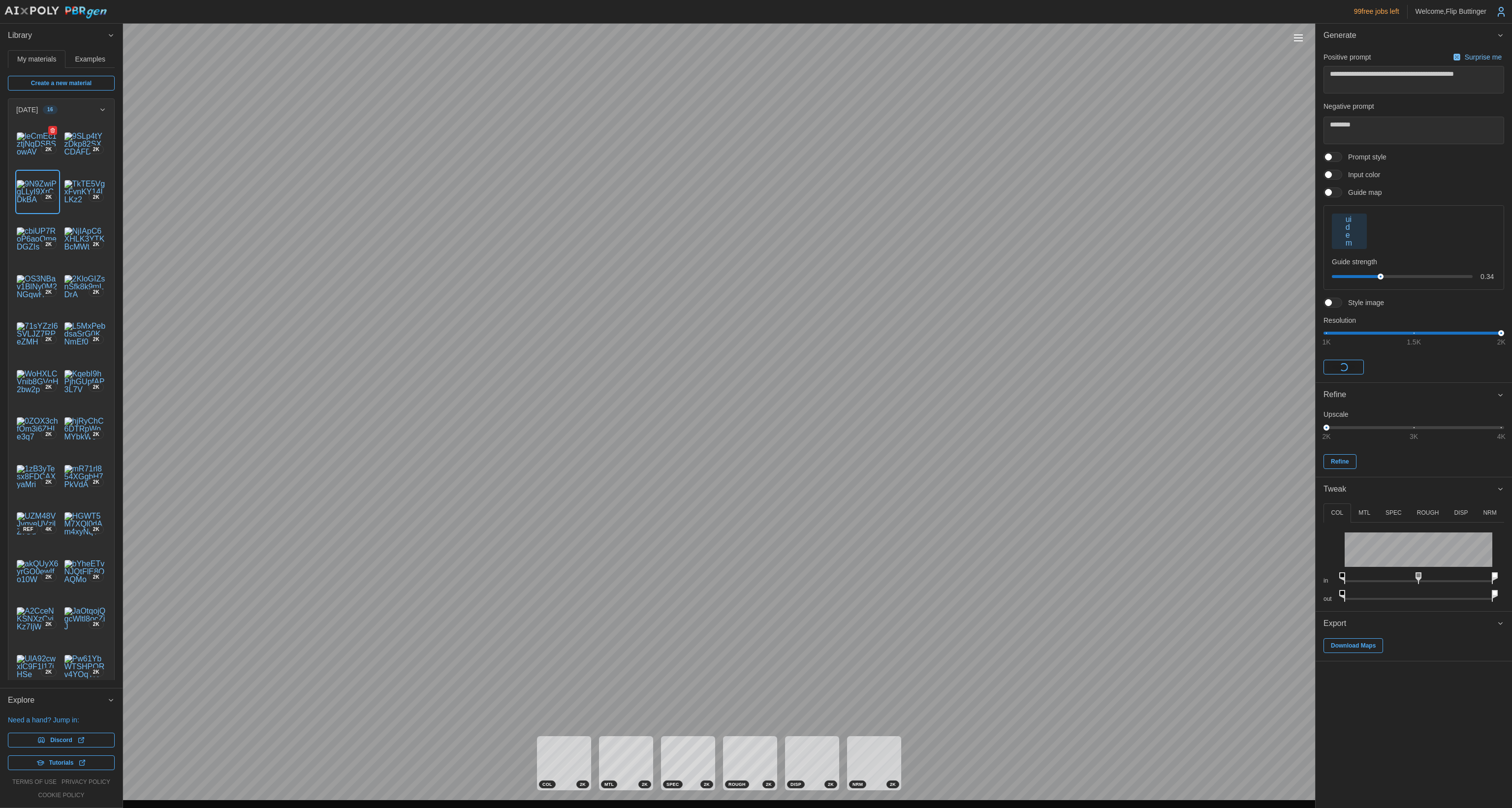 click at bounding box center (37, 144) 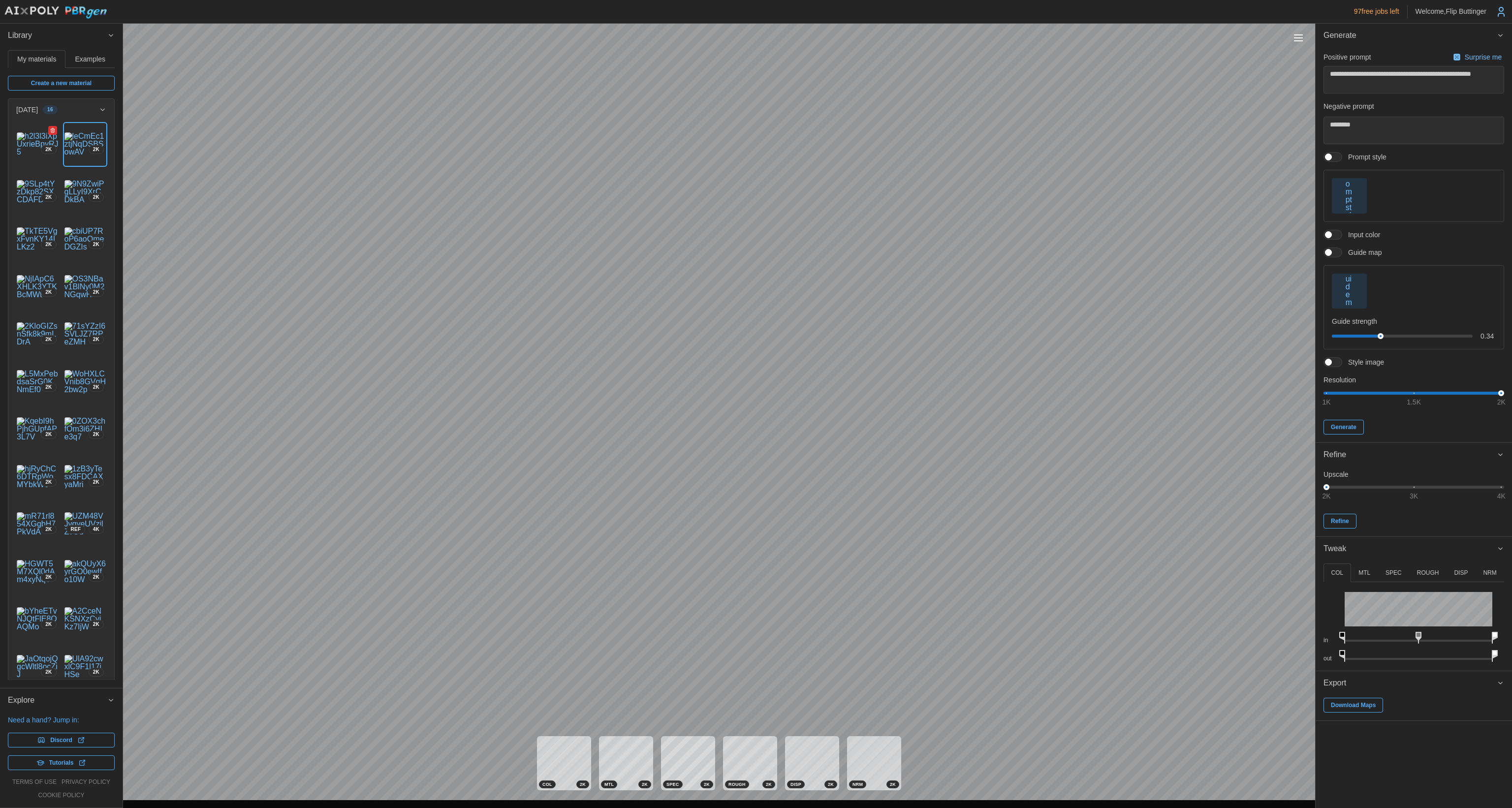 click at bounding box center [37, 144] 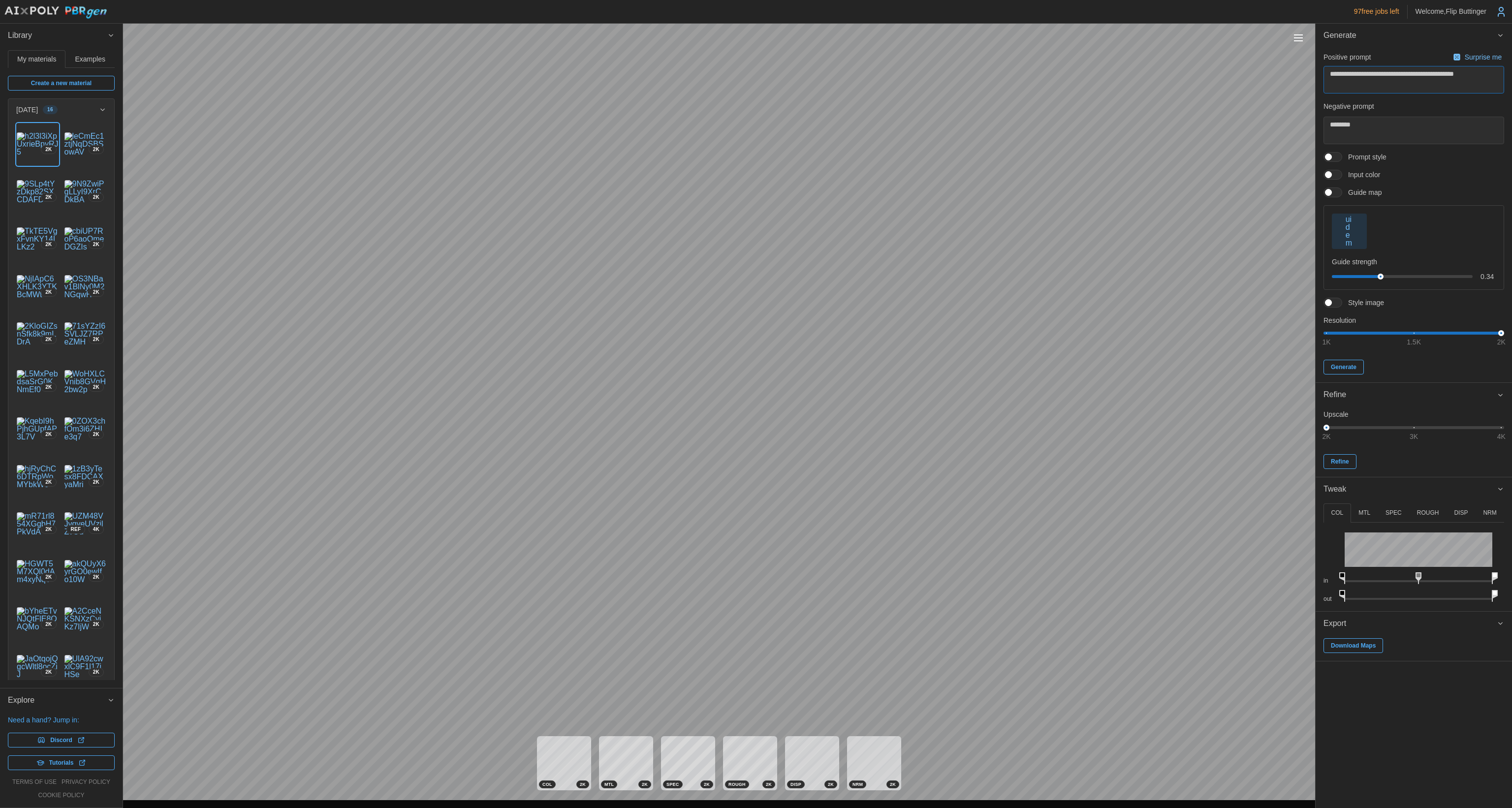 drag, startPoint x: 1425, startPoint y: 74, endPoint x: 1435, endPoint y: 75, distance: 10.049876 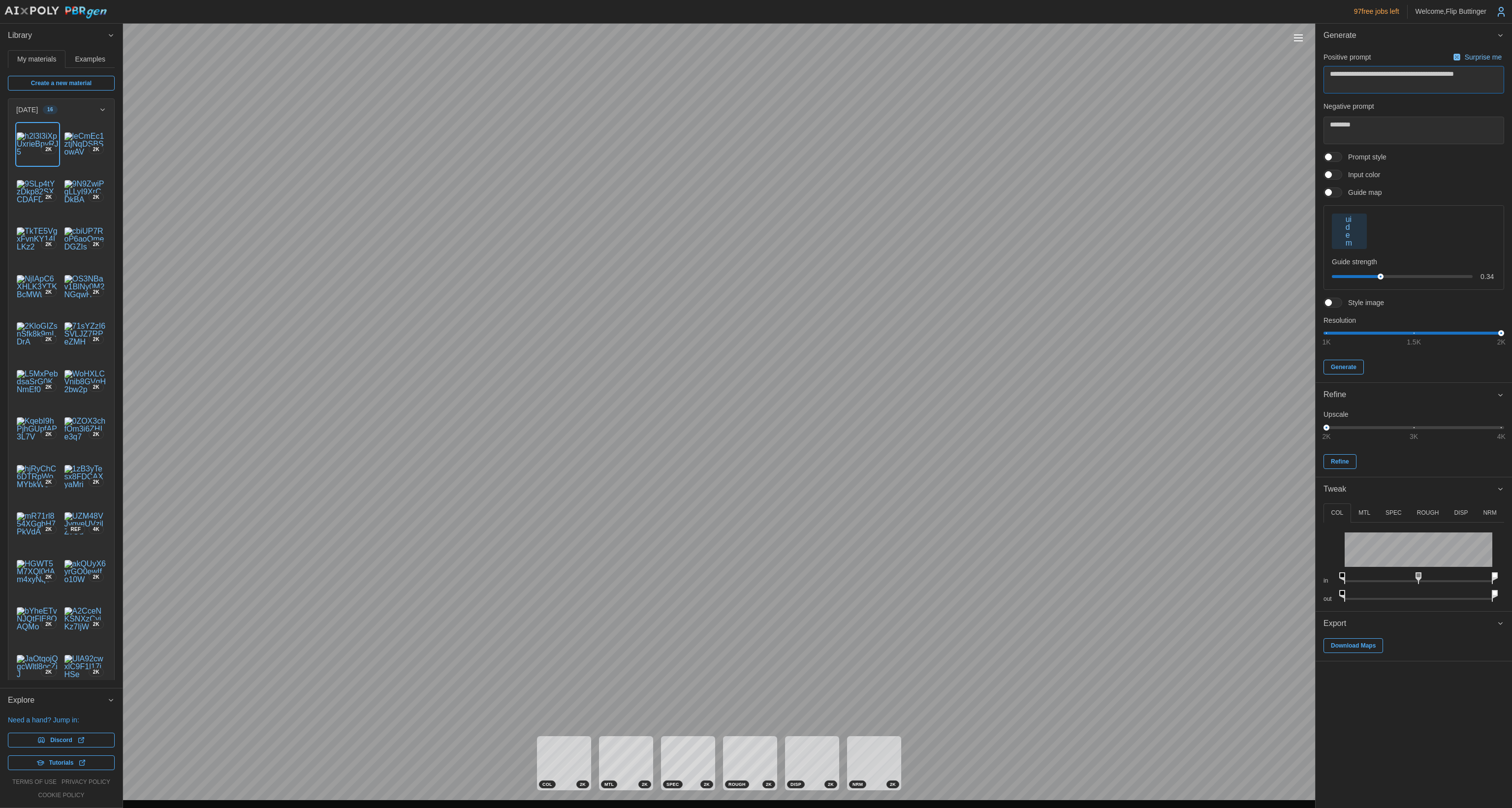 drag, startPoint x: 1360, startPoint y: 75, endPoint x: 1400, endPoint y: 77, distance: 40.049969 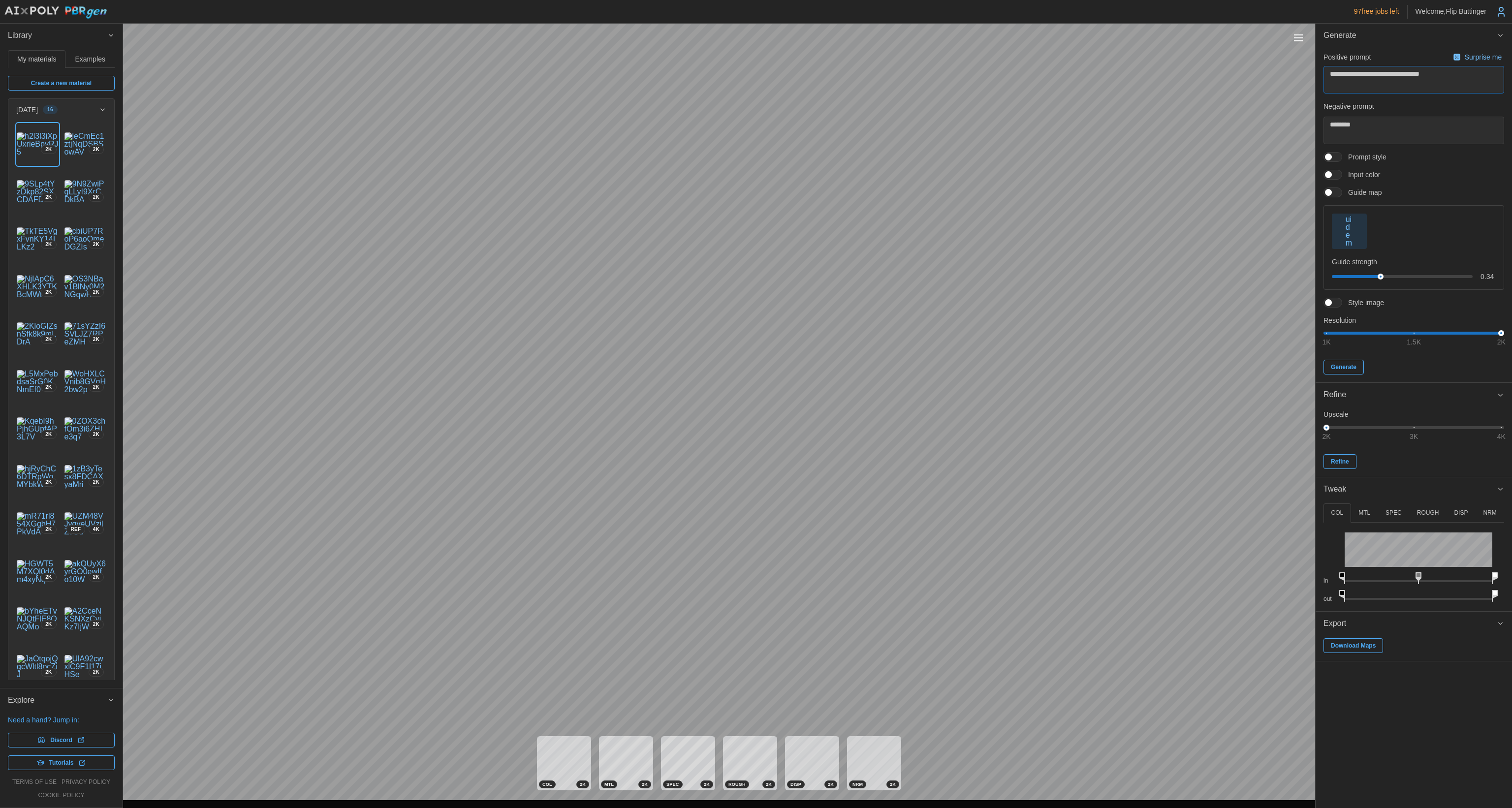 paste on "**********" 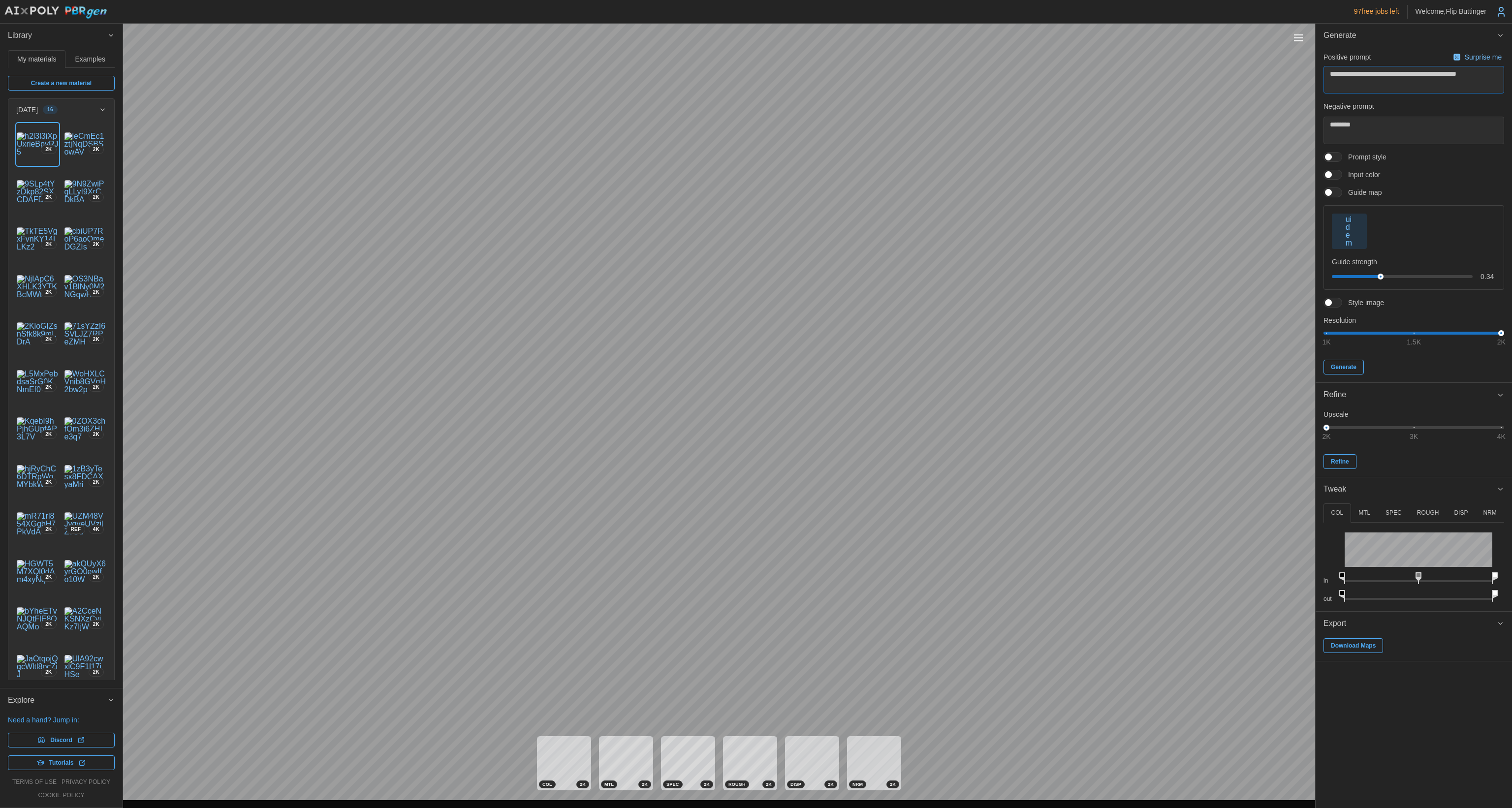 click on "**********" at bounding box center [1414, 80] 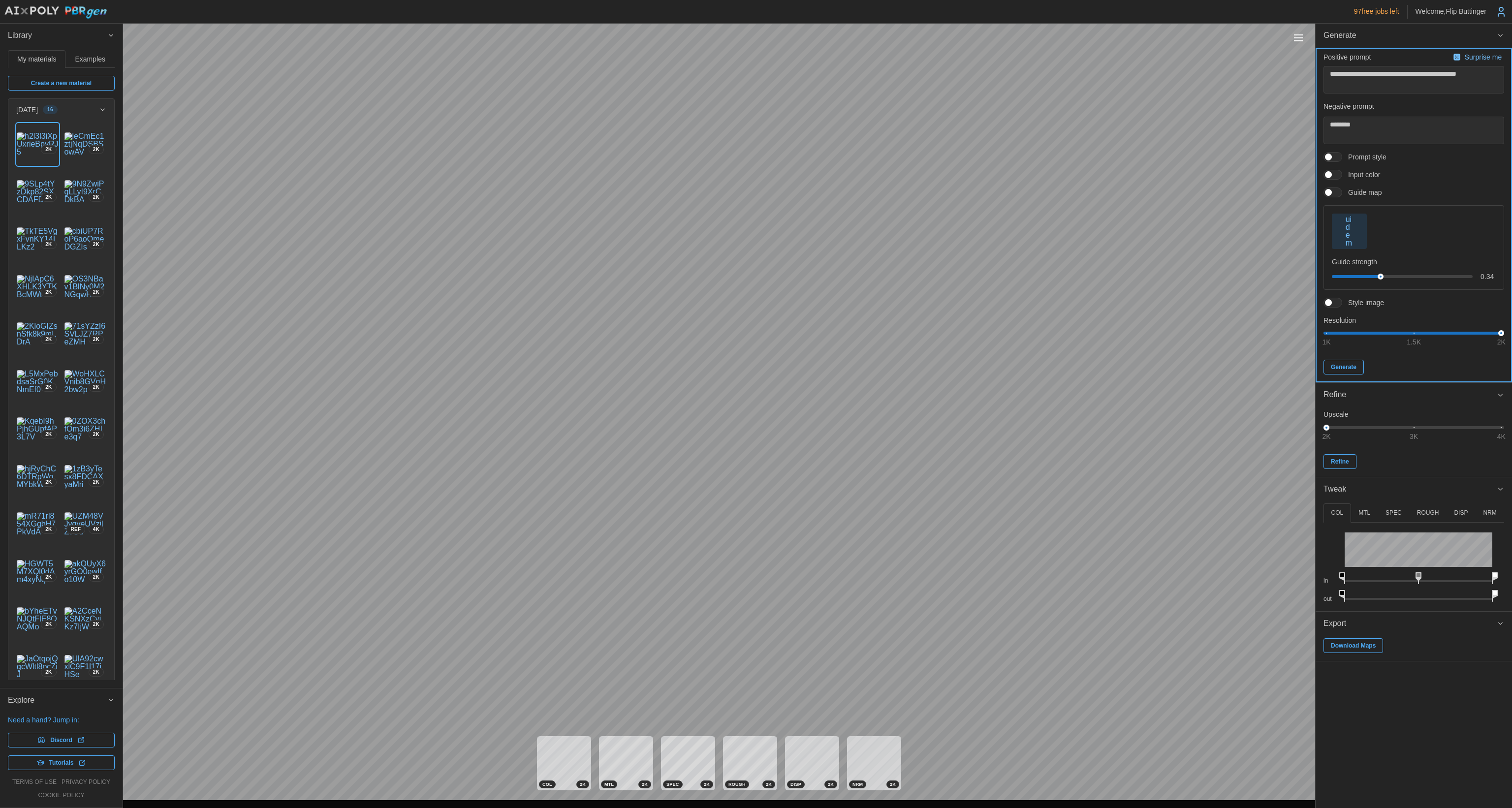 click on "Generate" at bounding box center (1344, 367) 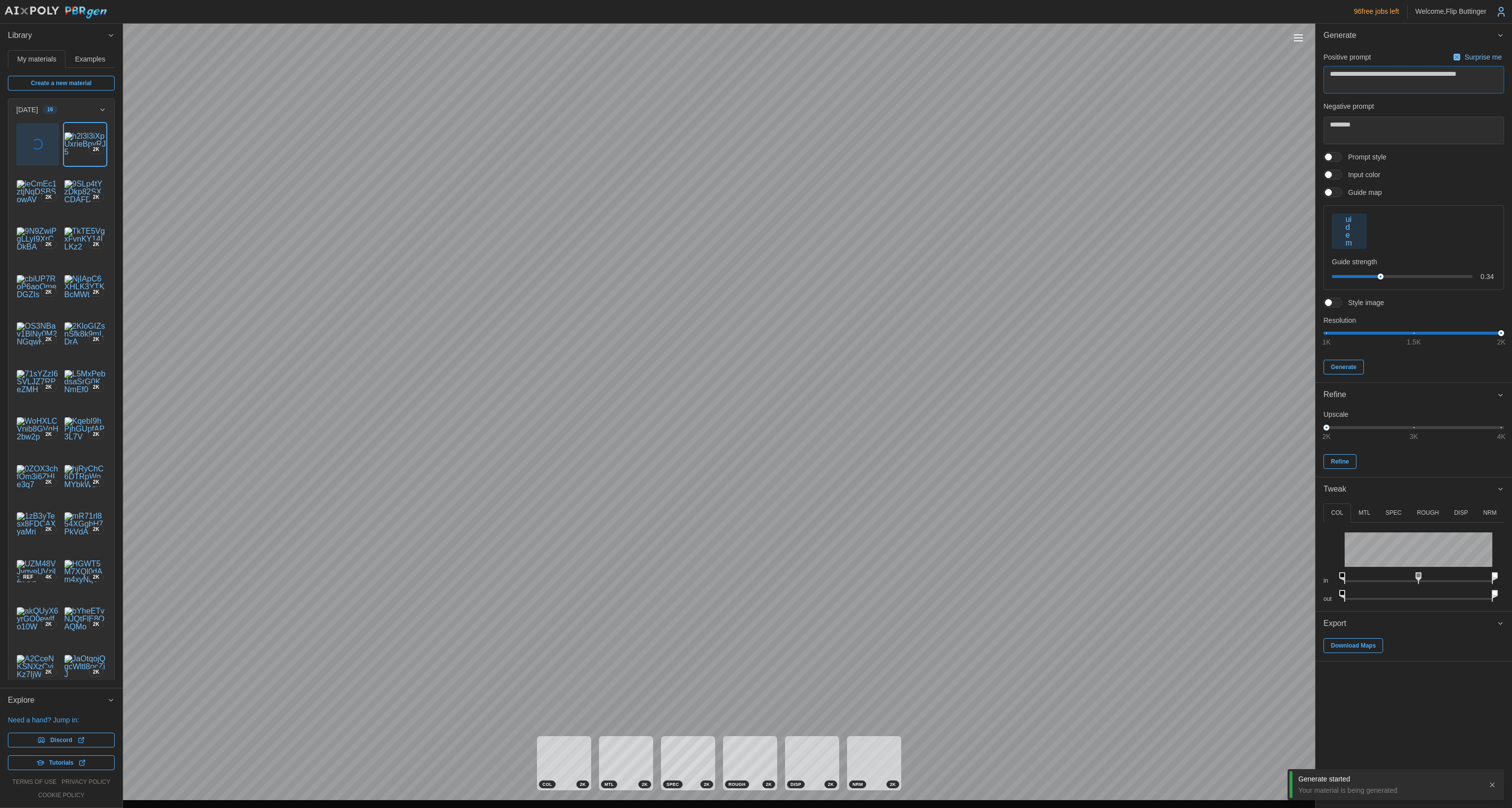 click on "**********" at bounding box center (1414, 80) 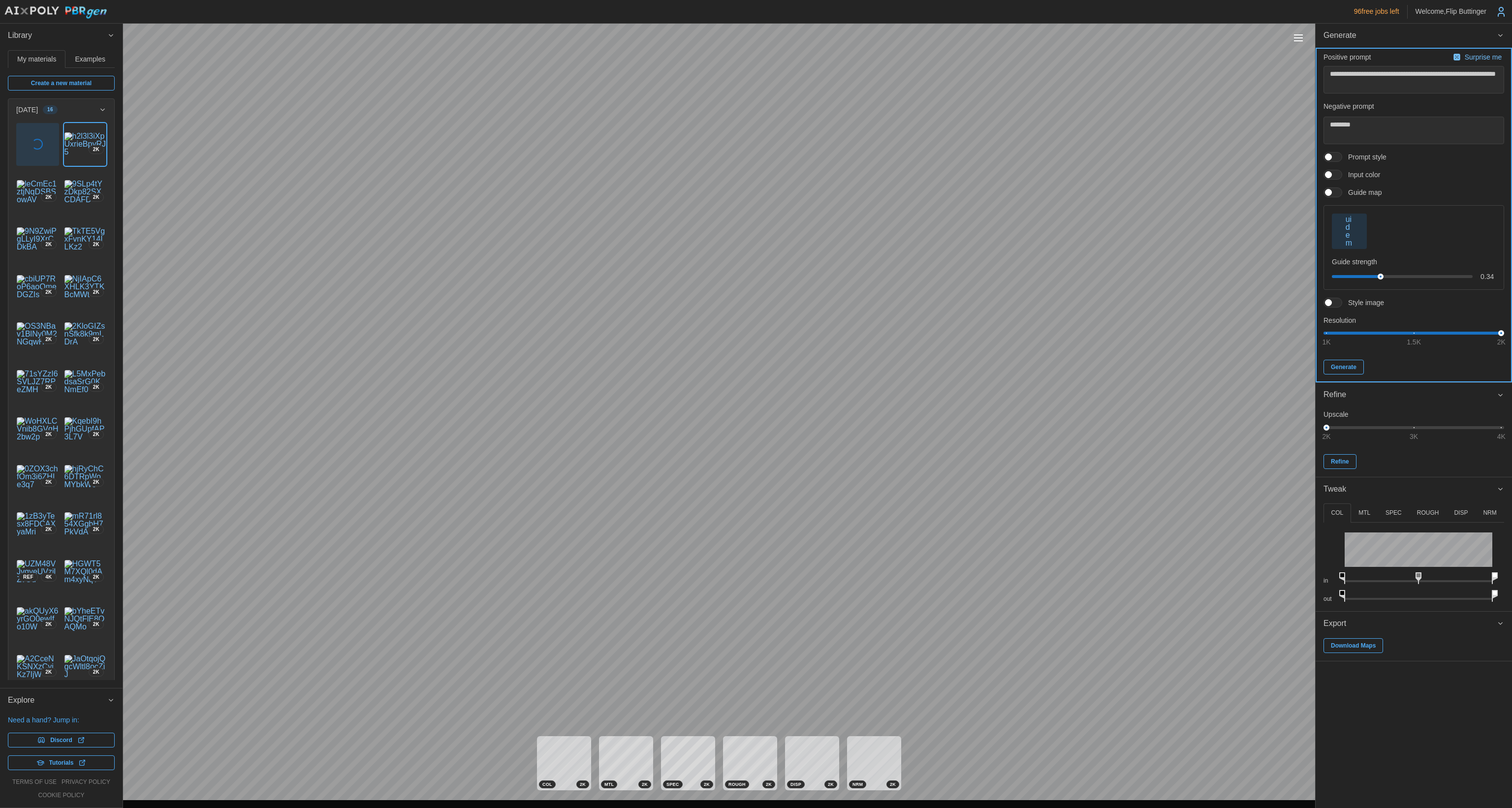click on "Generate" at bounding box center [1344, 367] 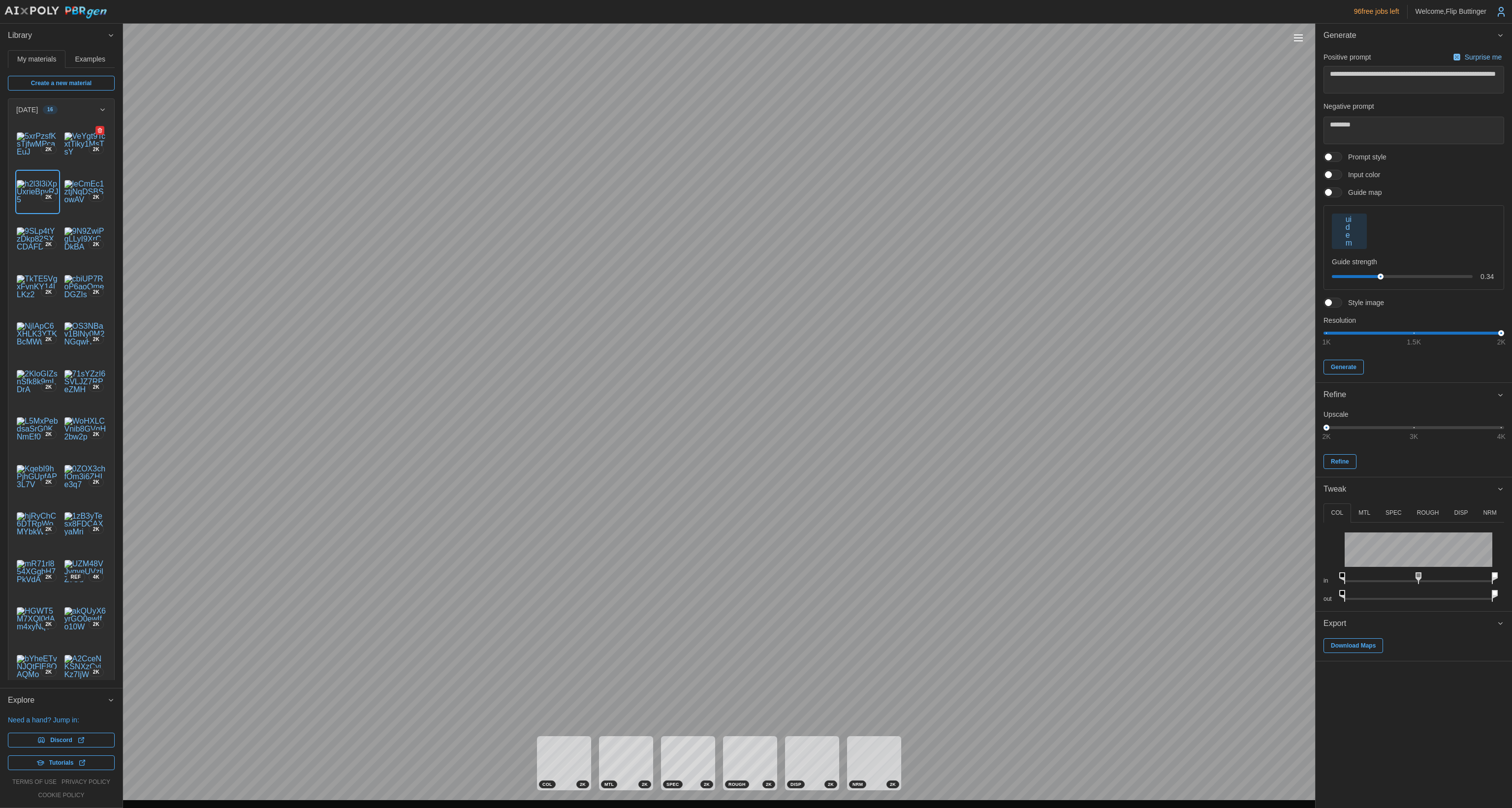 click at bounding box center (85, 144) 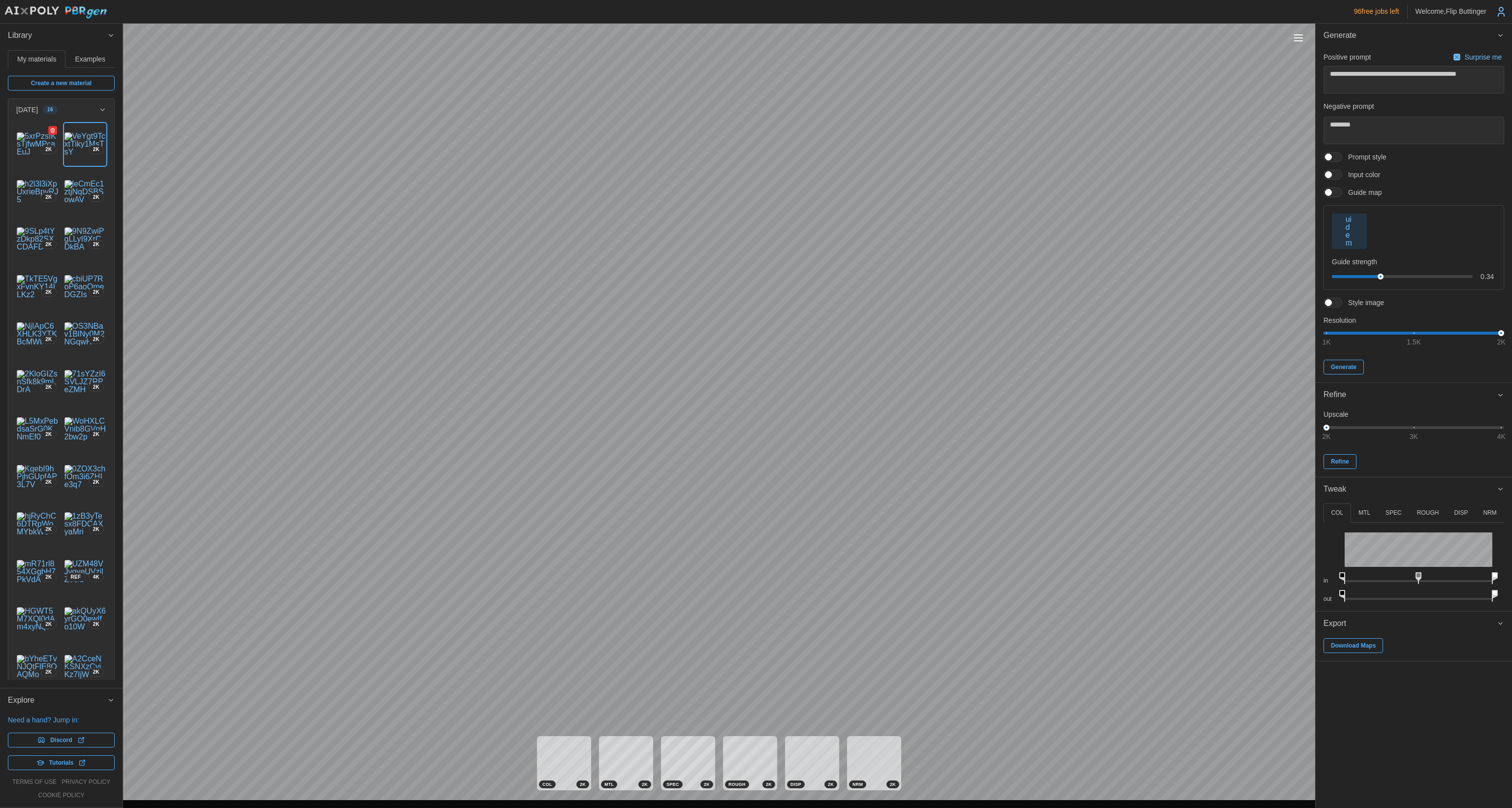 click at bounding box center (37, 144) 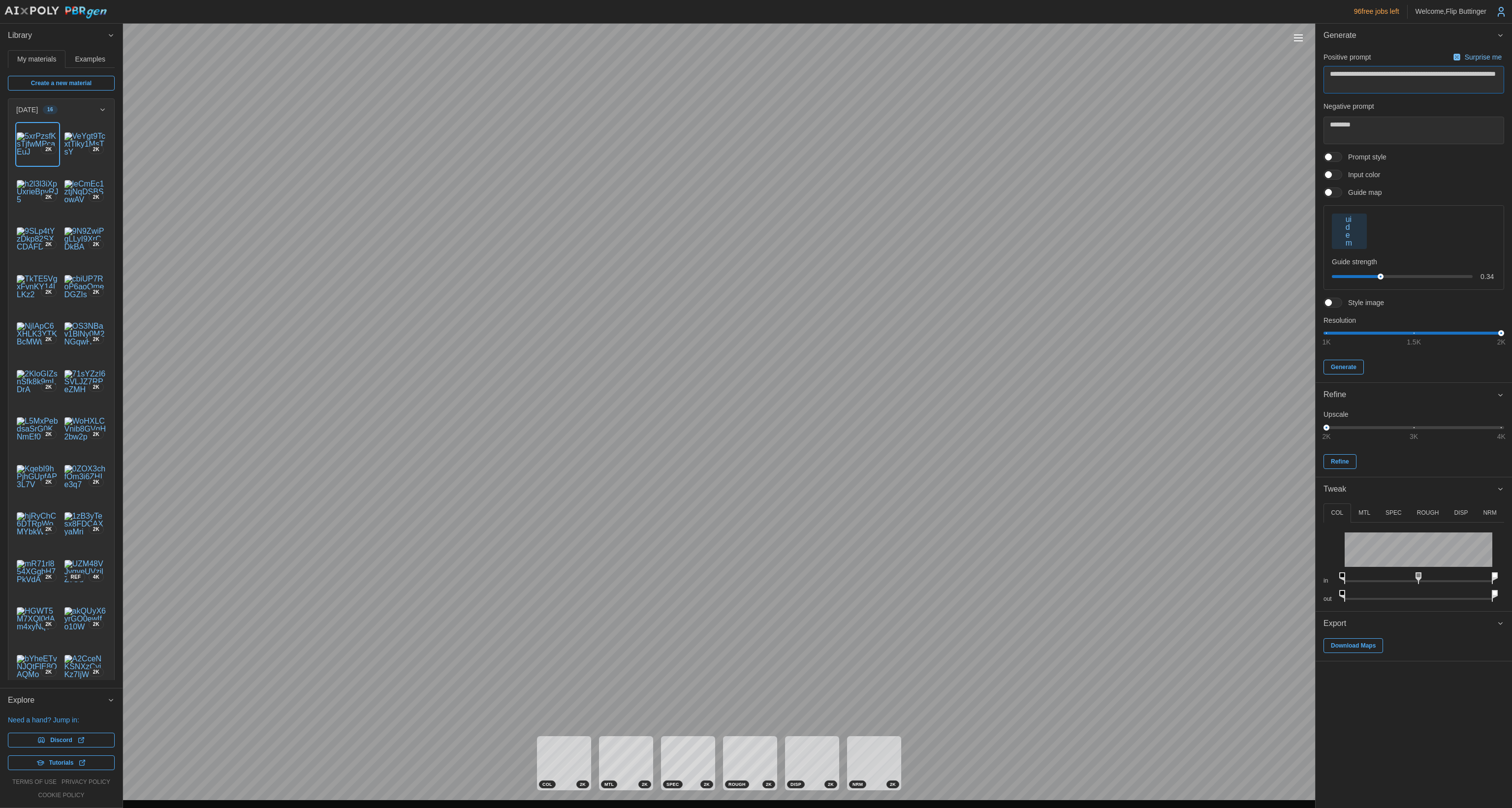 click on "**********" at bounding box center [1414, 80] 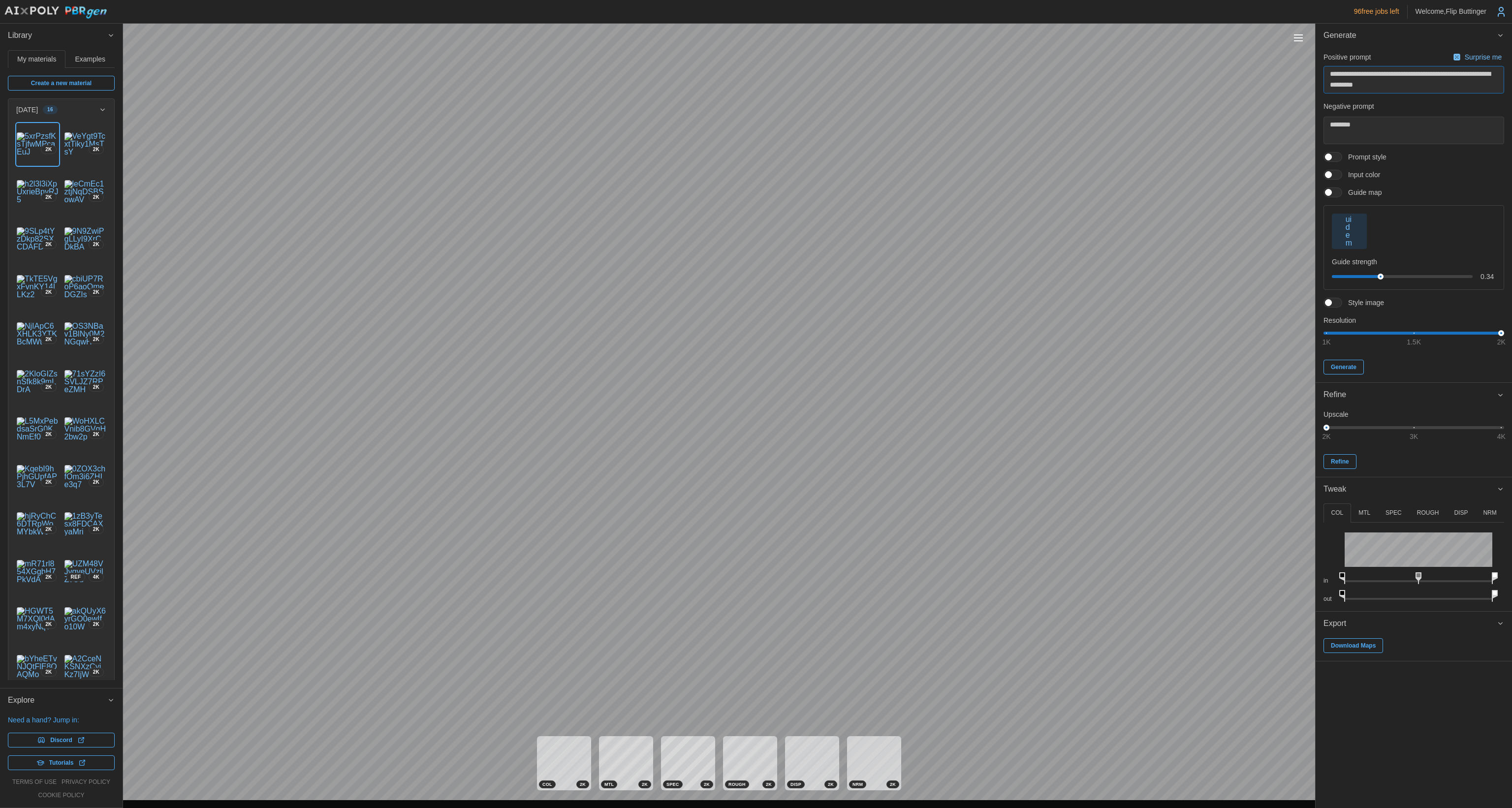 click on "**********" at bounding box center (1414, 80) 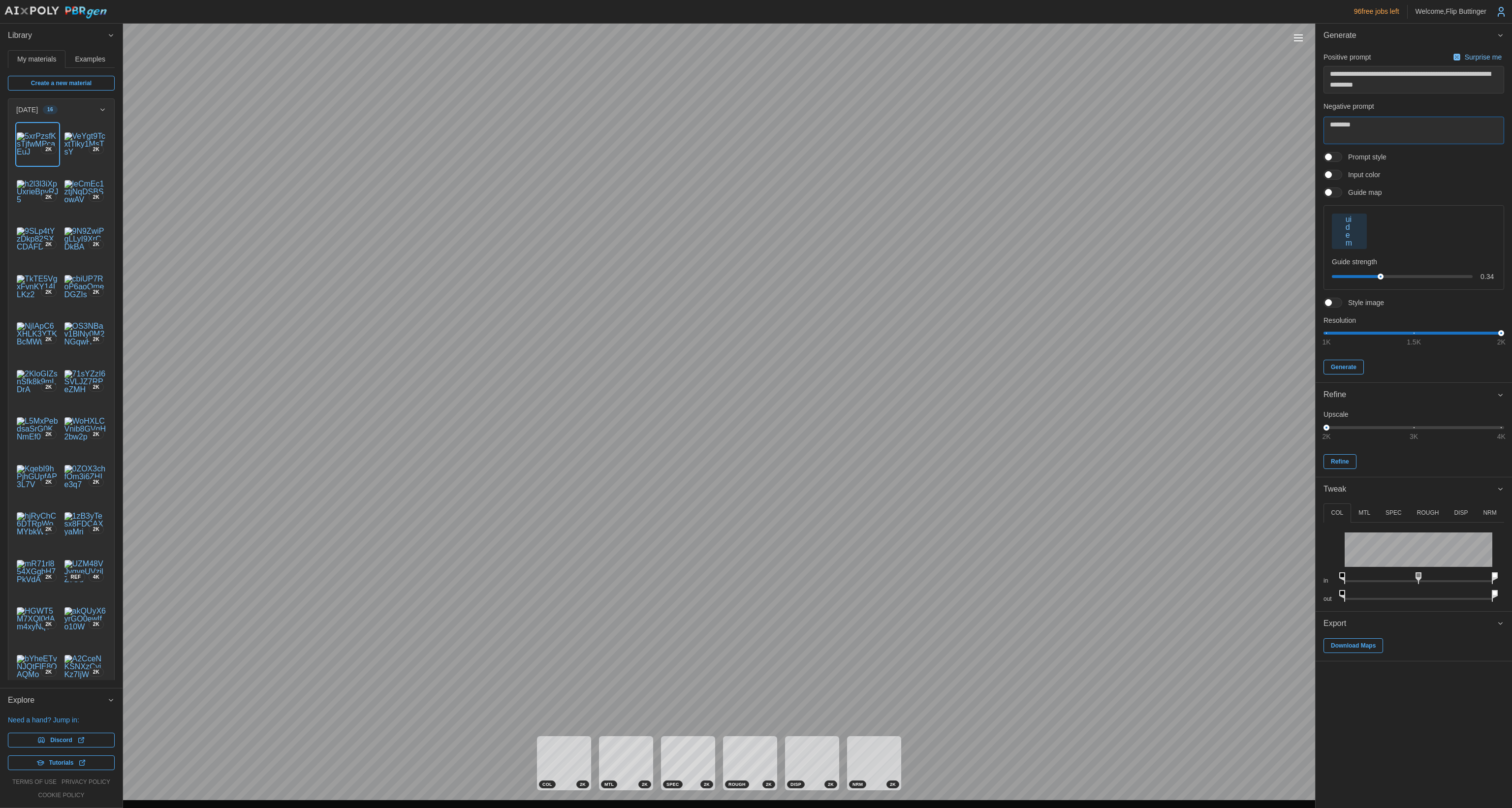 click on "********" at bounding box center [1414, 130] 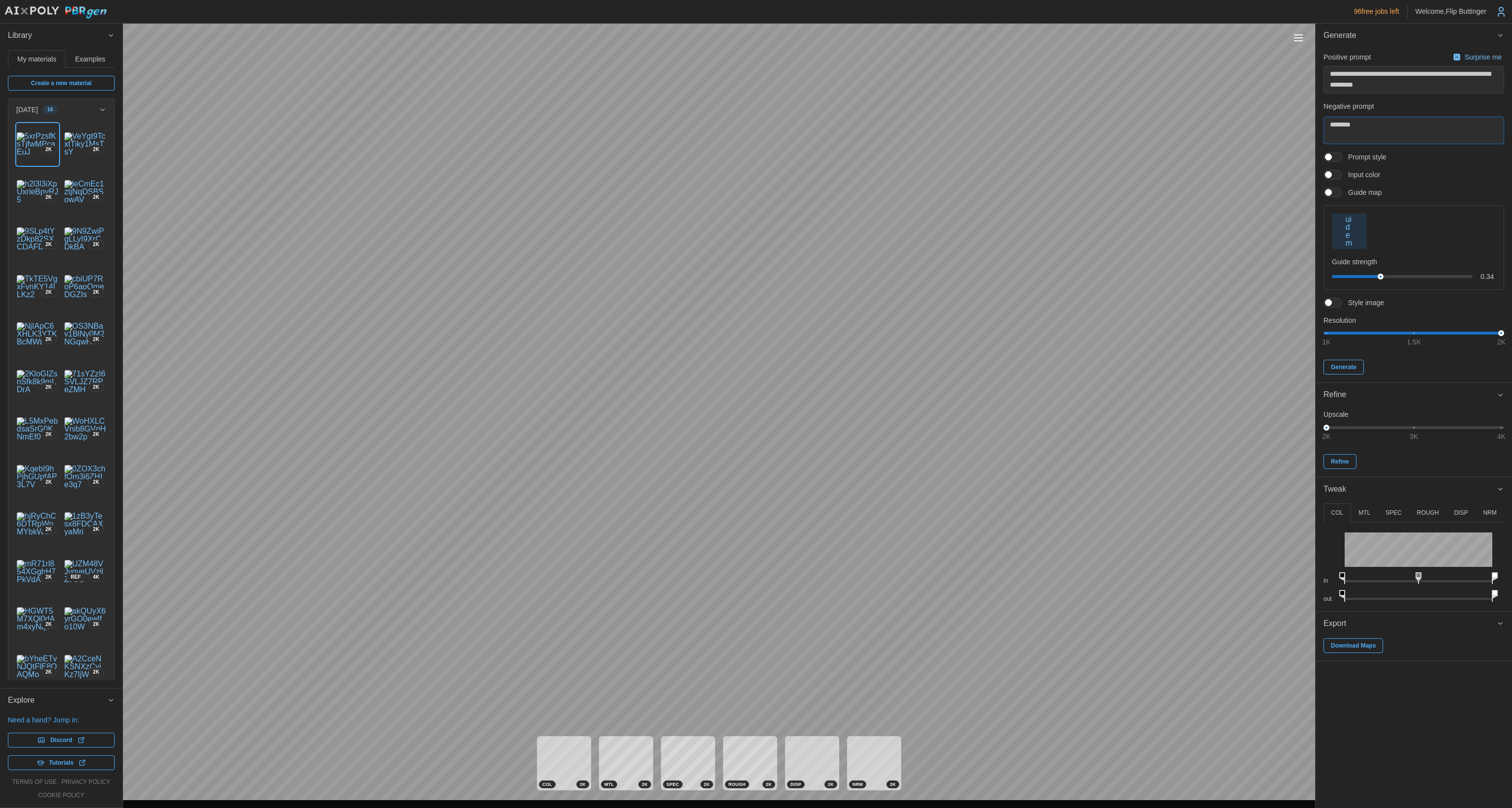 click on "**********" at bounding box center [756, 404] 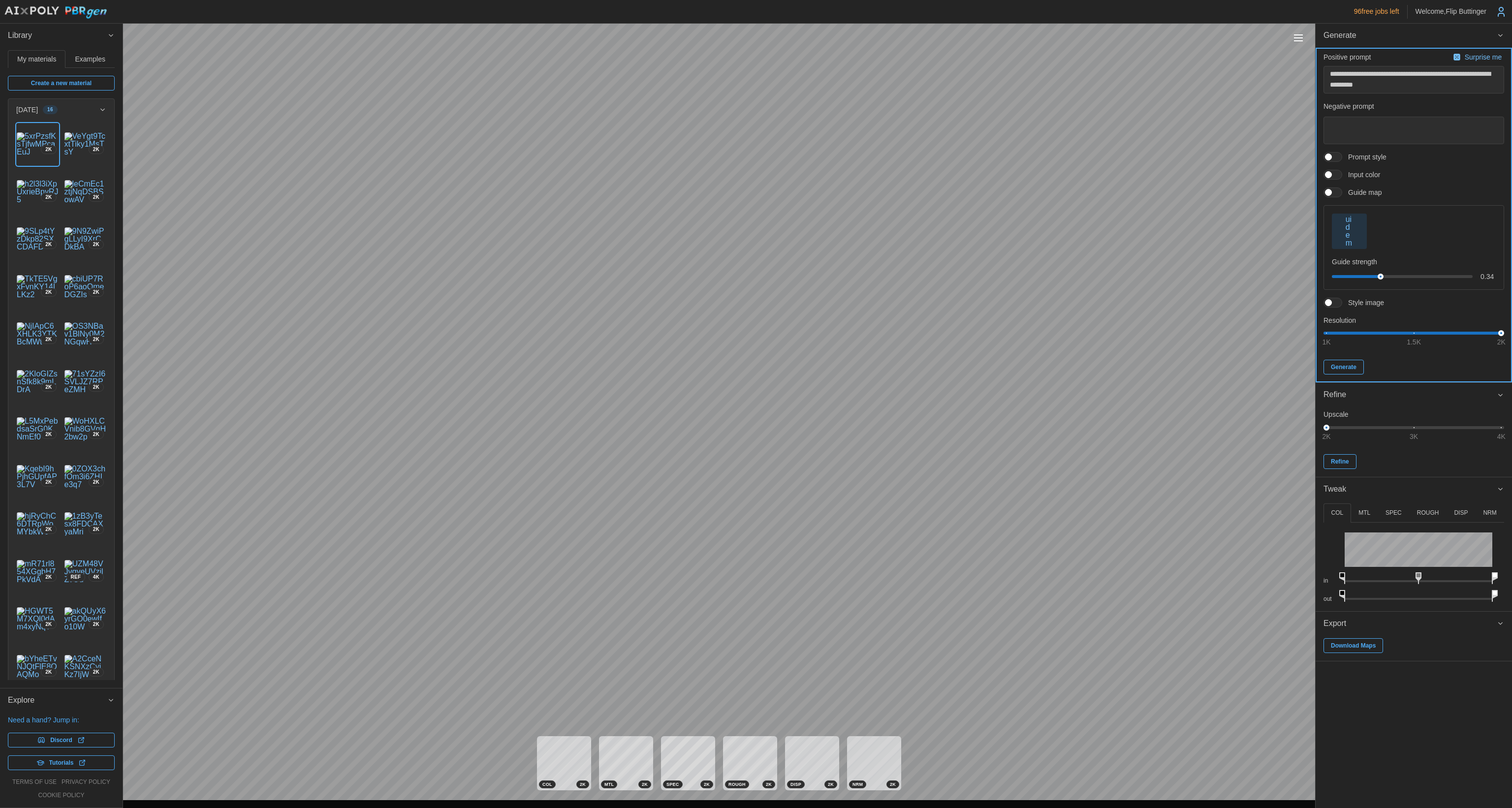 click on "Generate" at bounding box center [1344, 367] 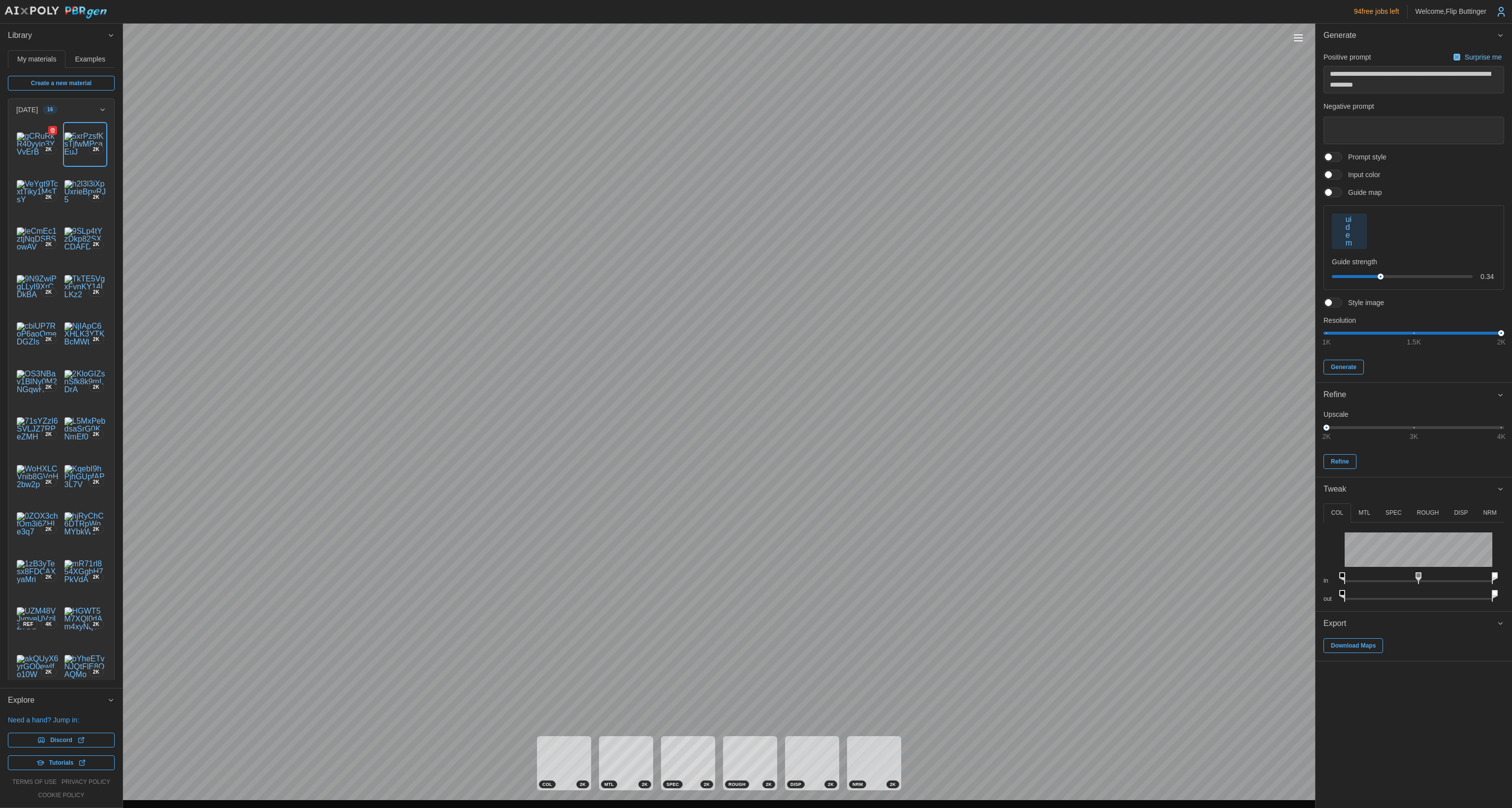 click at bounding box center (37, 144) 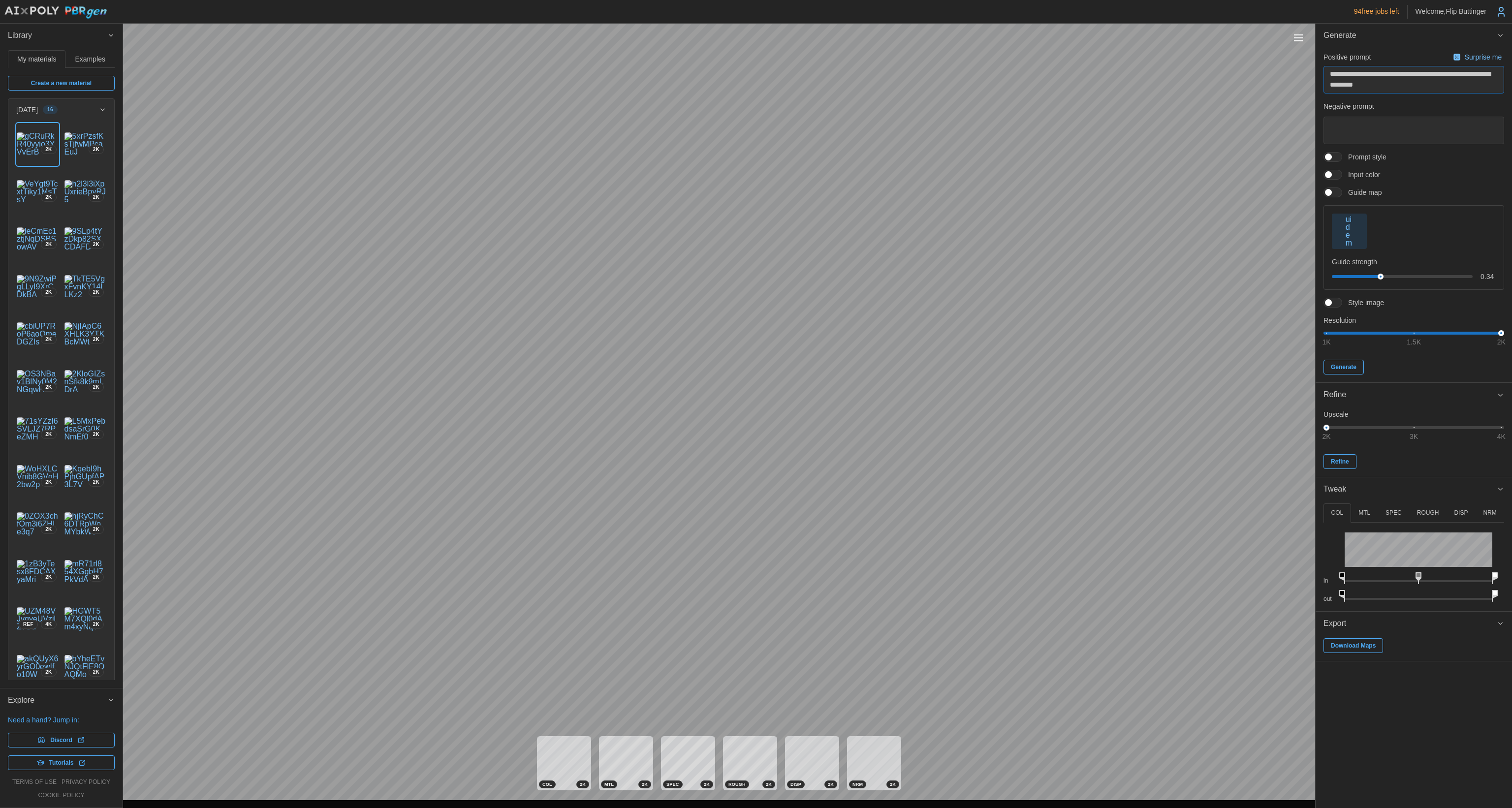 drag, startPoint x: 1355, startPoint y: 89, endPoint x: 1416, endPoint y: 93, distance: 61.131 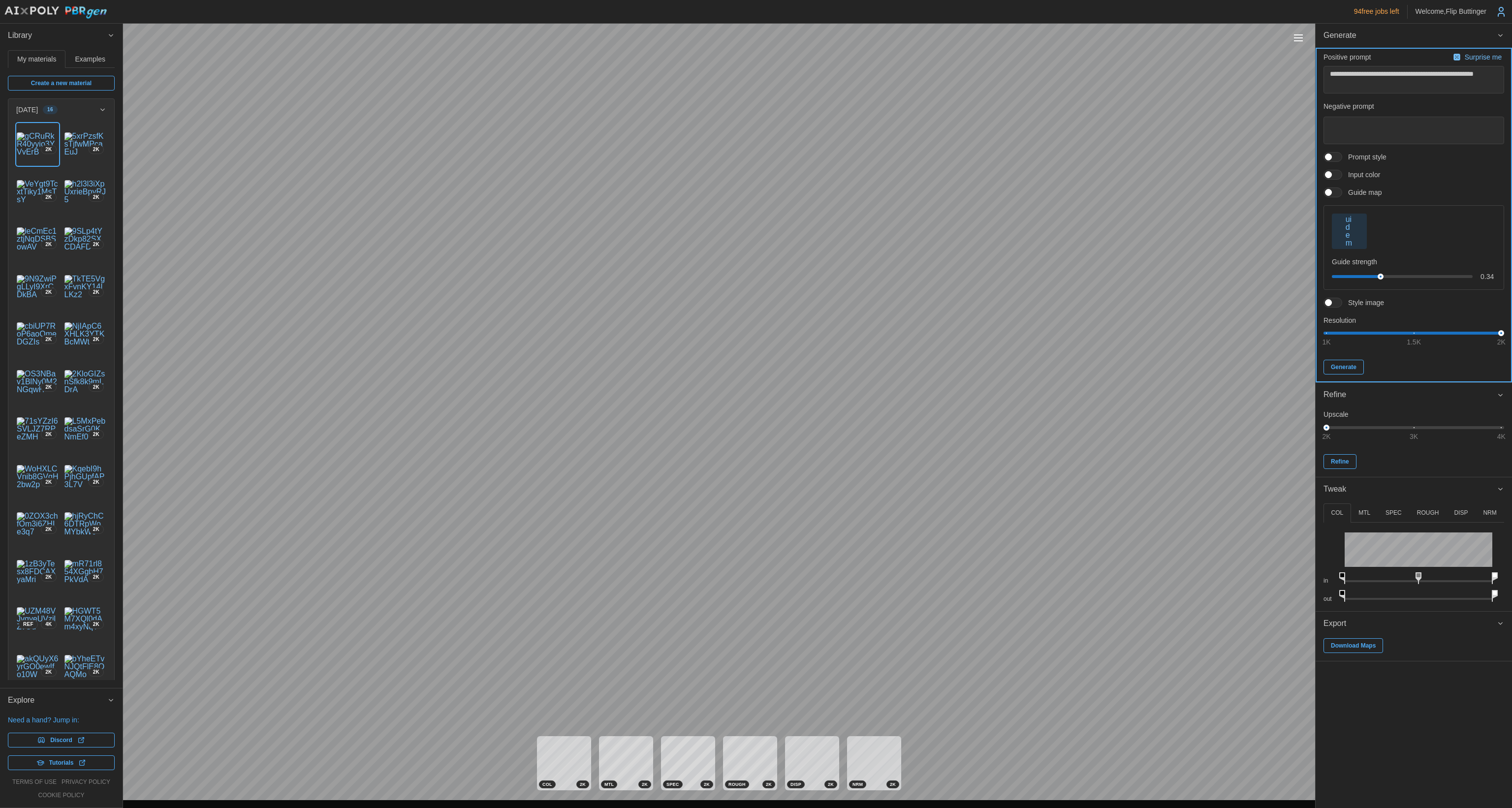 click on "Generate" at bounding box center [1344, 367] 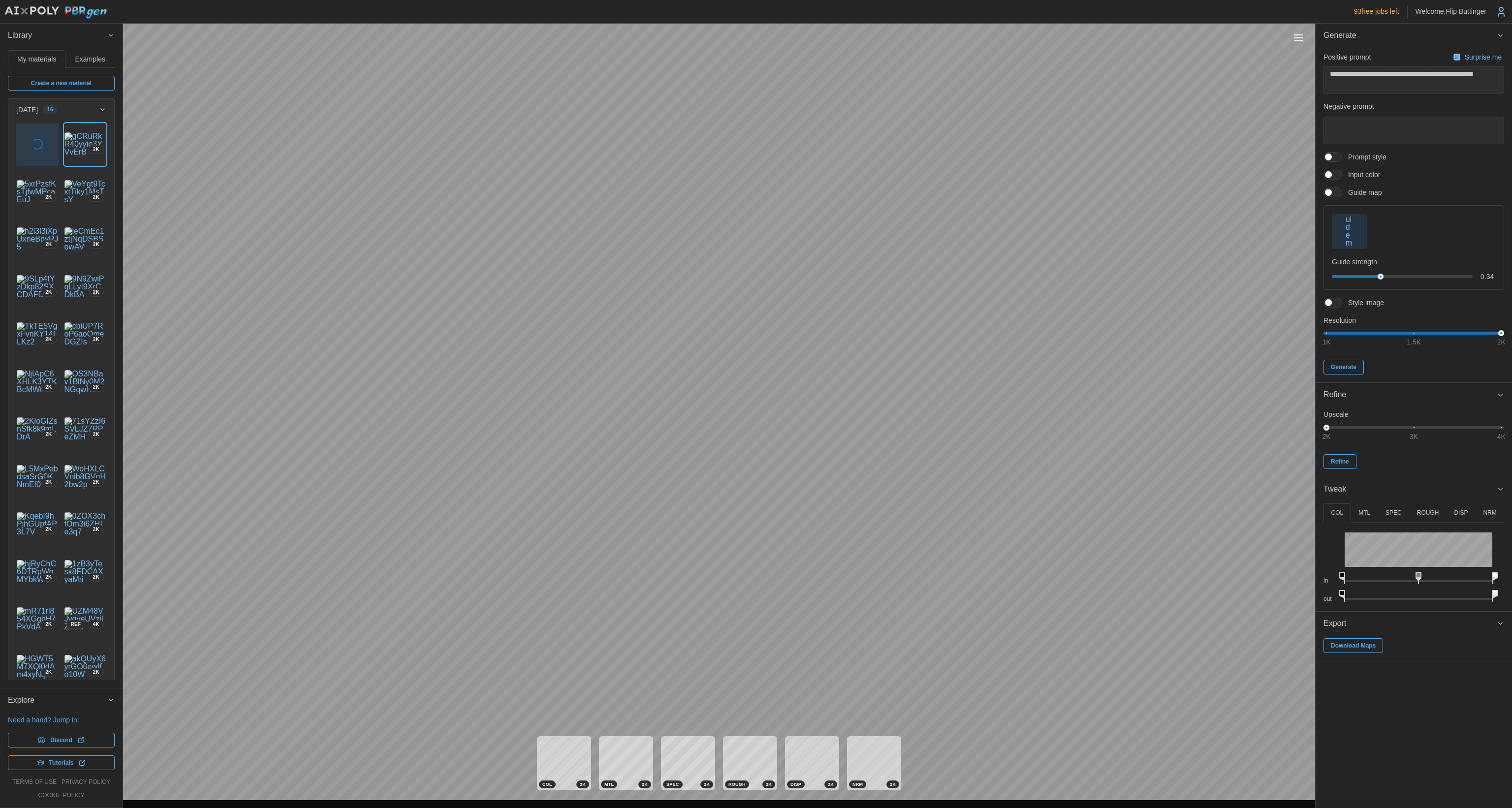 drag, startPoint x: 1340, startPoint y: 366, endPoint x: 1327, endPoint y: 384, distance: 22 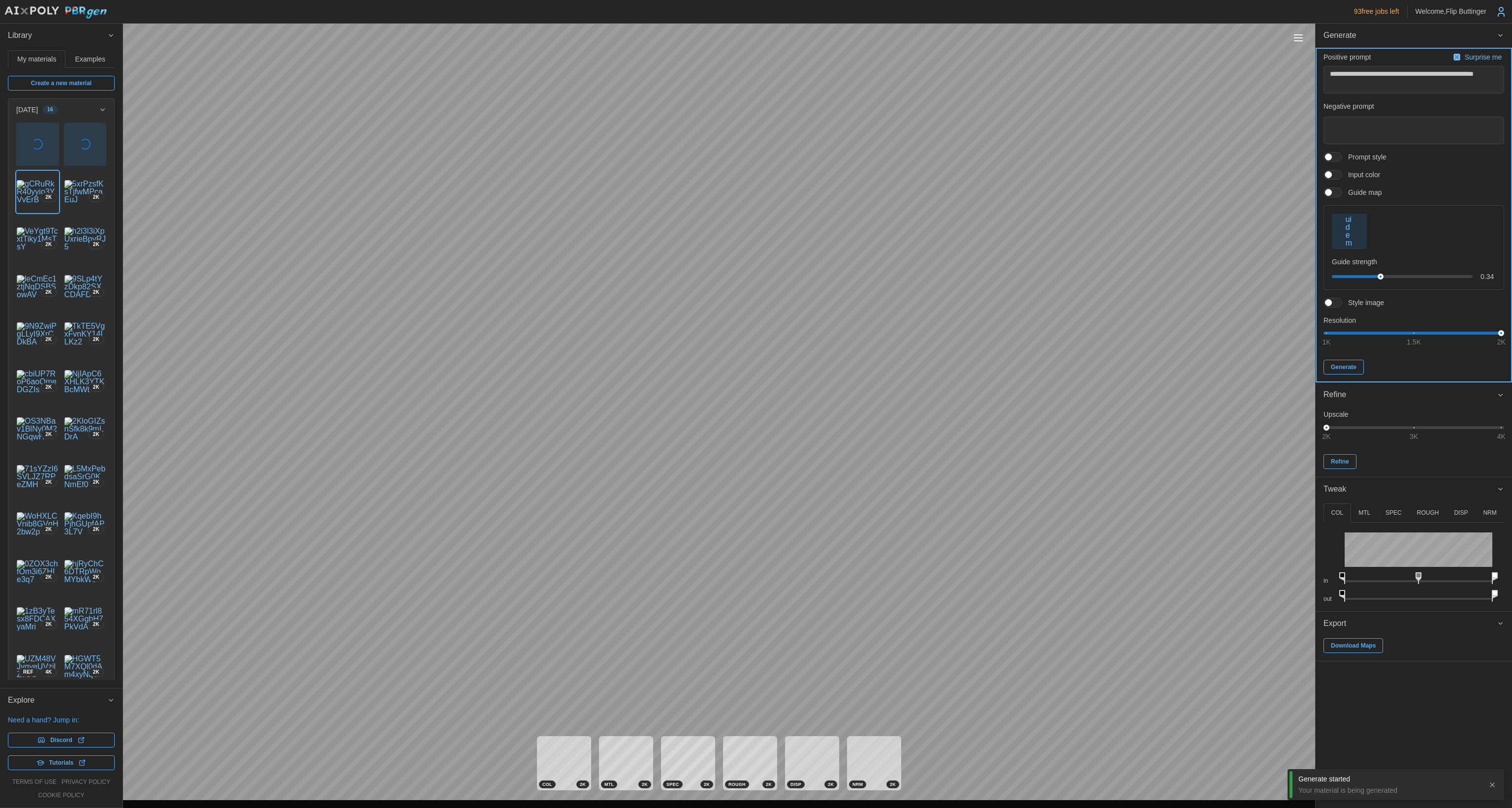 click on "Generate" at bounding box center (1344, 367) 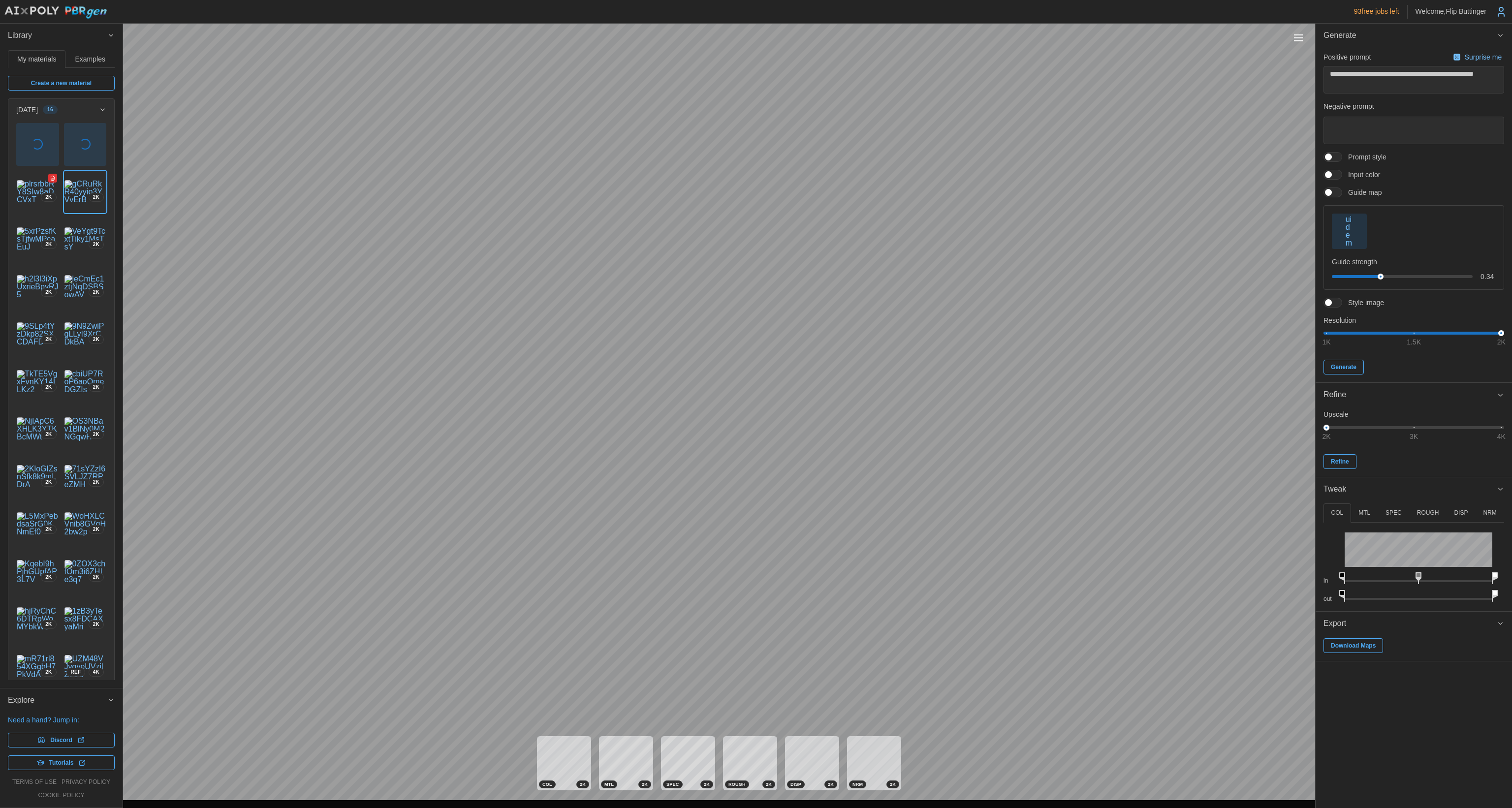 click at bounding box center (37, 192) 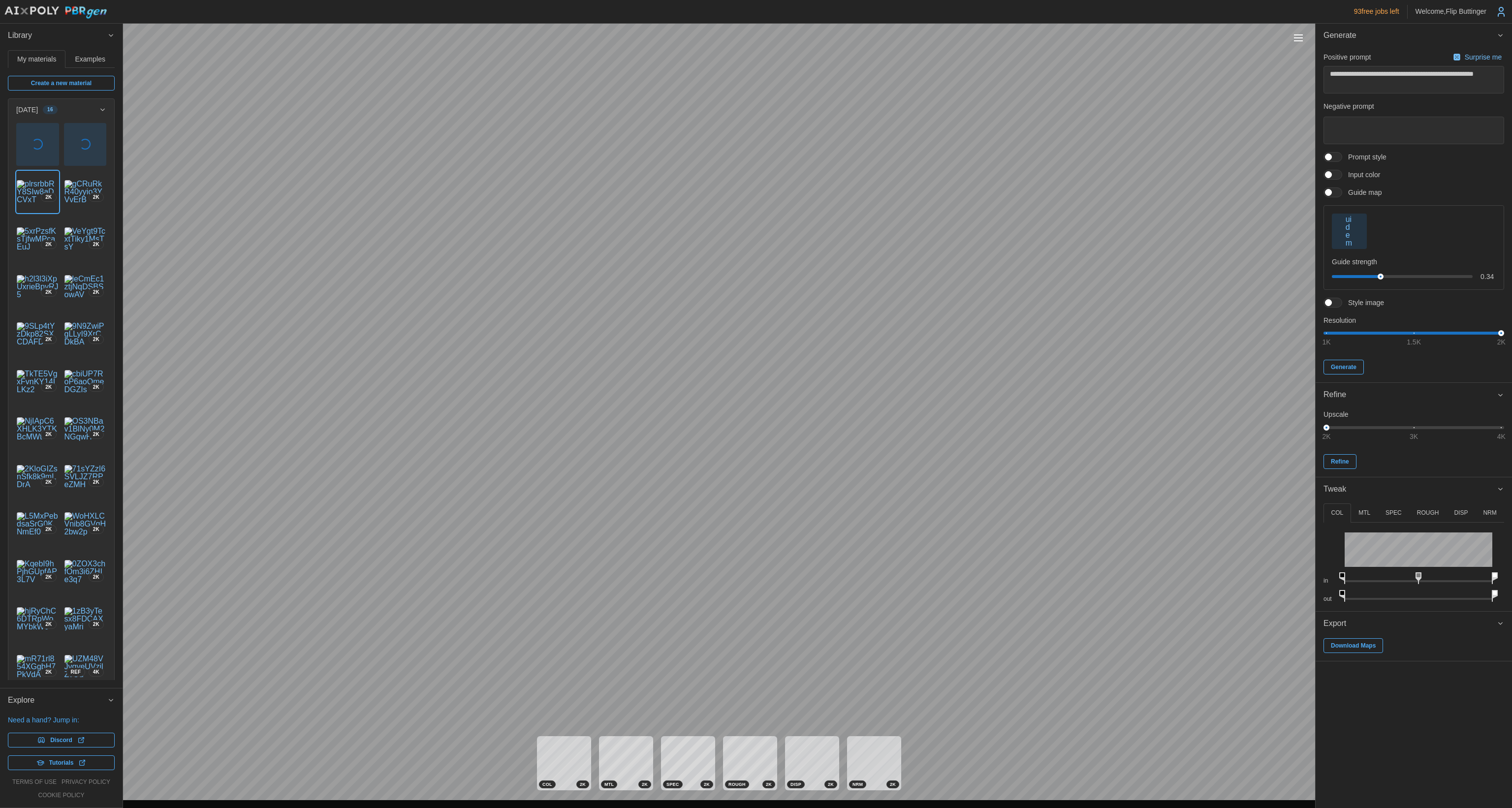 click at bounding box center (1338, 175) 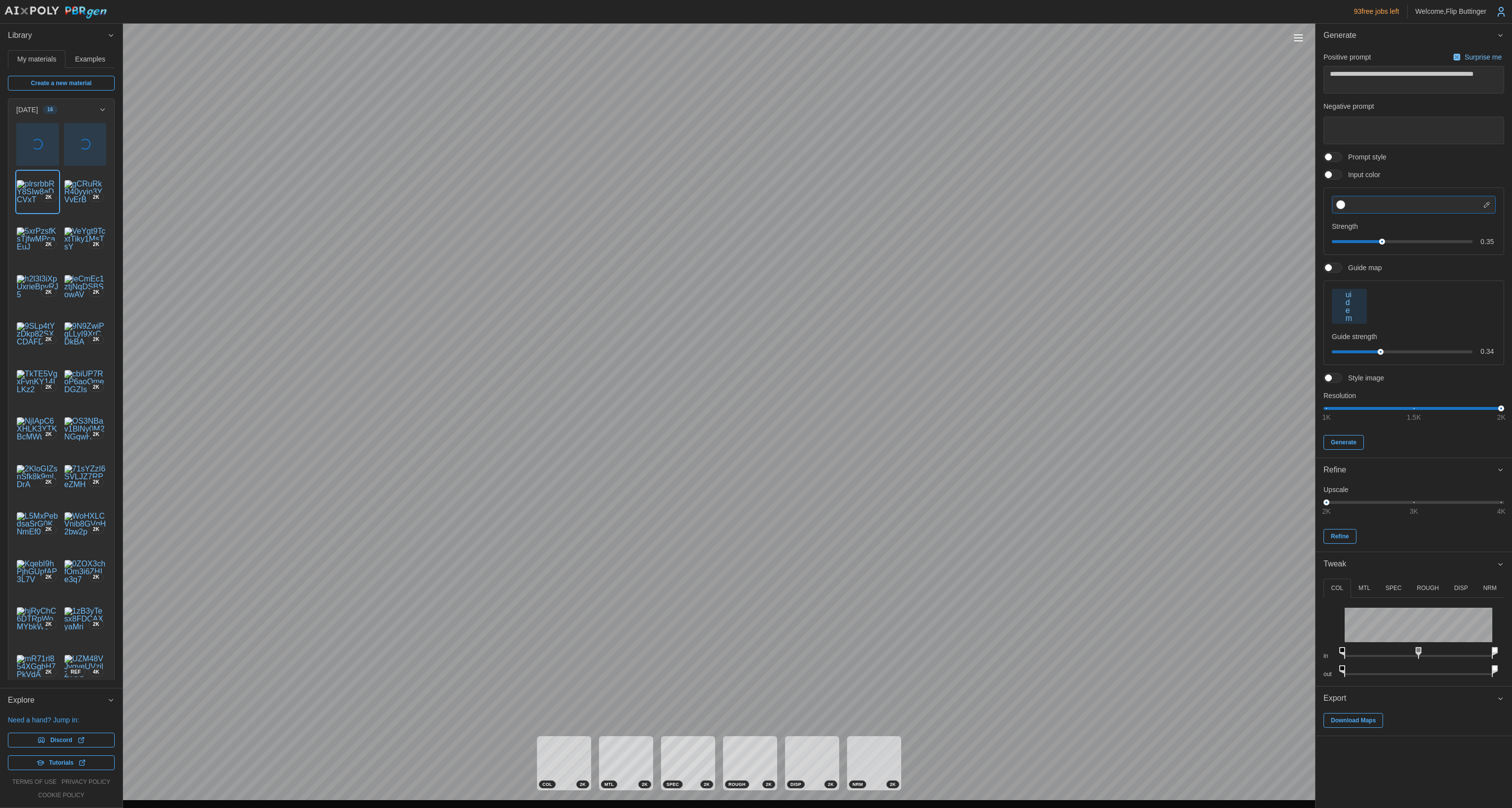 click at bounding box center (1414, 205) 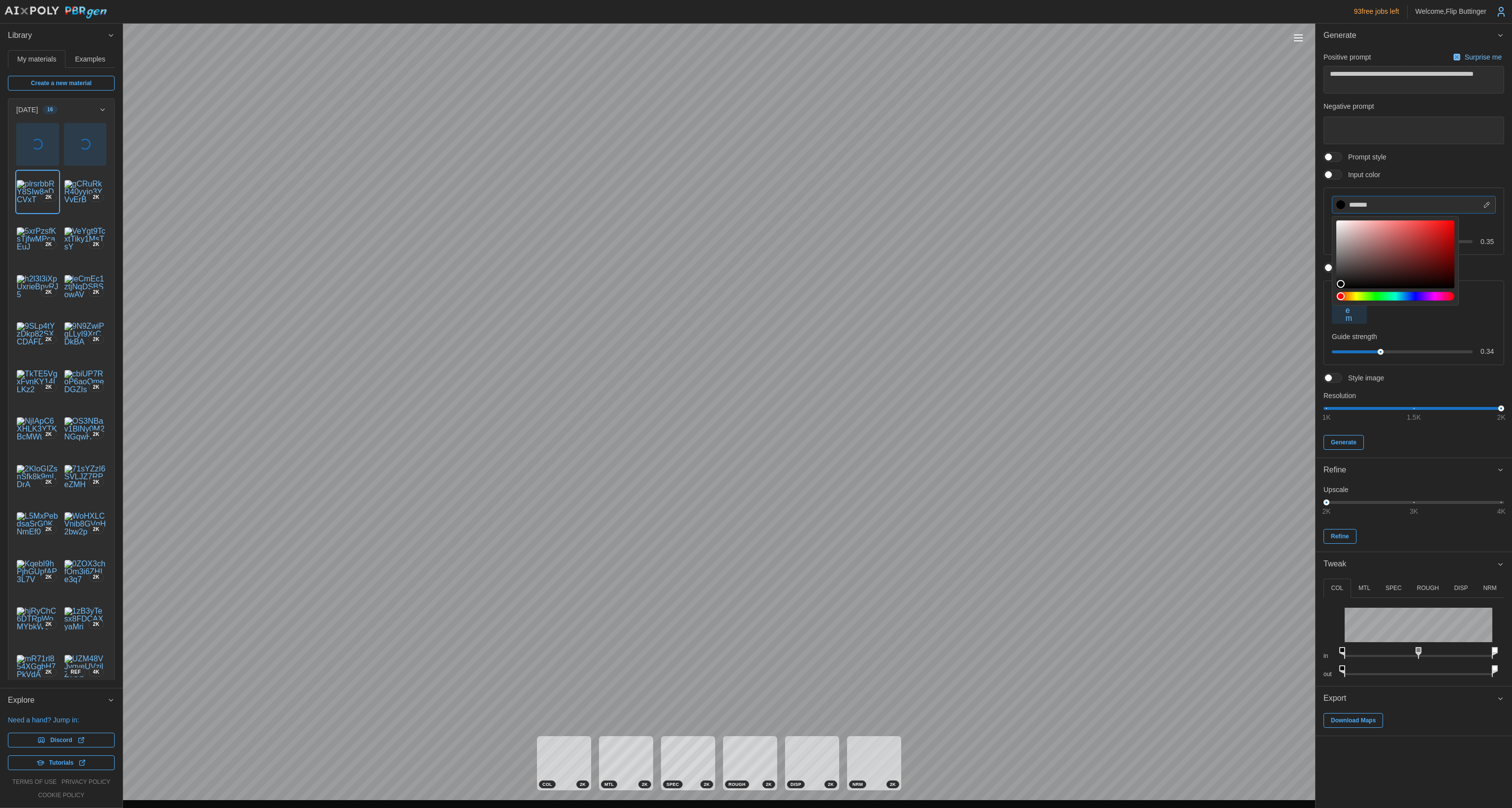 click on "**********" at bounding box center [756, 404] 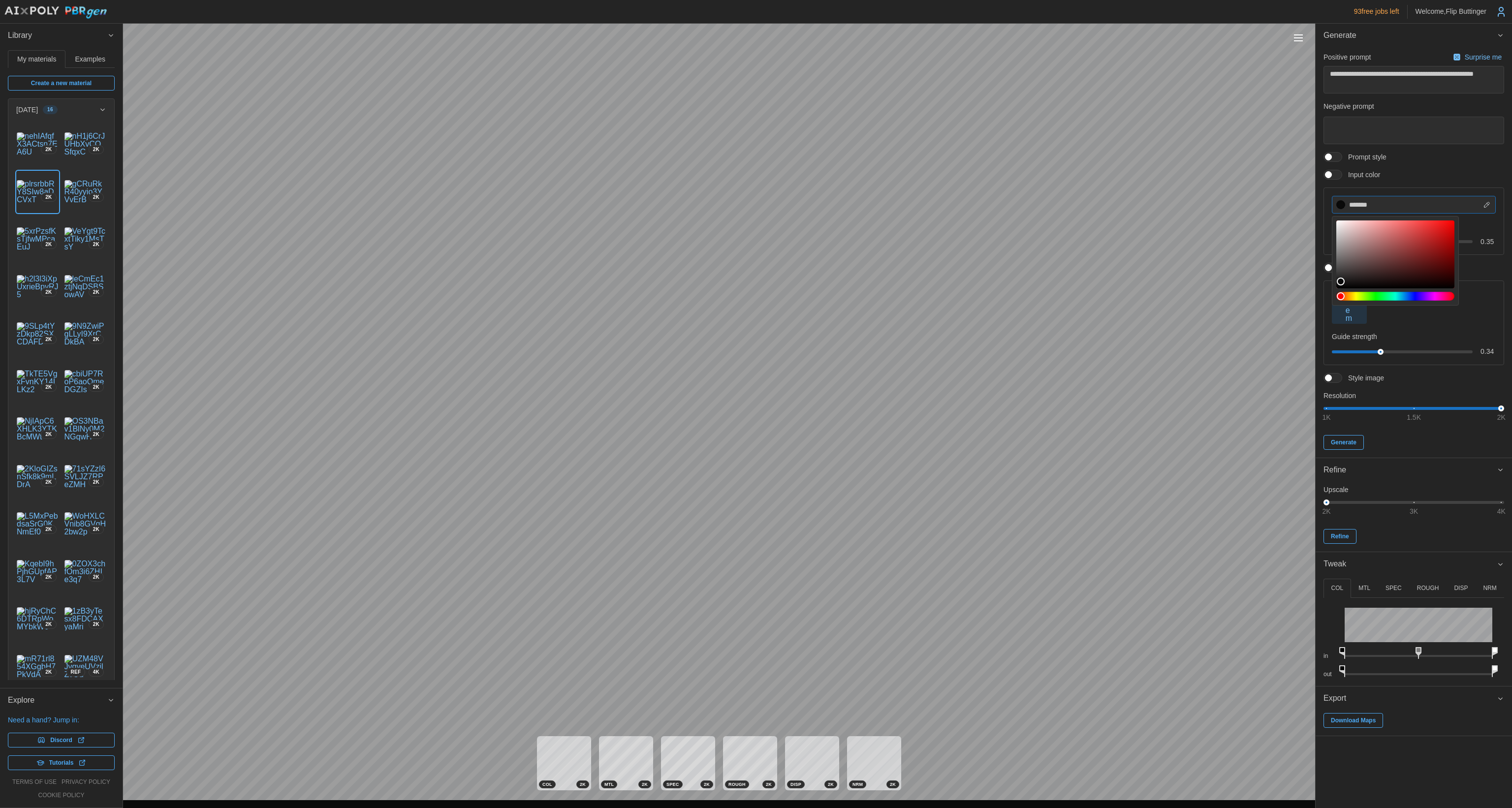 click at bounding box center [1395, 261] 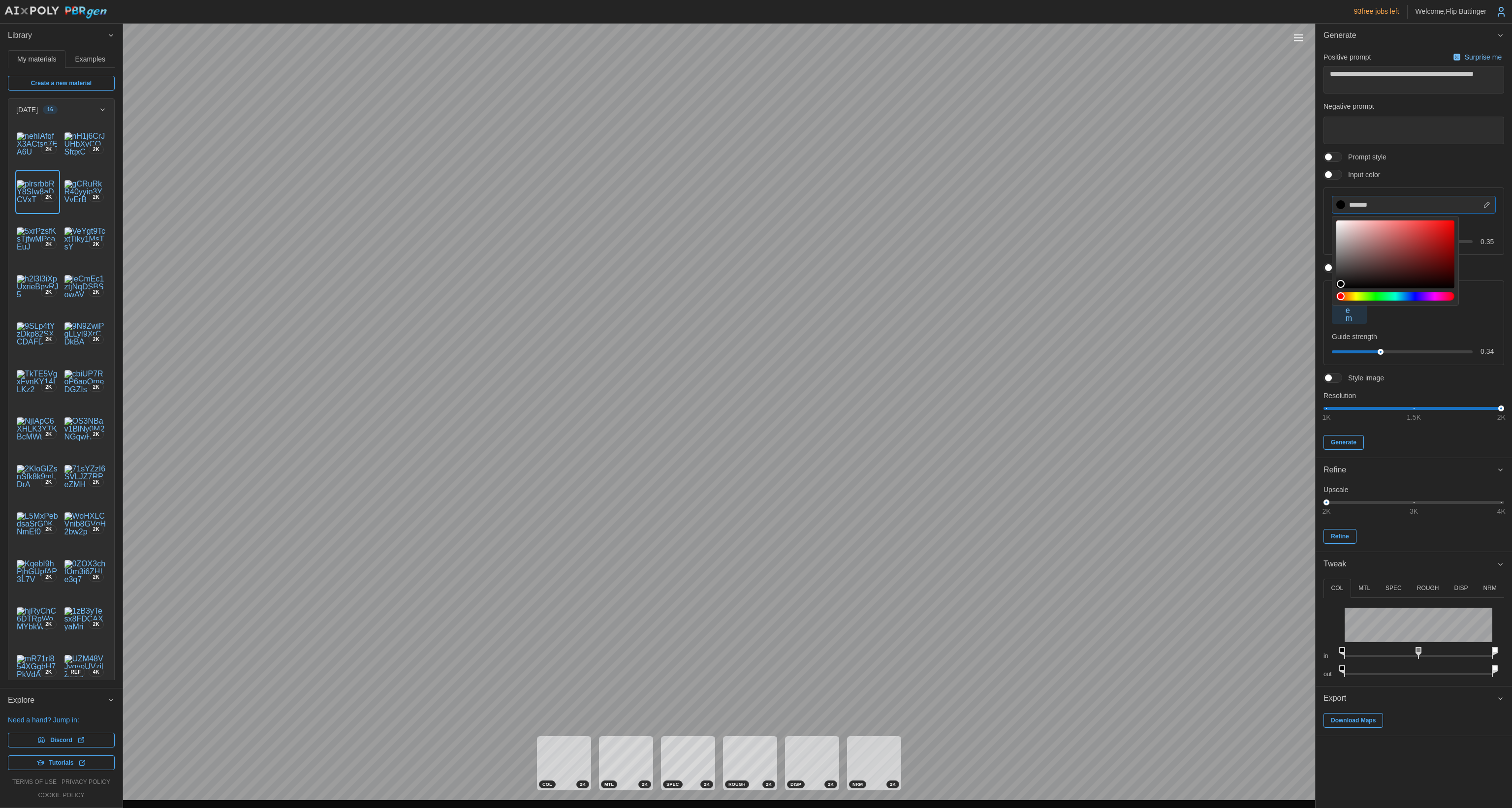 click on "**********" at bounding box center [756, 404] 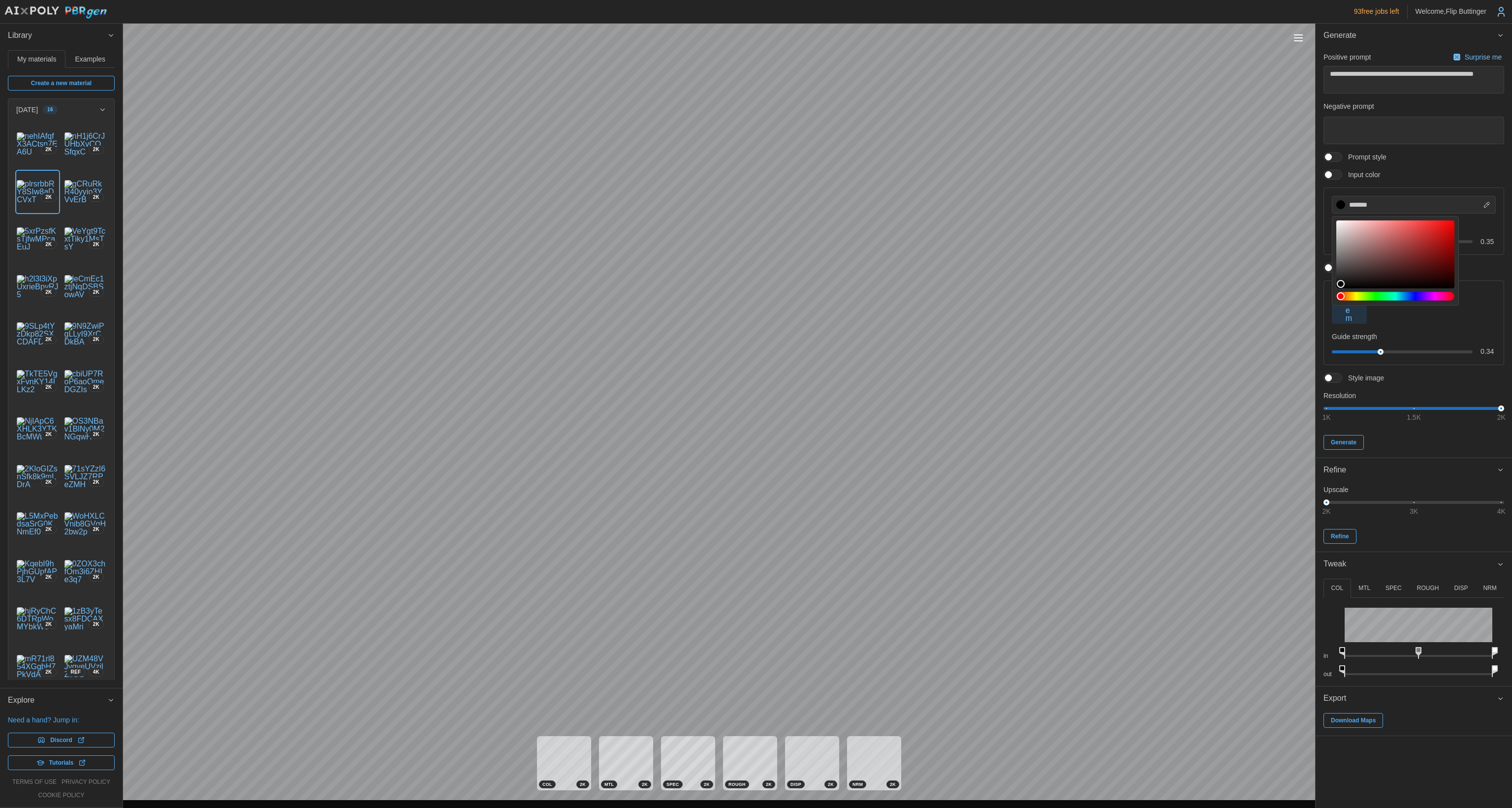 click on "**********" at bounding box center (1414, 250) 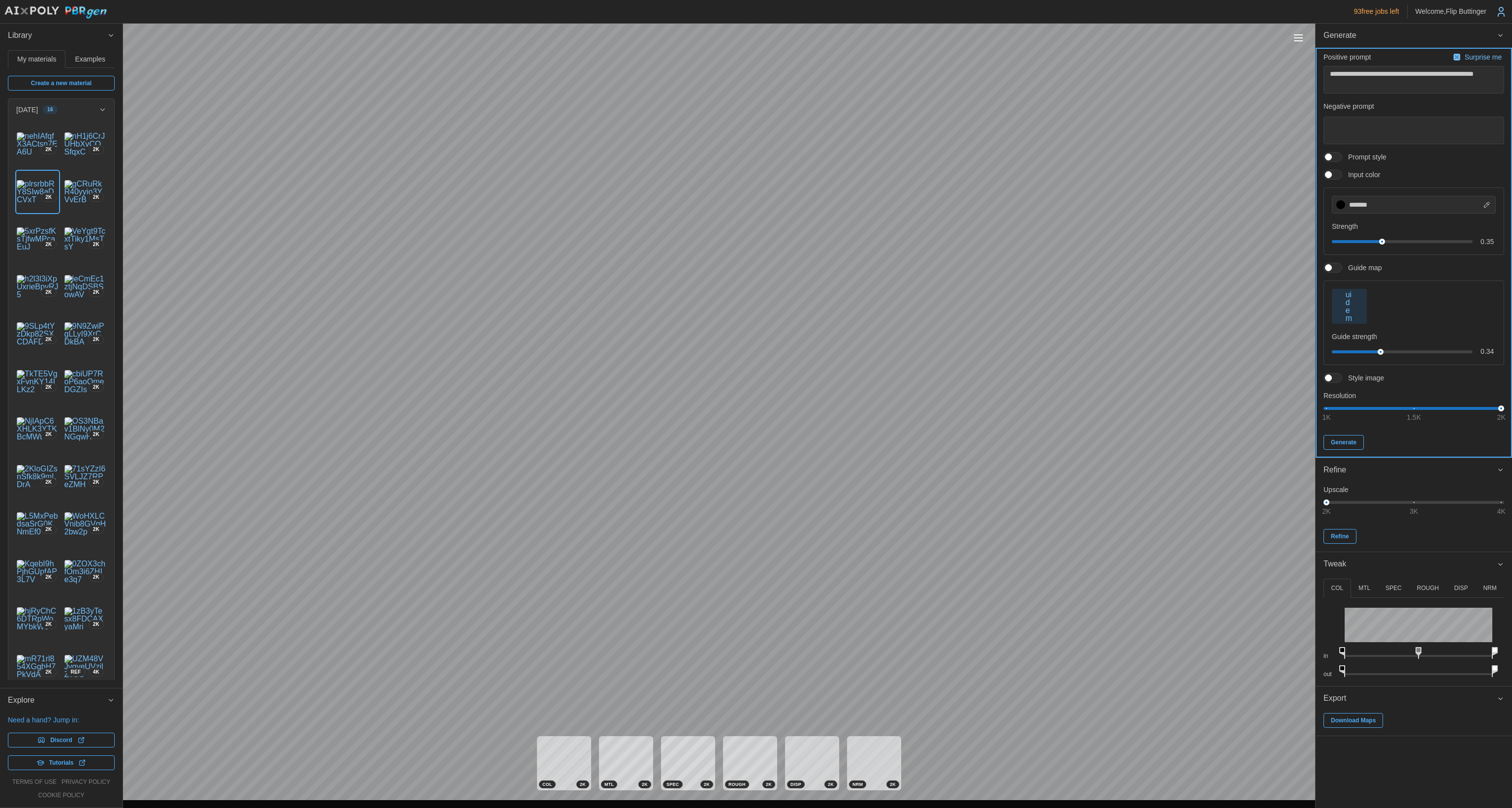click on "Generate" at bounding box center [1344, 442] 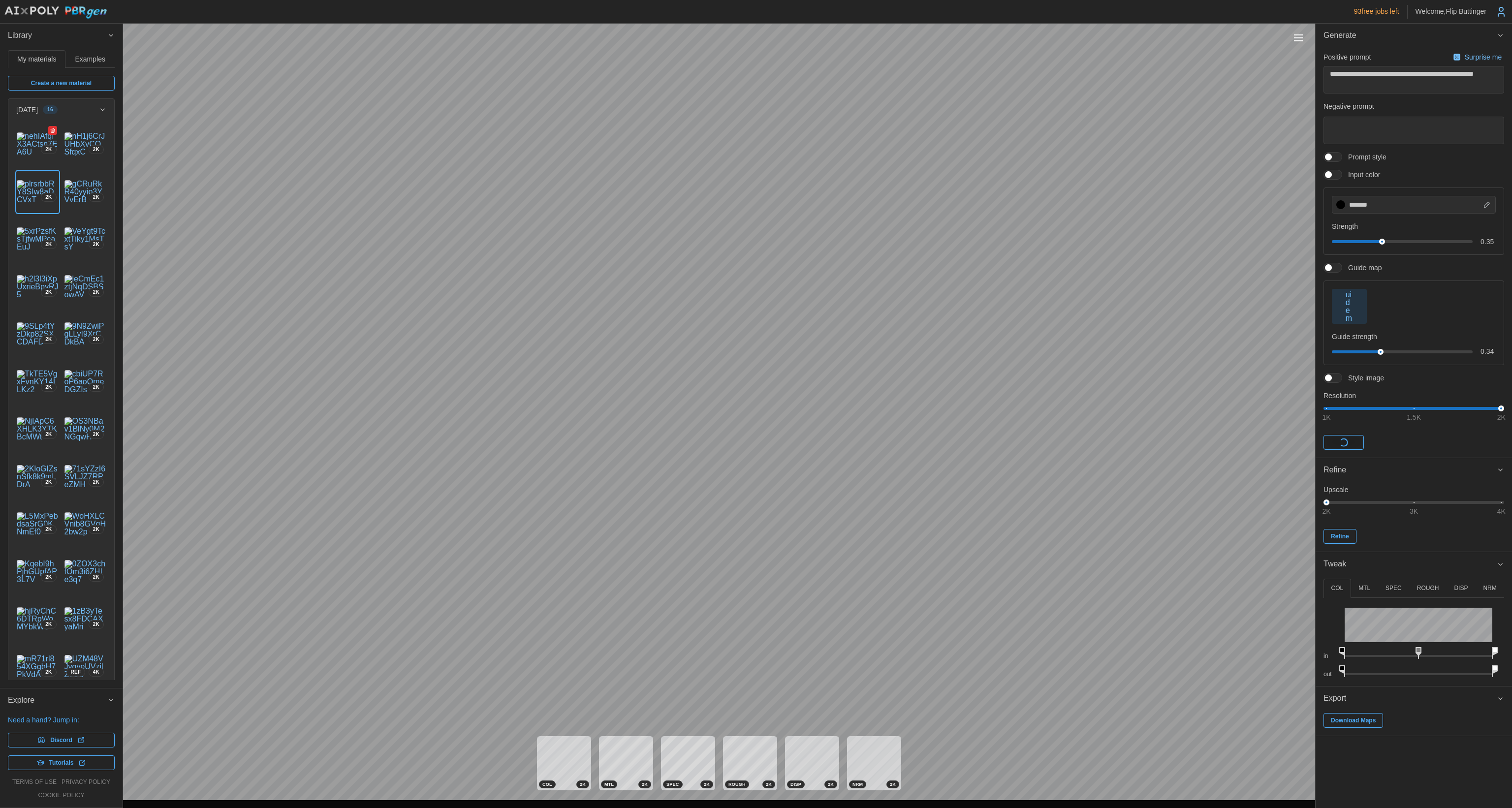 click at bounding box center (37, 144) 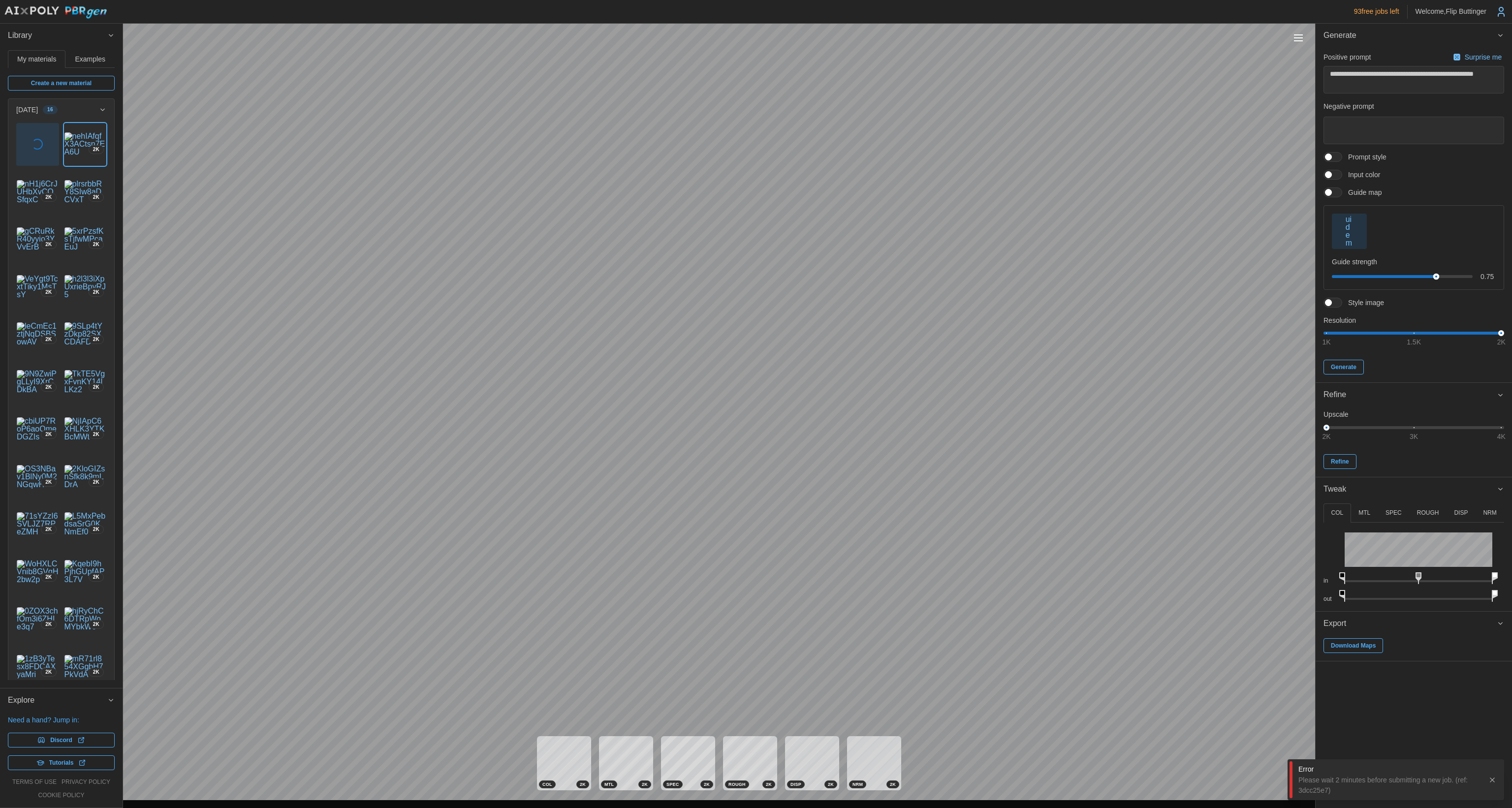 drag, startPoint x: 1382, startPoint y: 276, endPoint x: 1436, endPoint y: 275, distance: 54.0093 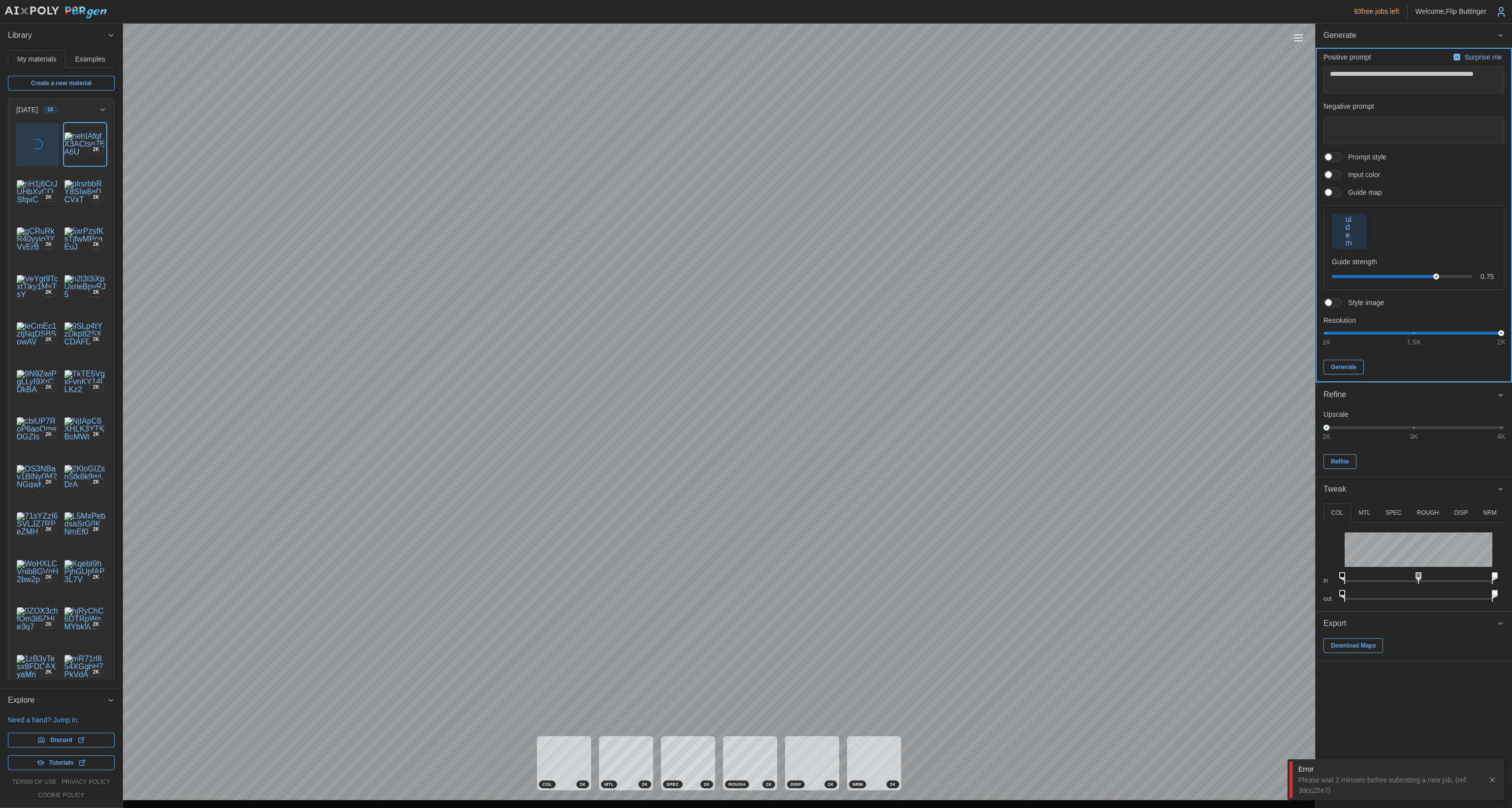 drag, startPoint x: 1350, startPoint y: 369, endPoint x: 1354, endPoint y: 370, distance: 4.123106 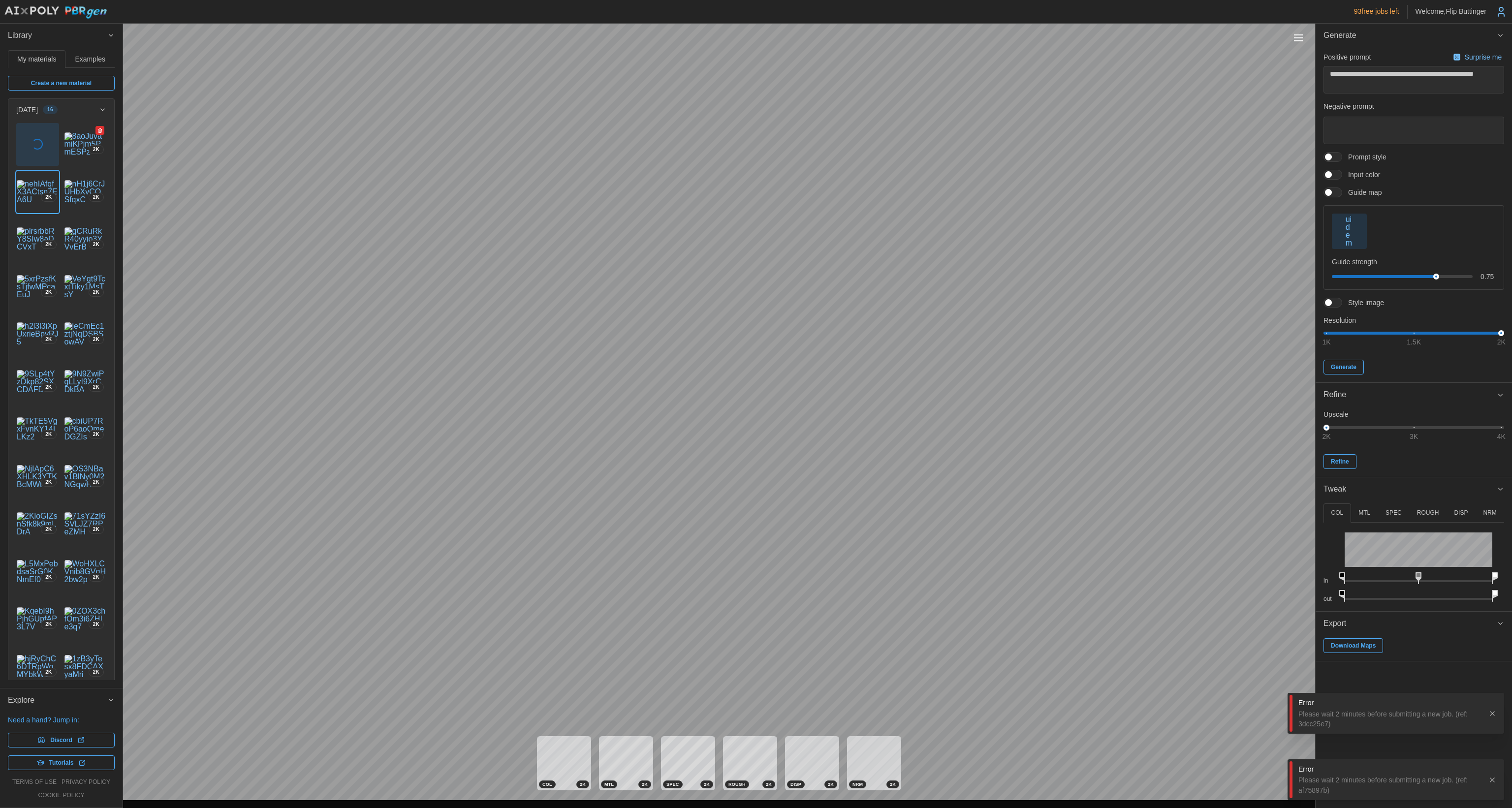 click at bounding box center [85, 144] 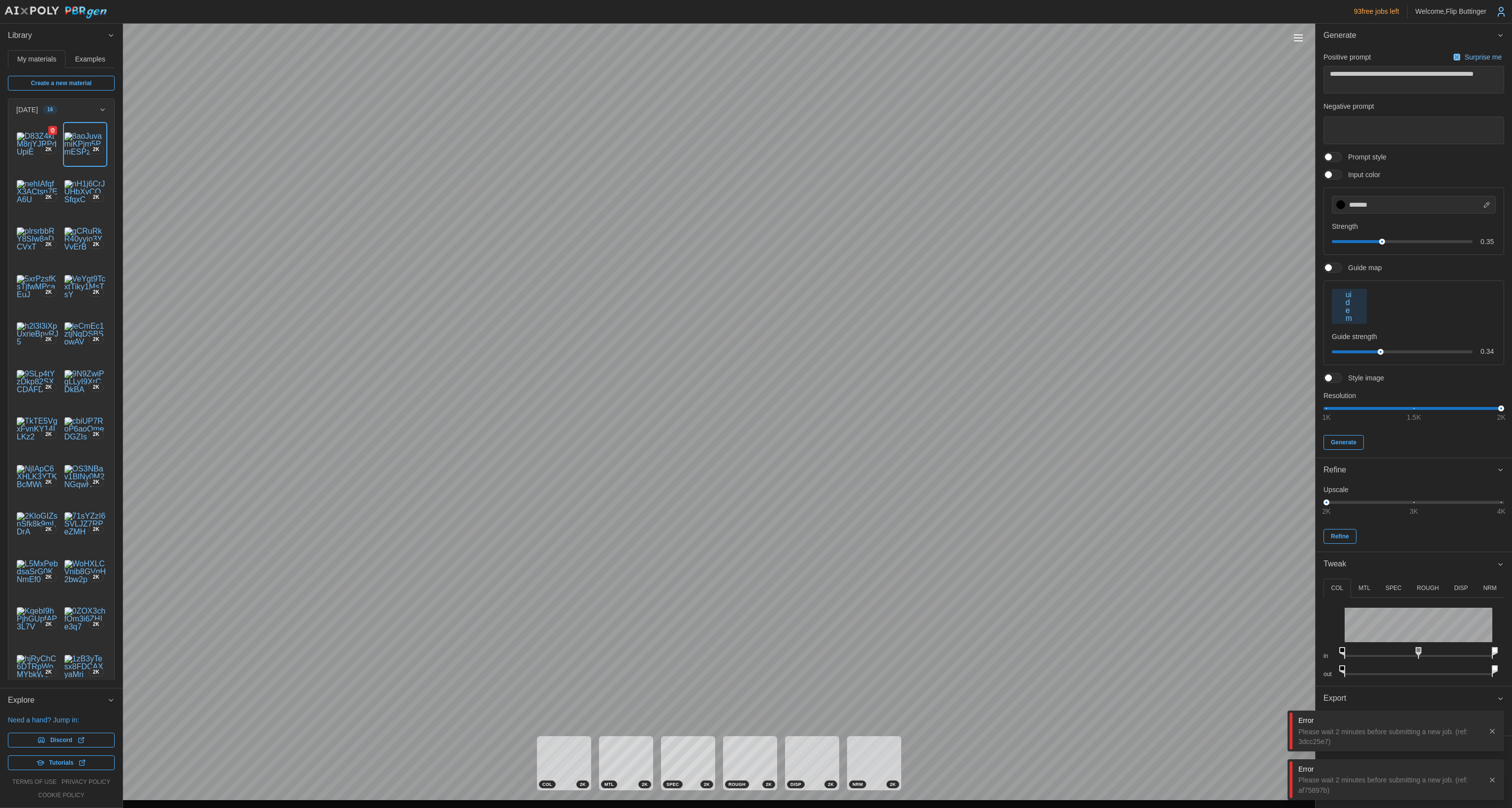 click at bounding box center (37, 144) 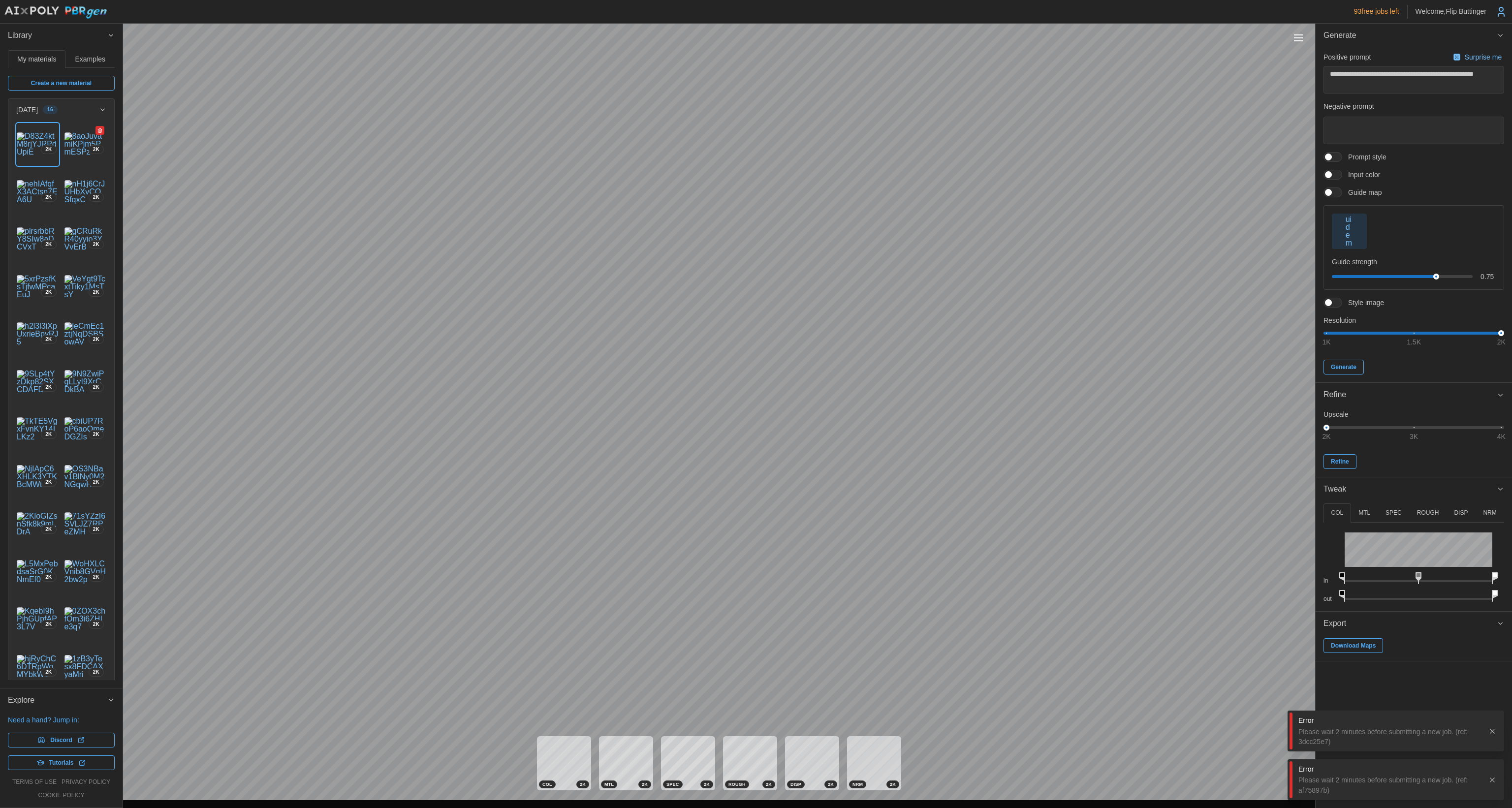 click at bounding box center (85, 144) 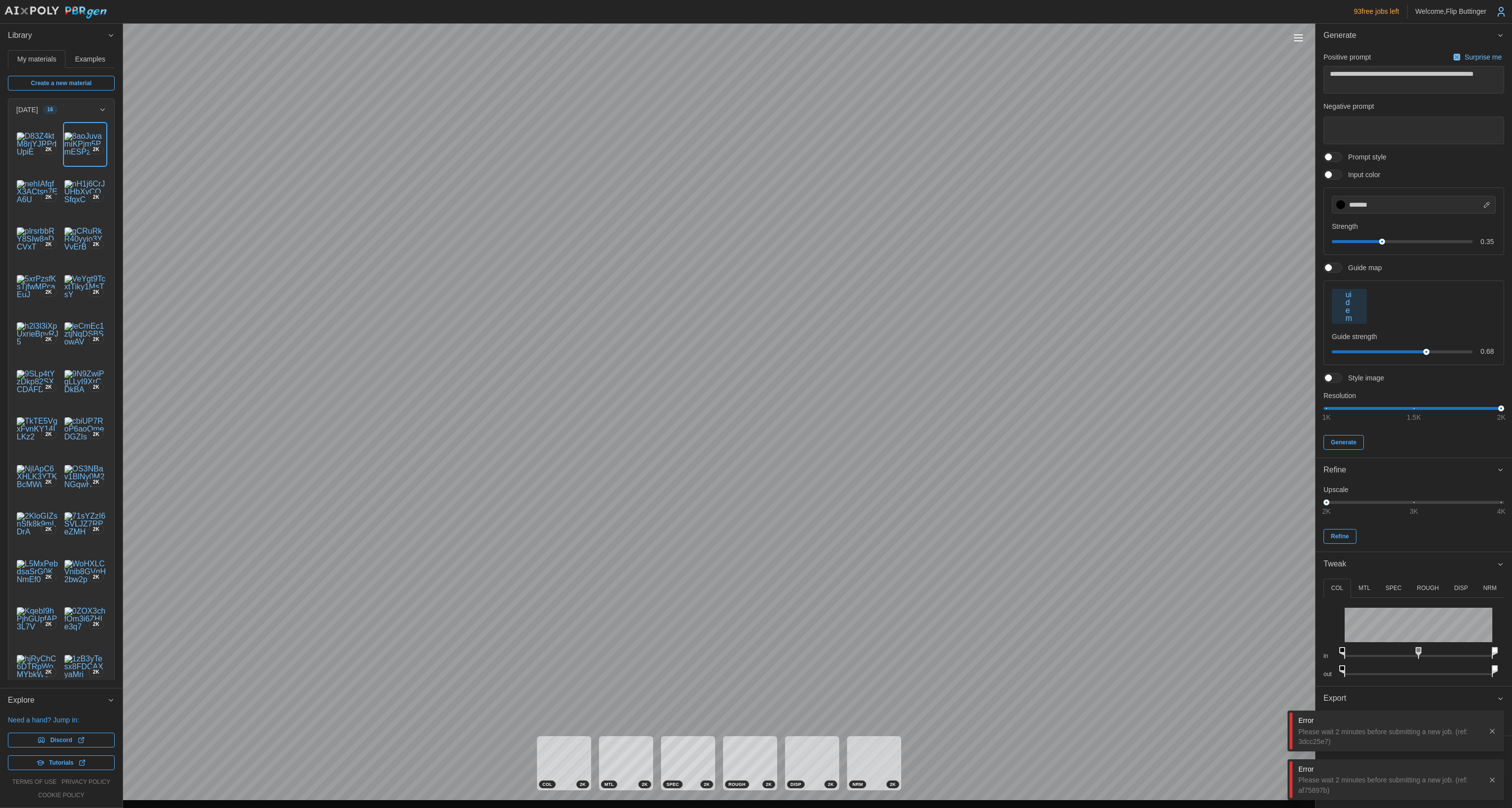 drag, startPoint x: 1406, startPoint y: 349, endPoint x: 1431, endPoint y: 349, distance: 25 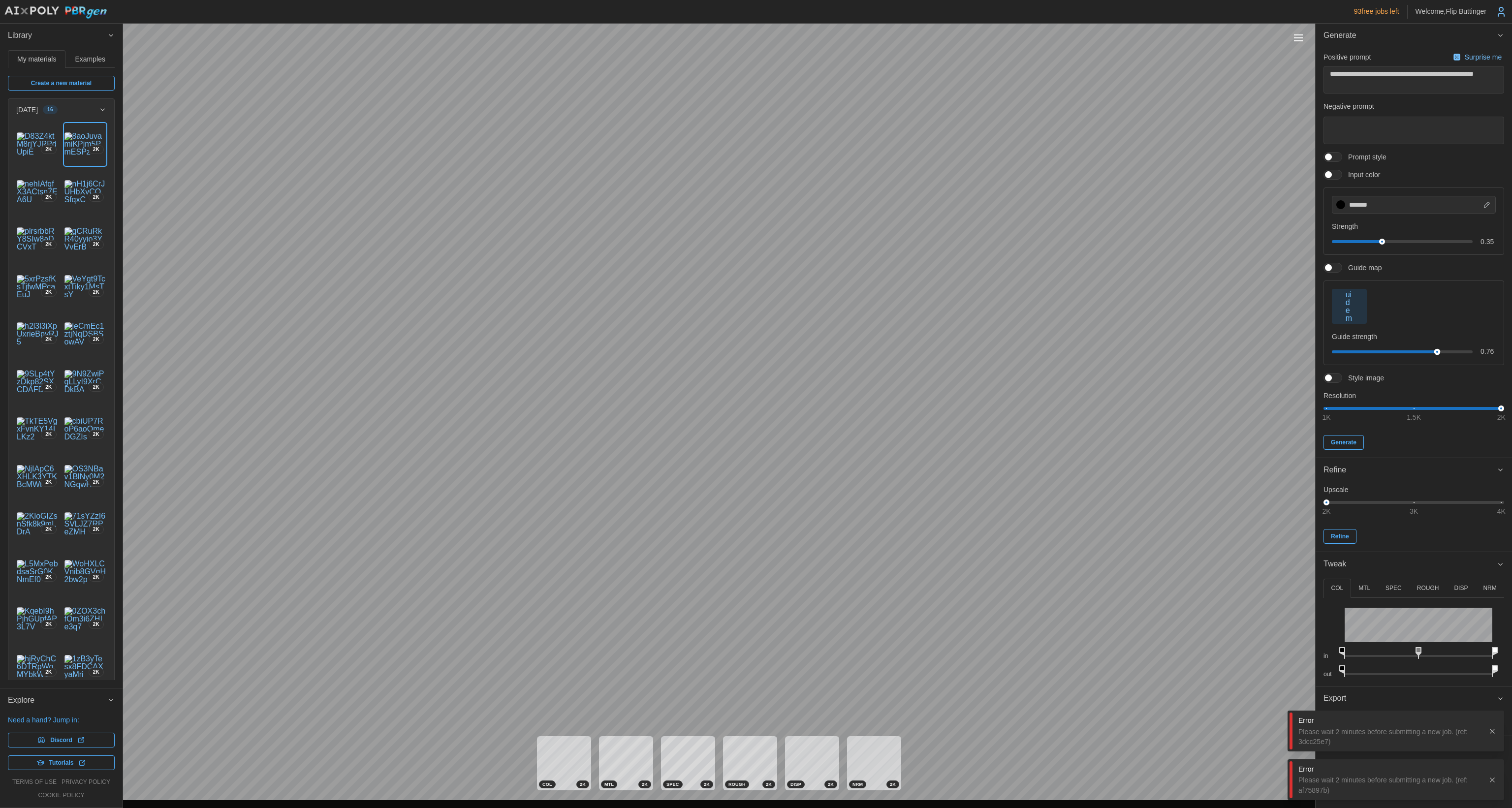 click at bounding box center [1402, 352] 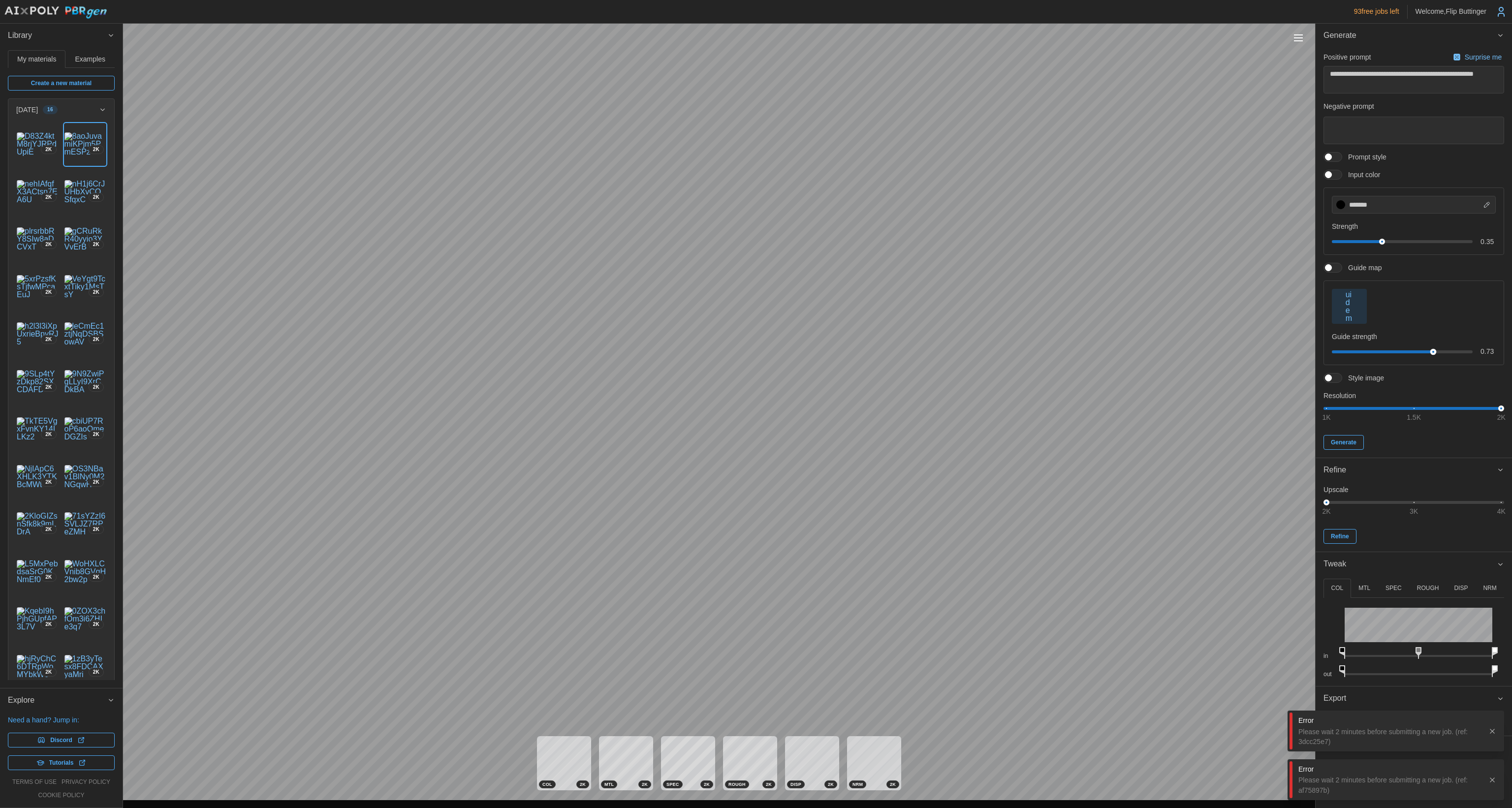 click at bounding box center [1433, 351] 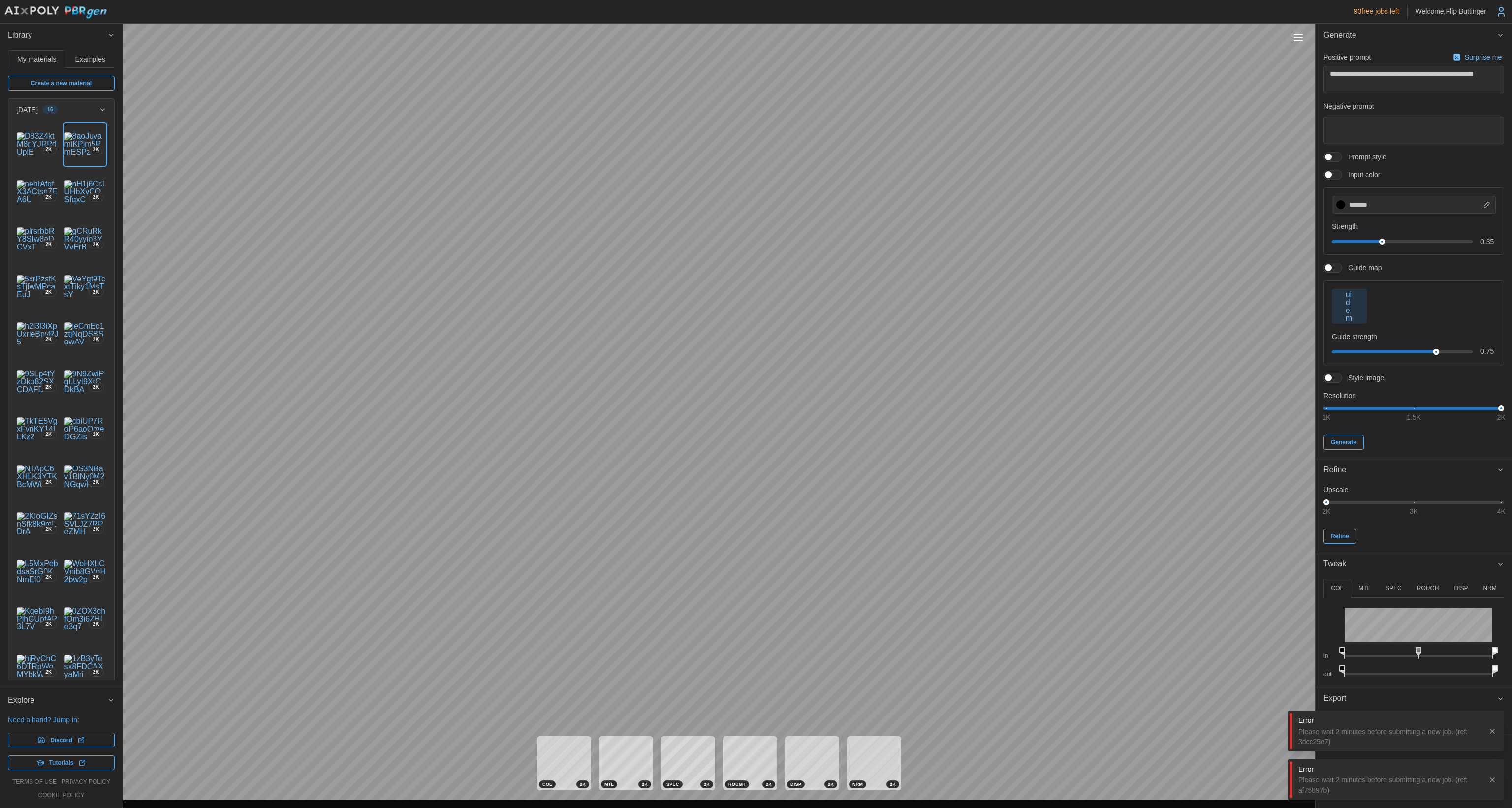 click at bounding box center [1436, 351] 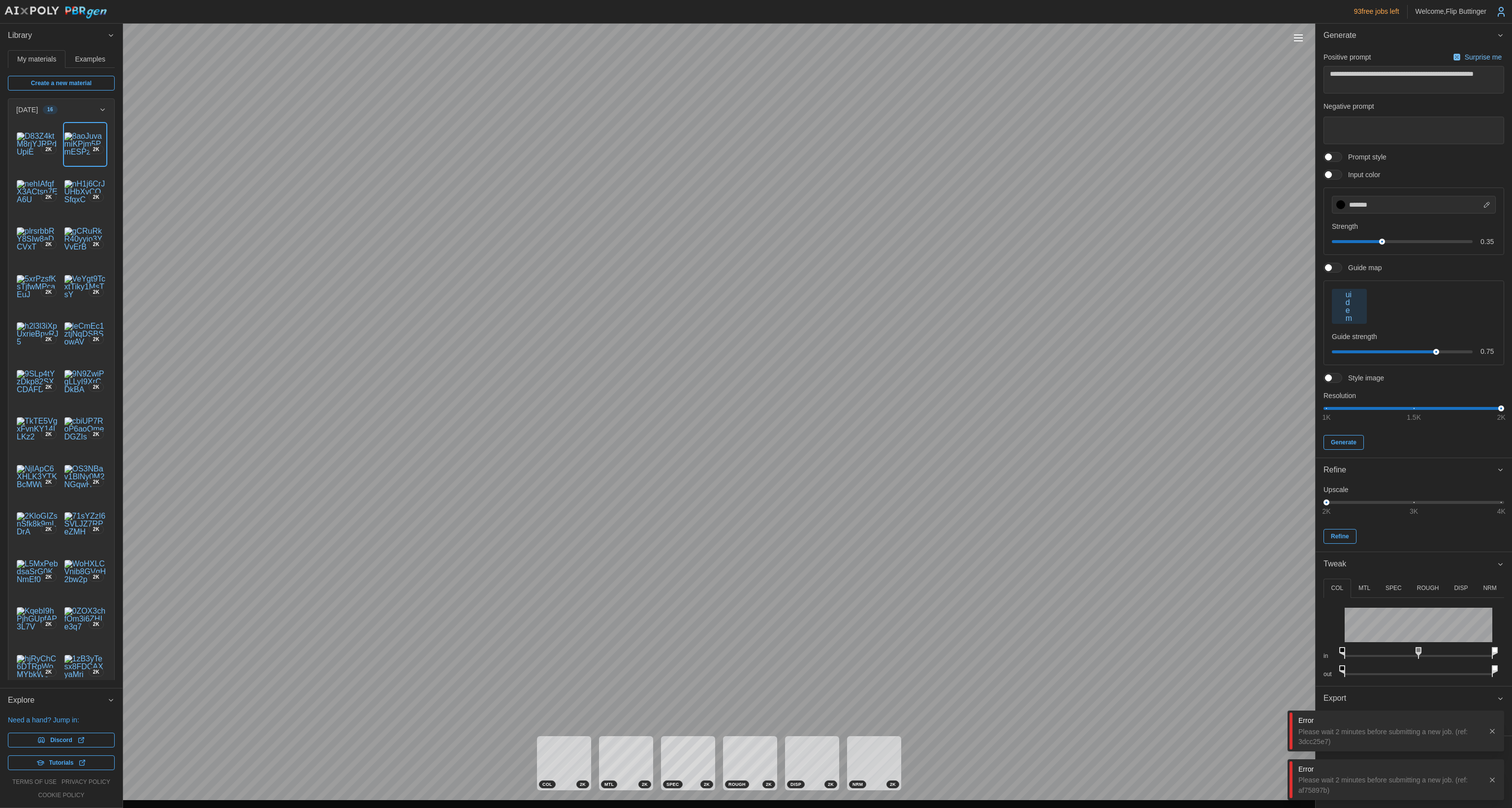 click 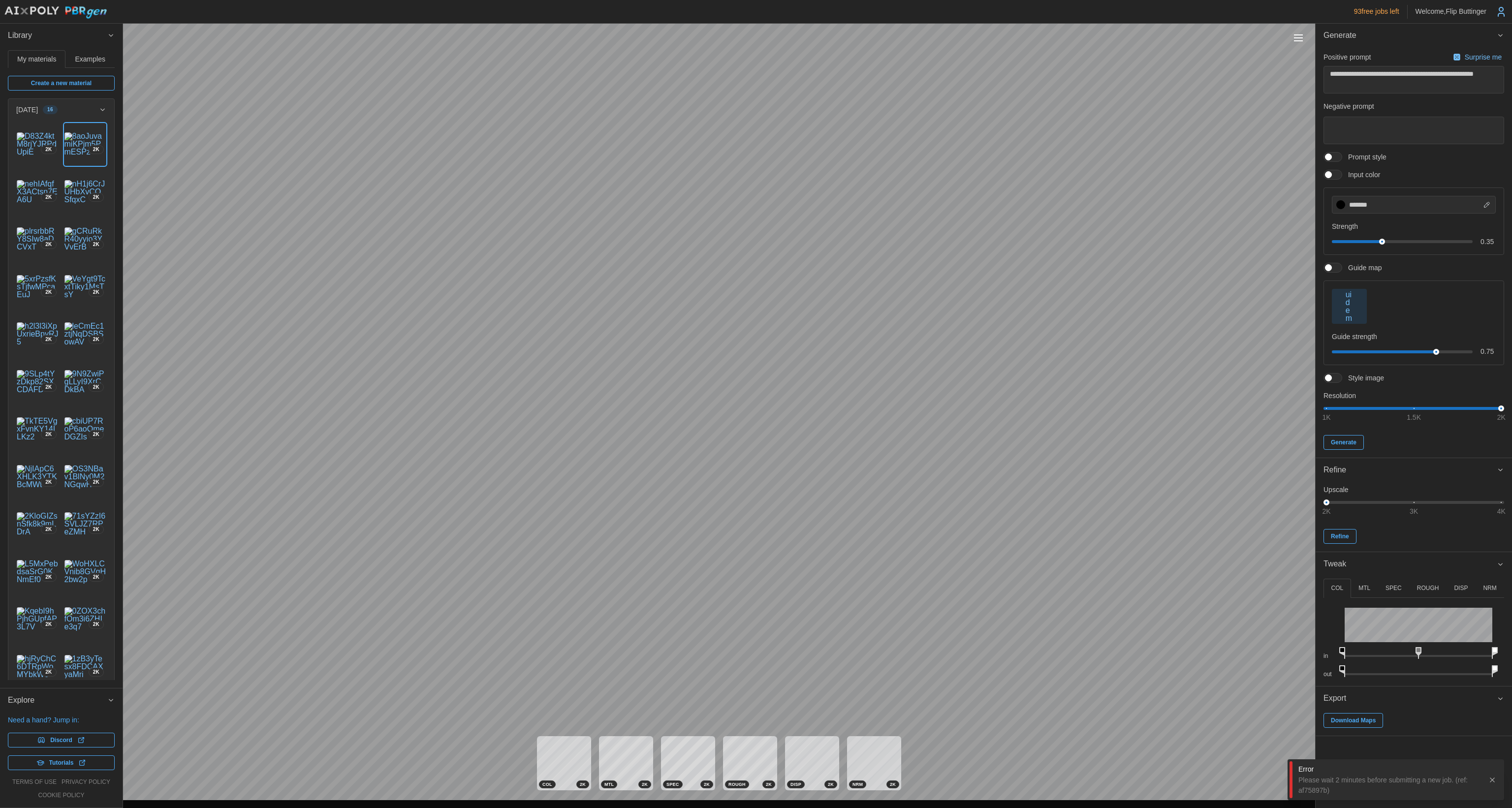 click 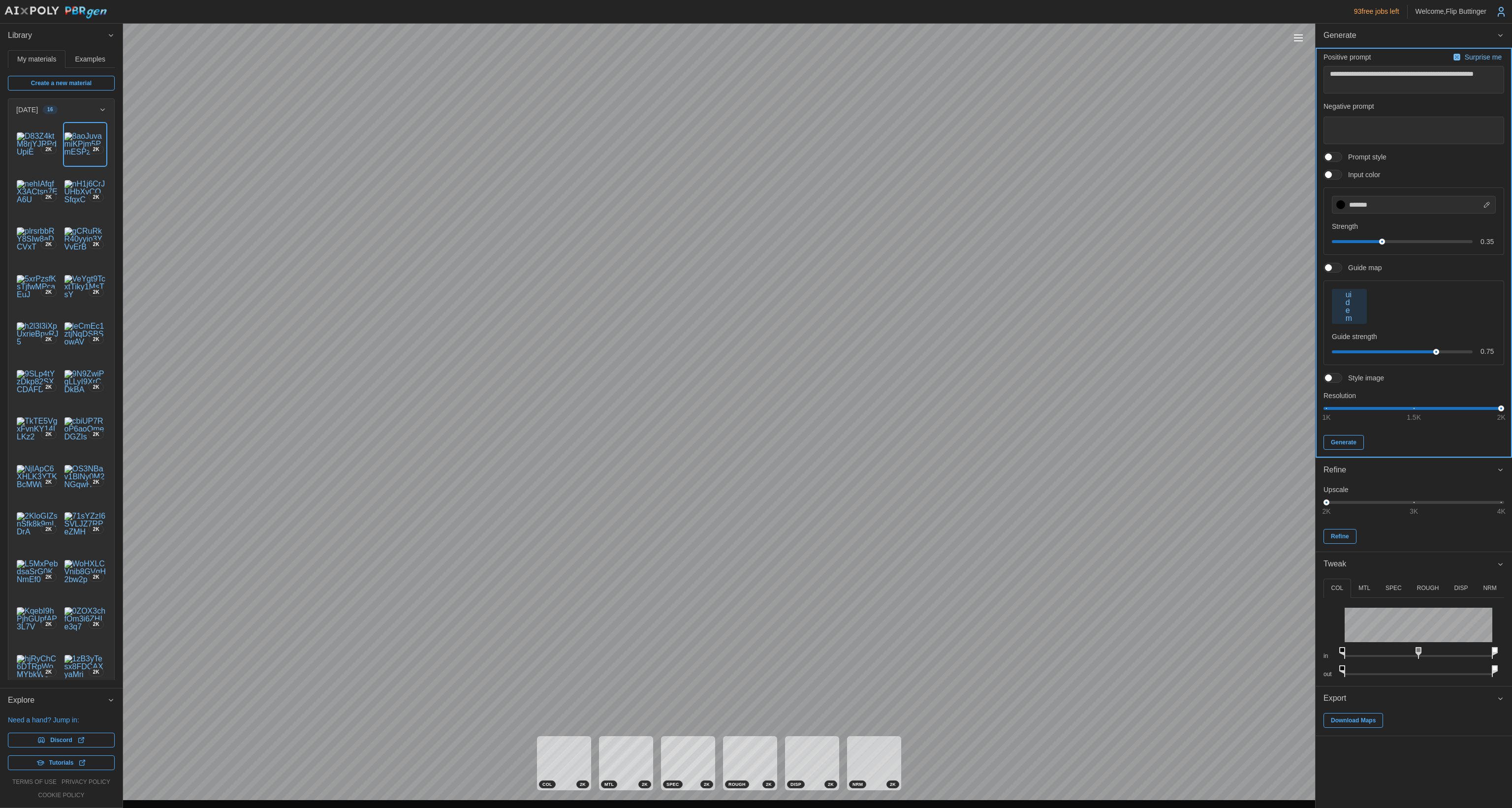 click on "Generate" at bounding box center [1344, 442] 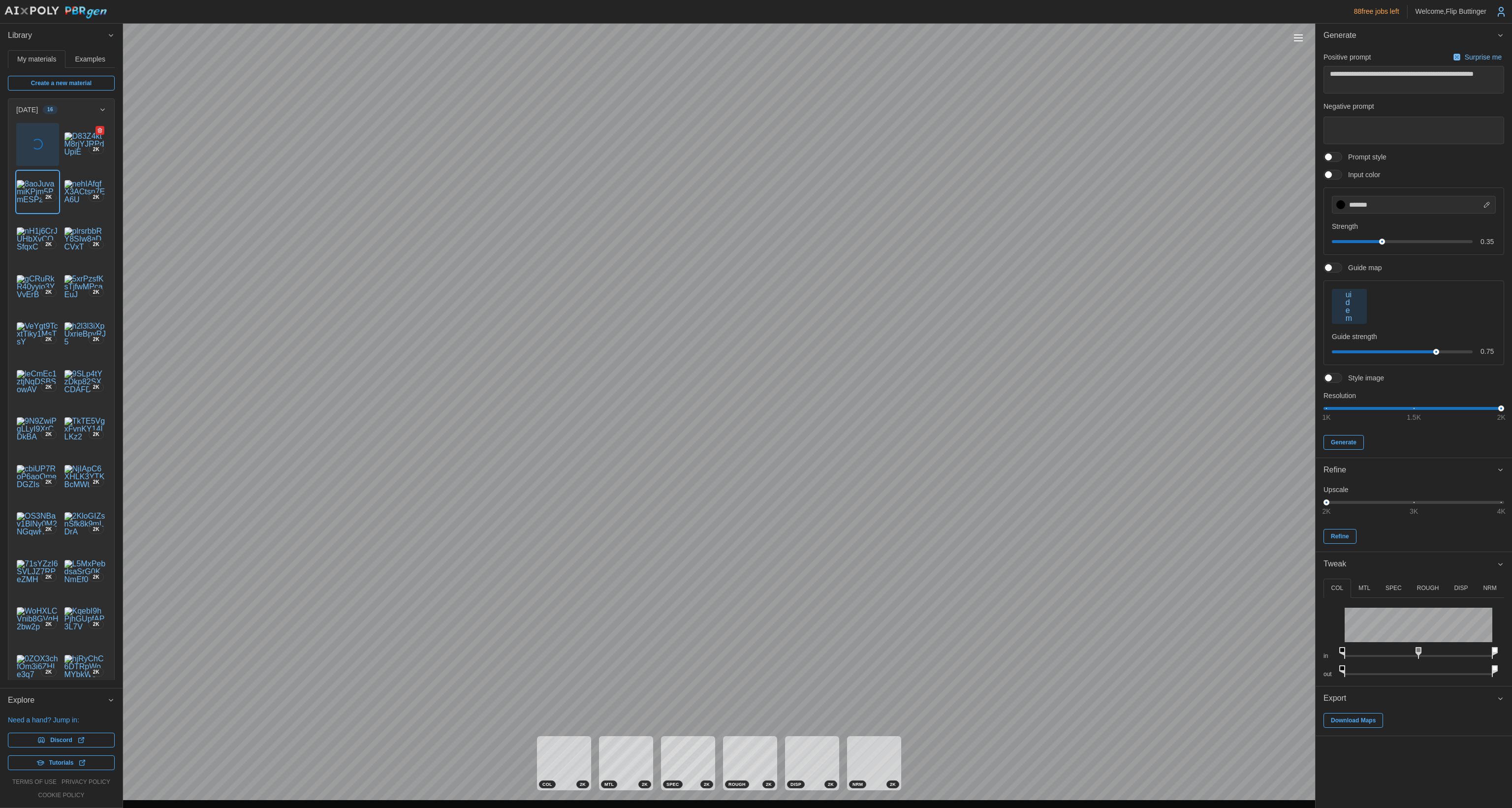 click at bounding box center (85, 144) 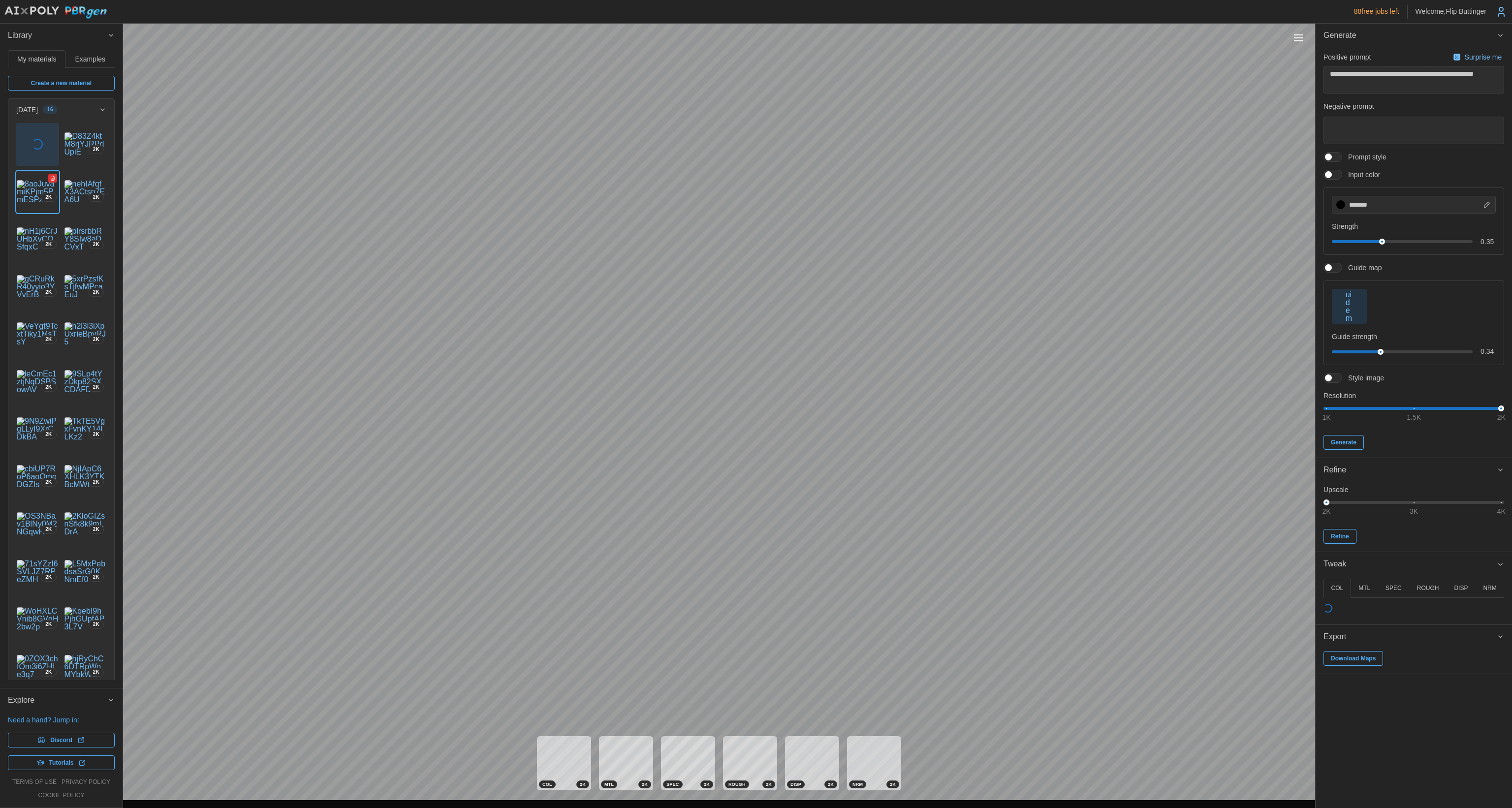 click at bounding box center [37, 192] 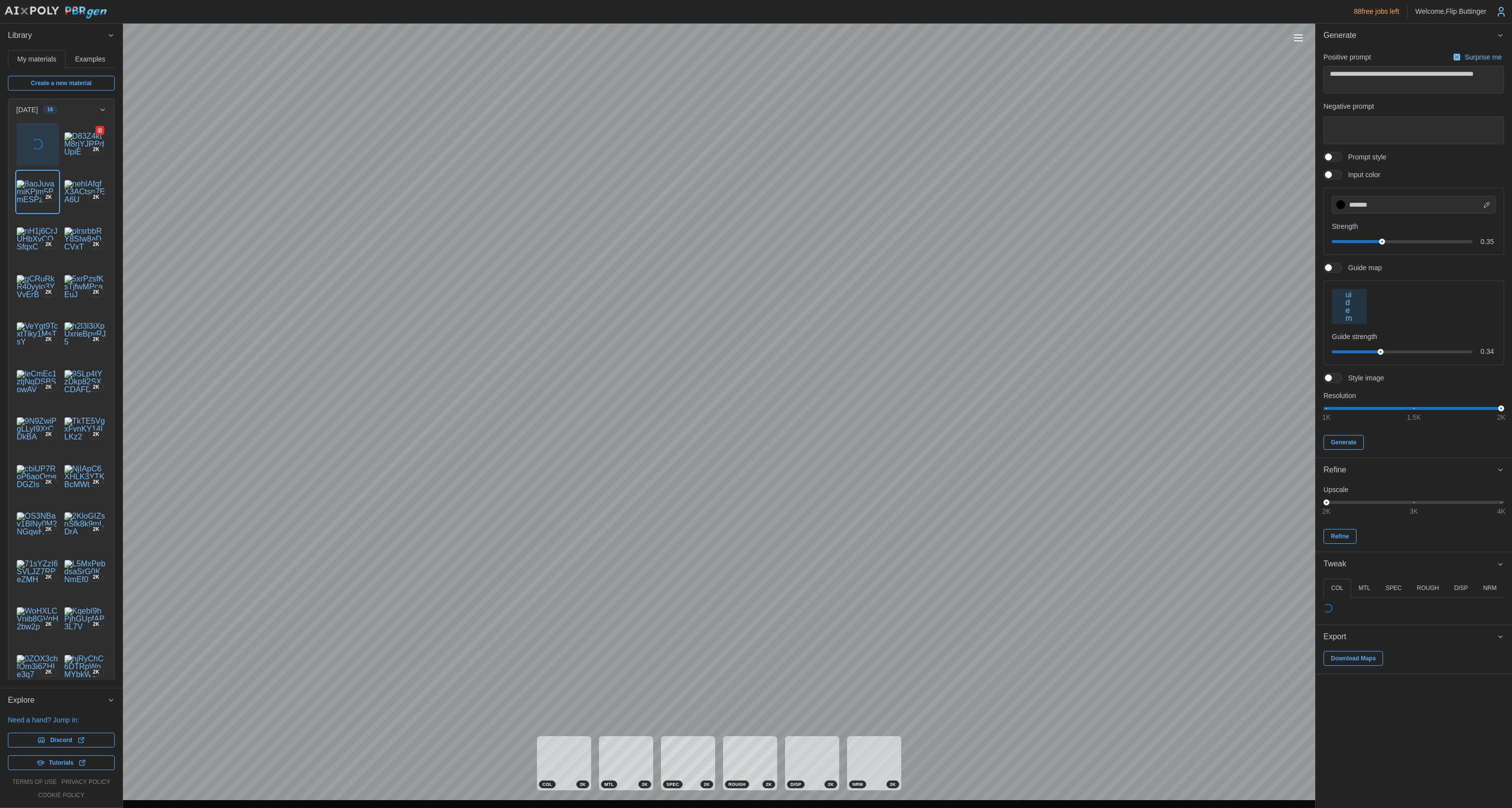 click at bounding box center (85, 144) 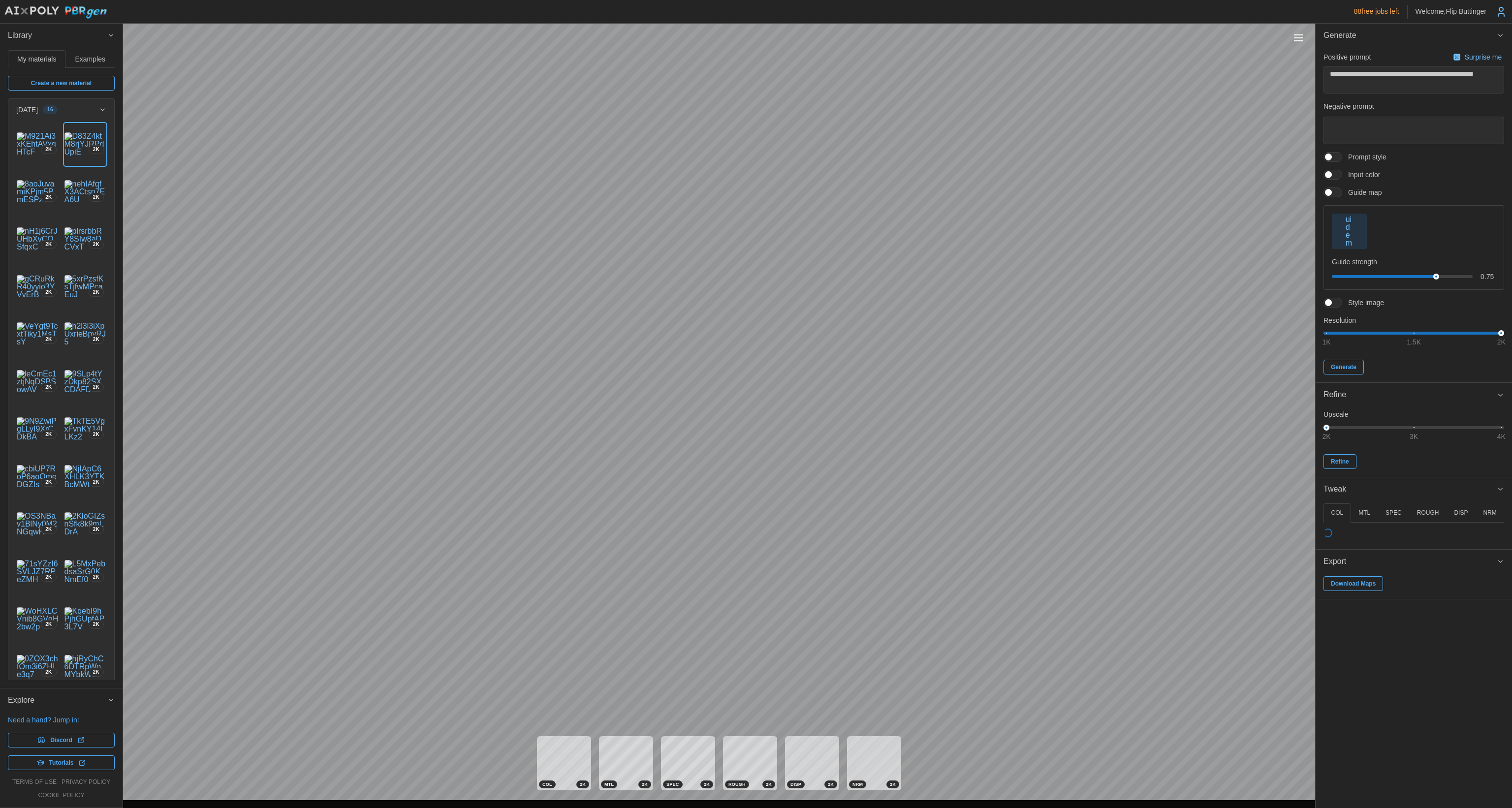 click at bounding box center (37, 144) 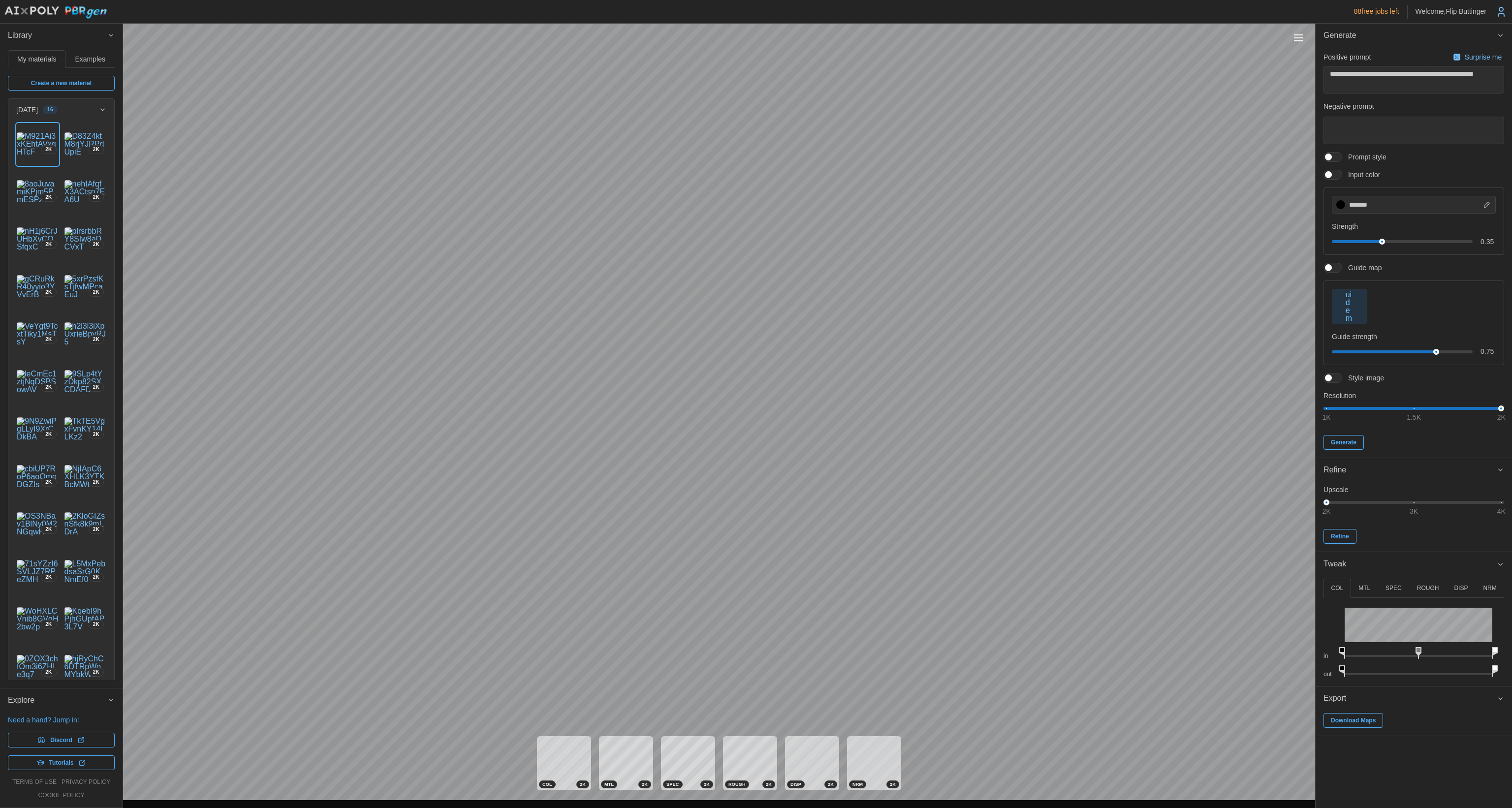 click on "ROUGH" at bounding box center [1428, 588] 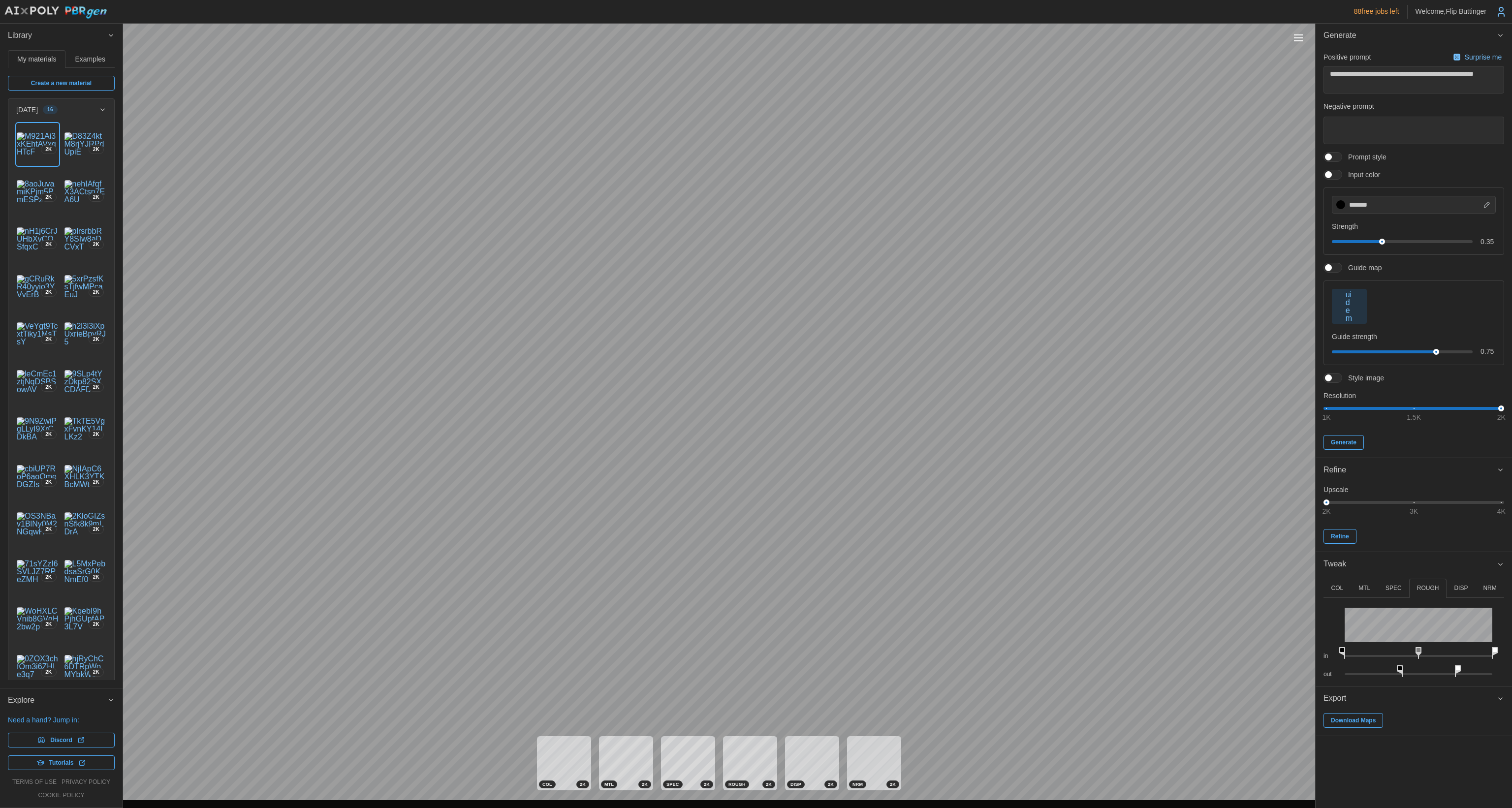 drag, startPoint x: 1418, startPoint y: 670, endPoint x: 1419, endPoint y: 677, distance: 7.071068 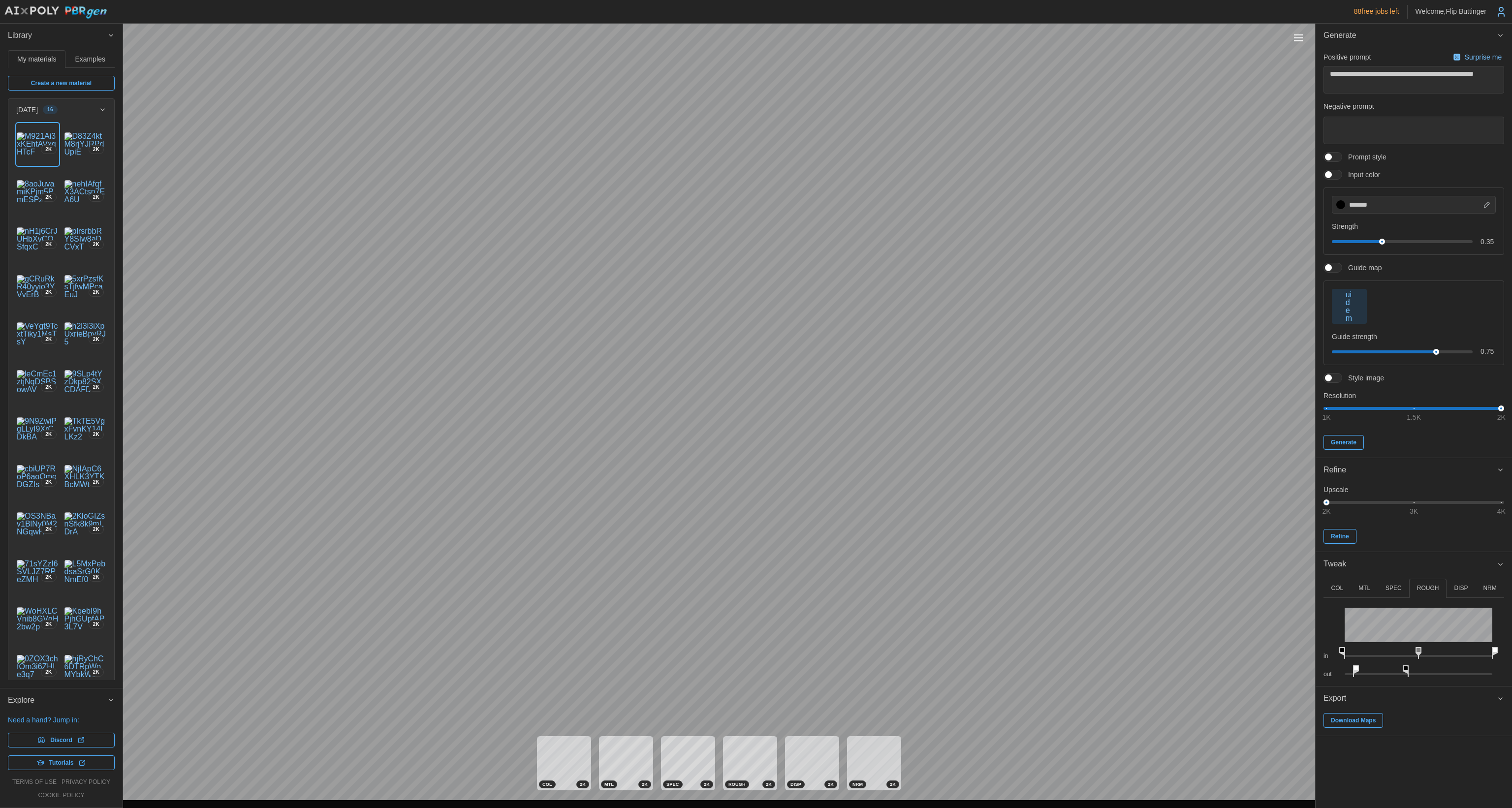 drag, startPoint x: 1457, startPoint y: 668, endPoint x: 1388, endPoint y: 671, distance: 69.06519 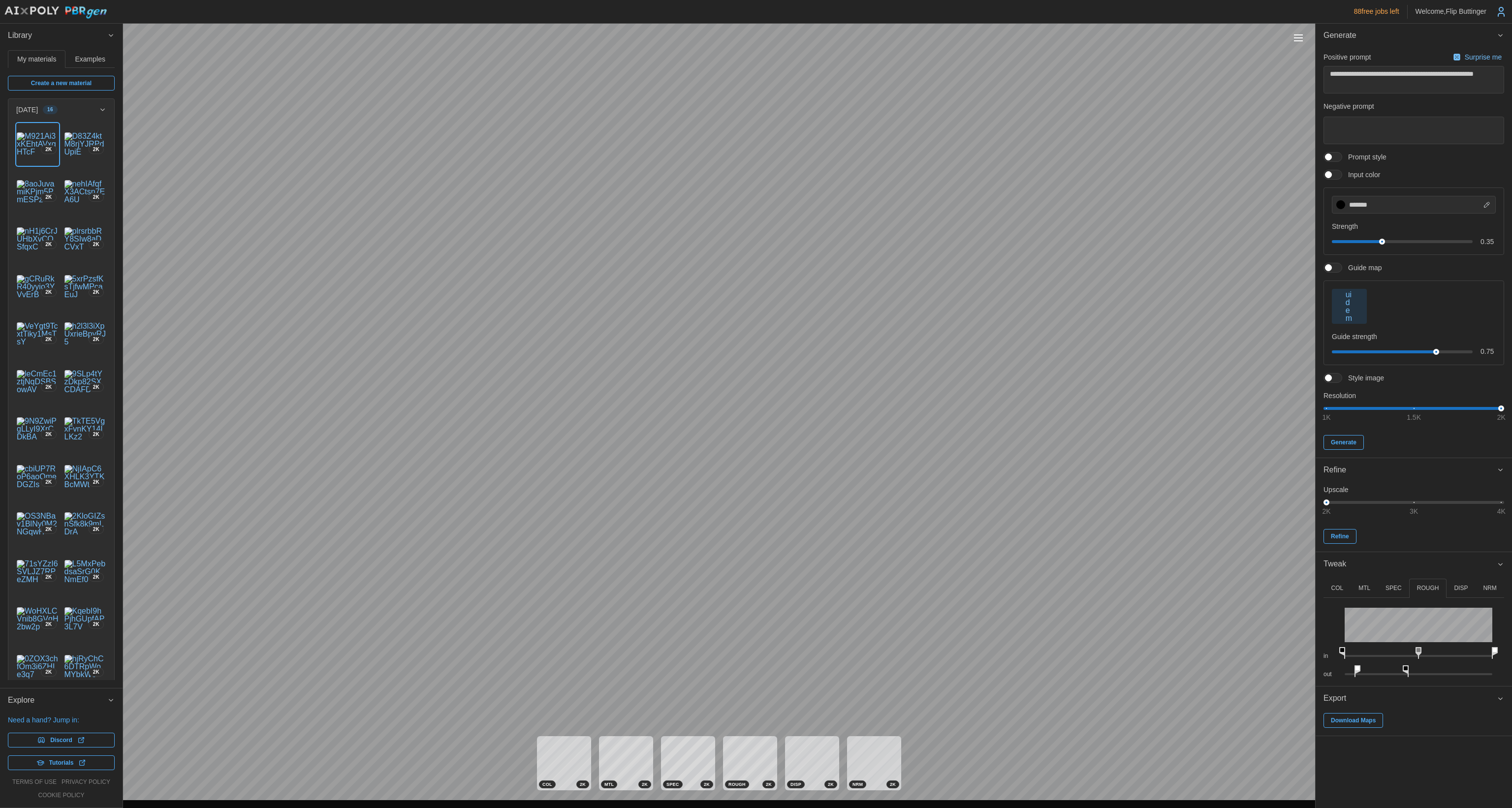 drag, startPoint x: 1410, startPoint y: 668, endPoint x: 1418, endPoint y: 670, distance: 8.246211 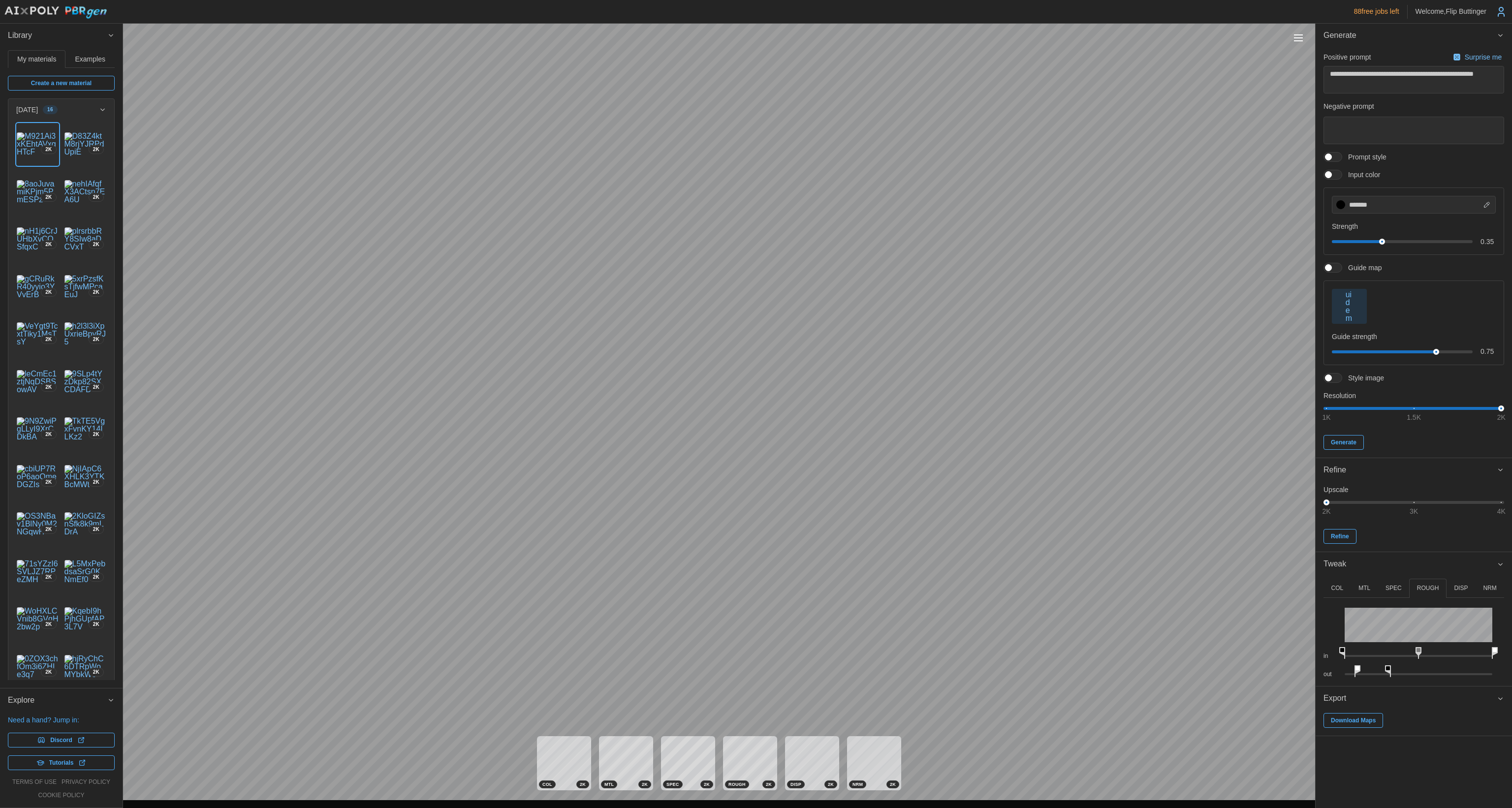 drag, startPoint x: 1406, startPoint y: 669, endPoint x: 1417, endPoint y: 668, distance: 11.045361 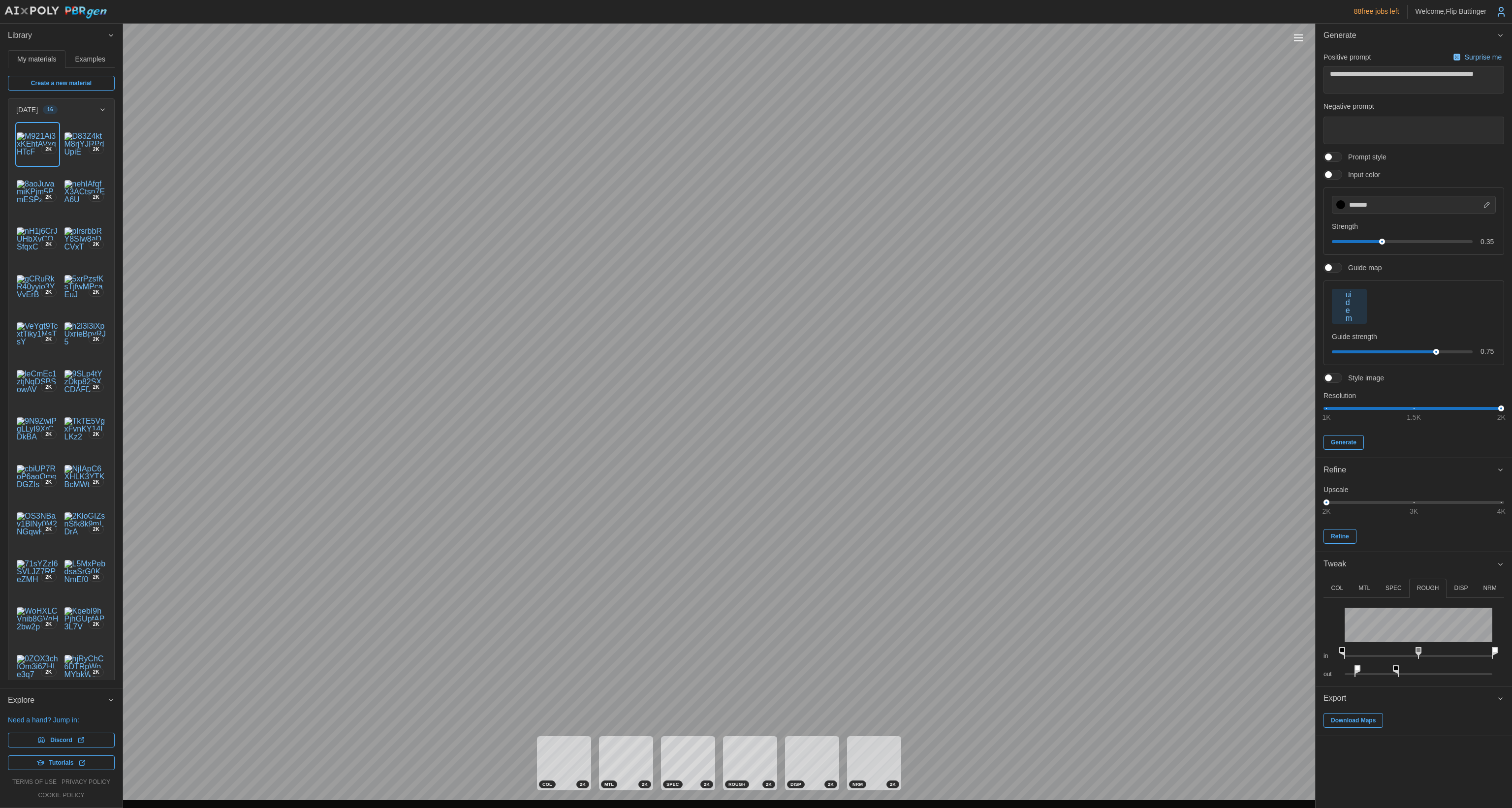 click on "NRM" at bounding box center (1489, 588) 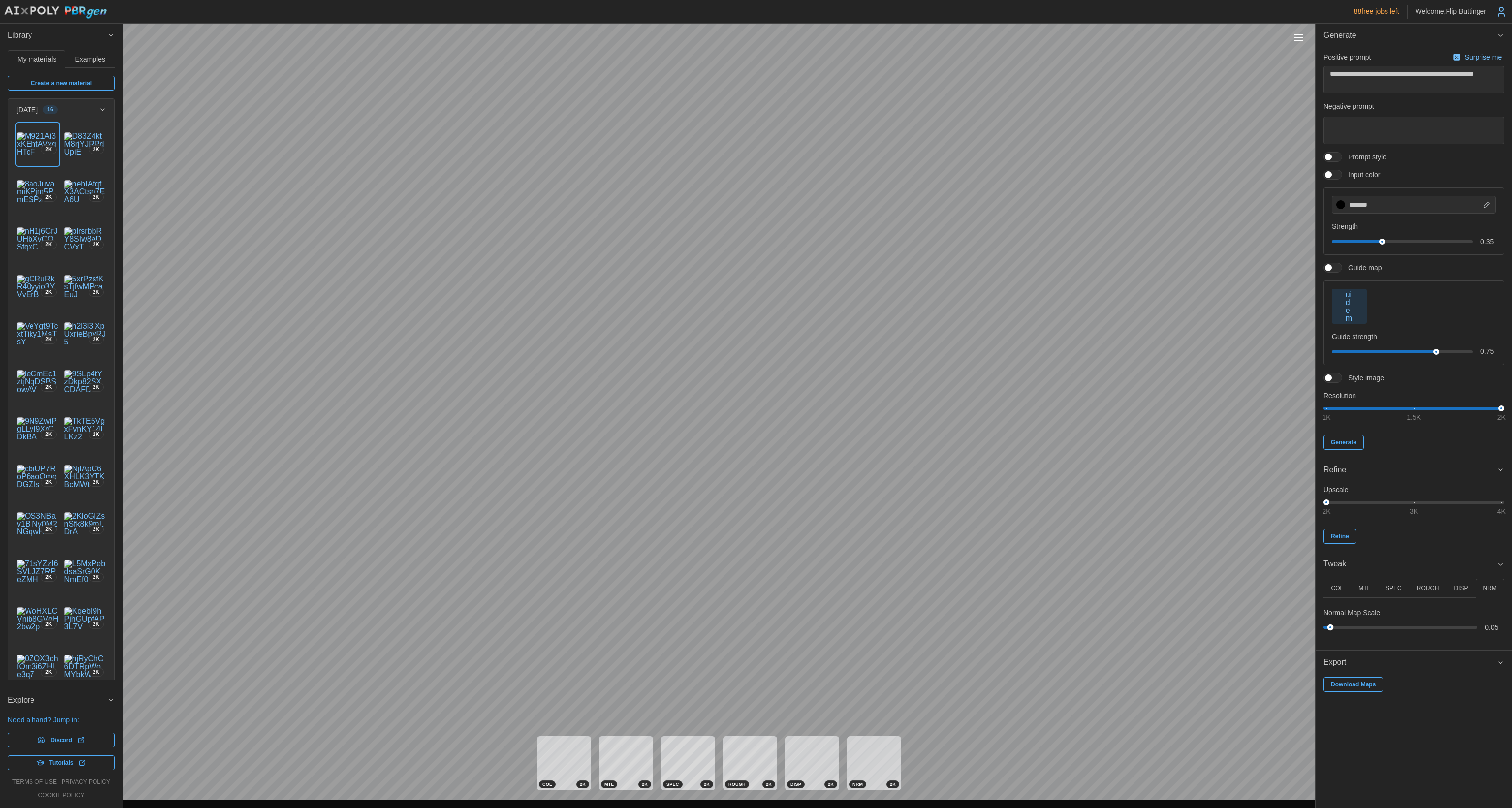 drag, startPoint x: 1337, startPoint y: 627, endPoint x: 1332, endPoint y: 627, distance: 5 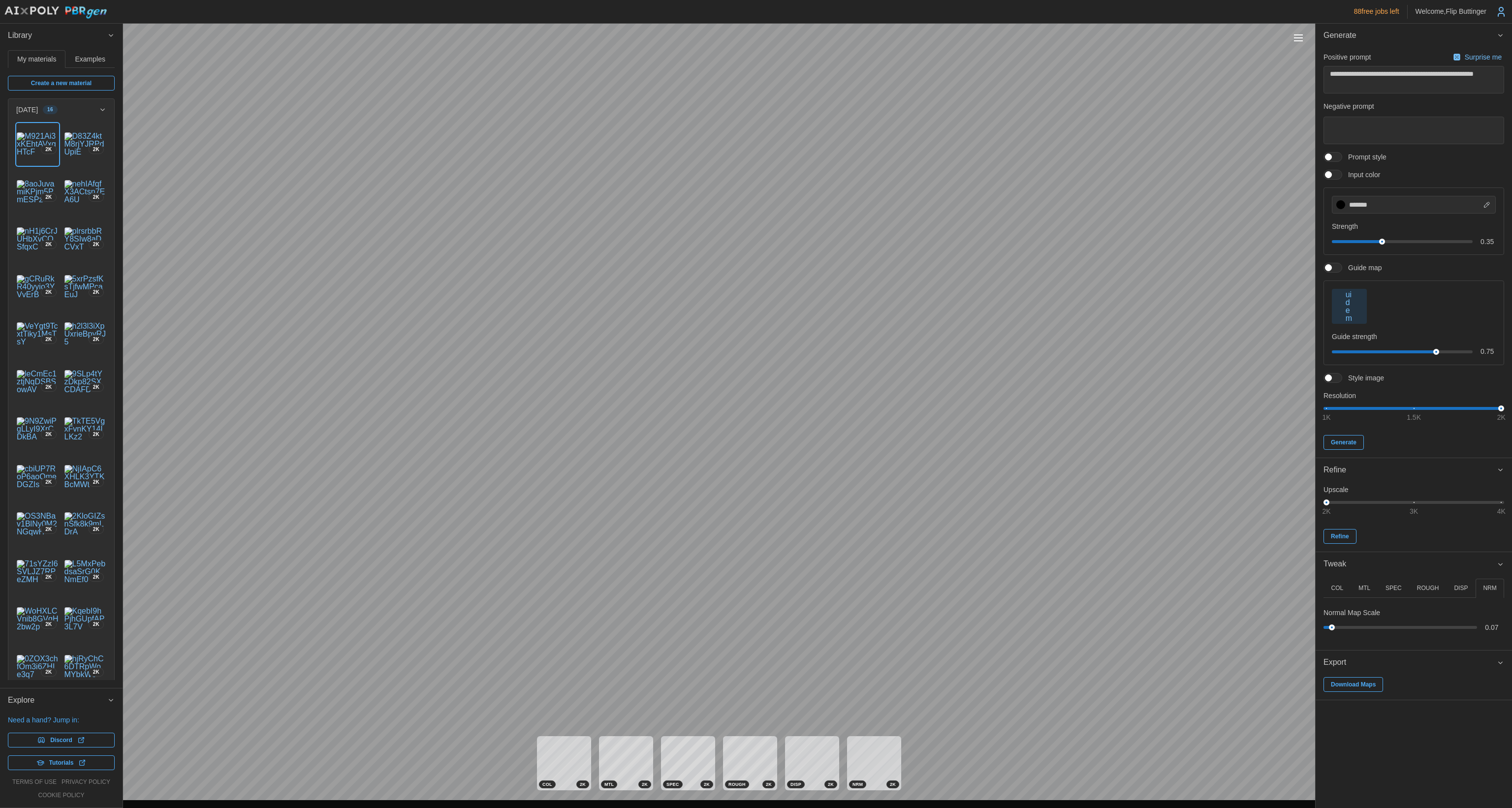 click on "DISP" at bounding box center (1461, 588) 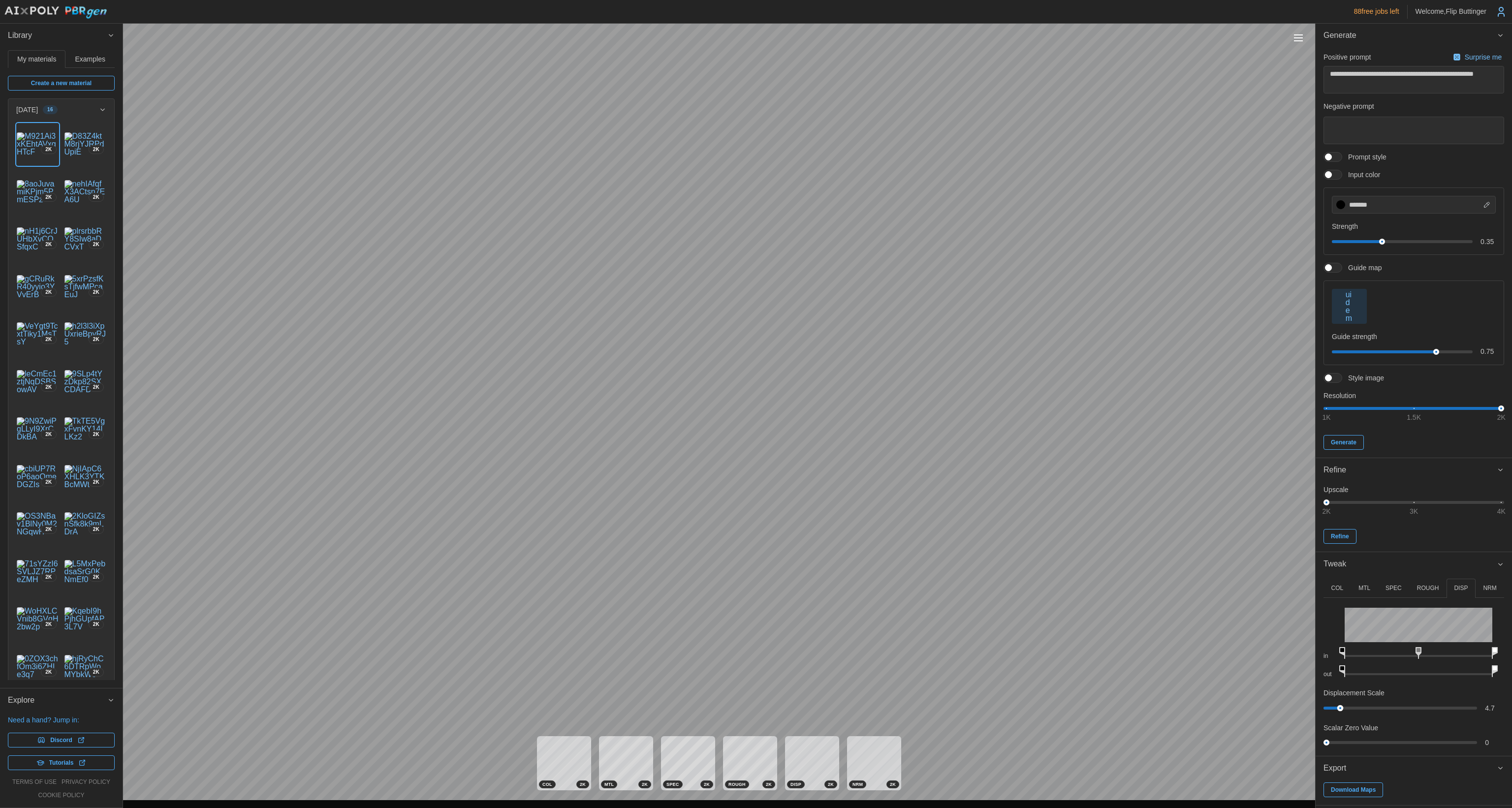 drag, startPoint x: 1329, startPoint y: 705, endPoint x: 1340, endPoint y: 701, distance: 11.7047 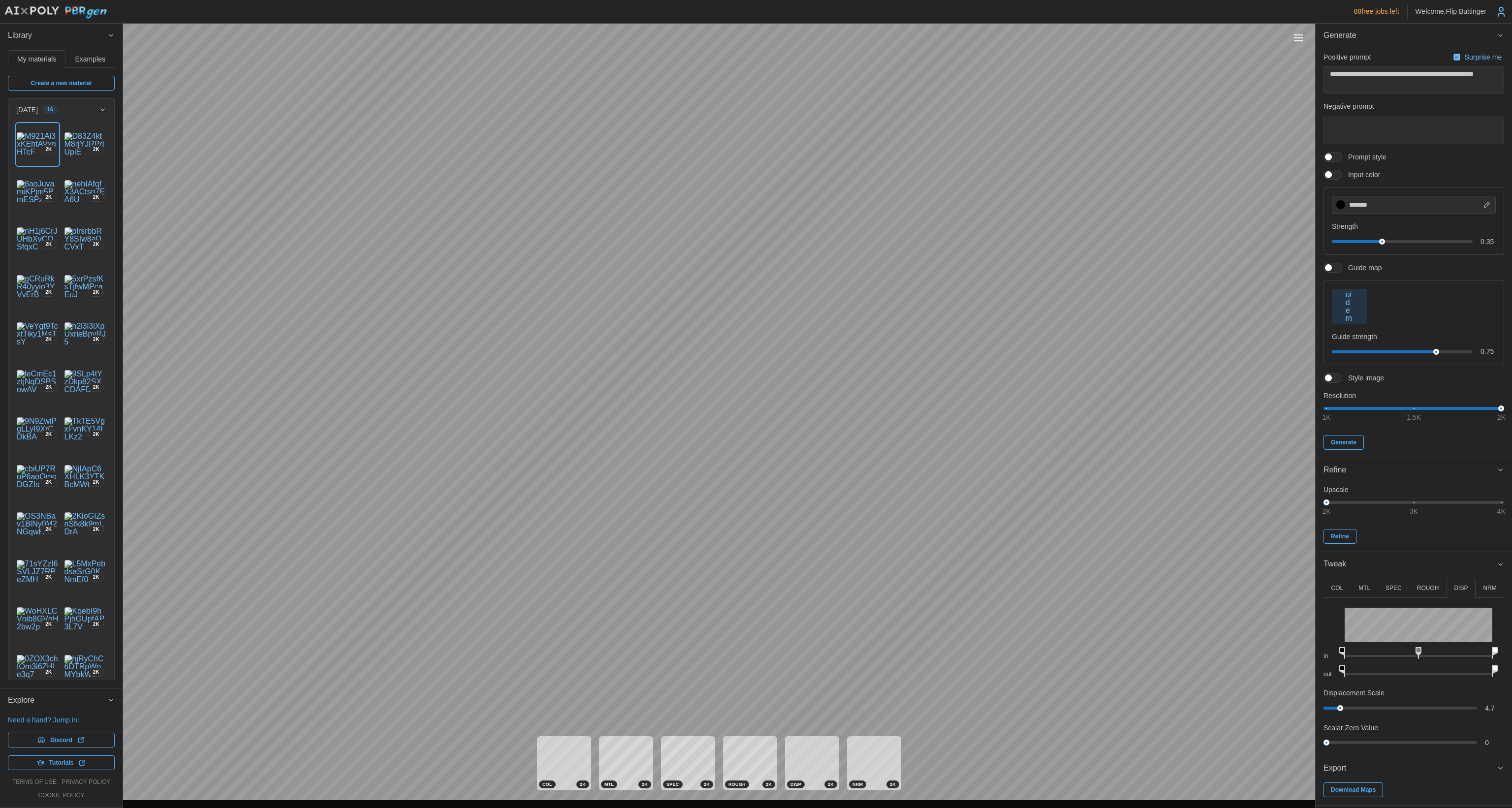 click on "SPEC" at bounding box center (1393, 588) 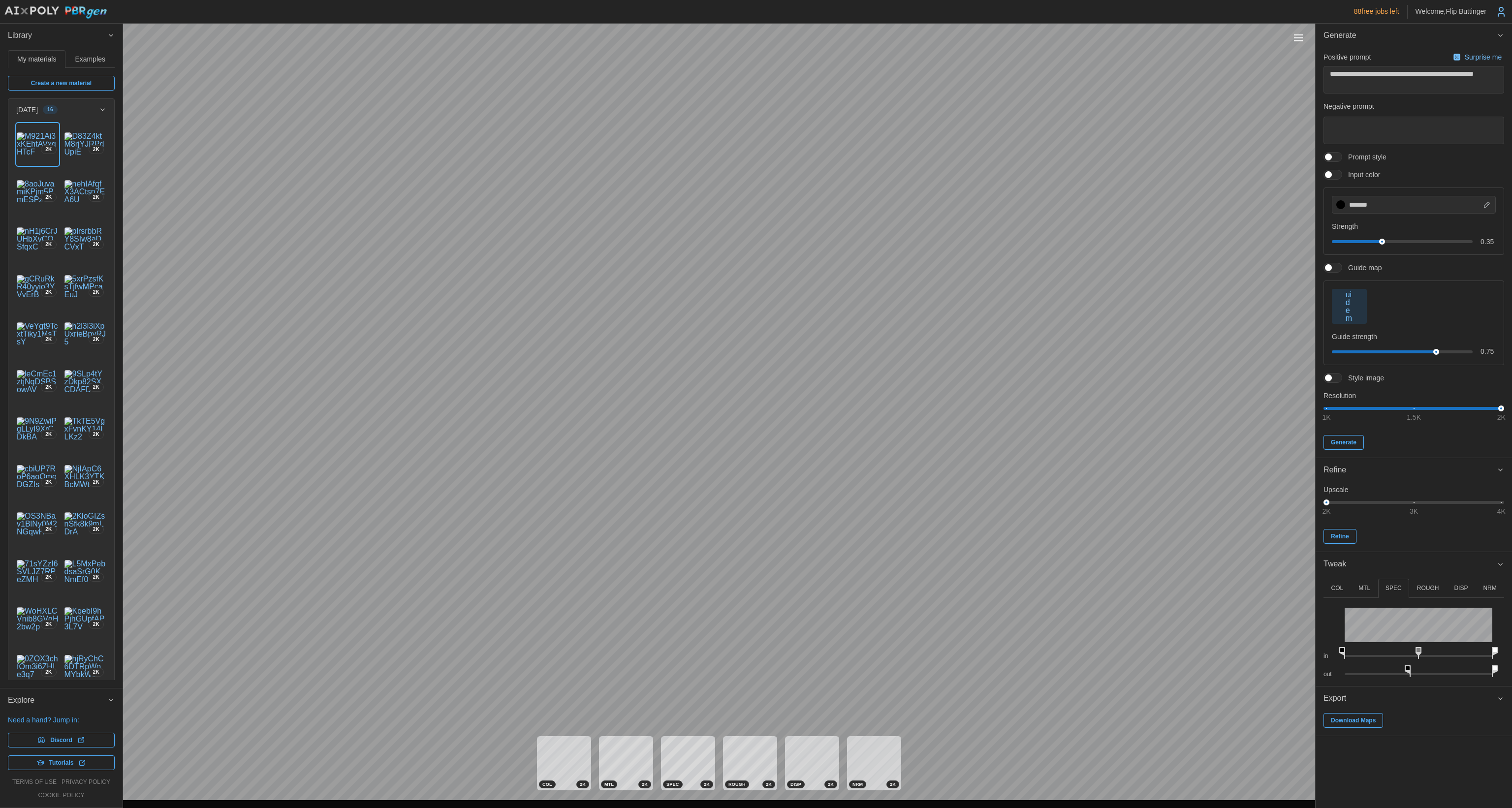 click 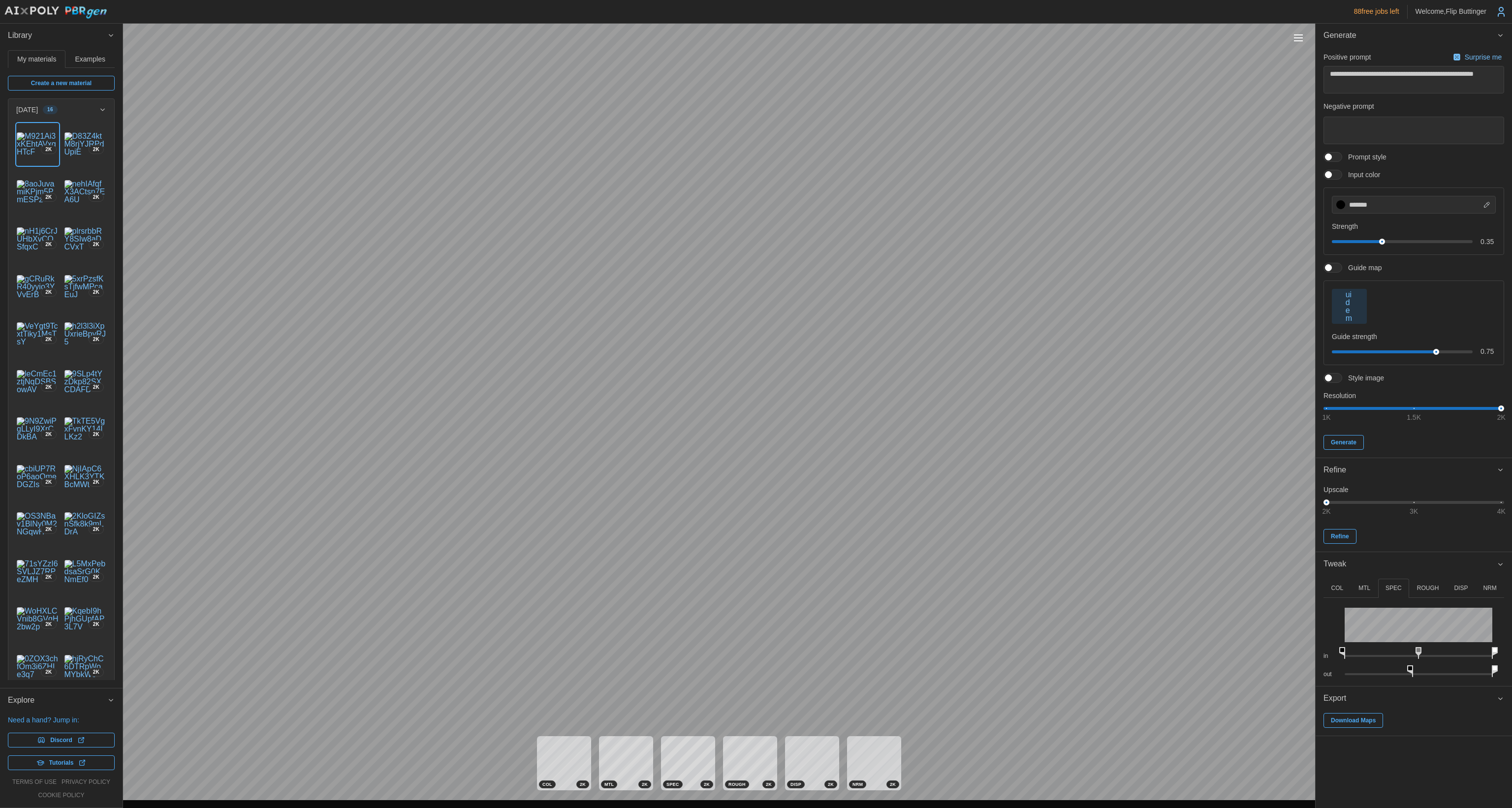 drag, startPoint x: 1413, startPoint y: 668, endPoint x: 1378, endPoint y: 669, distance: 35.014283 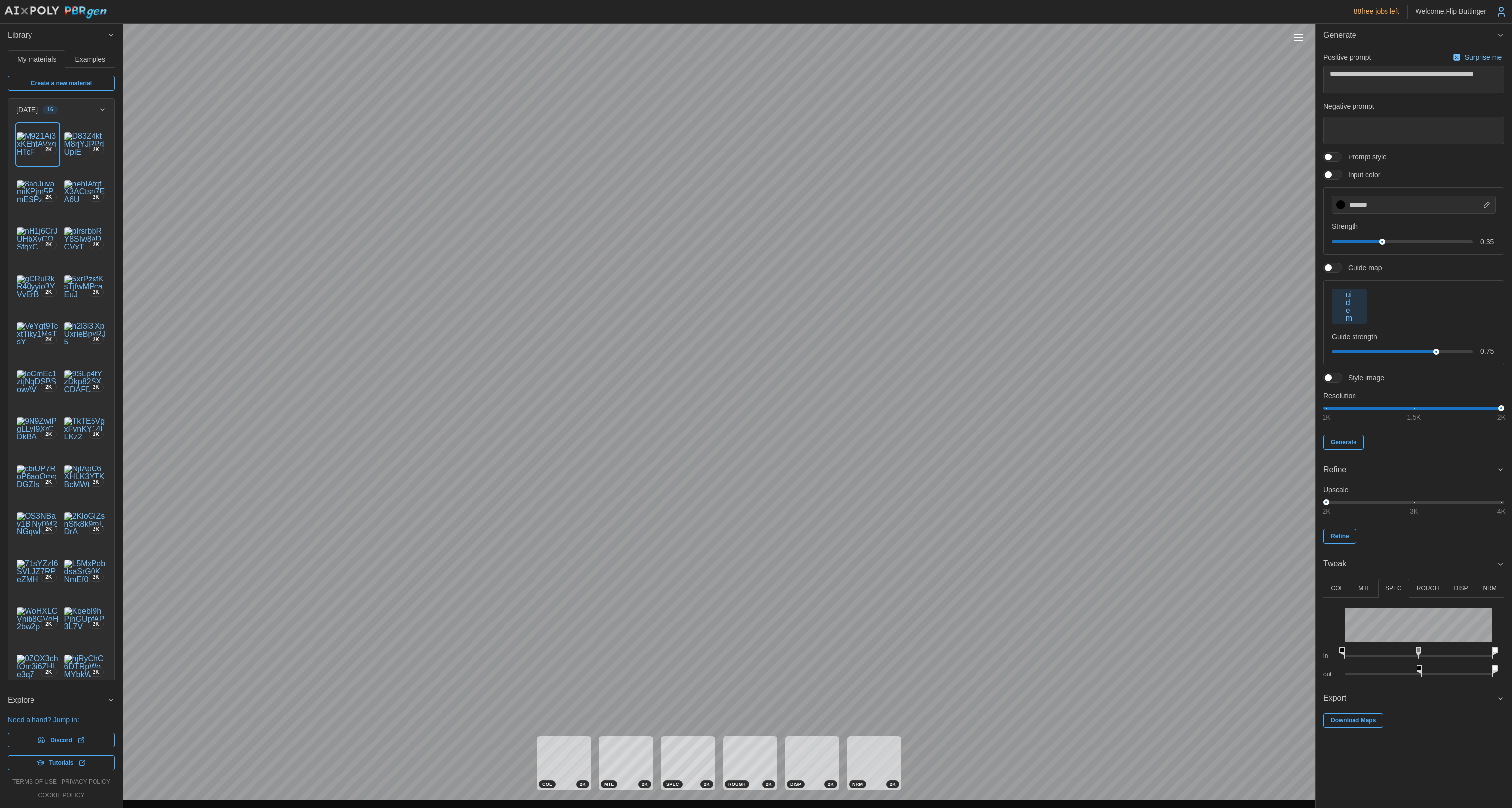 drag, startPoint x: 1410, startPoint y: 668, endPoint x: 1434, endPoint y: 670, distance: 24.08319 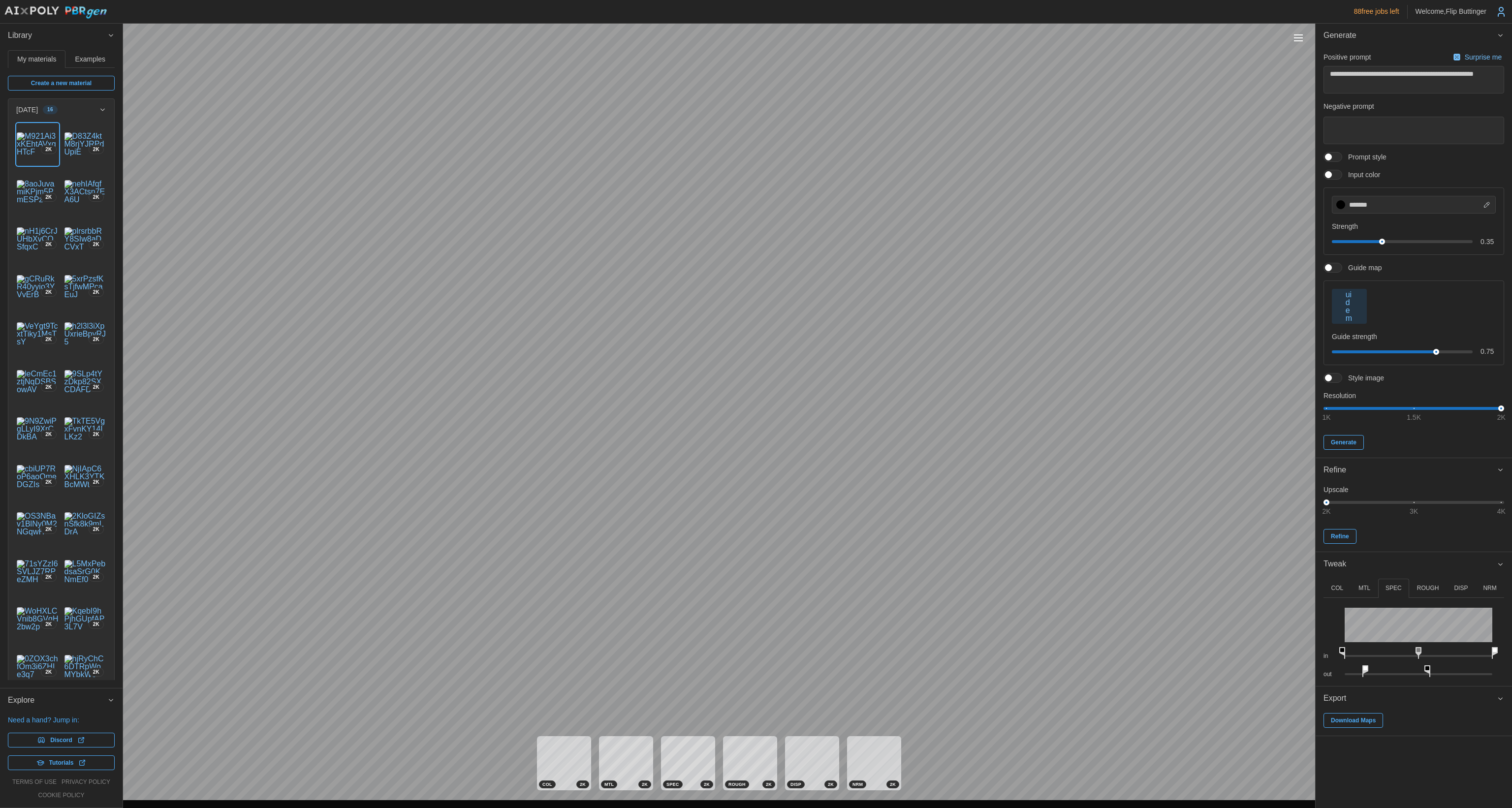 drag, startPoint x: 1492, startPoint y: 668, endPoint x: 1359, endPoint y: 672, distance: 133.06014 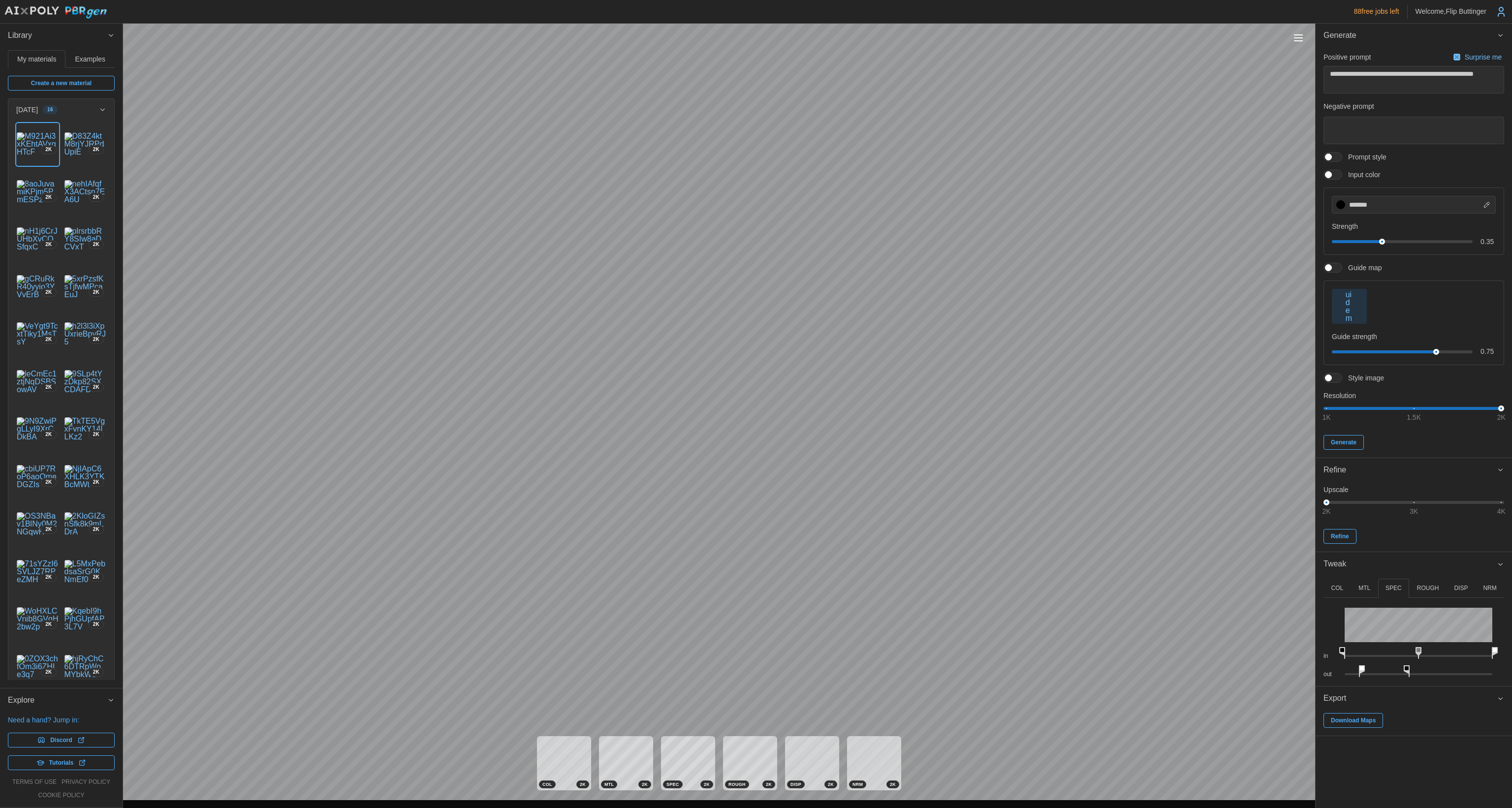drag, startPoint x: 1427, startPoint y: 670, endPoint x: 1416, endPoint y: 658, distance: 16.27882 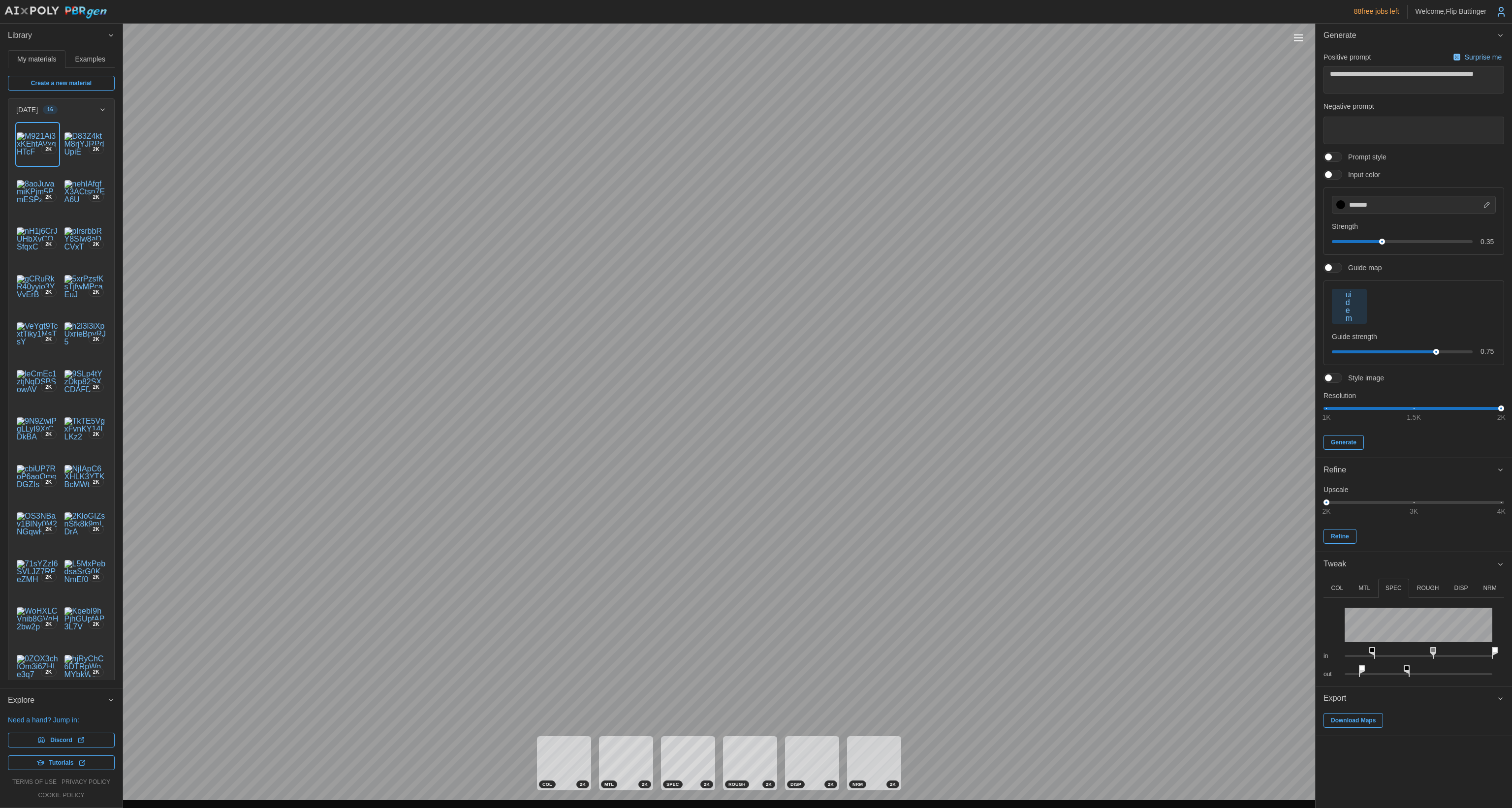 drag, startPoint x: 1343, startPoint y: 651, endPoint x: 1379, endPoint y: 652, distance: 36.01389 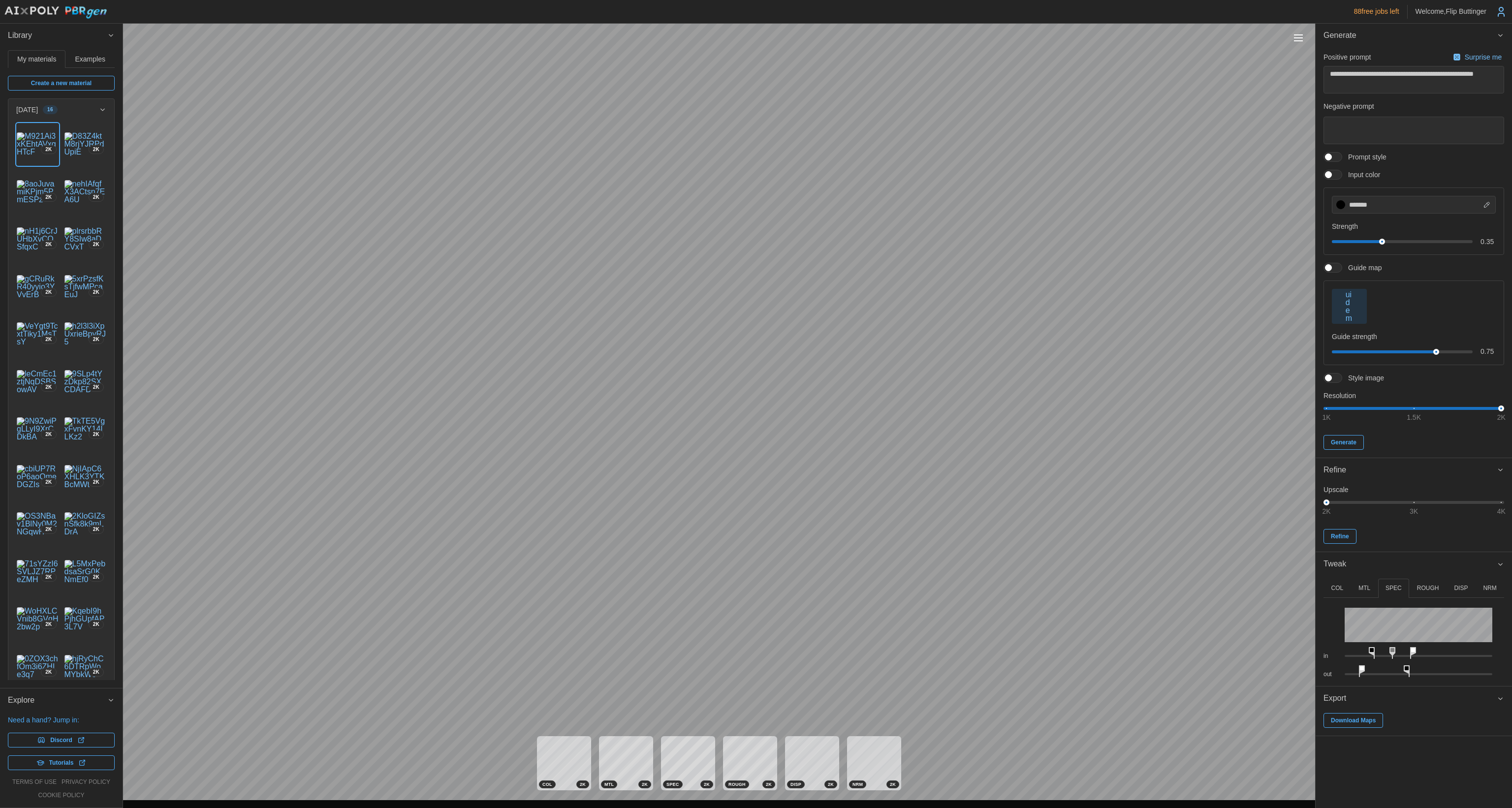 drag, startPoint x: 1493, startPoint y: 648, endPoint x: 1404, endPoint y: 650, distance: 89.02247 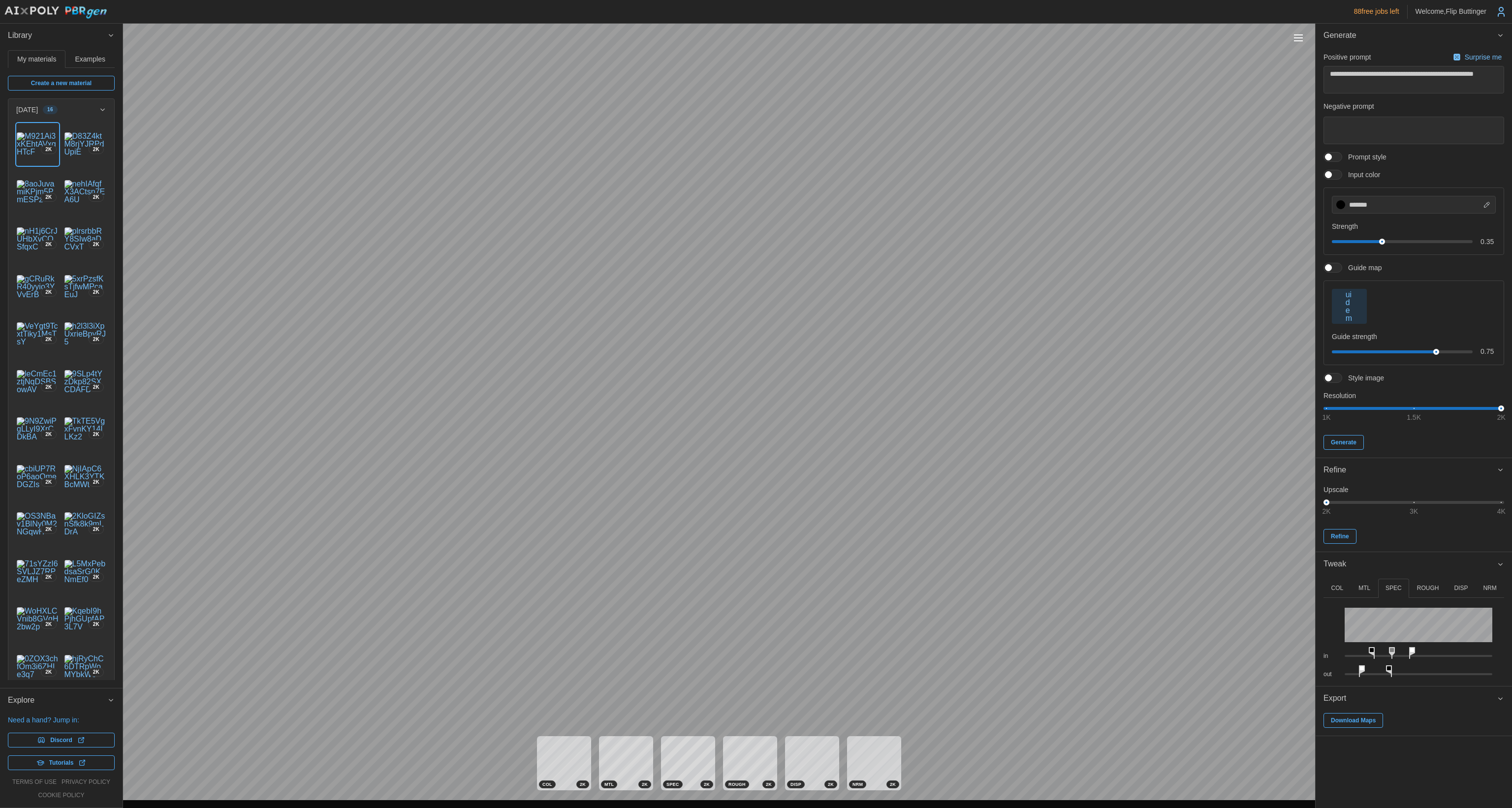 drag, startPoint x: 1410, startPoint y: 669, endPoint x: 1380, endPoint y: 669, distance: 30 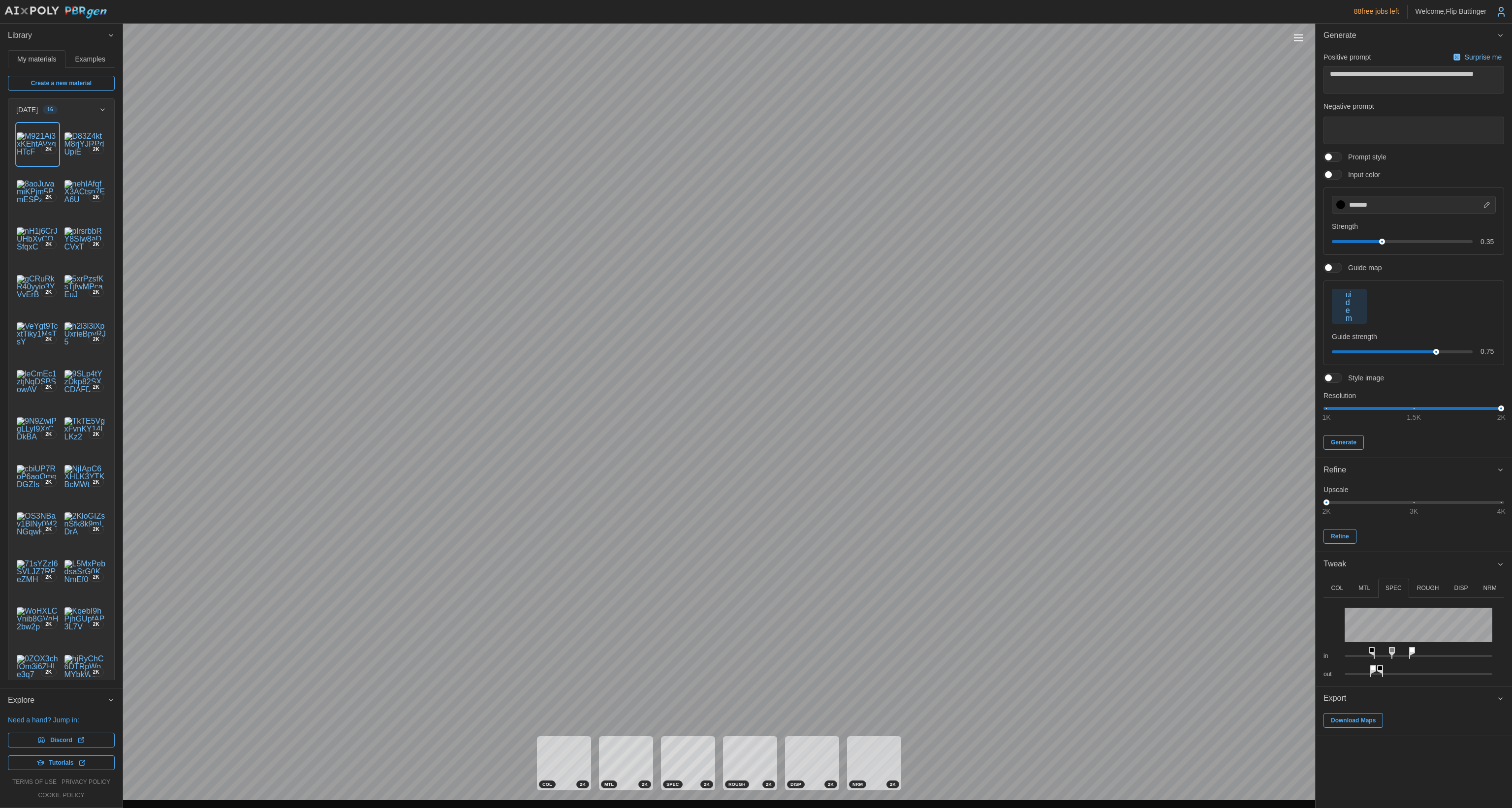 drag, startPoint x: 1356, startPoint y: 670, endPoint x: 1372, endPoint y: 668, distance: 16.125 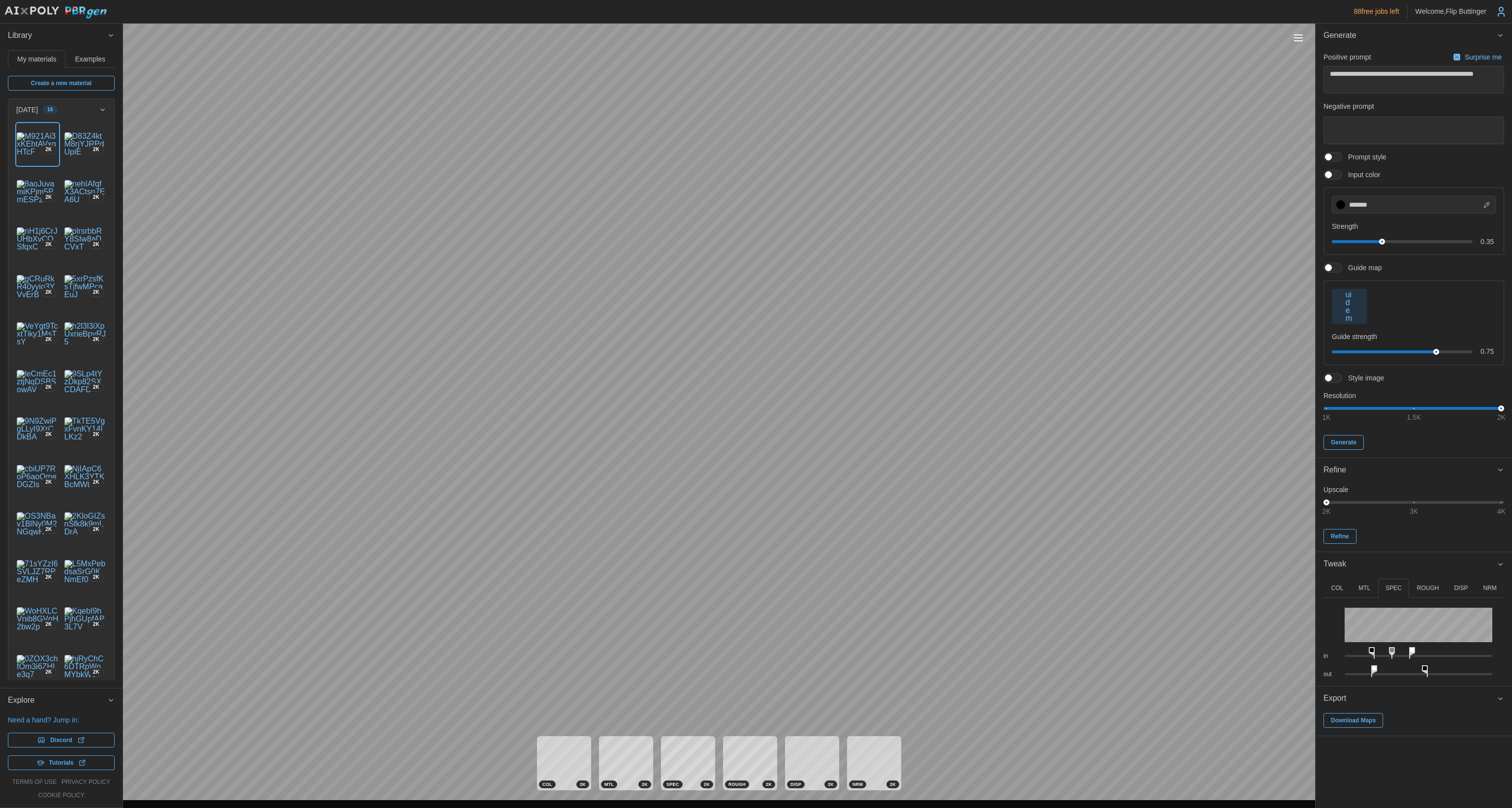 drag, startPoint x: 1379, startPoint y: 670, endPoint x: 1433, endPoint y: 665, distance: 54.230987 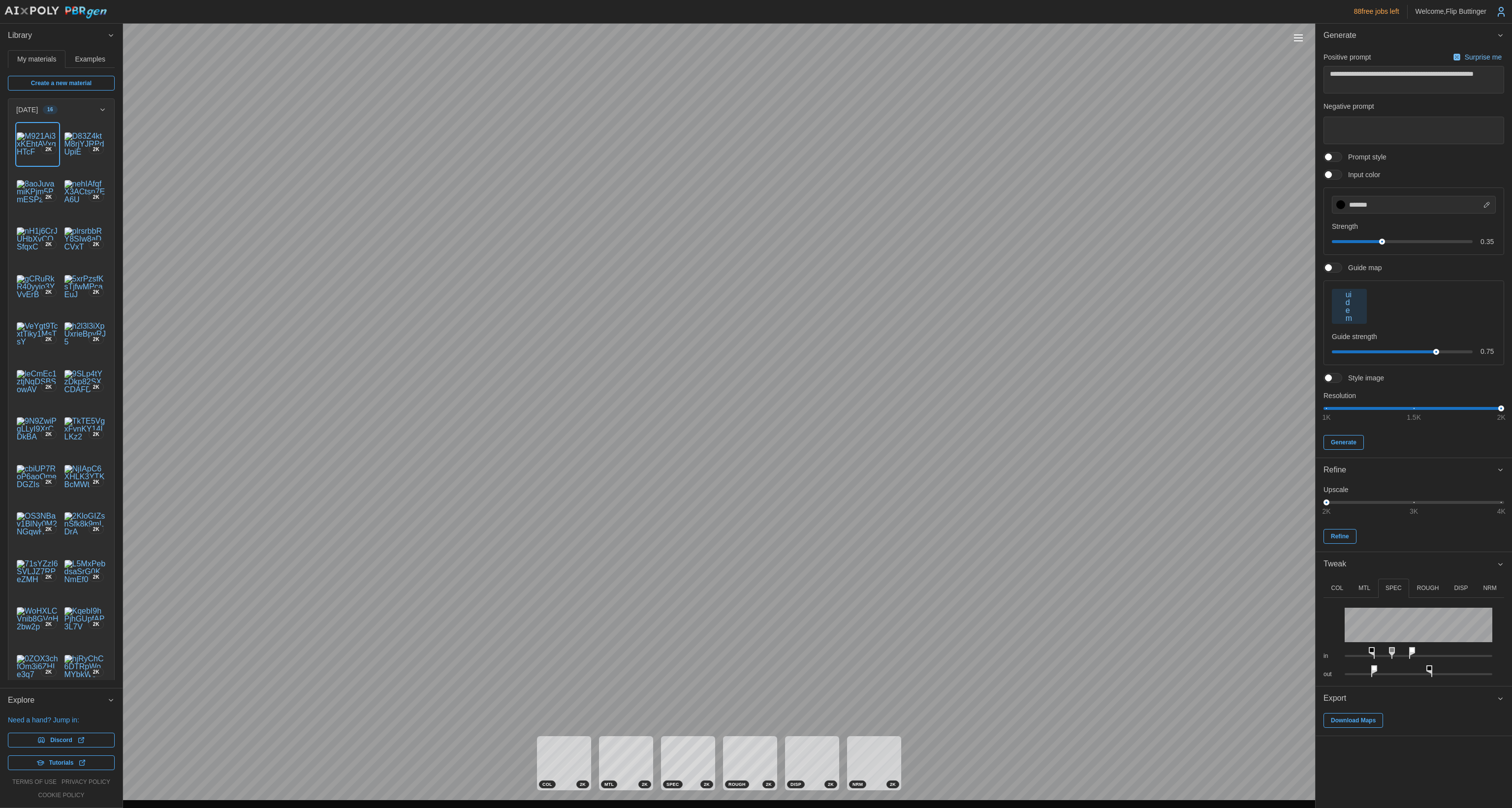 drag, startPoint x: 1427, startPoint y: 590, endPoint x: 1421, endPoint y: 604, distance: 15.23155 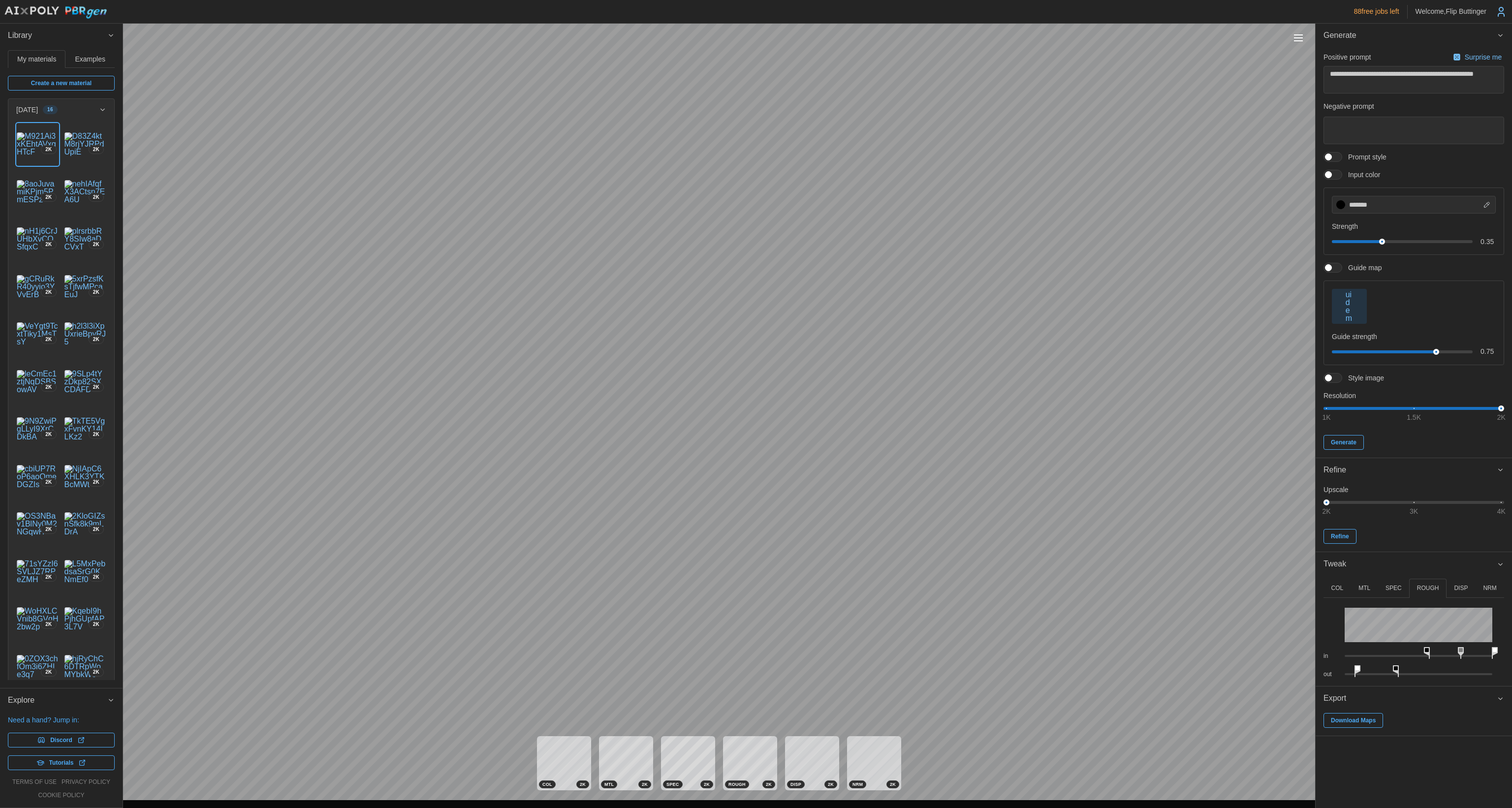 drag, startPoint x: 1340, startPoint y: 650, endPoint x: 1432, endPoint y: 648, distance: 92.02174 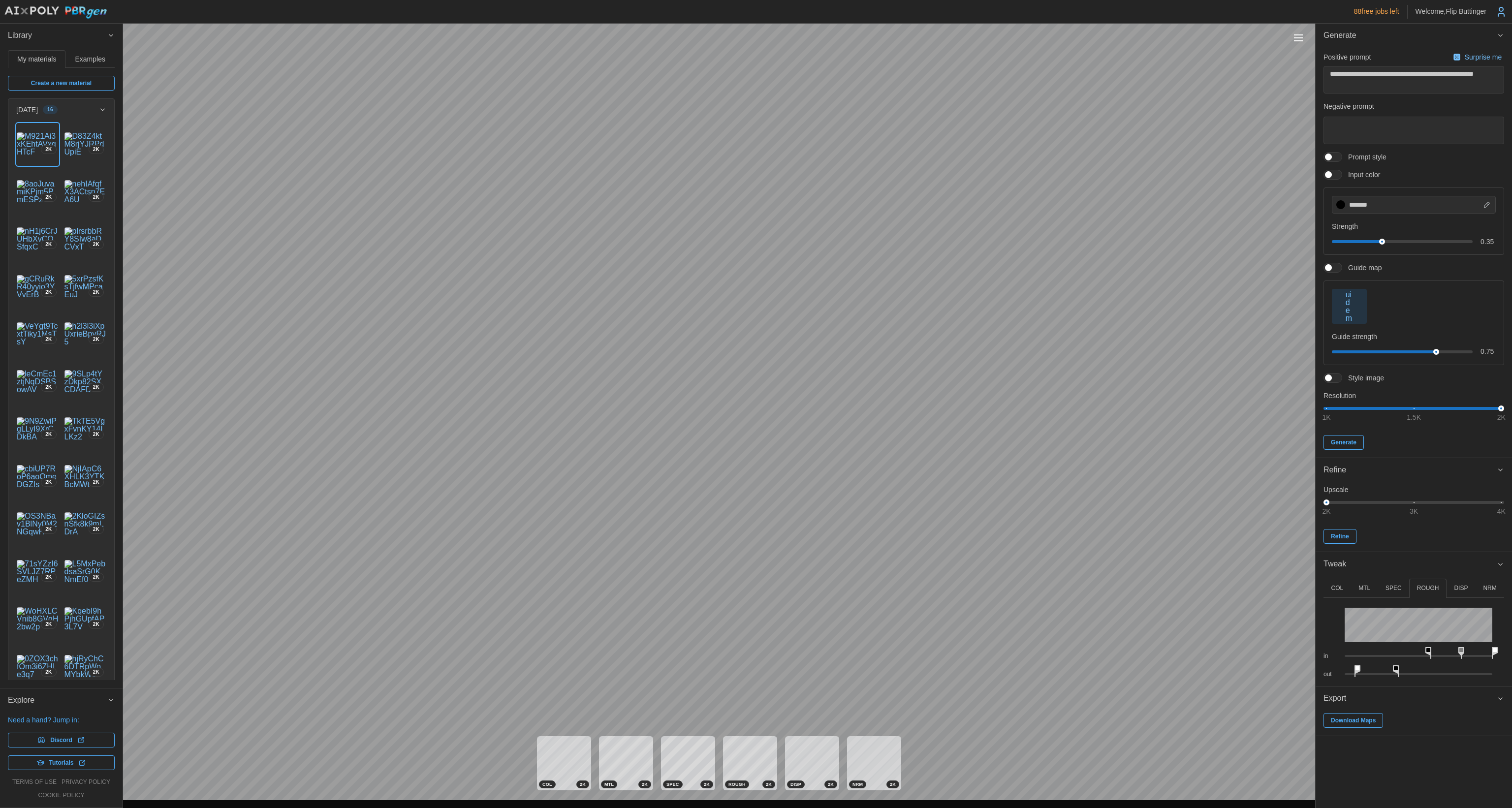click on "in" at bounding box center (1414, 651) 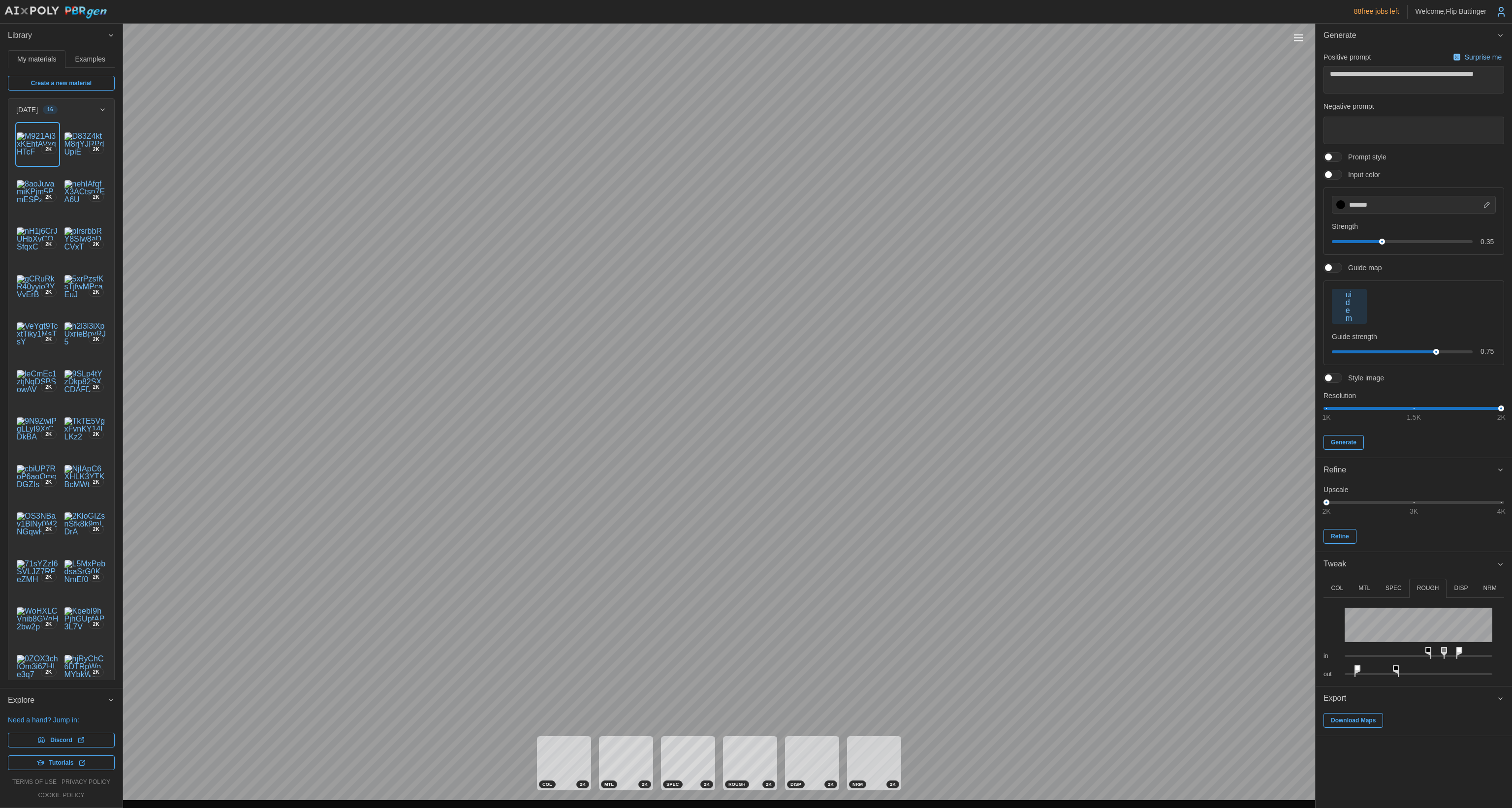 drag, startPoint x: 1492, startPoint y: 651, endPoint x: 1457, endPoint y: 650, distance: 35.01428 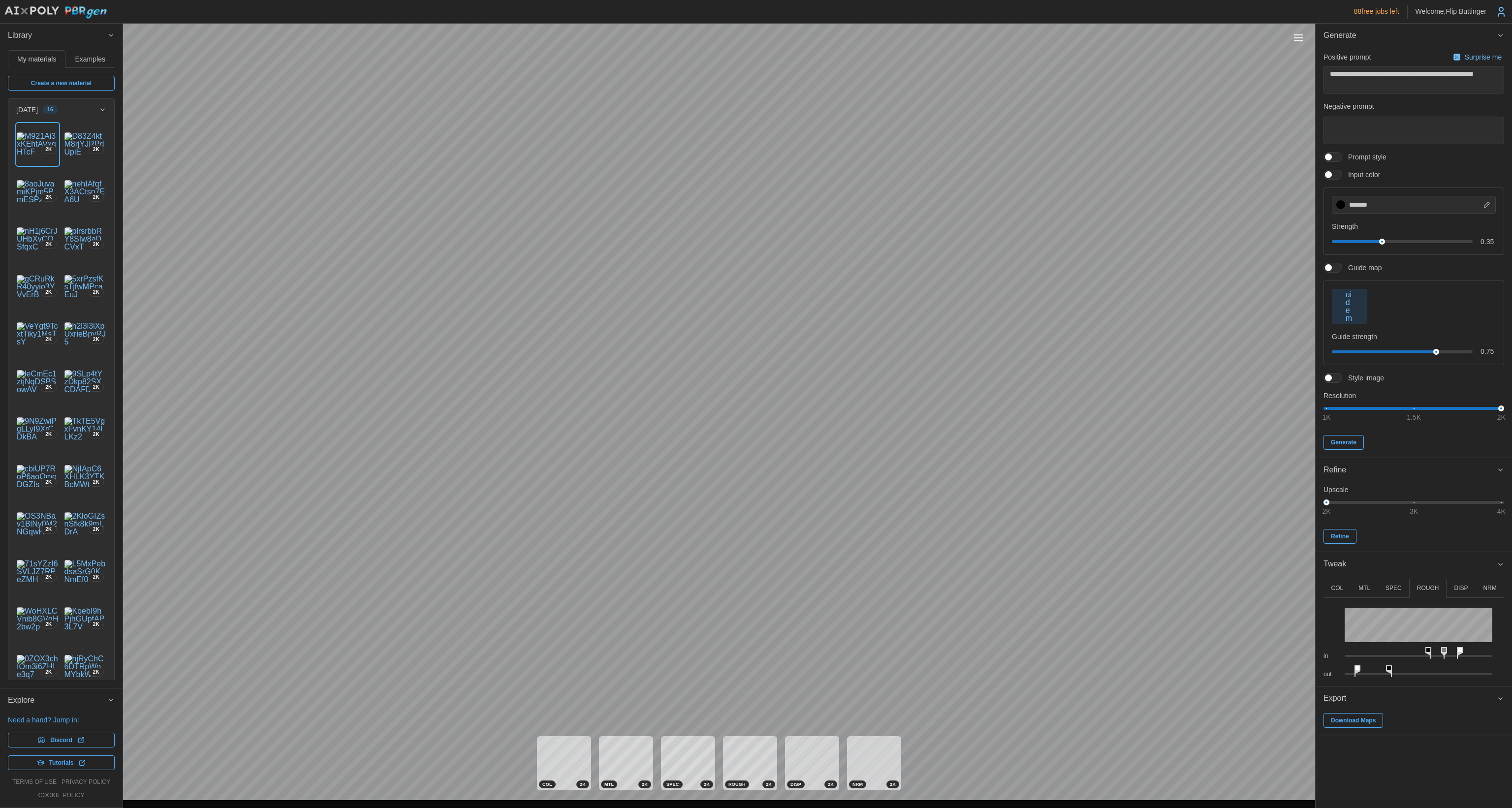 drag, startPoint x: 1396, startPoint y: 668, endPoint x: 1387, endPoint y: 667, distance: 9.055385 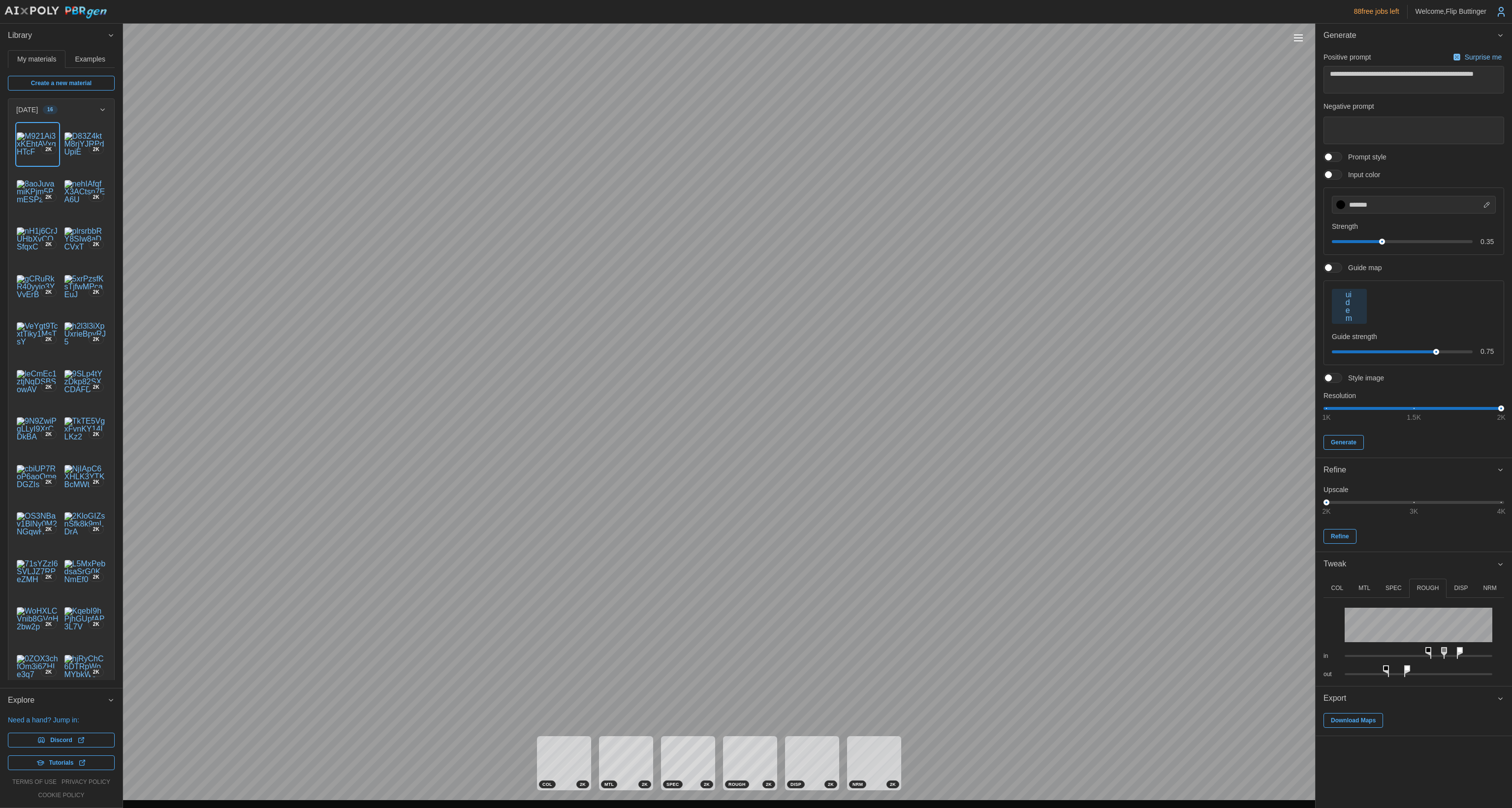 drag, startPoint x: 1357, startPoint y: 668, endPoint x: 1404, endPoint y: 668, distance: 47 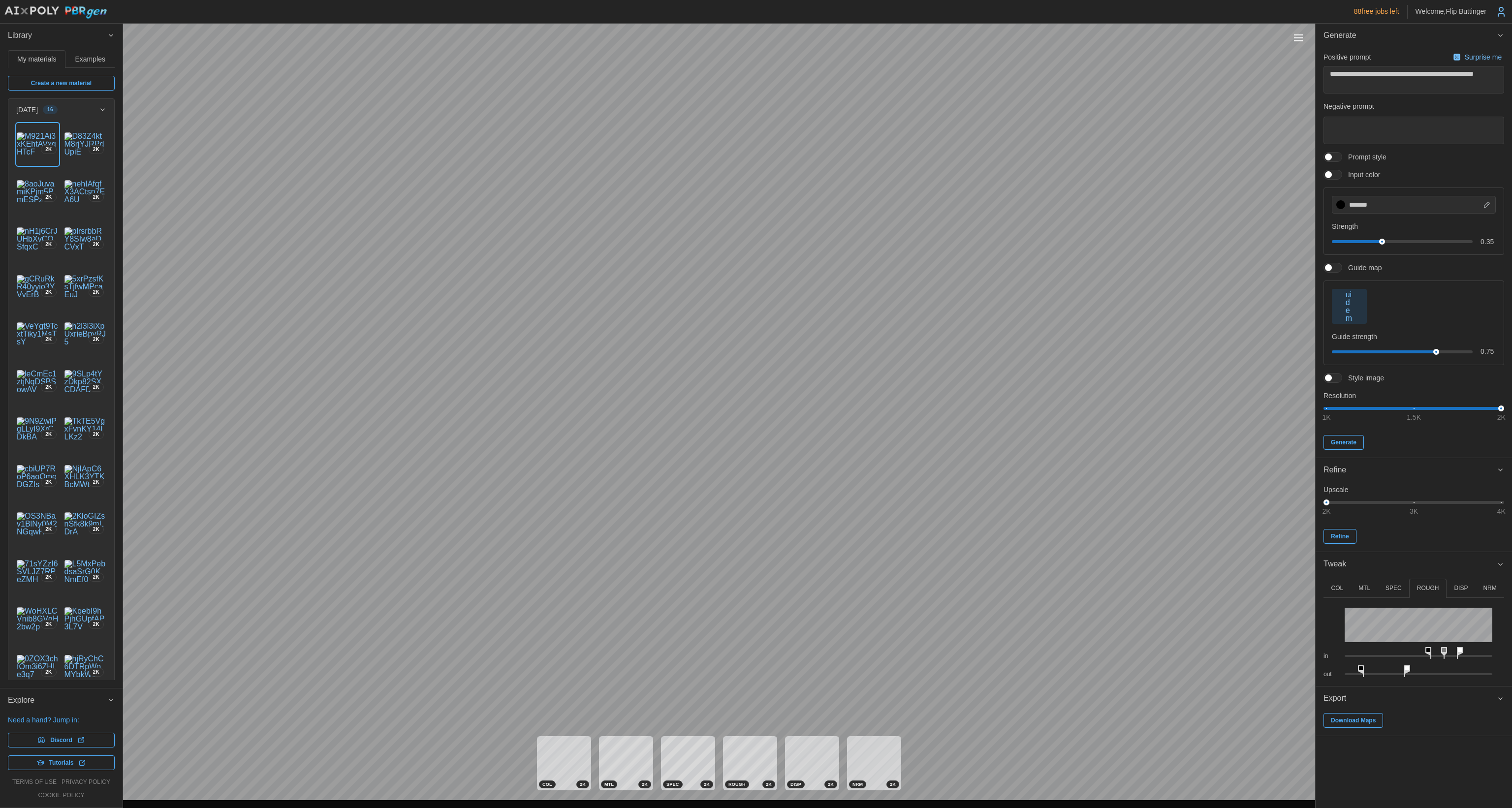 drag, startPoint x: 1386, startPoint y: 670, endPoint x: 1370, endPoint y: 668, distance: 16.12452 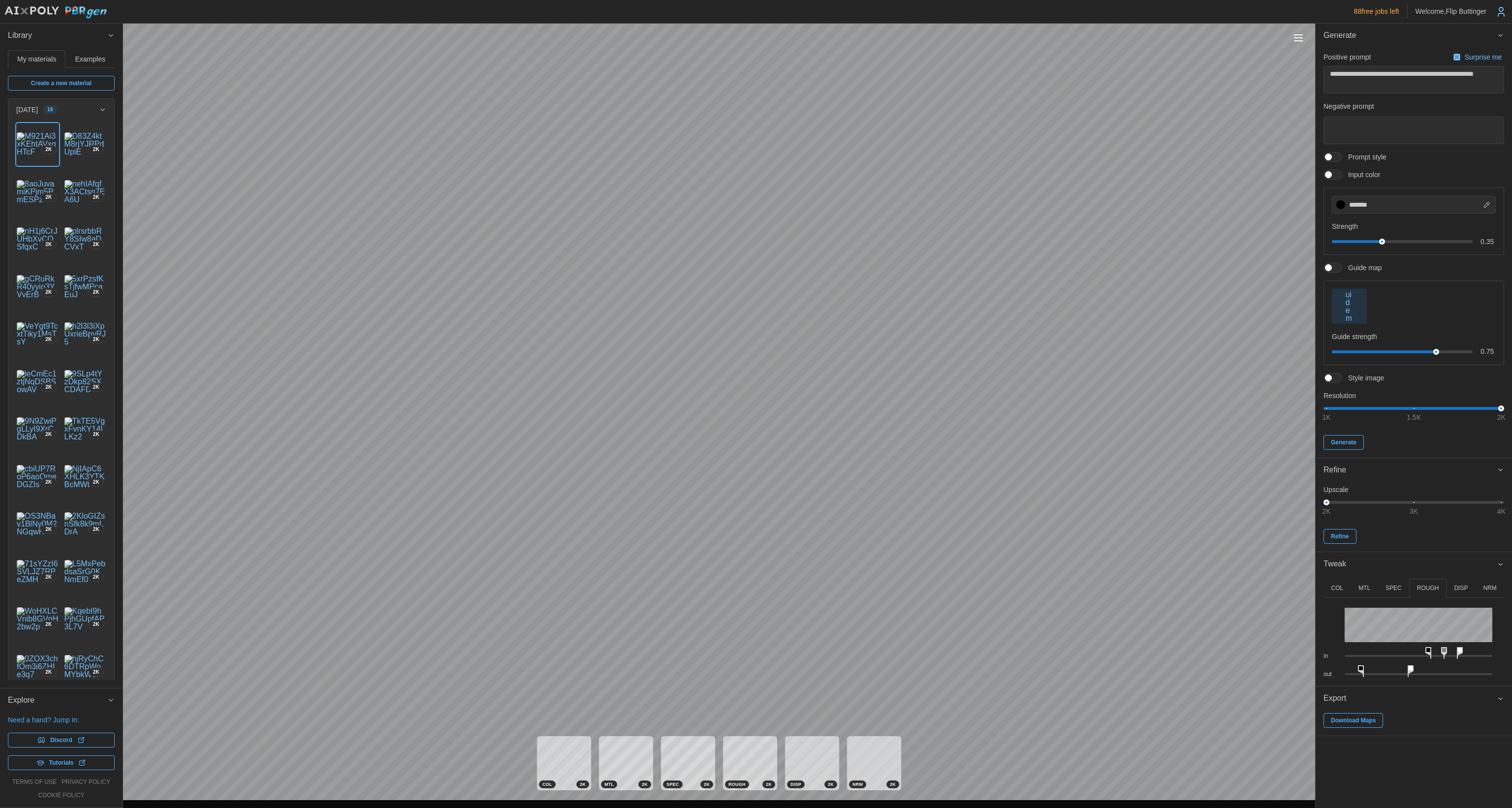drag, startPoint x: 1408, startPoint y: 668, endPoint x: 1395, endPoint y: 665, distance: 13.341664 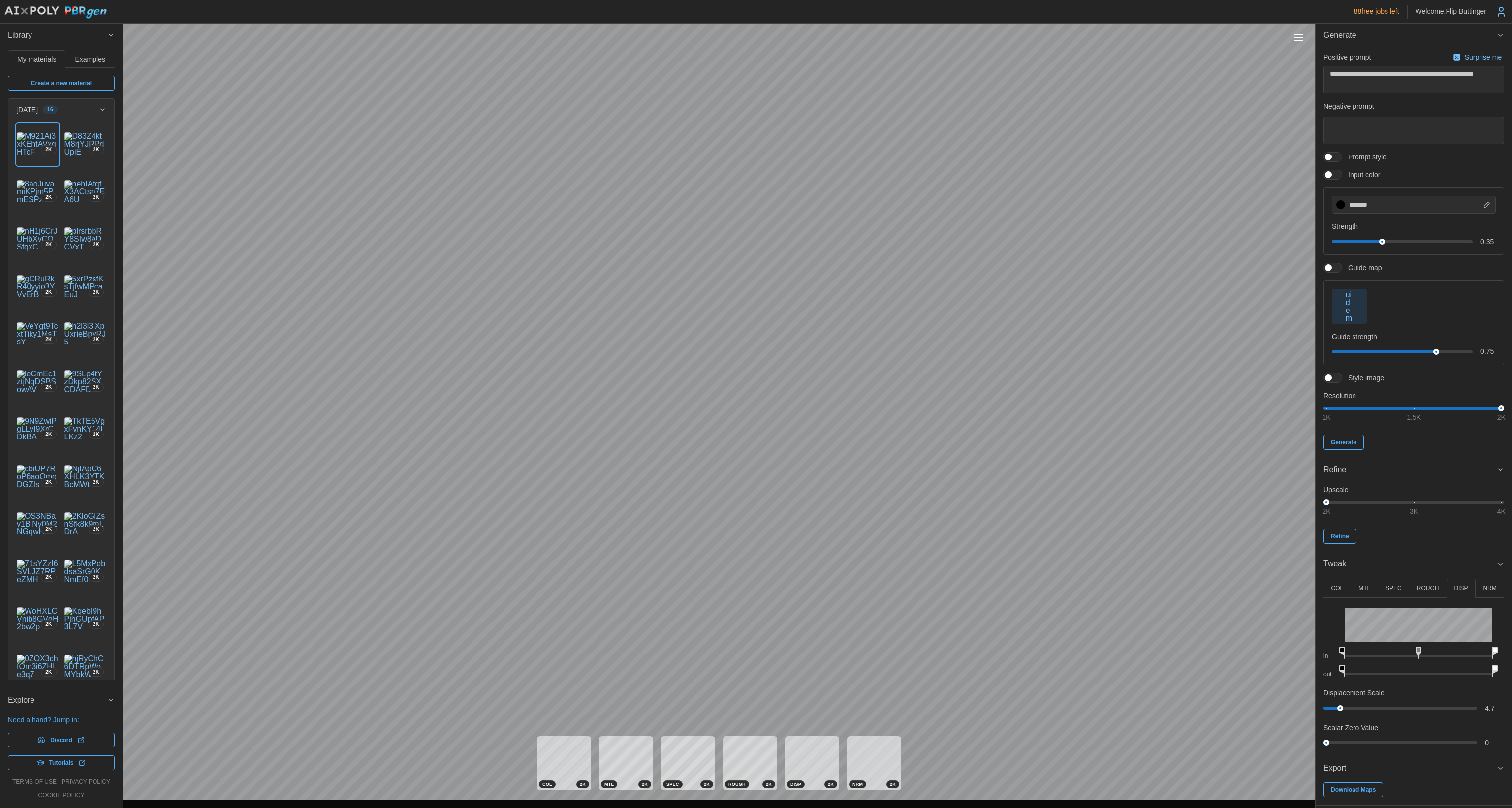 click on "SPEC" at bounding box center [1393, 588] 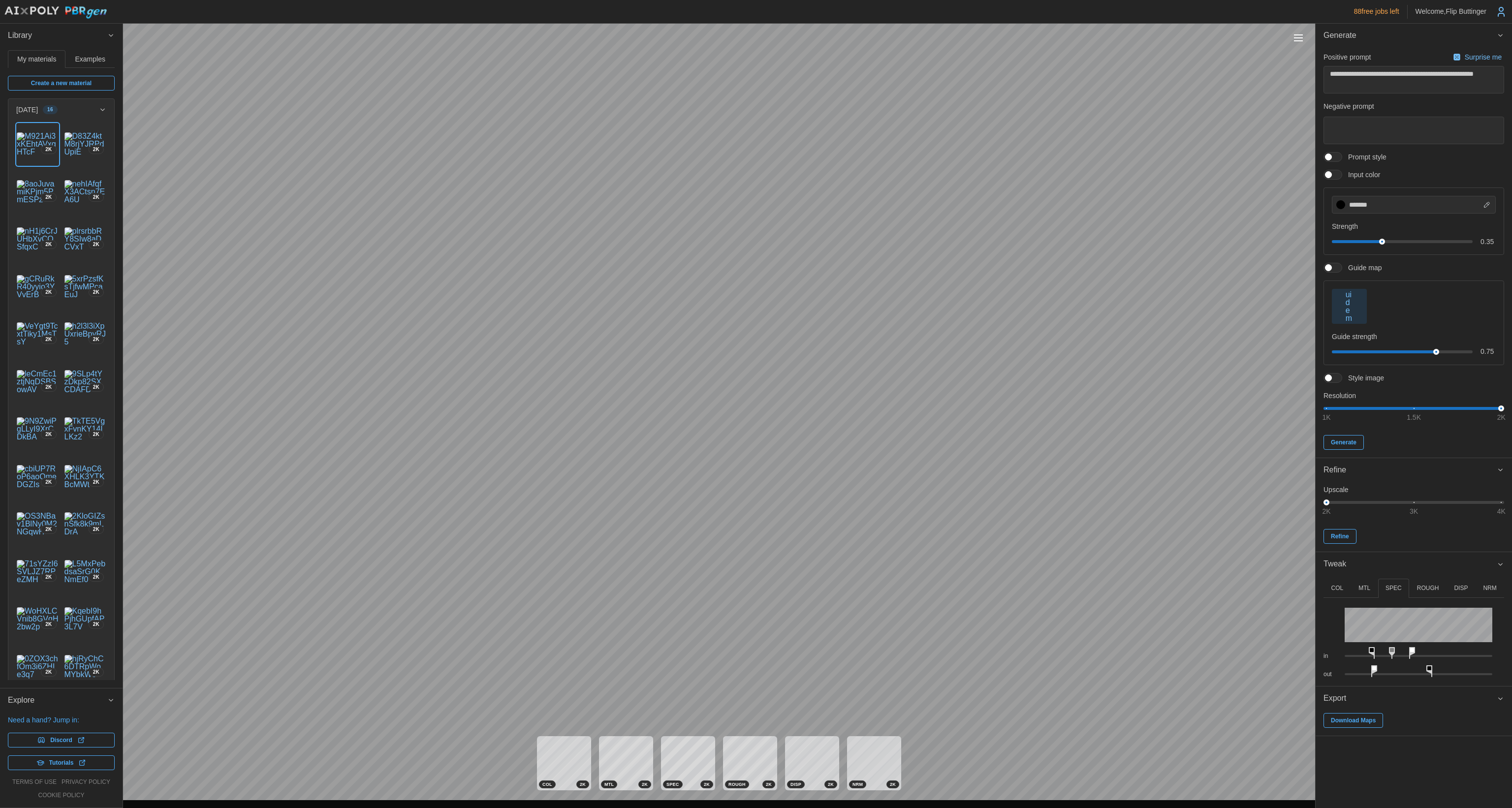 drag, startPoint x: 1365, startPoint y: 586, endPoint x: 1378, endPoint y: 594, distance: 15.264338 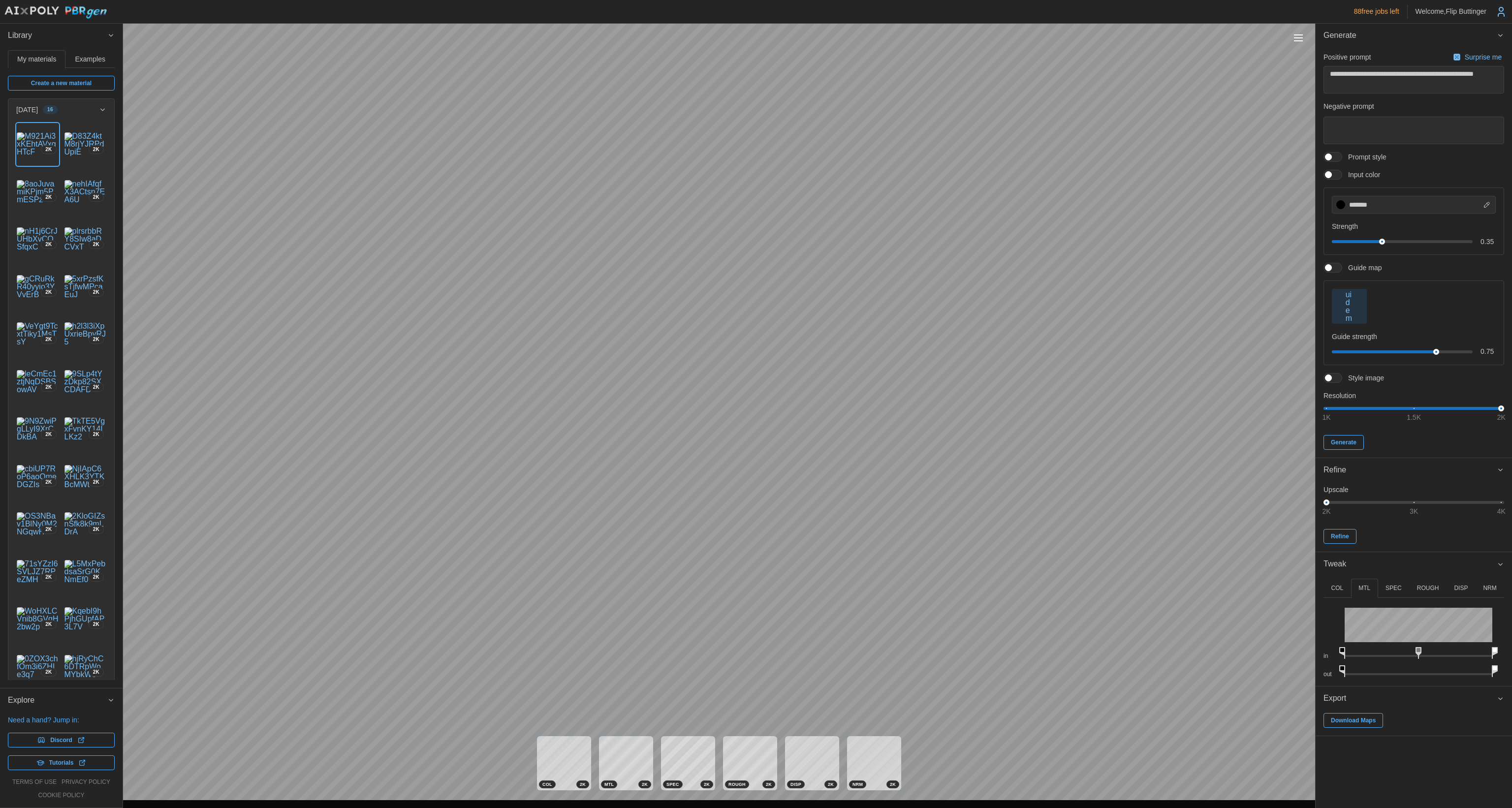 drag, startPoint x: 1346, startPoint y: 666, endPoint x: 1512, endPoint y: 680, distance: 166.58932 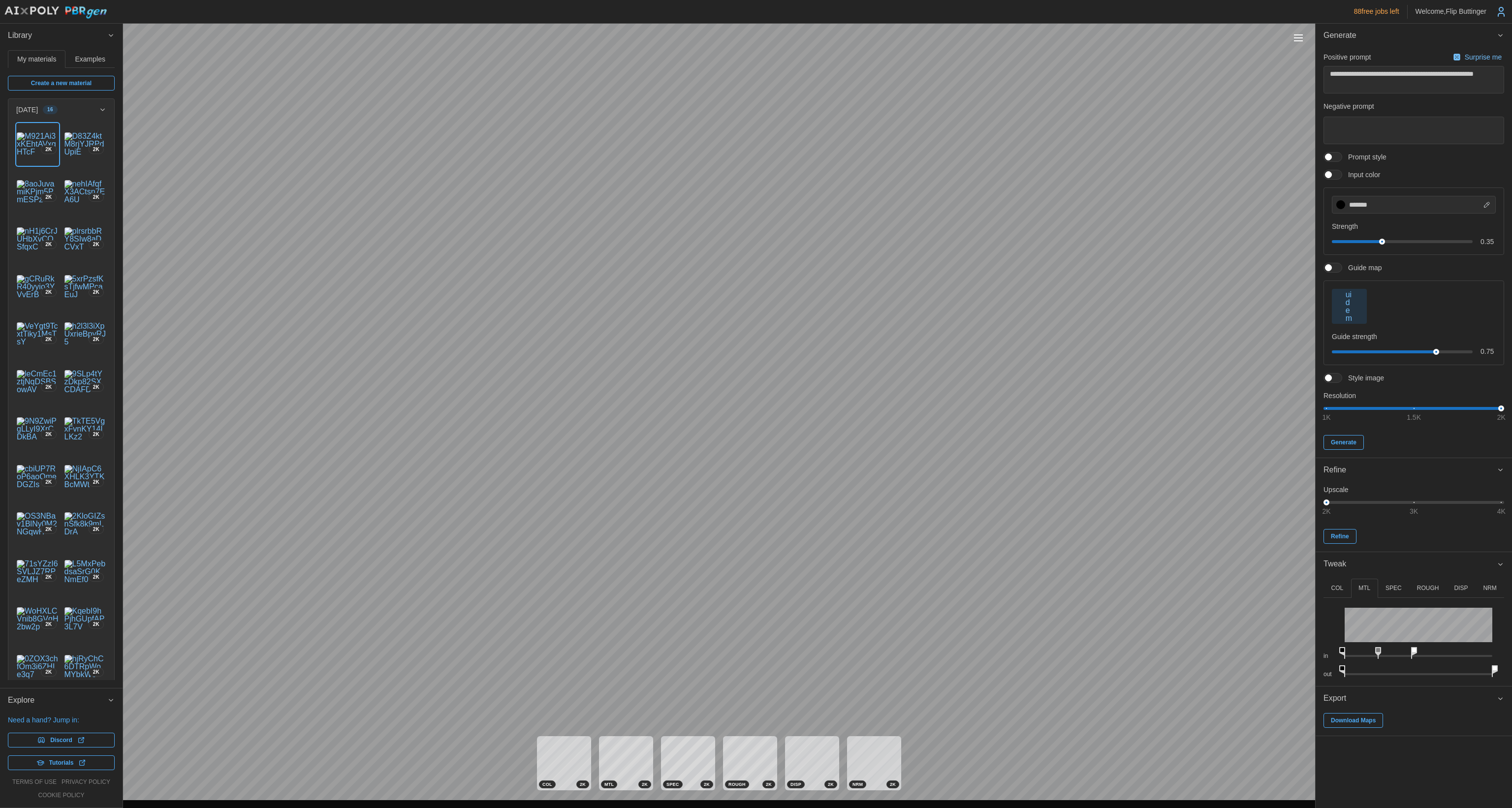 drag, startPoint x: 1493, startPoint y: 652, endPoint x: 1411, endPoint y: 646, distance: 82.21922 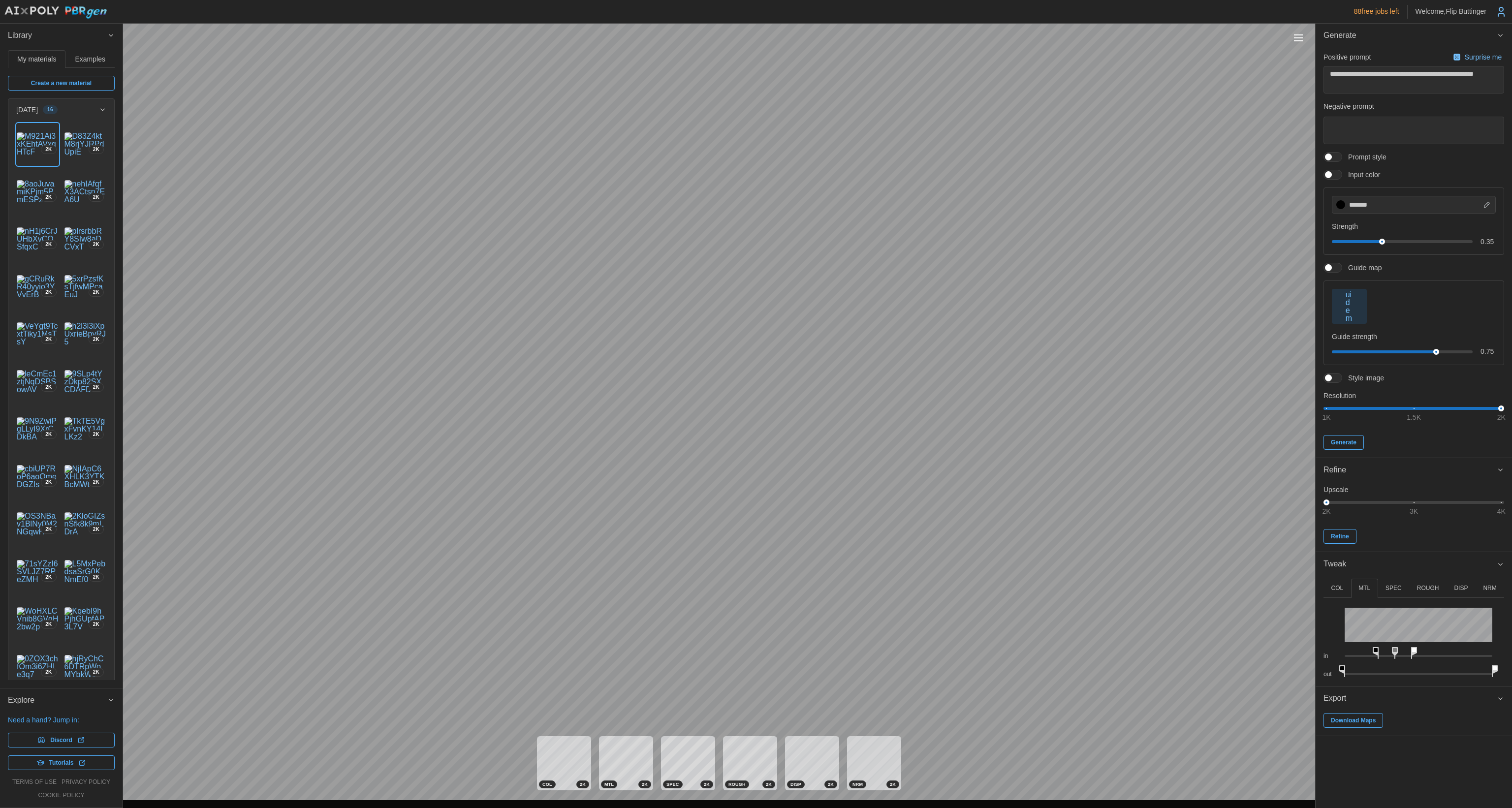 drag, startPoint x: 1342, startPoint y: 651, endPoint x: 1411, endPoint y: 664, distance: 70.21396 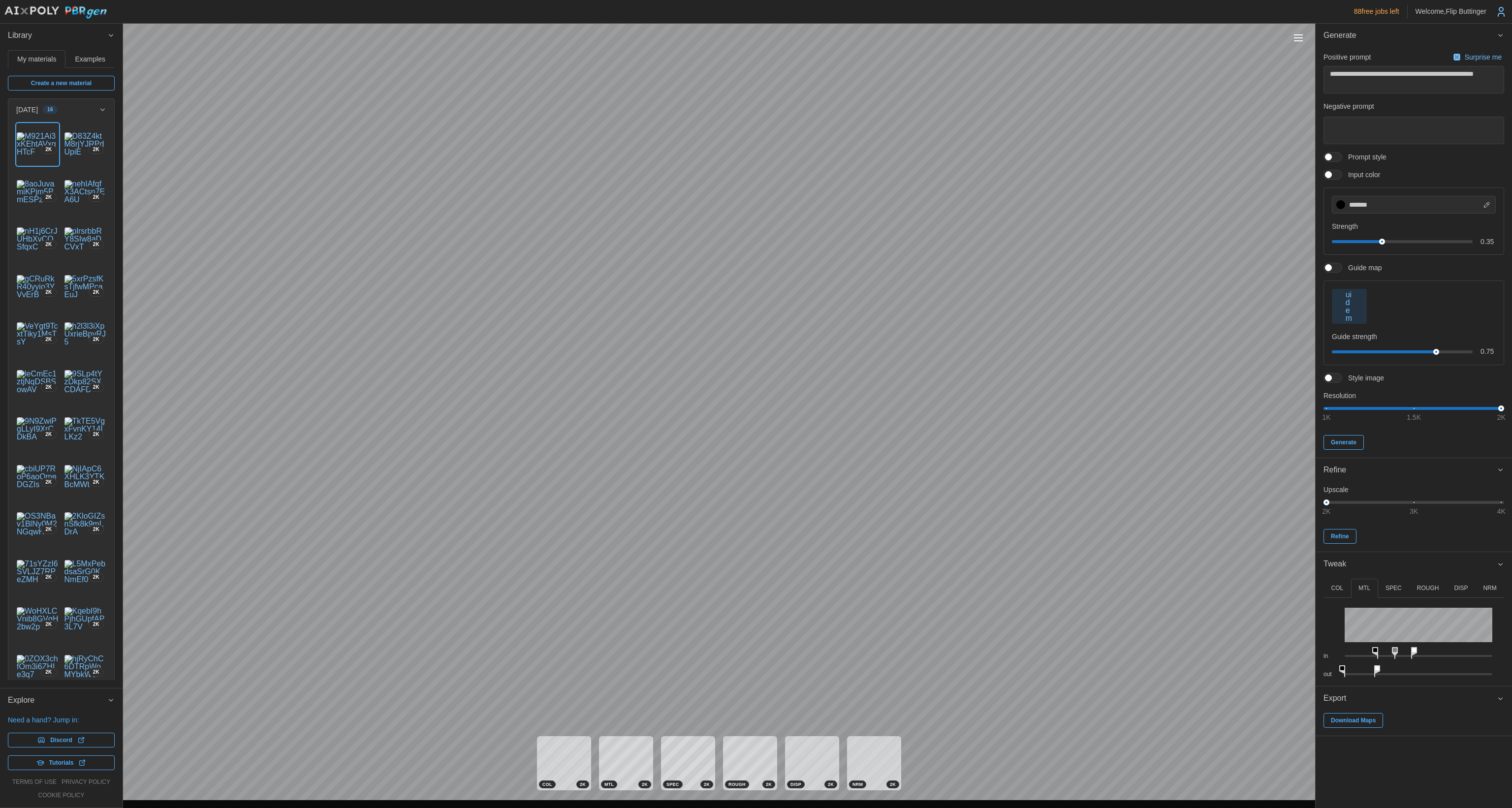 drag, startPoint x: 1494, startPoint y: 669, endPoint x: 1372, endPoint y: 665, distance: 122.066 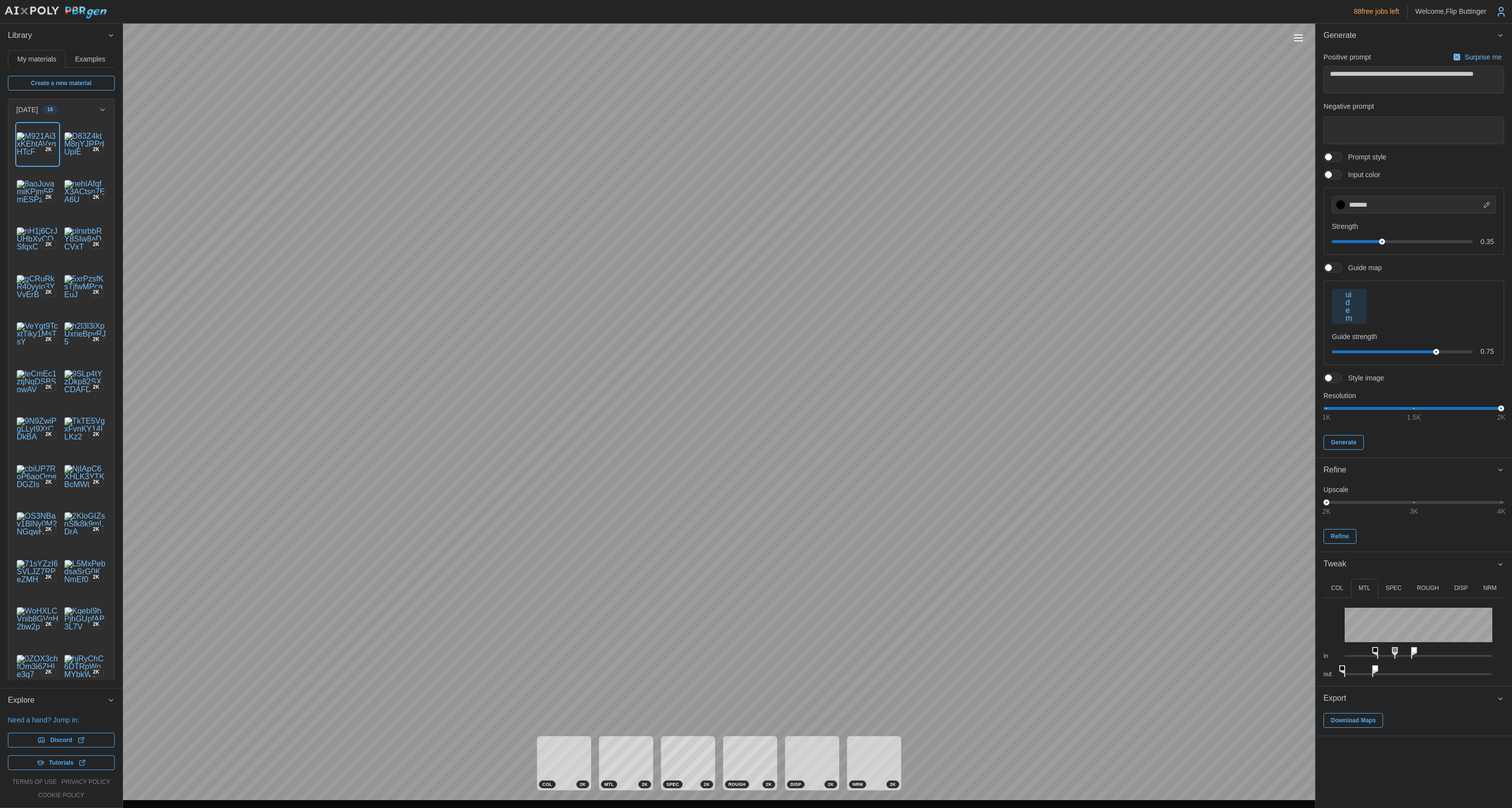 drag, startPoint x: 1380, startPoint y: 667, endPoint x: 1374, endPoint y: 659, distance: 10 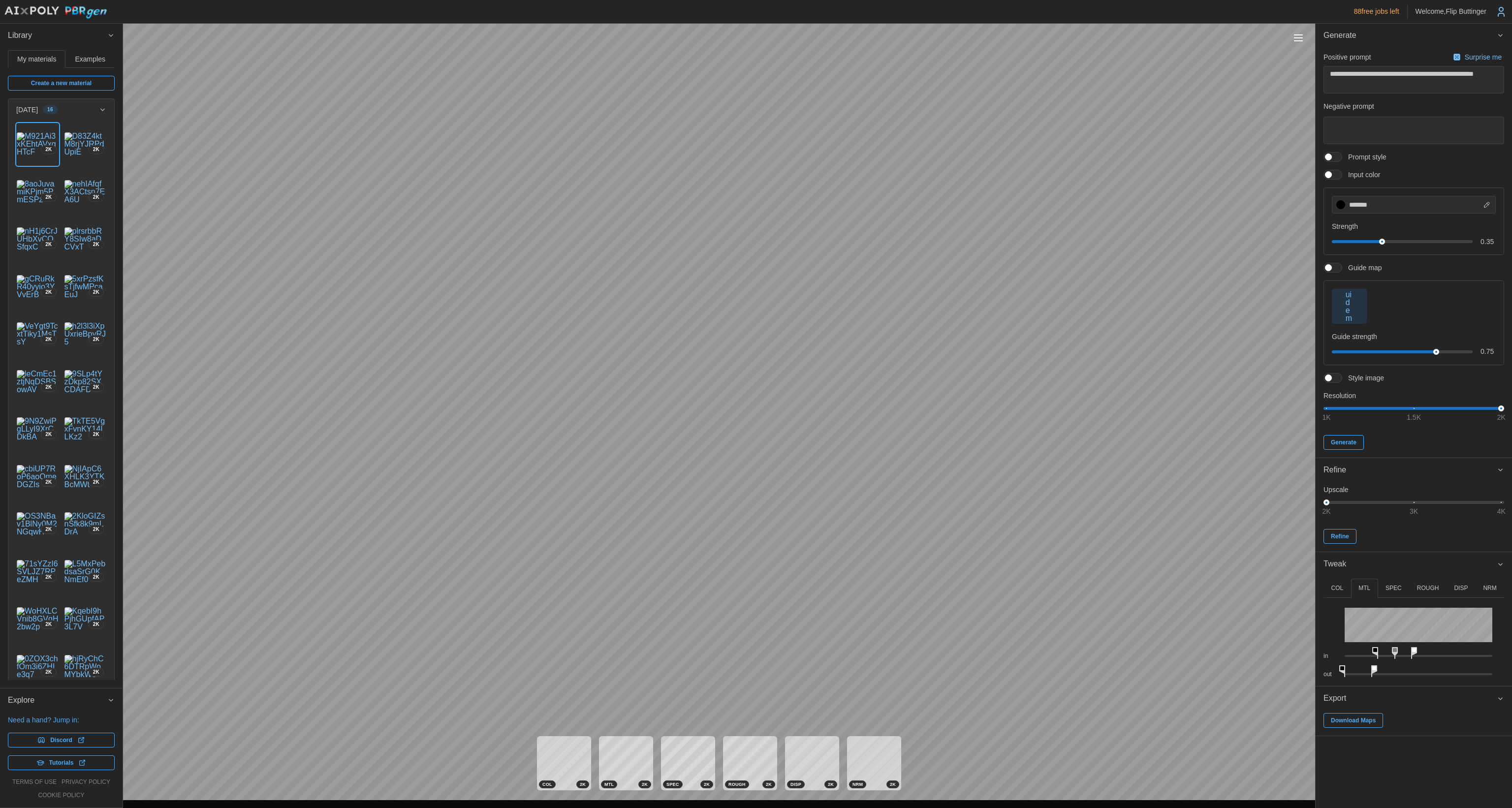 click on "COL" at bounding box center (1337, 588) 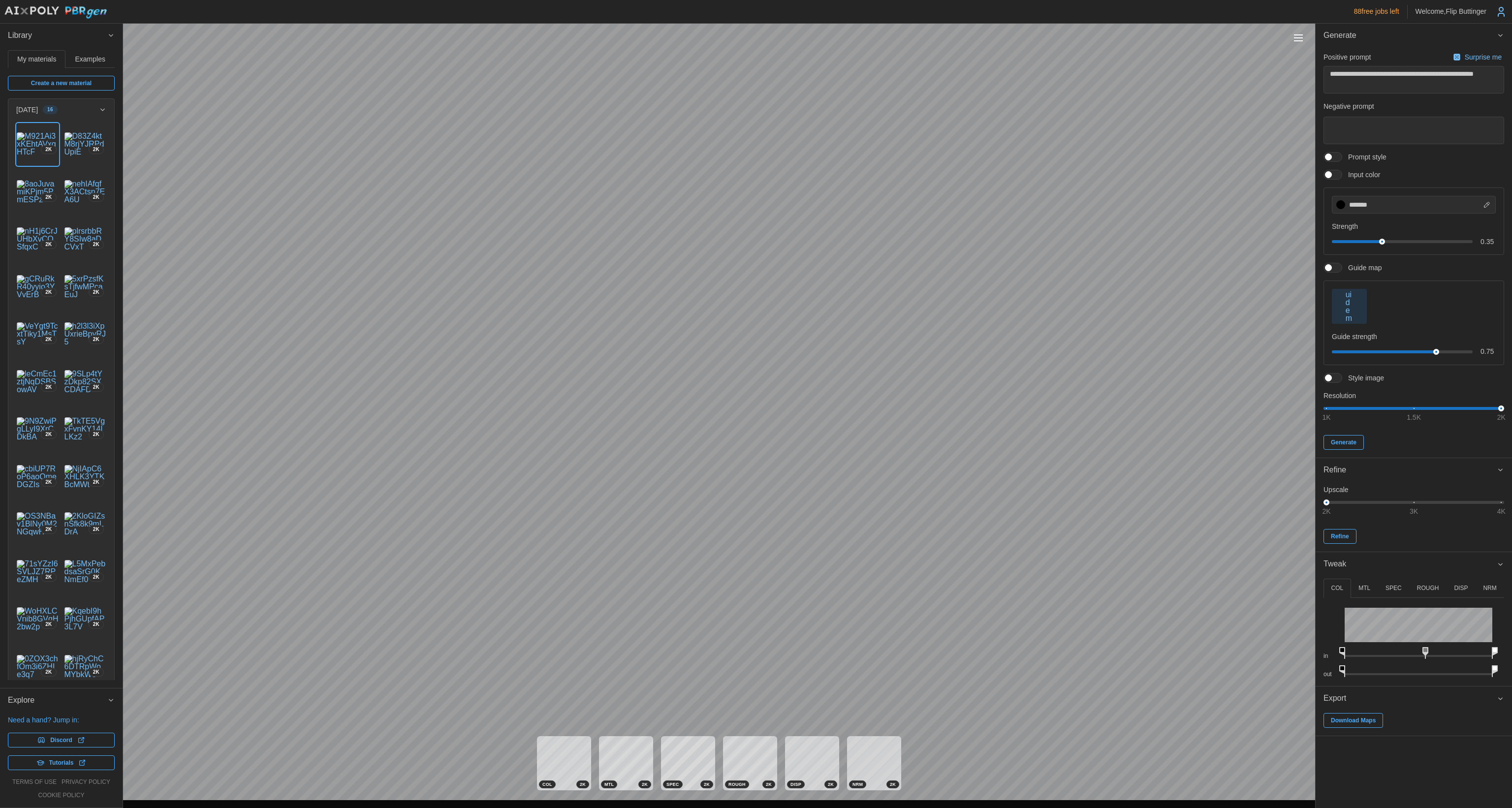 drag, startPoint x: 1418, startPoint y: 649, endPoint x: 1425, endPoint y: 647, distance: 7.2801099 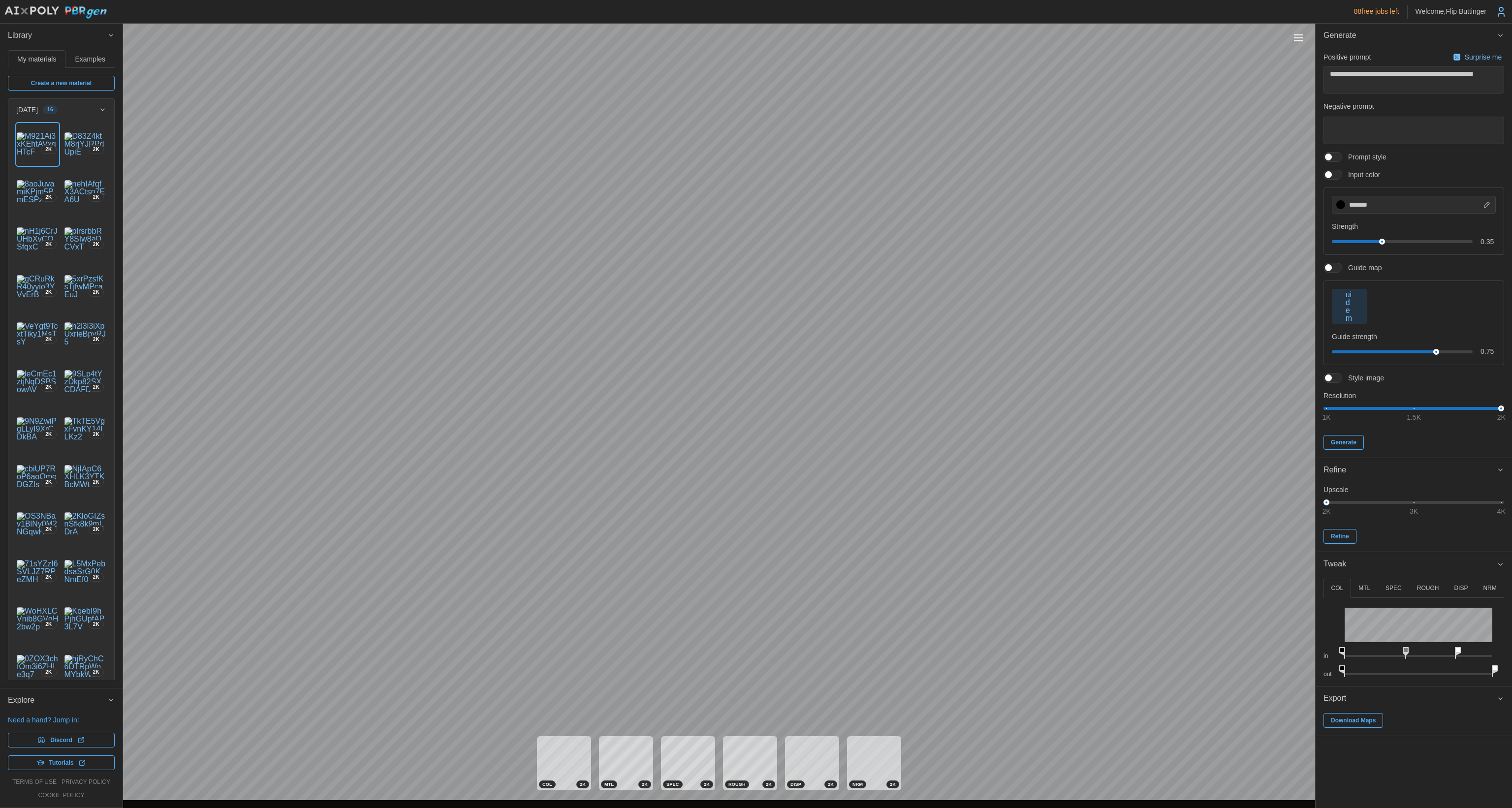 drag, startPoint x: 1492, startPoint y: 649, endPoint x: 1450, endPoint y: 643, distance: 42.42641 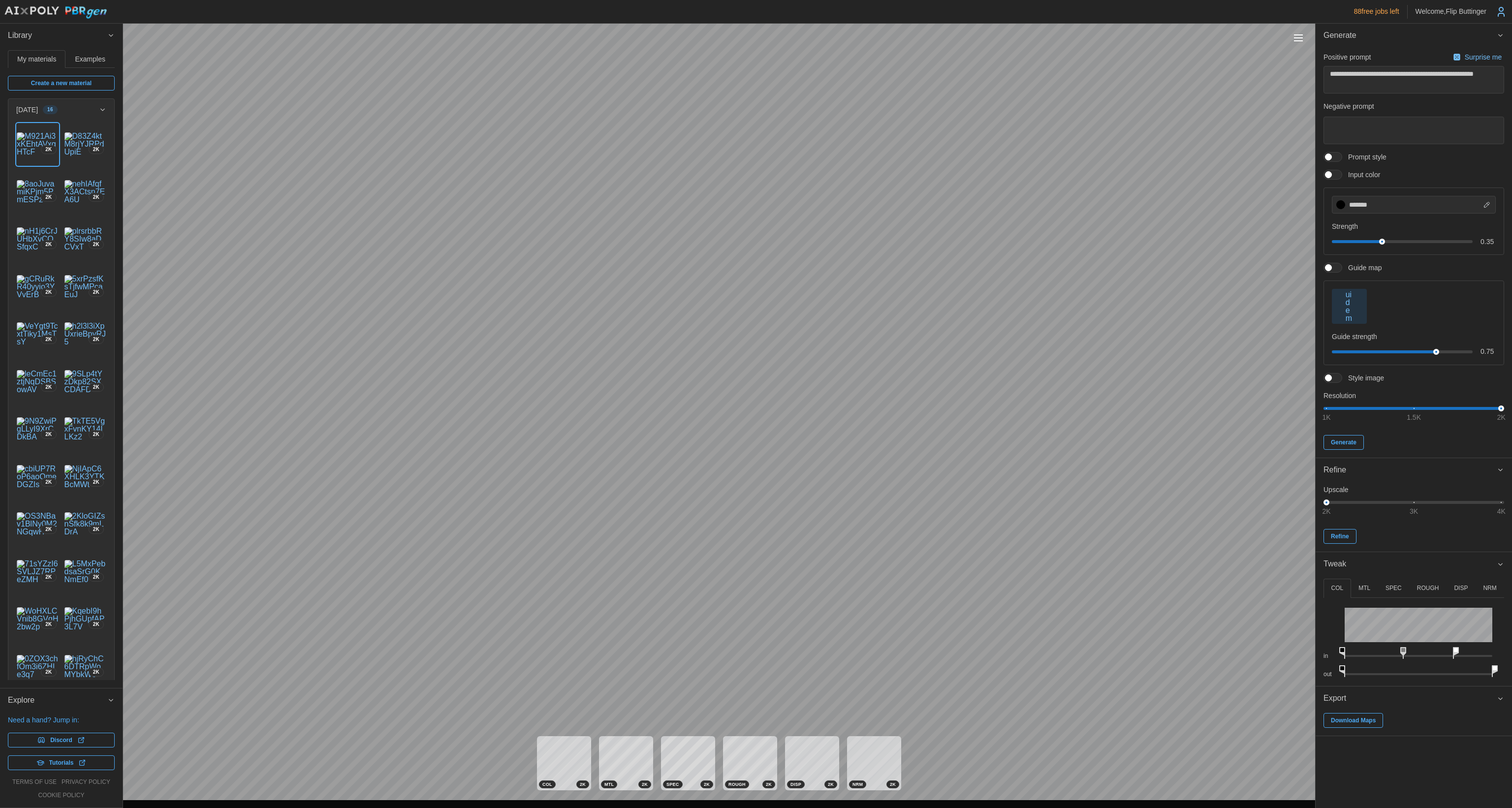 click 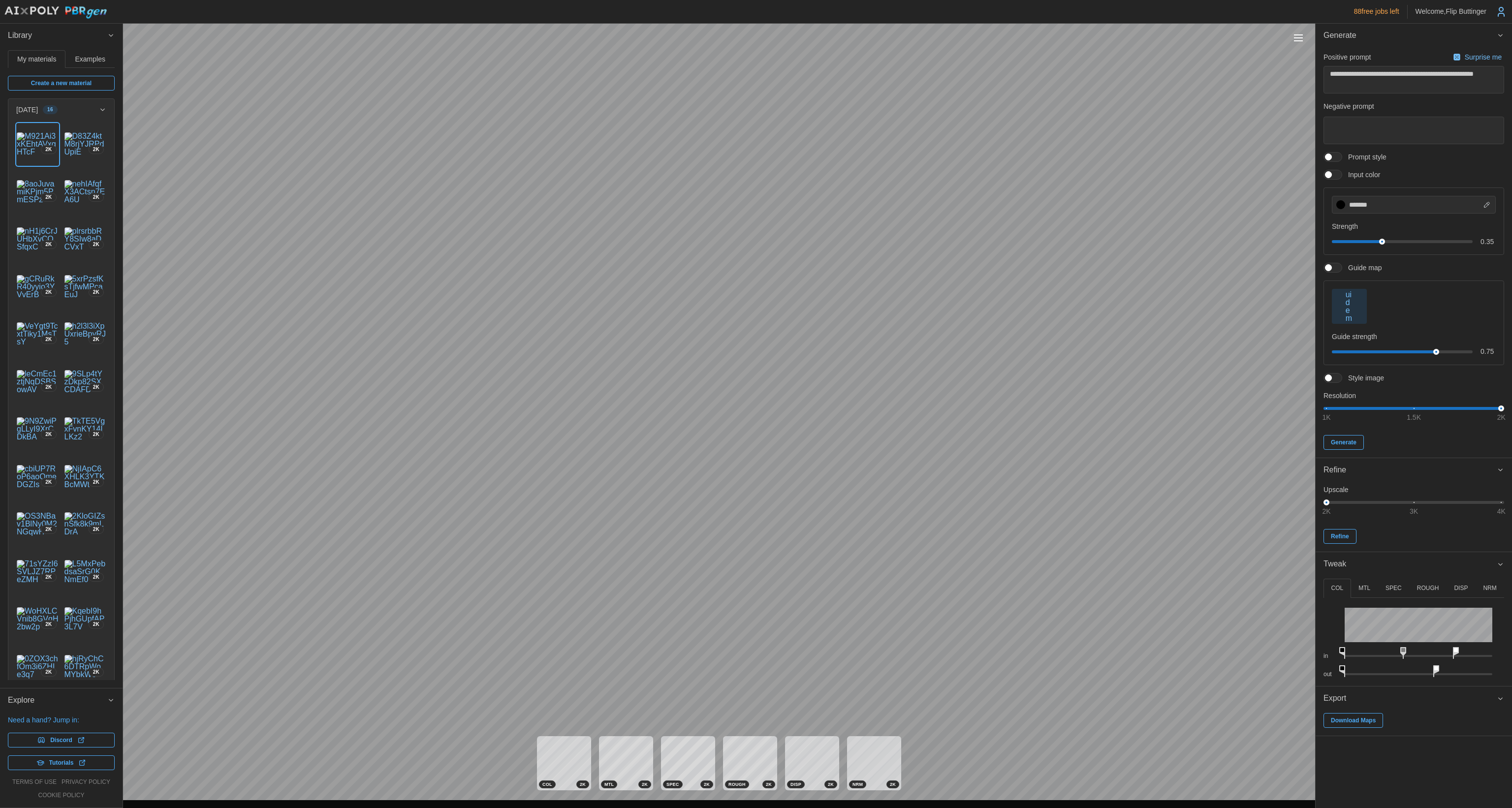drag, startPoint x: 1493, startPoint y: 668, endPoint x: 1401, endPoint y: 654, distance: 93.05912 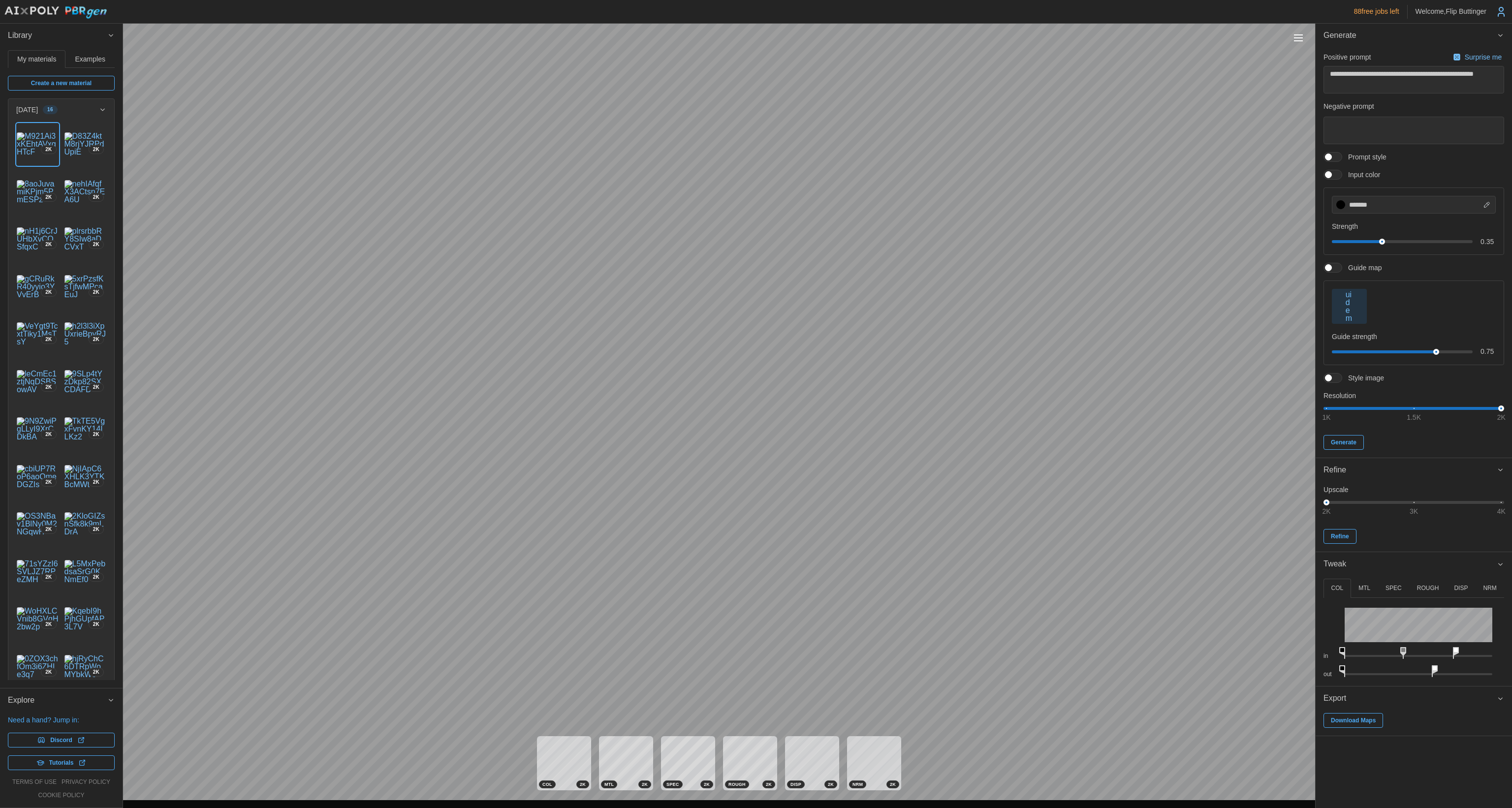 click on "Download Maps" at bounding box center (1353, 720) 